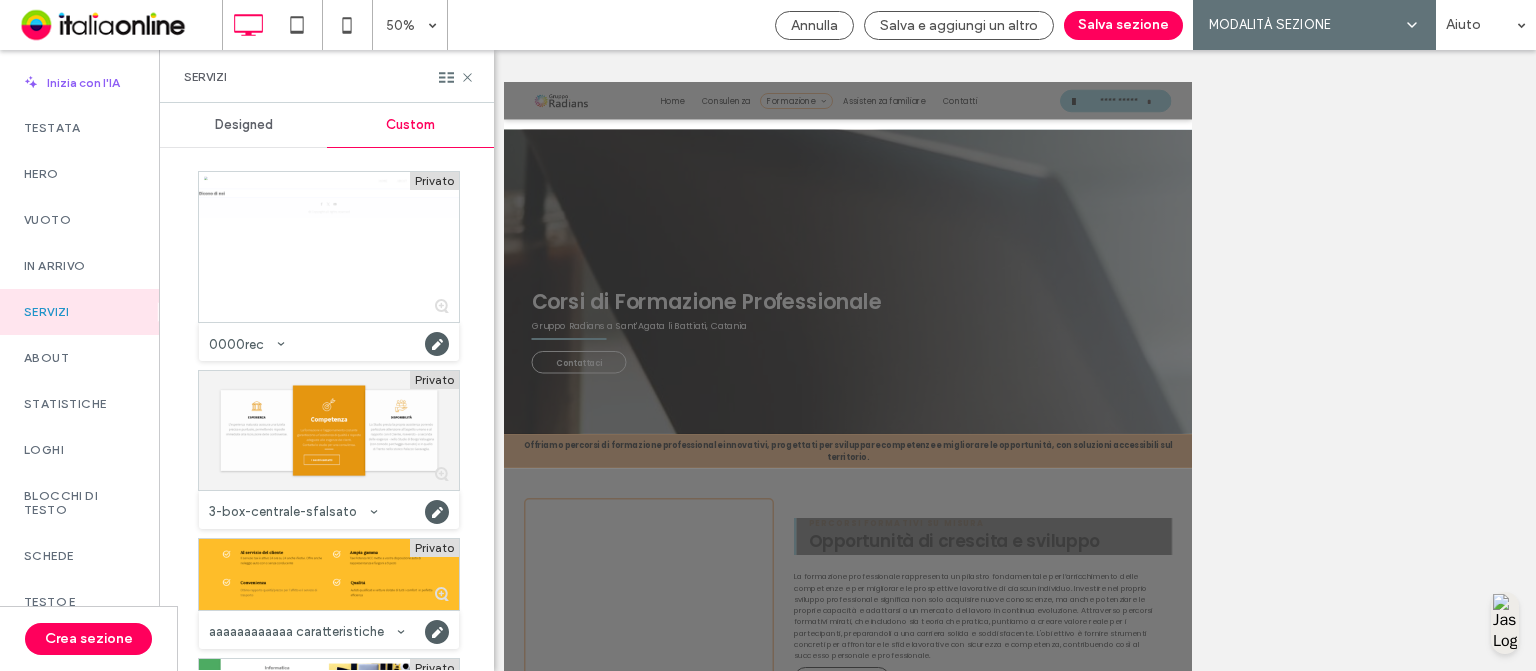scroll, scrollTop: 180, scrollLeft: 0, axis: vertical 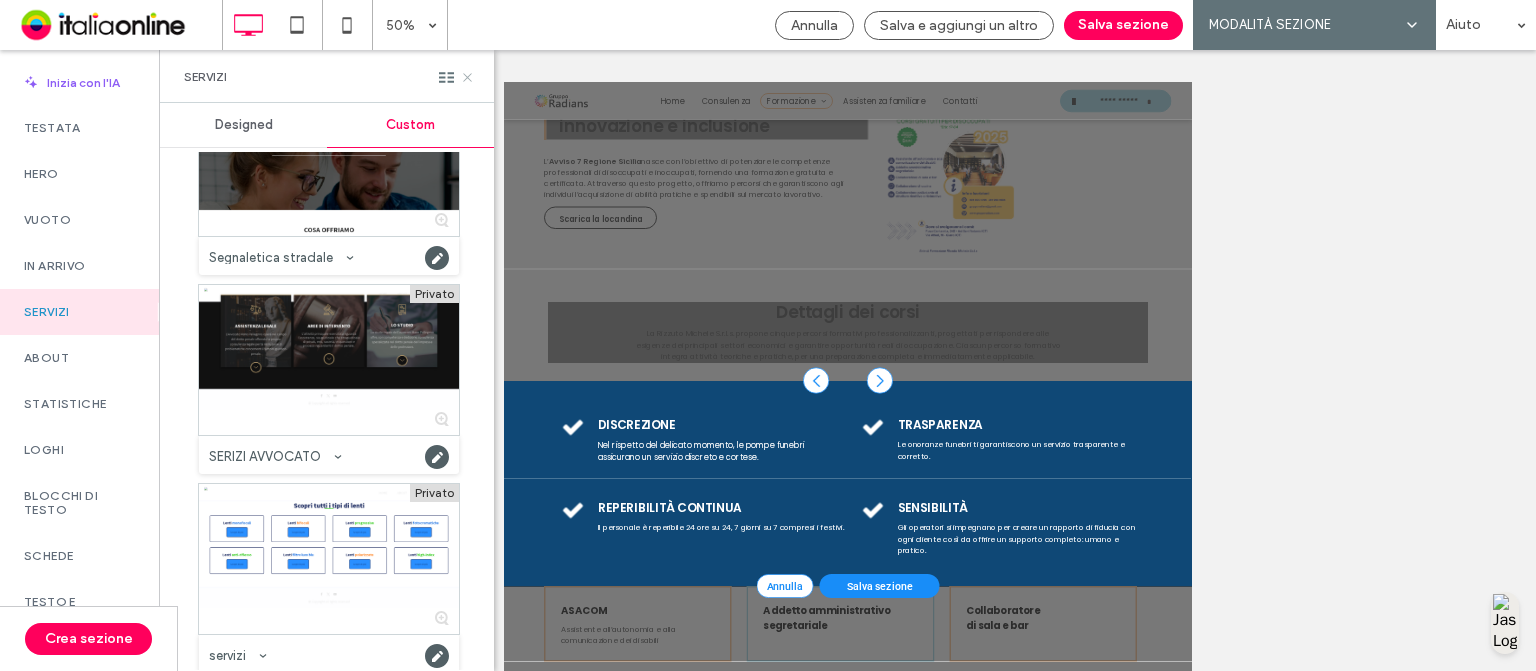 click 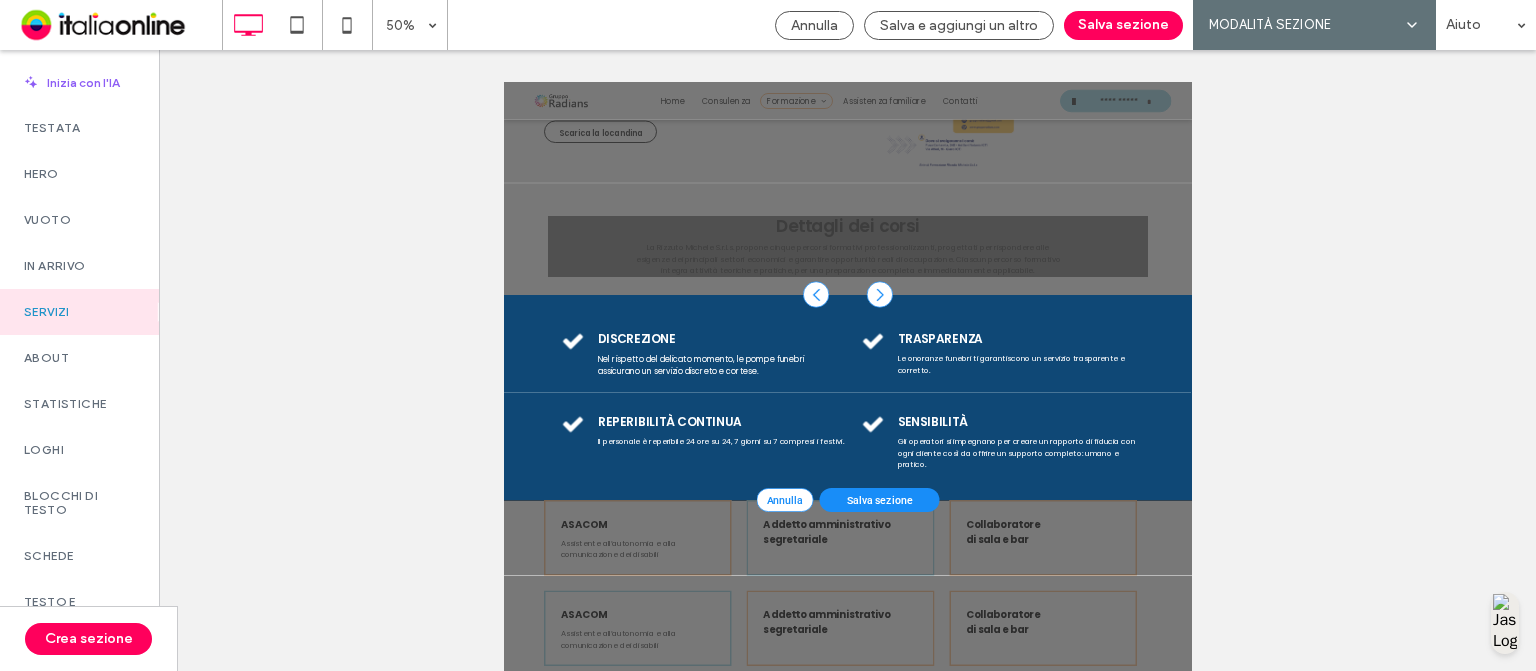scroll, scrollTop: 2508, scrollLeft: 0, axis: vertical 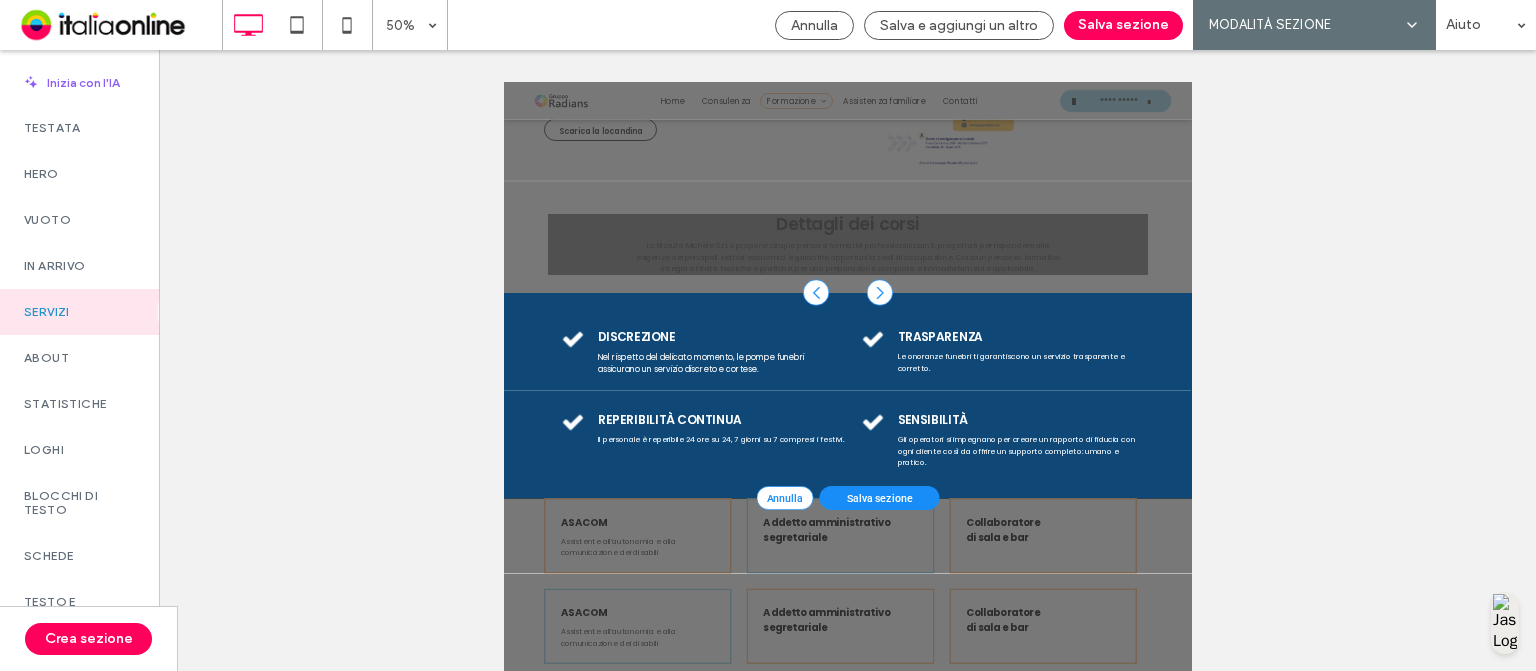 drag, startPoint x: 1031, startPoint y: 869, endPoint x: 1304, endPoint y: 136, distance: 782.1879 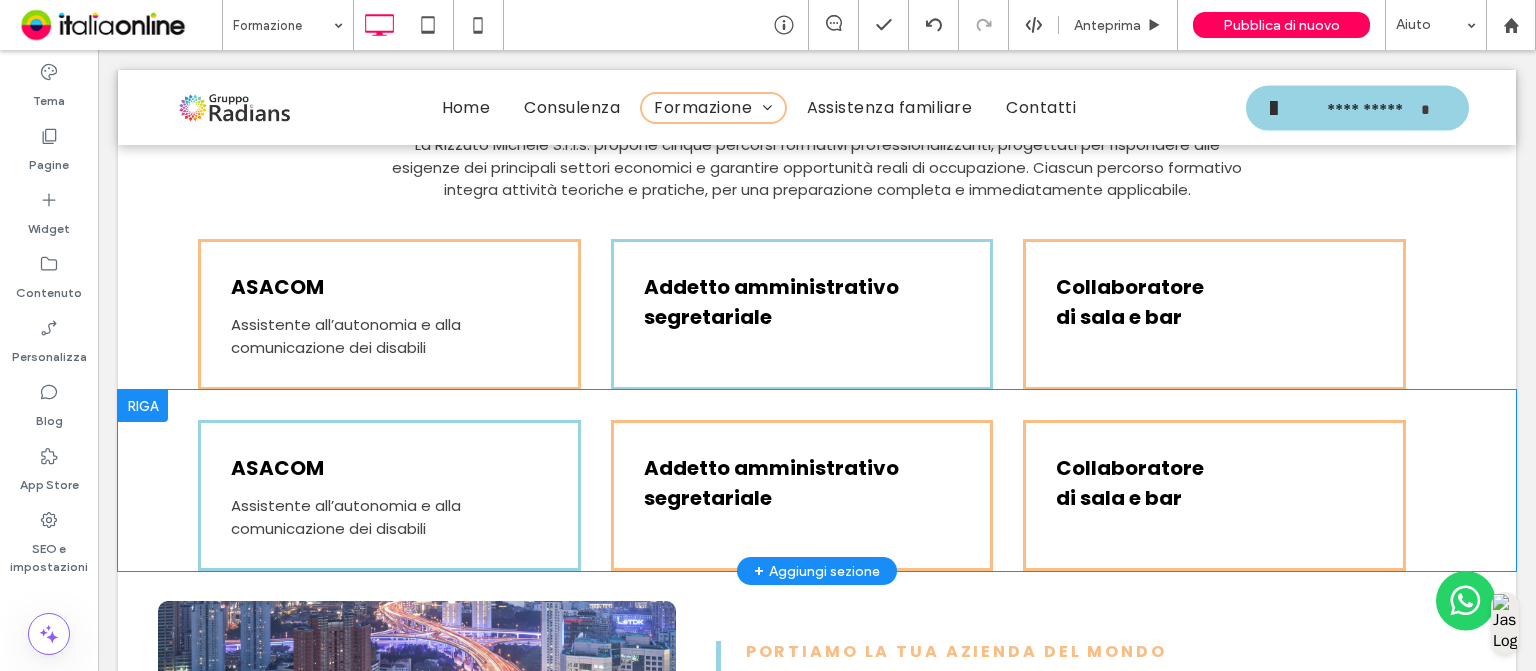 scroll, scrollTop: 2738, scrollLeft: 0, axis: vertical 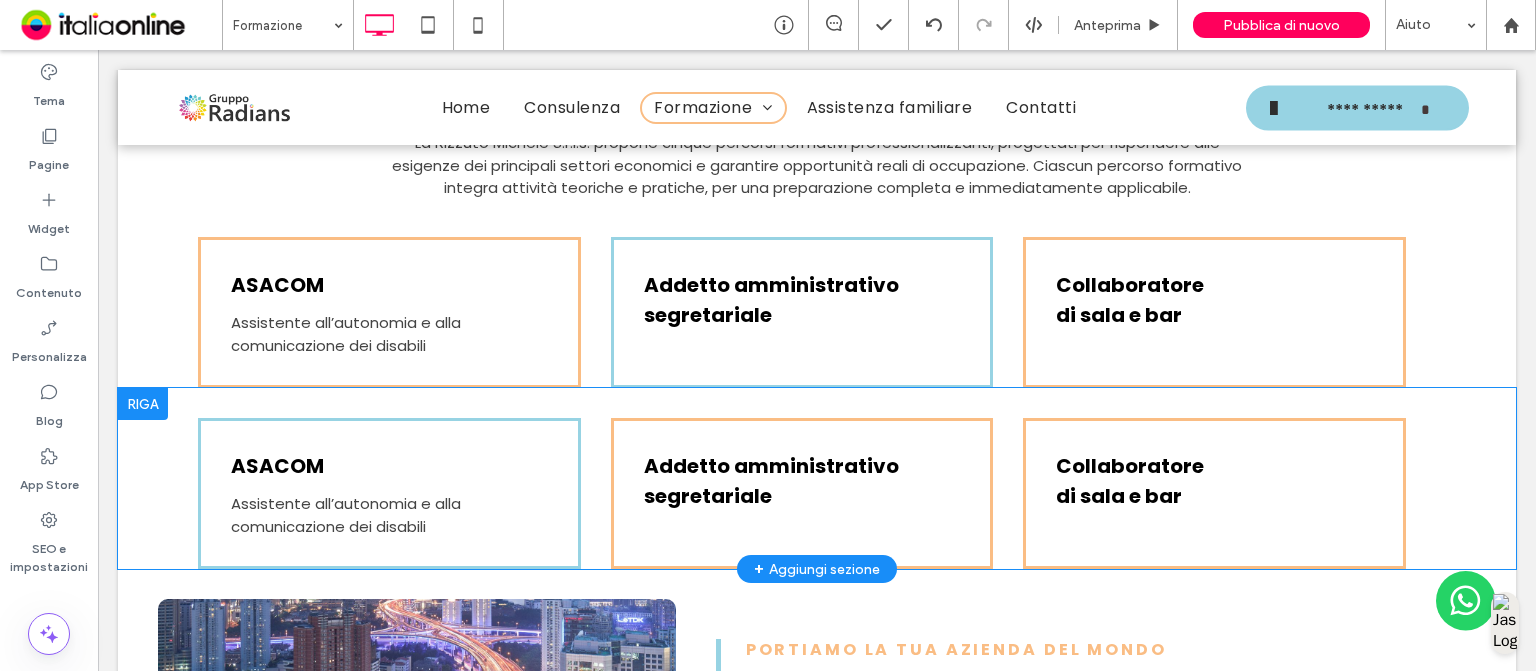 click on "Collaboratore di sala e bar   Click To Paste     Click To Paste" at bounding box center (1214, 493) 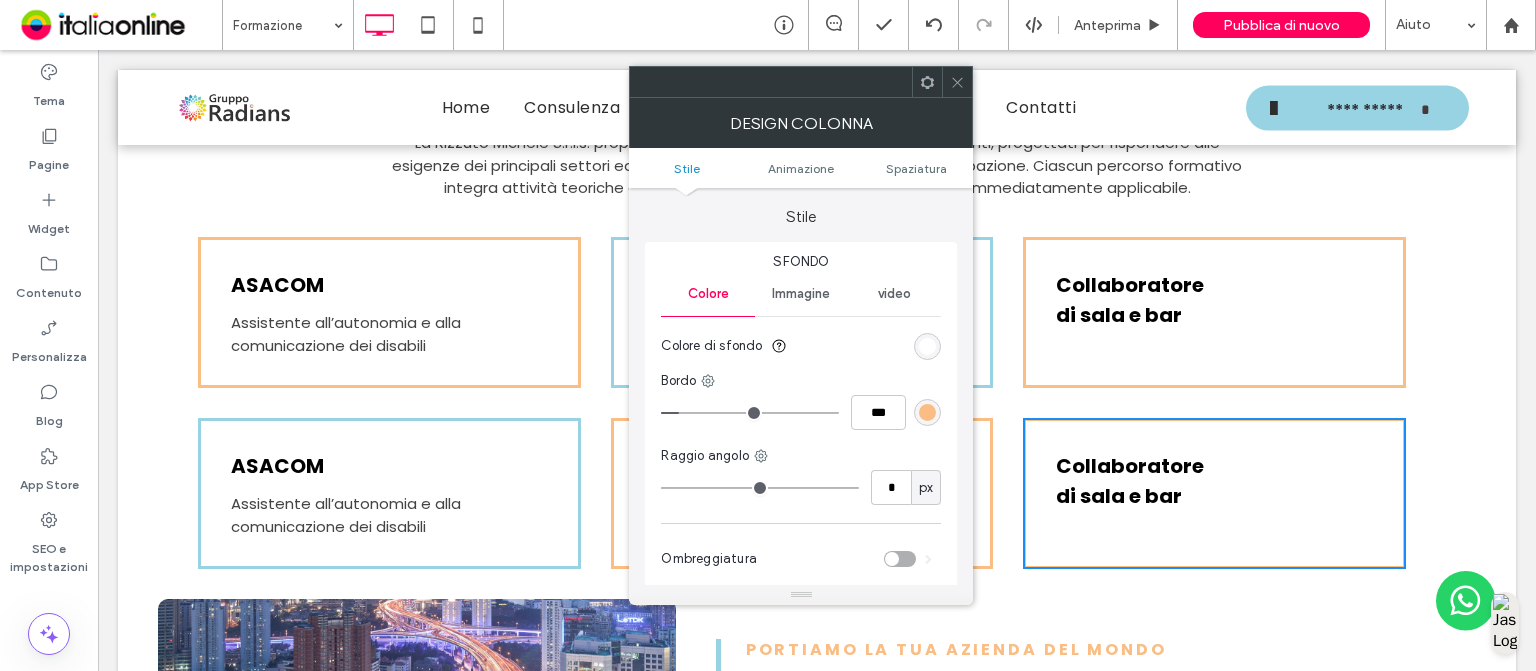 type on "*" 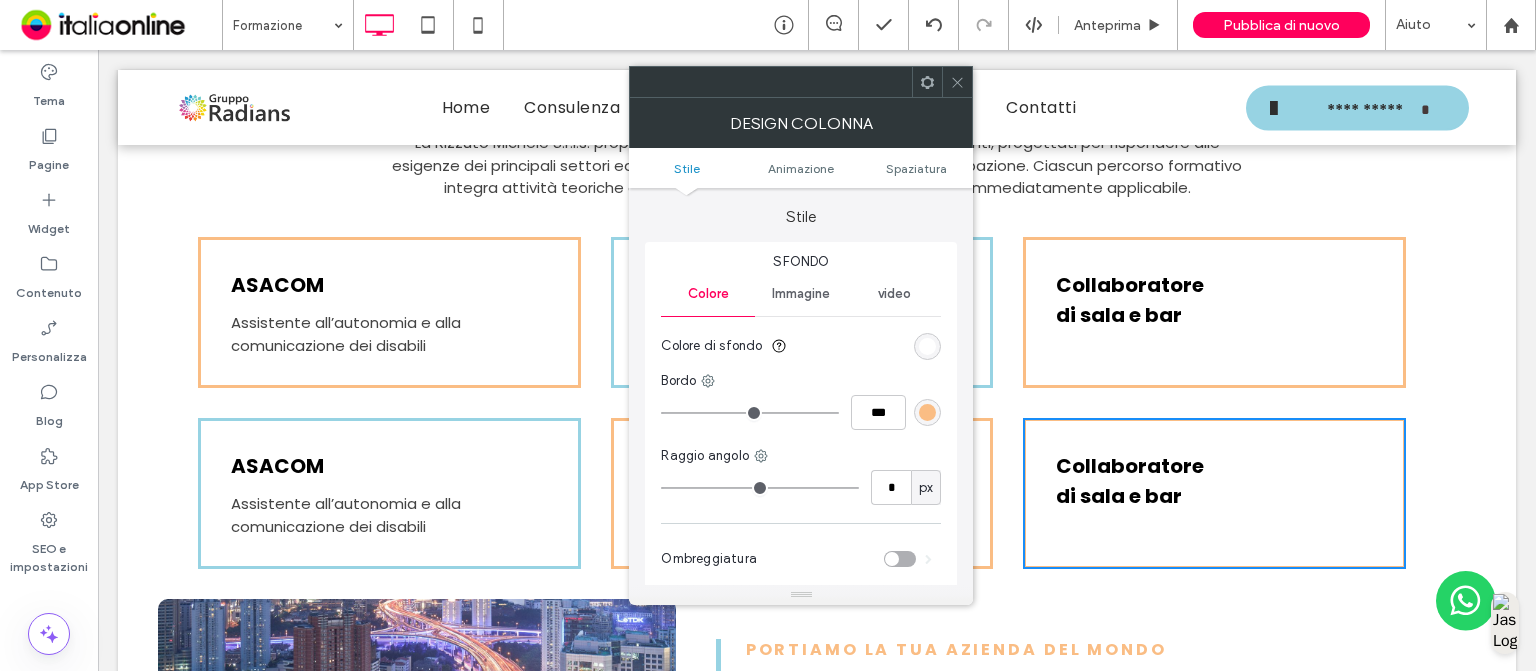 drag, startPoint x: 676, startPoint y: 406, endPoint x: 618, endPoint y: 405, distance: 58.00862 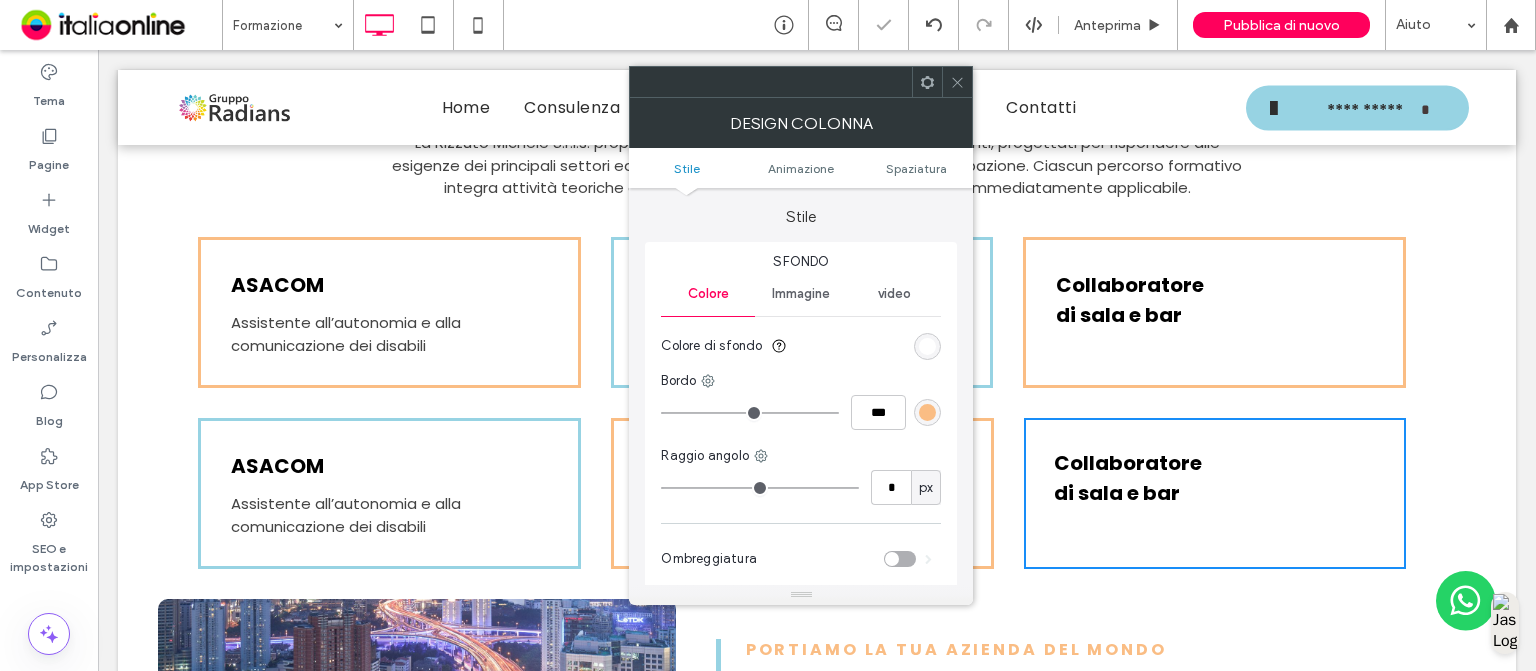 click 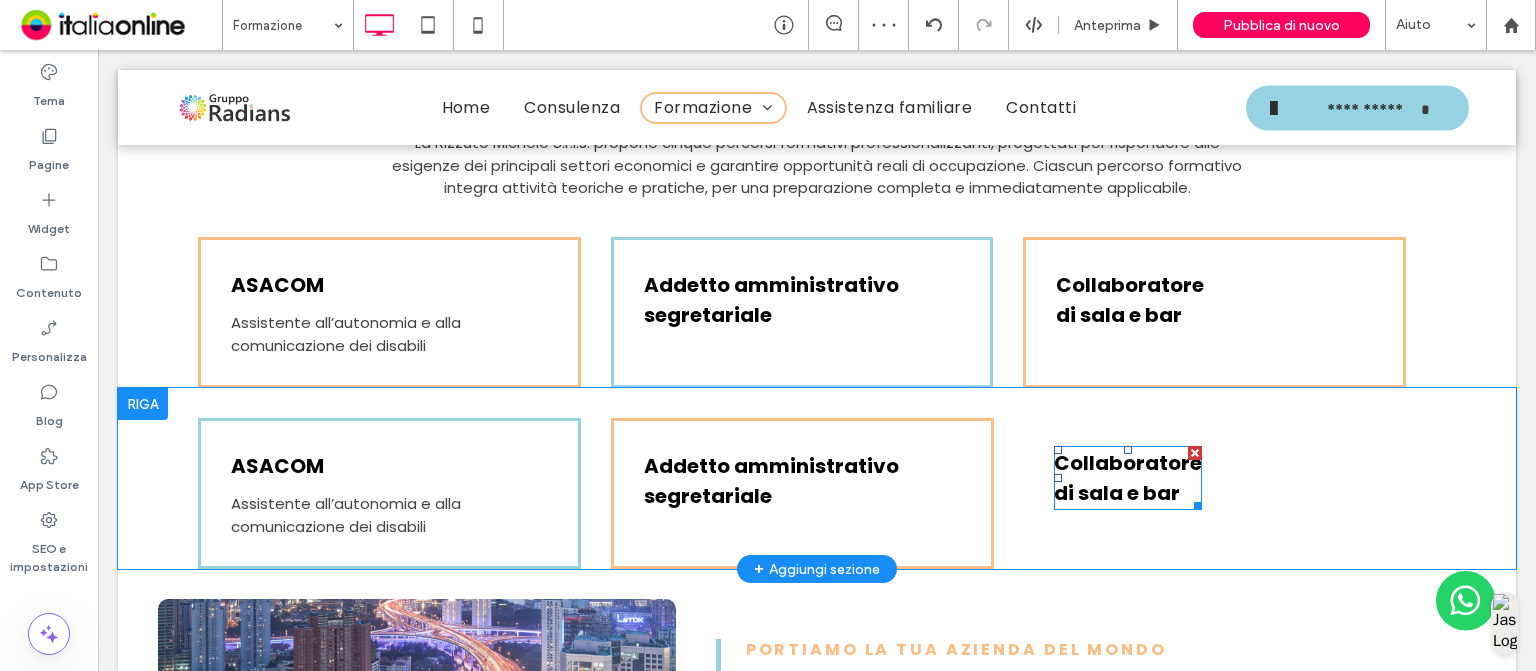 click at bounding box center (1195, 453) 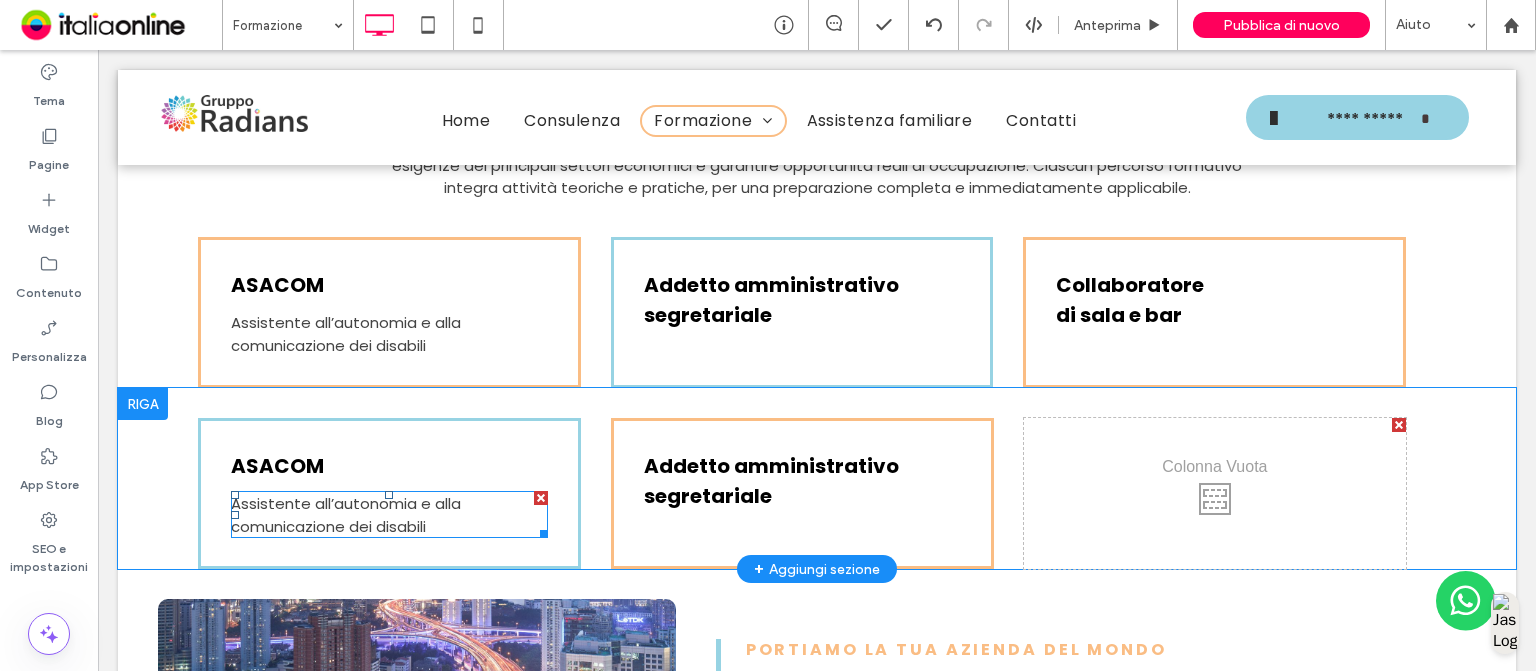 click at bounding box center [541, 498] 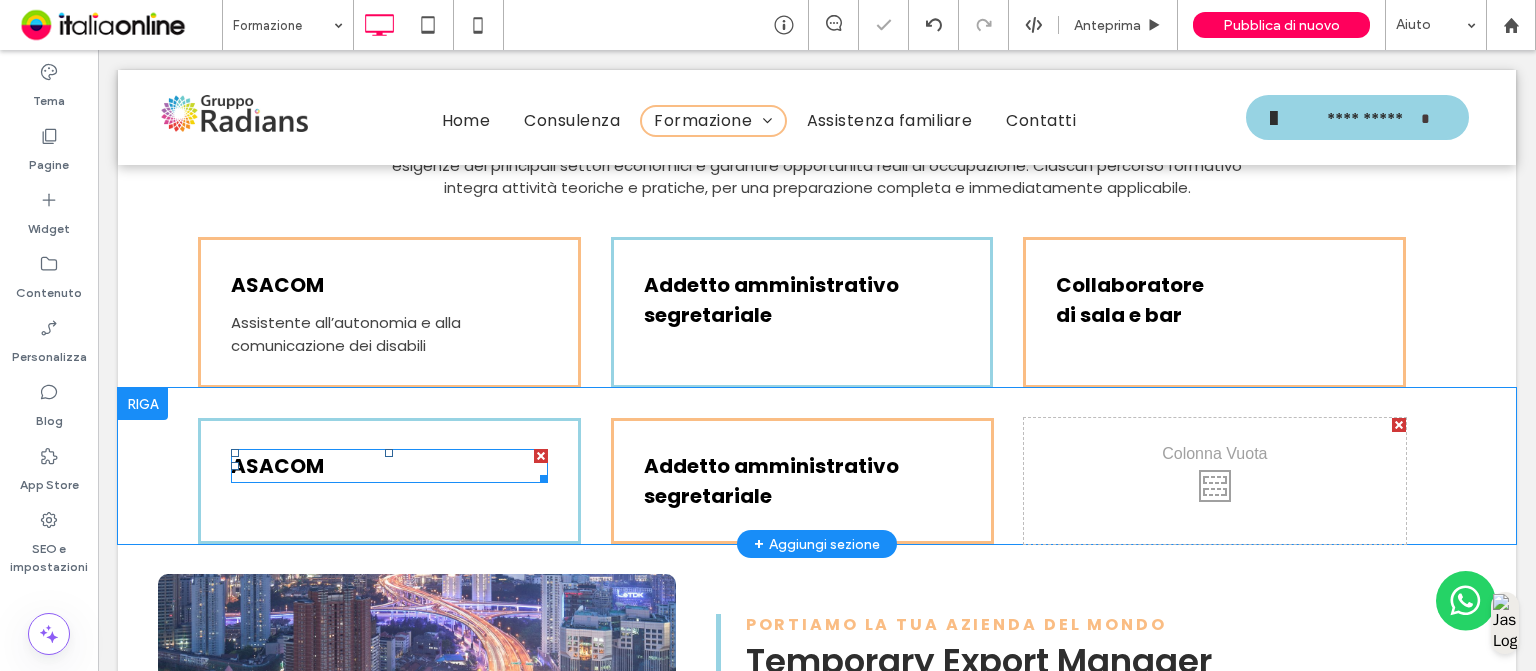 click on "ASACOM" at bounding box center (277, 466) 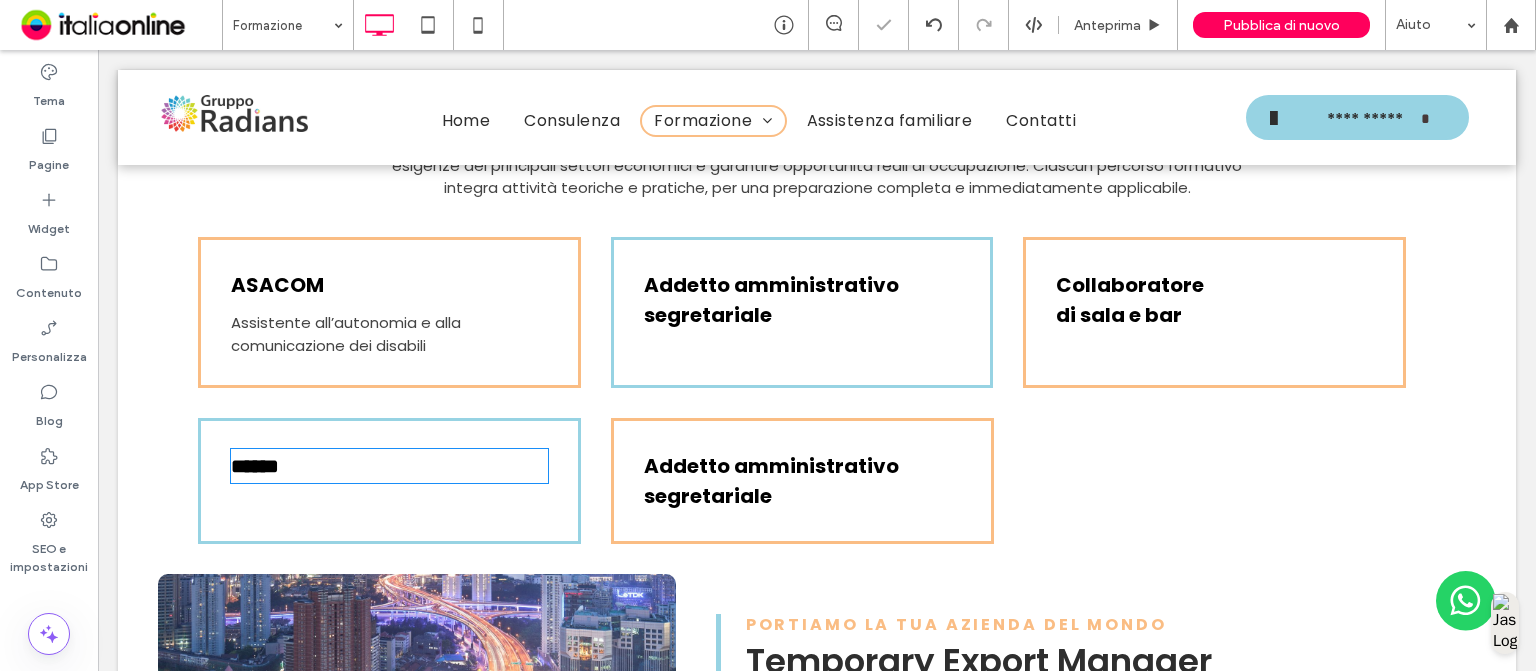 type on "*******" 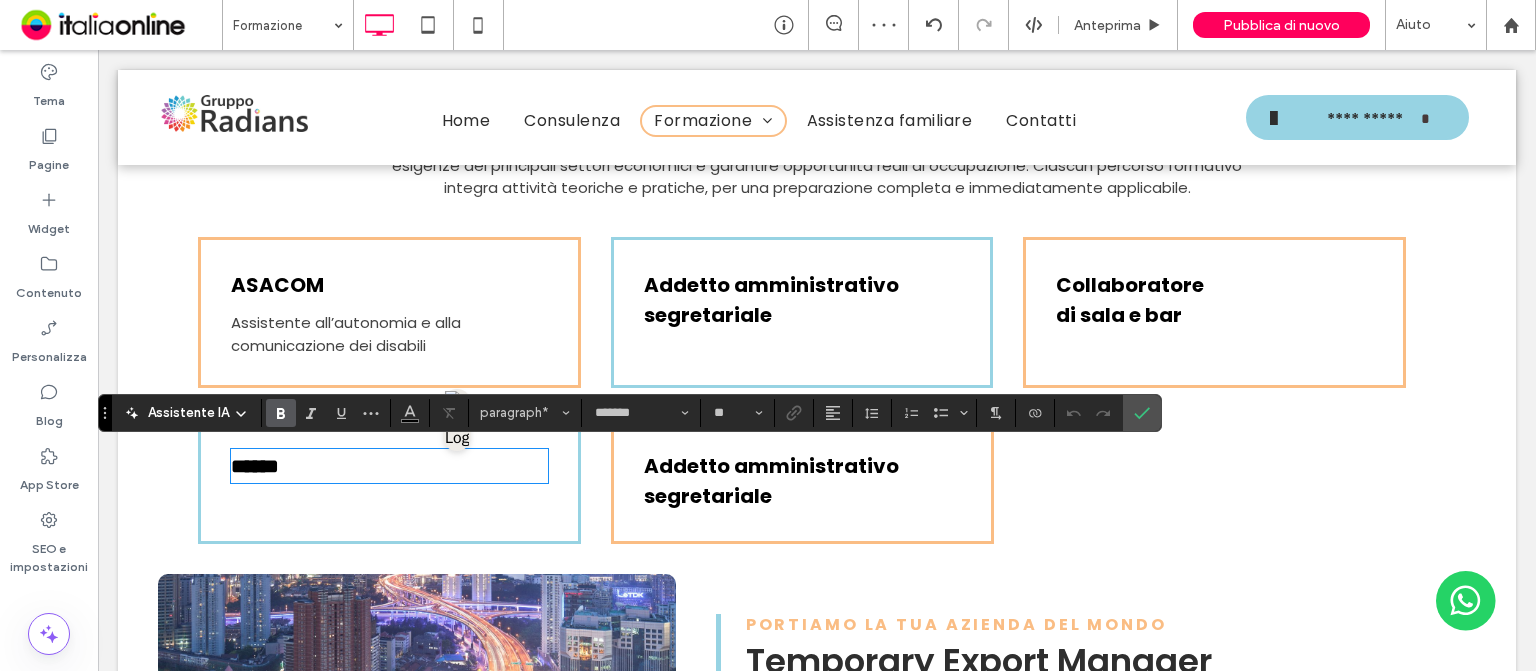 click on "******" at bounding box center (255, 466) 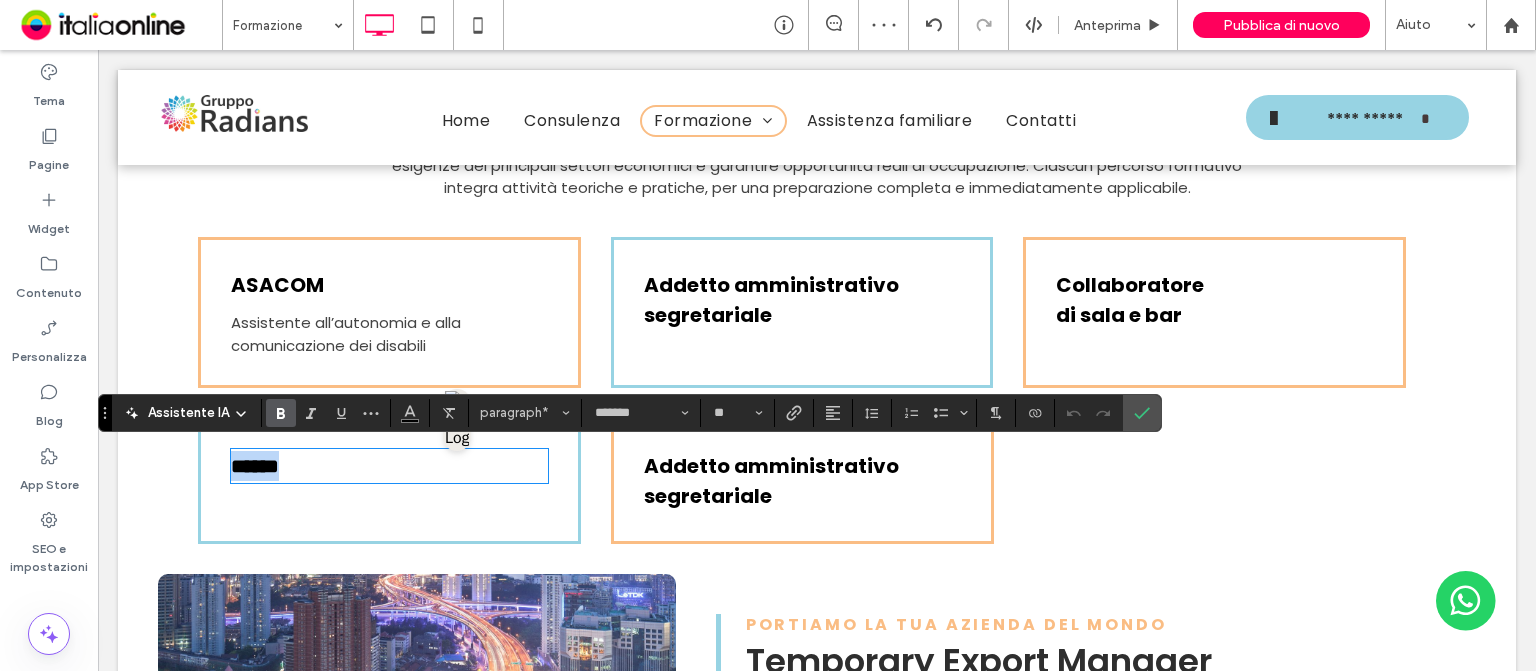 click on "******" at bounding box center (255, 466) 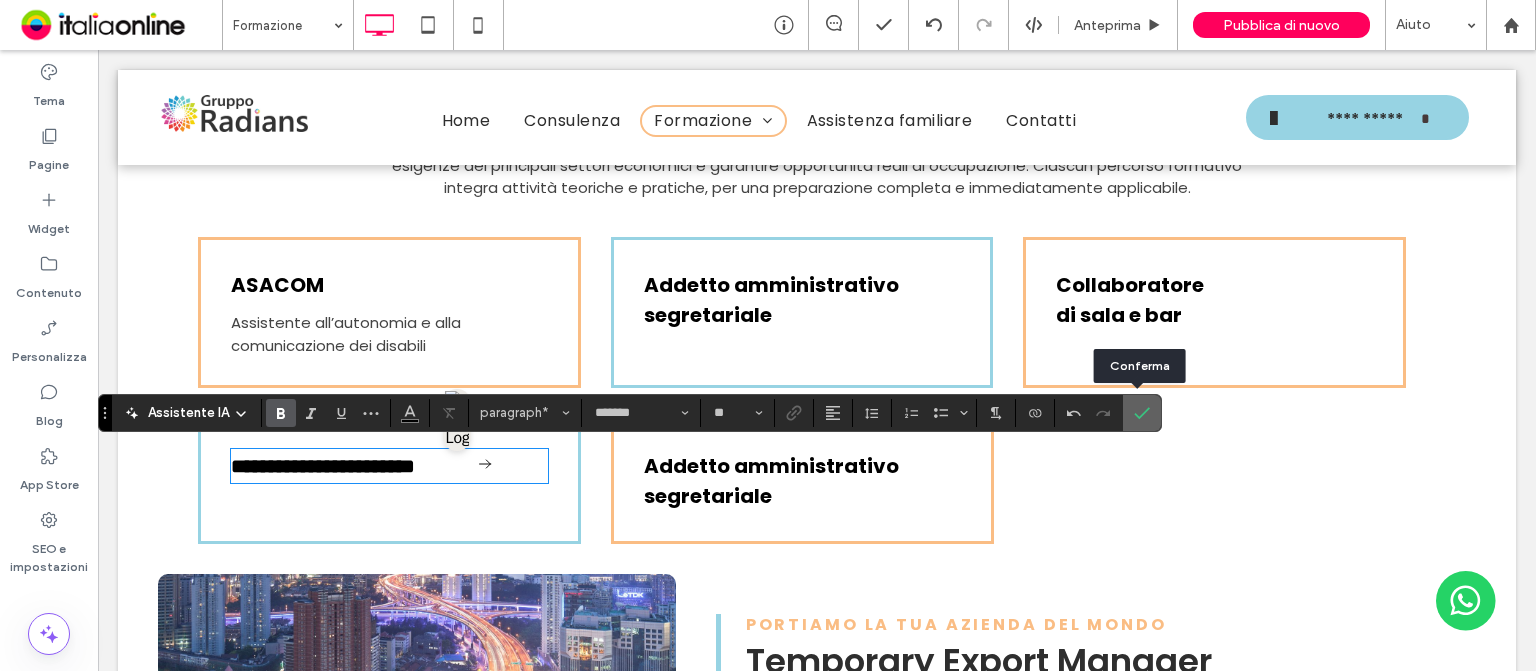 click 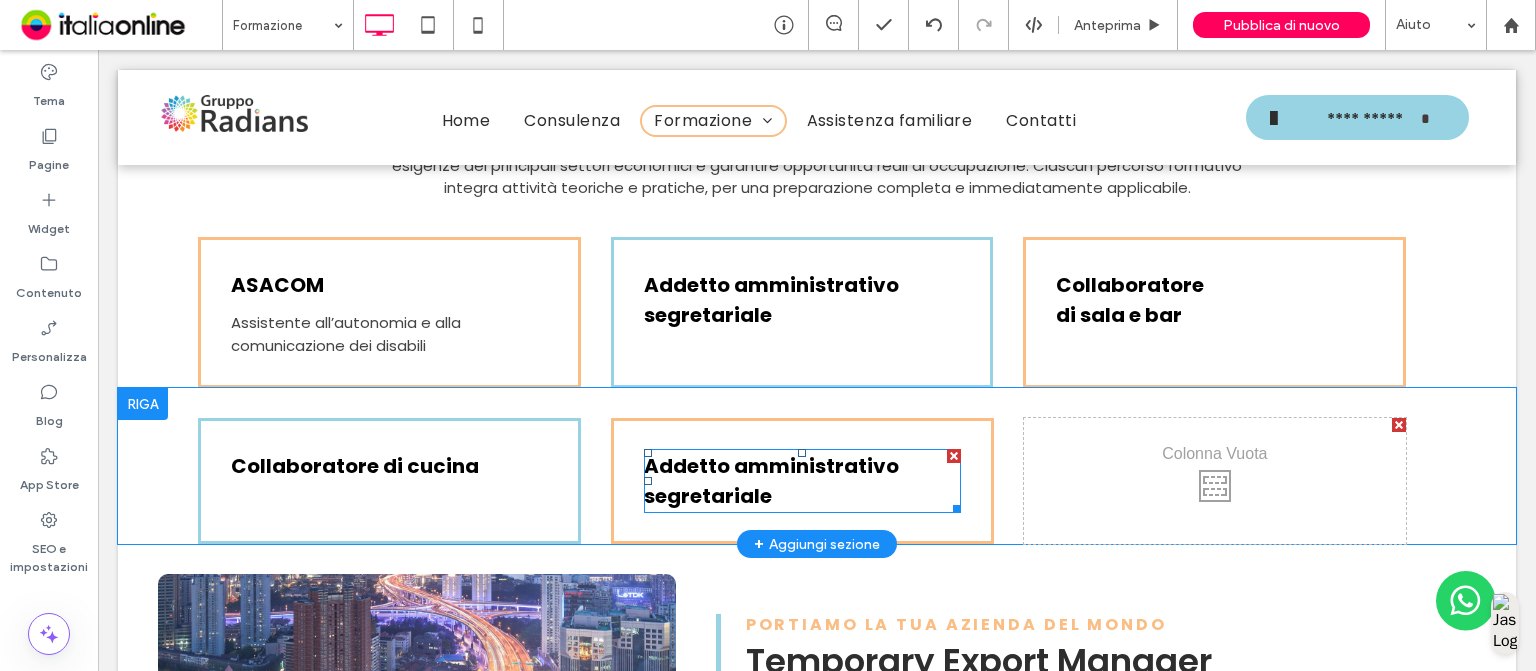 click on "Addetto amministrativo segretariale" at bounding box center (771, 481) 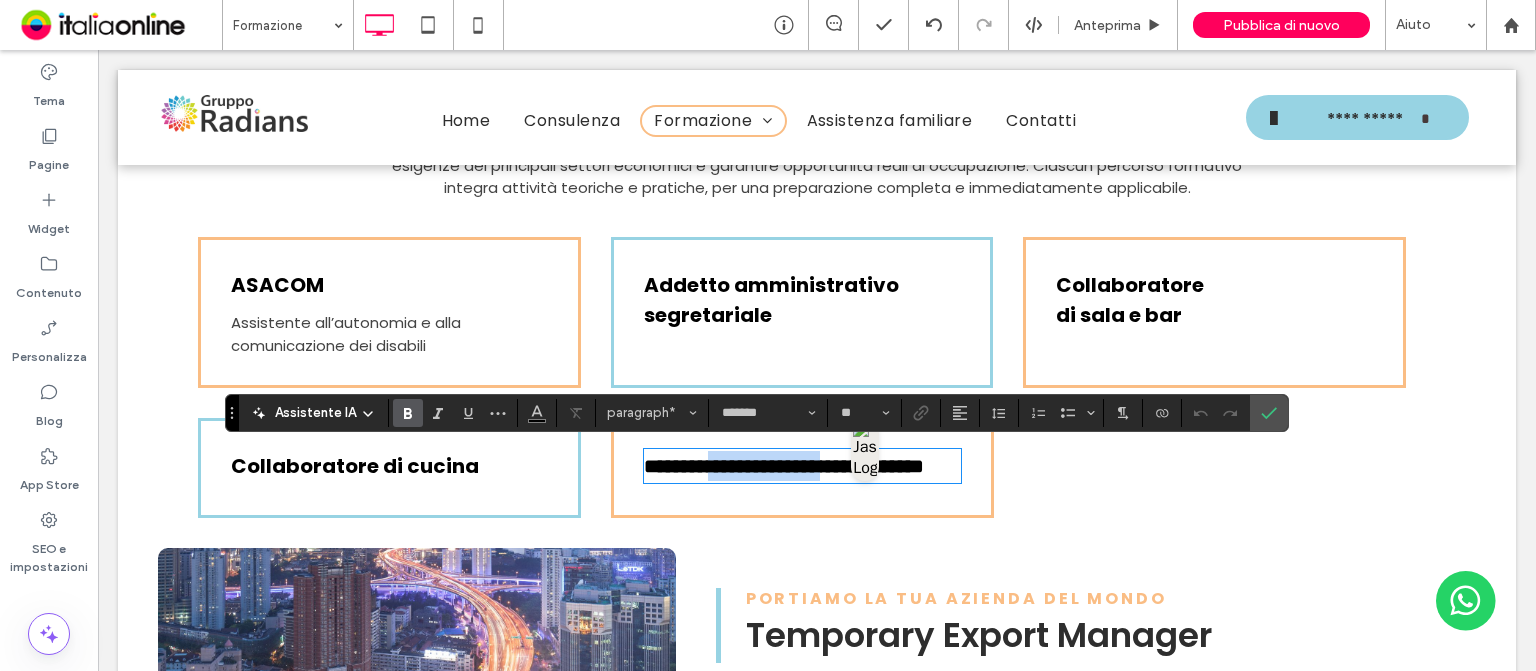 click on "**********" at bounding box center (784, 466) 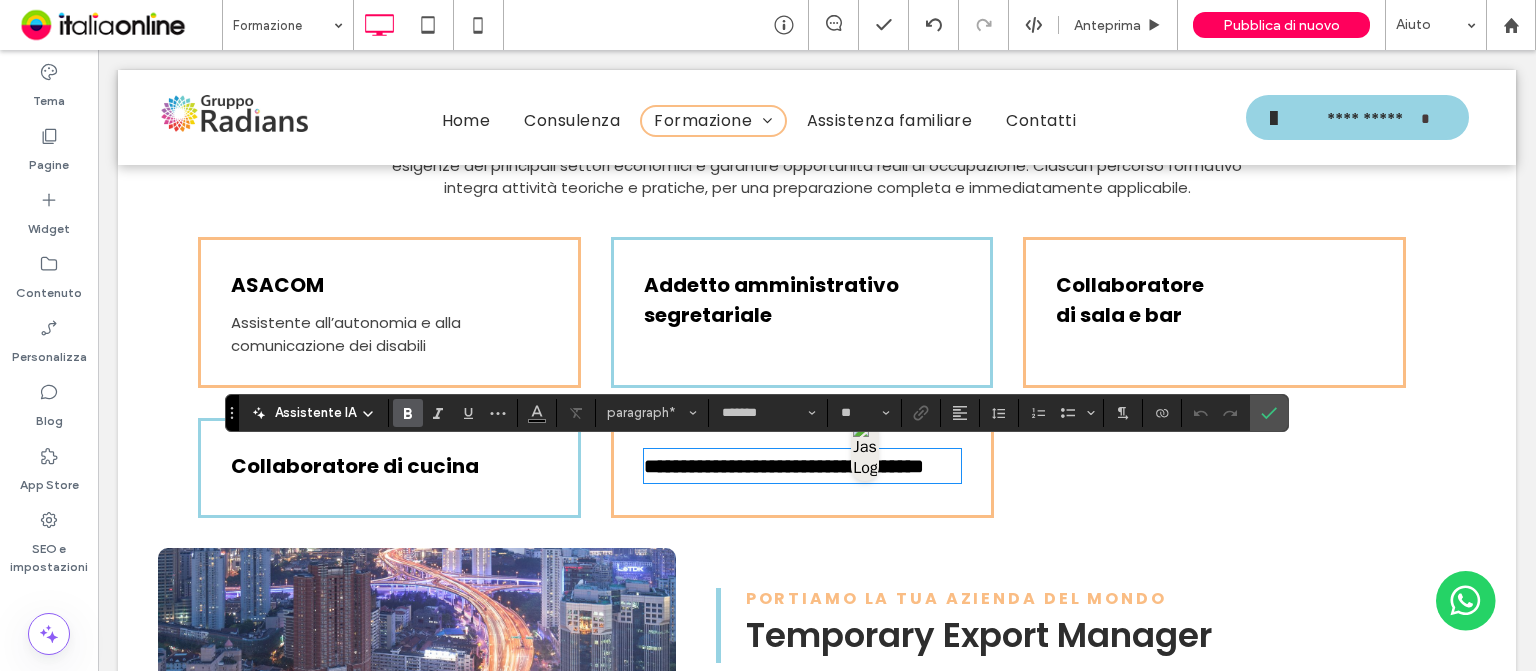 click on "**********" at bounding box center (802, 466) 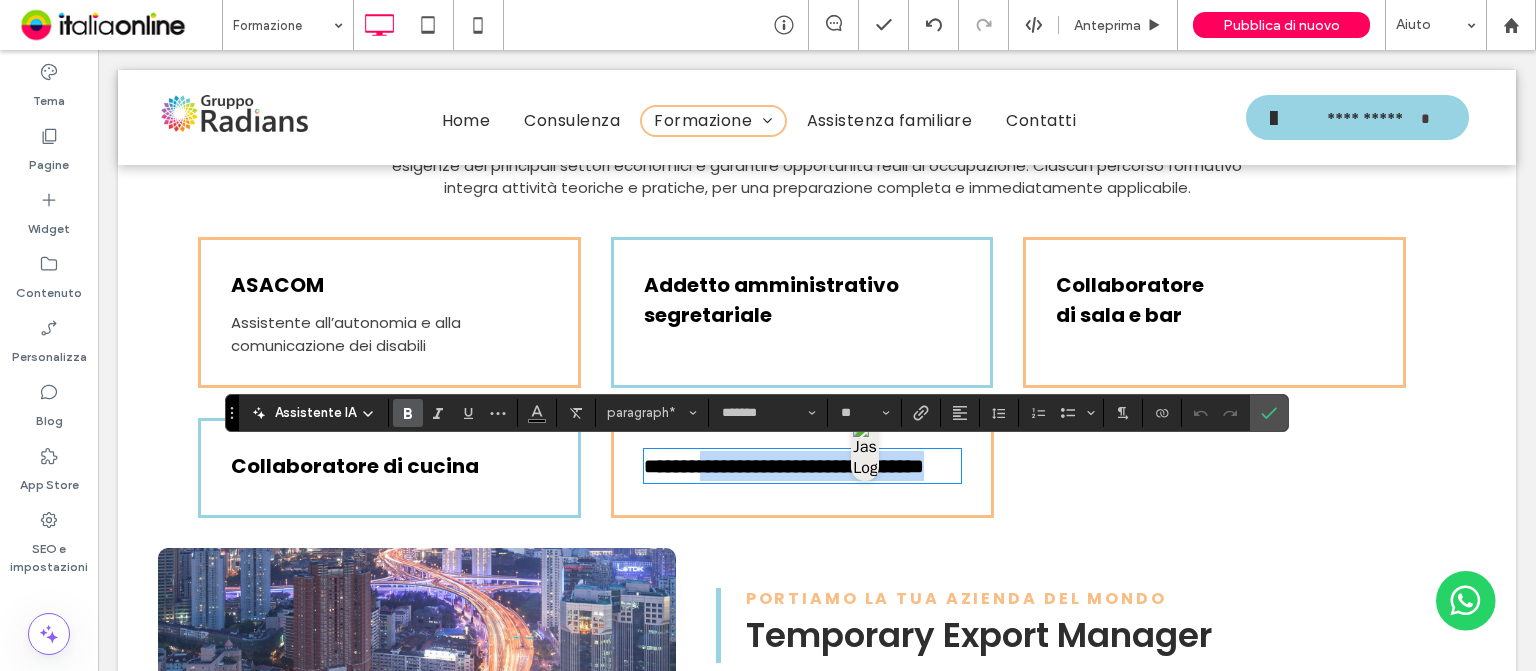 drag, startPoint x: 773, startPoint y: 490, endPoint x: 719, endPoint y: 461, distance: 61.294373 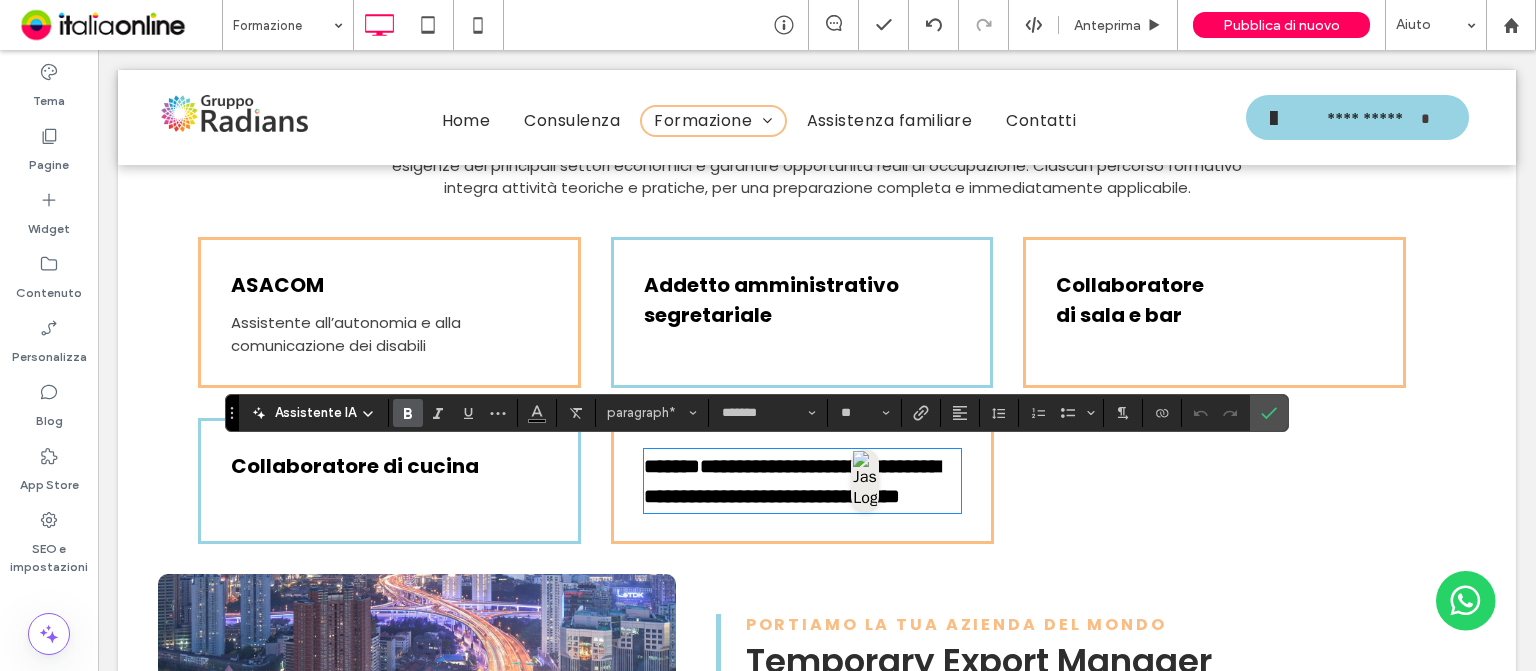 scroll, scrollTop: 0, scrollLeft: 0, axis: both 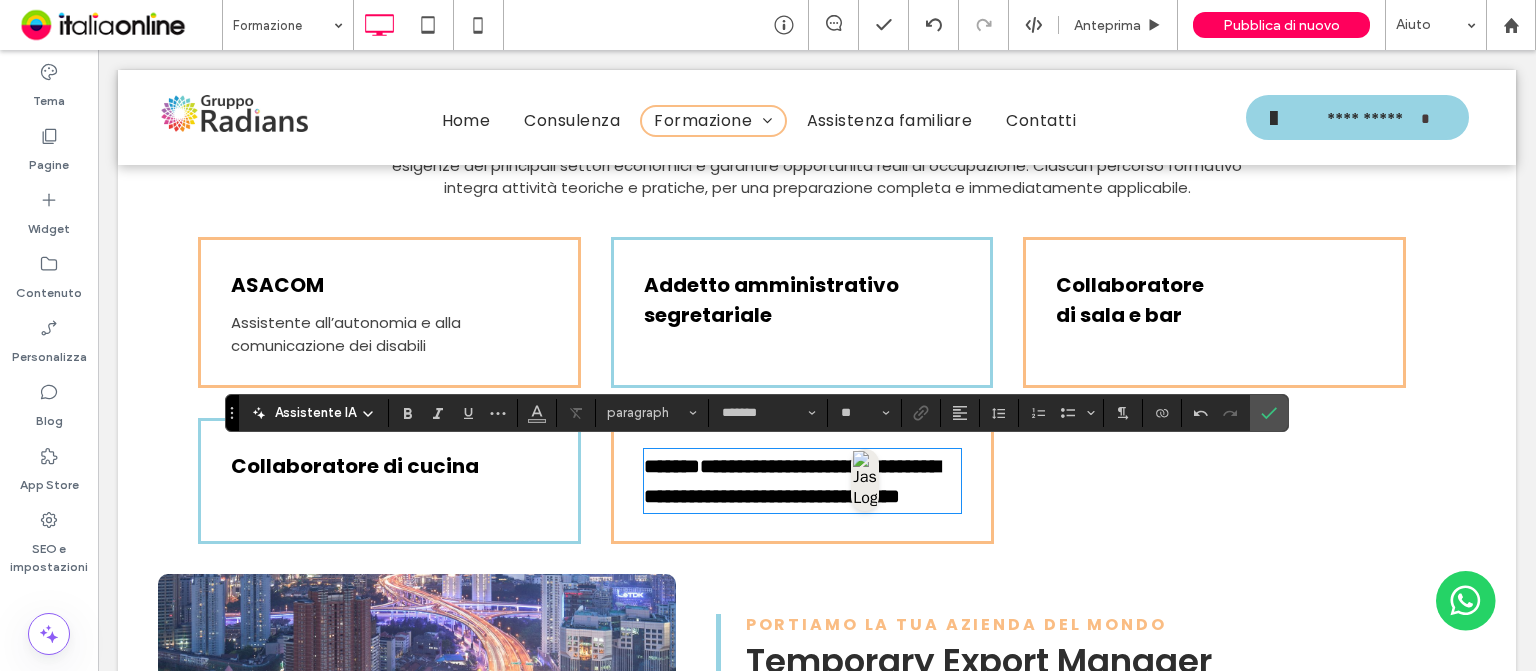 type on "**" 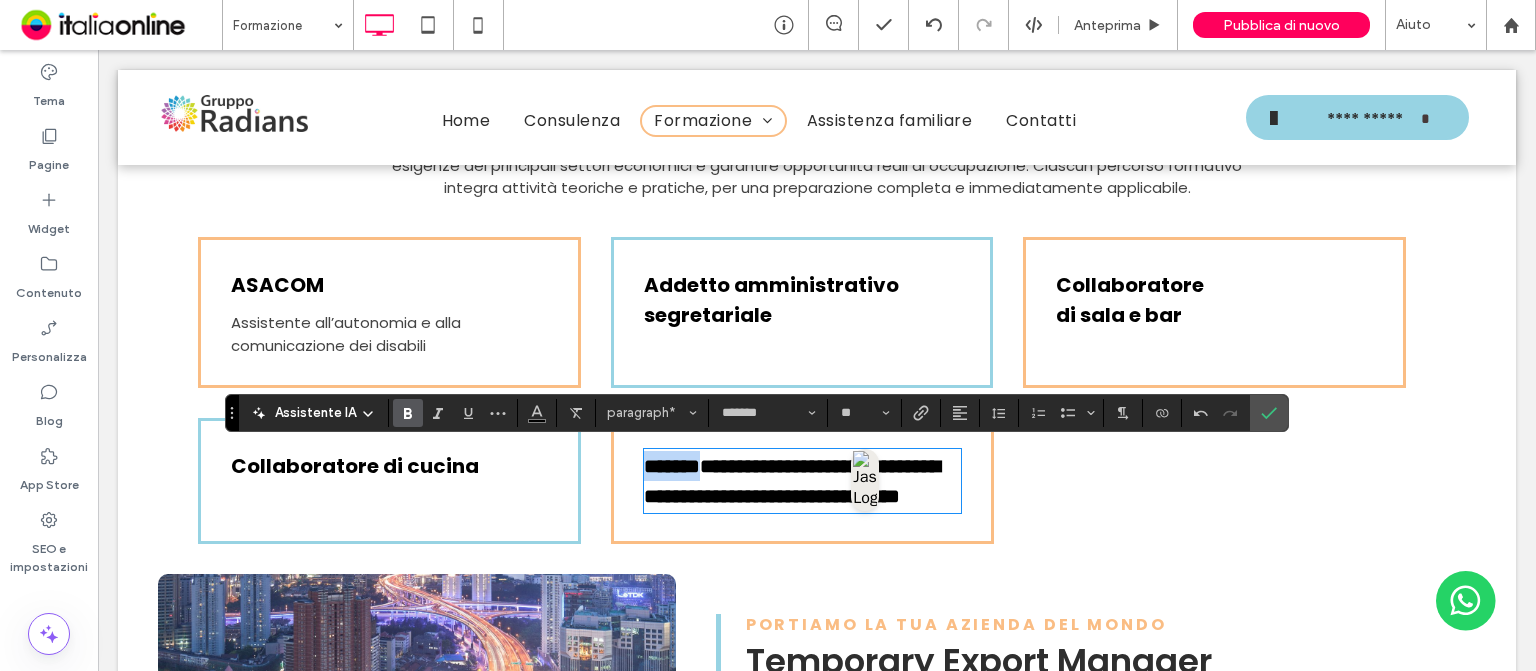 drag, startPoint x: 721, startPoint y: 466, endPoint x: 619, endPoint y: 459, distance: 102.239914 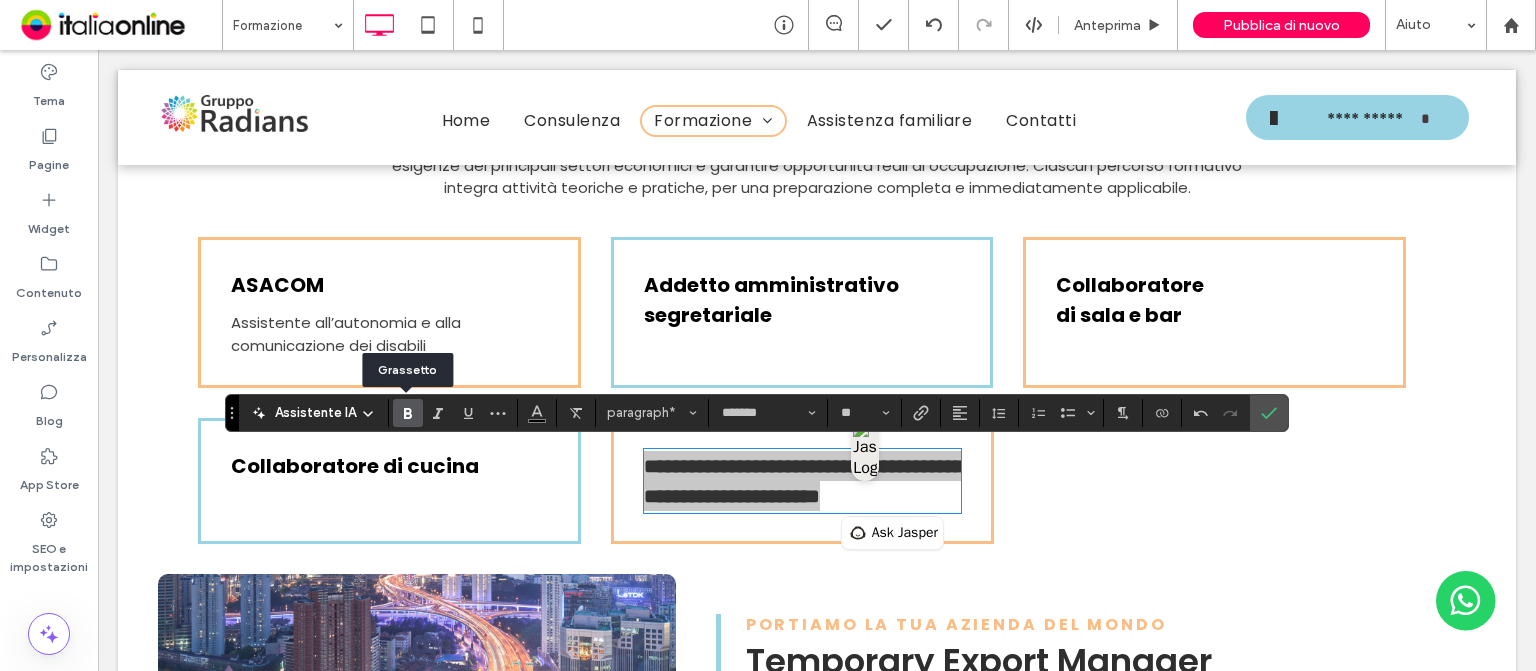 click 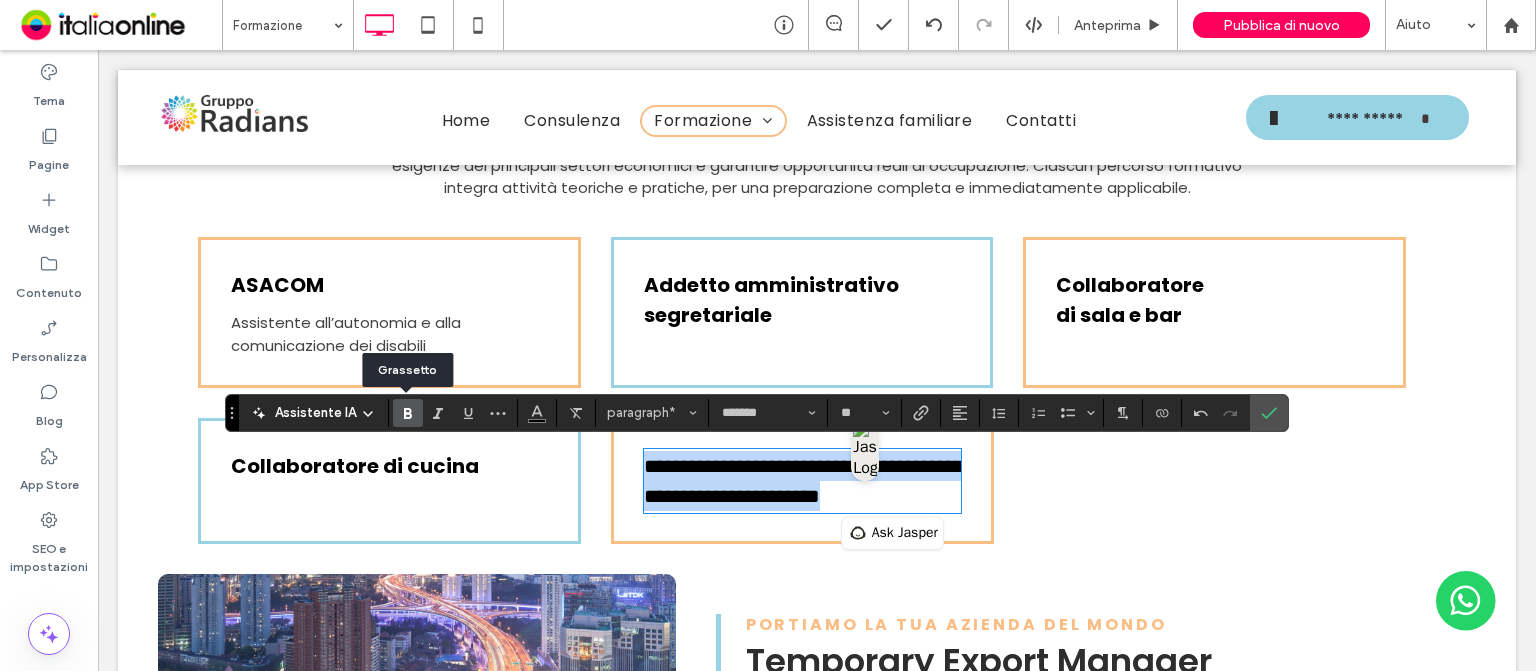 click 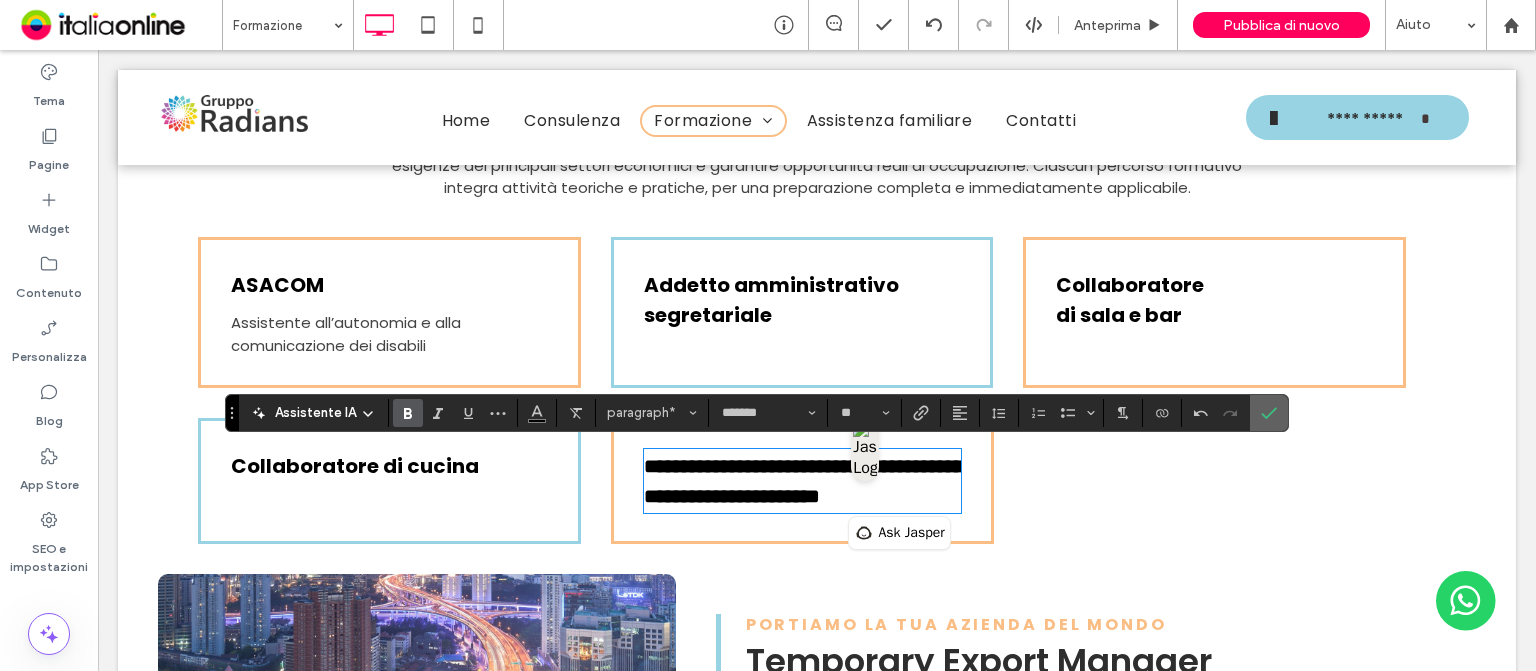 click 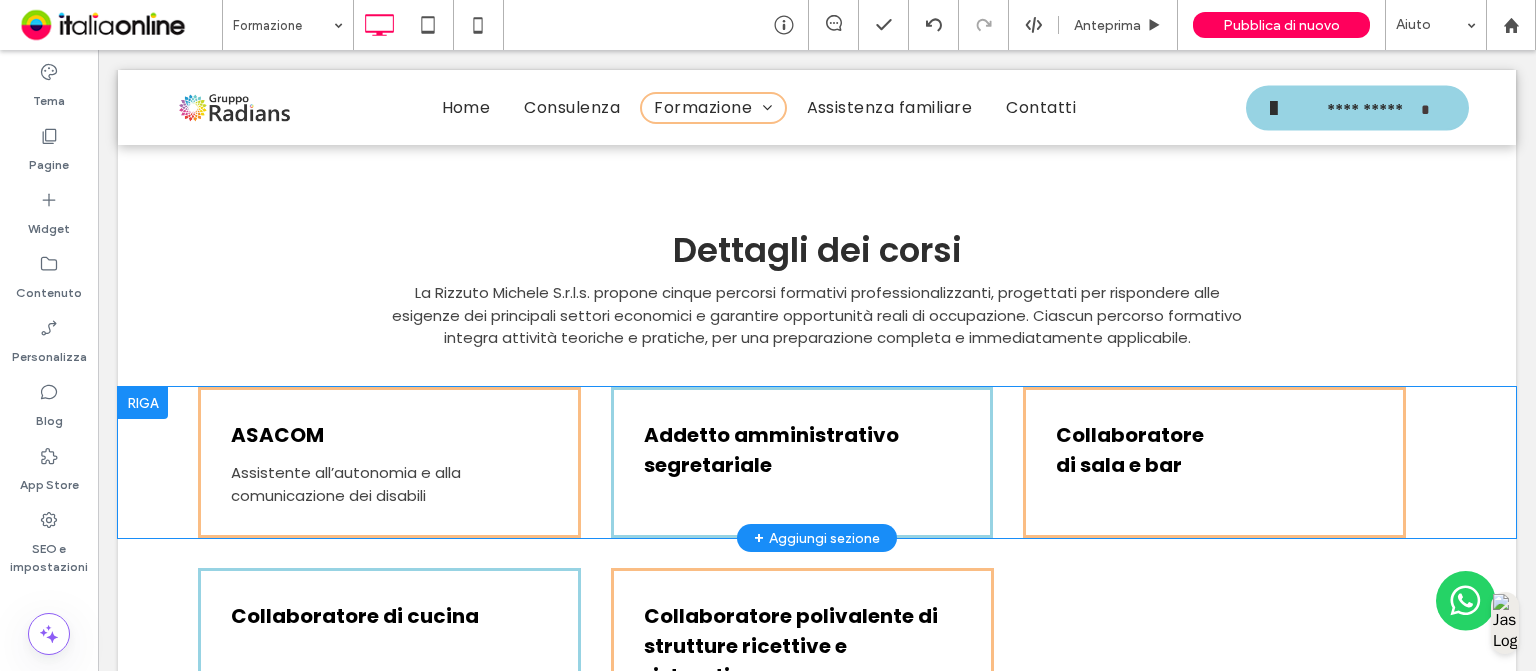 scroll, scrollTop: 2584, scrollLeft: 0, axis: vertical 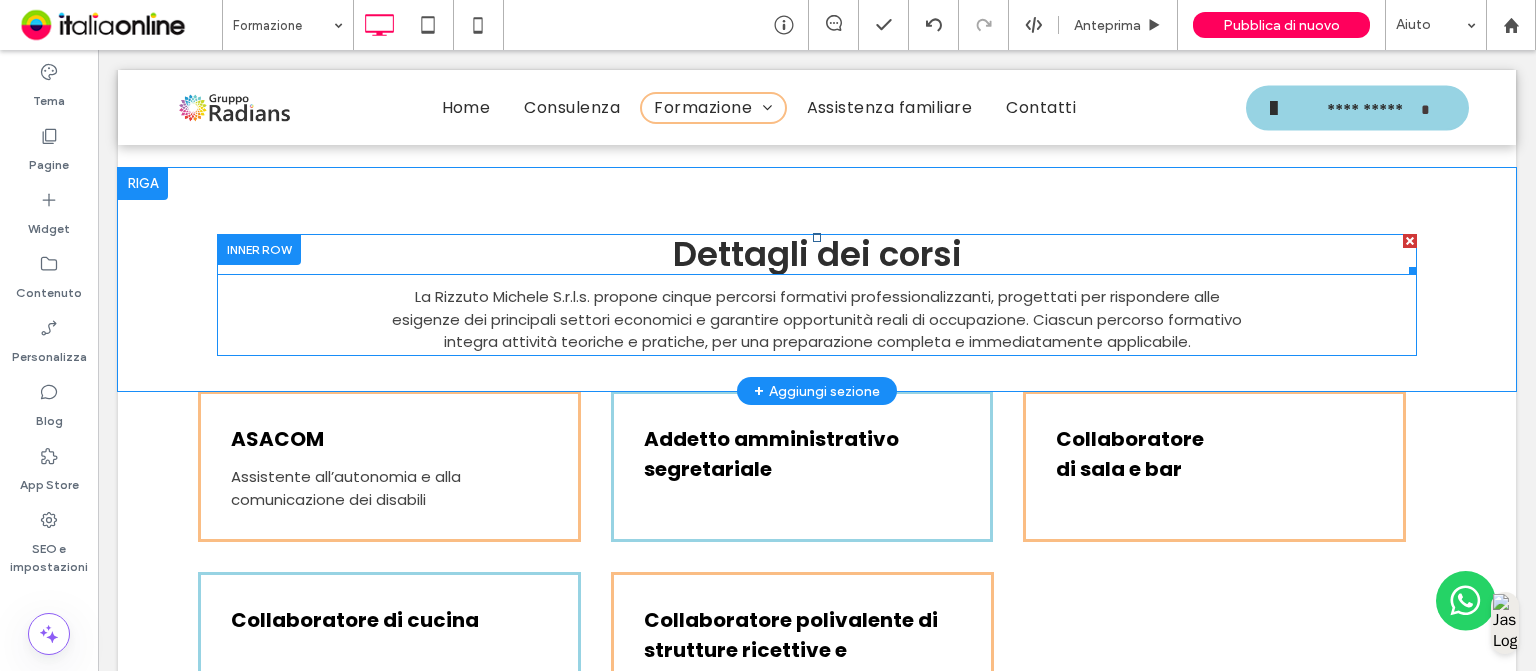 click on "Dettagli dei corsi" at bounding box center [817, 254] 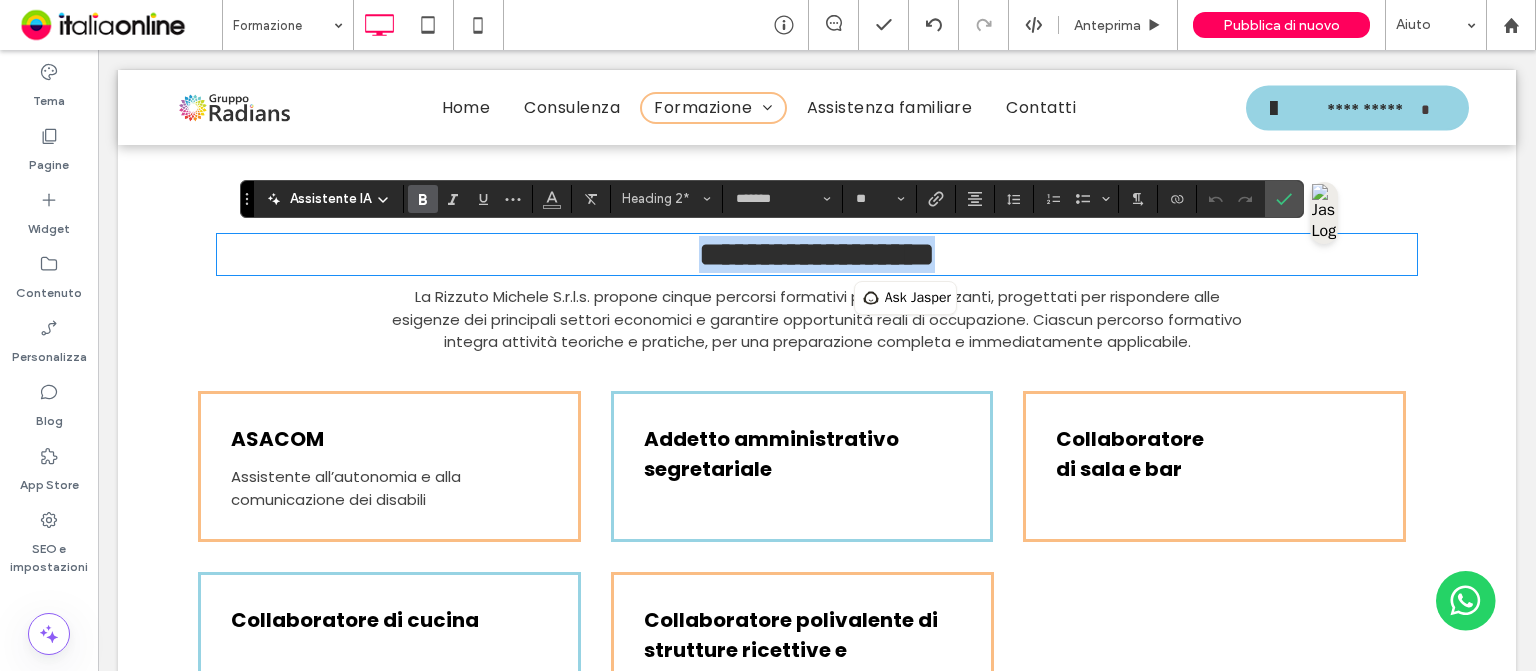 type 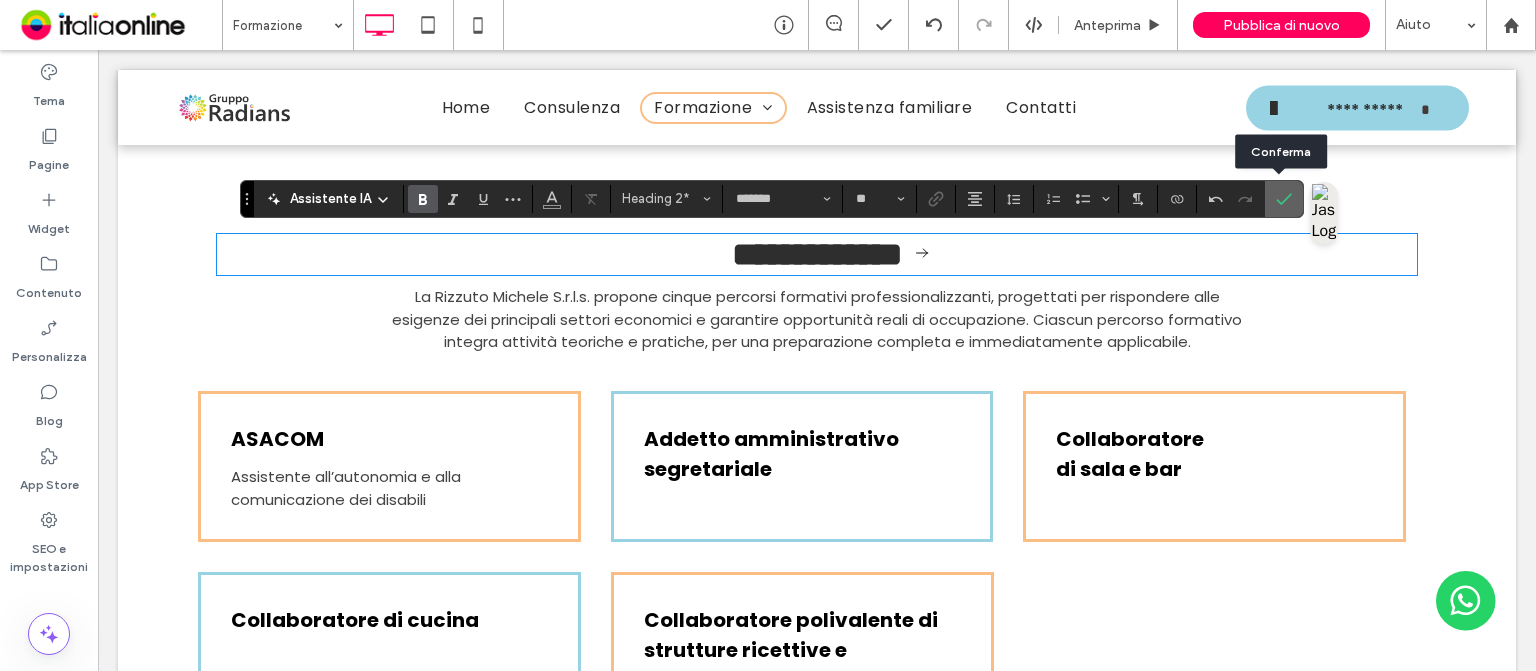 click 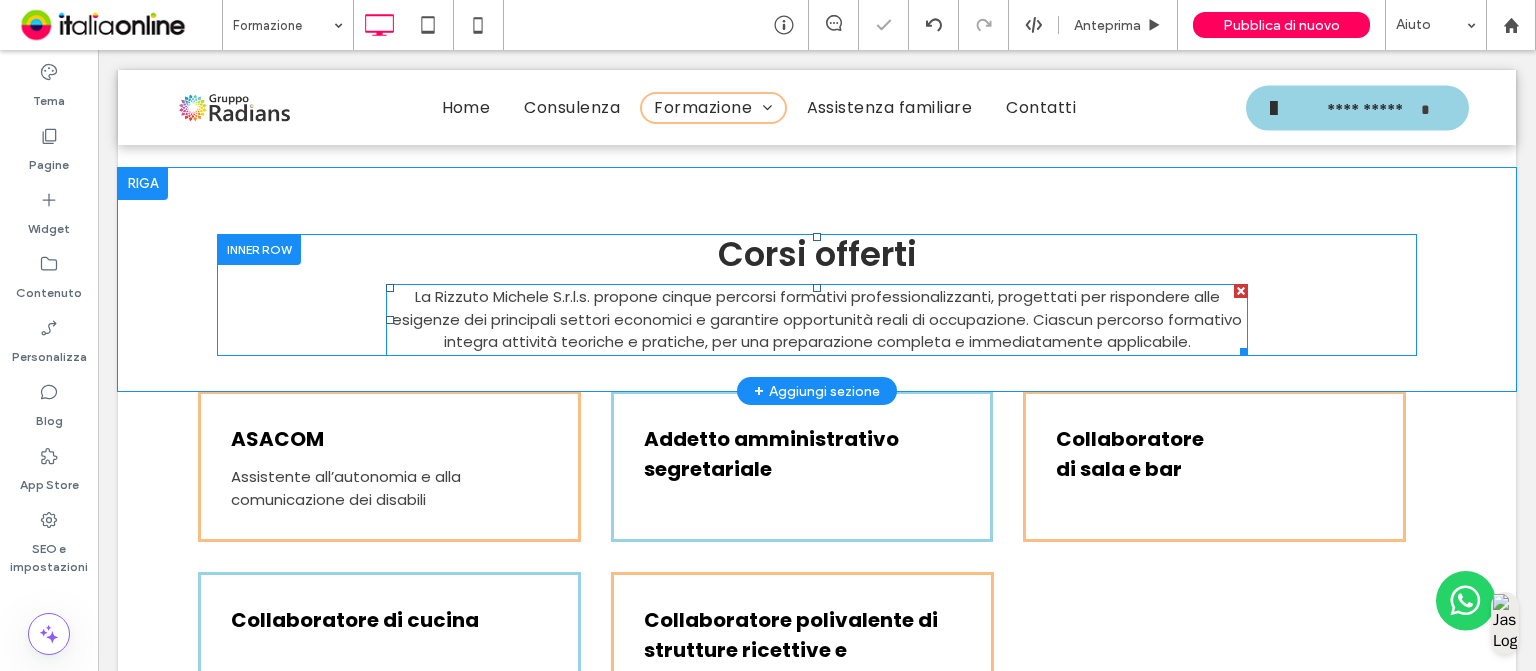 click on "La Rizzuto Michele S.r.l.s. propone cinque percorsi formativi professionalizzanti, progettati per rispondere alle esigenze dei principali settori economici e garantire opportunità reali di occupazione. Ciascun percorso formativo integra attività teoriche e pratiche, per una preparazione completa e immediatamente applicabile." at bounding box center (817, 319) 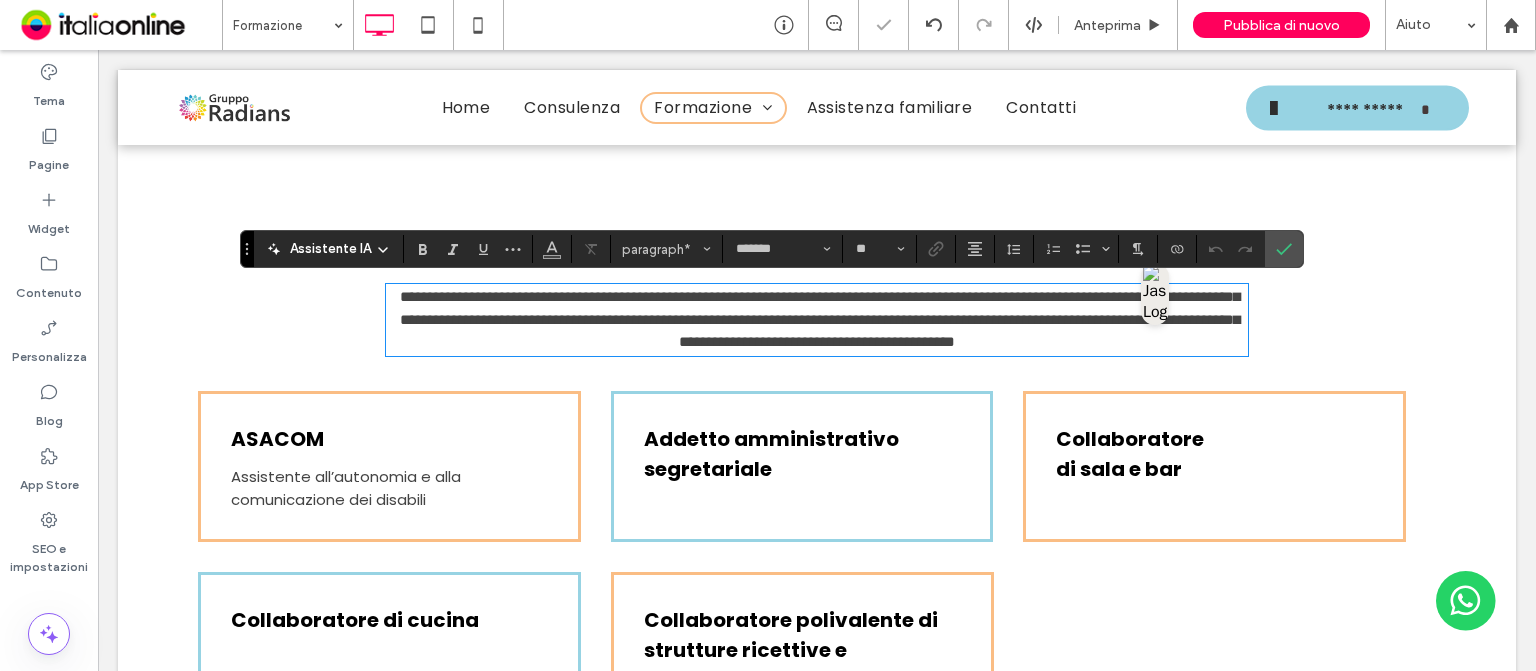 click on "**********" at bounding box center (820, 319) 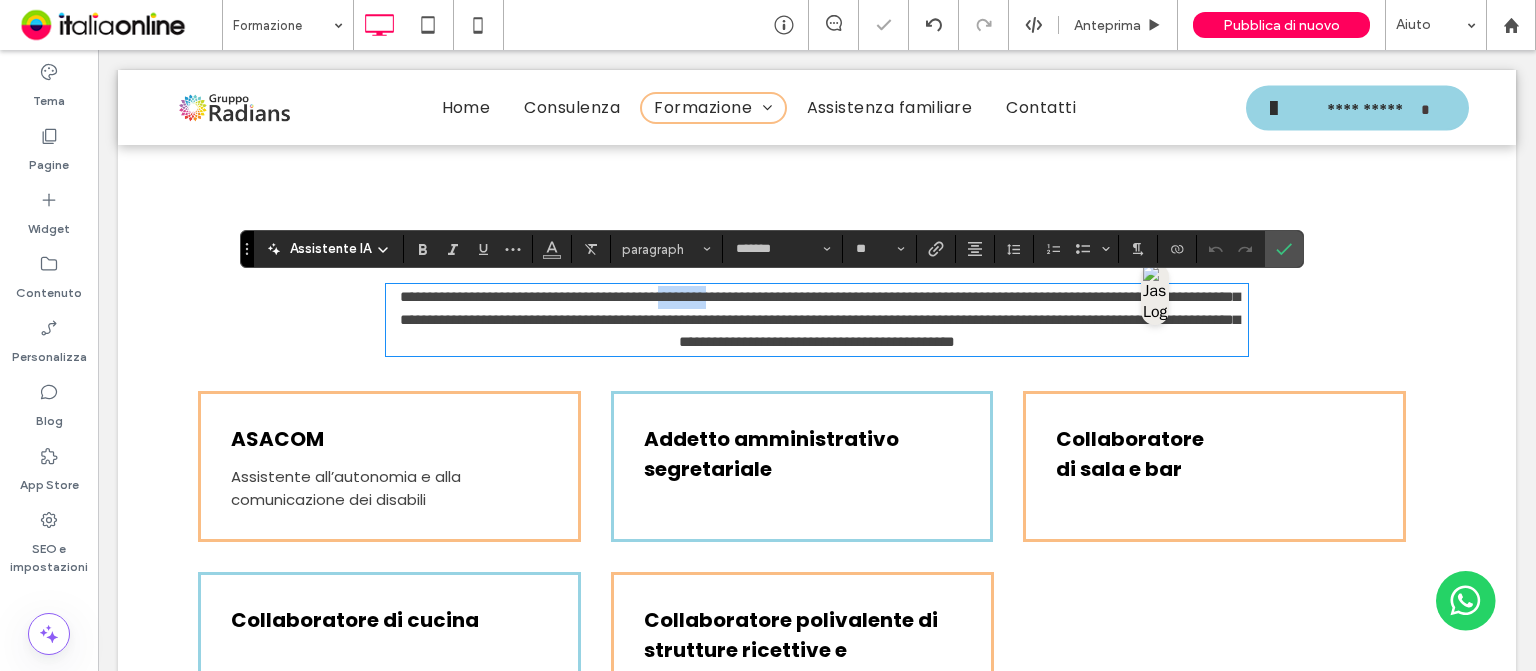 click on "**********" at bounding box center (820, 319) 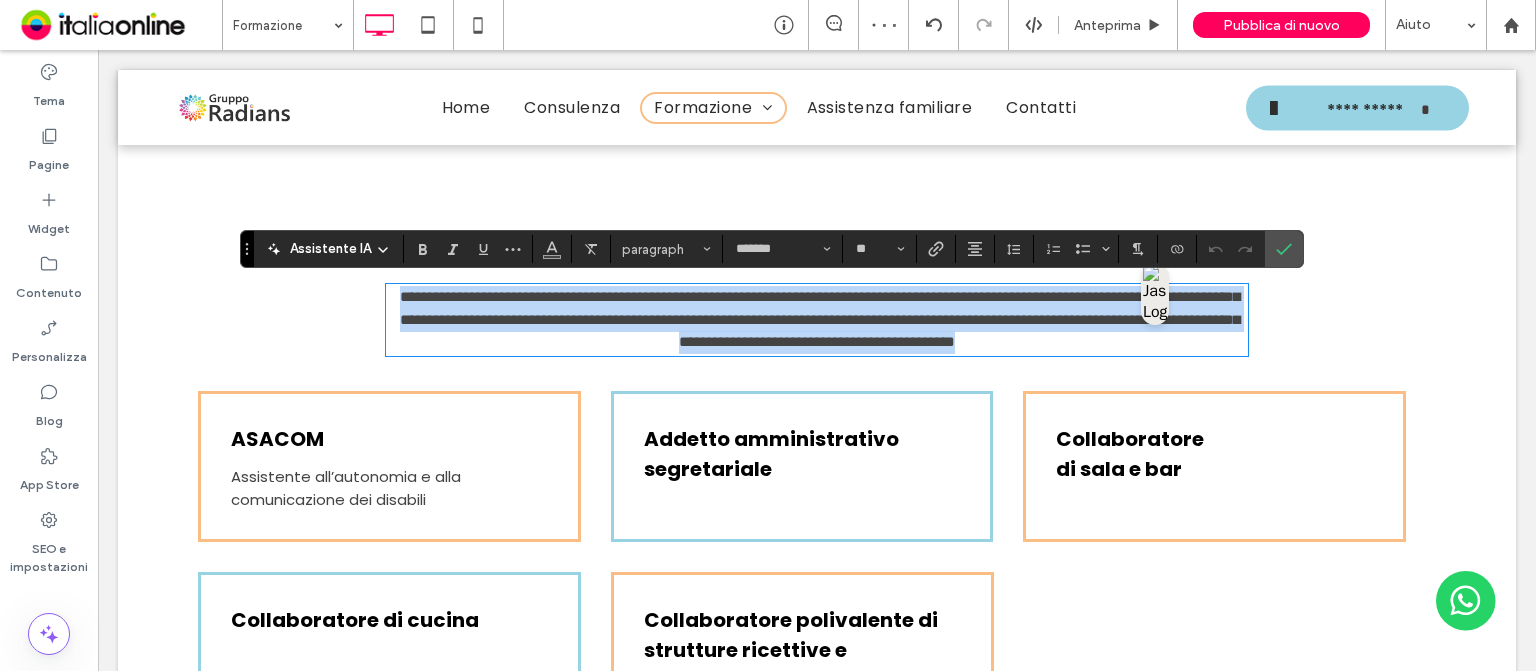 click on "**********" at bounding box center [820, 319] 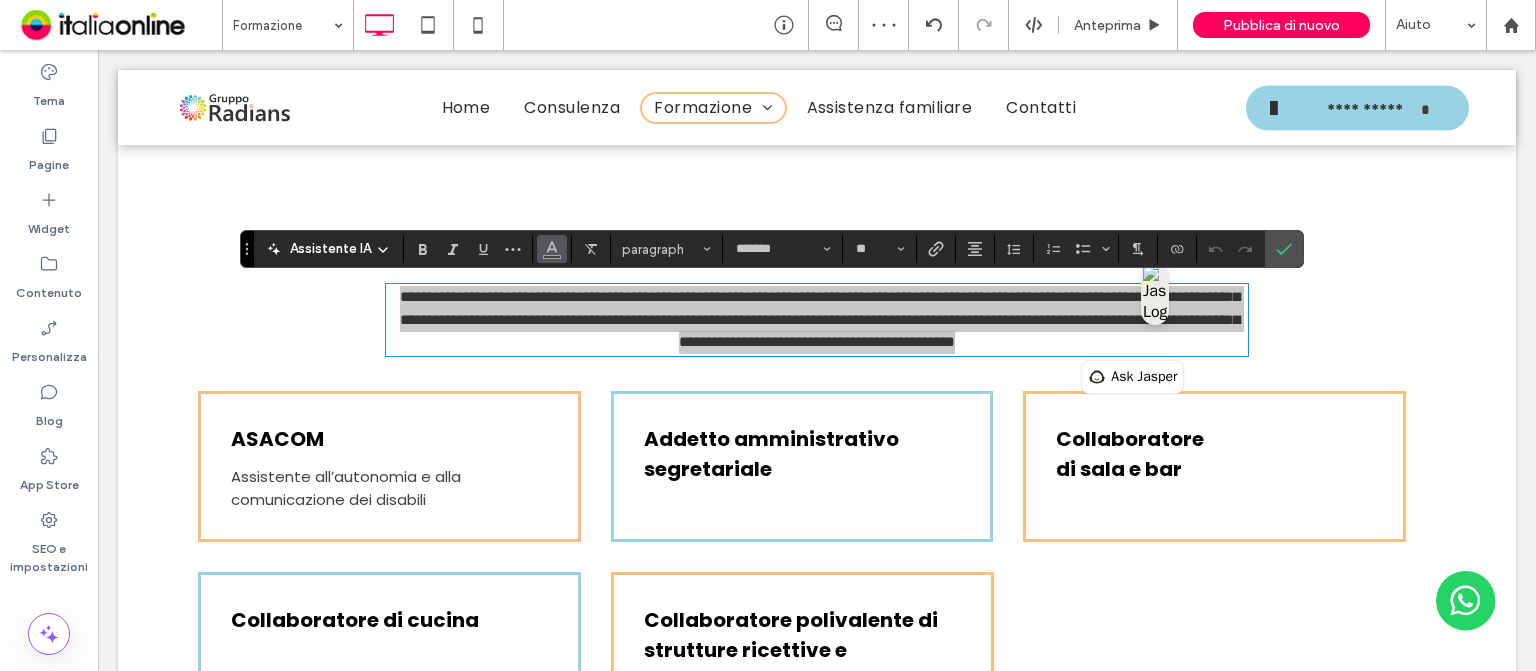 click 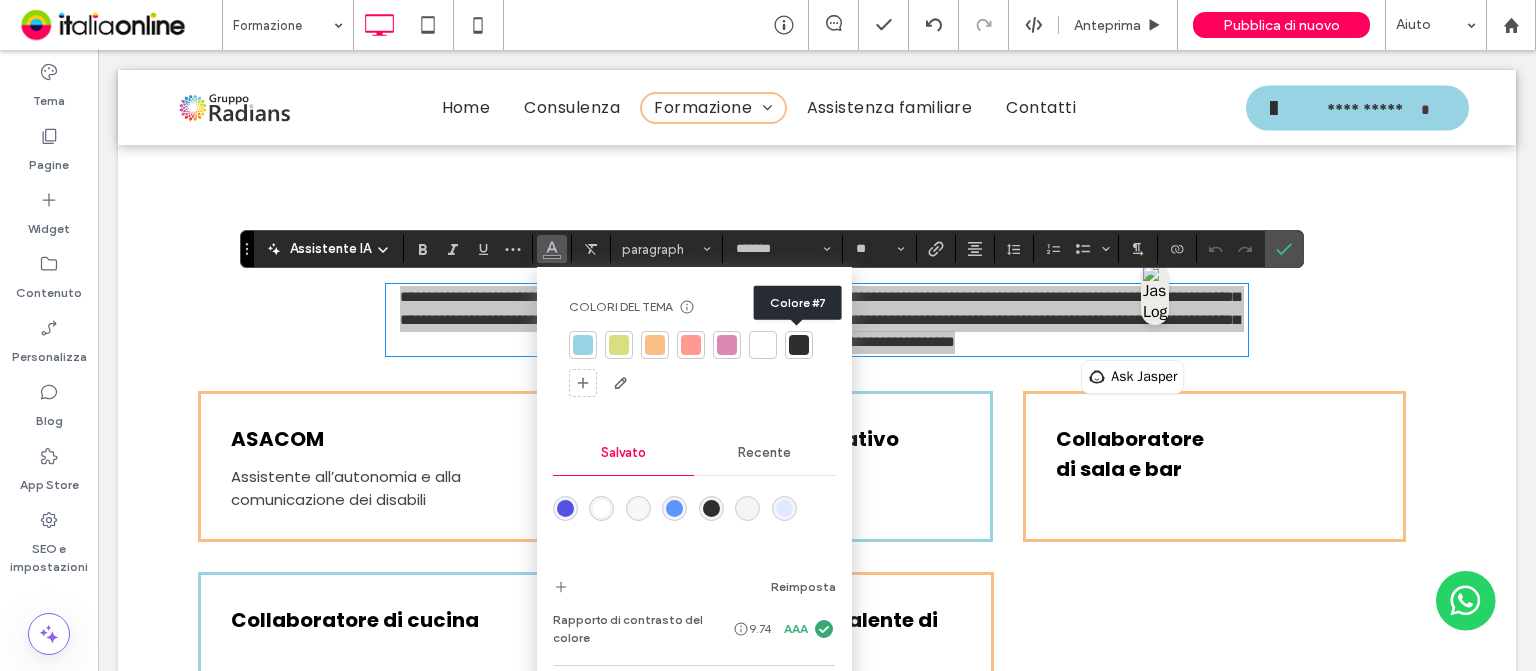 click at bounding box center (799, 345) 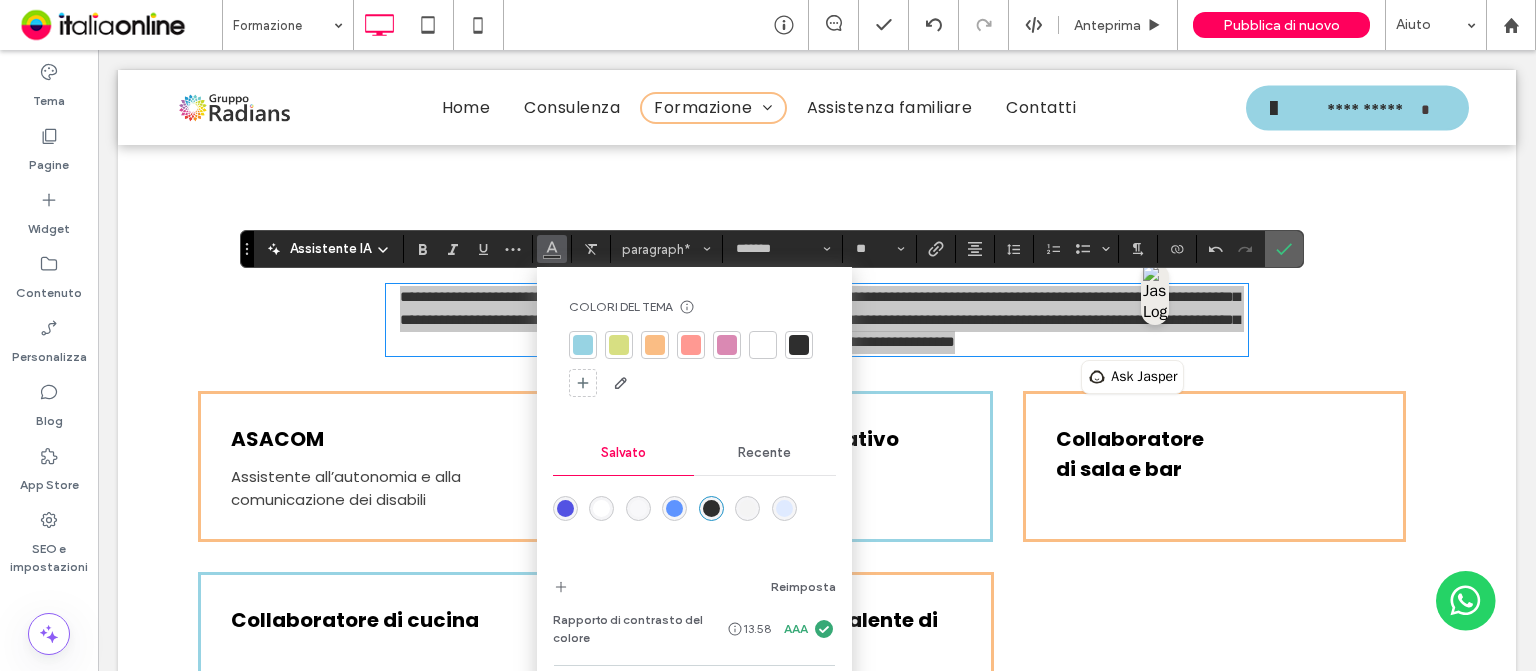 click 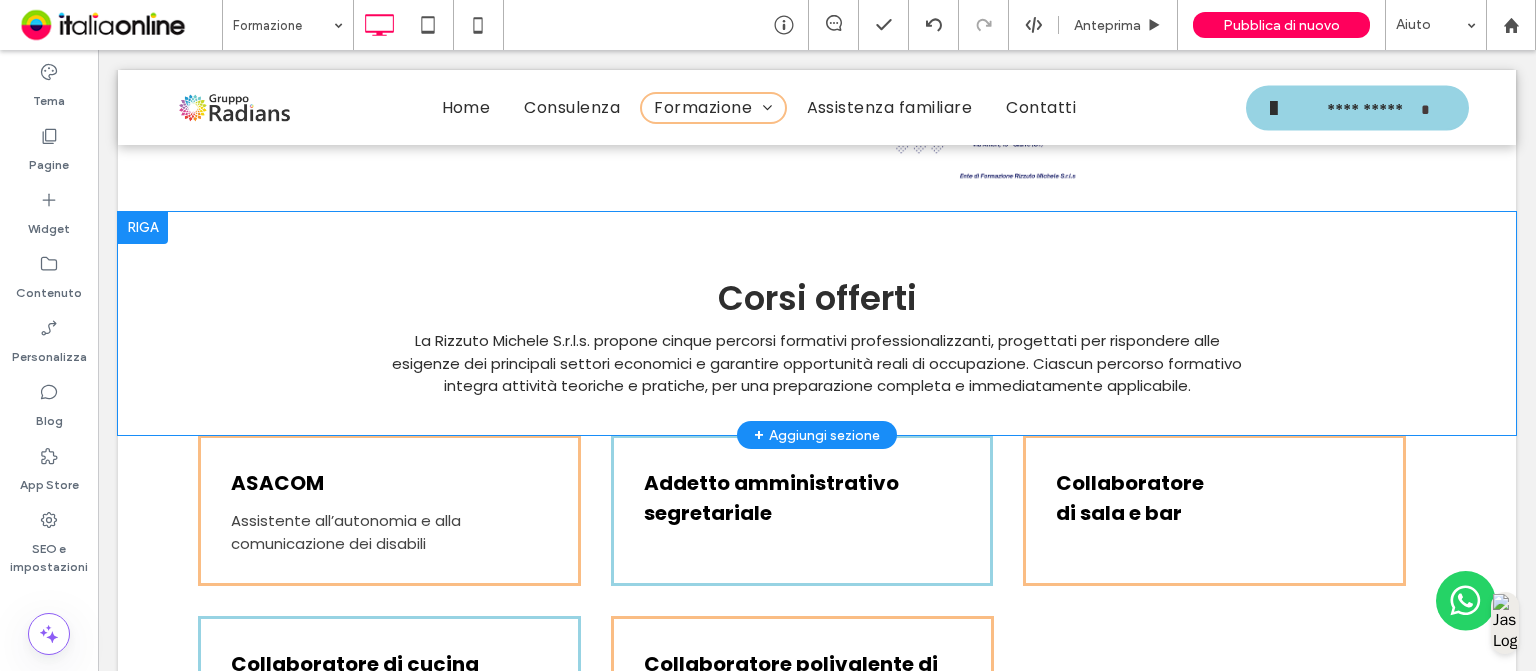 scroll, scrollTop: 2539, scrollLeft: 0, axis: vertical 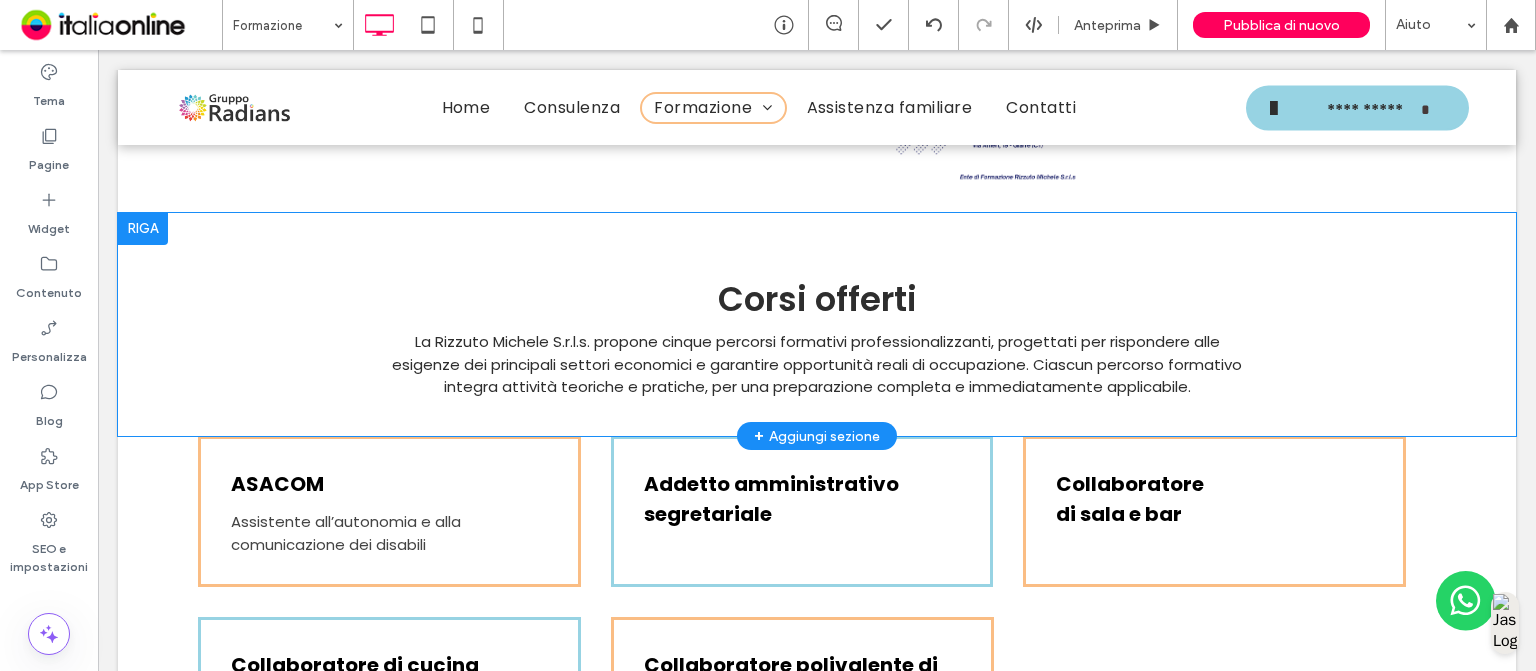 click on "+ Aggiungi sezione" at bounding box center (817, 436) 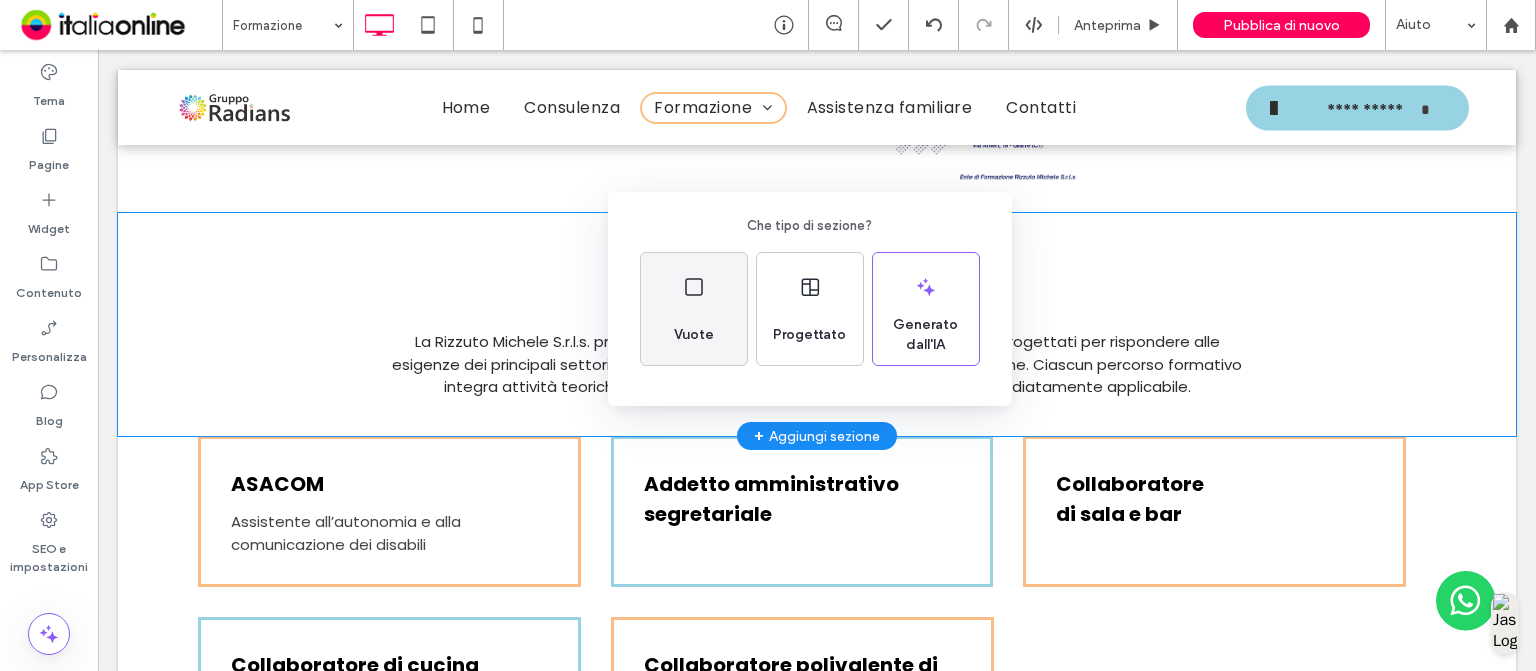 click on "Vuote" at bounding box center [694, 335] 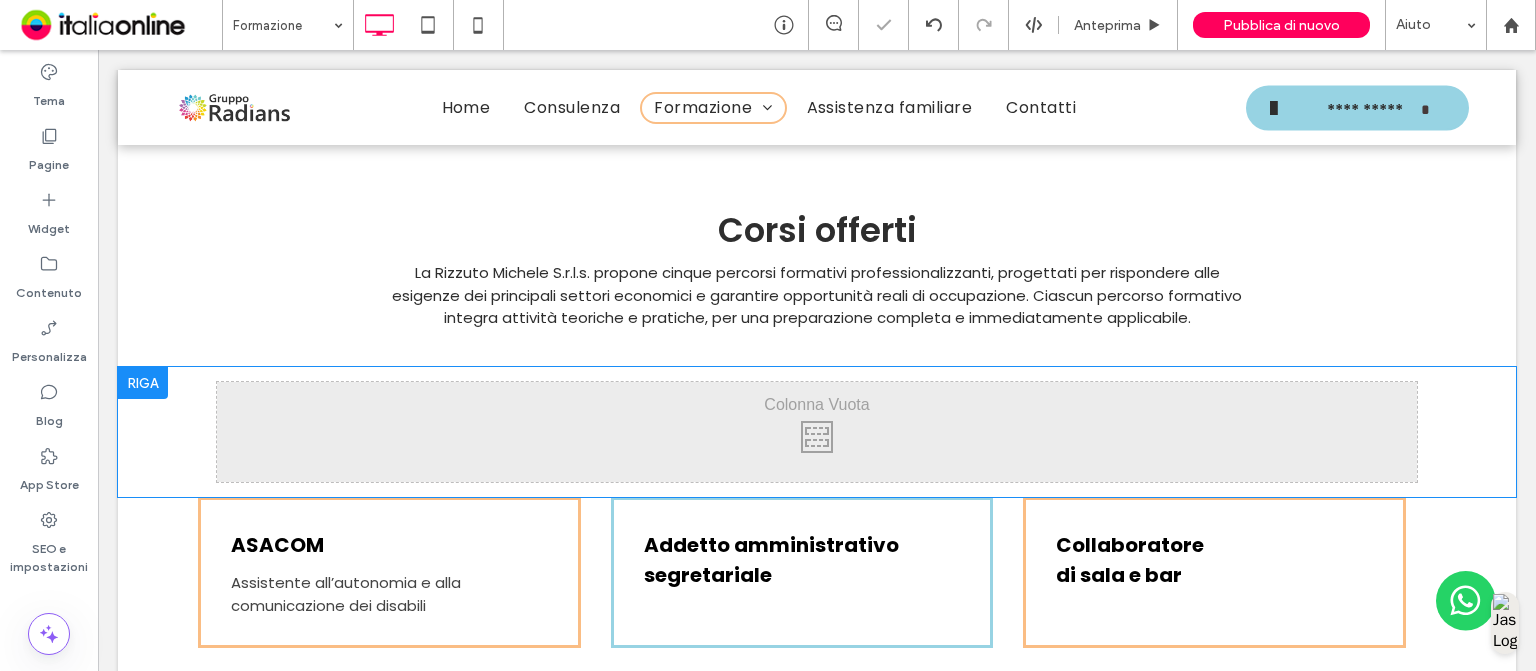 scroll, scrollTop: 2648, scrollLeft: 0, axis: vertical 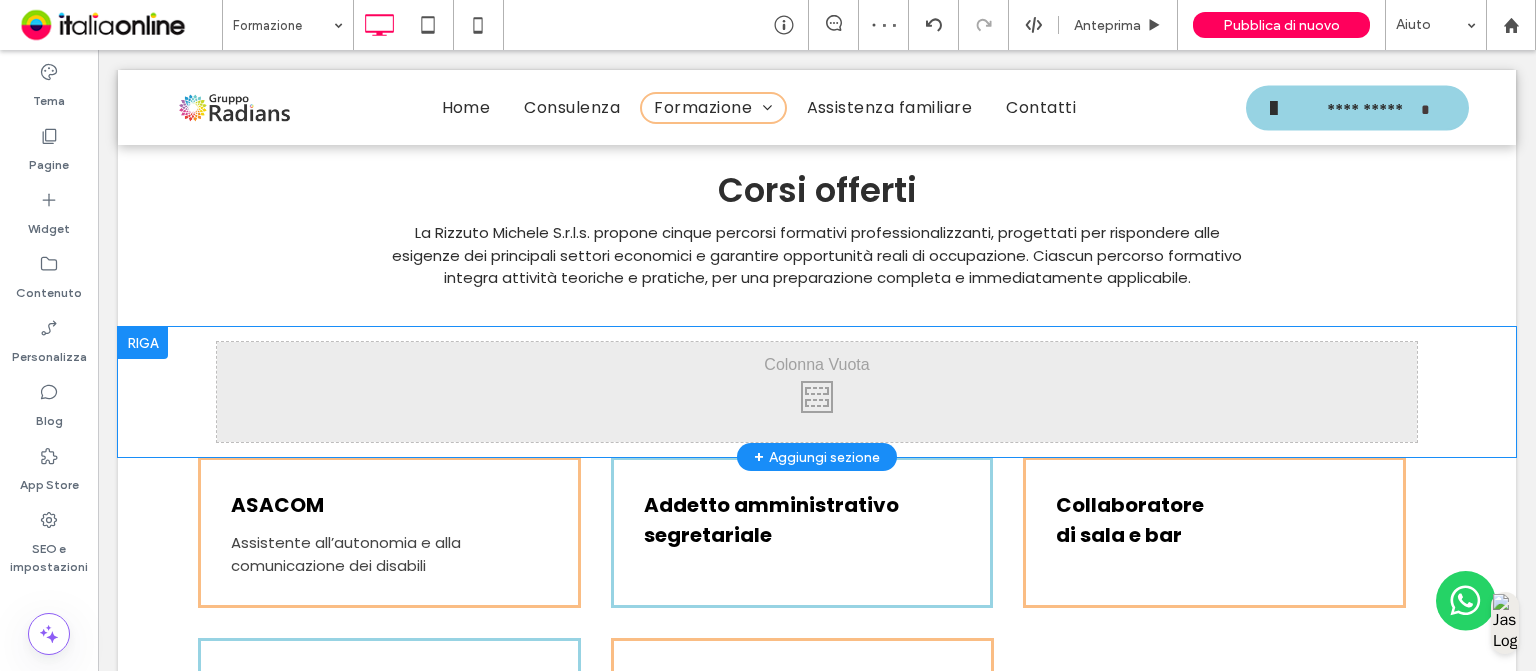 click on "Click To Paste     Click To Paste" at bounding box center (817, 392) 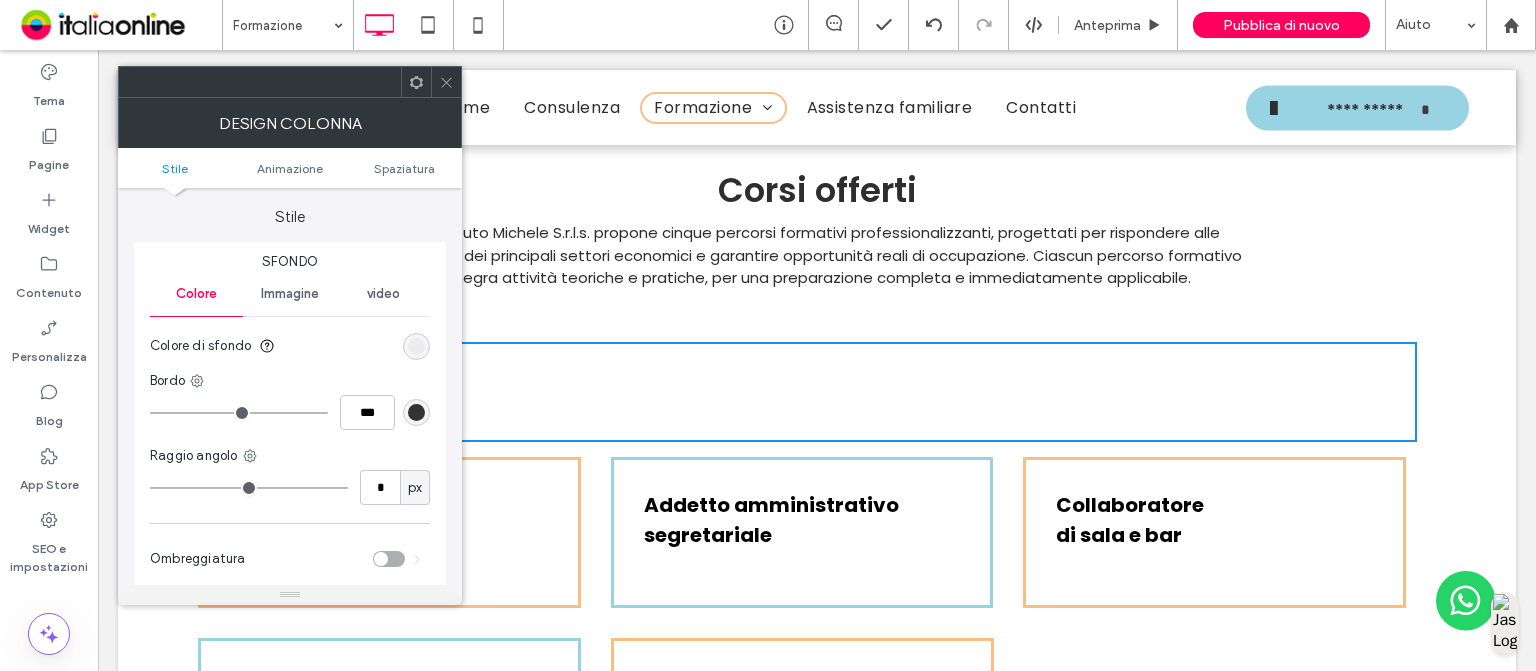 click at bounding box center (446, 82) 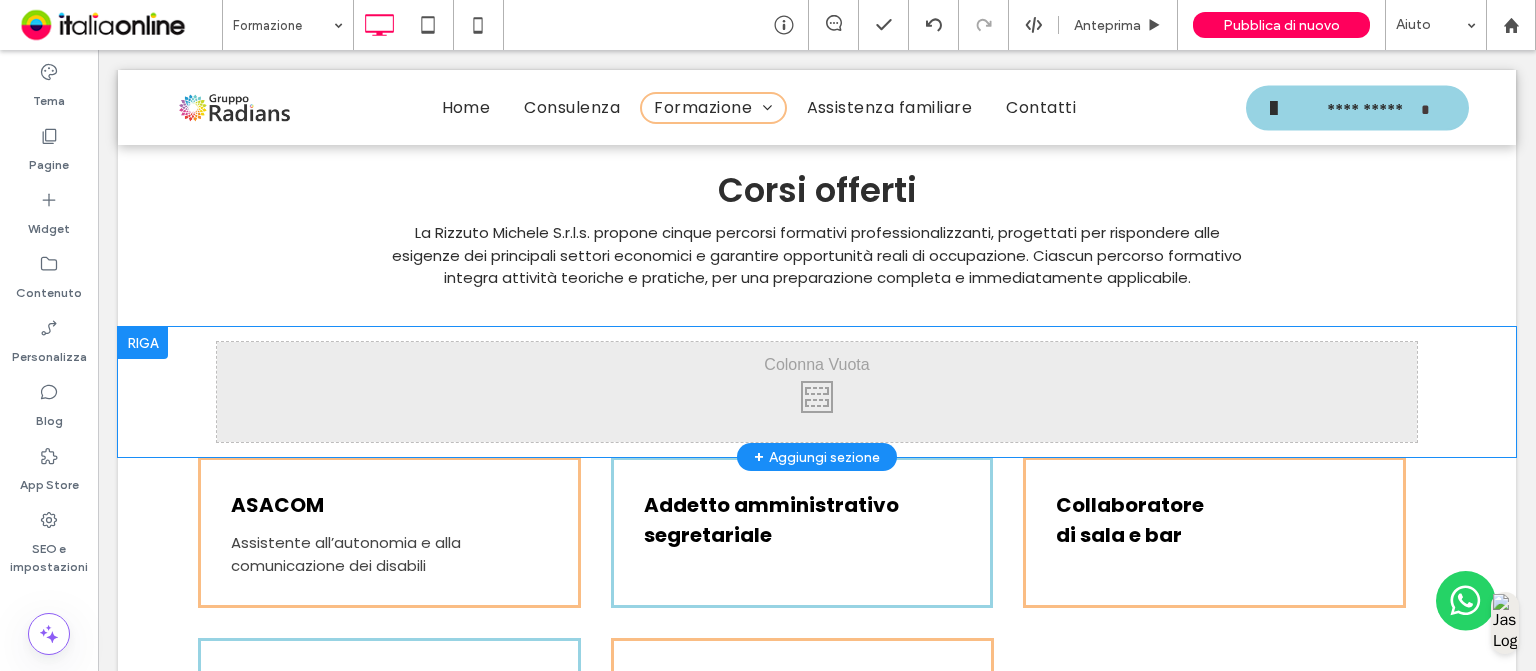 click at bounding box center (143, 343) 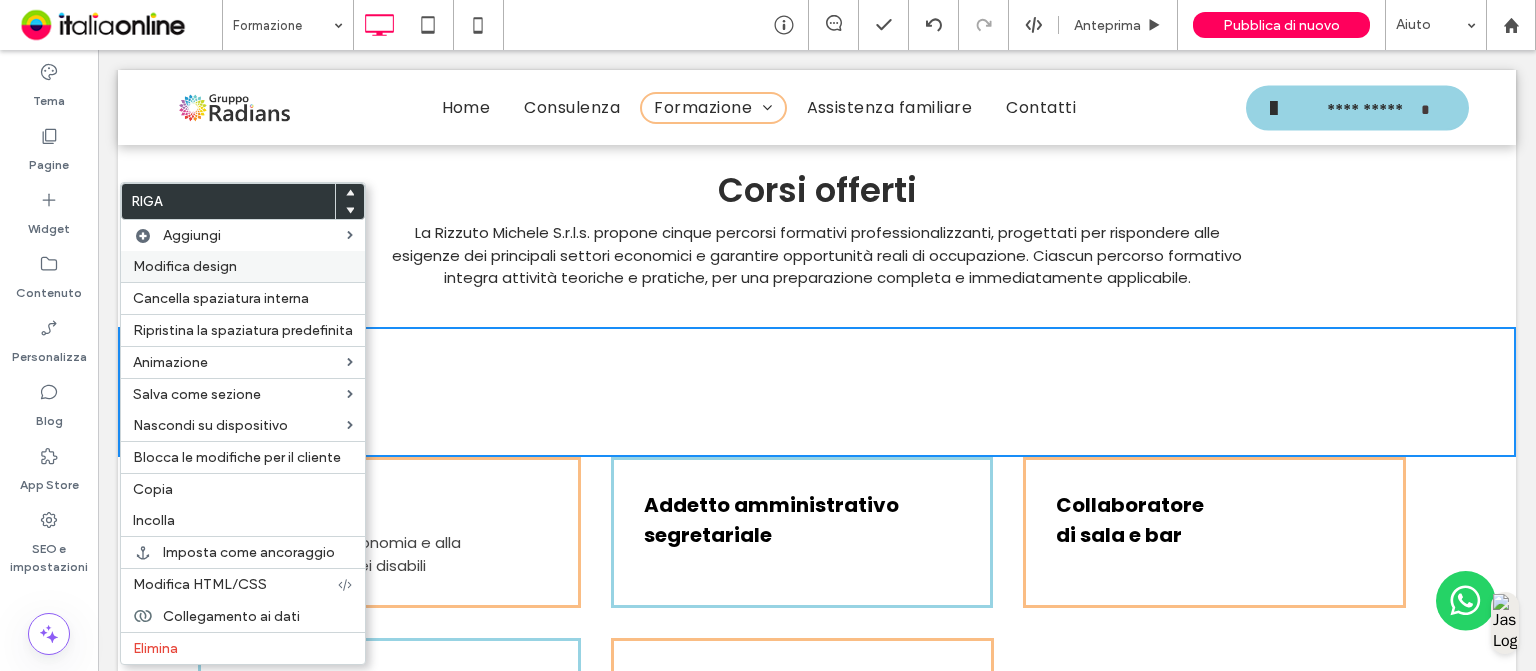 click on "Modifica design" at bounding box center (243, 266) 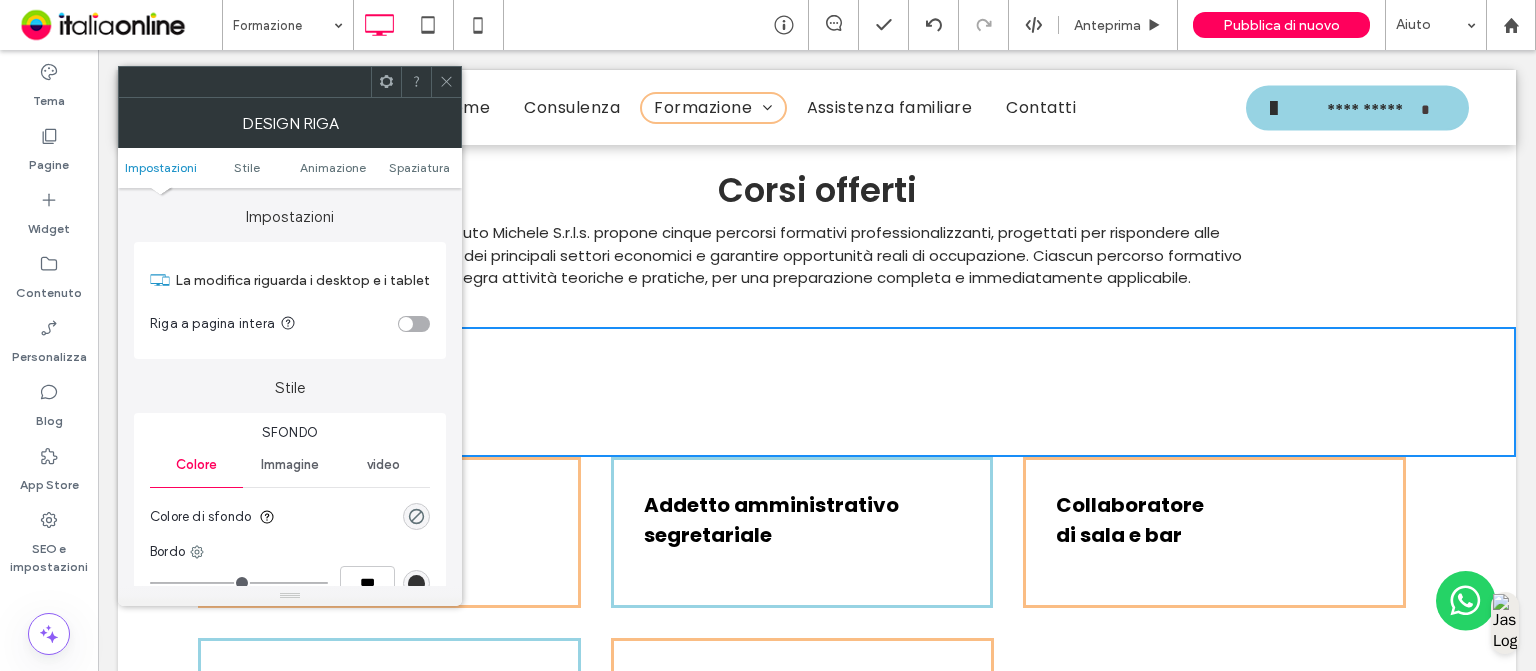 click at bounding box center (414, 324) 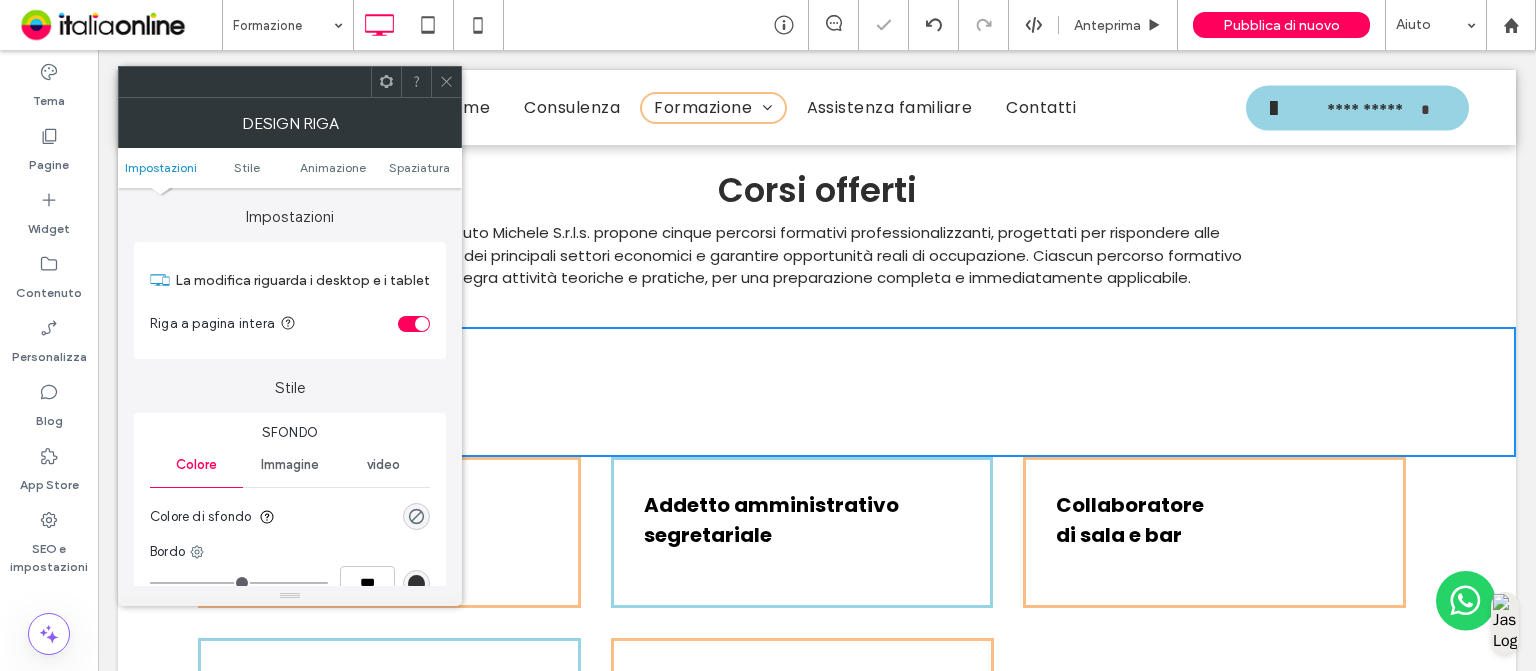 click at bounding box center (422, 324) 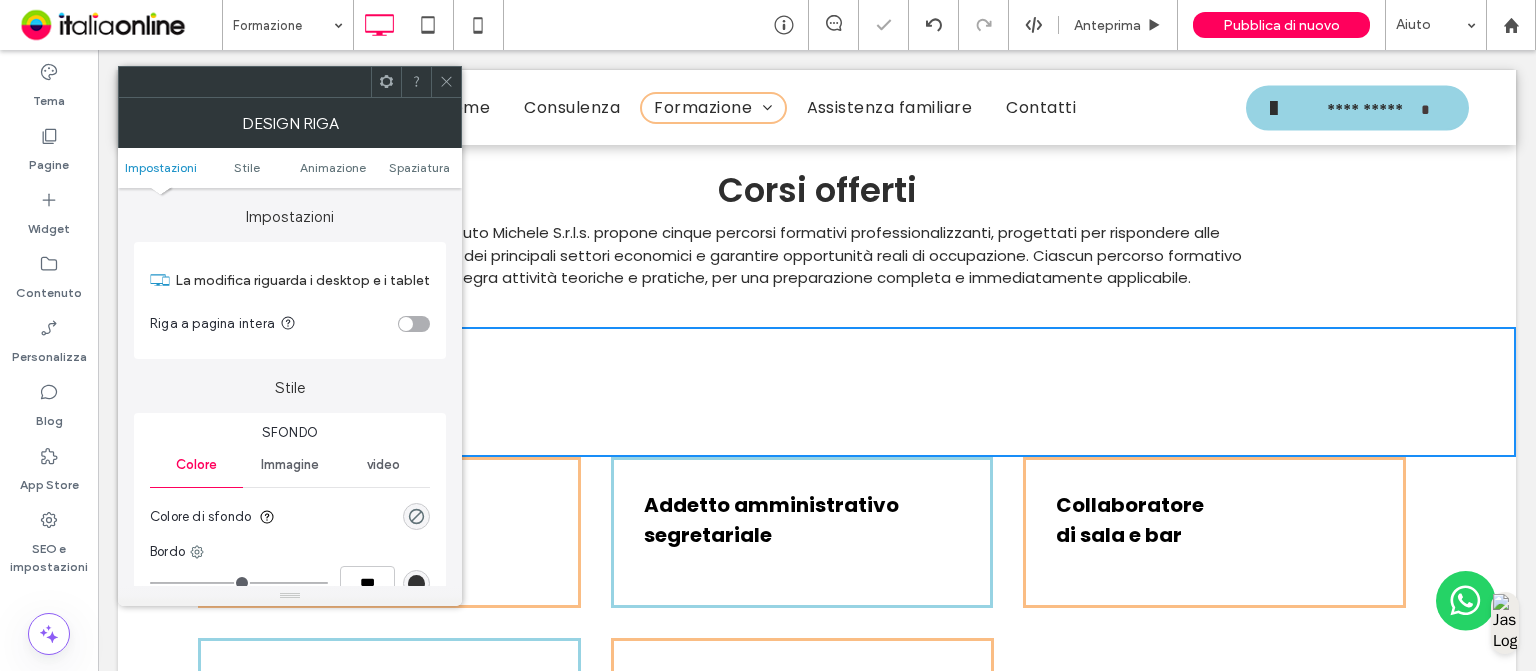 click 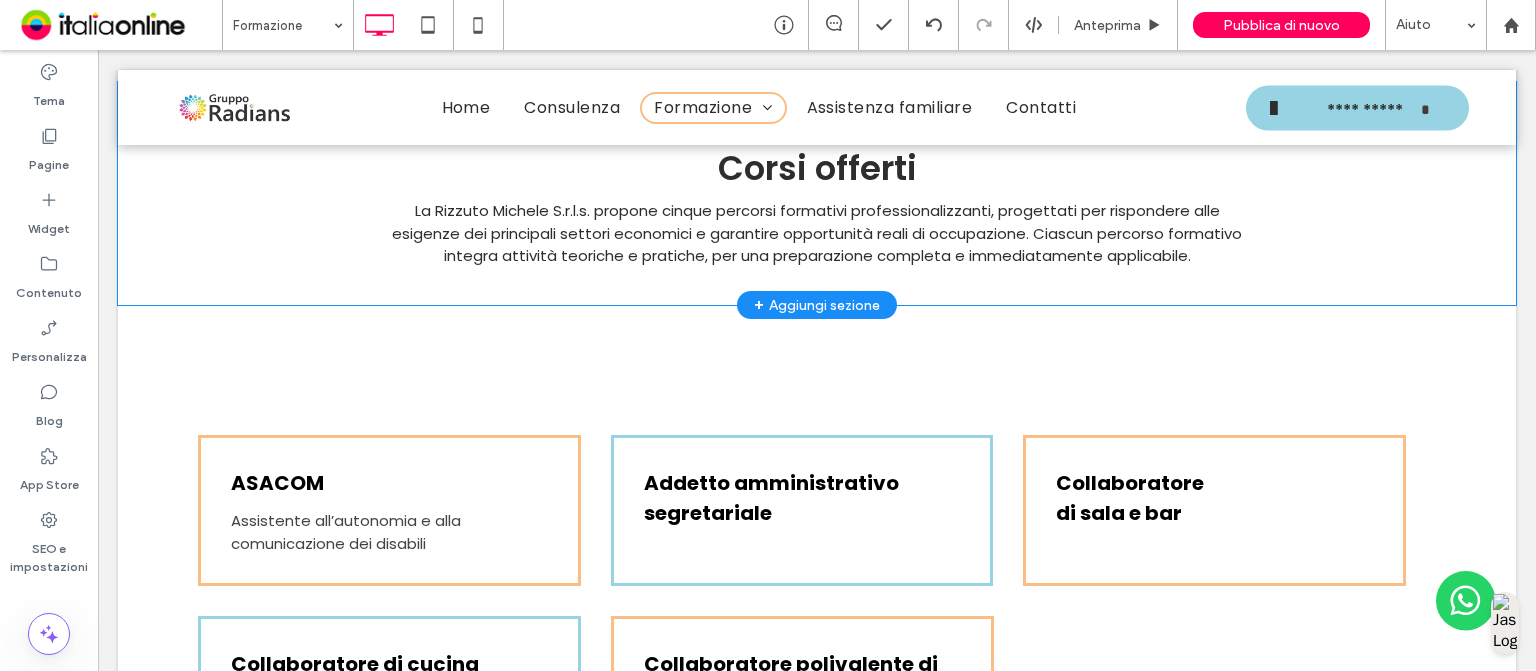 scroll, scrollTop: 2667, scrollLeft: 0, axis: vertical 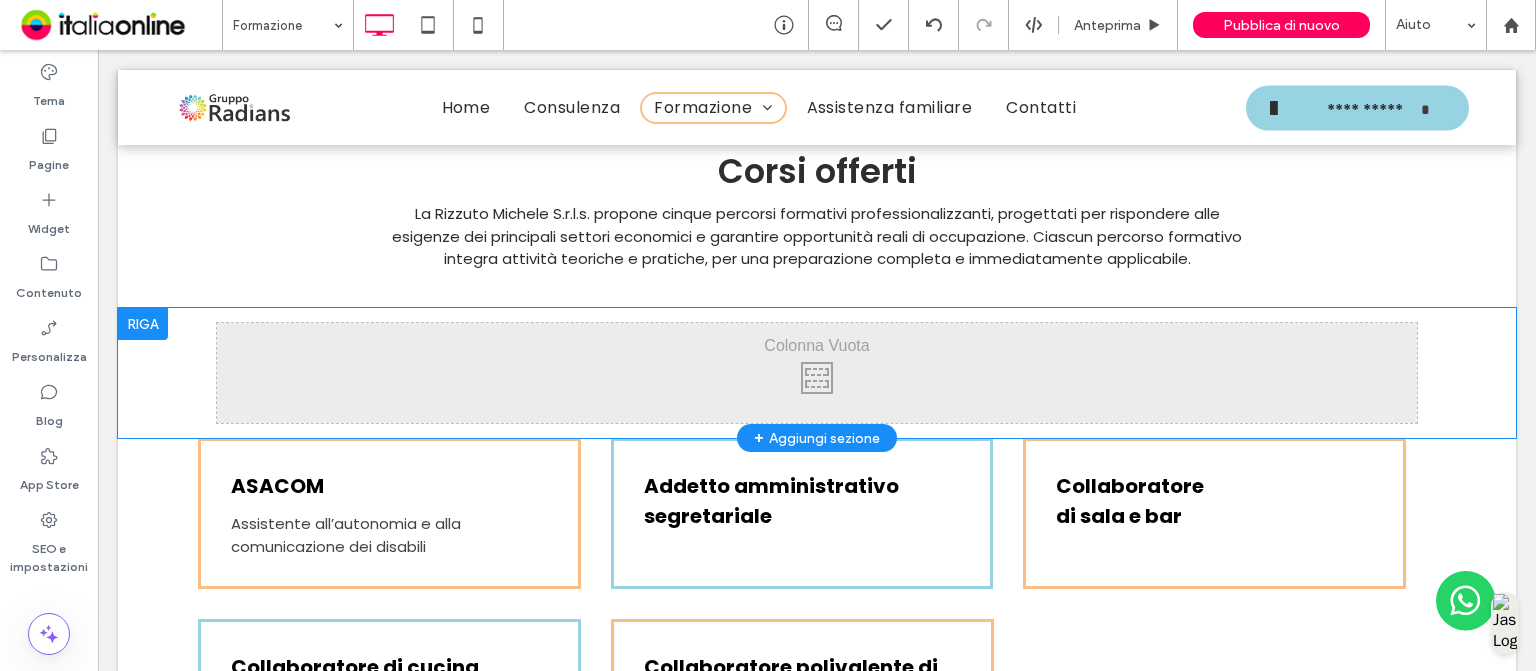click at bounding box center (143, 324) 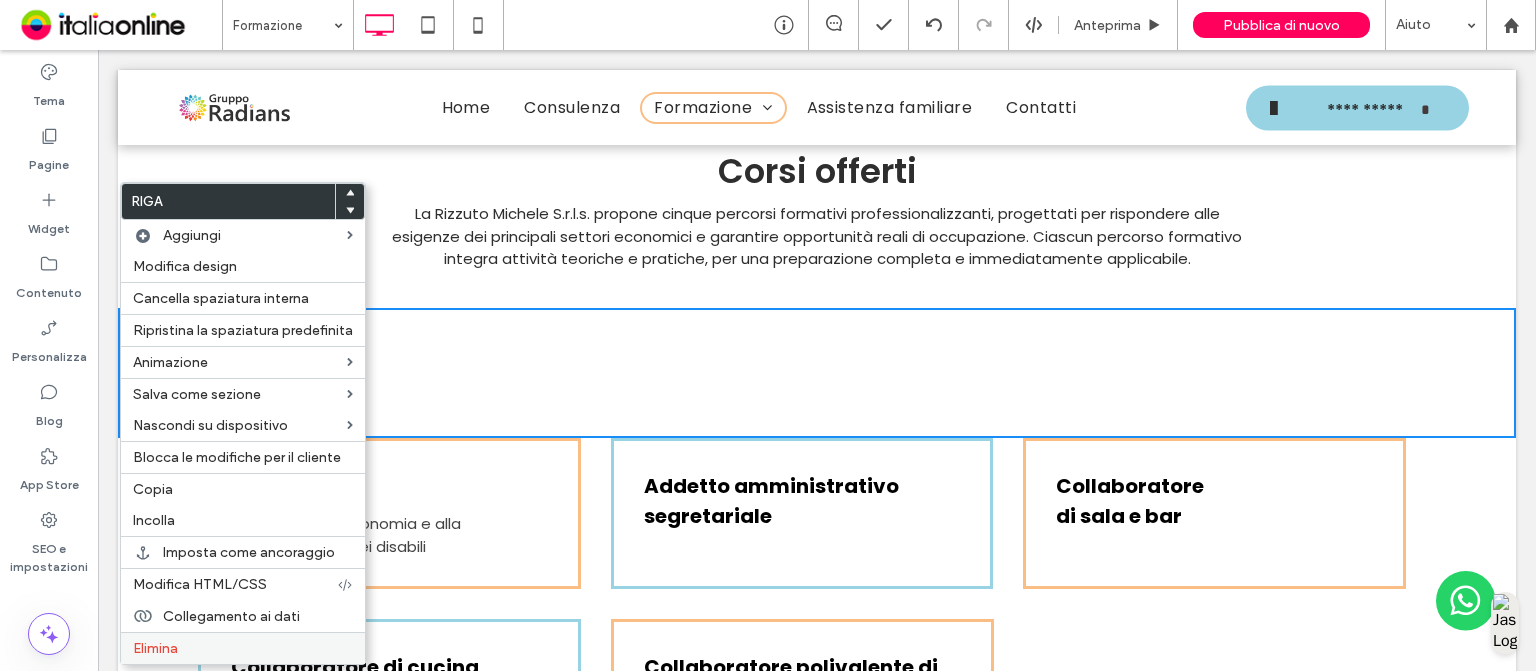 click on "Elimina" at bounding box center [243, 648] 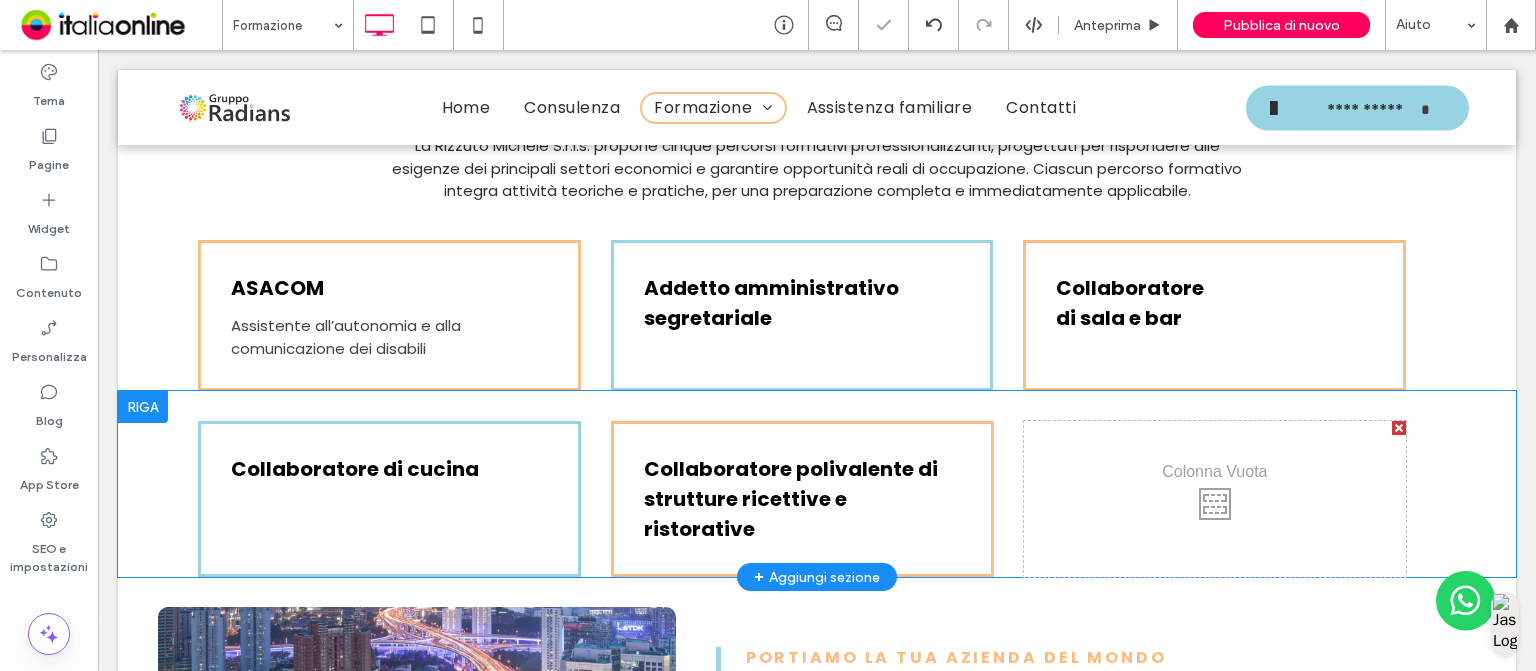 scroll, scrollTop: 2711, scrollLeft: 0, axis: vertical 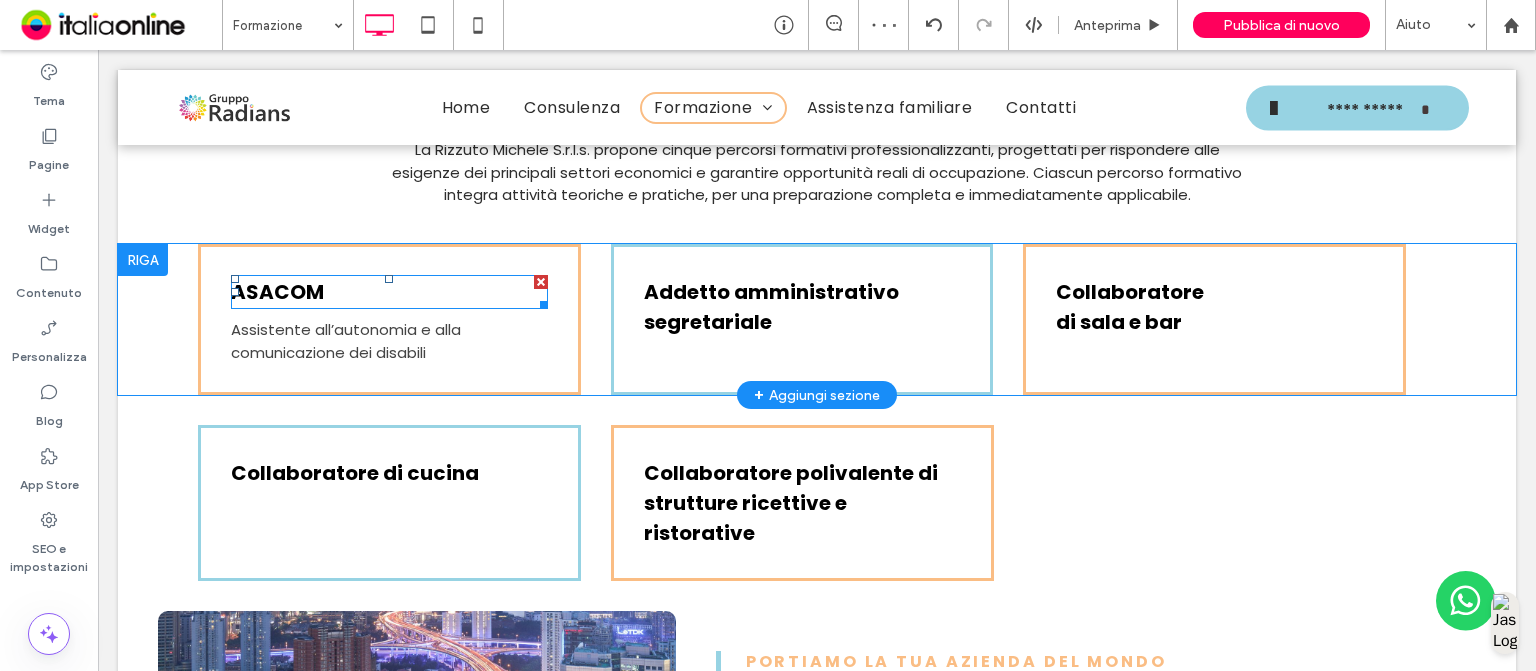 click on "ASACOM" at bounding box center [389, 292] 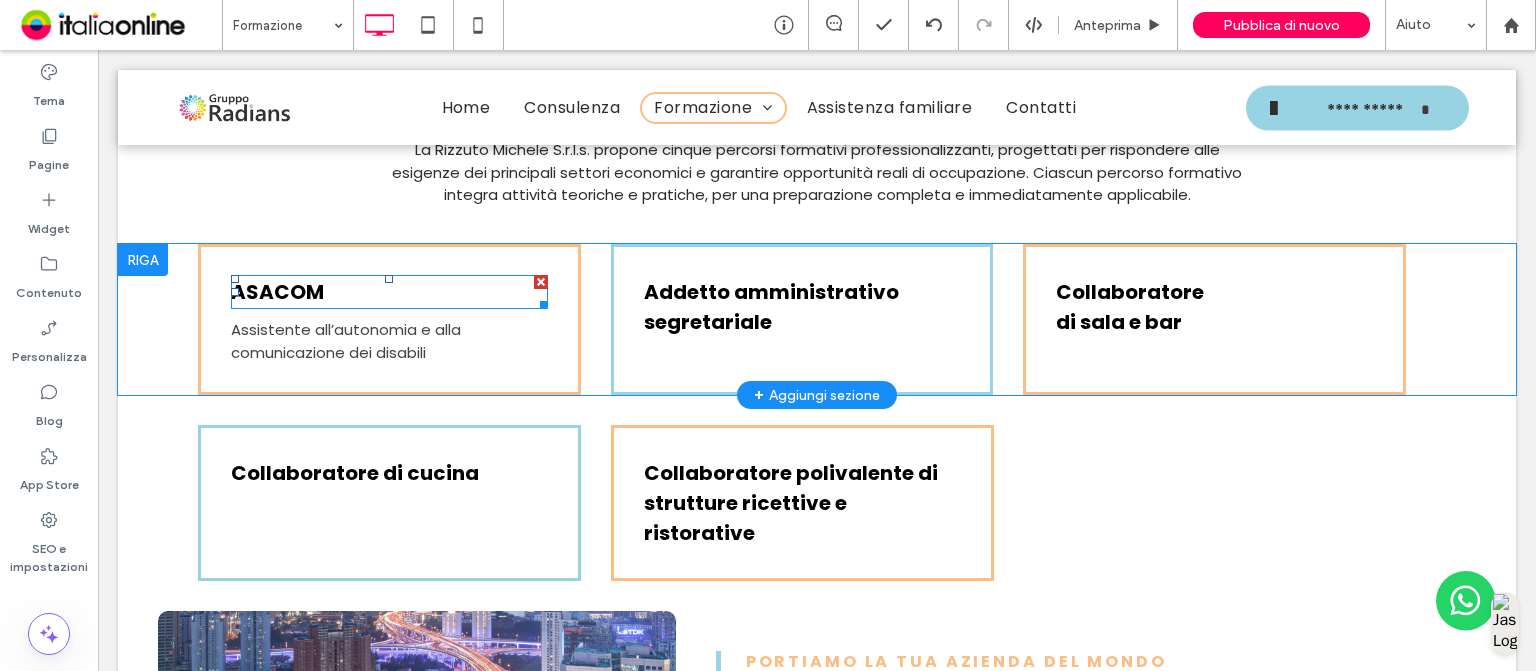 type on "*******" 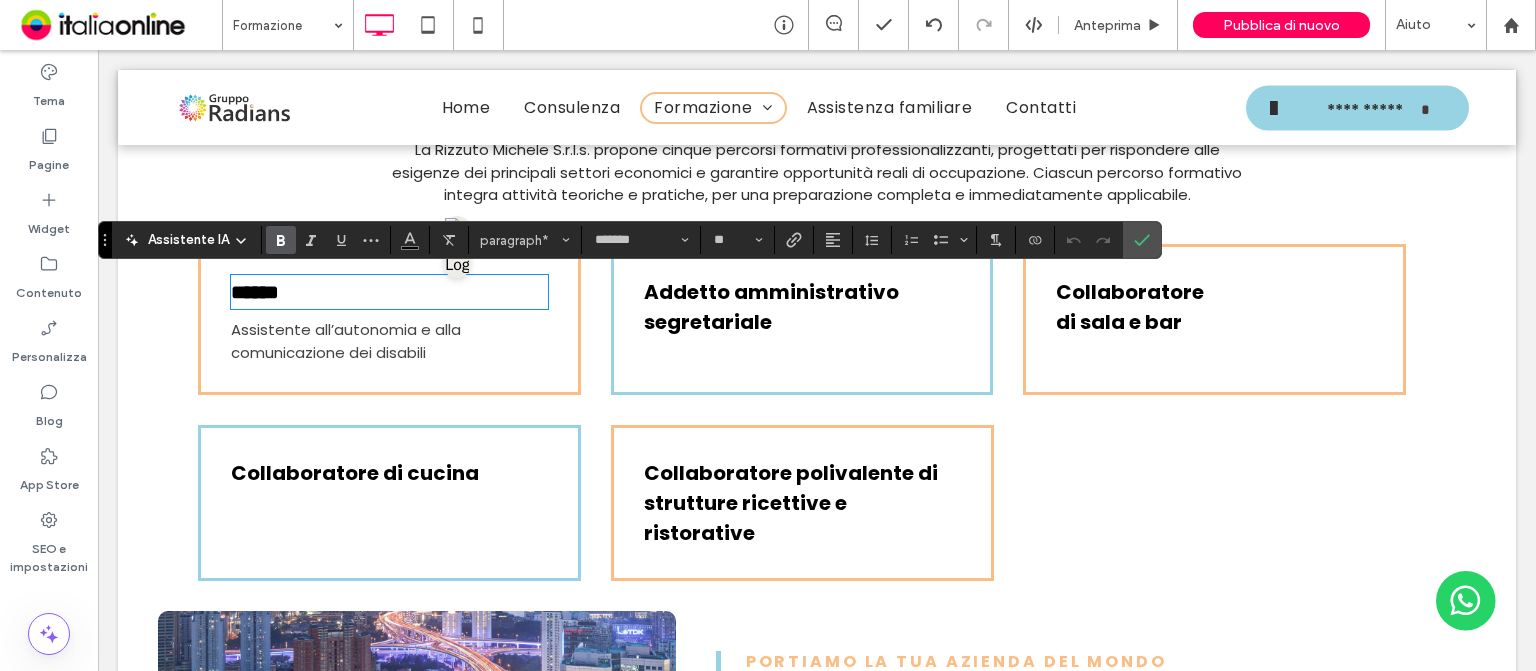 click on "******" at bounding box center [389, 292] 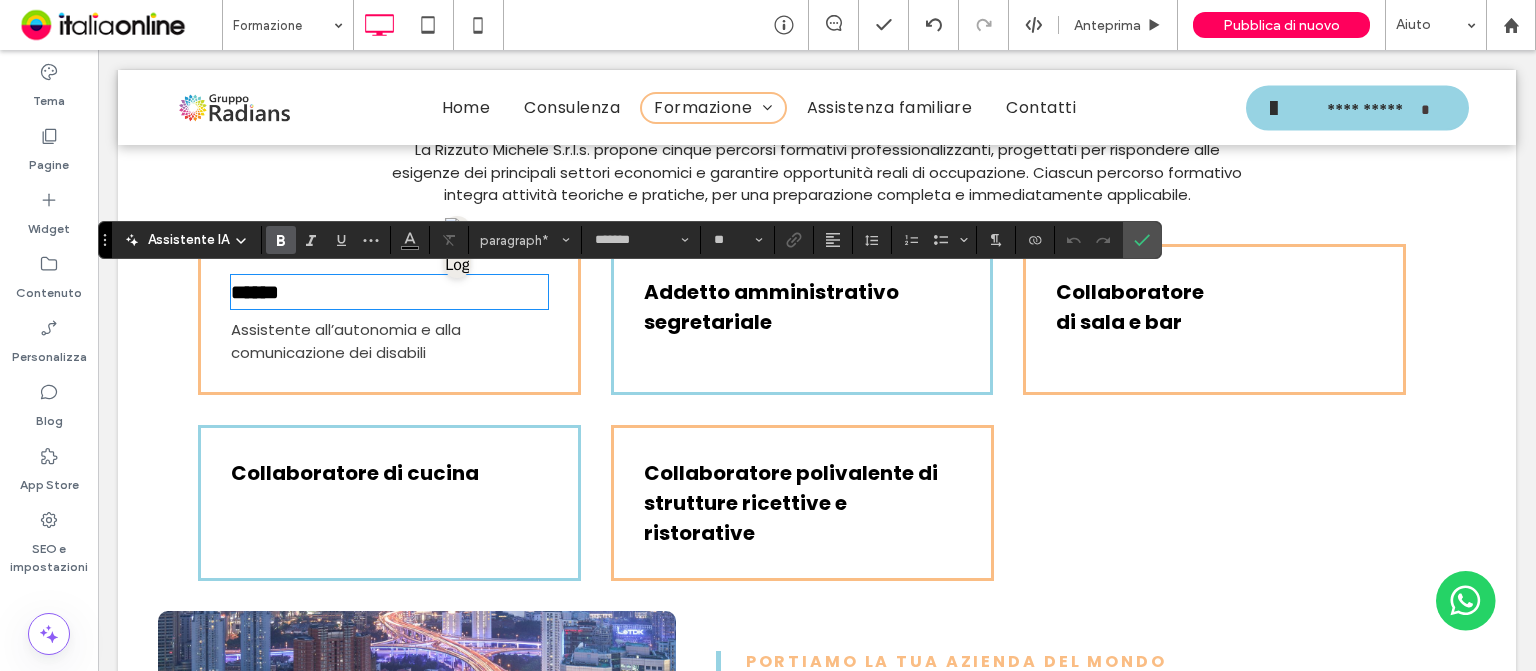 type 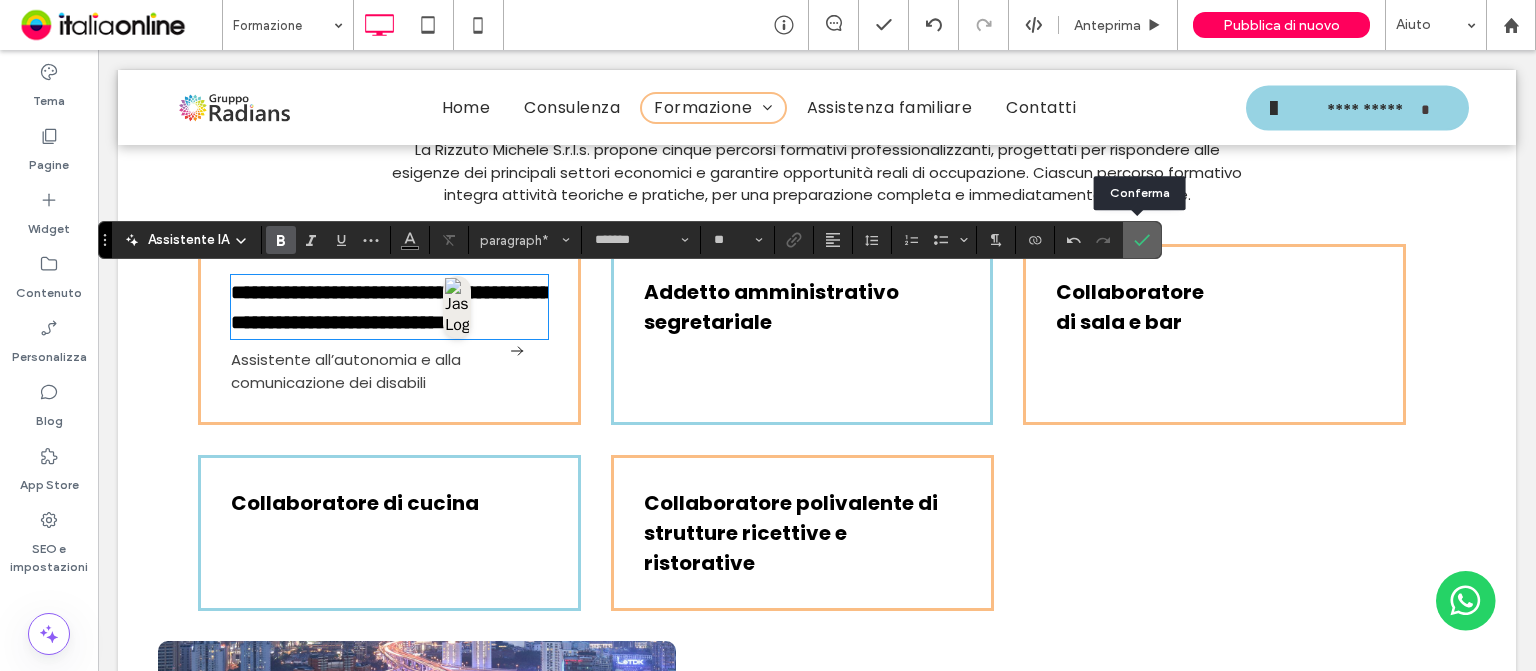 click 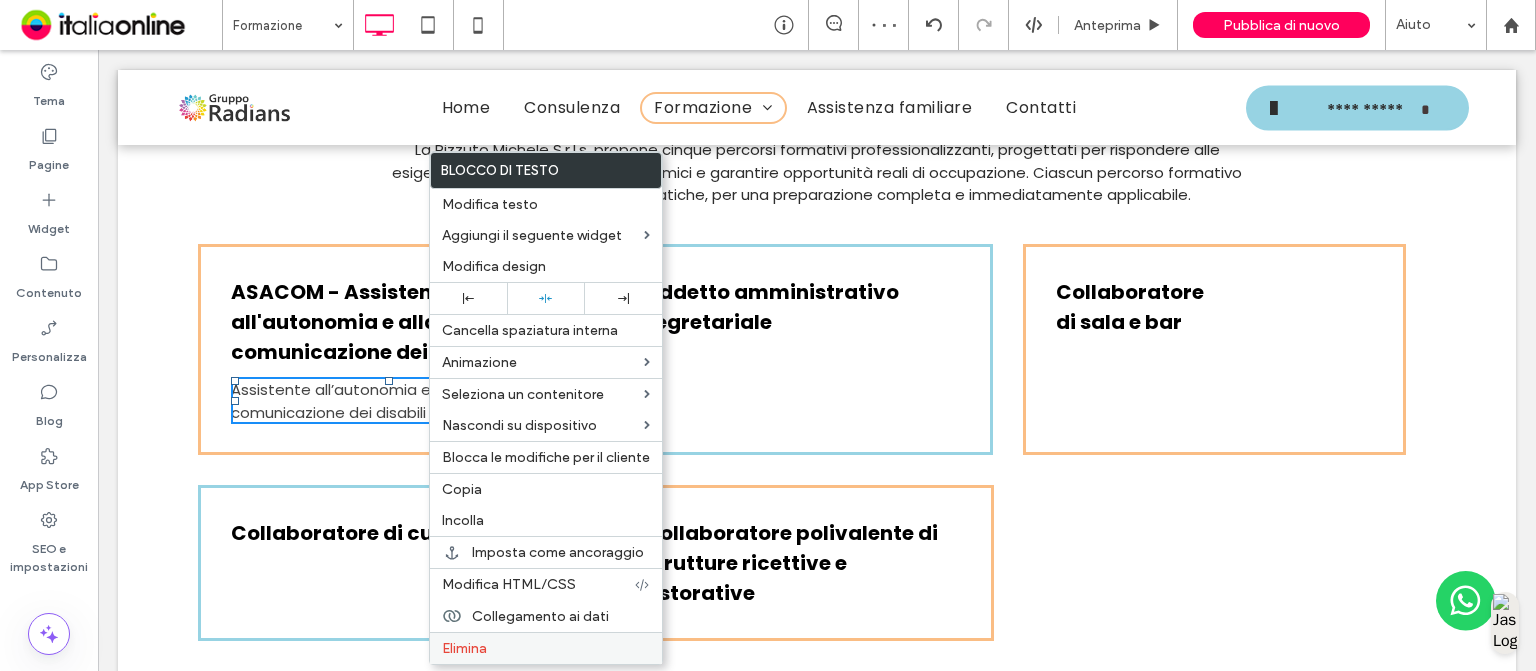 click on "Elimina" at bounding box center (546, 648) 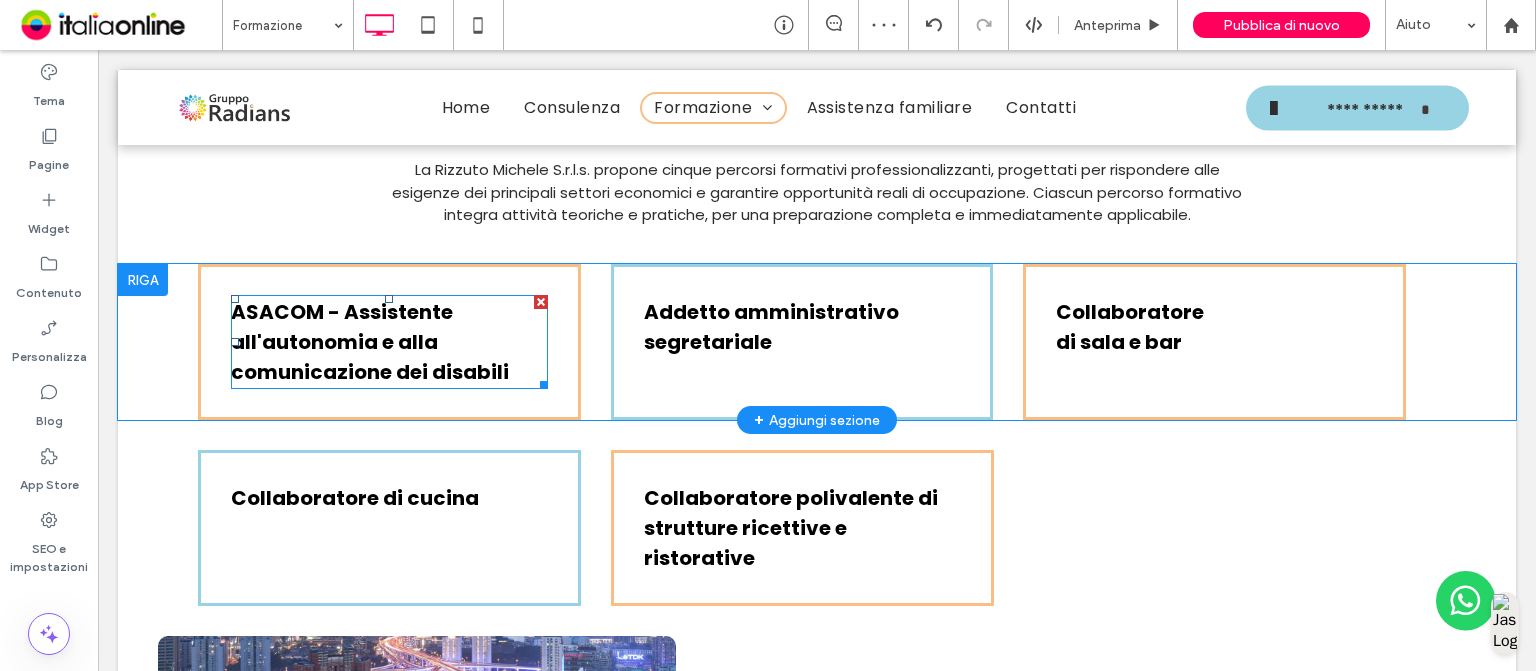 scroll, scrollTop: 2731, scrollLeft: 0, axis: vertical 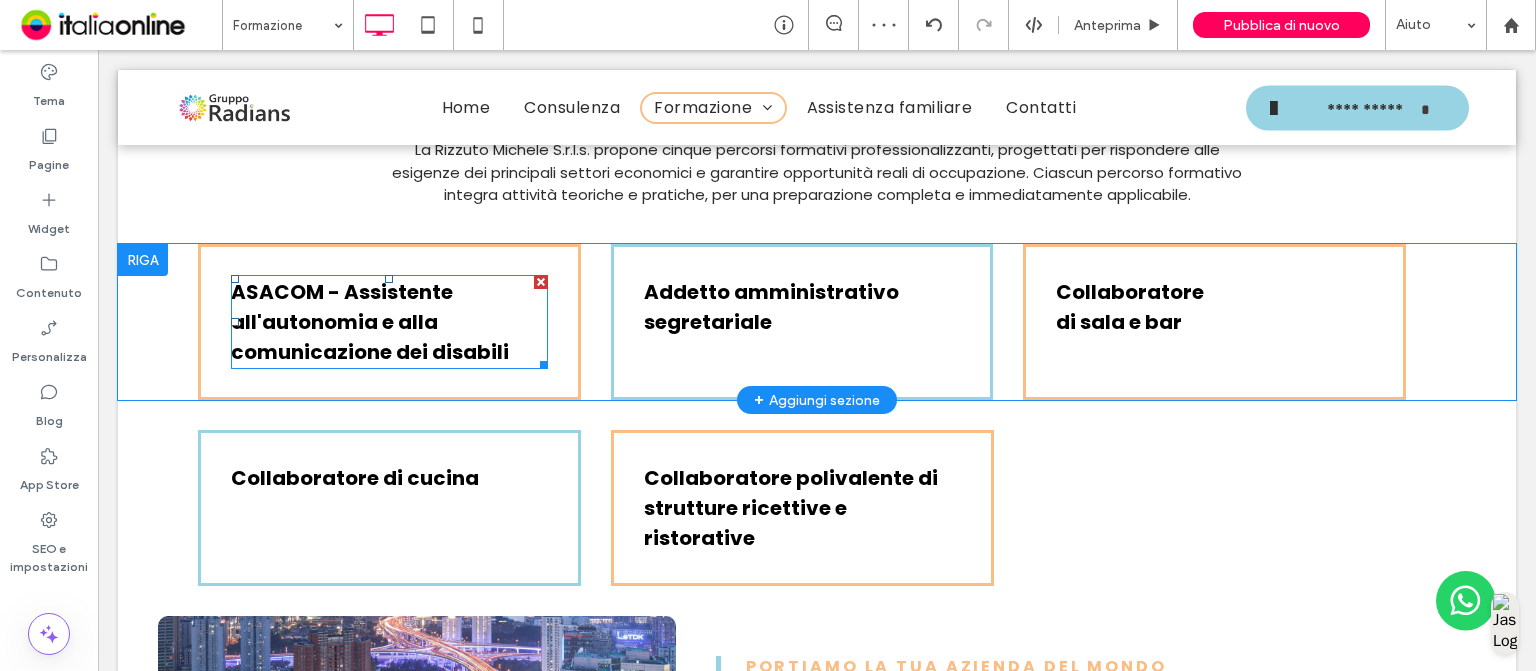 click on "ASACOM - Assistente all'autonomia e alla comunicazione dei disabili" at bounding box center (370, 322) 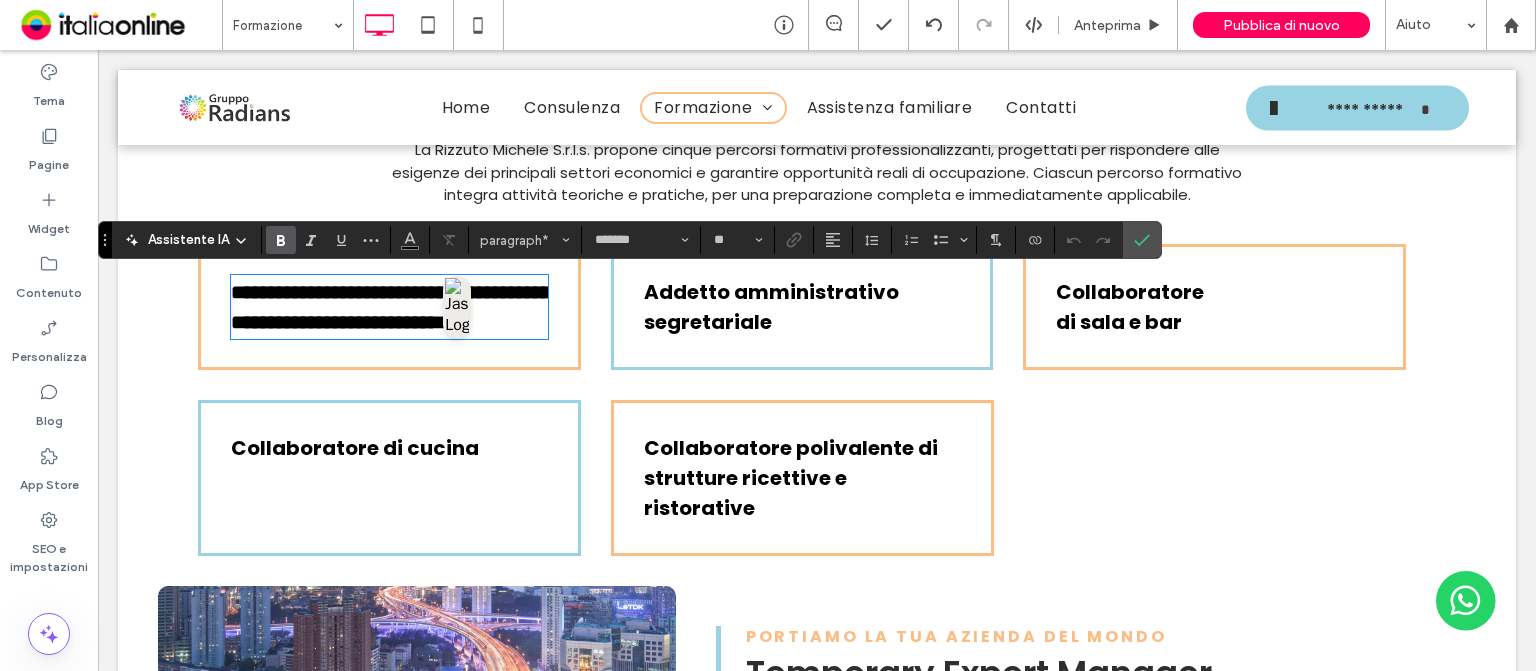 click on "**********" at bounding box center [391, 307] 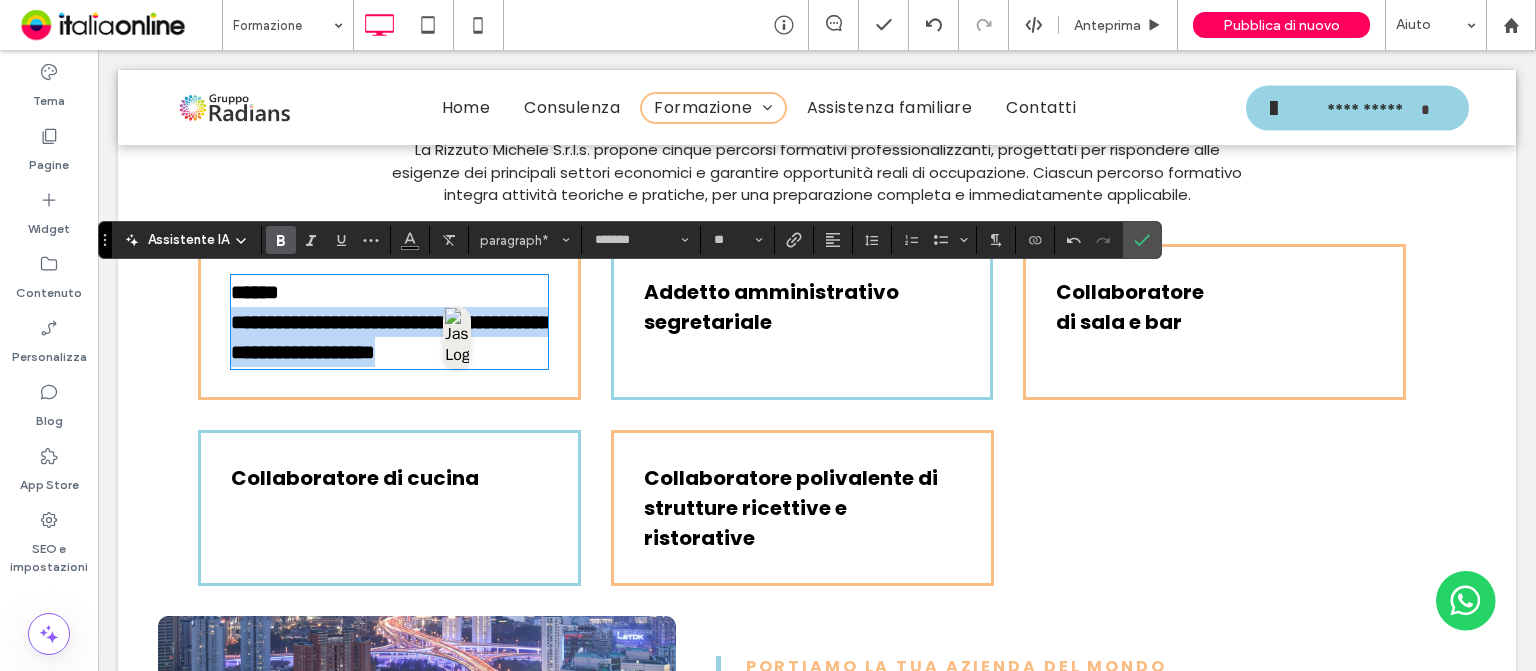 drag, startPoint x: 331, startPoint y: 374, endPoint x: 233, endPoint y: 326, distance: 109.12378 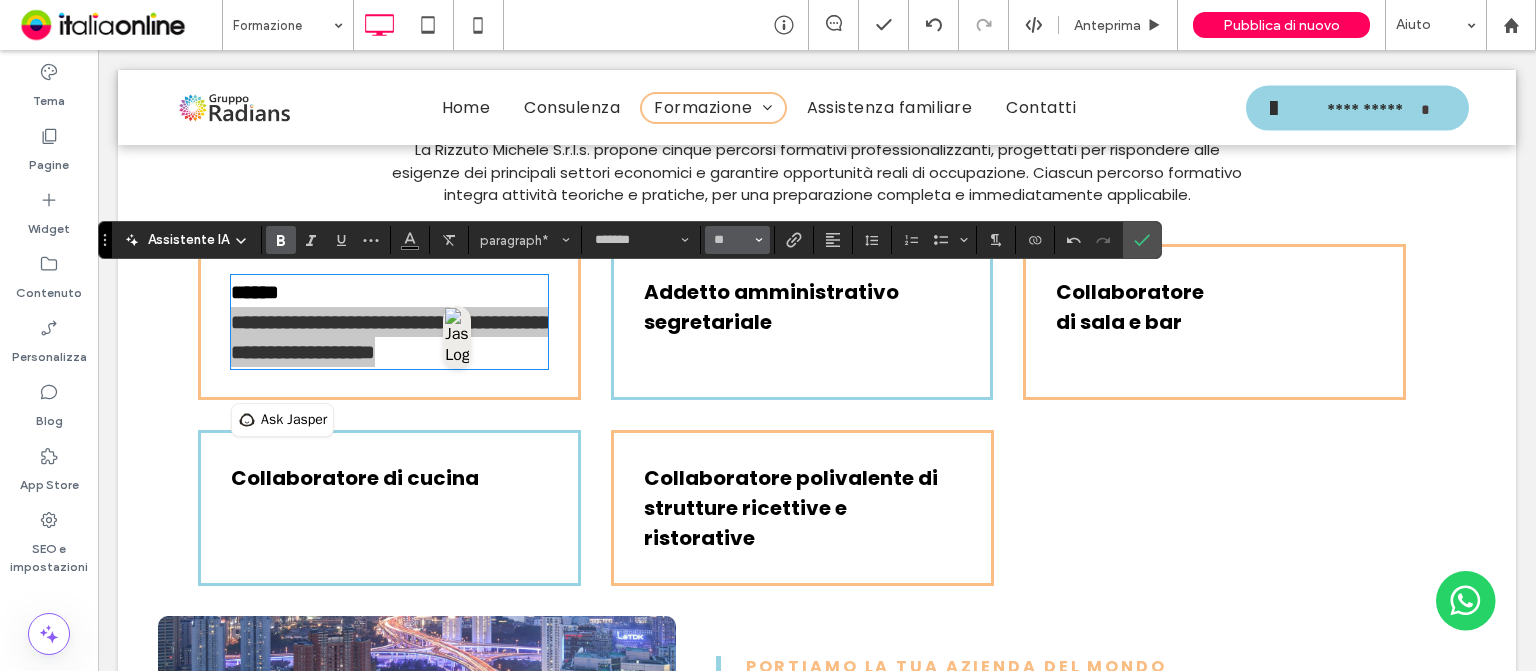 click on "**" at bounding box center [737, 240] 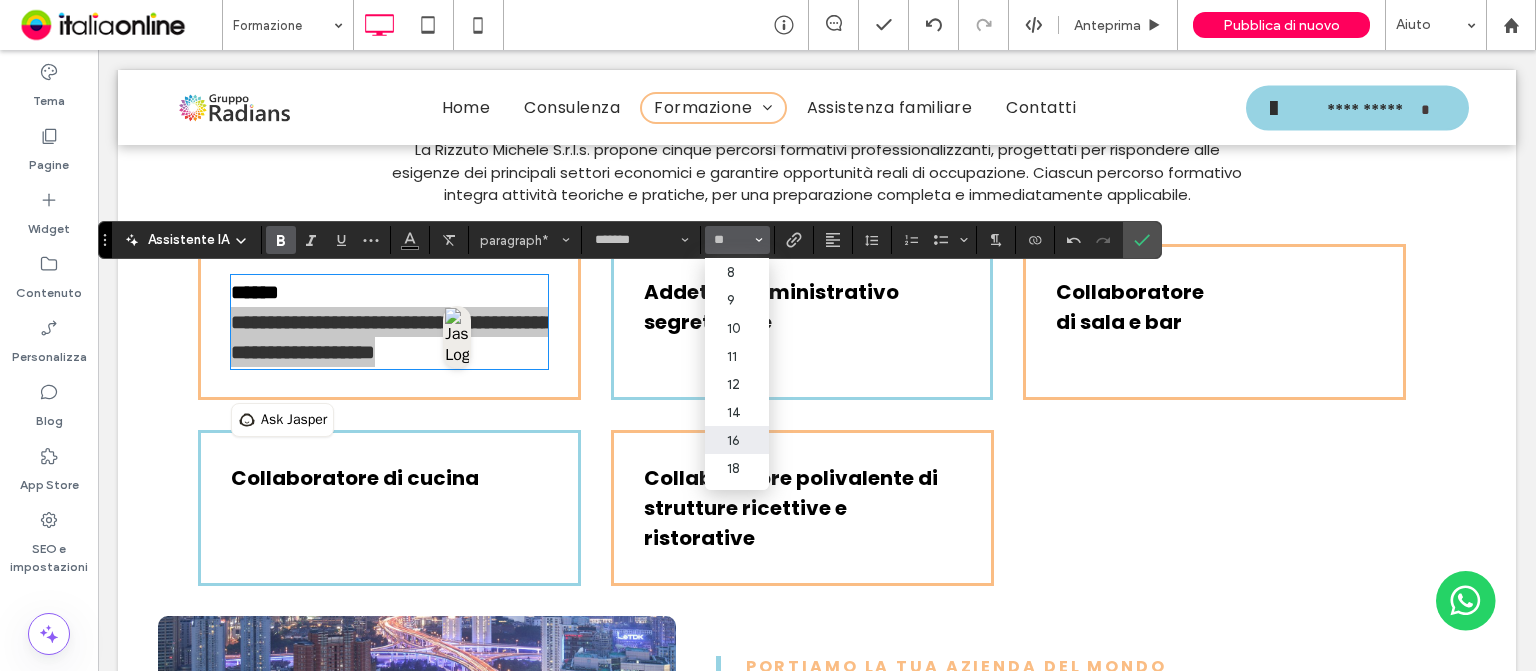 click on "16" at bounding box center (737, 440) 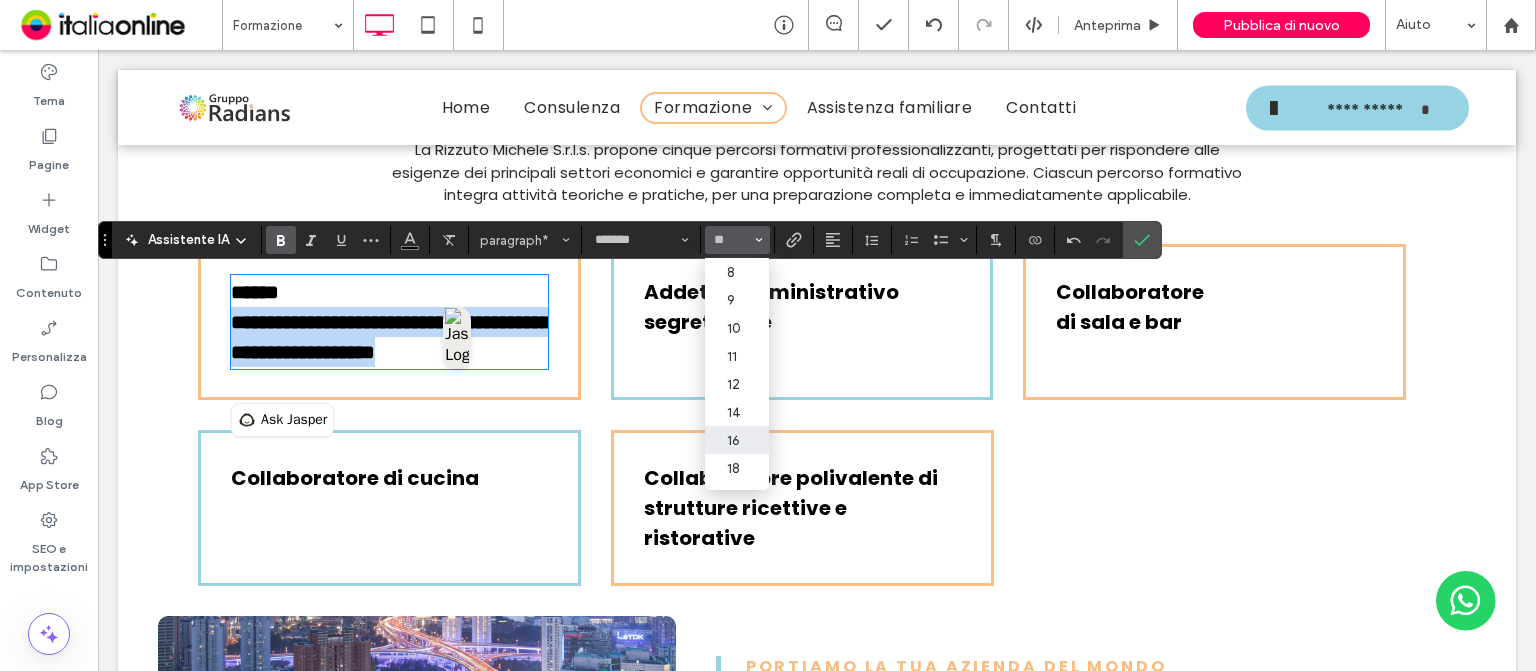 type on "**" 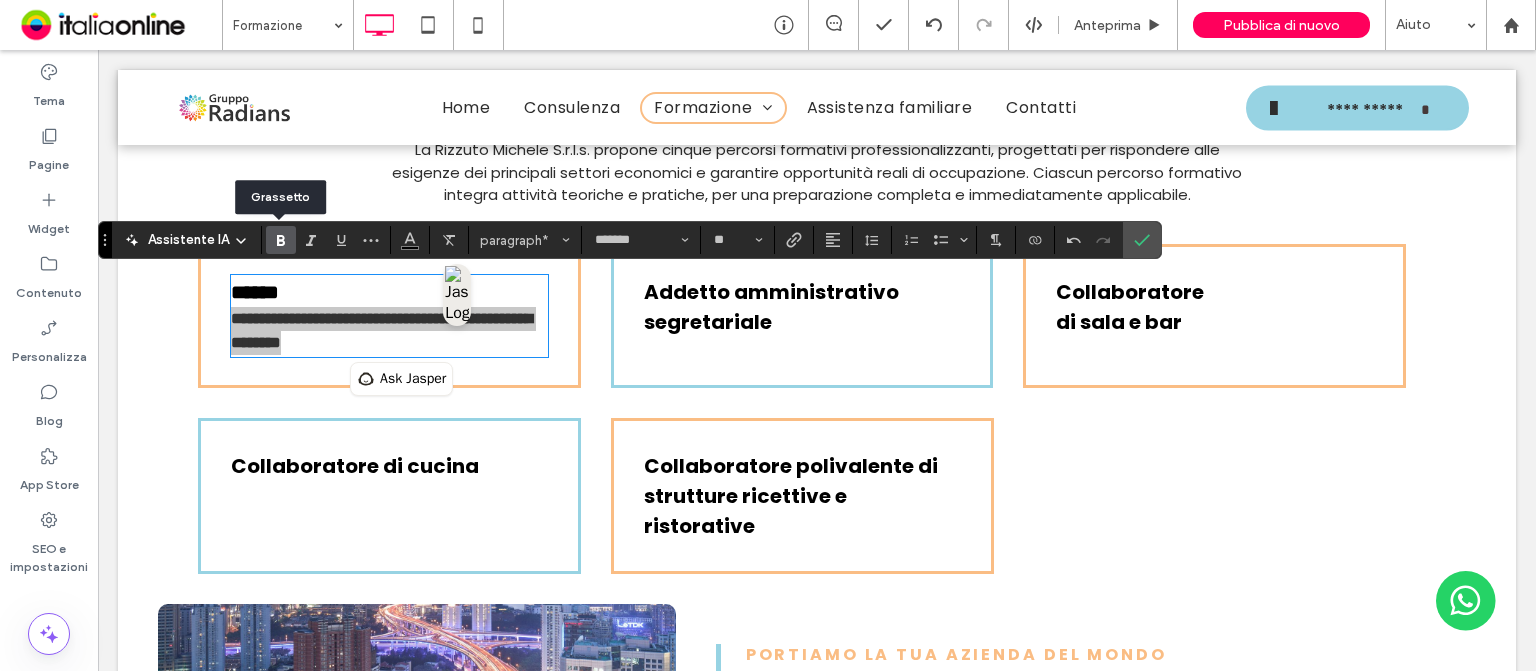 click 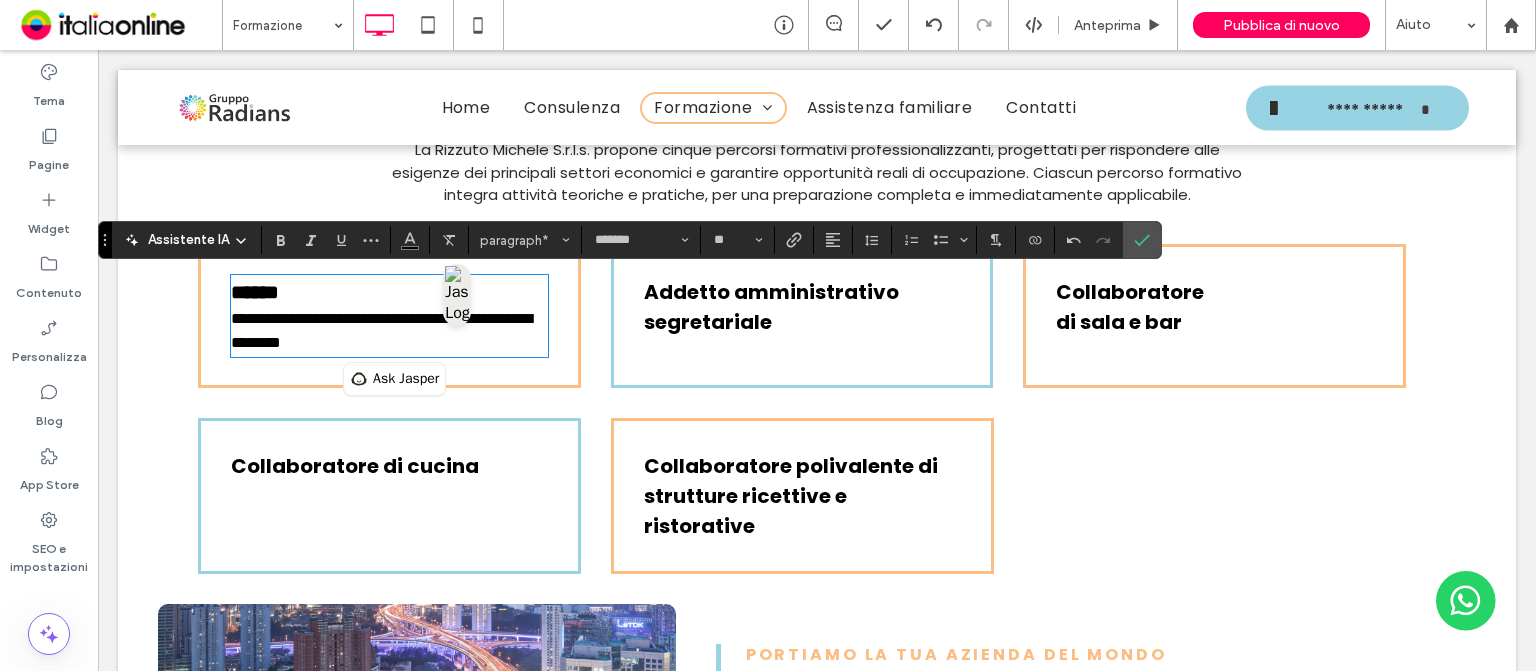 click on "**********" at bounding box center (381, 330) 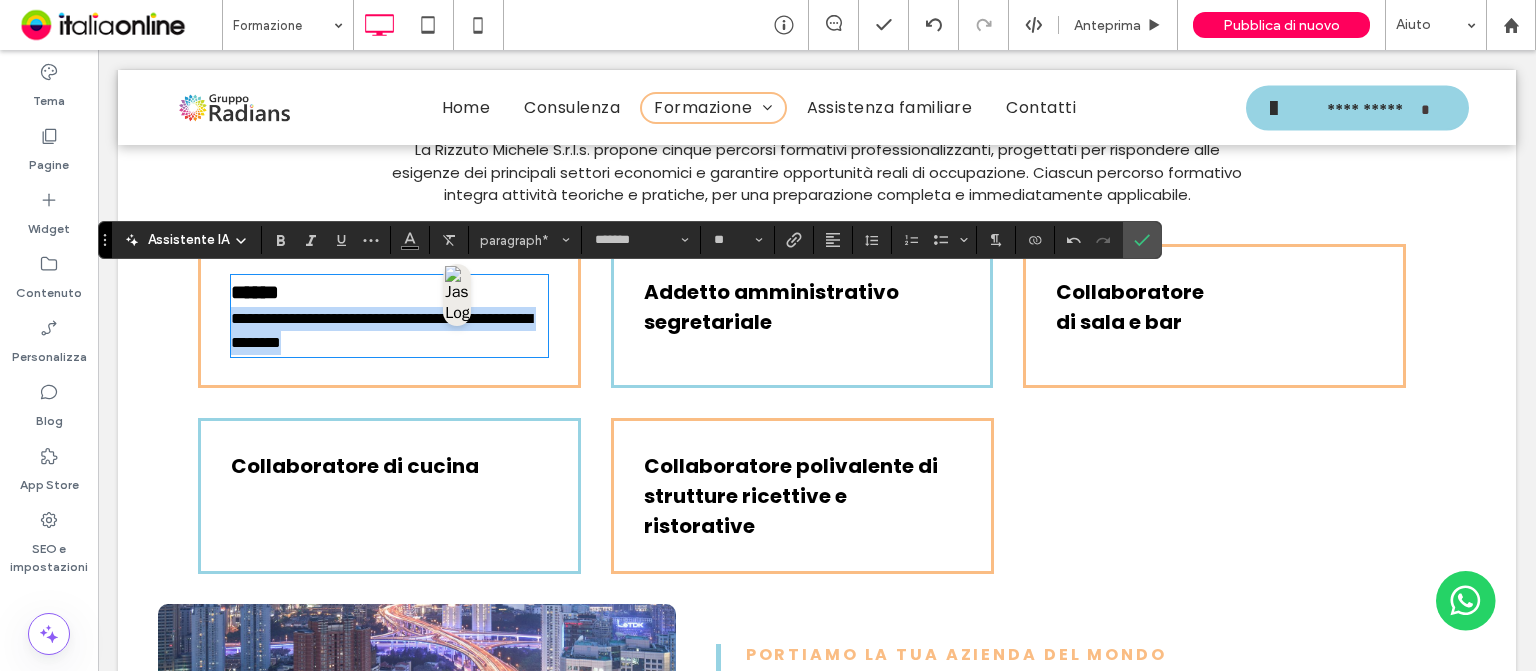drag, startPoint x: 453, startPoint y: 344, endPoint x: 221, endPoint y: 317, distance: 233.56584 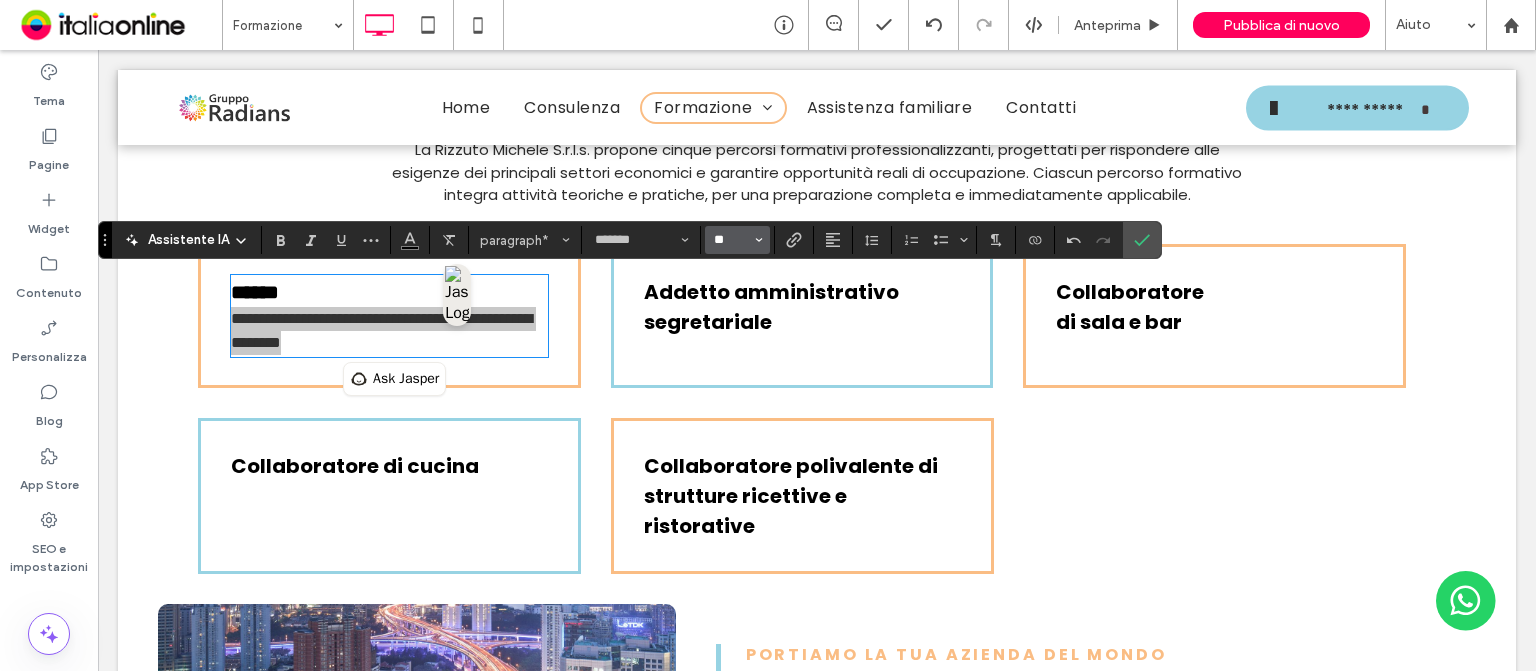 click on "**" at bounding box center (731, 240) 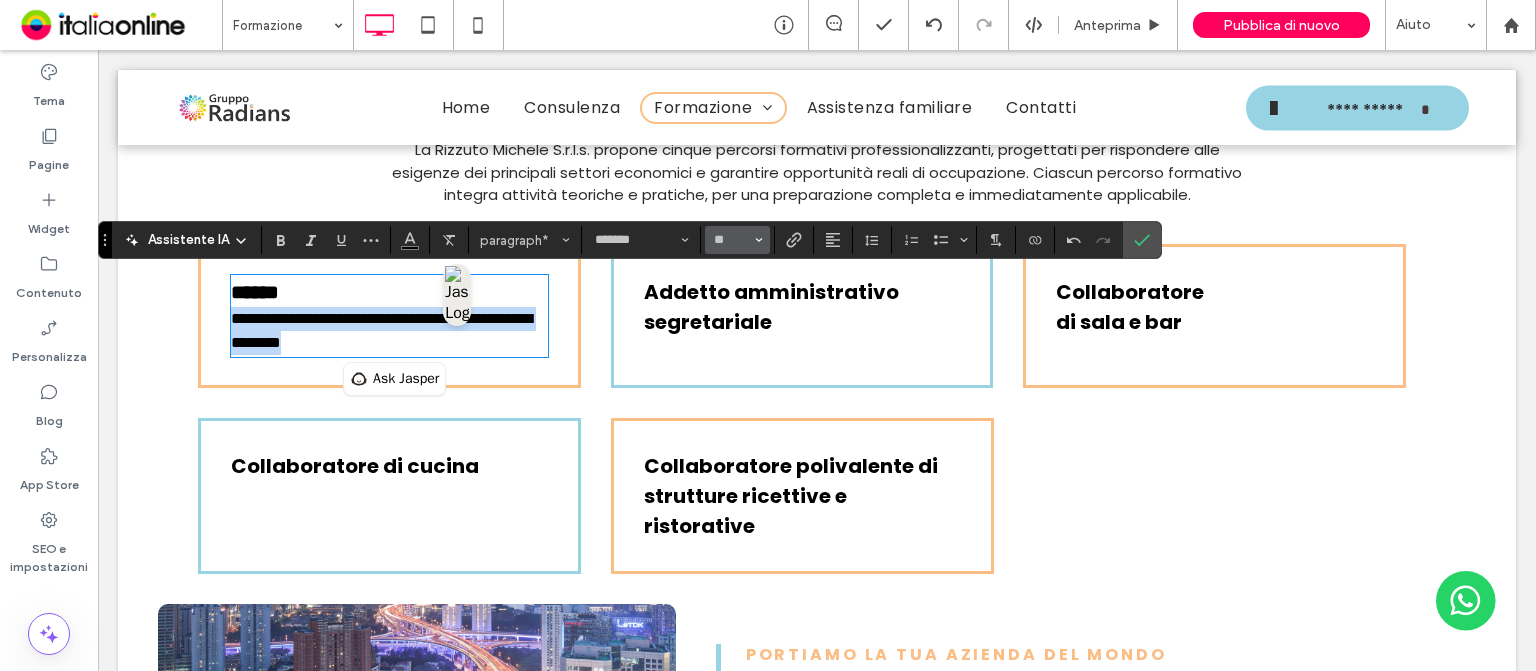 type on "**" 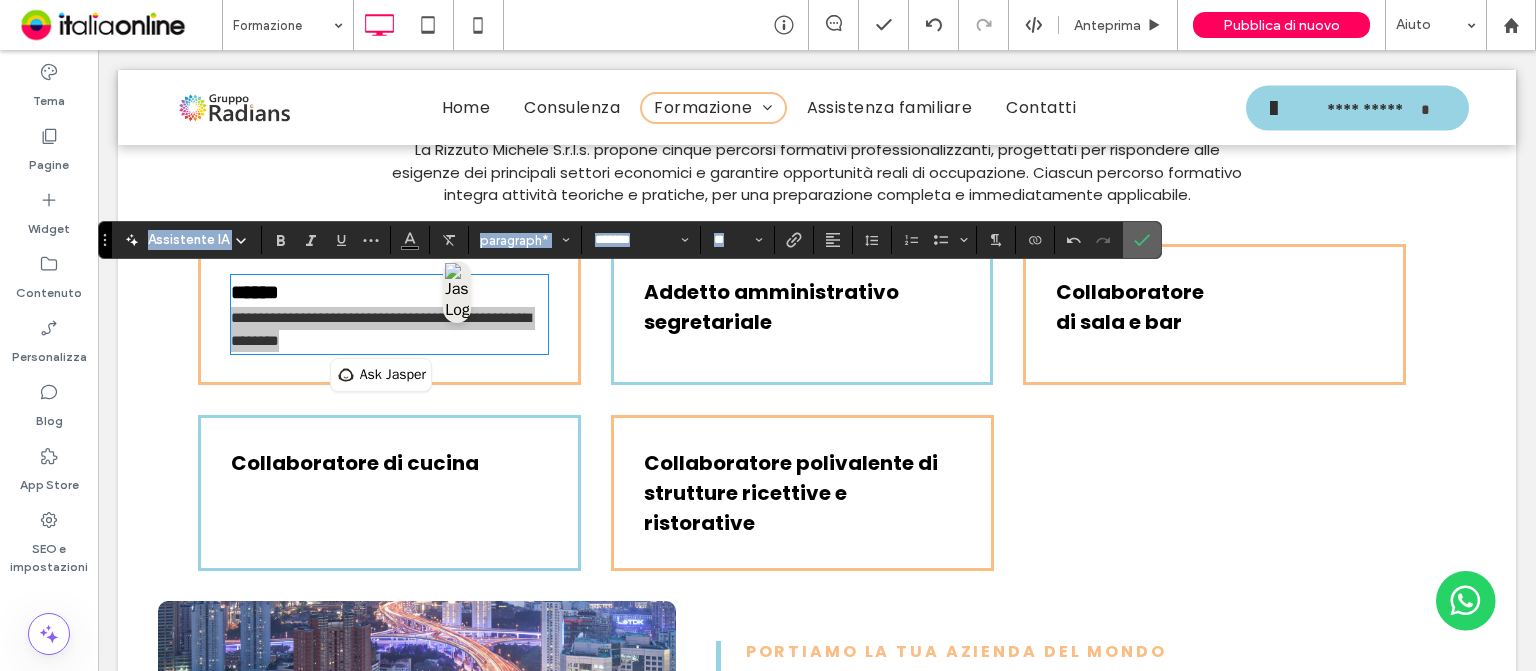 click 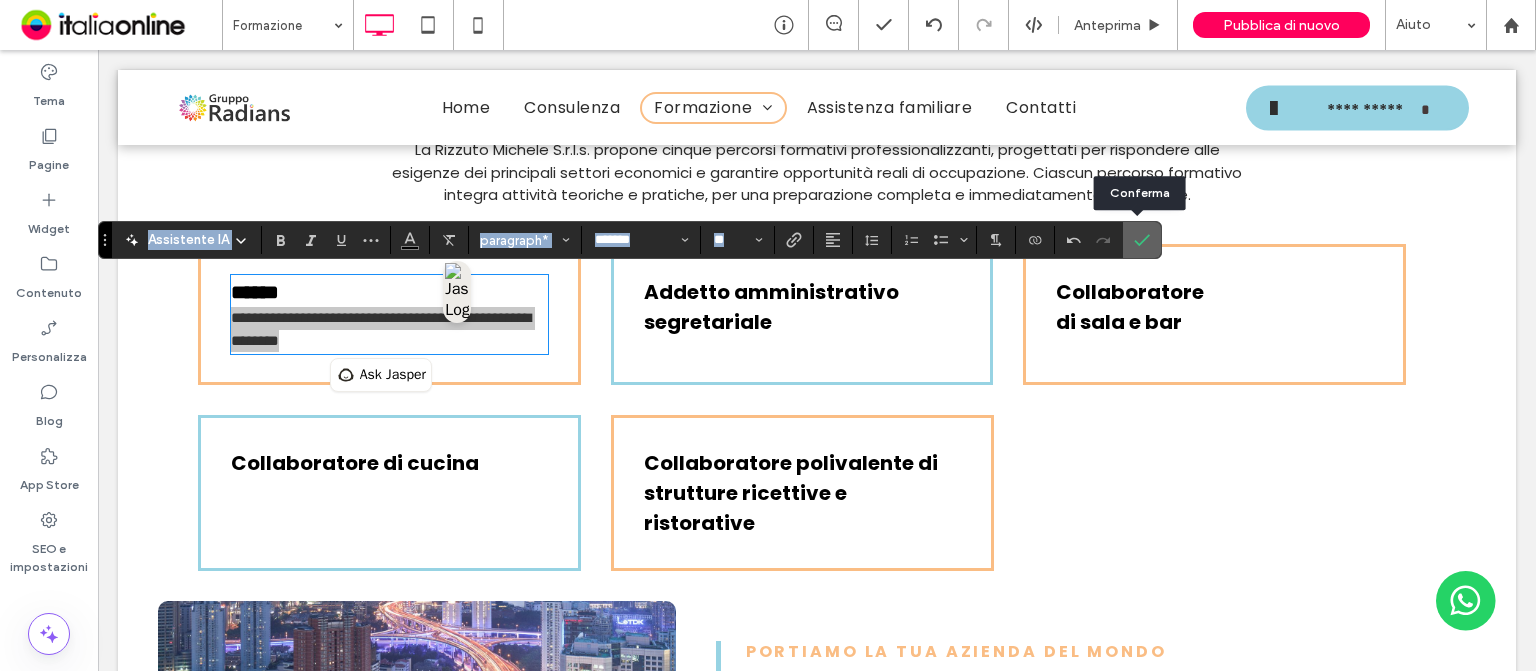 click at bounding box center [1138, 240] 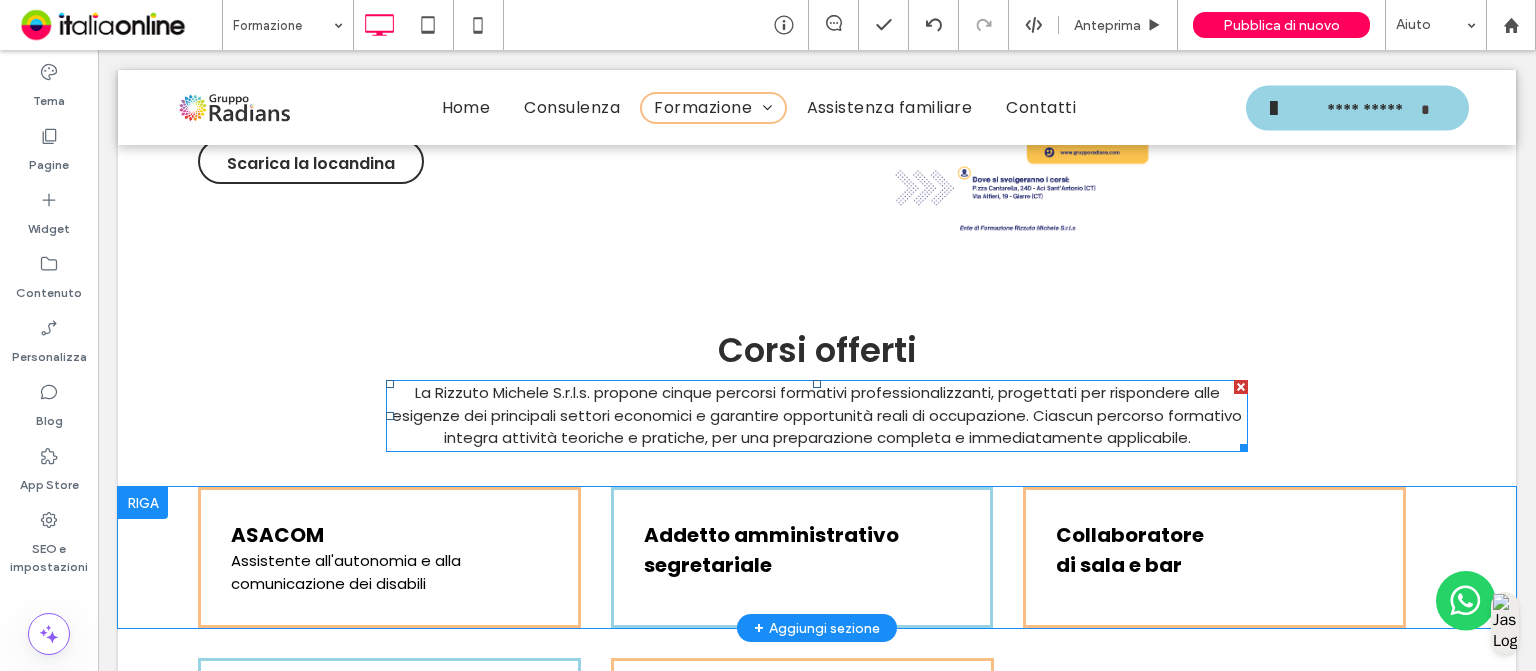 scroll, scrollTop: 2482, scrollLeft: 0, axis: vertical 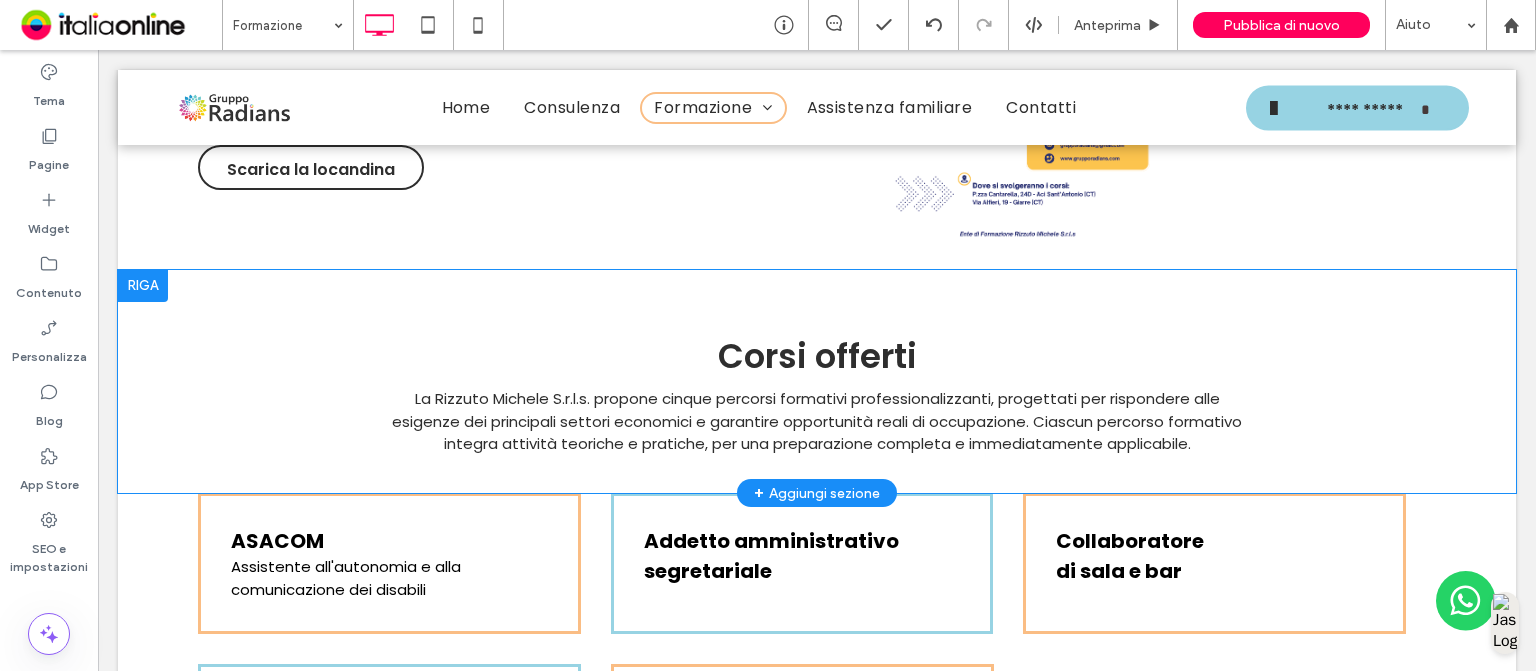 click at bounding box center (143, 286) 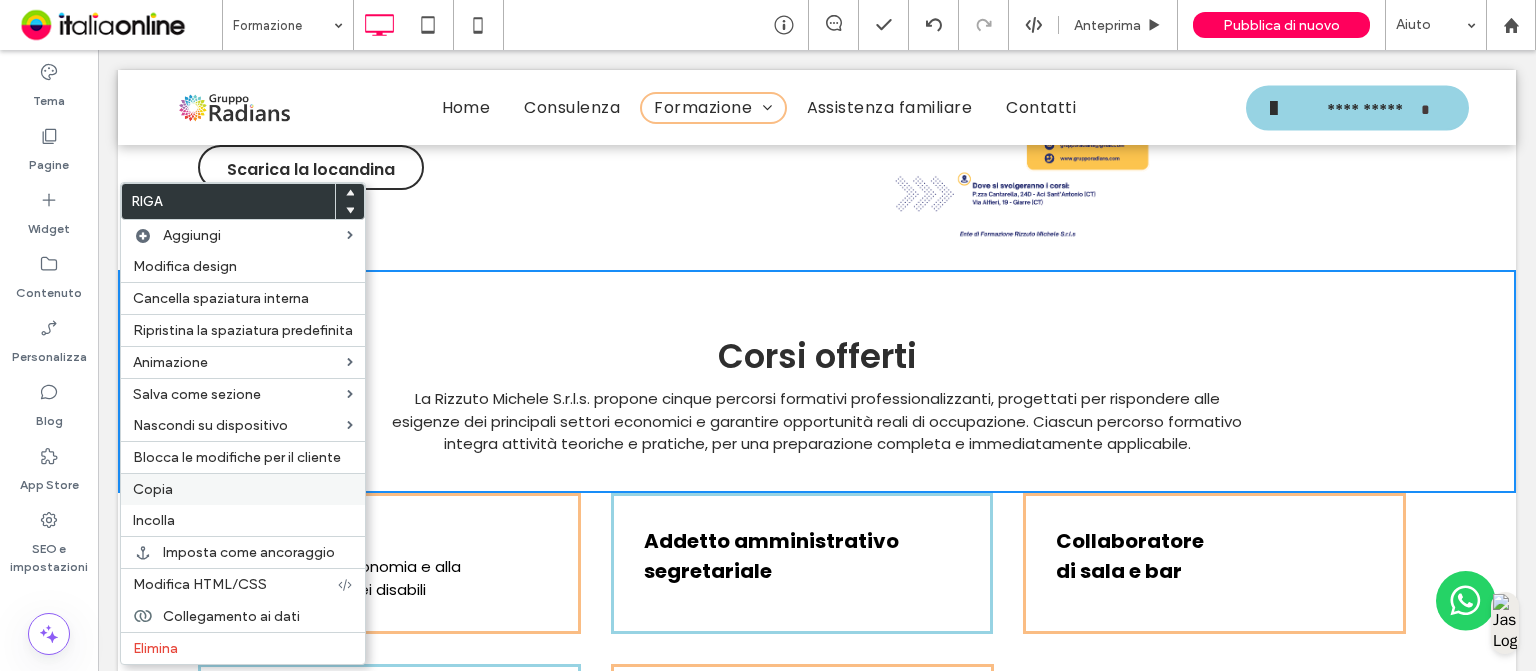 click on "Copia" at bounding box center [243, 489] 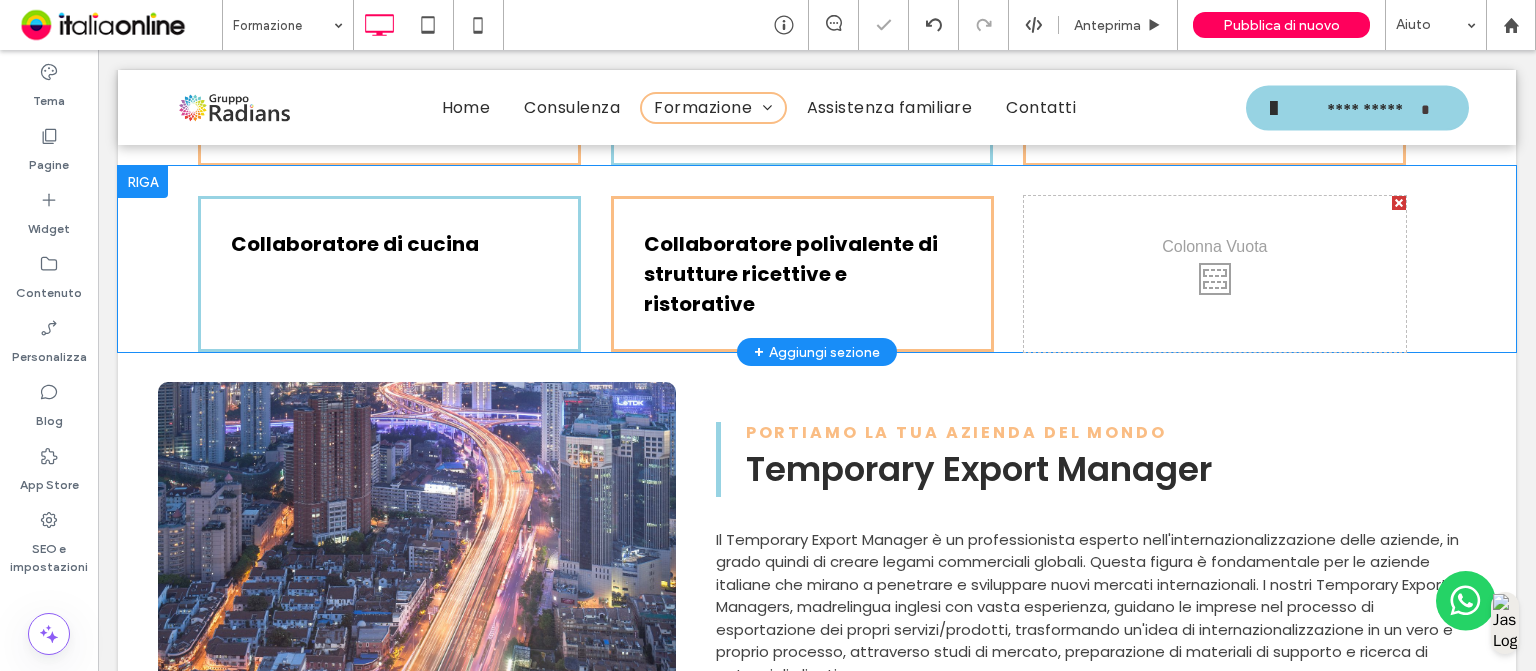 scroll, scrollTop: 2967, scrollLeft: 0, axis: vertical 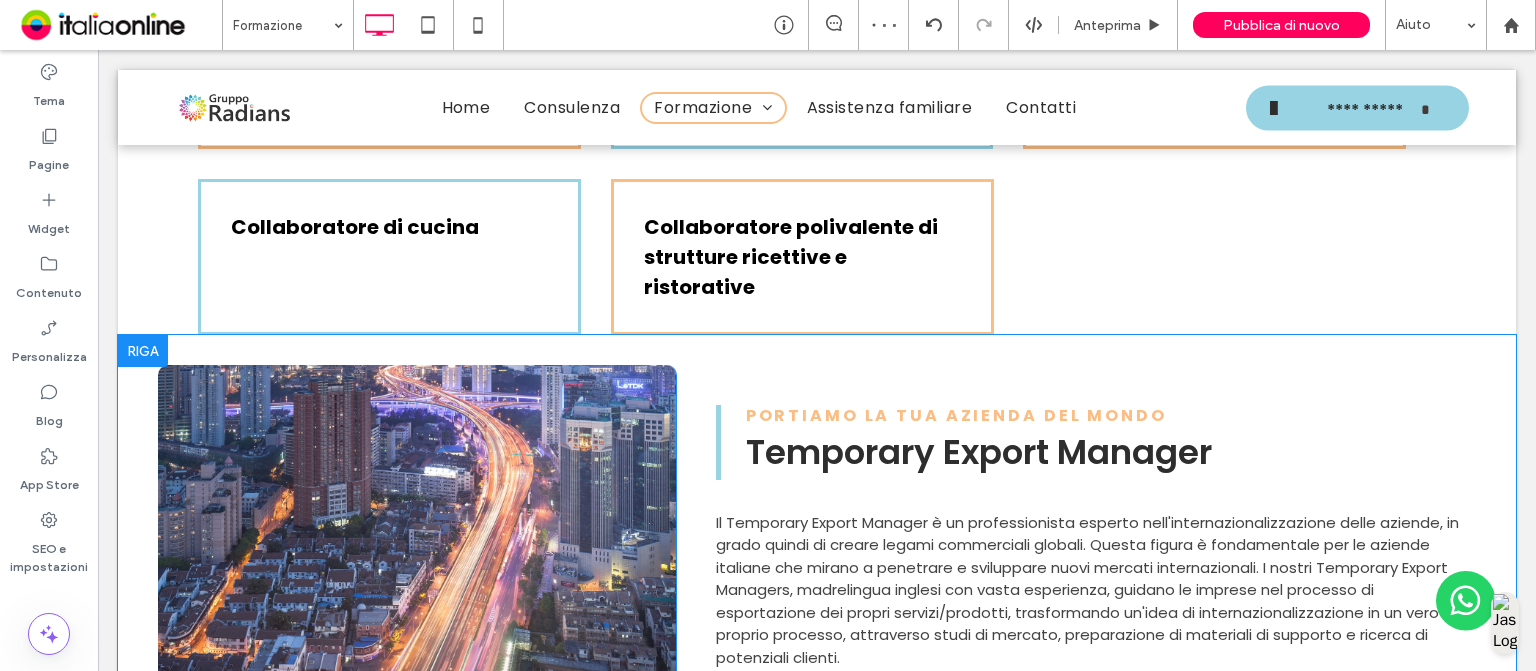 click at bounding box center [143, 351] 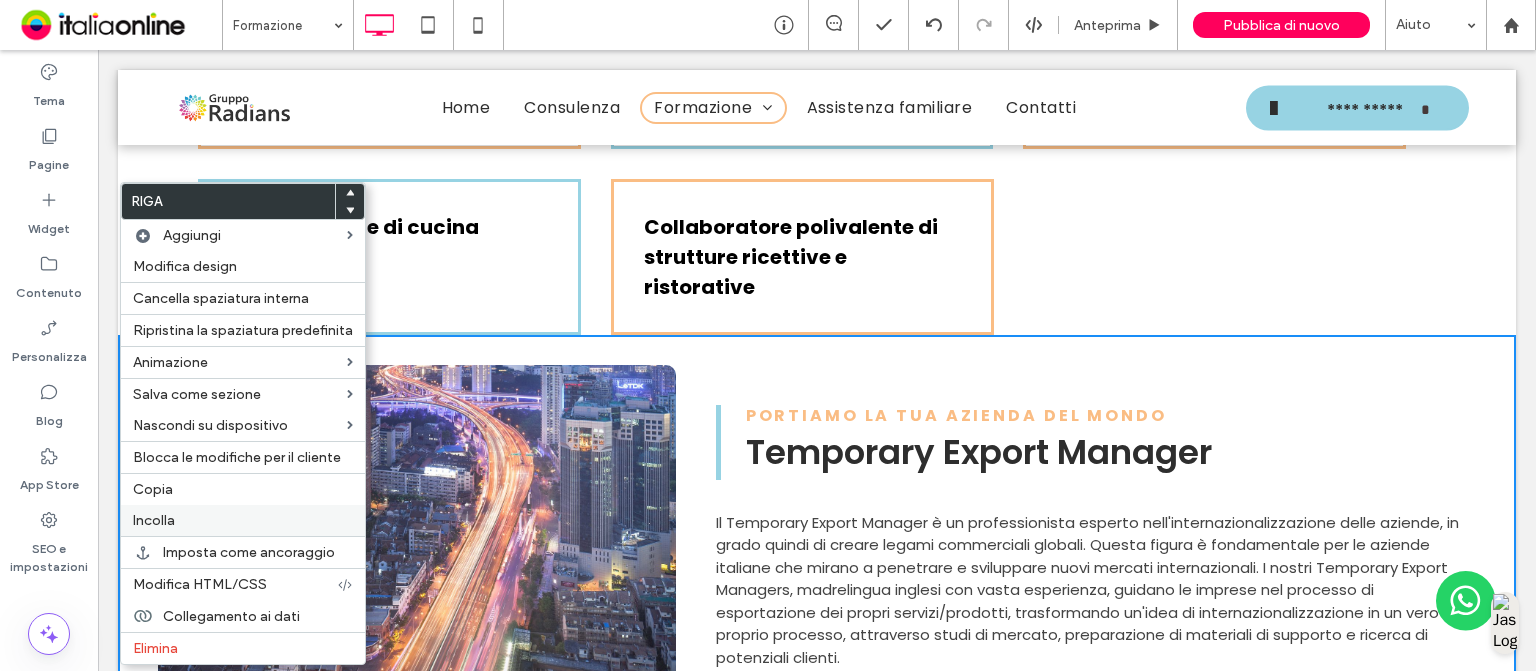 click on "Incolla" at bounding box center [243, 520] 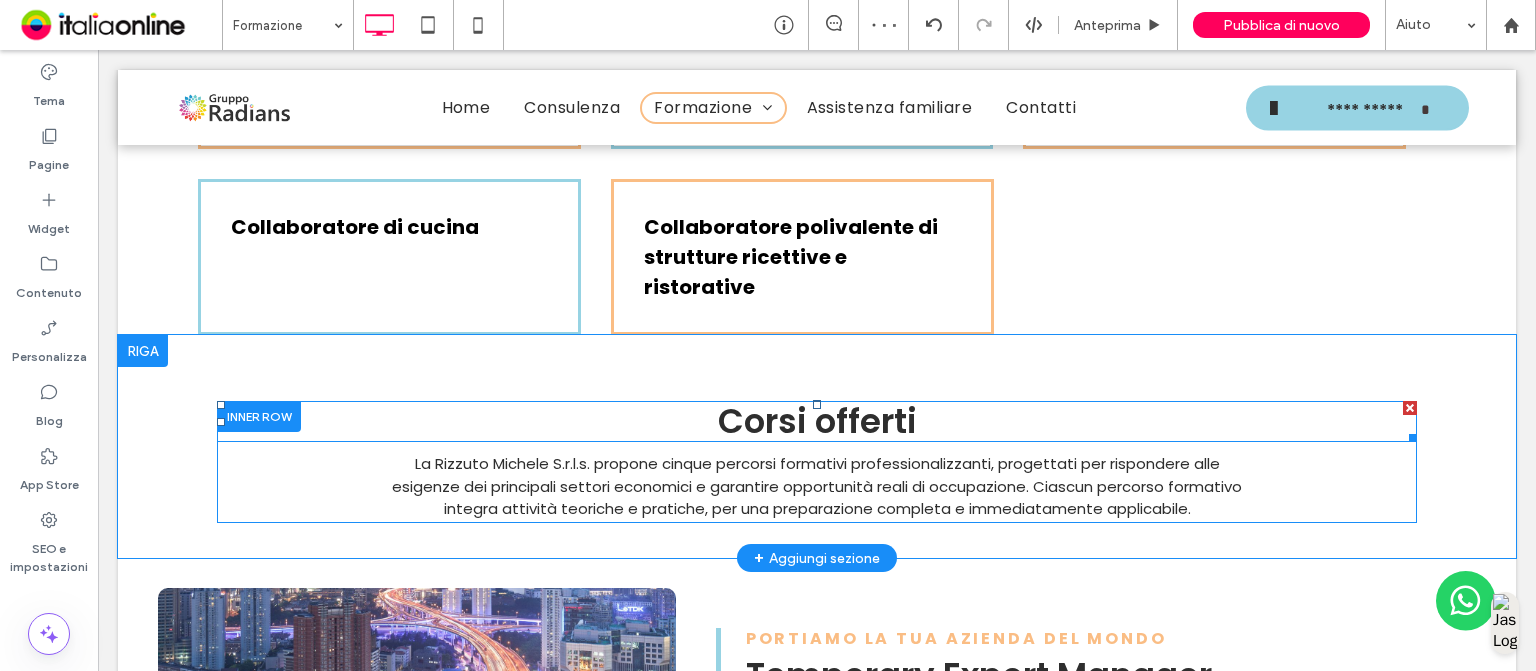 click on "Corsi offerti" at bounding box center [817, 421] 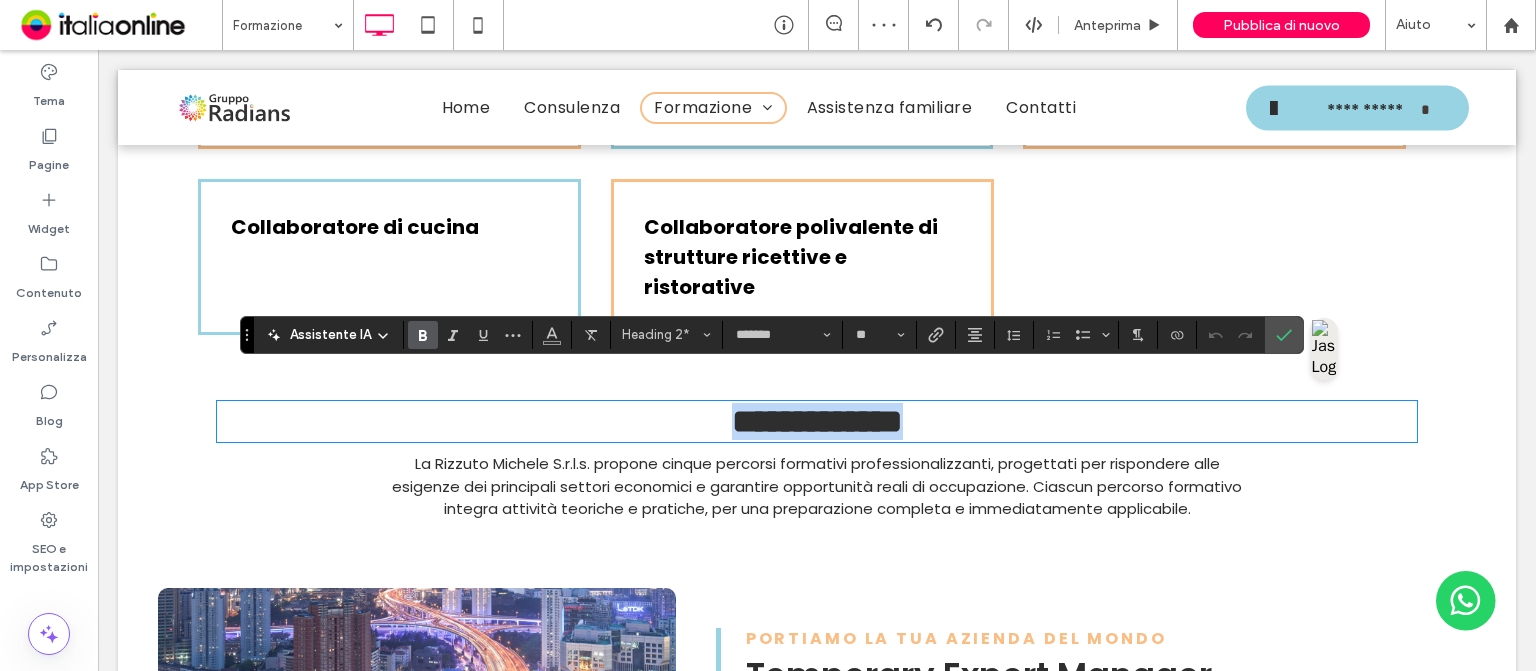 type 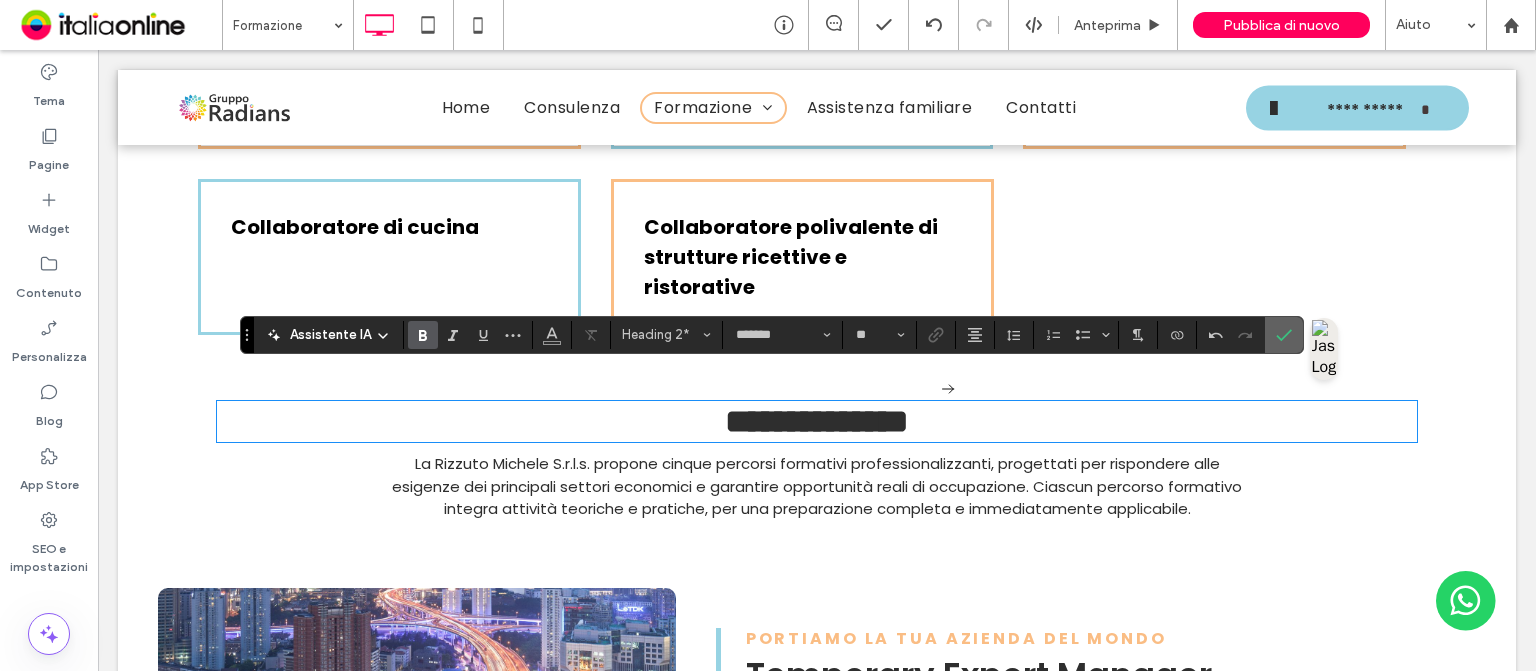 click 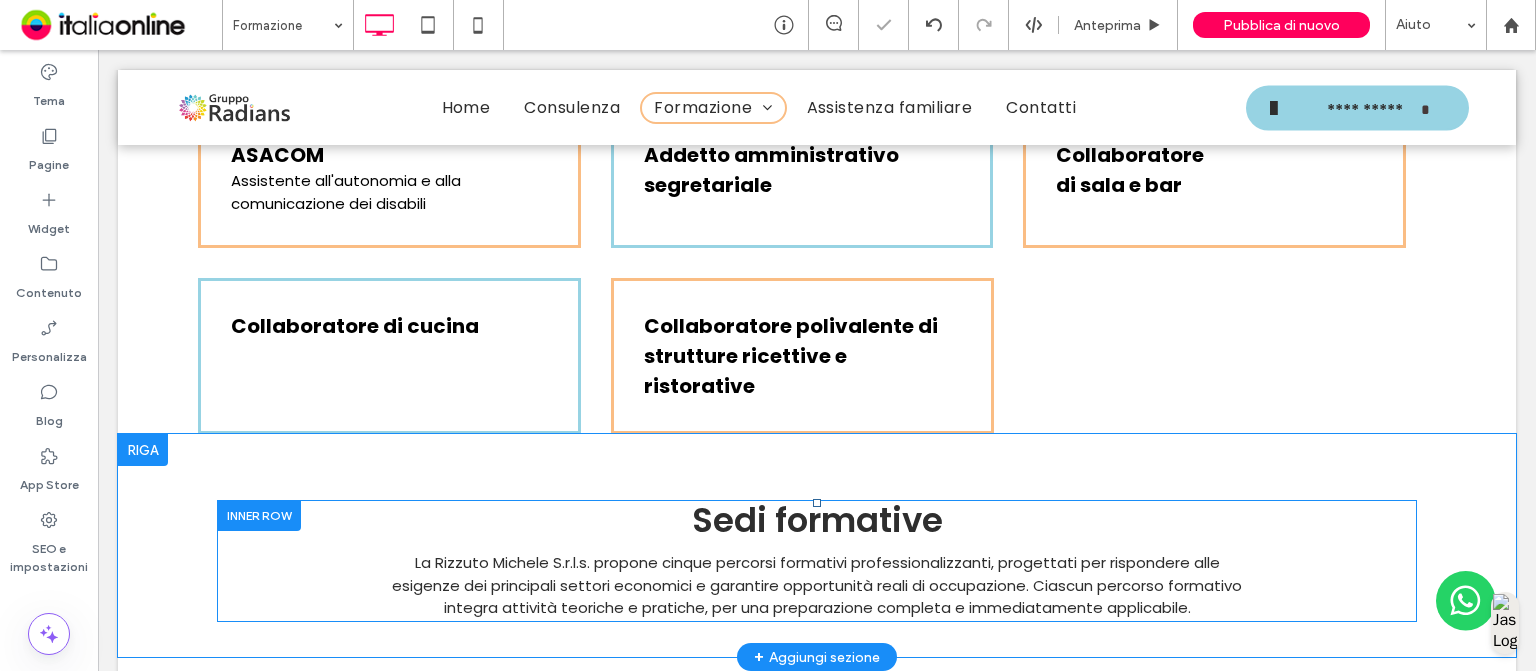 scroll, scrollTop: 2928, scrollLeft: 0, axis: vertical 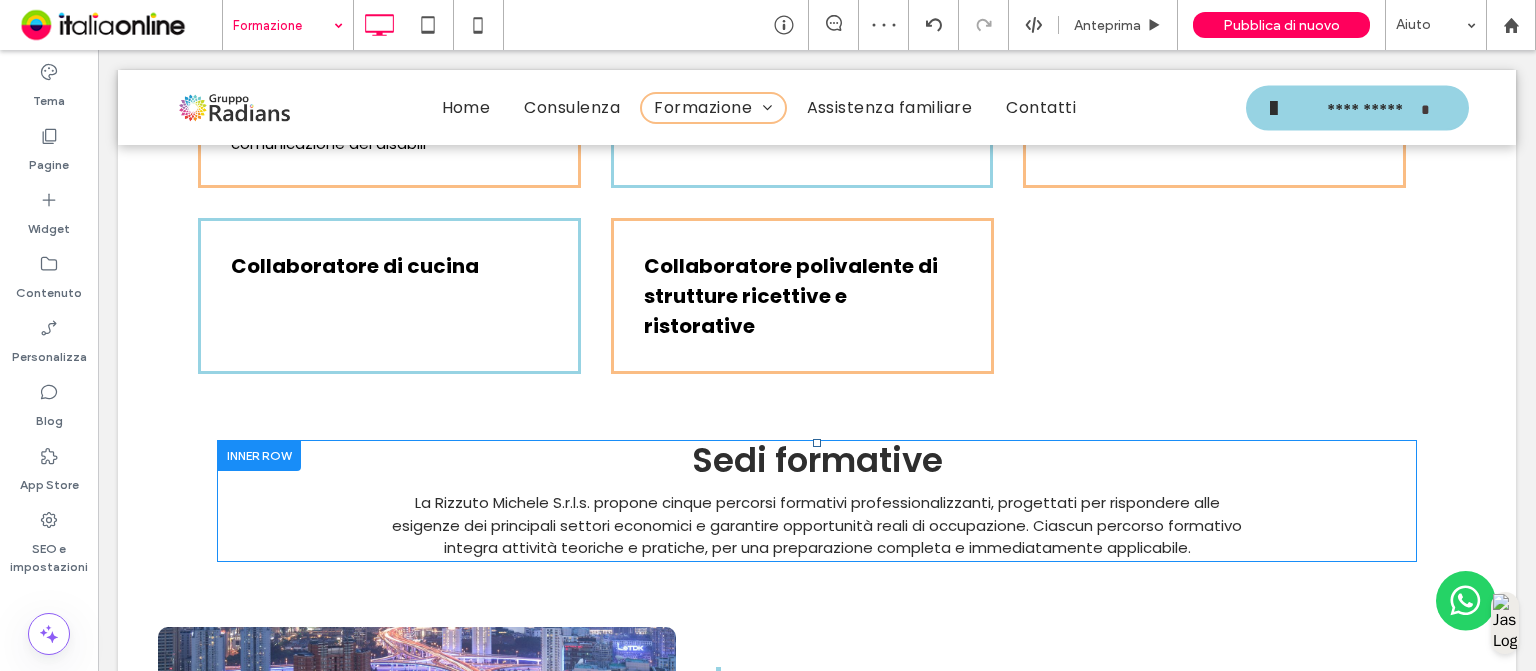click on "**********" at bounding box center (817, 828) 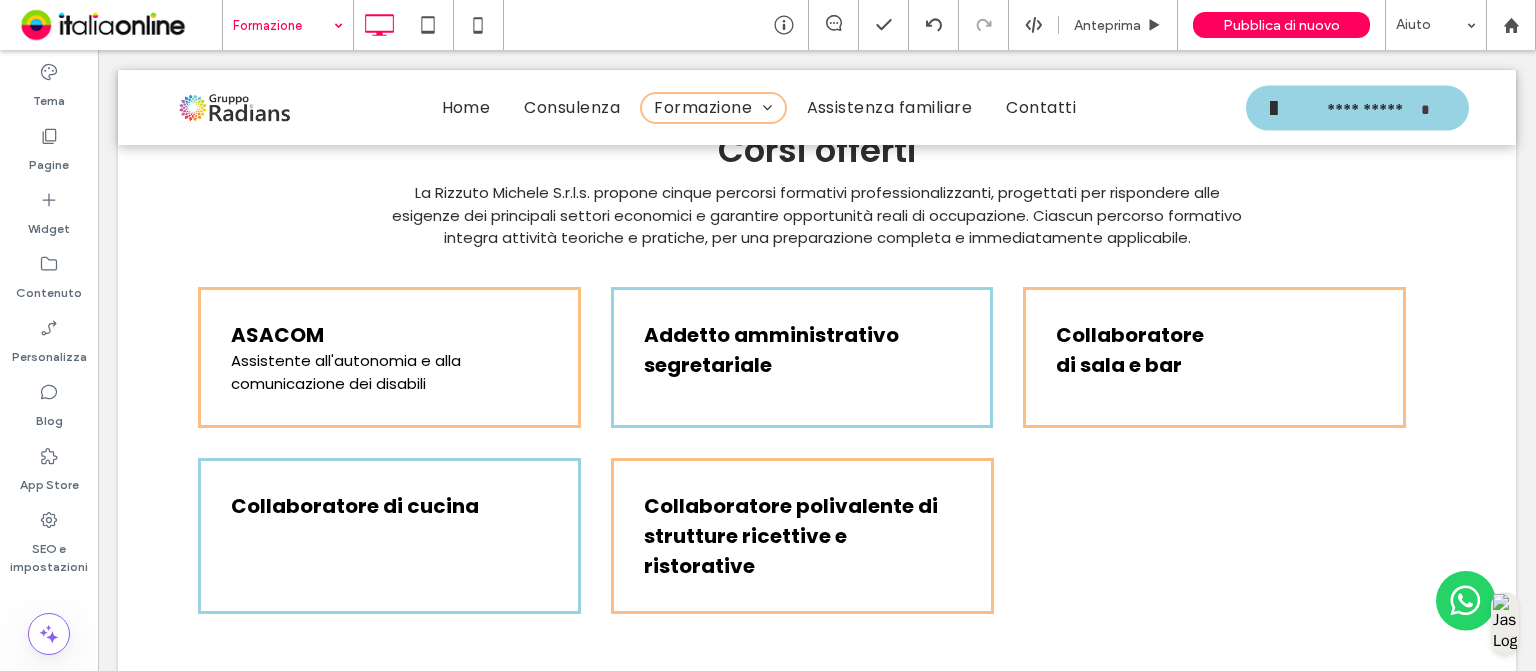 scroll, scrollTop: 2691, scrollLeft: 0, axis: vertical 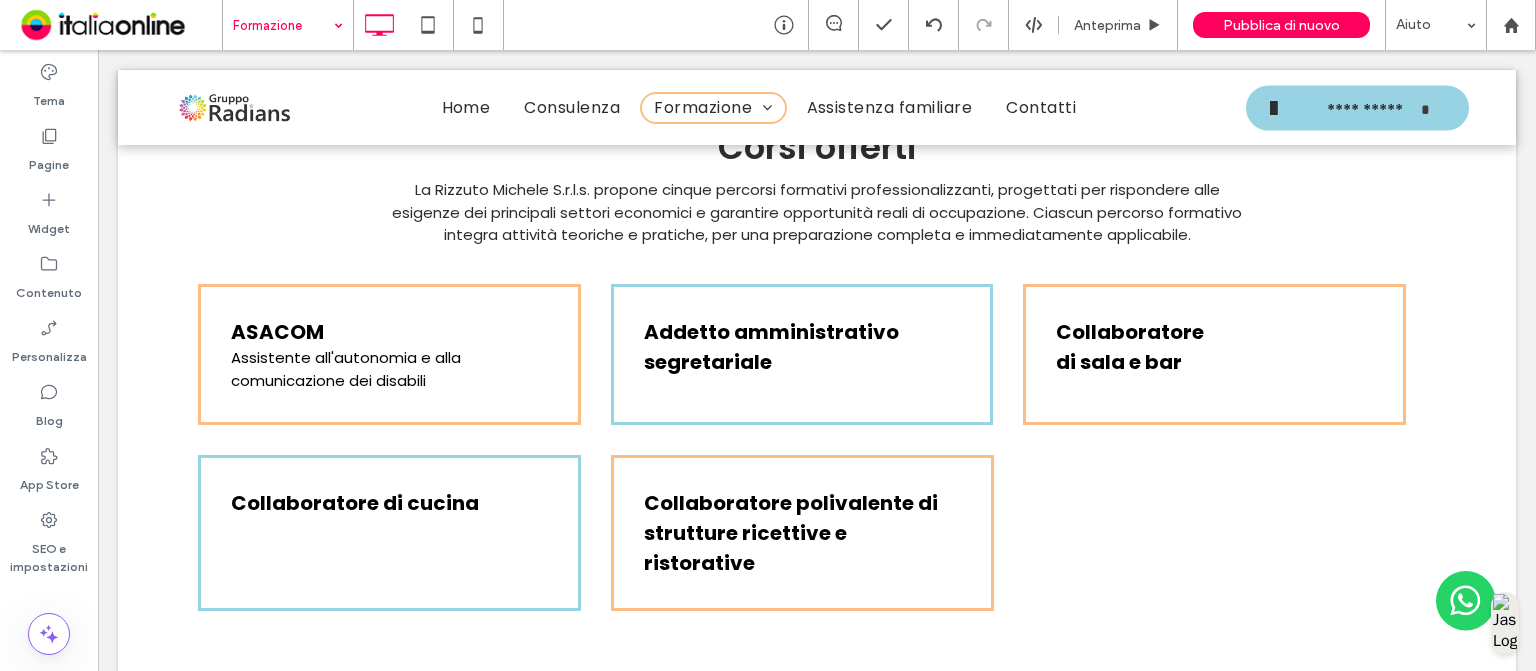 click at bounding box center (1399, 462) 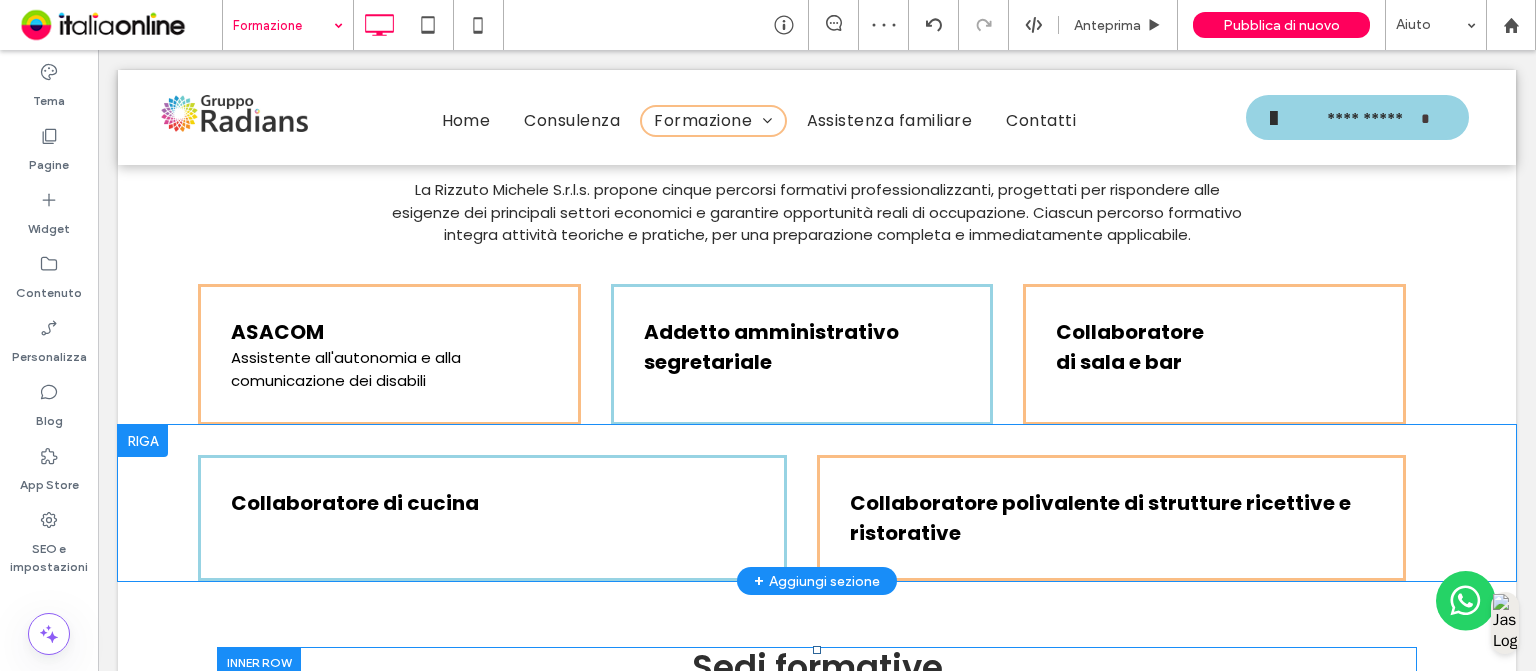 click on "Collaboratore di cucina   Click To Paste     Click To Paste
Collaboratore polivalente di strutture ricettive e ristorative   Click To Paste     Click To Paste
Riga + Aggiungi sezione" at bounding box center (817, 503) 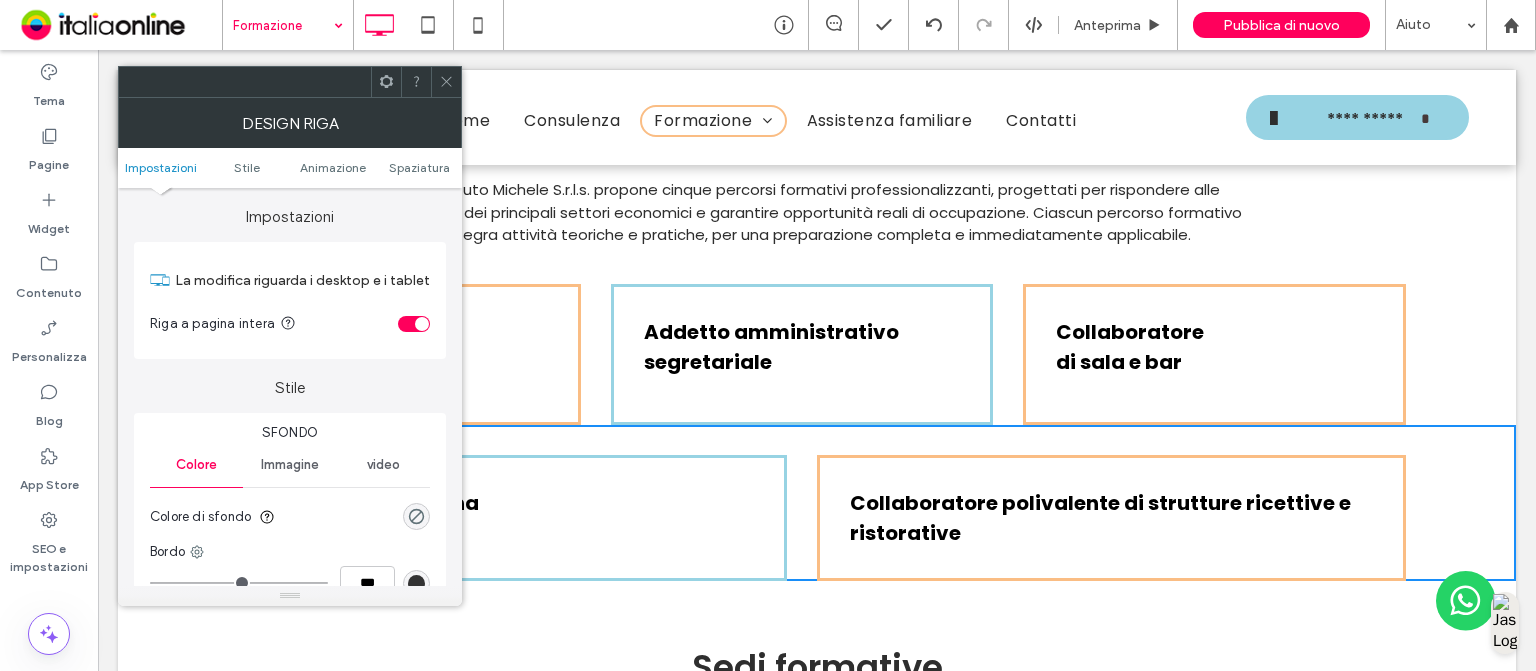 click at bounding box center [414, 324] 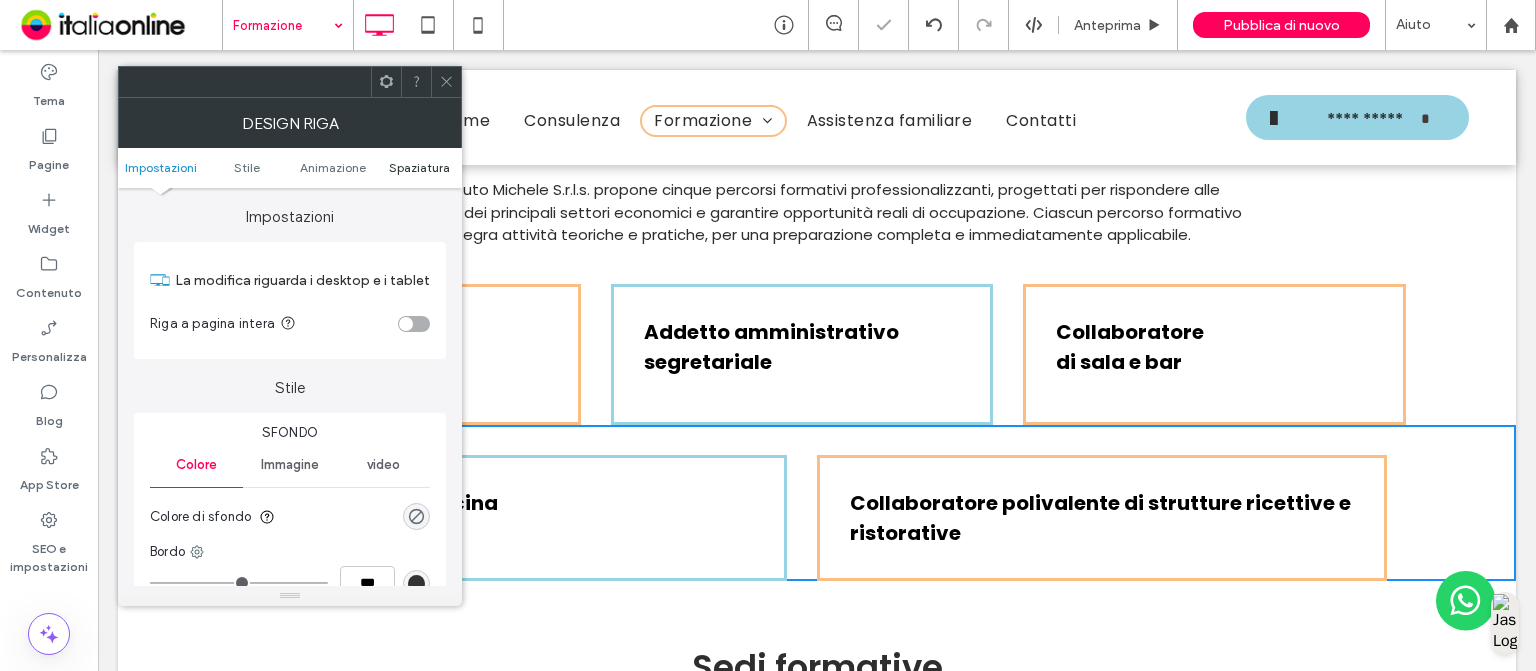 click on "Spaziatura" at bounding box center [419, 167] 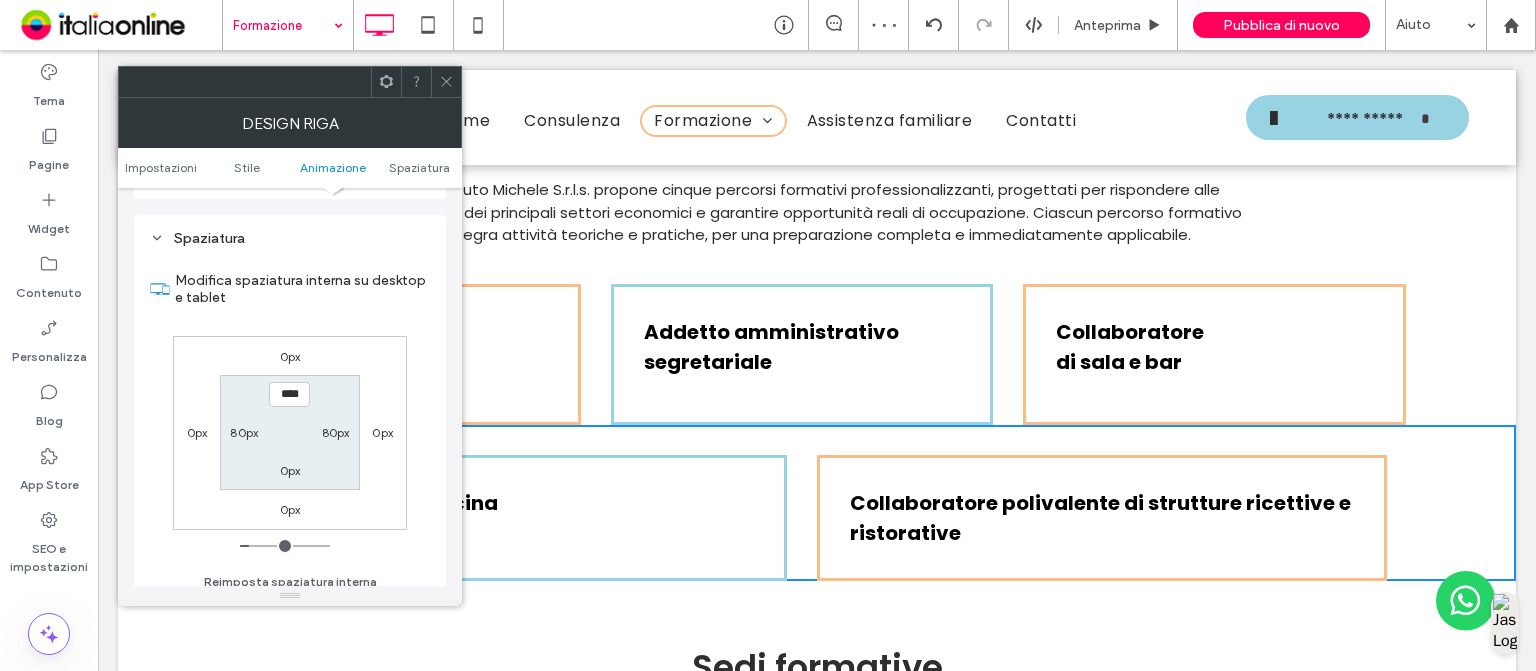 scroll, scrollTop: 564, scrollLeft: 0, axis: vertical 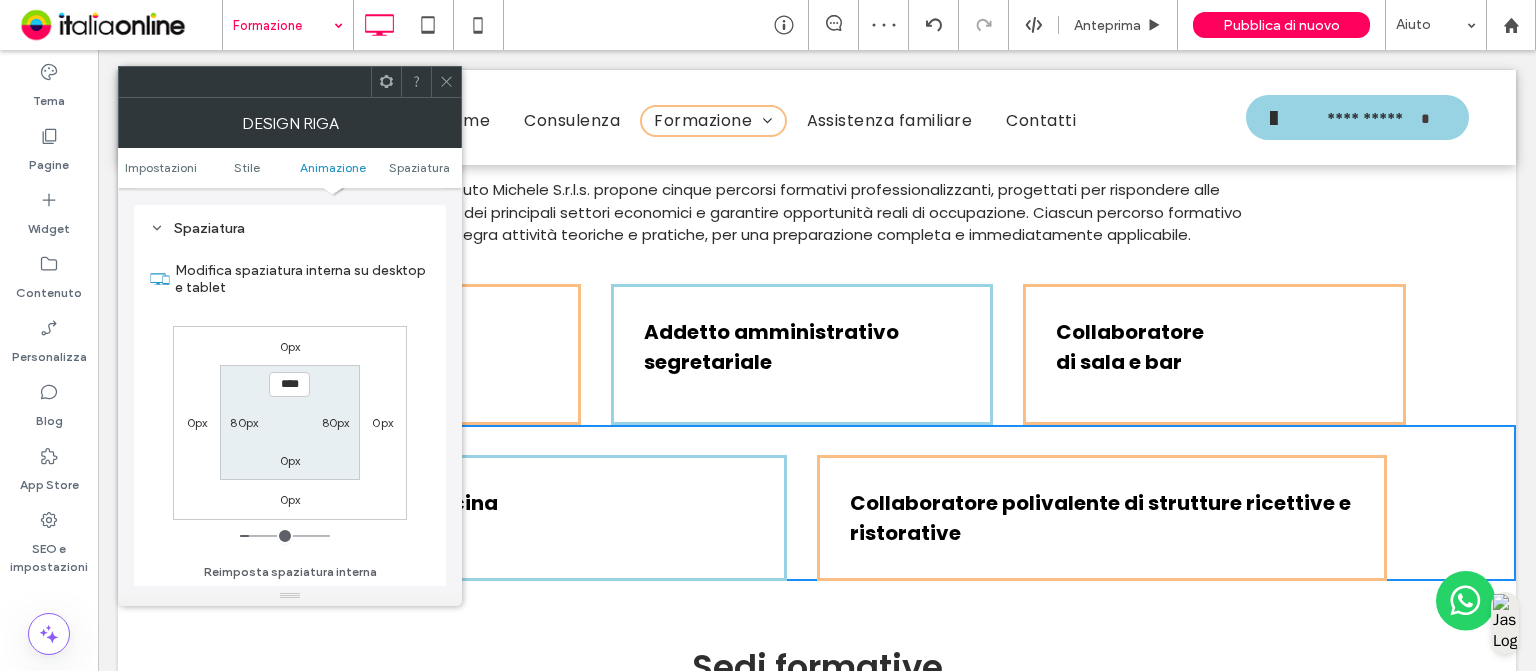 click on "80px" at bounding box center (244, 422) 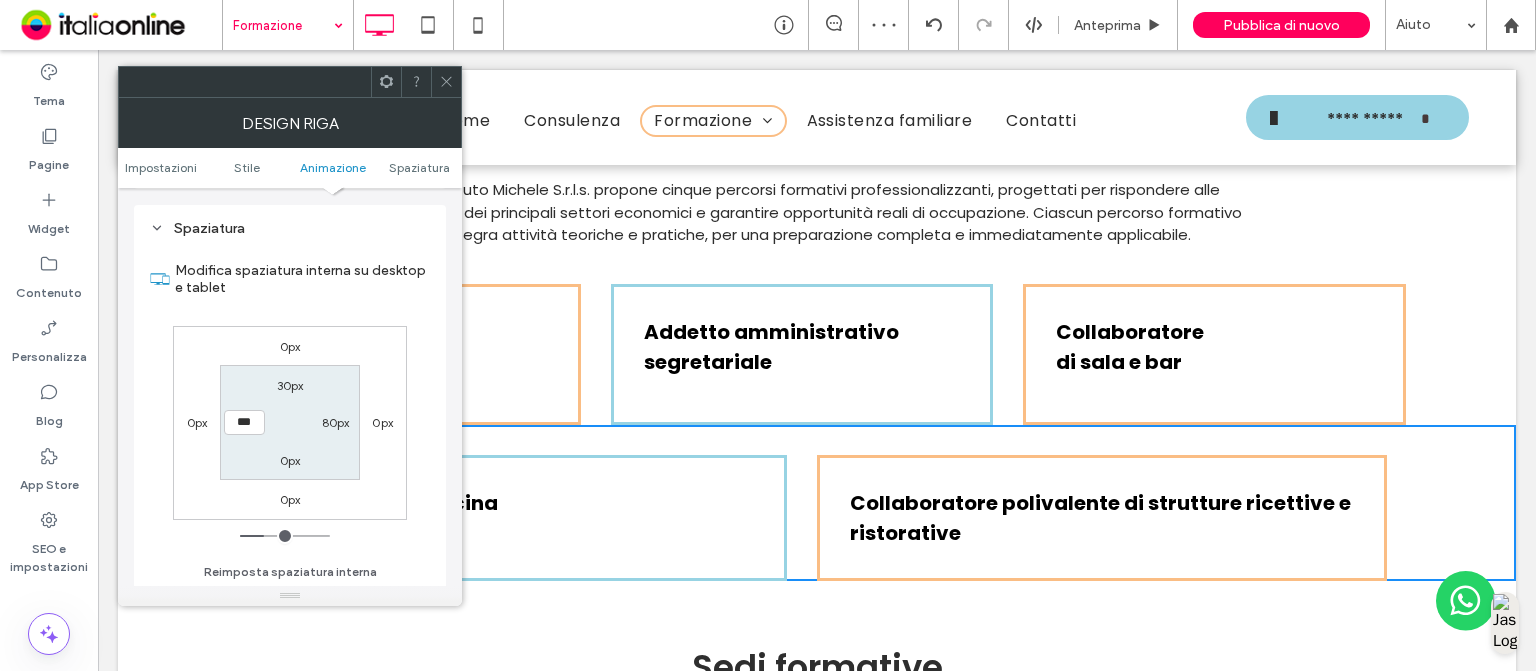 type on "***" 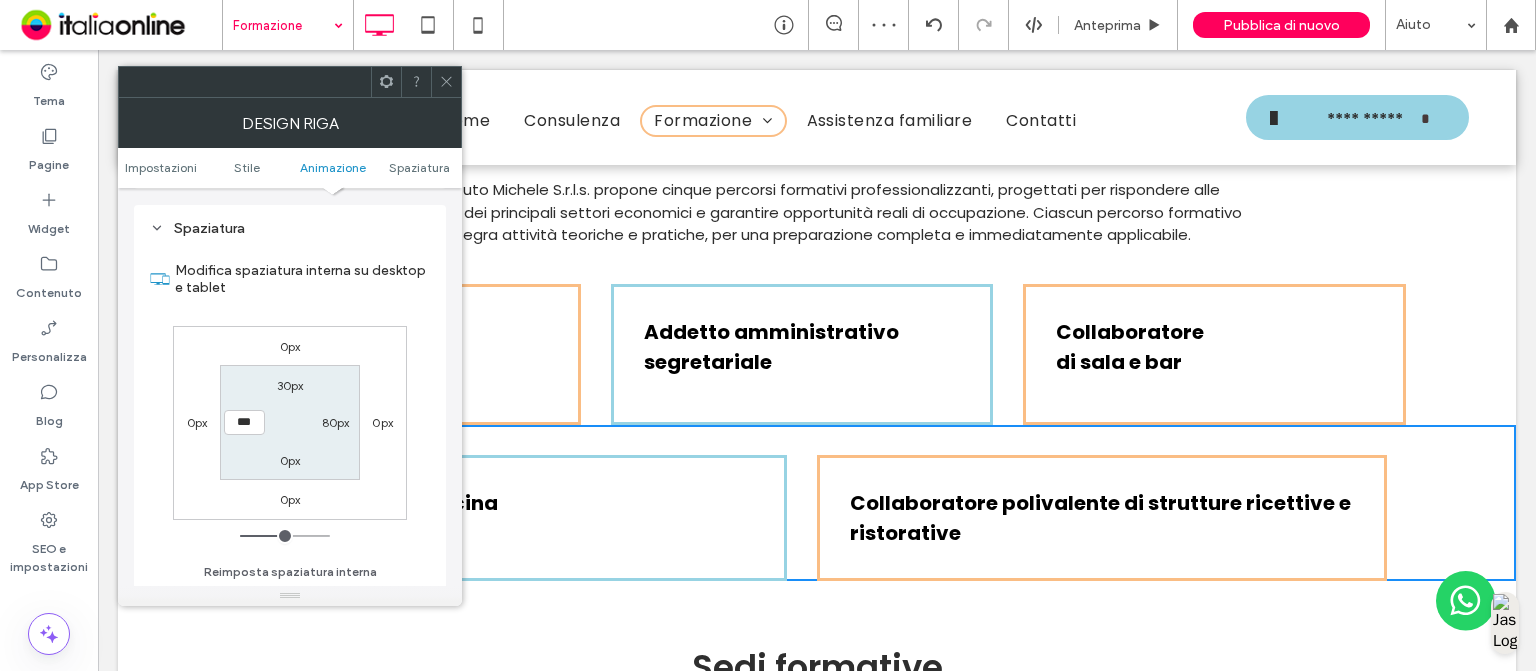 type on "***" 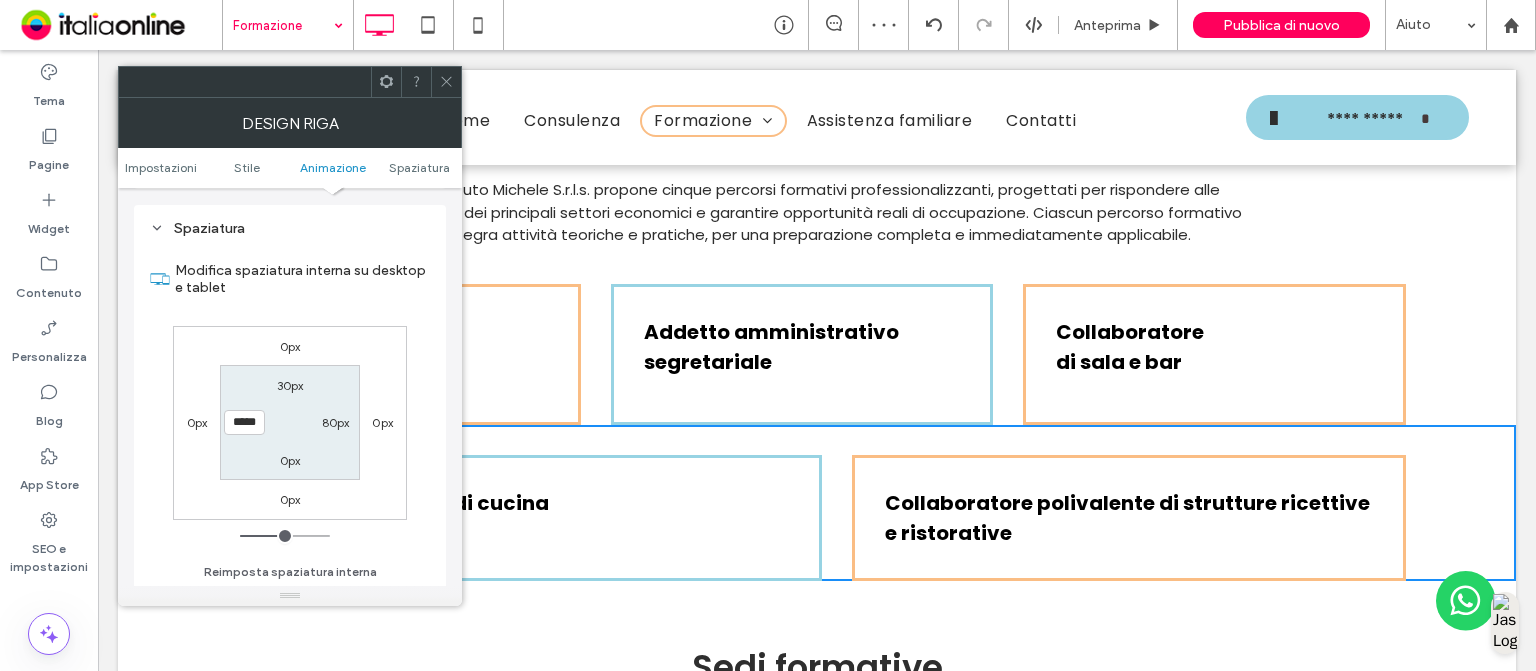 click on "80px" at bounding box center (336, 422) 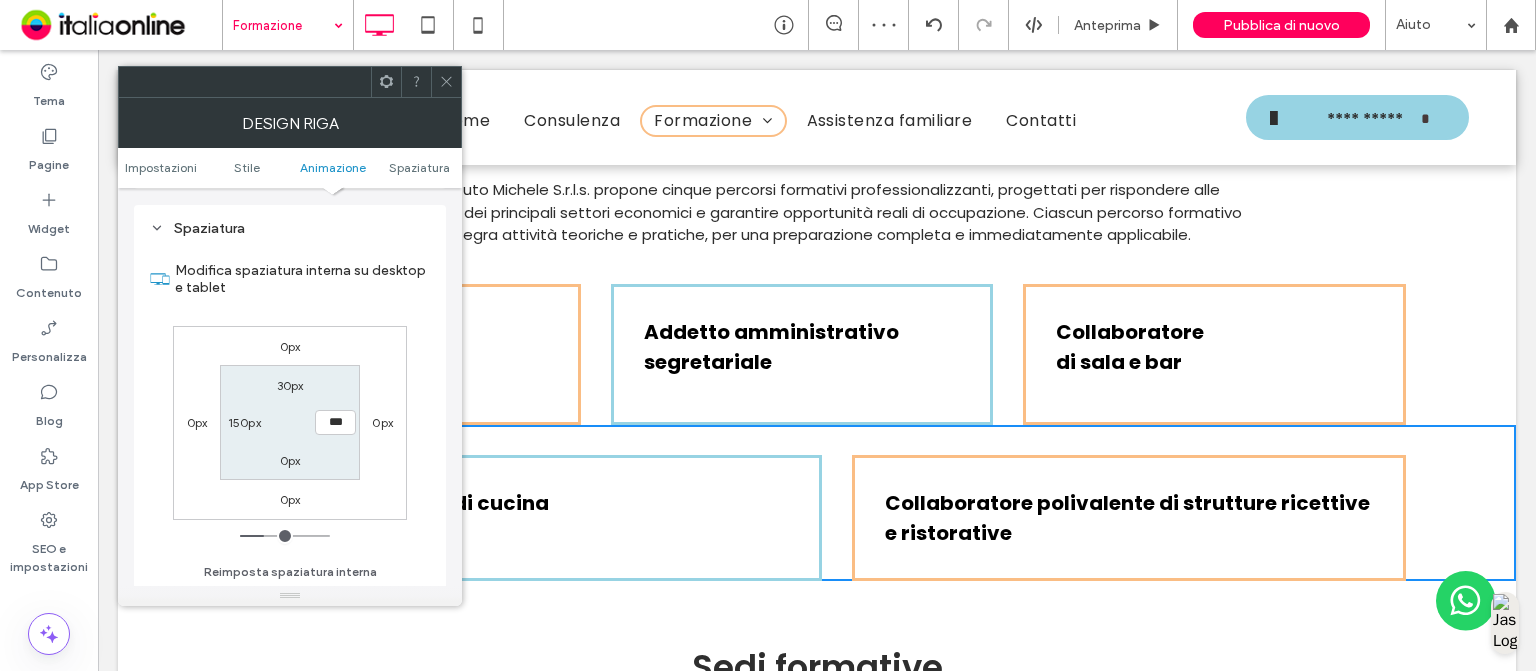 type on "***" 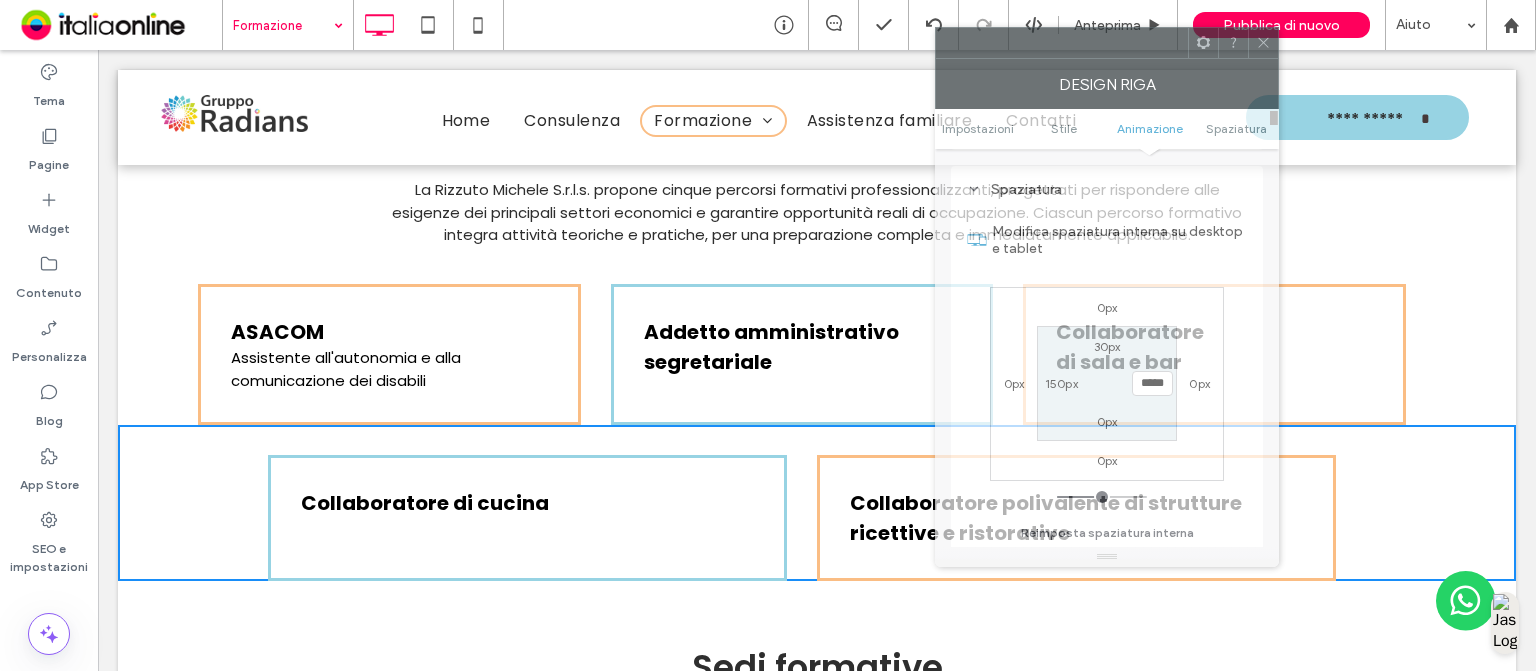 drag, startPoint x: 277, startPoint y: 80, endPoint x: 1011, endPoint y: 56, distance: 734.3923 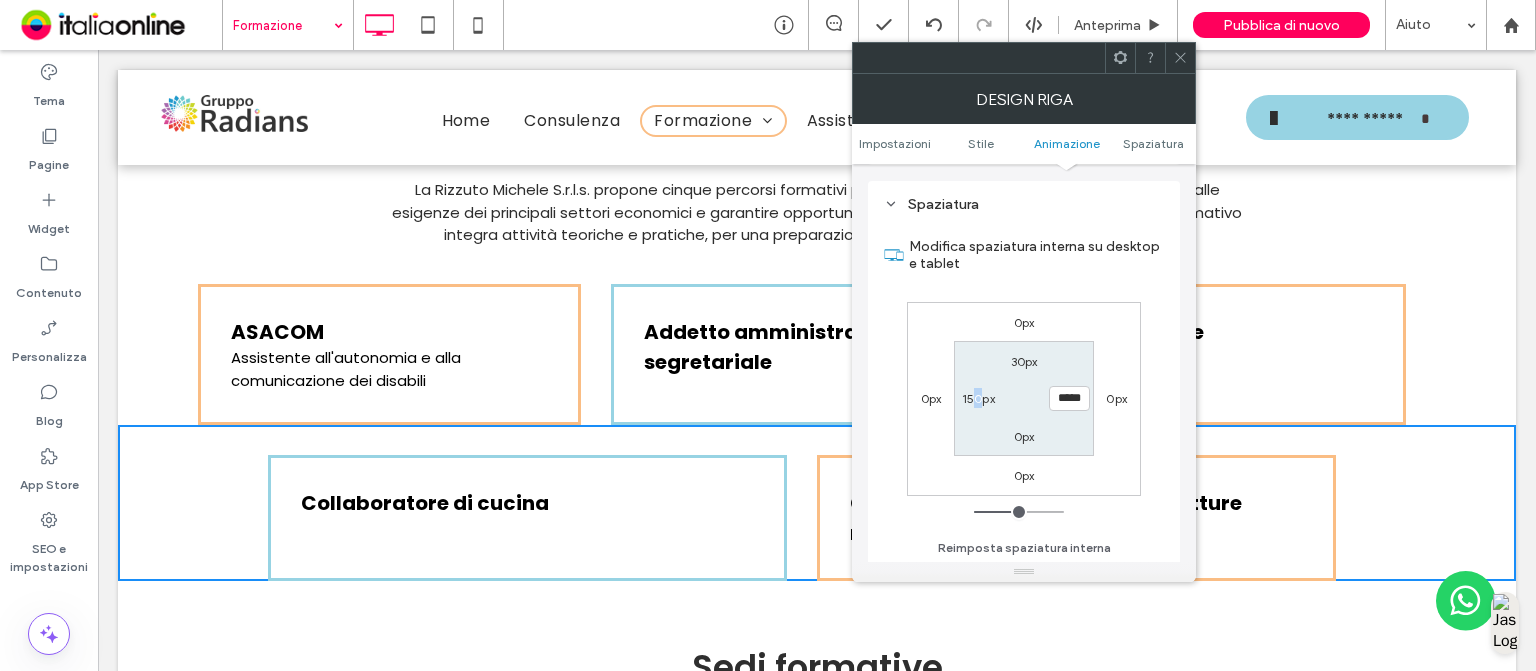 drag, startPoint x: 970, startPoint y: 407, endPoint x: 983, endPoint y: 395, distance: 17.691807 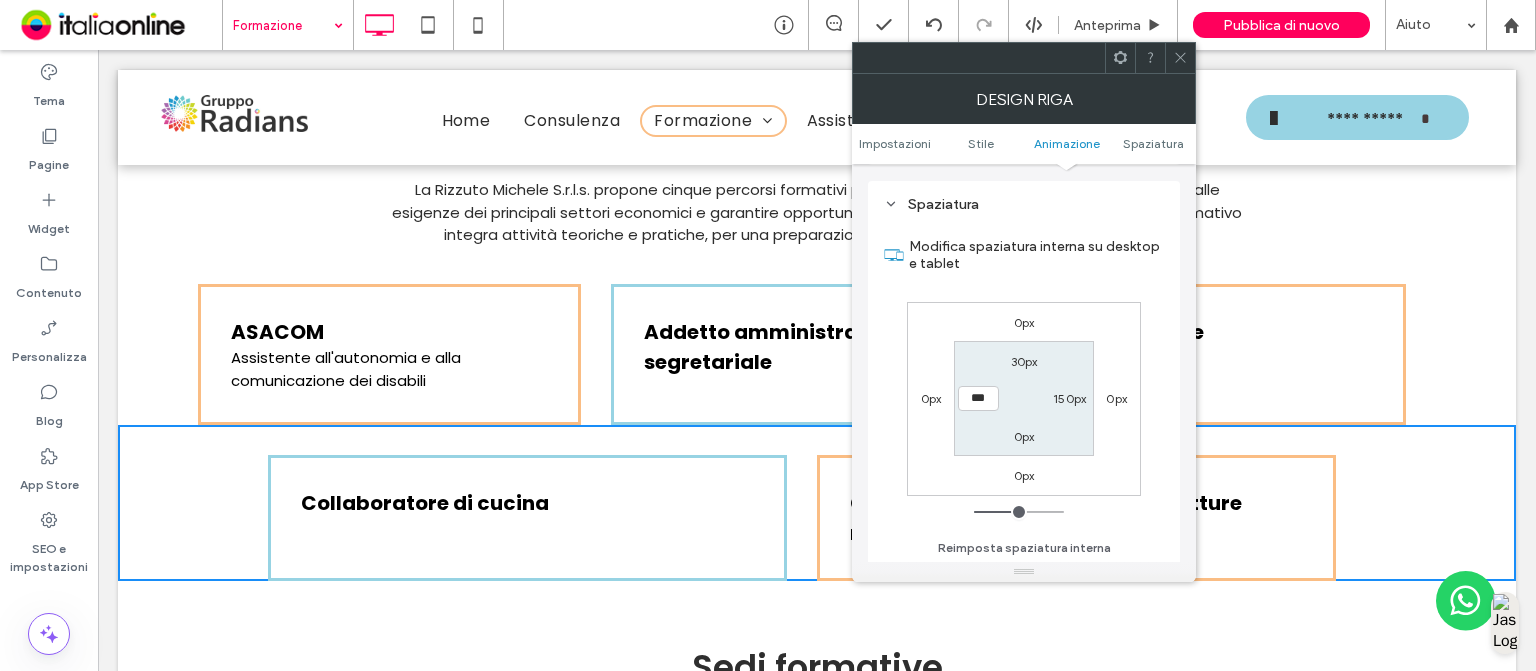 type on "***" 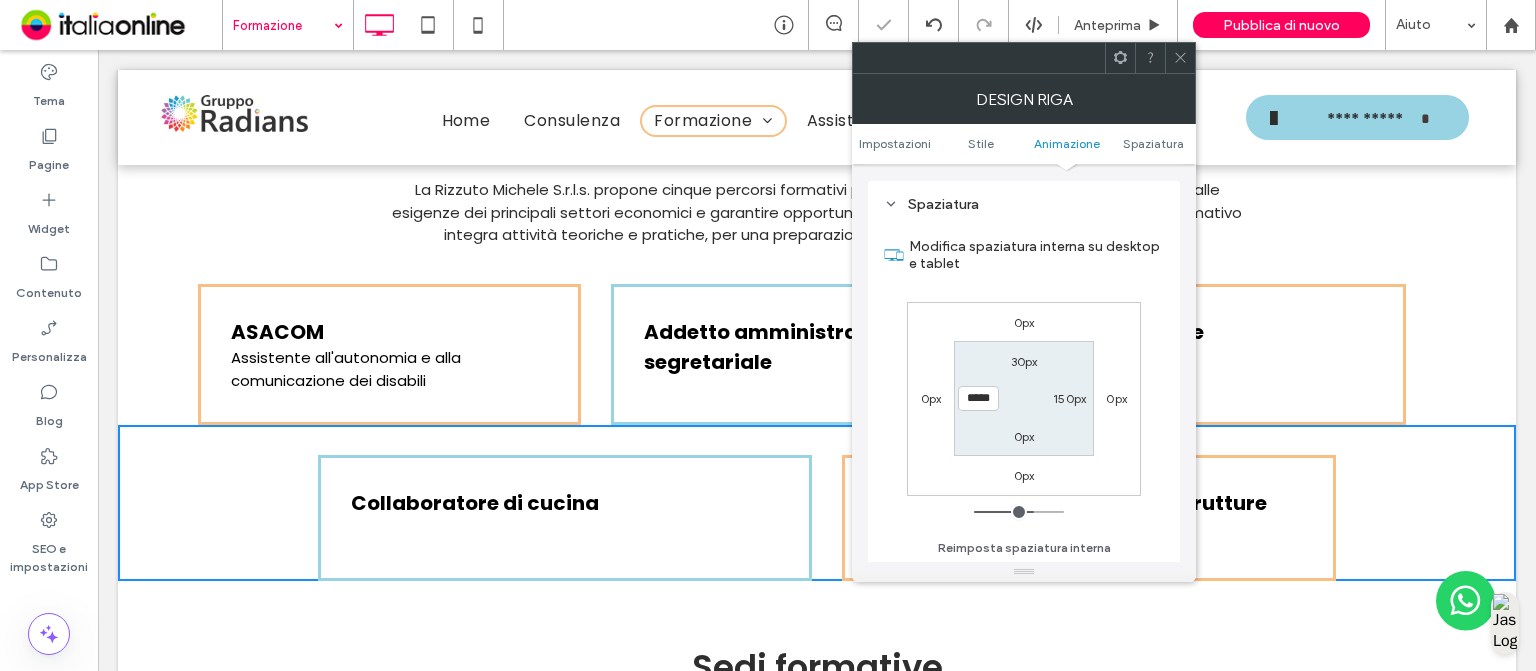 click on "150px" at bounding box center [1069, 398] 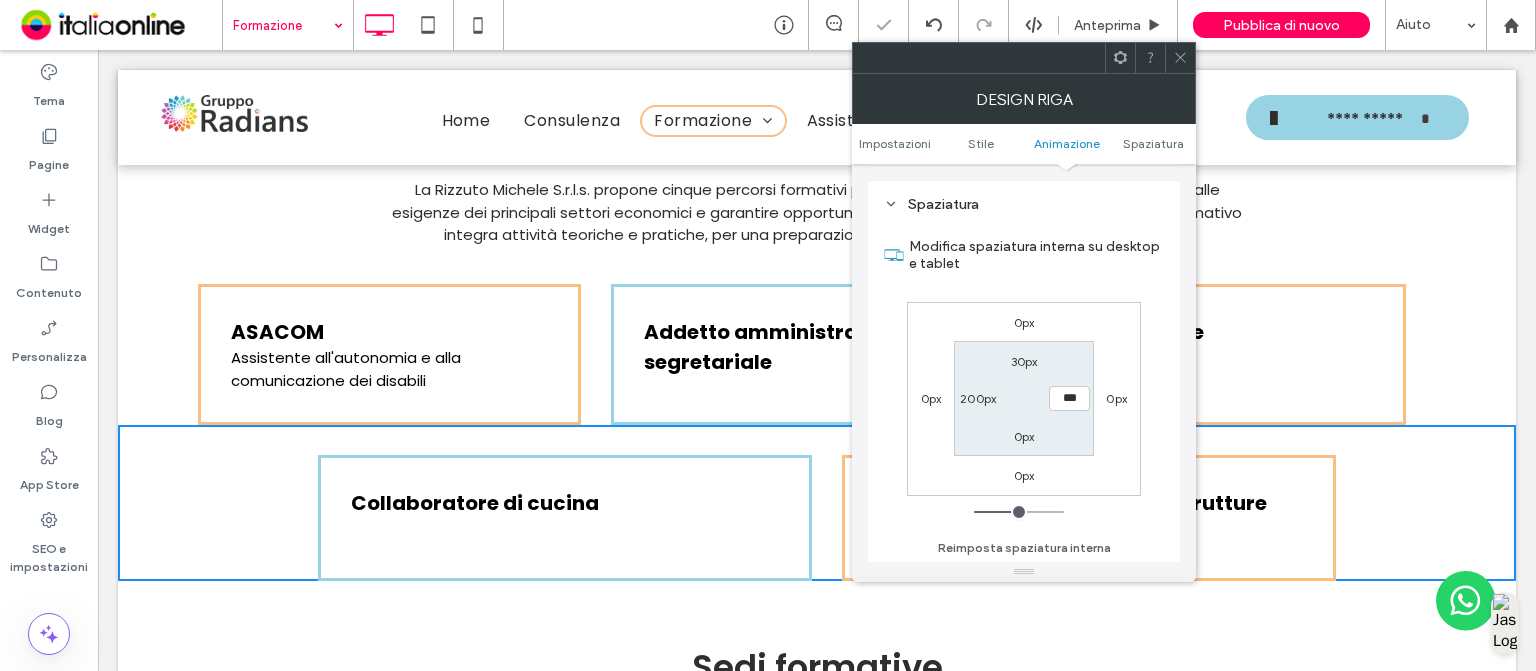 type on "***" 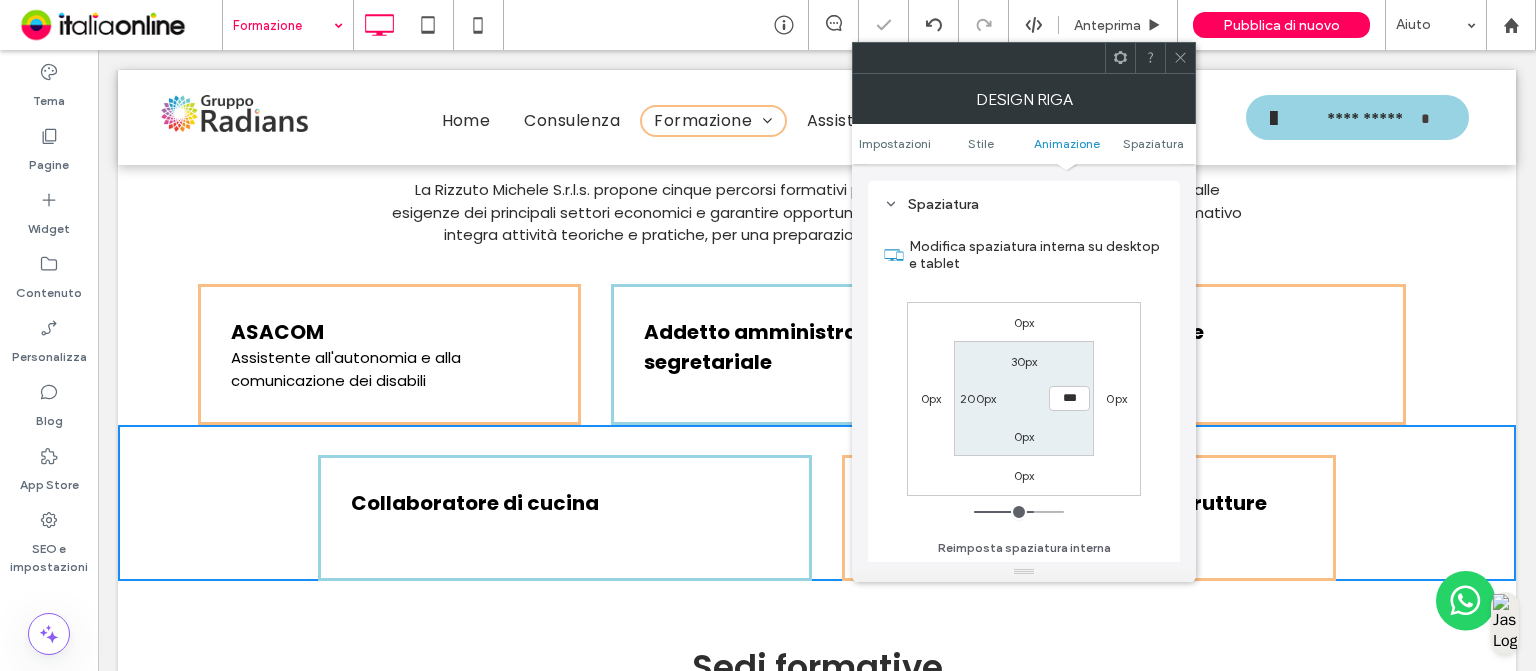 type on "***" 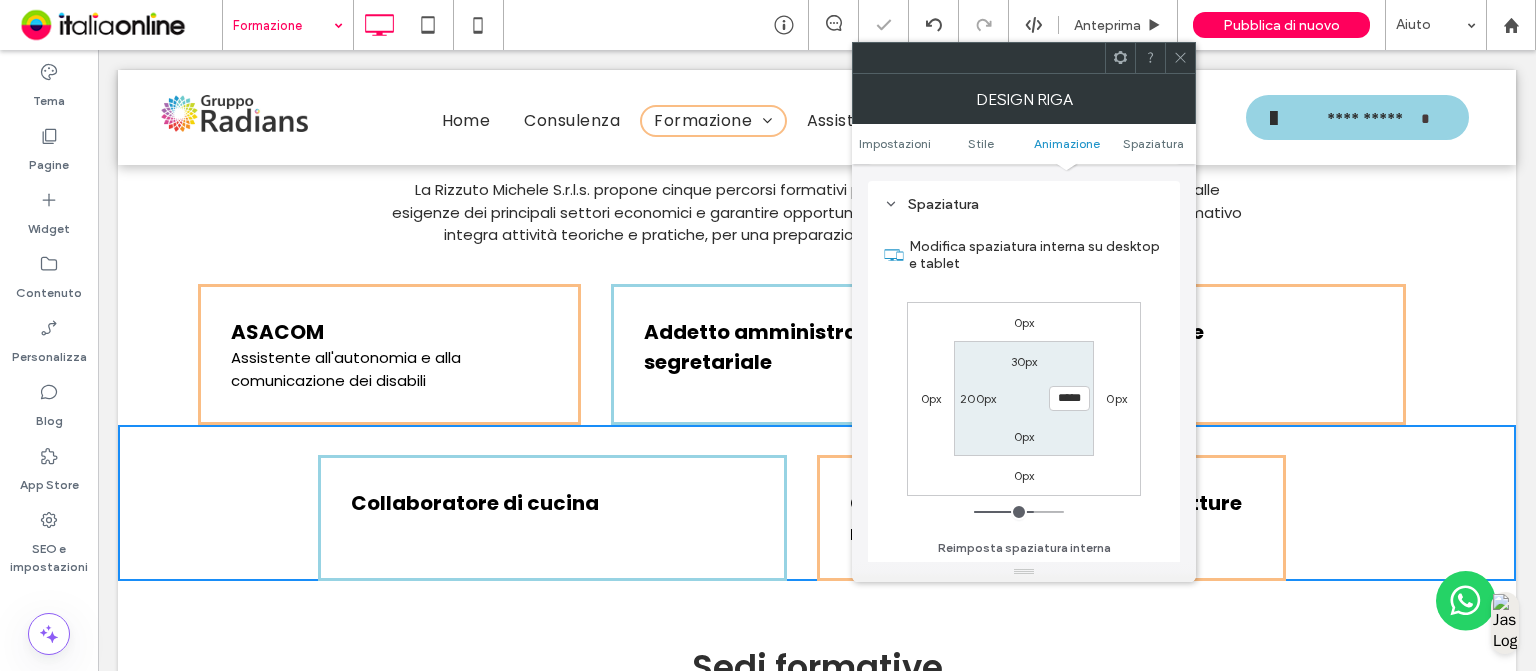 click on "200px" at bounding box center [978, 398] 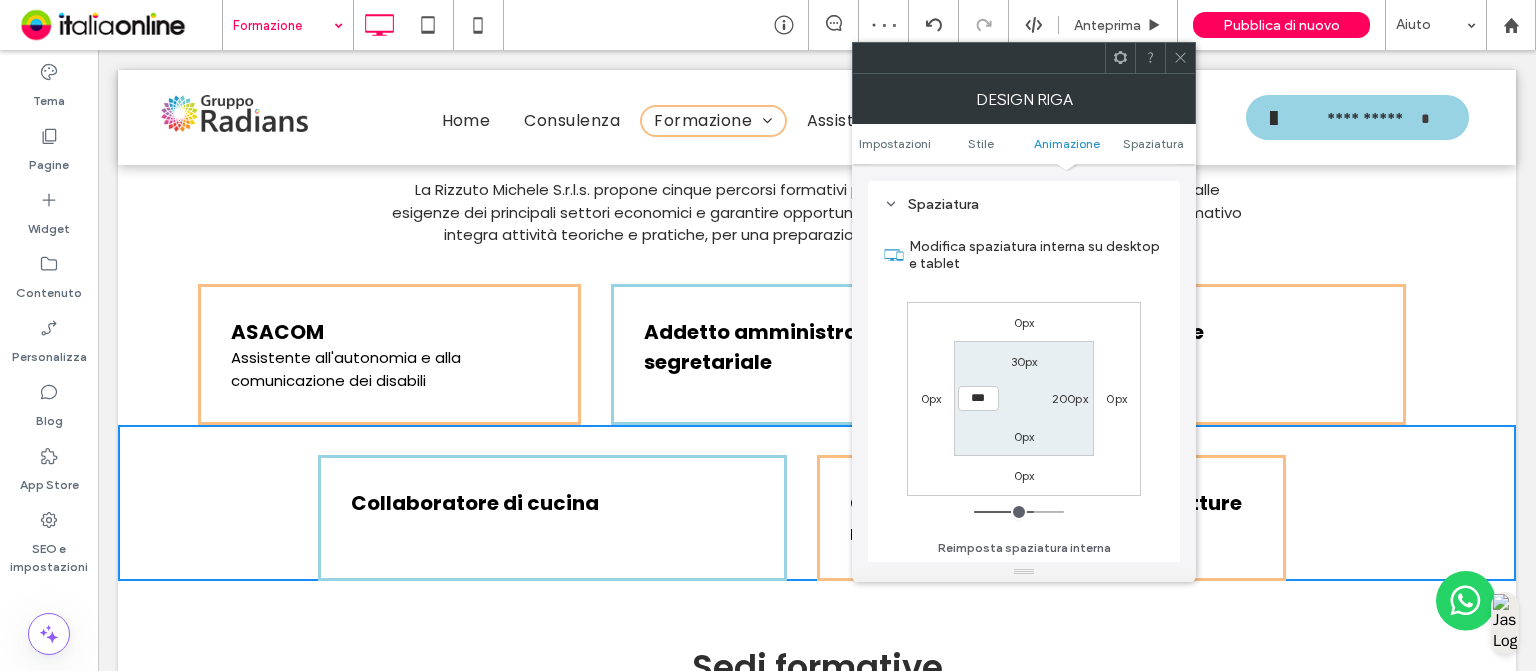 type on "***" 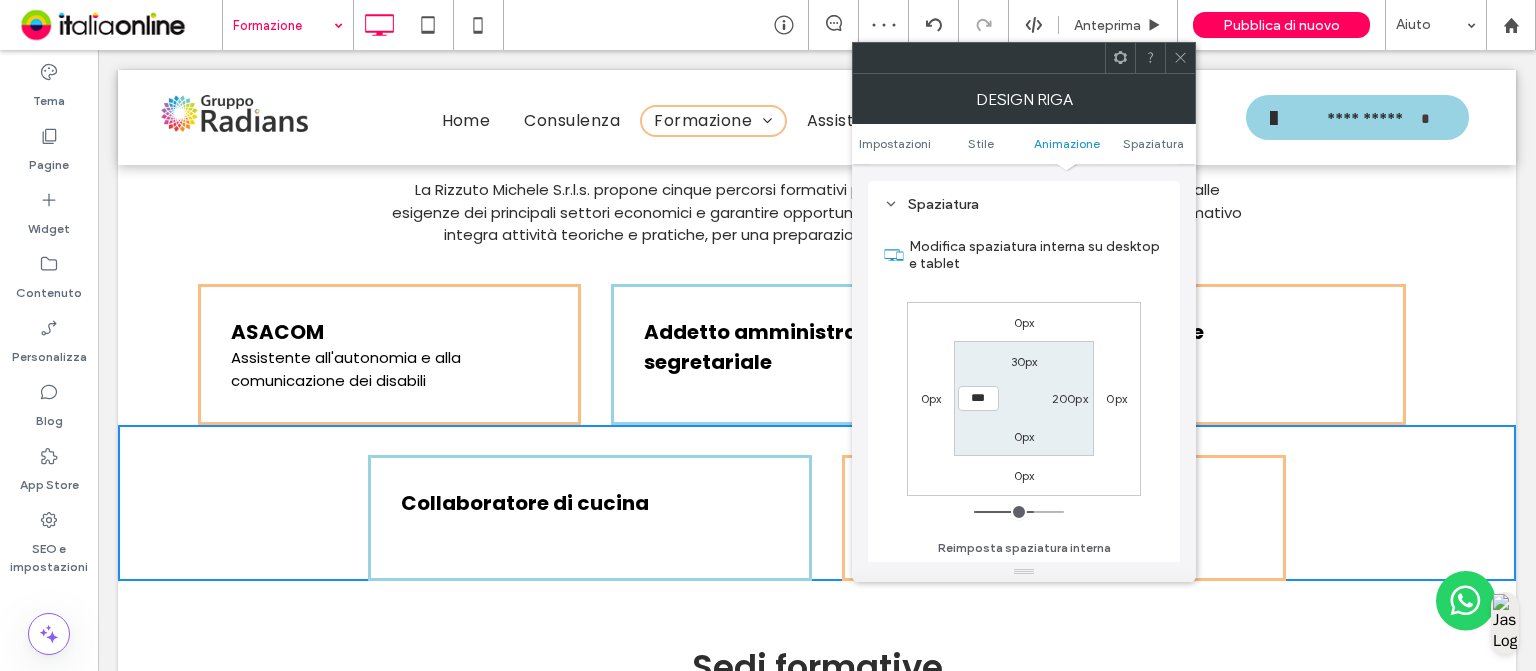 type on "***" 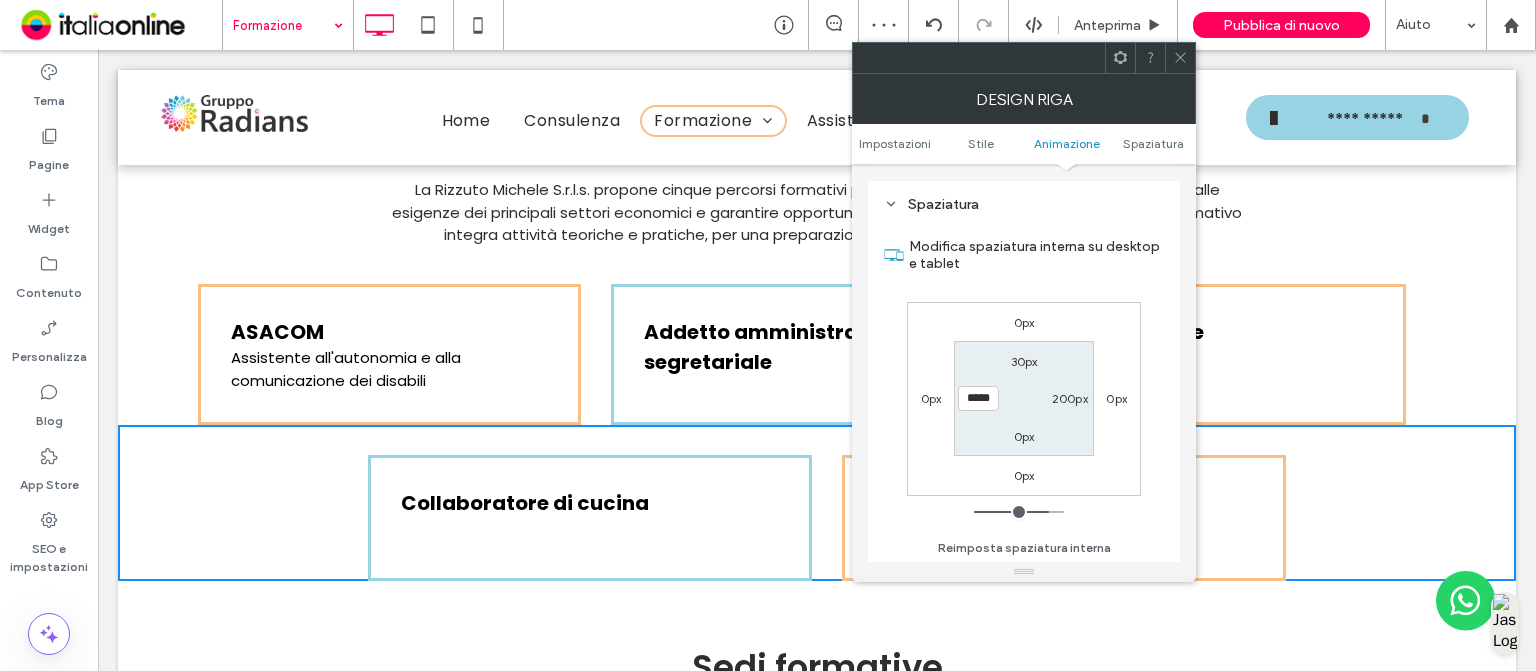 click on "200px" at bounding box center [1070, 398] 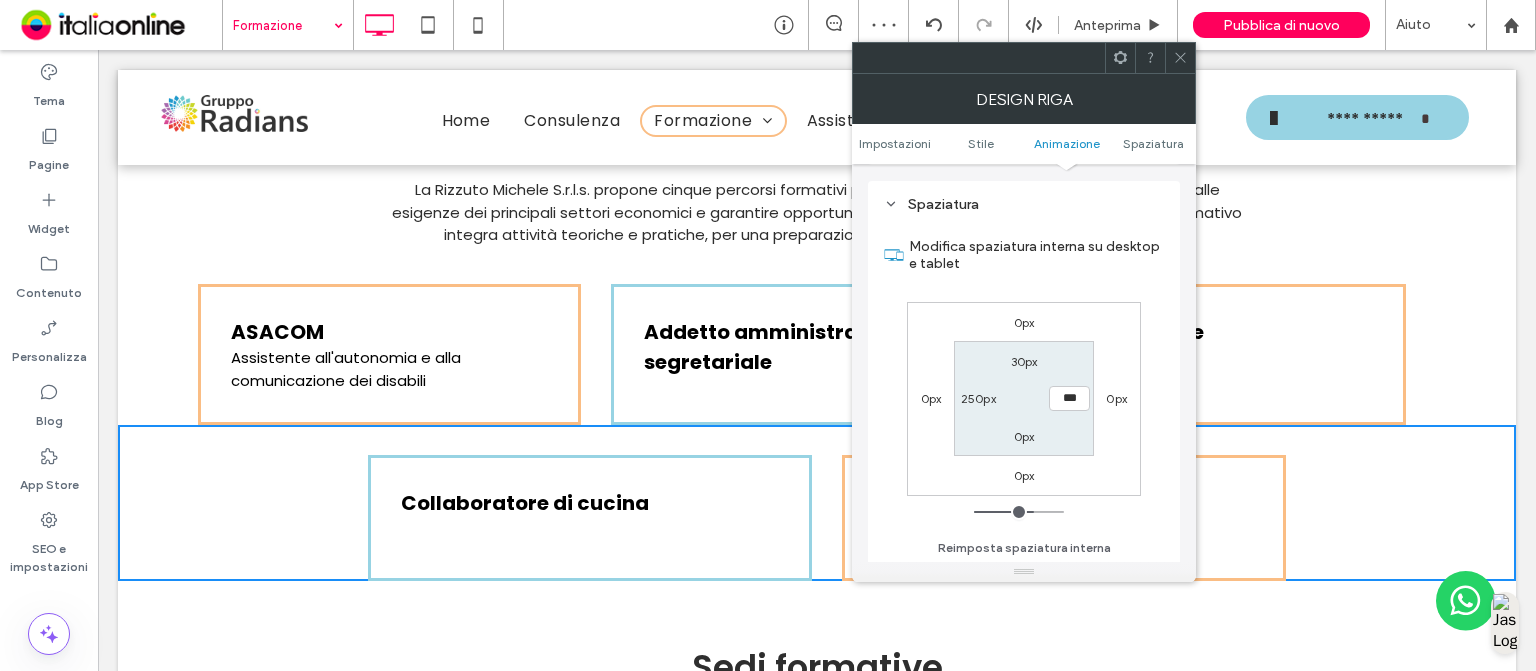 type on "***" 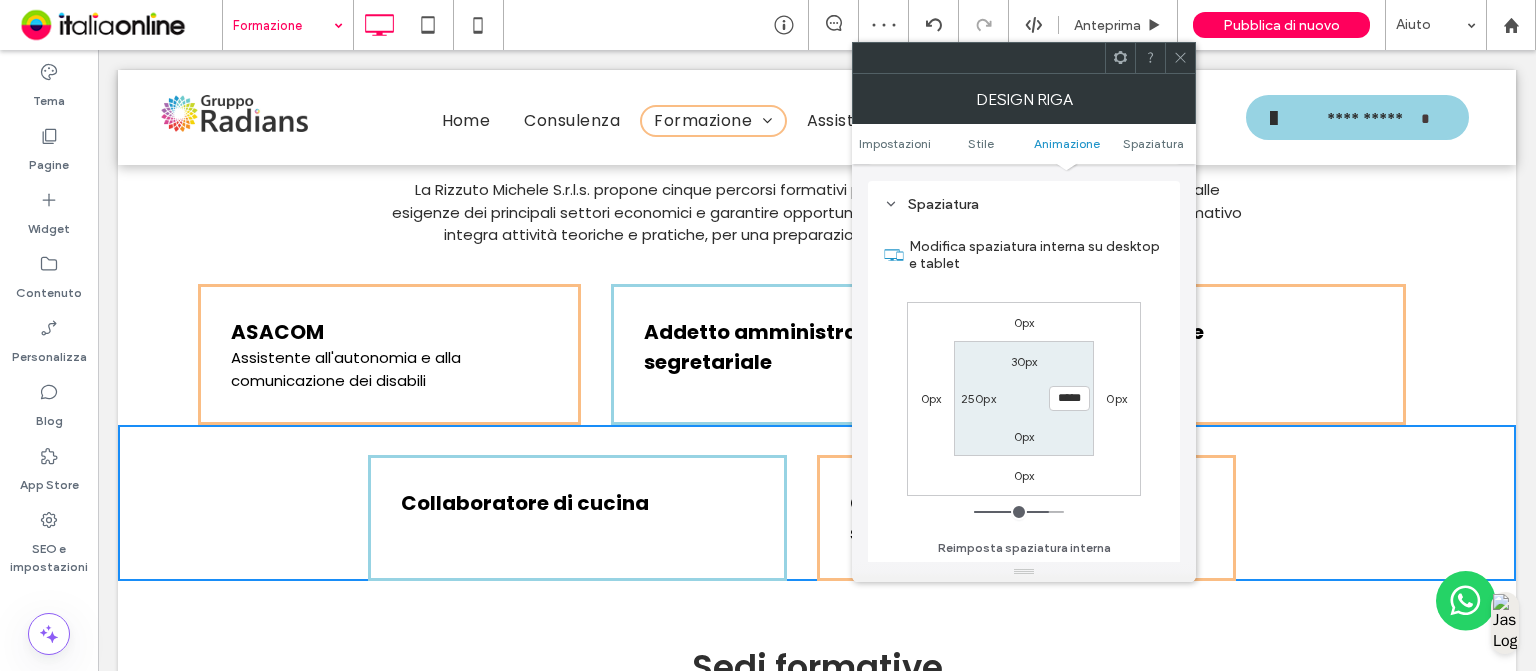 click 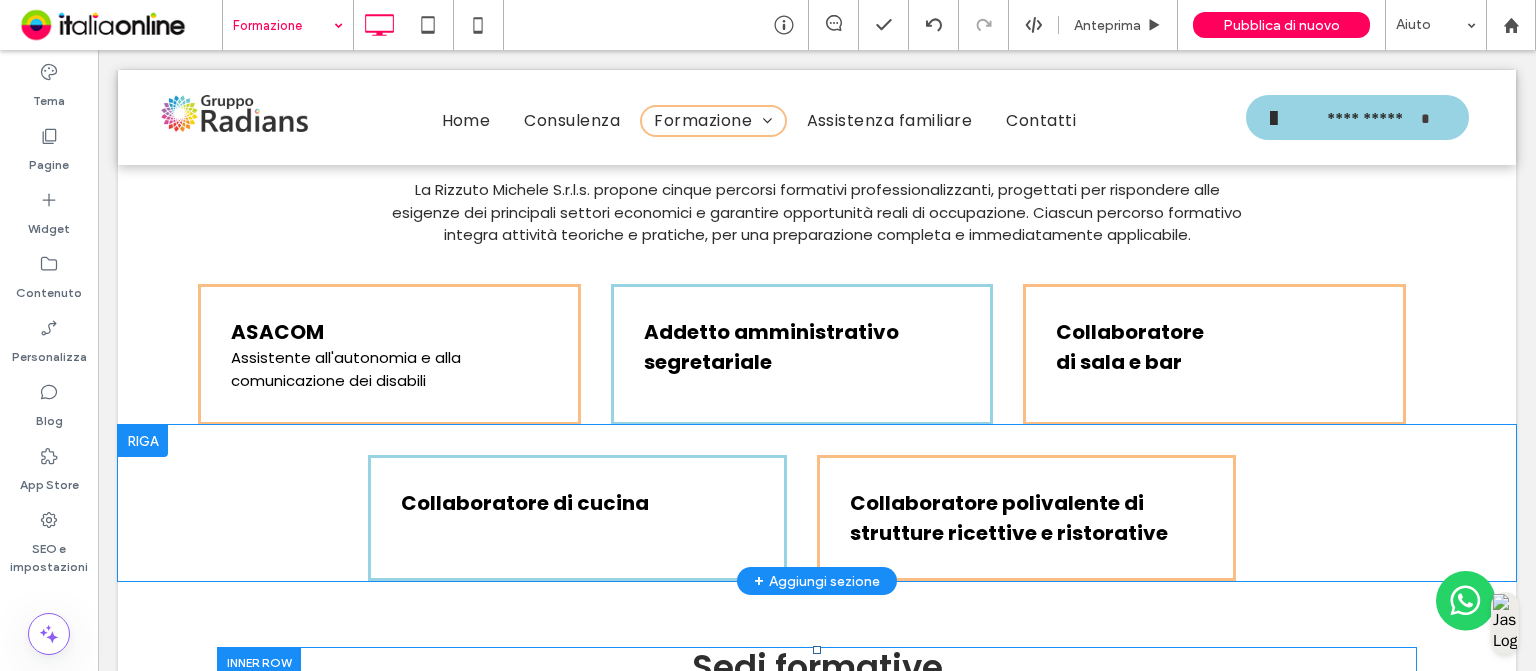 click at bounding box center (143, 441) 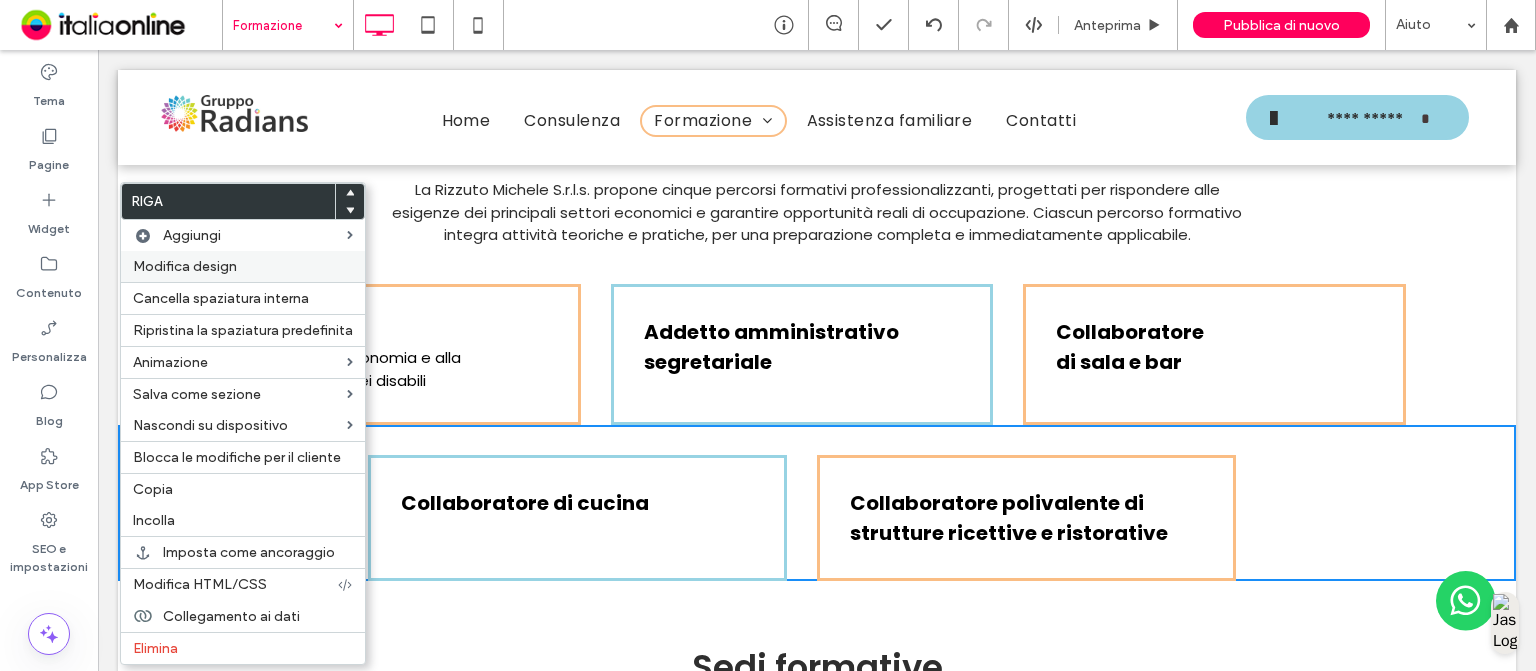 click on "Modifica design" at bounding box center [185, 266] 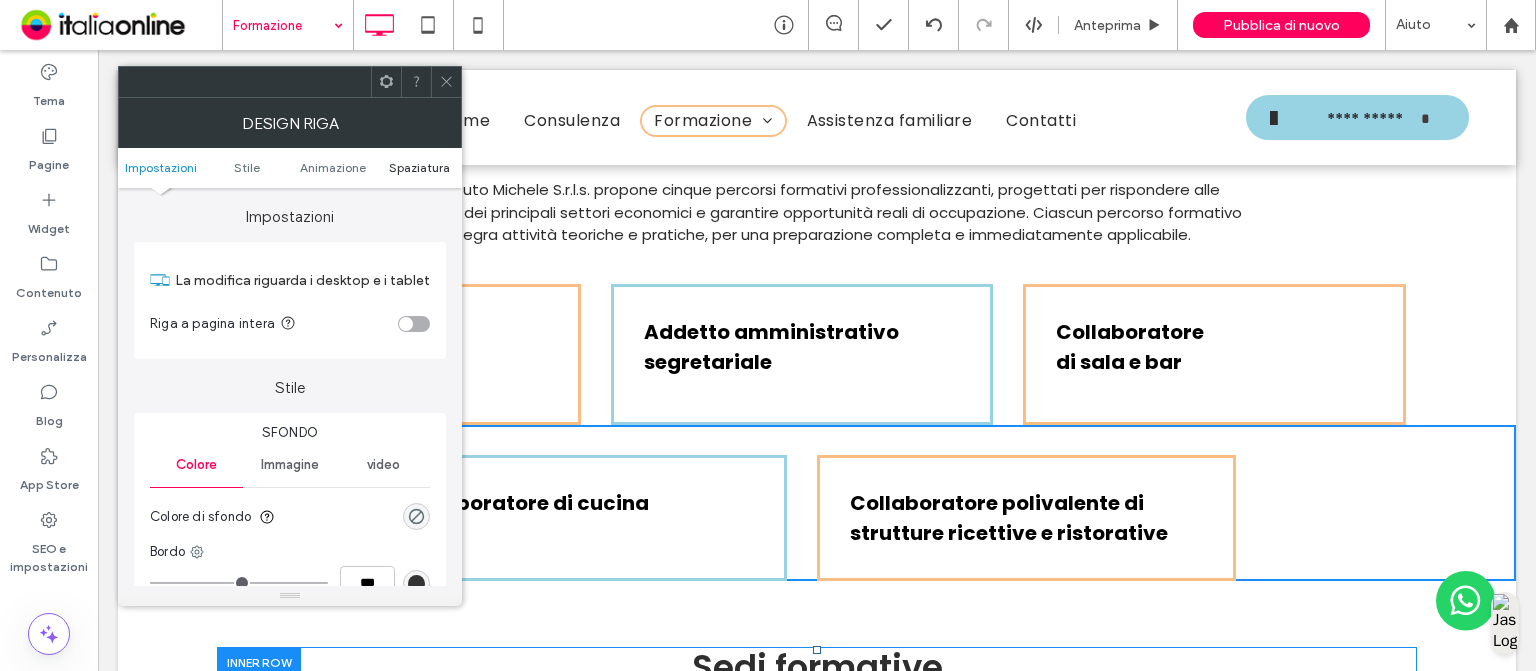 click on "Spaziatura" at bounding box center [419, 167] 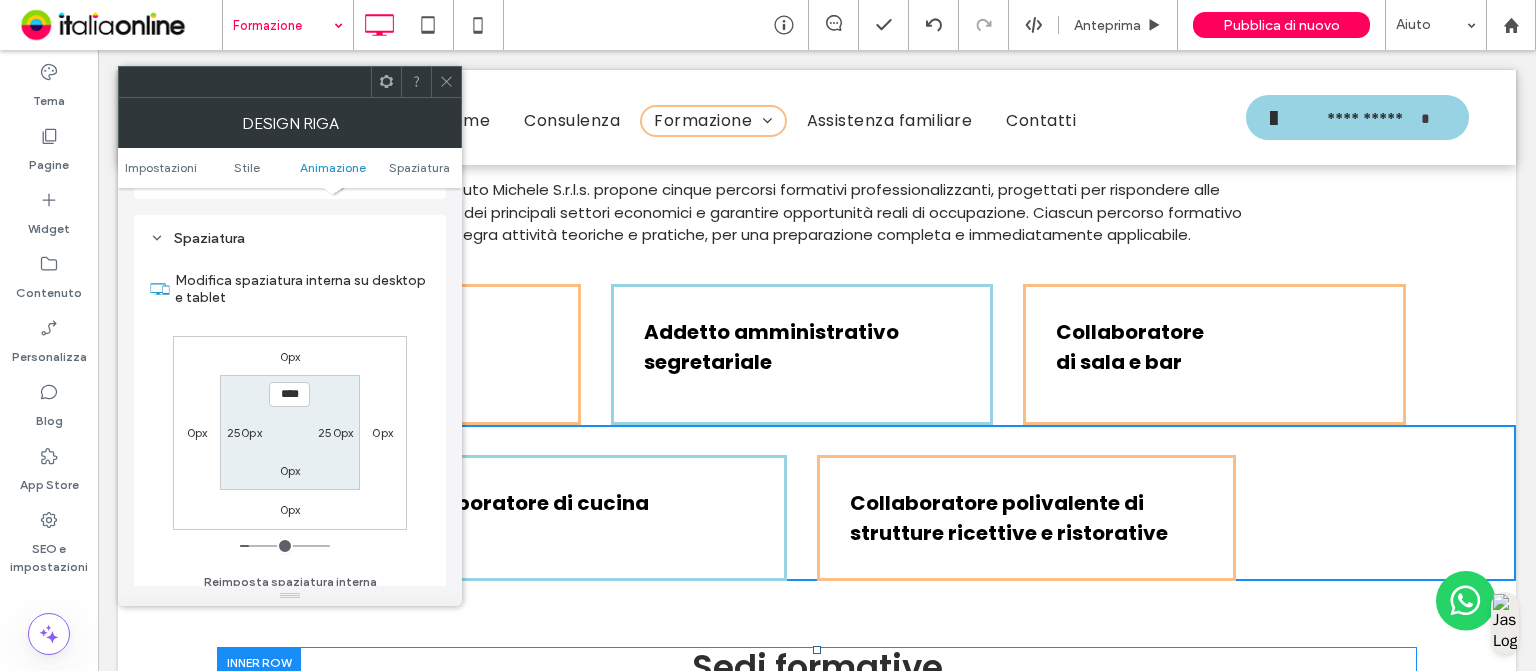 scroll, scrollTop: 564, scrollLeft: 0, axis: vertical 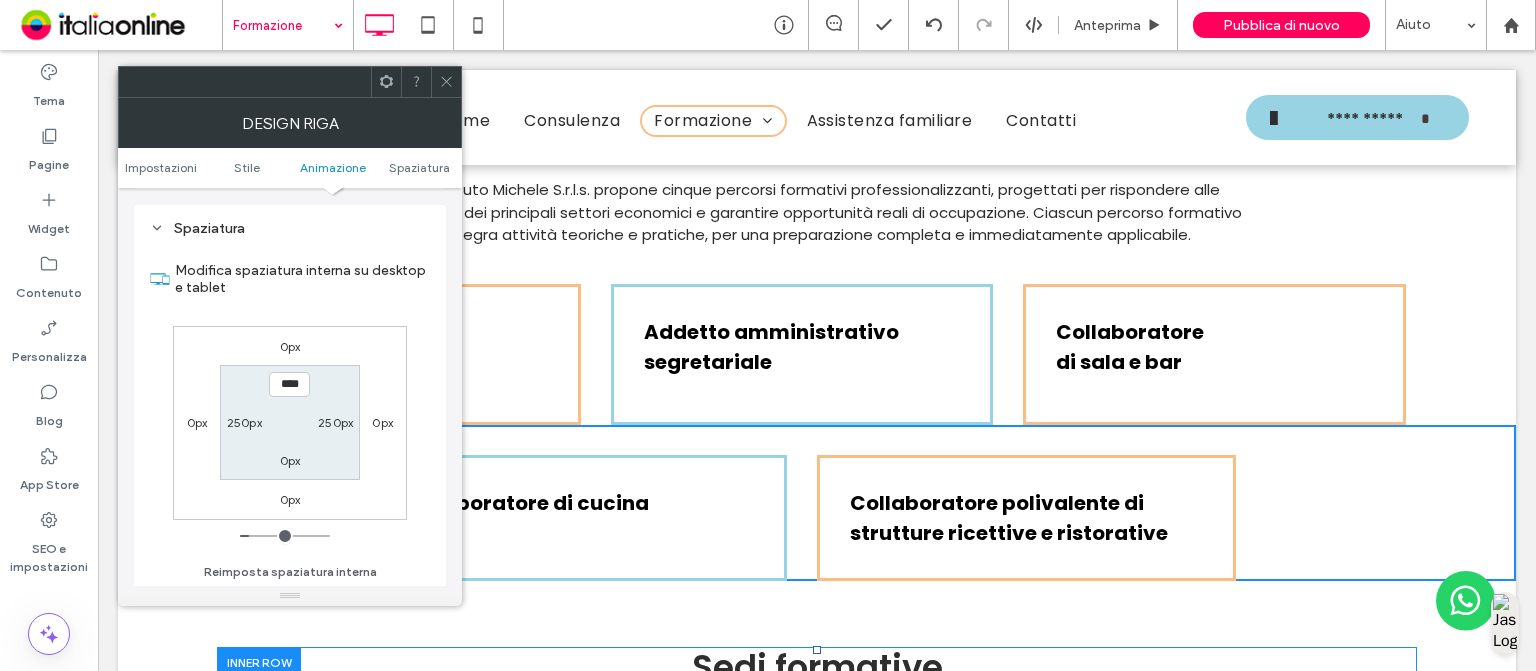 click on "250px" at bounding box center [244, 422] 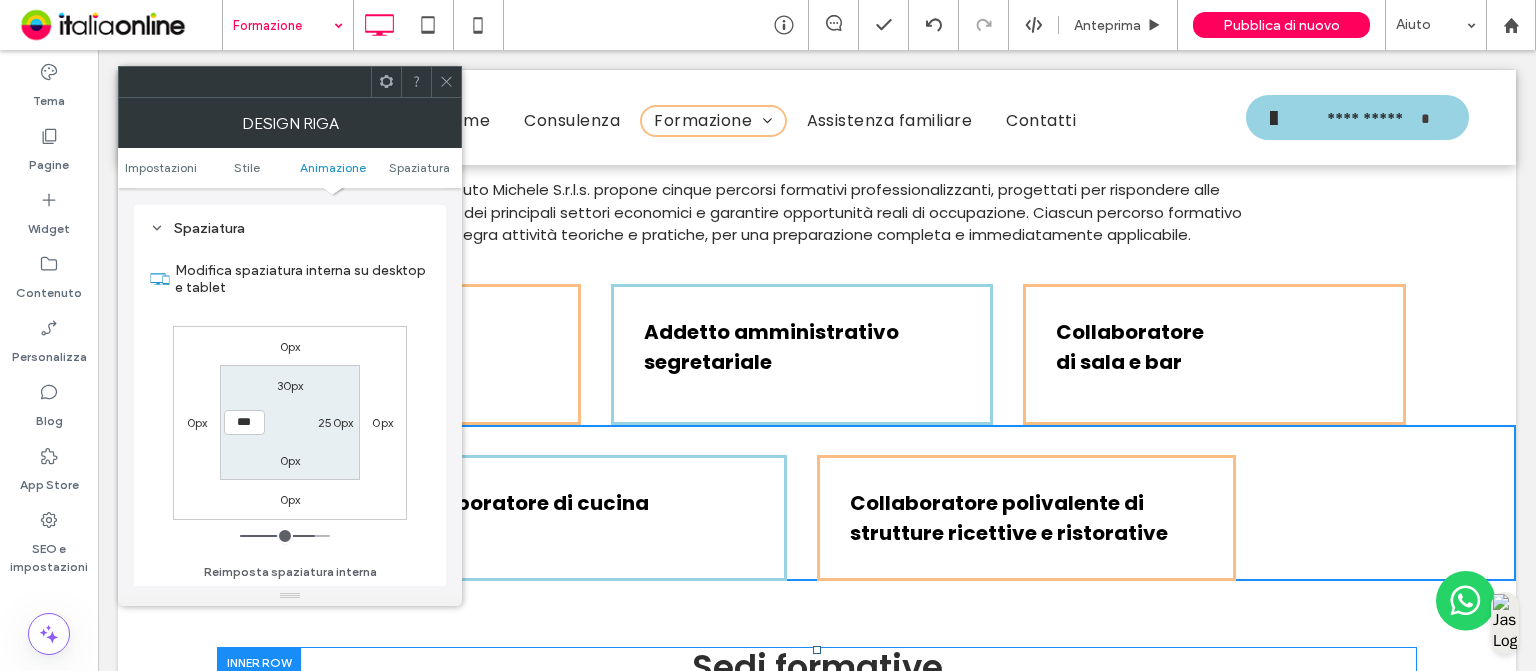 type on "***" 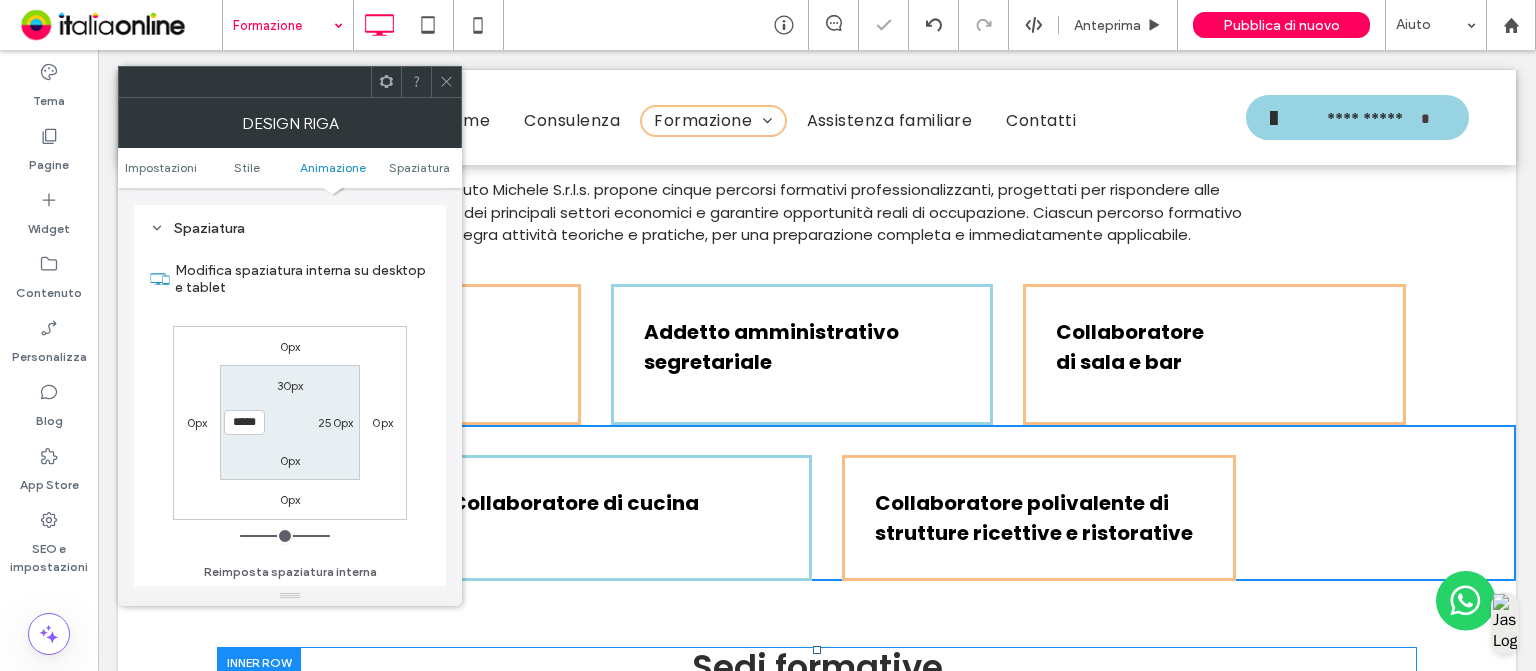 click on "250px" at bounding box center (335, 422) 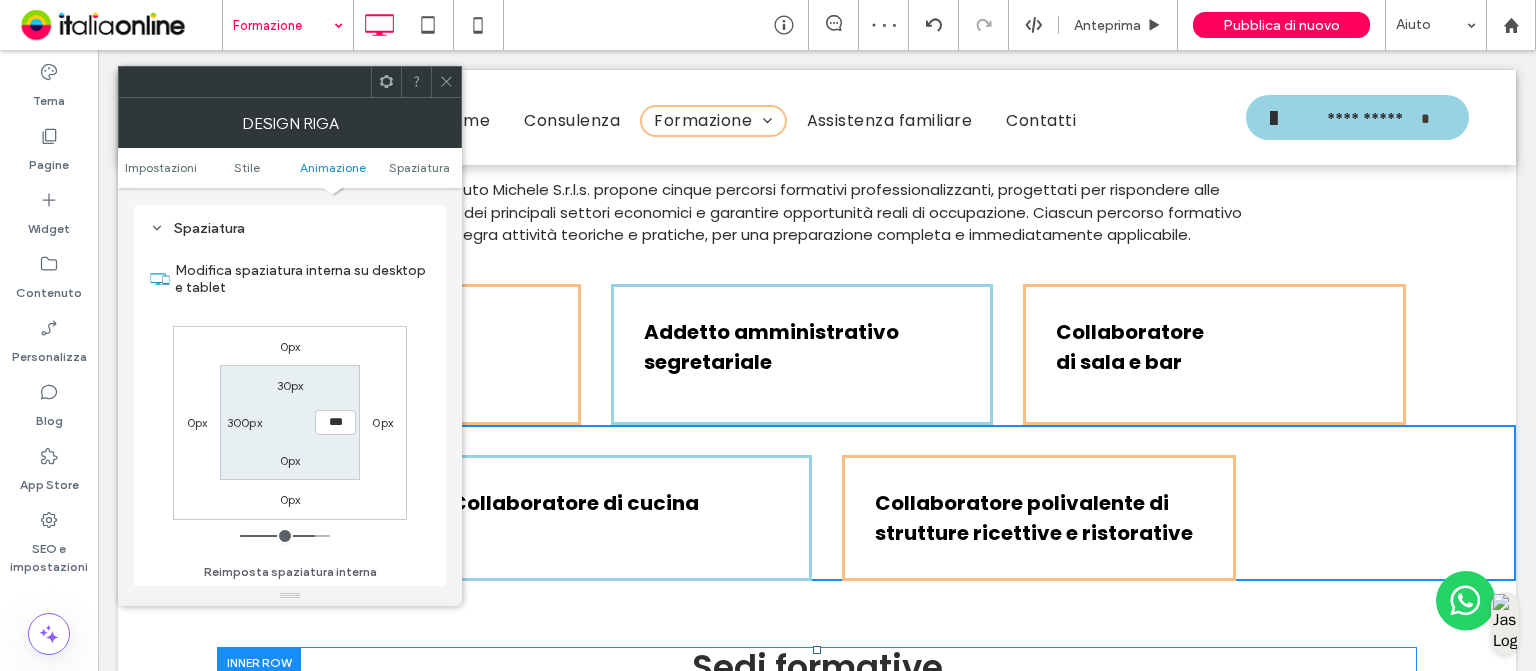 type on "***" 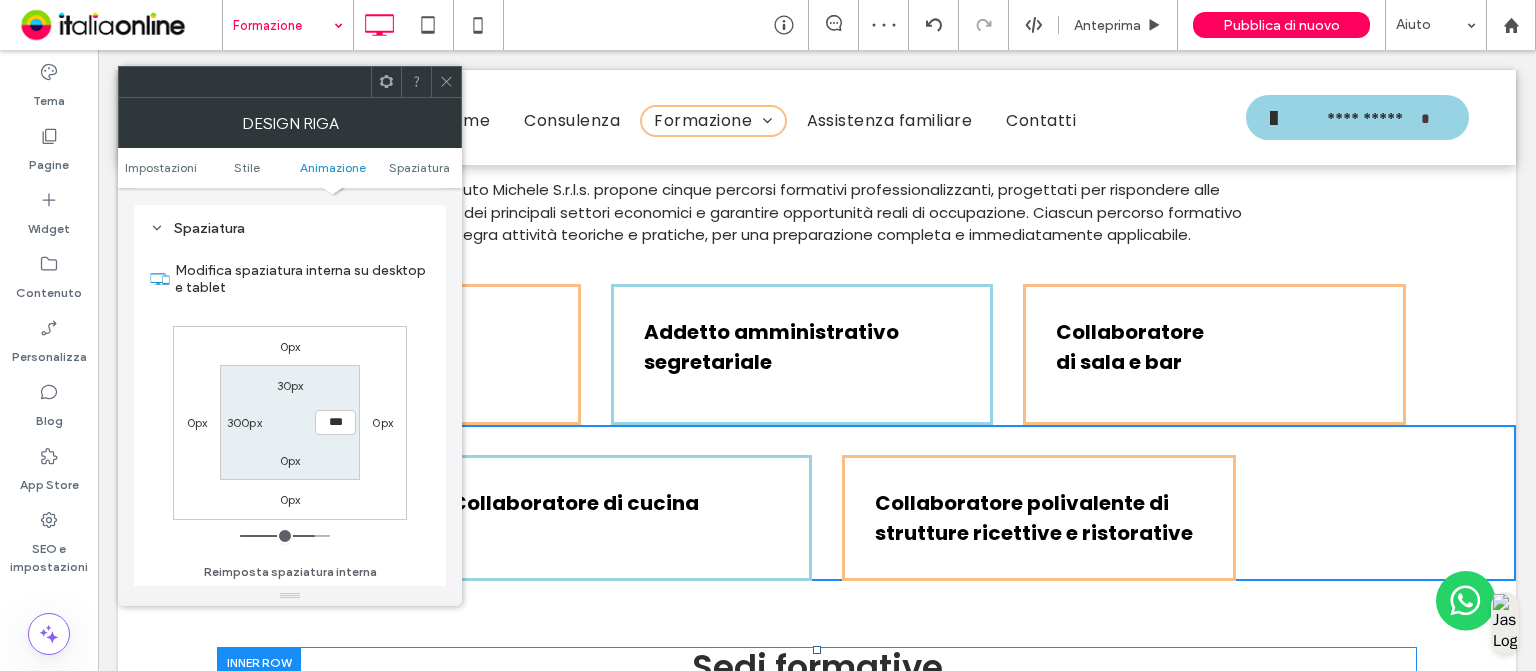 type on "***" 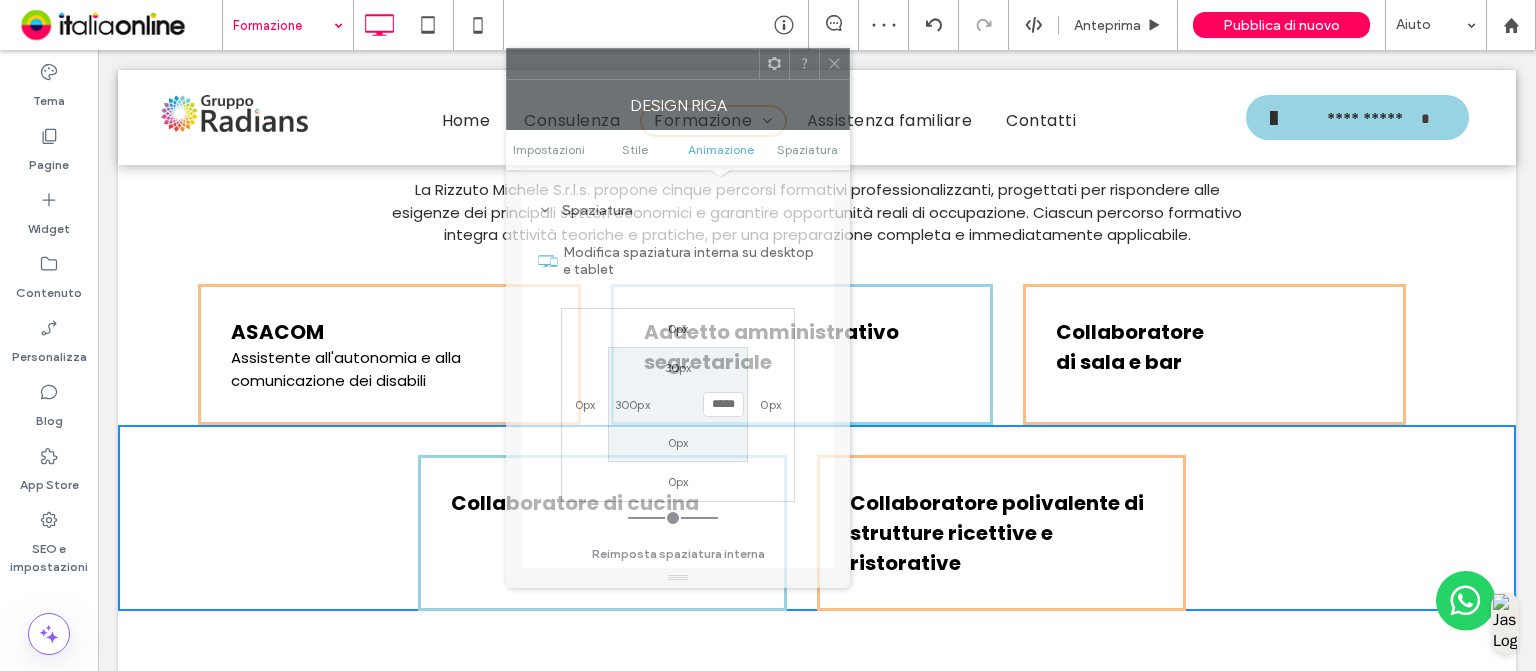 drag, startPoint x: 331, startPoint y: 87, endPoint x: 715, endPoint y: 66, distance: 384.5738 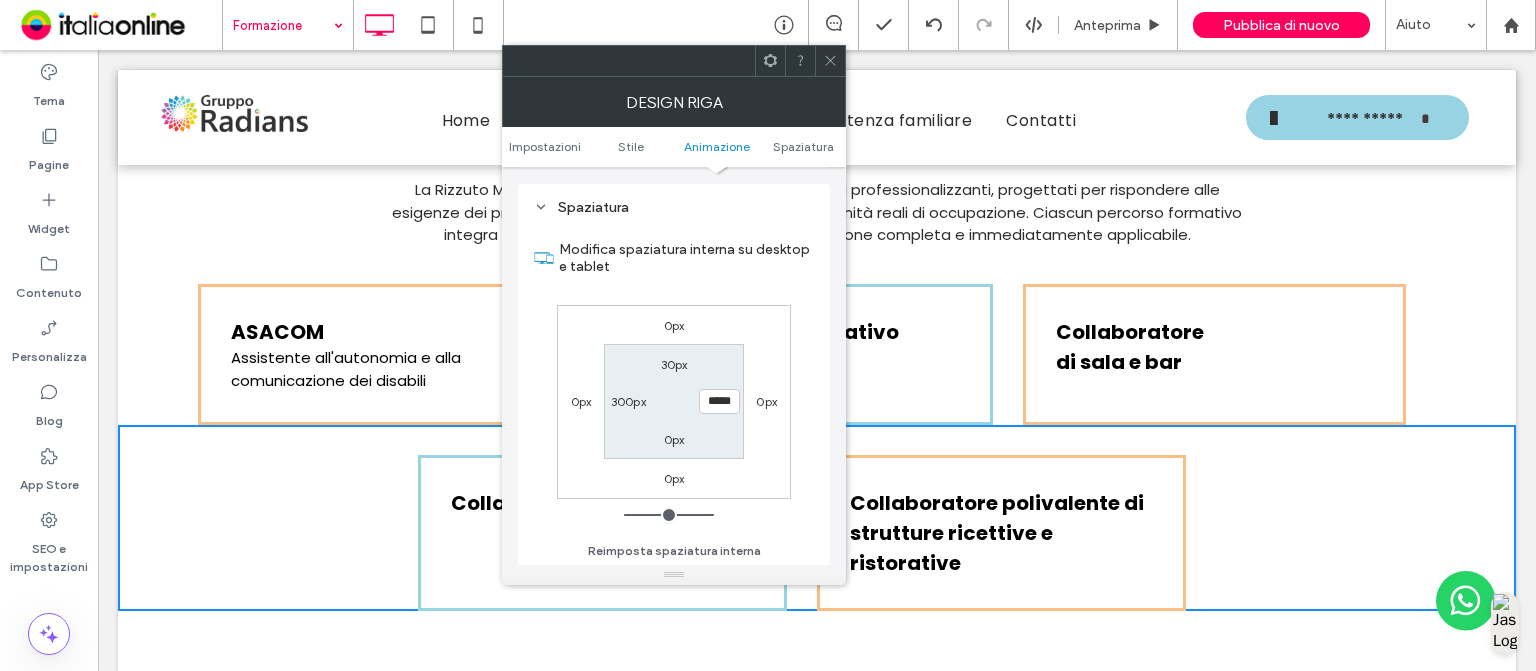 click on "300px" at bounding box center [628, 401] 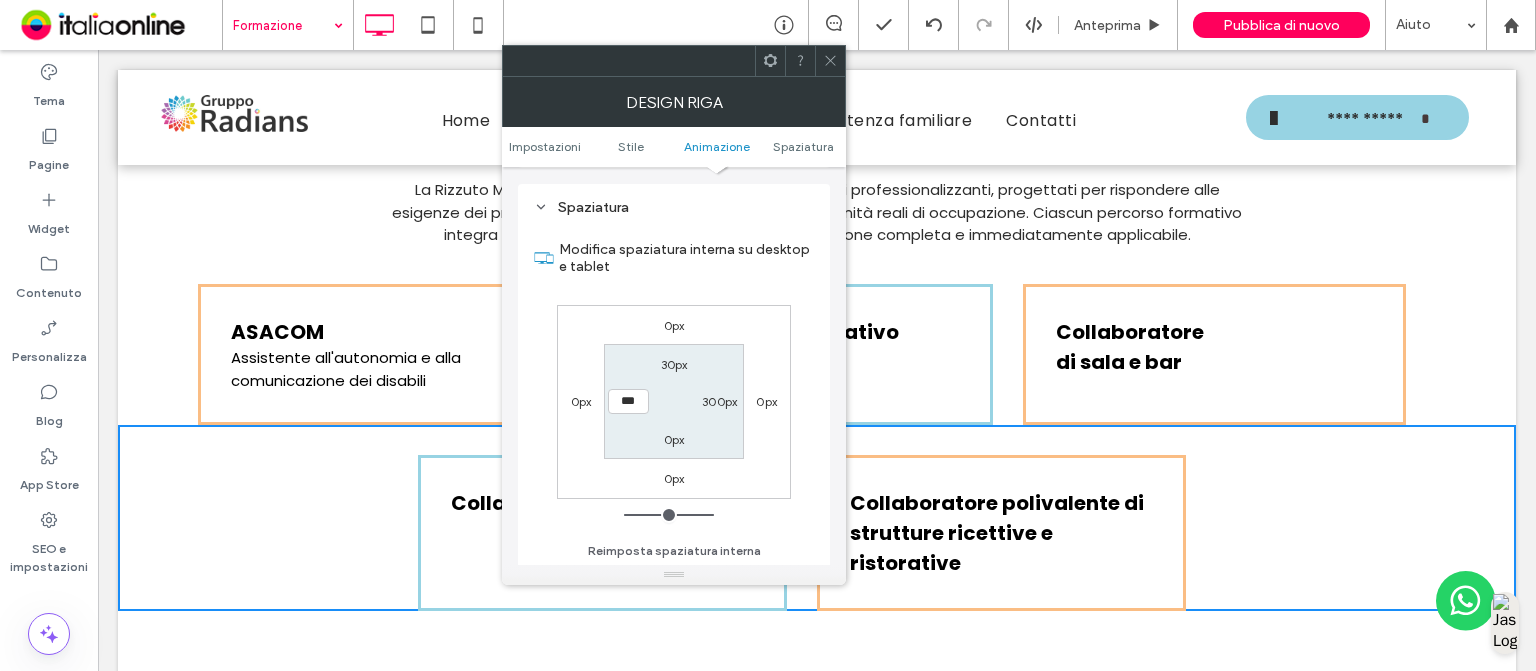 type on "***" 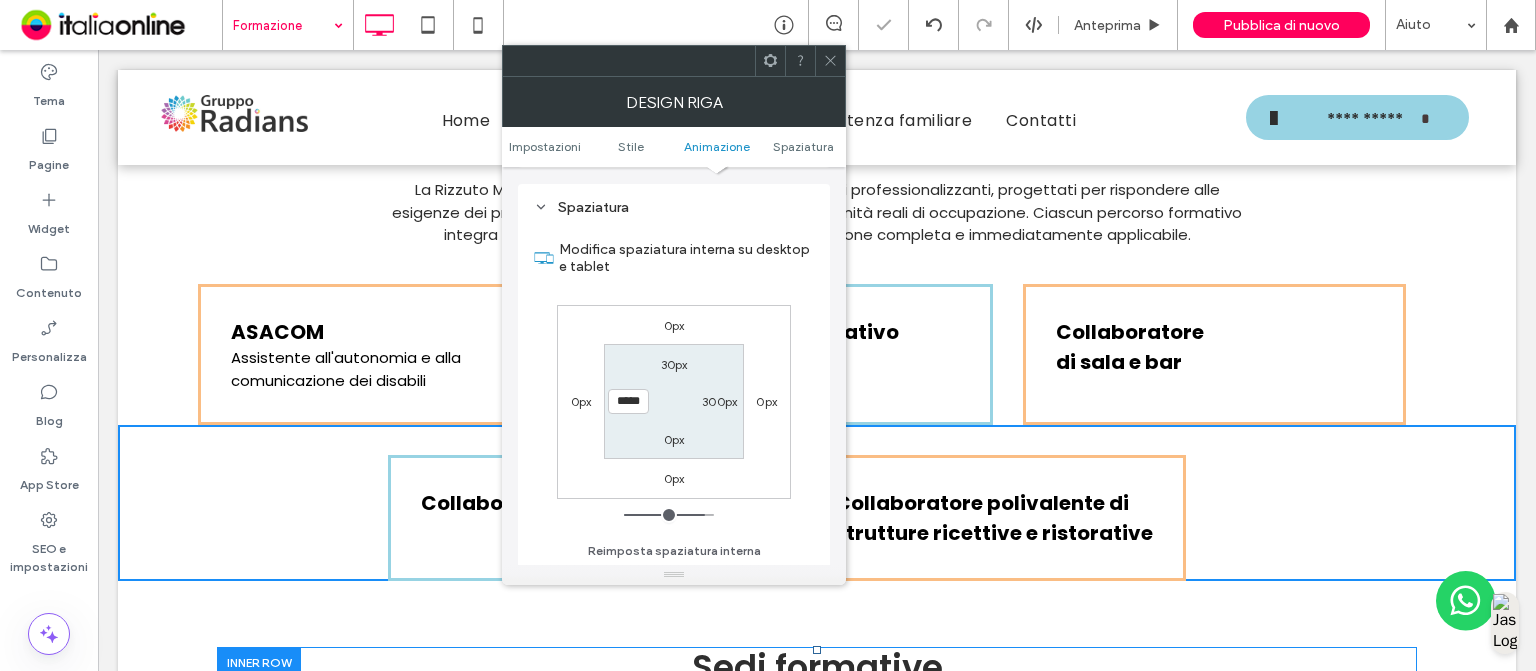 click on "300px" at bounding box center [719, 401] 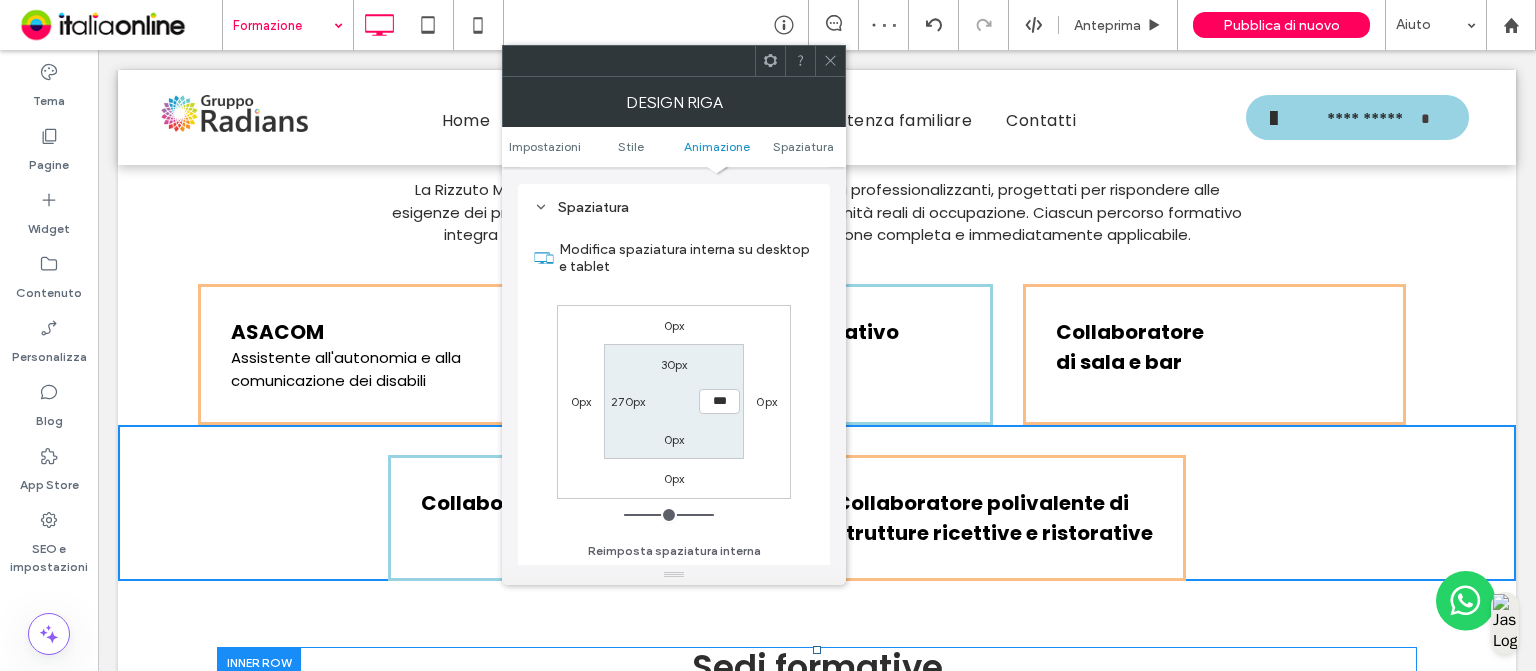 type on "***" 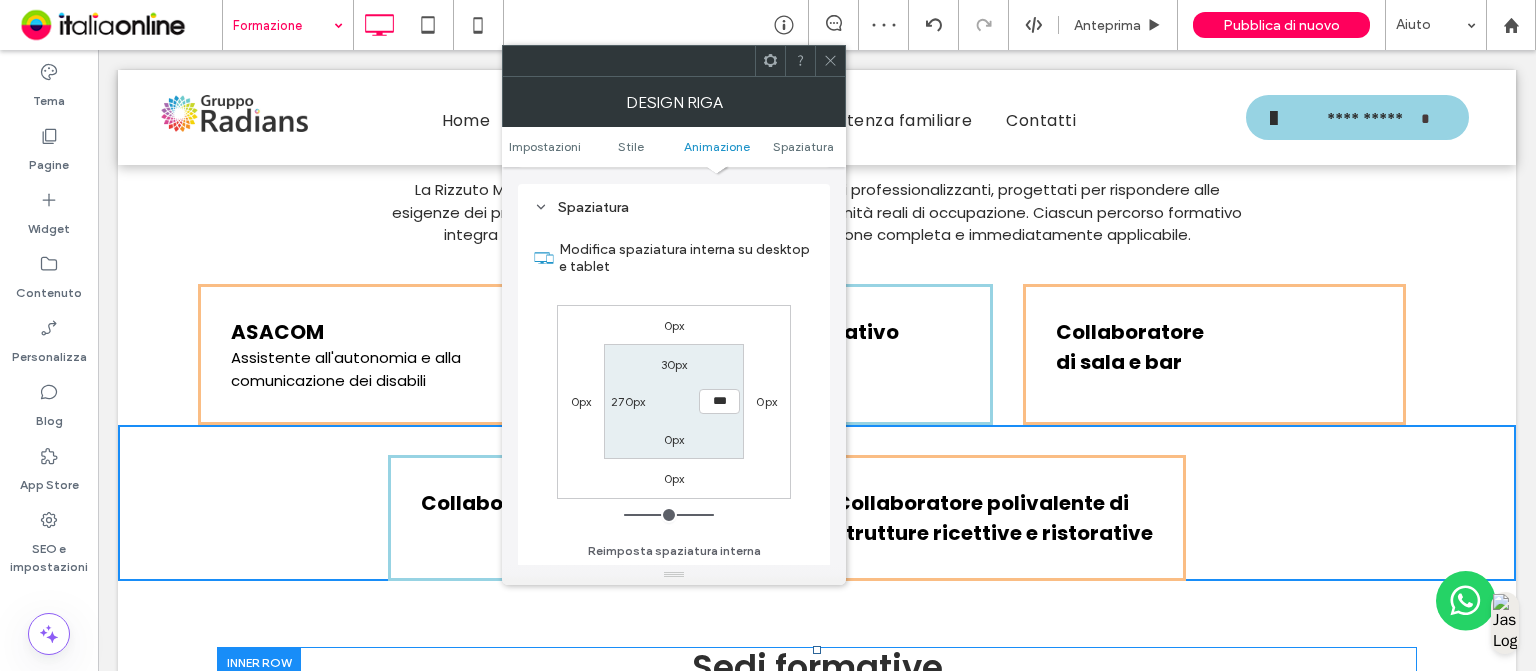 type on "***" 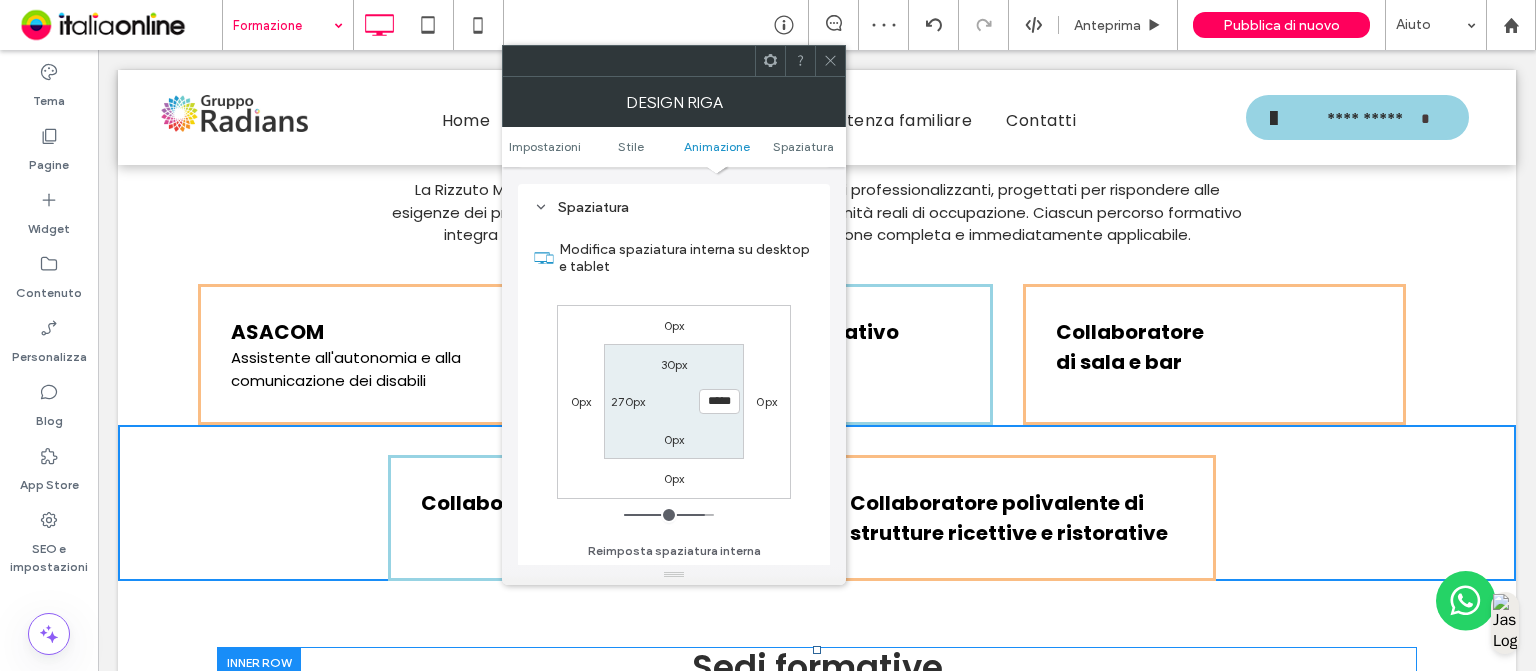 click 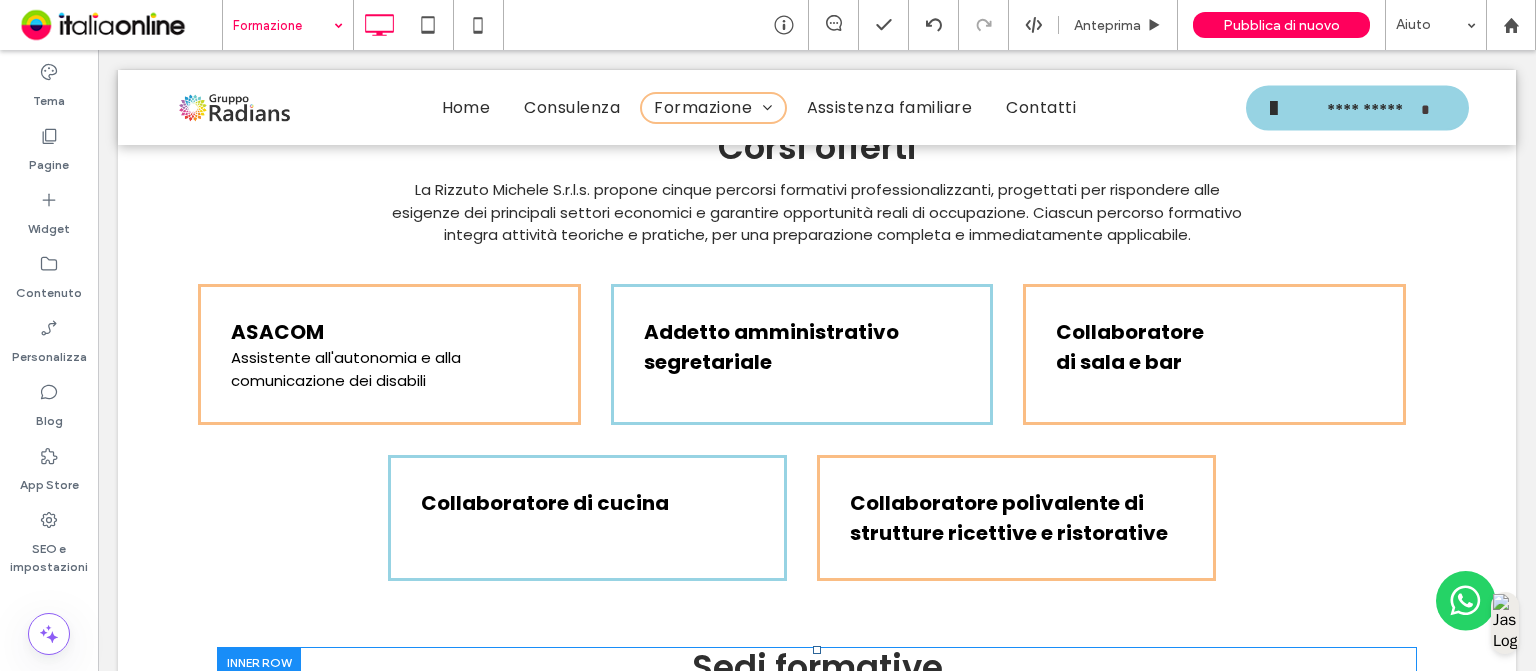 scroll, scrollTop: 2780, scrollLeft: 0, axis: vertical 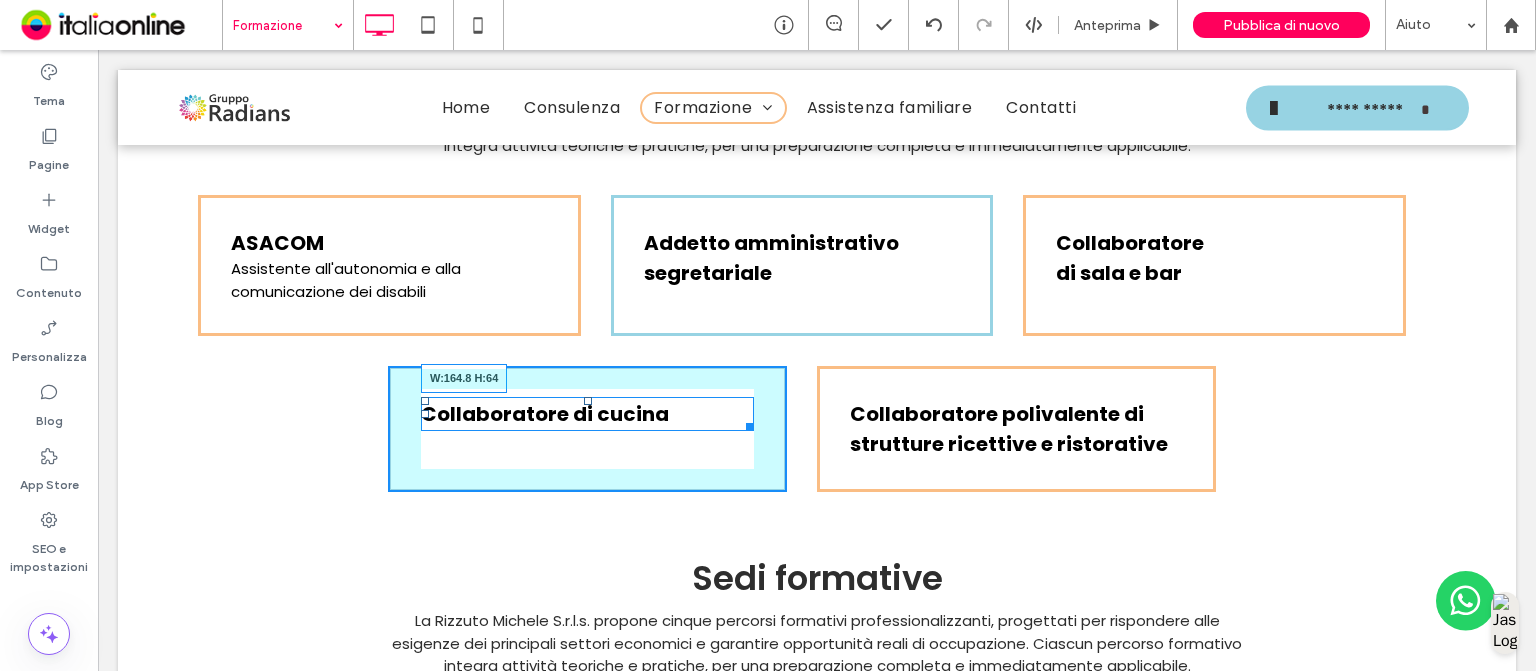 drag, startPoint x: 742, startPoint y: 420, endPoint x: 661, endPoint y: 423, distance: 81.055534 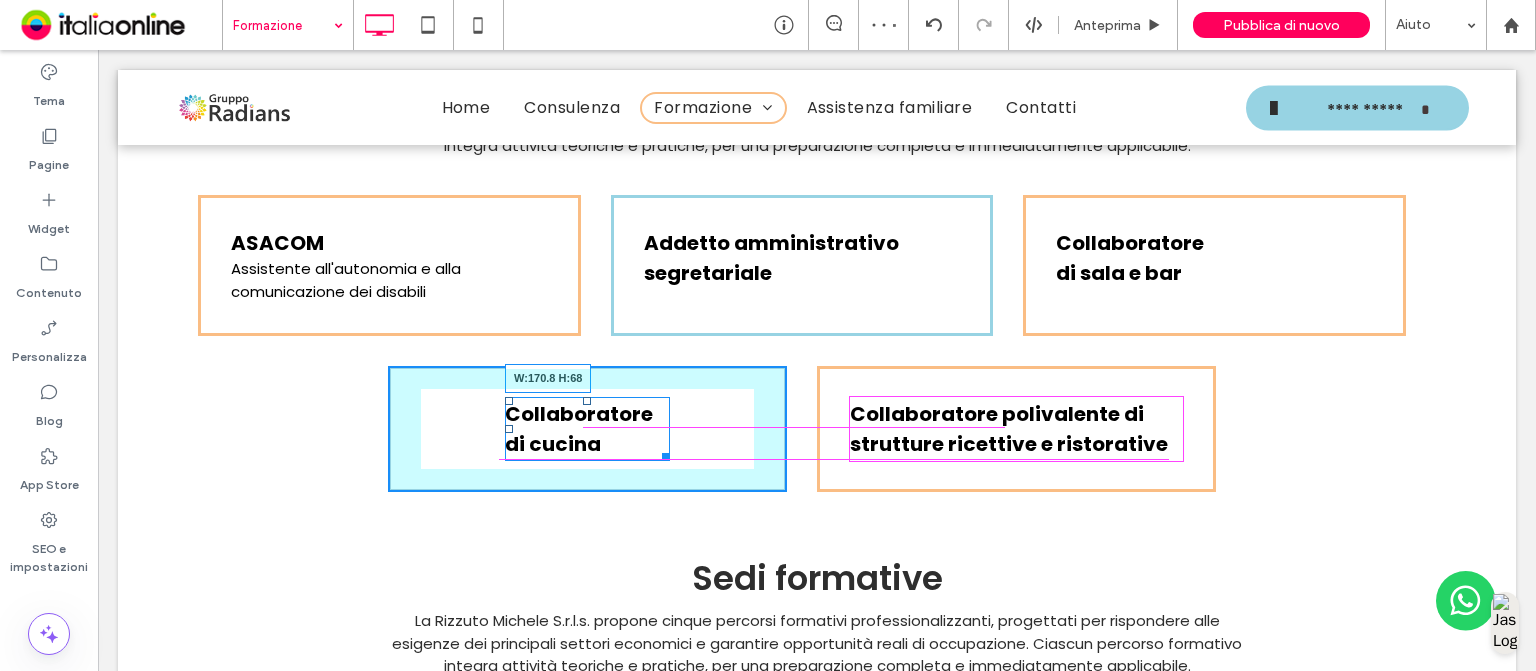 drag, startPoint x: 657, startPoint y: 450, endPoint x: 758, endPoint y: 496, distance: 110.98198 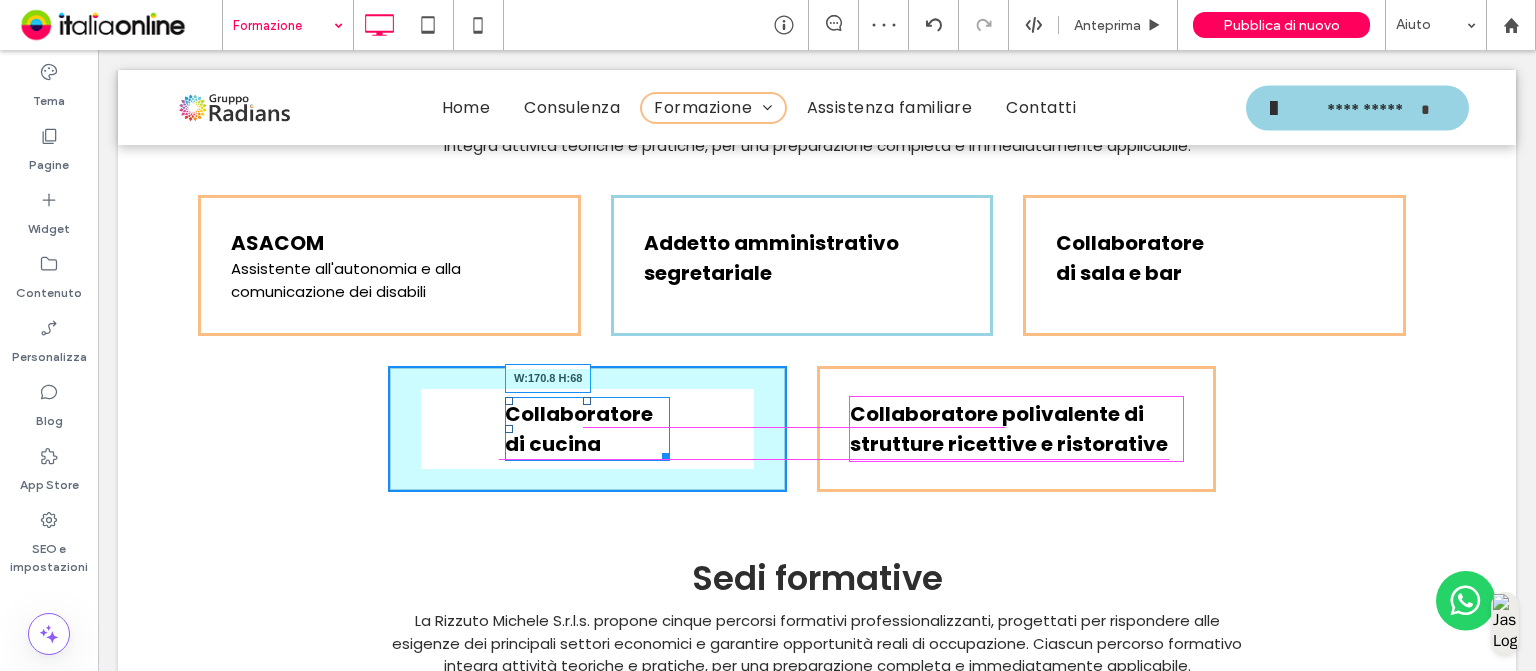 click on "Collaboratore di cucina W:170.8 H:68" at bounding box center (587, 429) 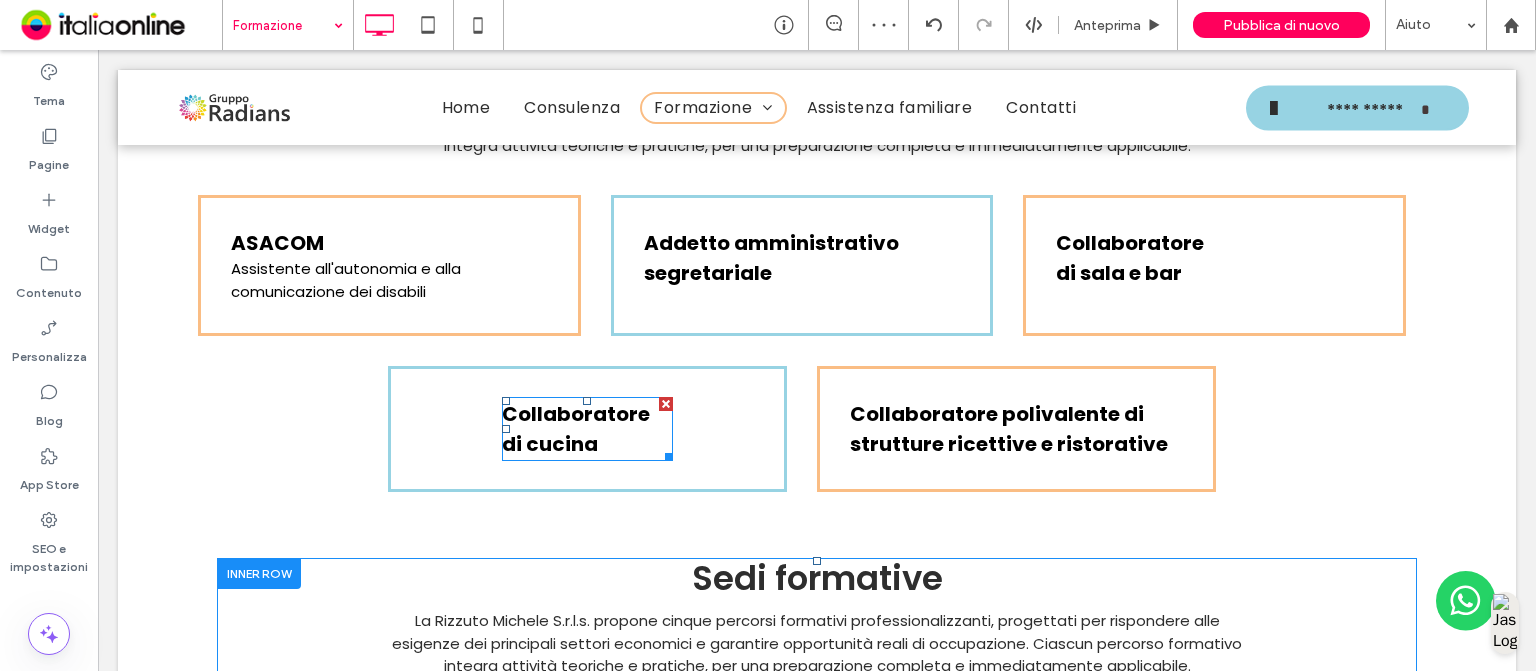 drag, startPoint x: 732, startPoint y: 480, endPoint x: 634, endPoint y: 430, distance: 110.01818 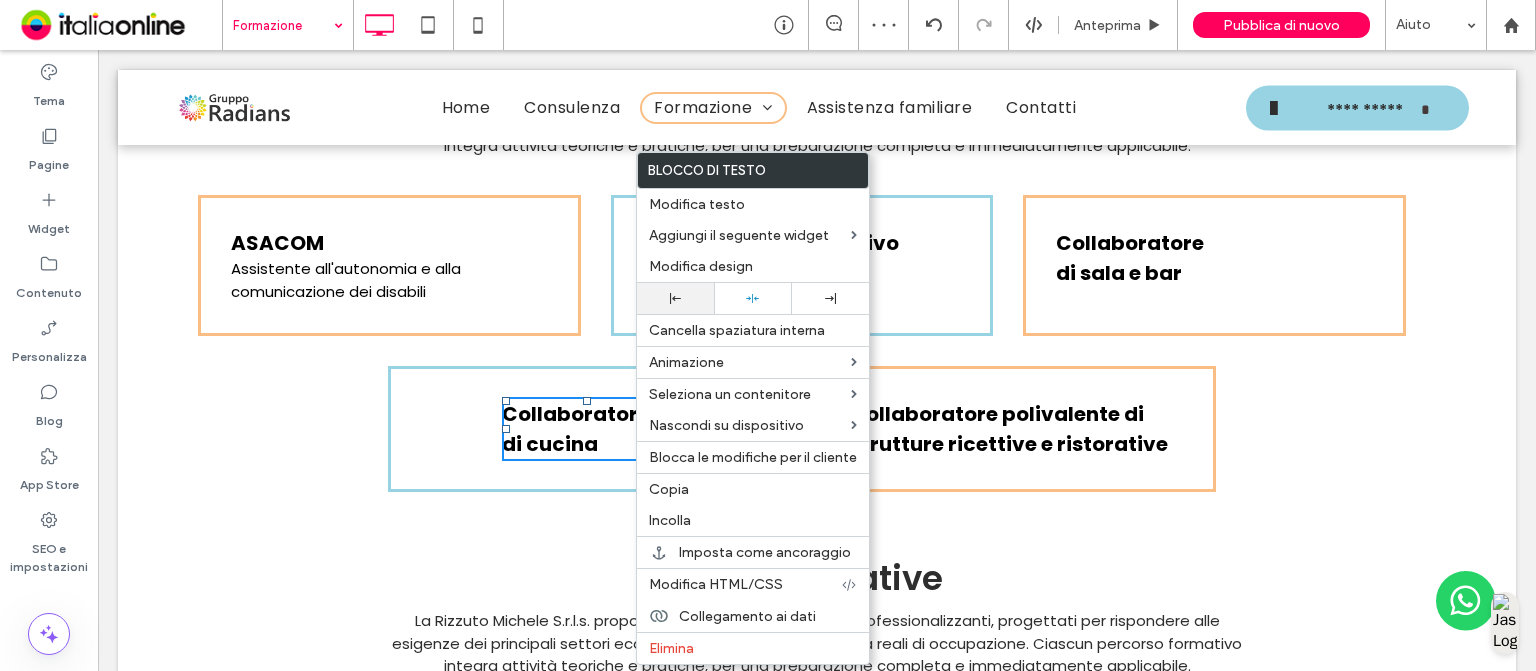 click at bounding box center (675, 298) 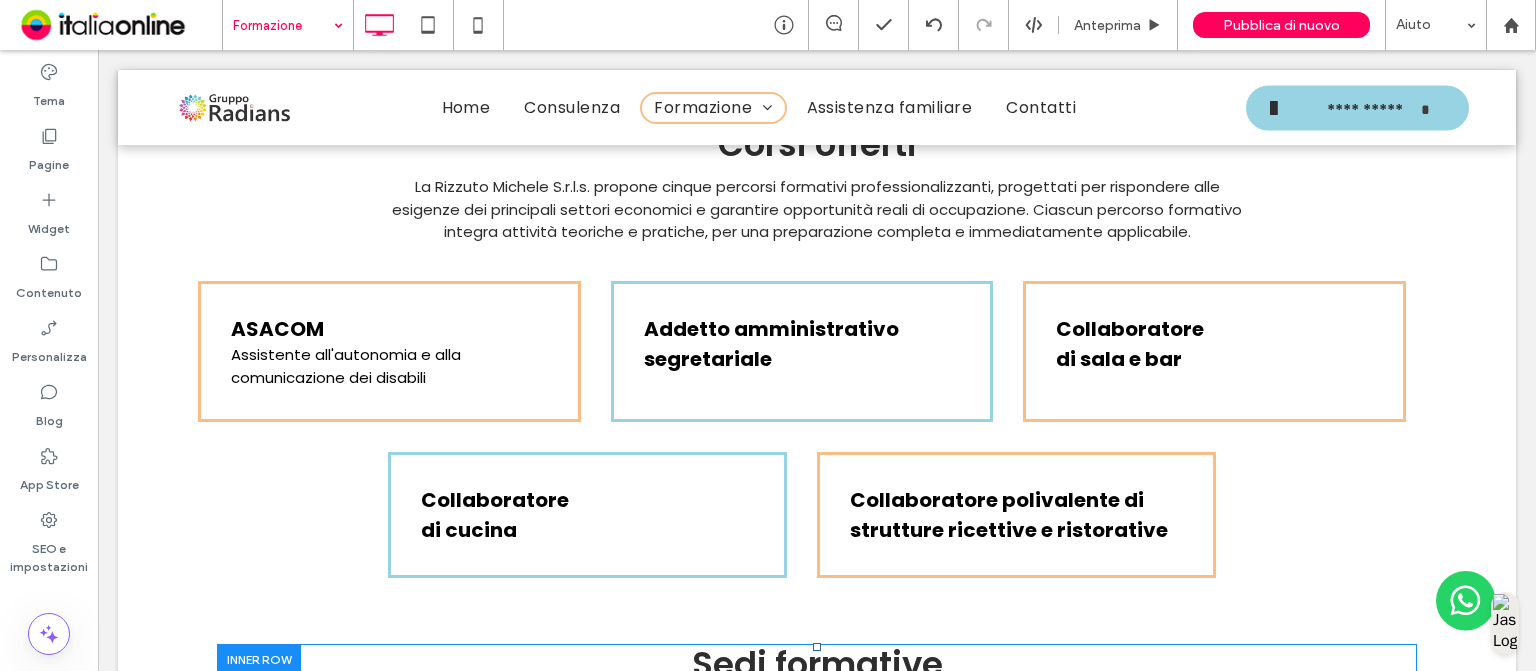 scroll, scrollTop: 2564, scrollLeft: 0, axis: vertical 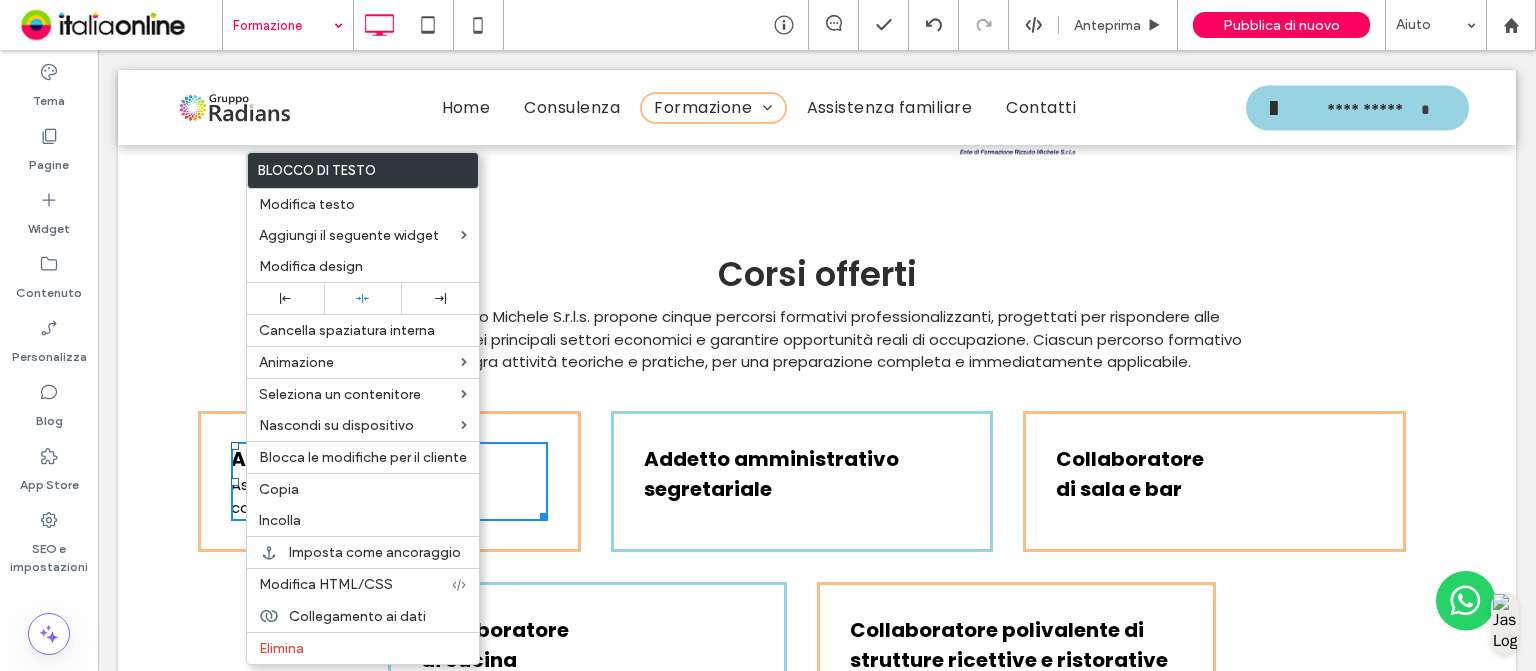 click on "ASACOM Assistente all'autonomia e alla comunicazione dei disabili   Click To Paste     Click To Paste     Click To Paste" at bounding box center [389, 481] 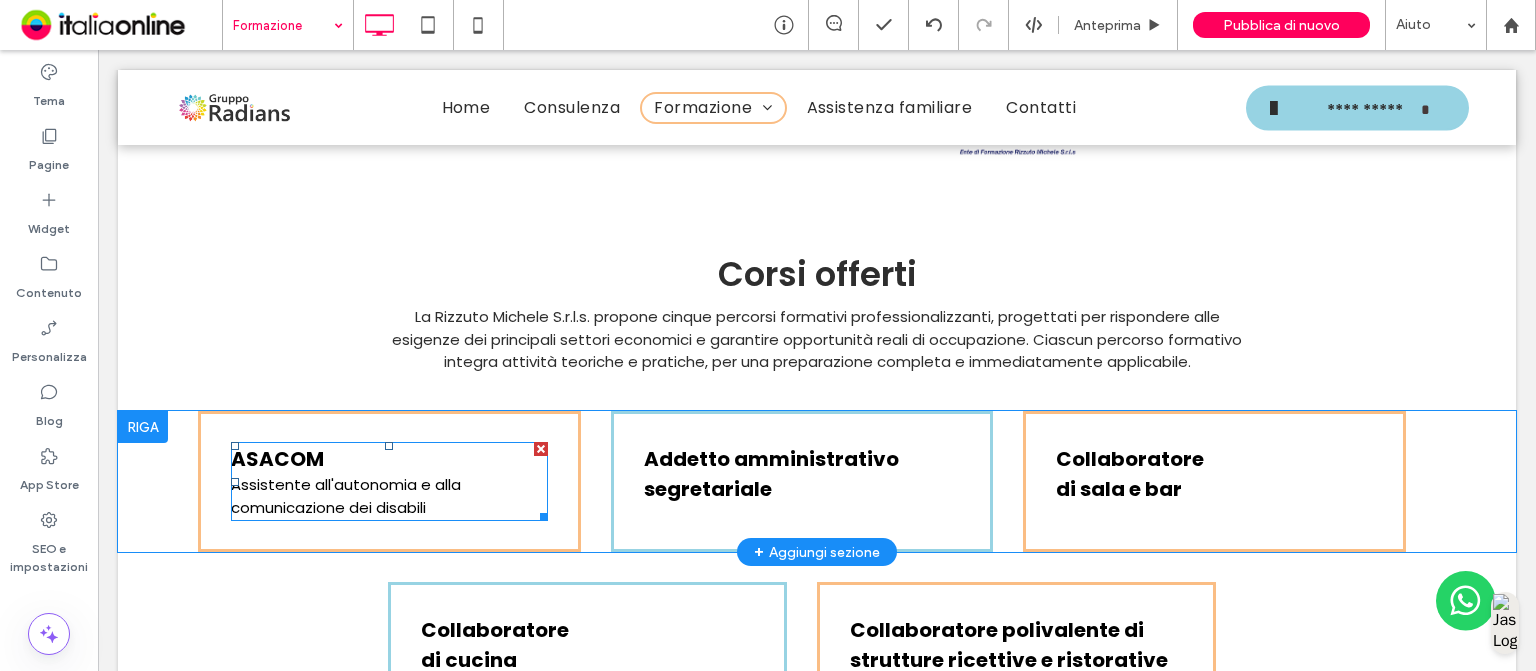 drag, startPoint x: 354, startPoint y: 540, endPoint x: 291, endPoint y: 495, distance: 77.42093 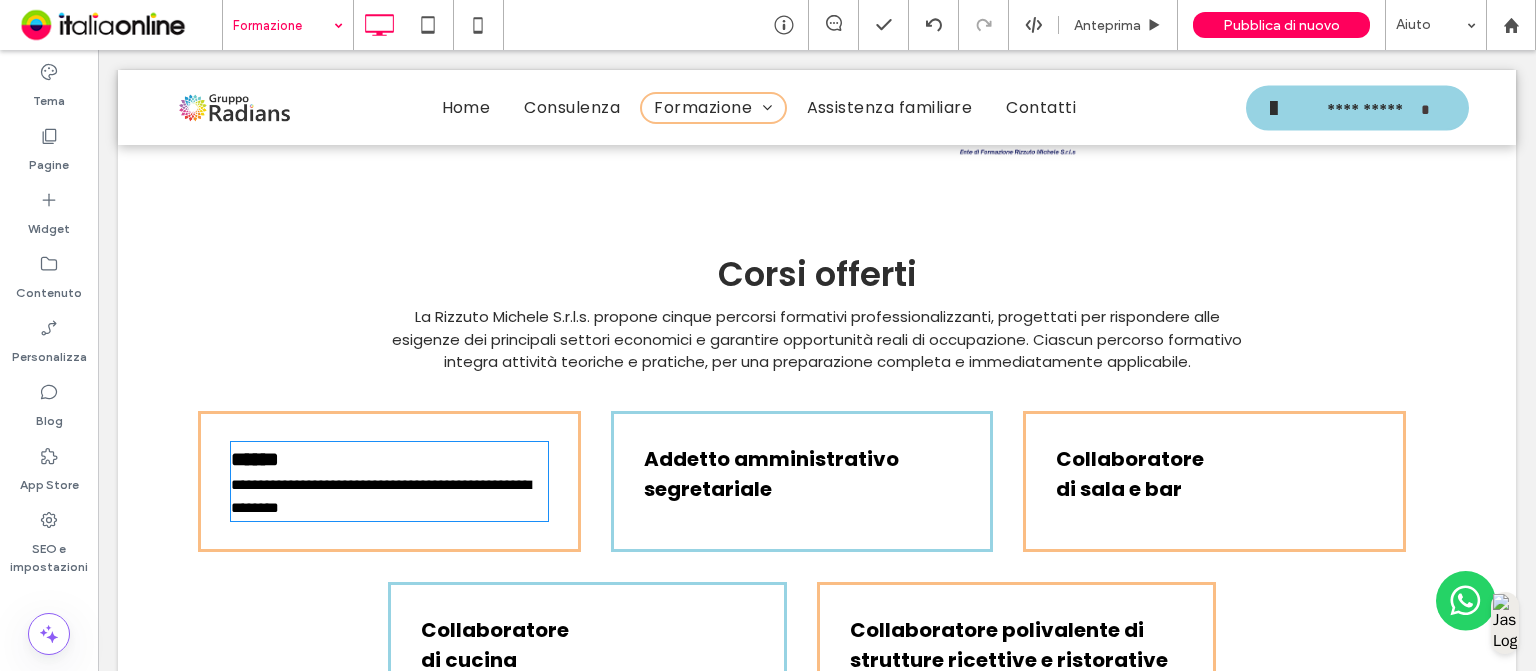 type on "*******" 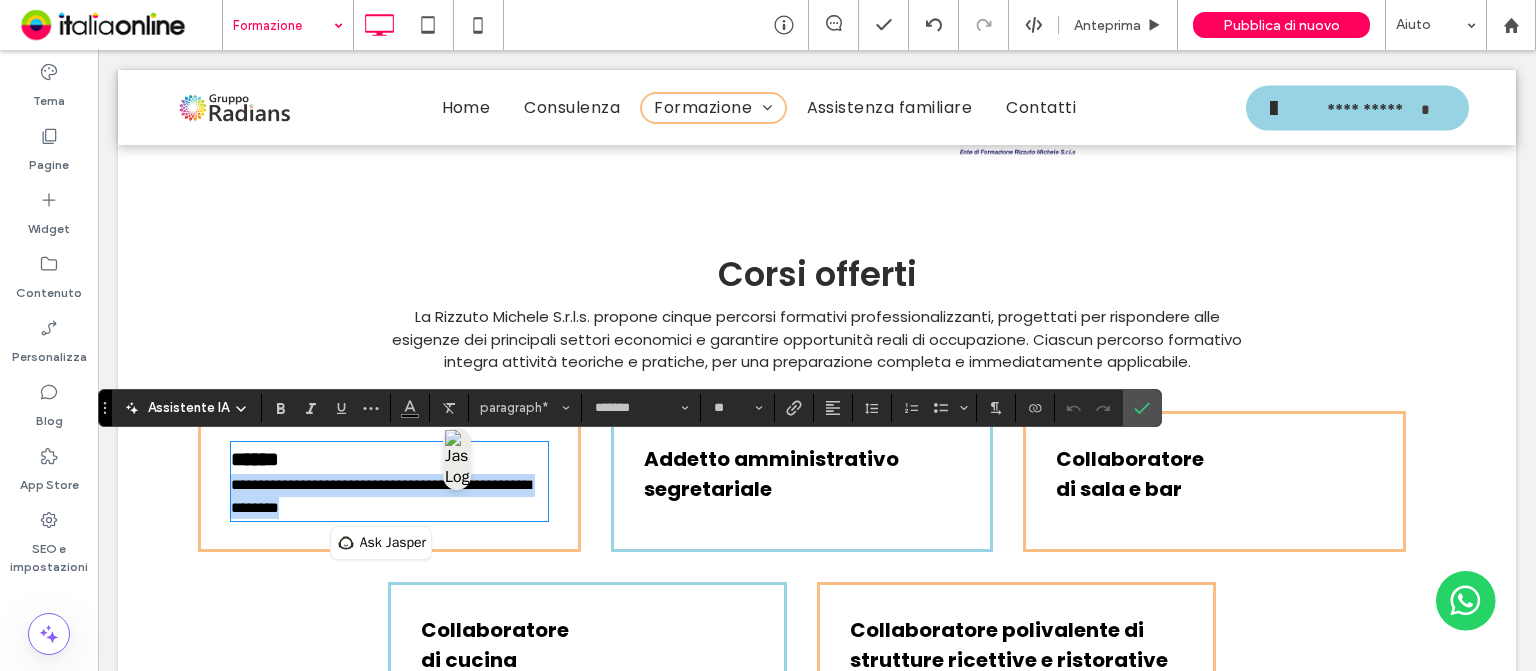 click on "**********" at bounding box center (381, 496) 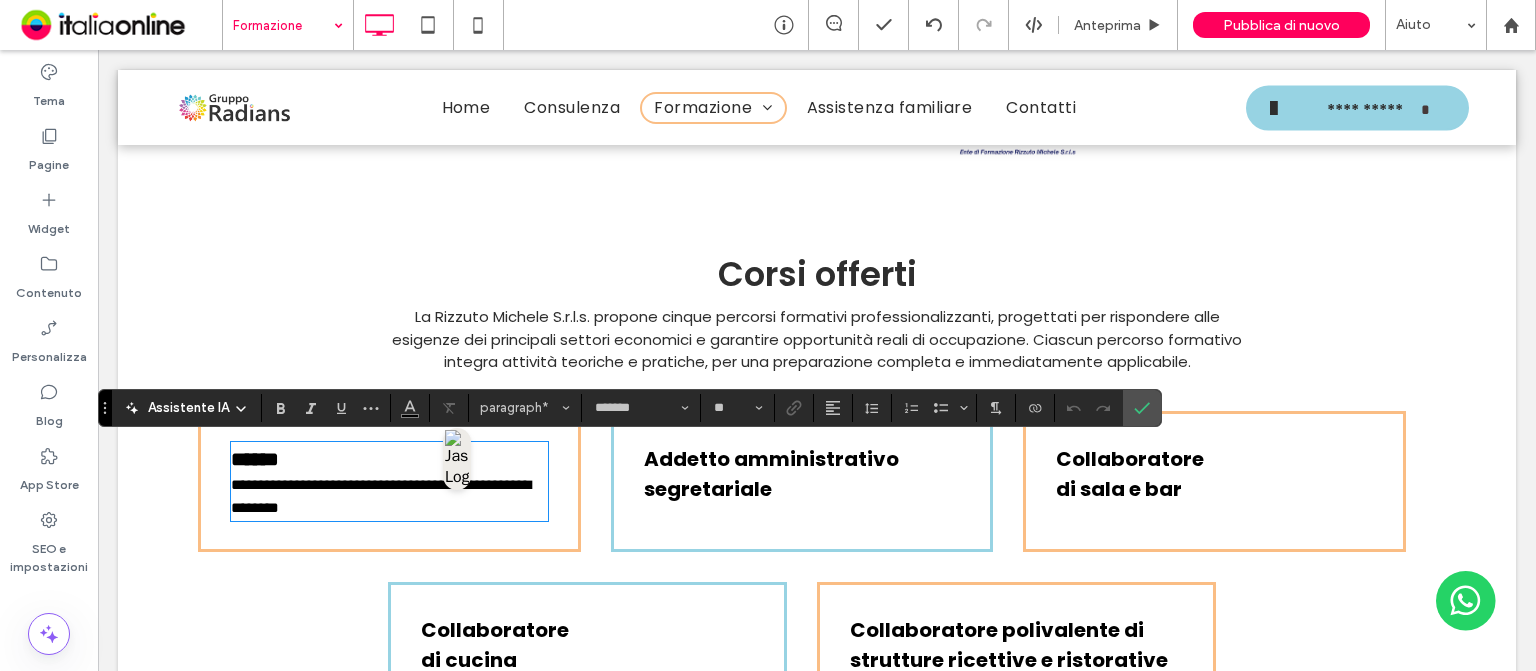 type on "*" 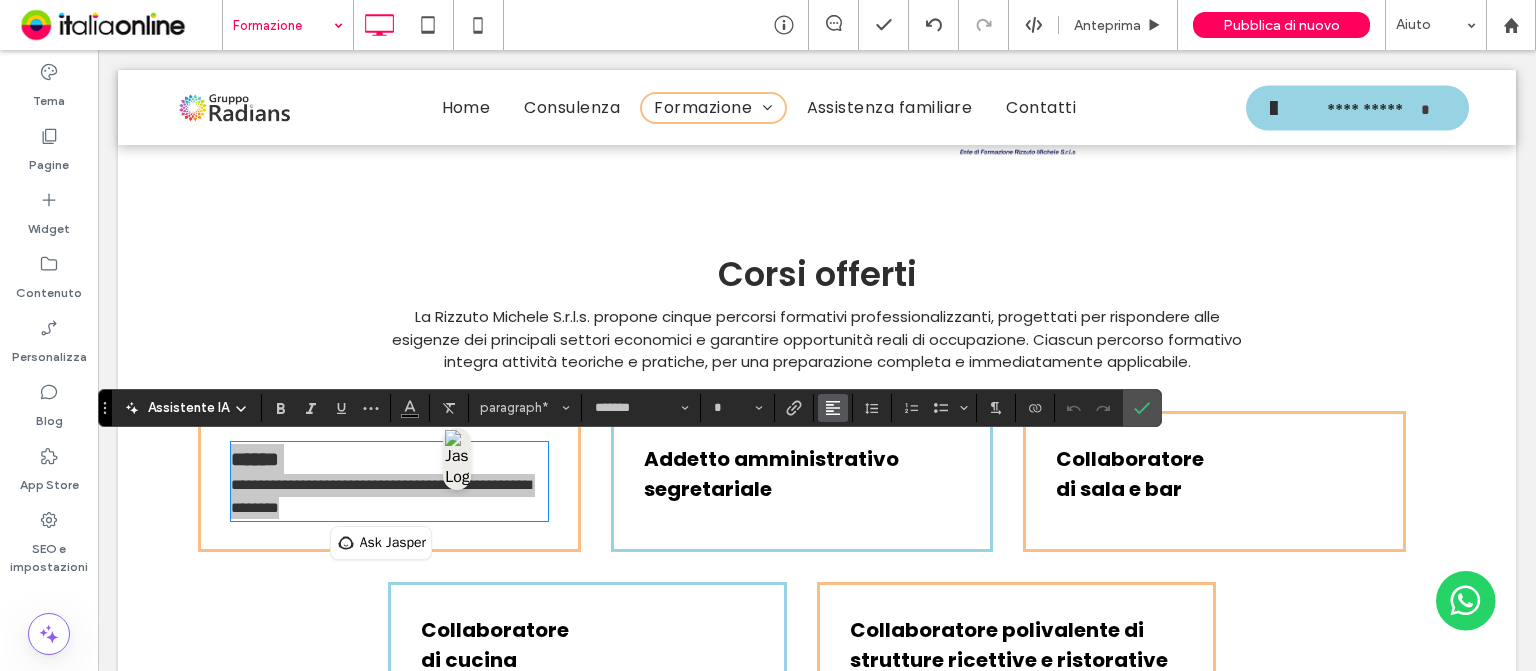 click 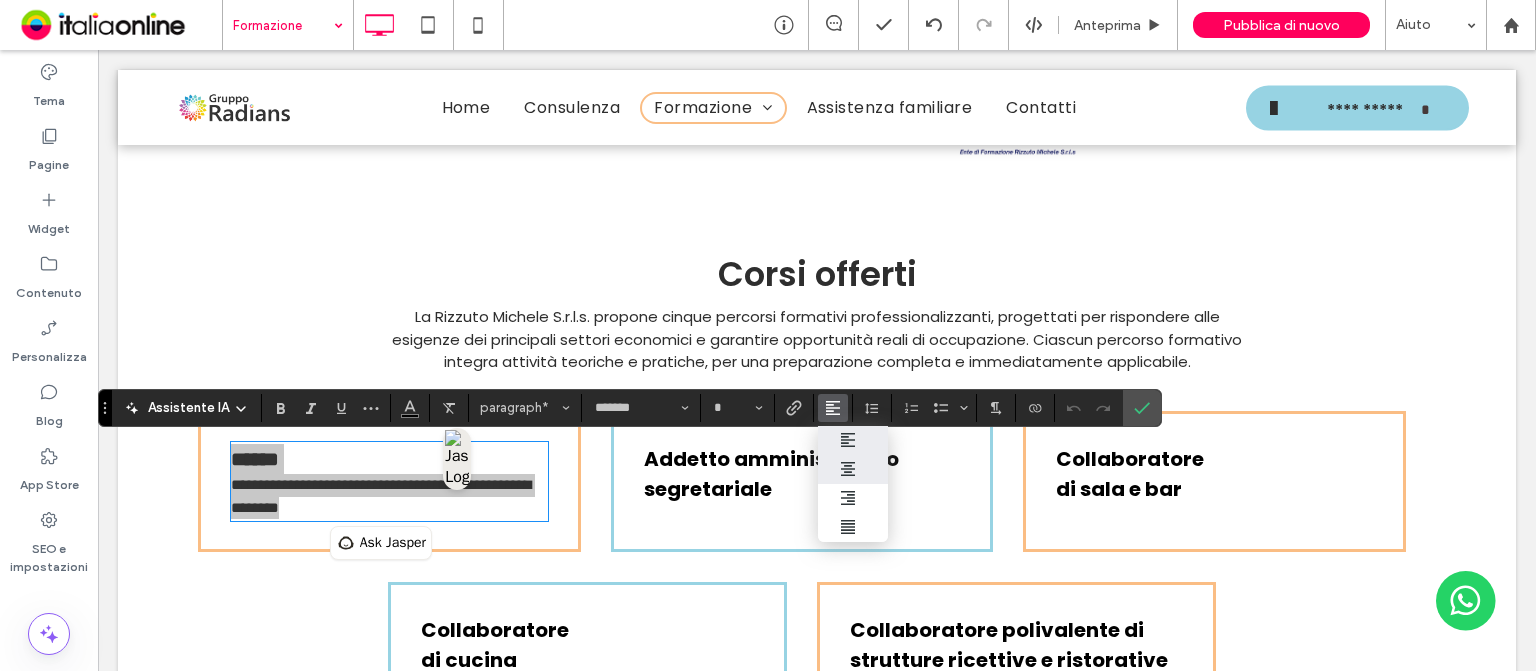 click at bounding box center (853, 469) 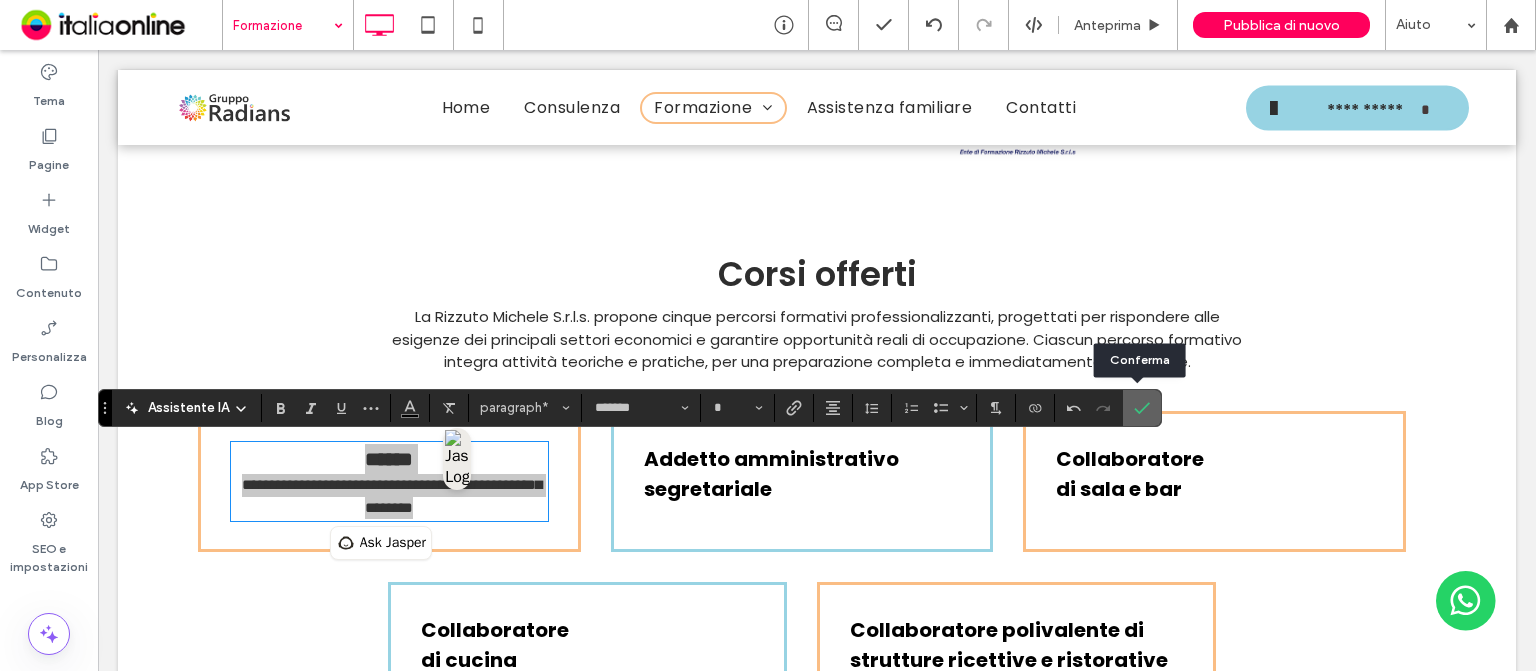 click at bounding box center (1142, 408) 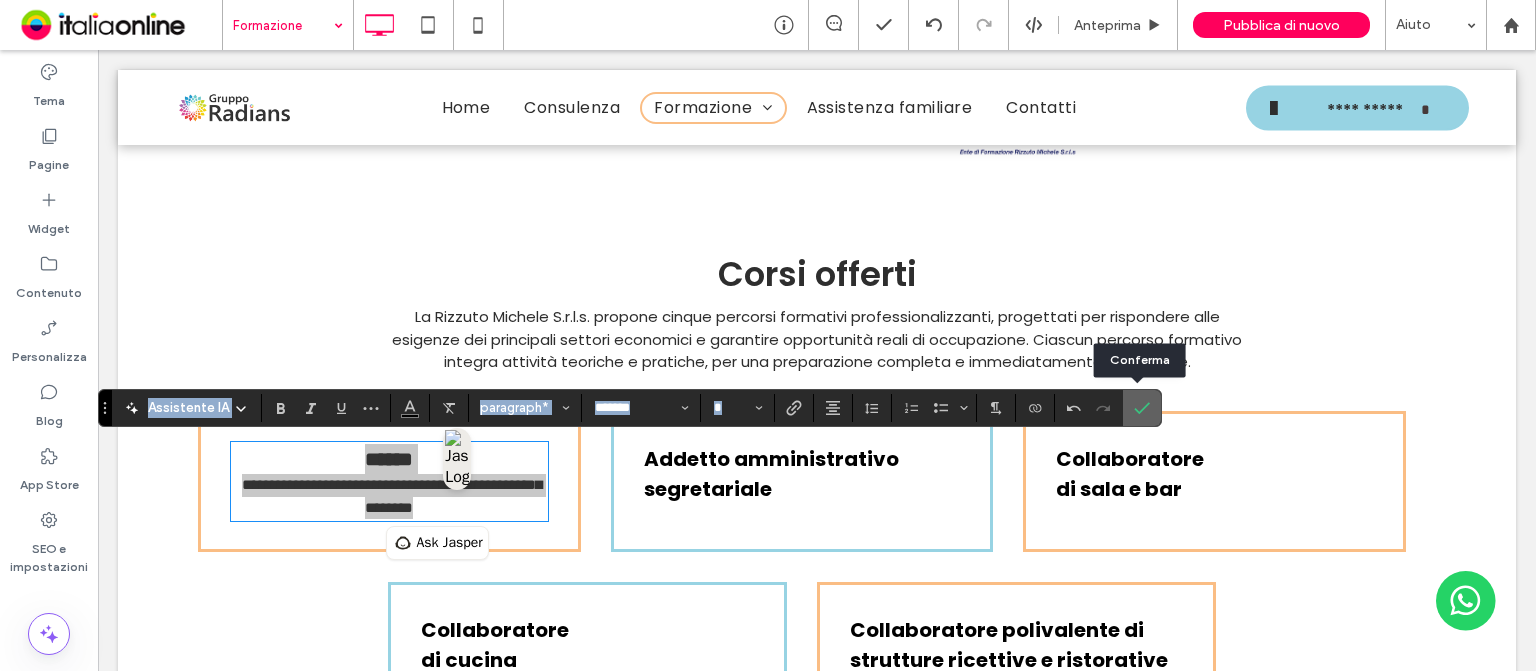 click at bounding box center [1142, 408] 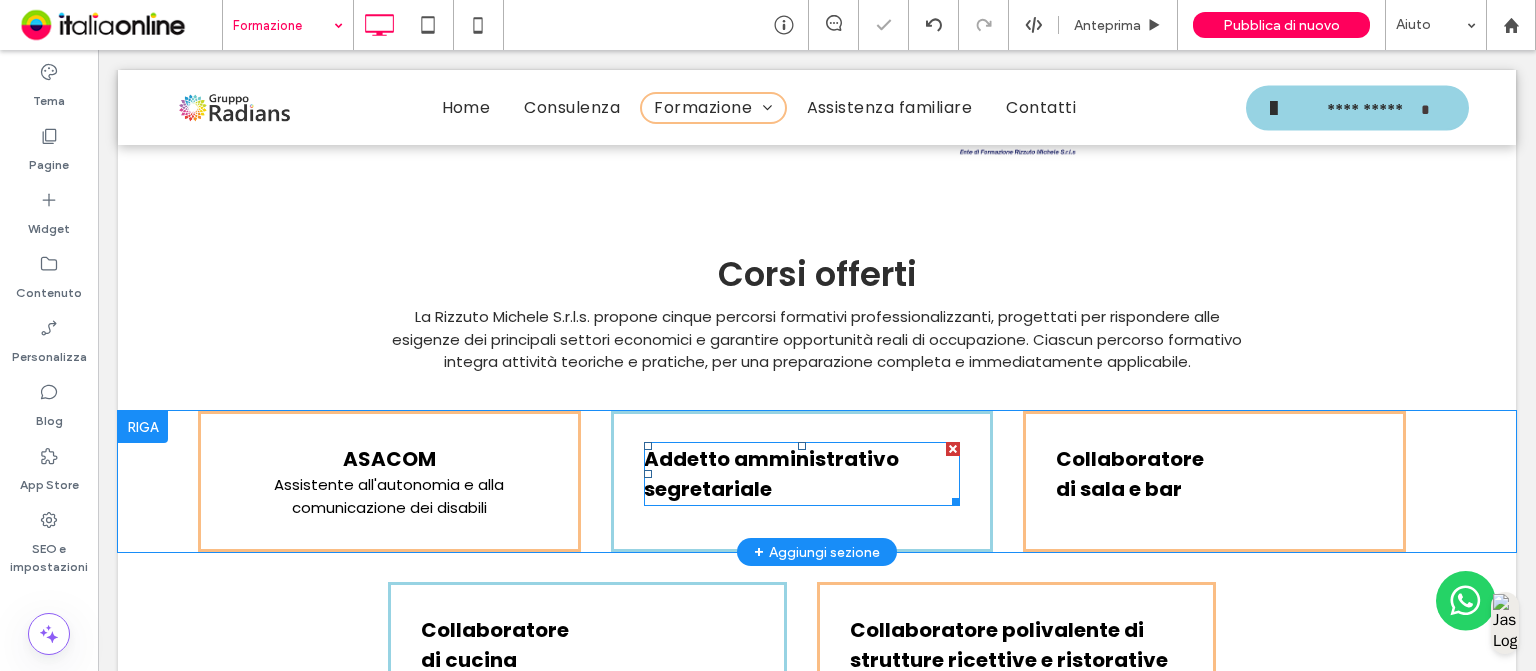 click on "Addetto amministrativo segretariale" at bounding box center [771, 474] 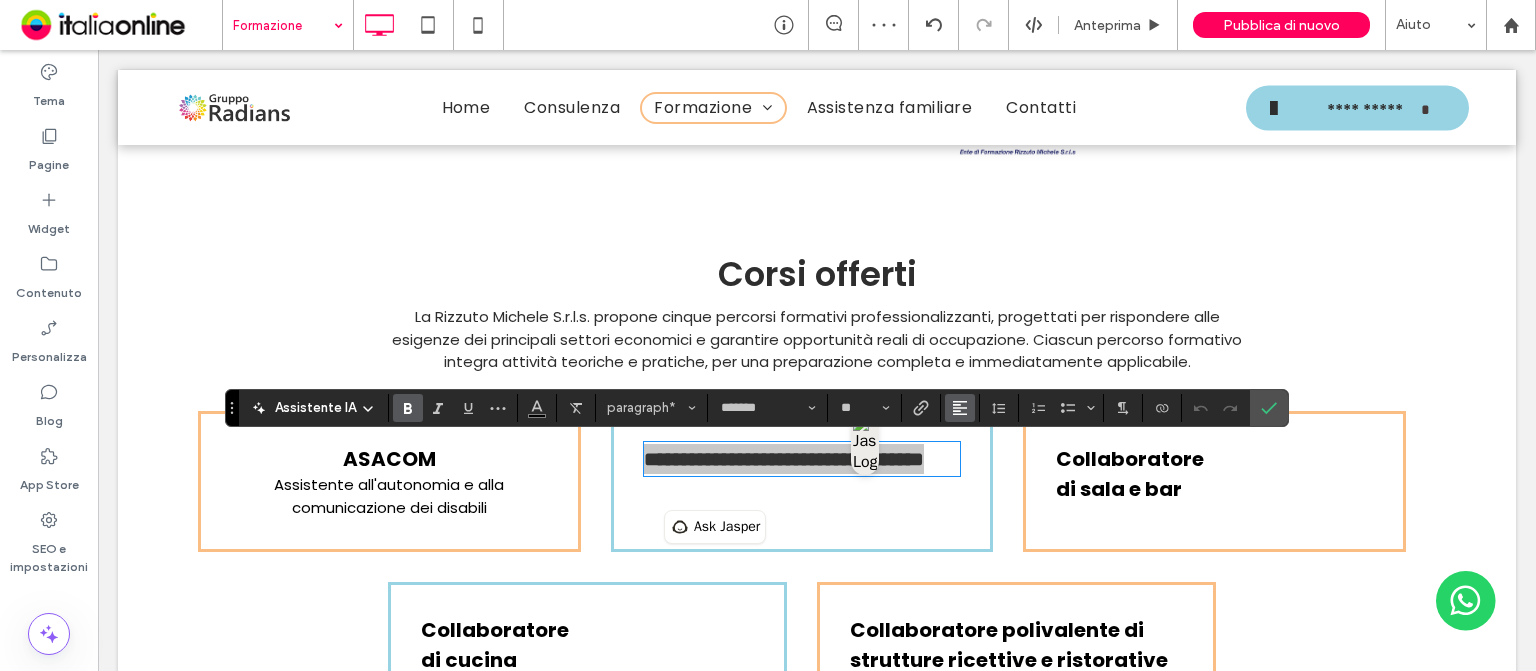 click 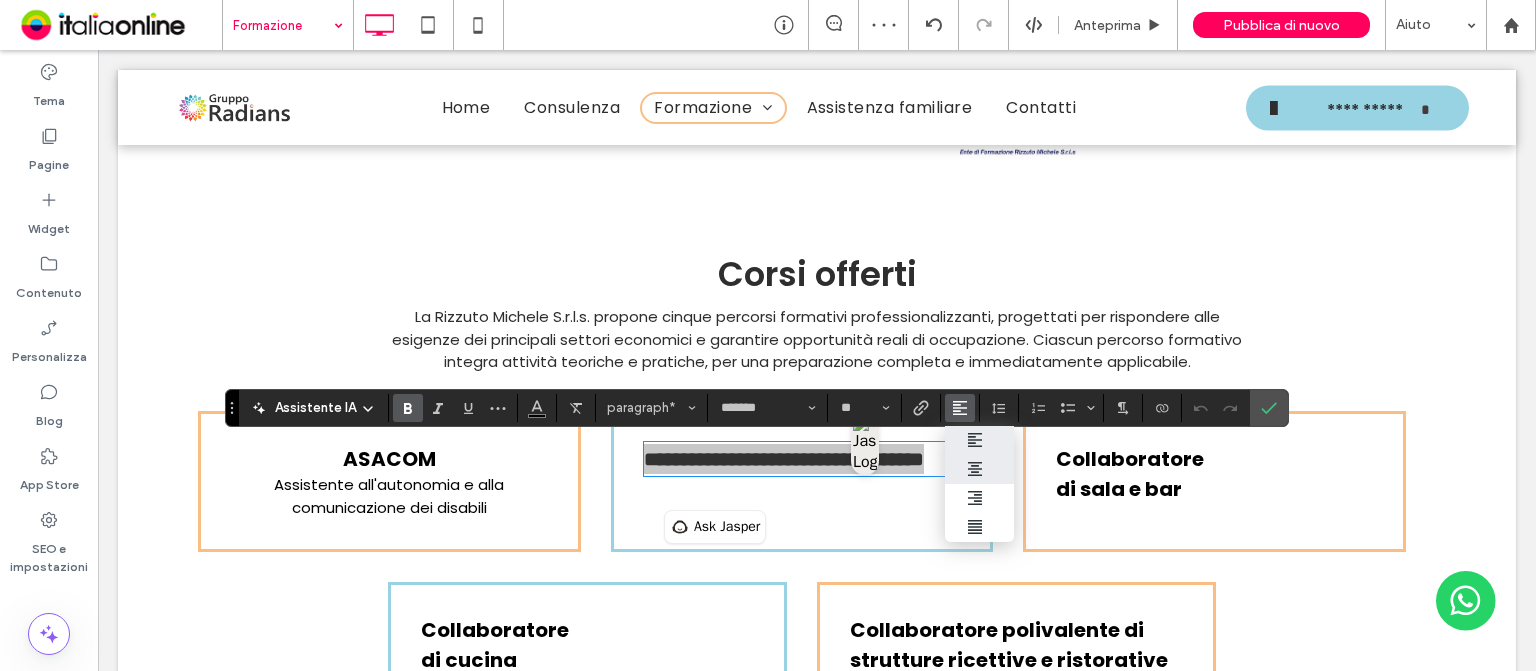 click 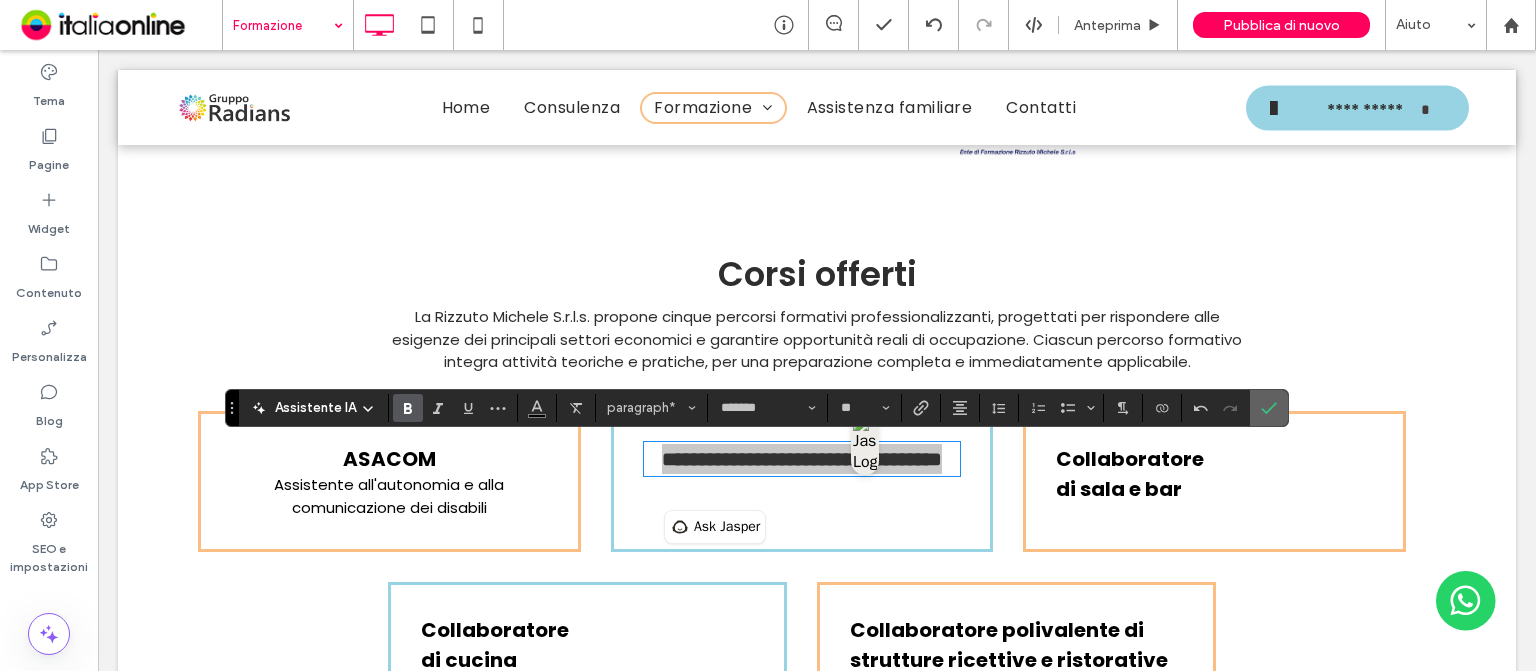 click at bounding box center (1269, 408) 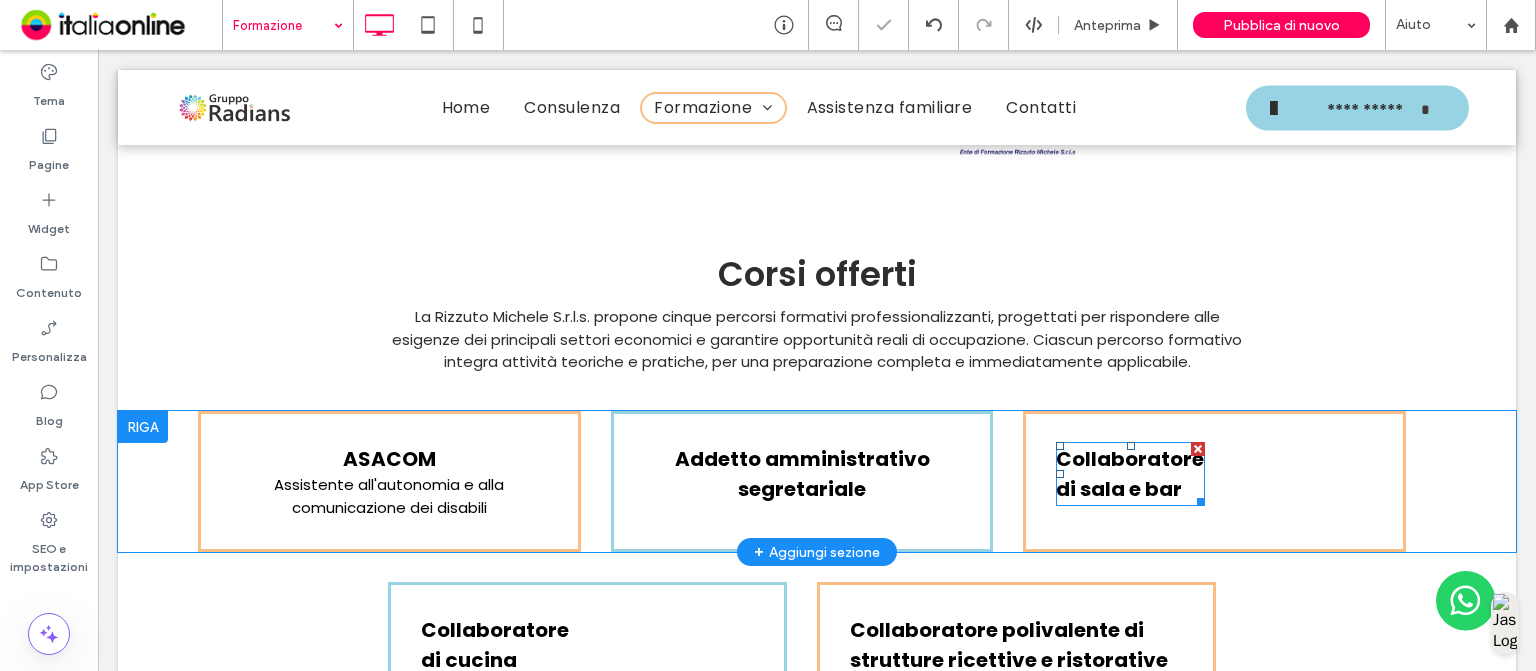 click on "Collaboratore di sala e bar" at bounding box center [1130, 474] 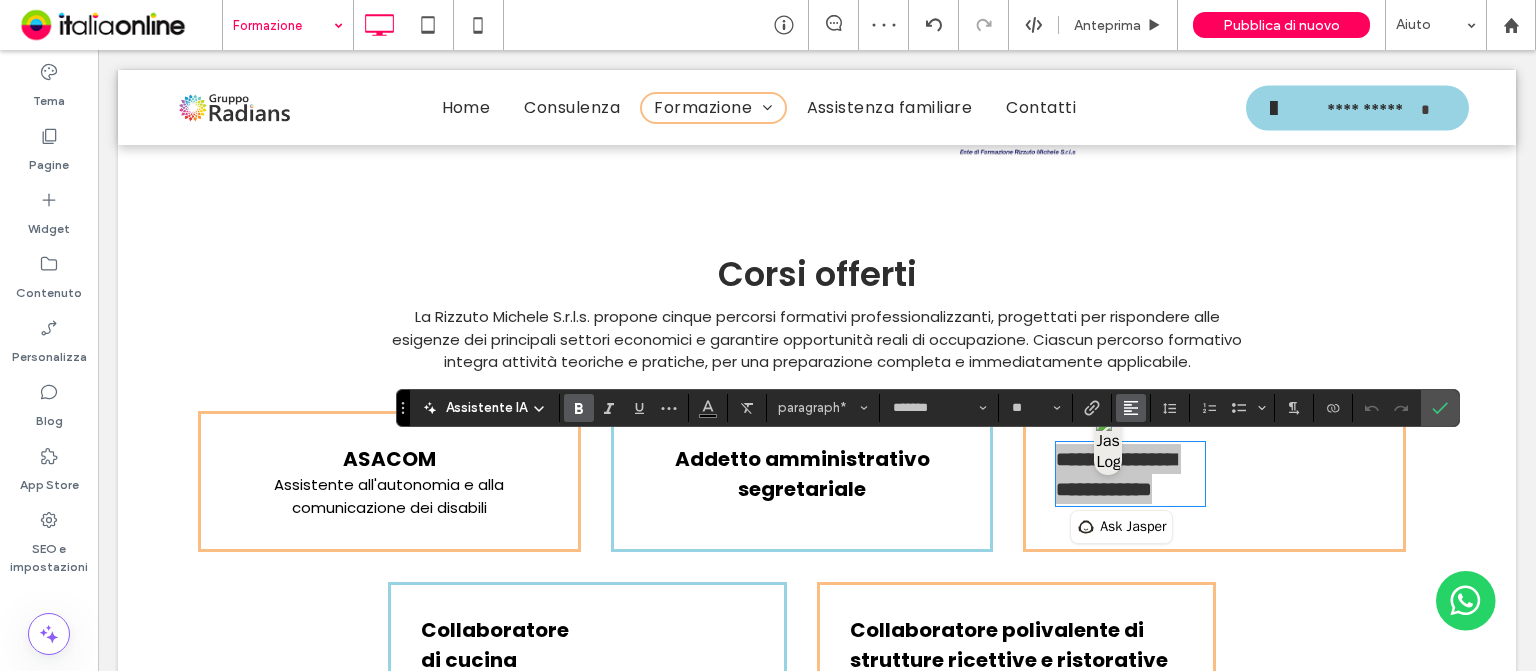 click 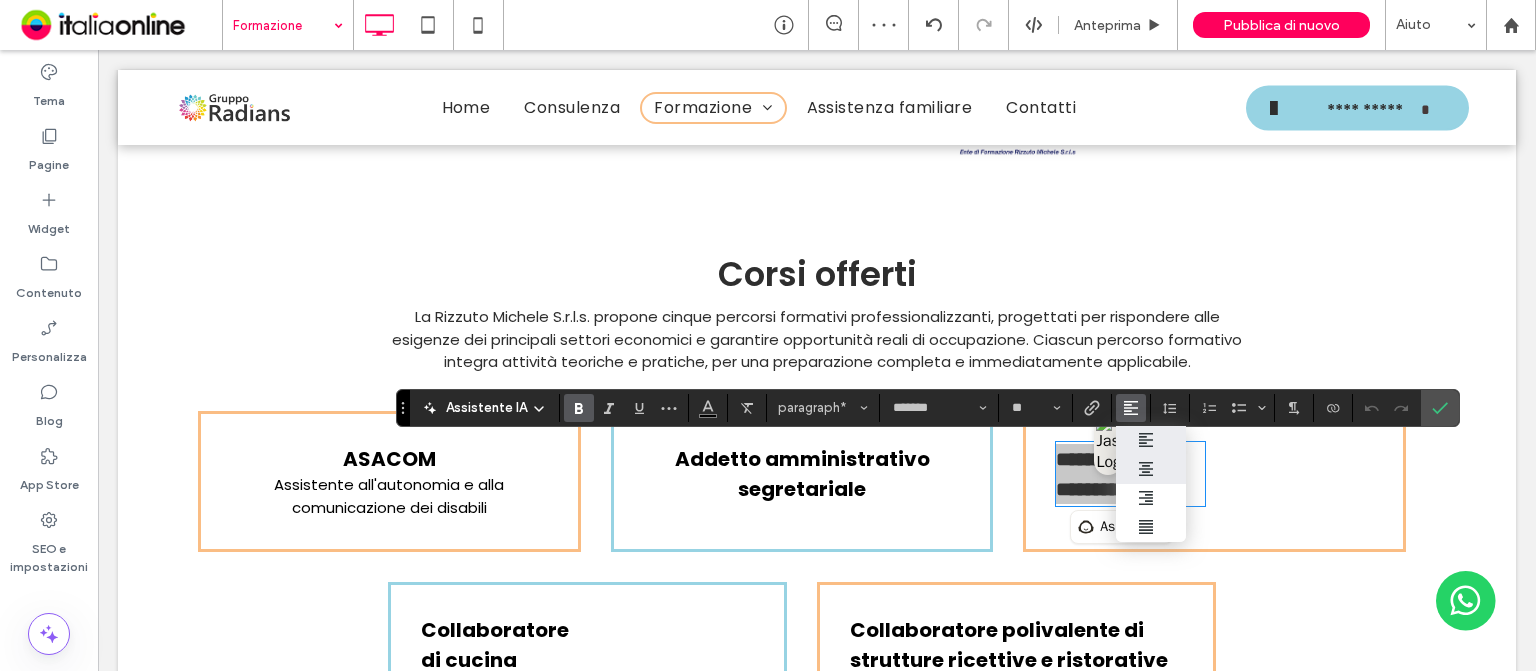 click at bounding box center (1151, 469) 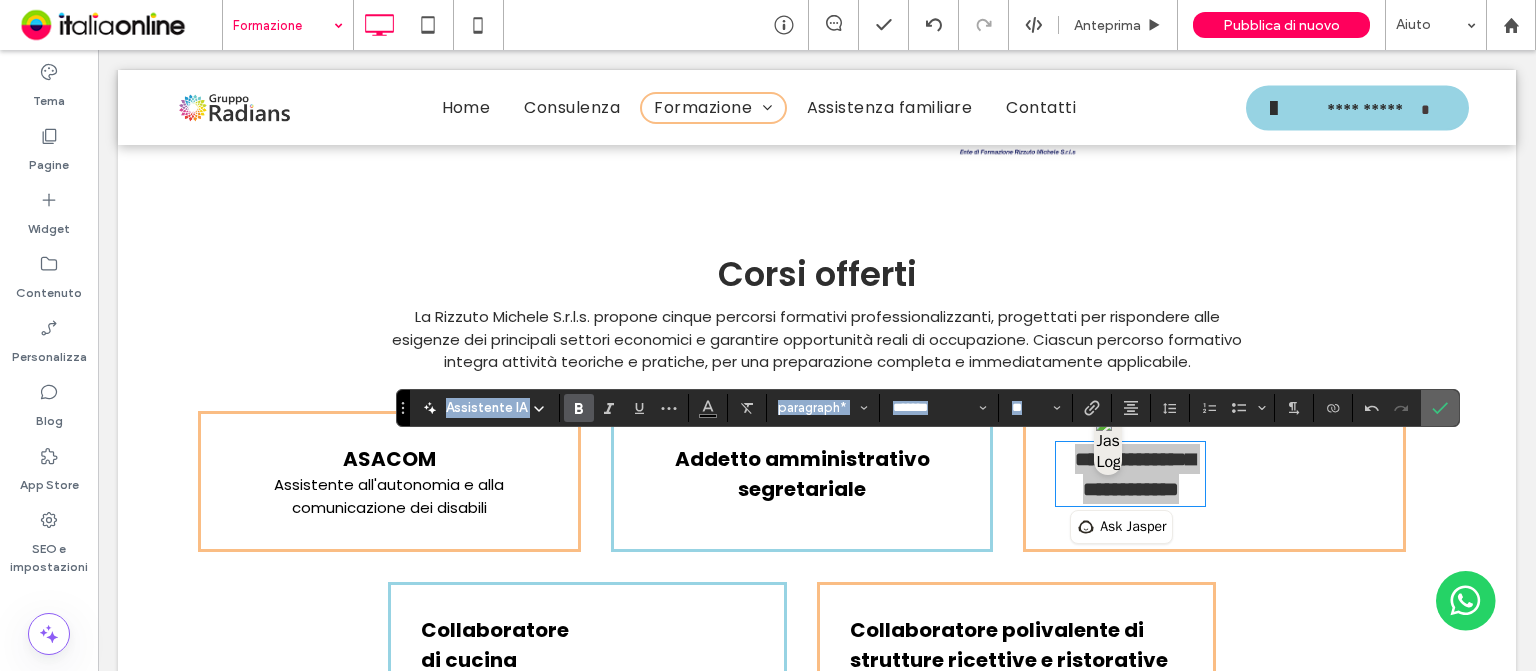 click at bounding box center [1440, 408] 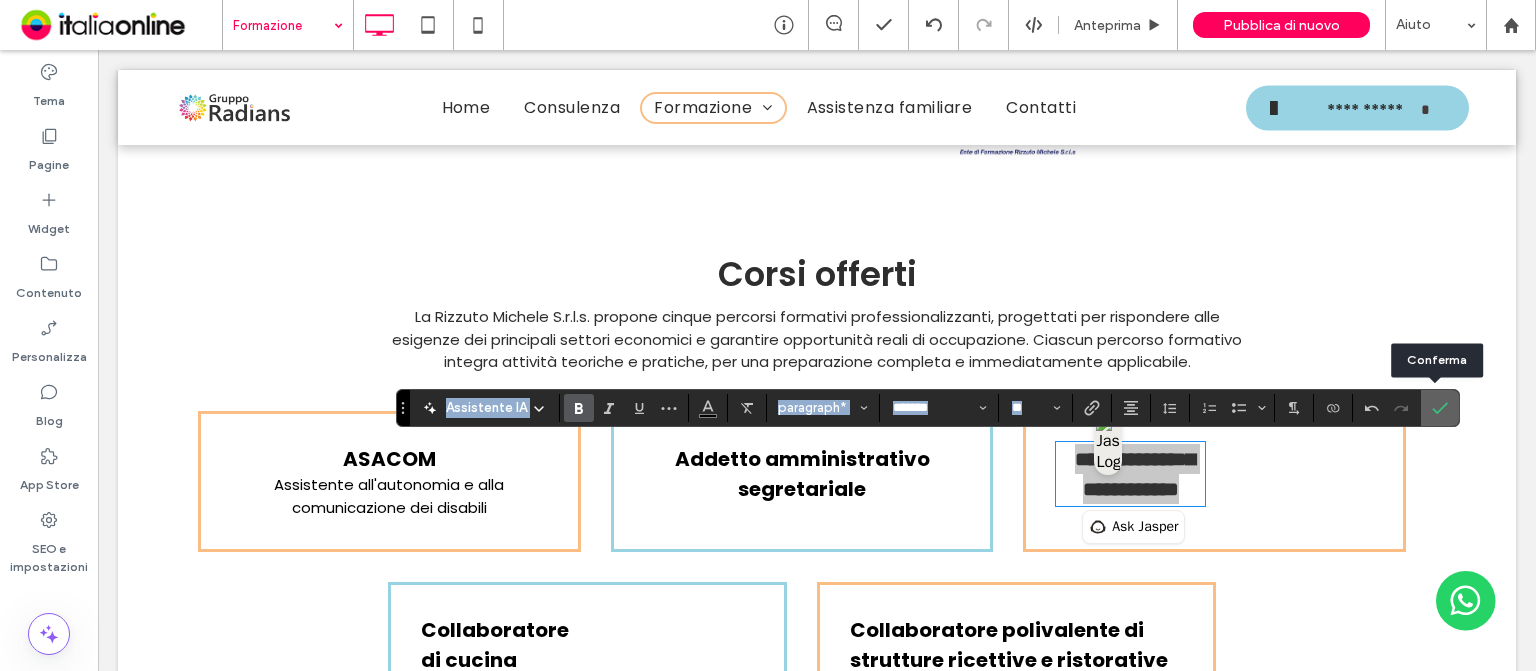 click at bounding box center [1440, 408] 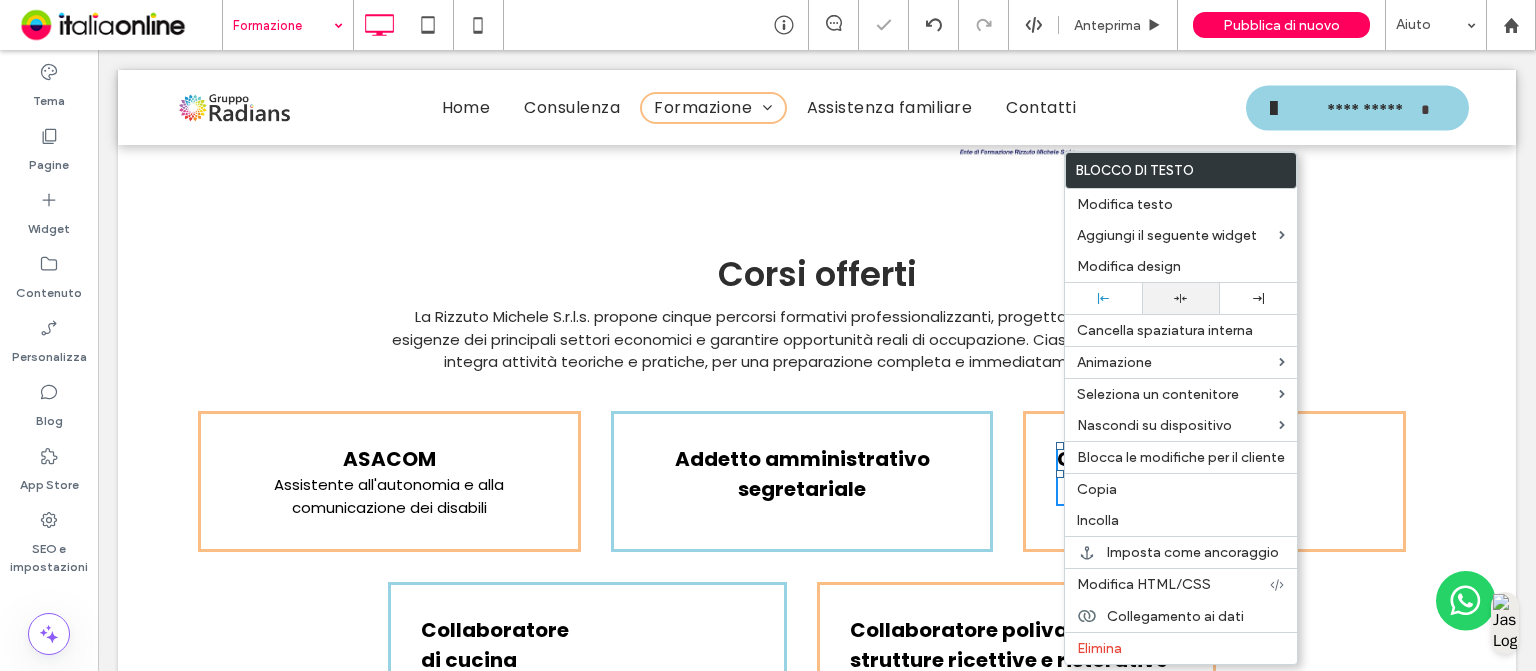 click at bounding box center [1180, 298] 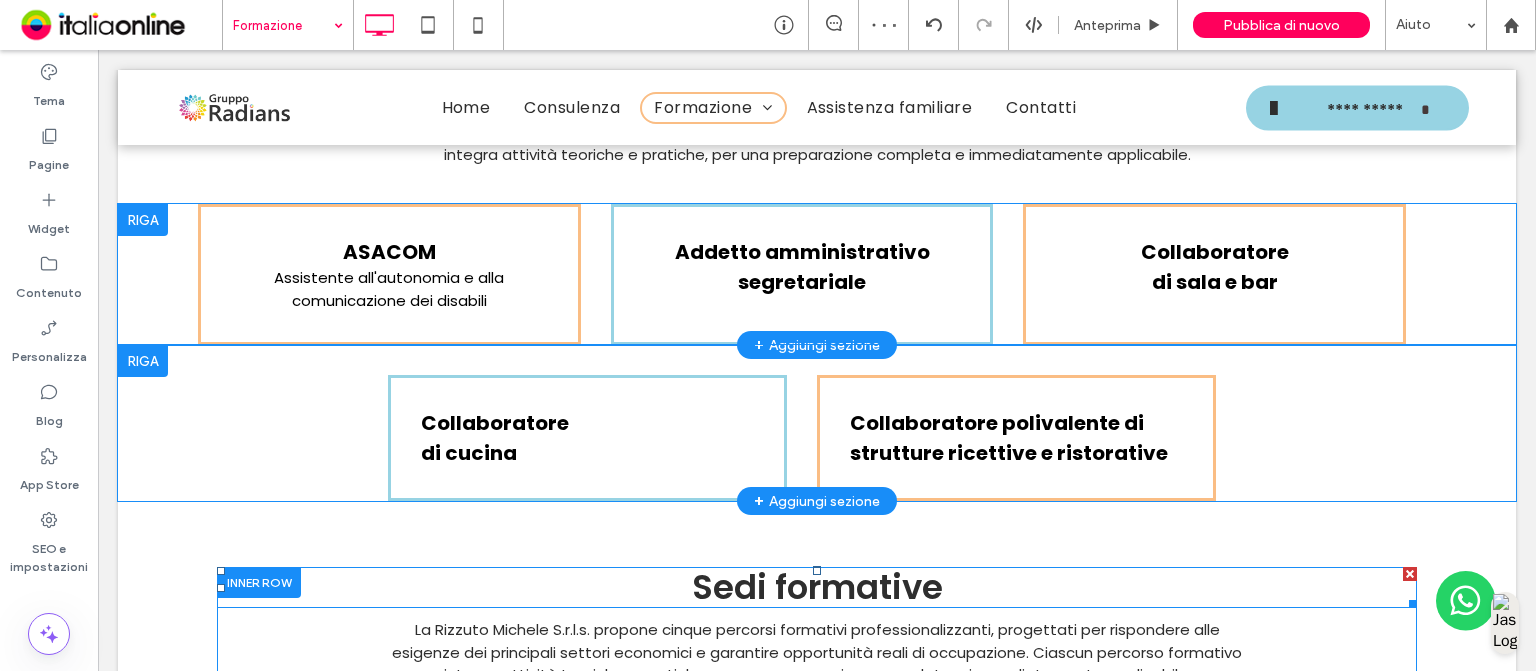 scroll, scrollTop: 2772, scrollLeft: 0, axis: vertical 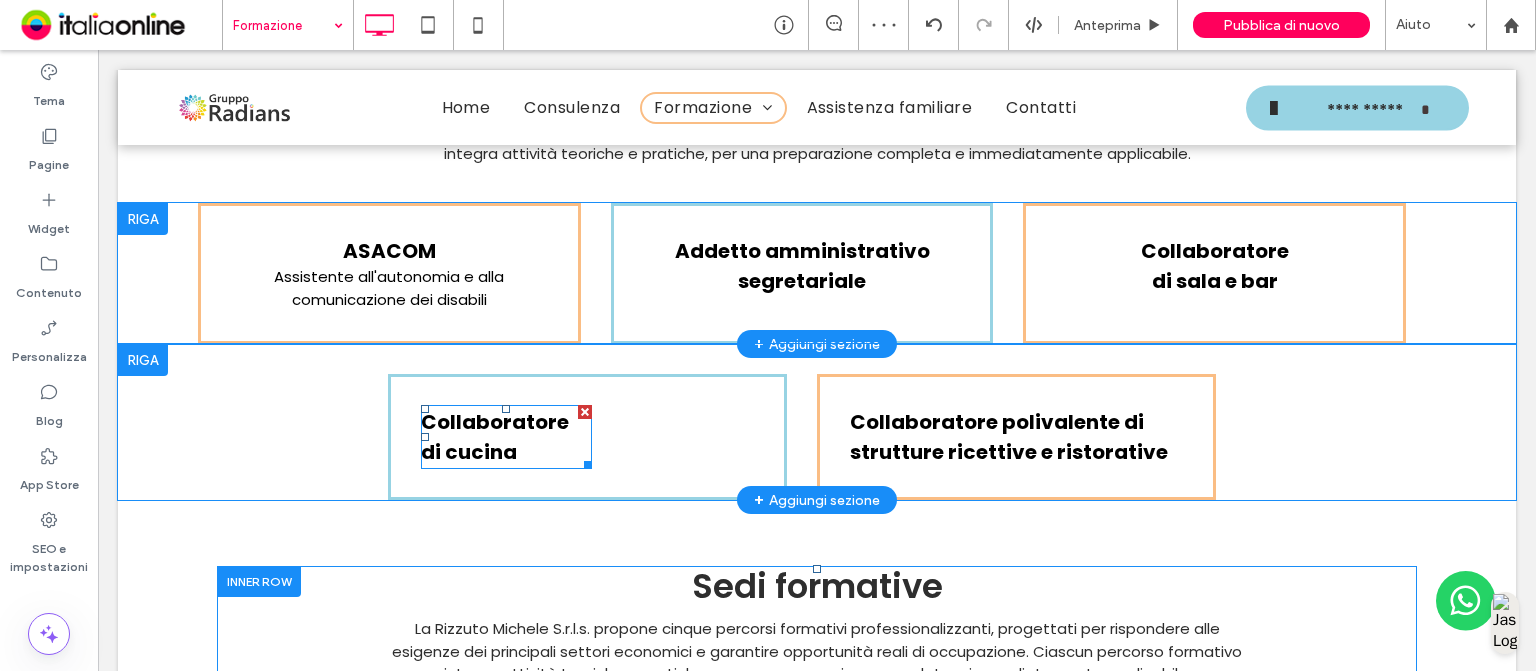 click on "Collaboratore di cucina" at bounding box center (495, 437) 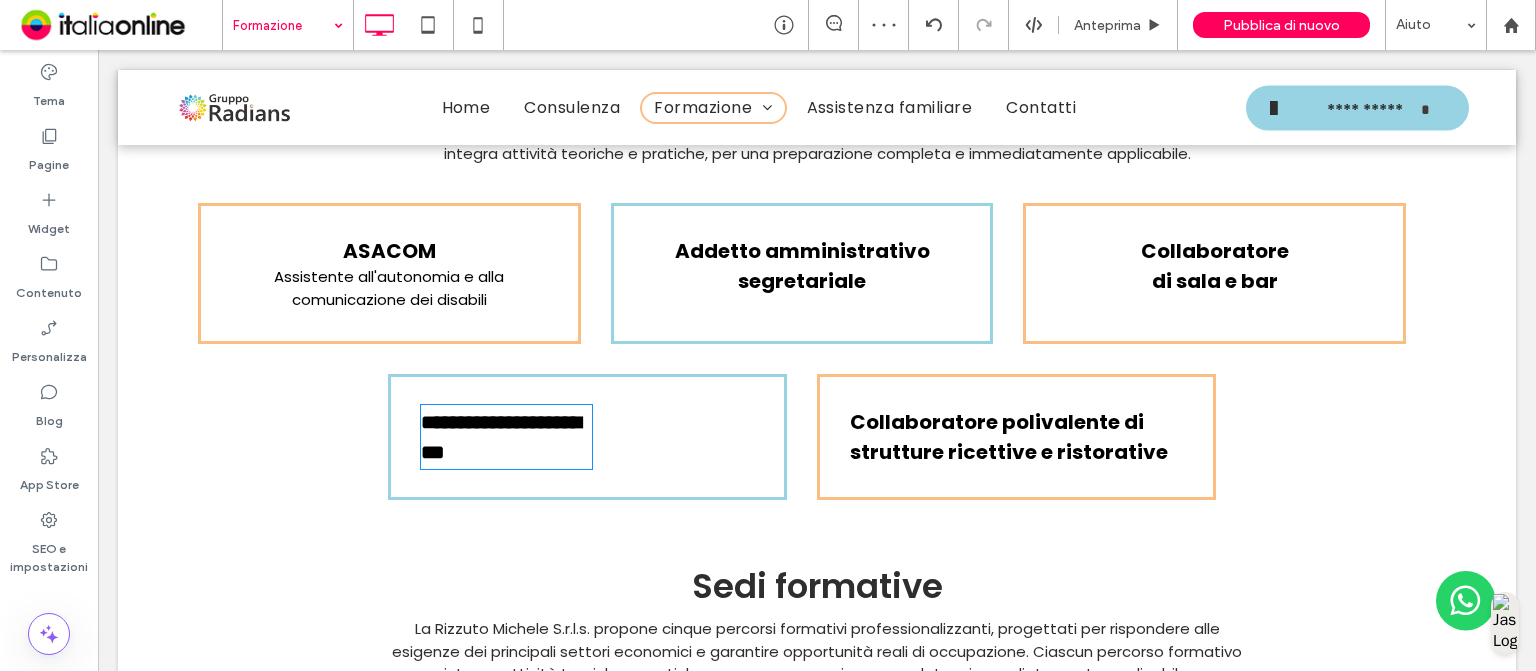 type on "*******" 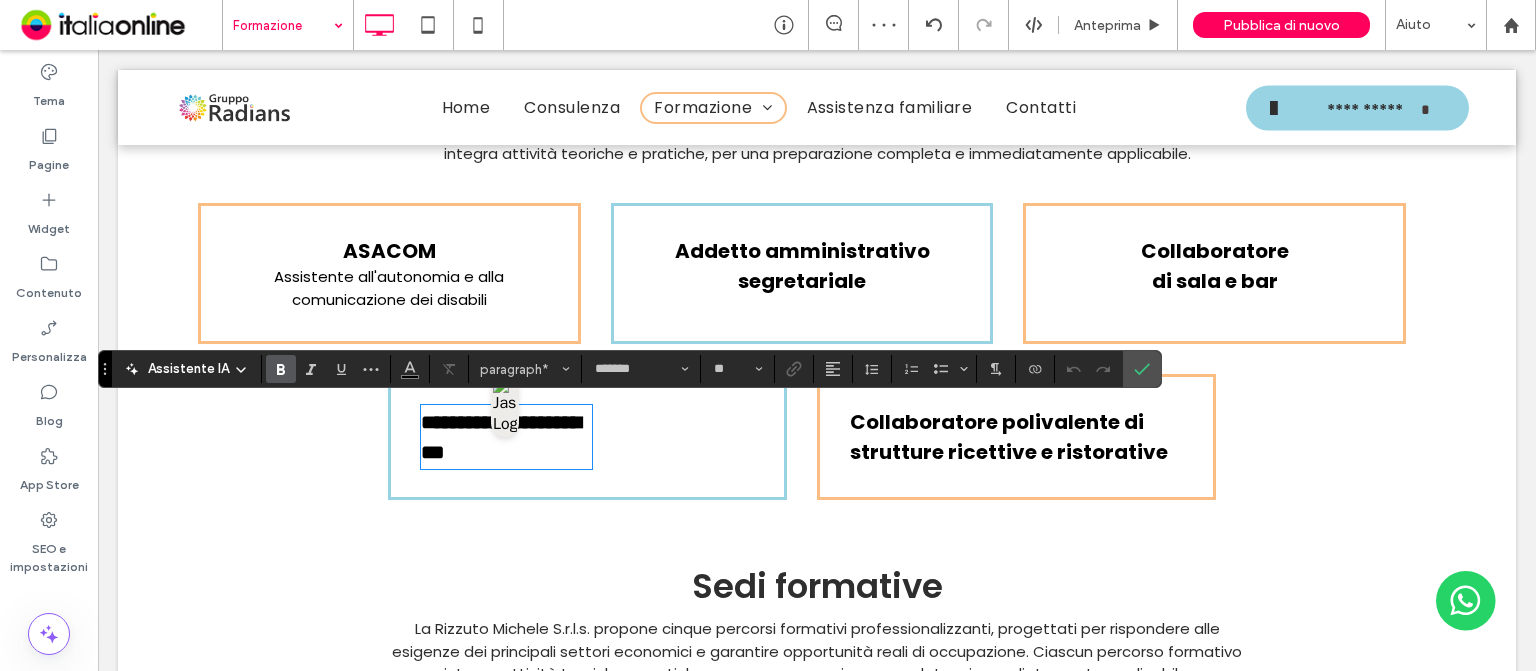 click on "**********" at bounding box center [501, 437] 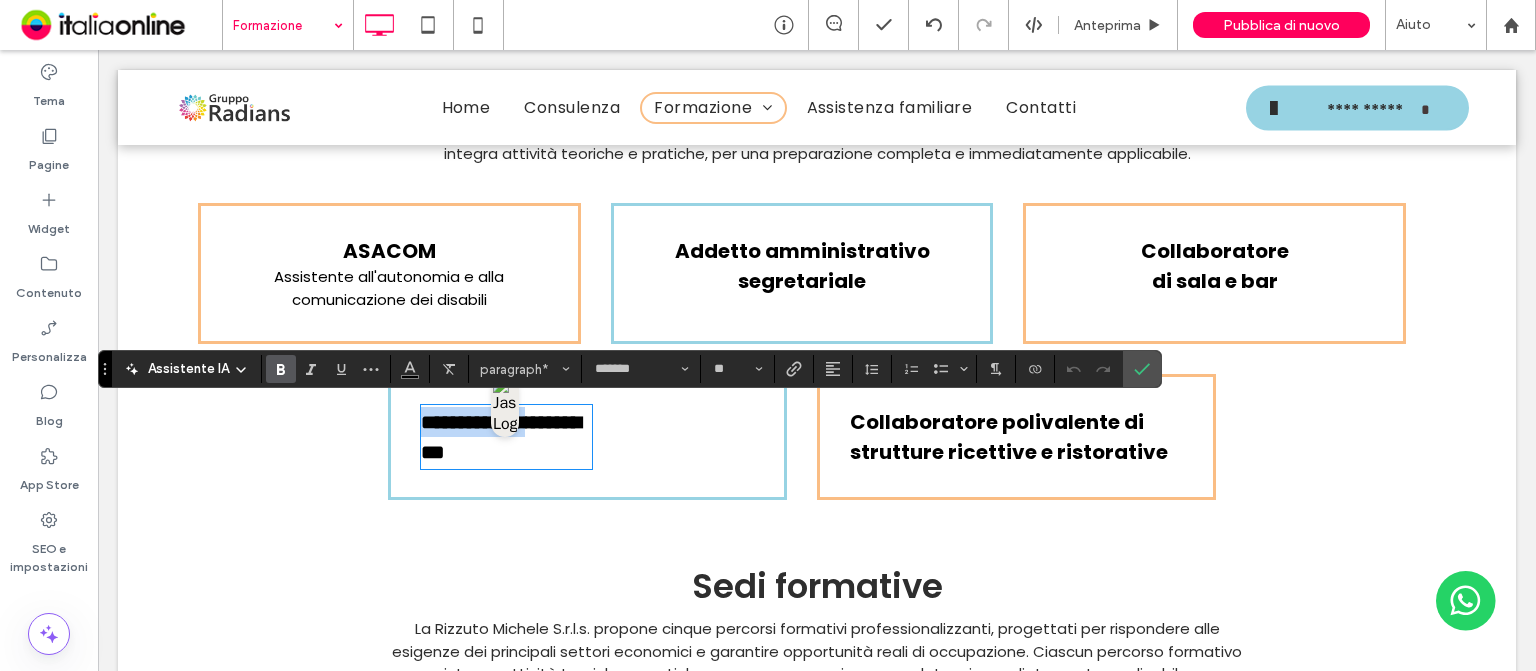 click on "**********" at bounding box center (501, 437) 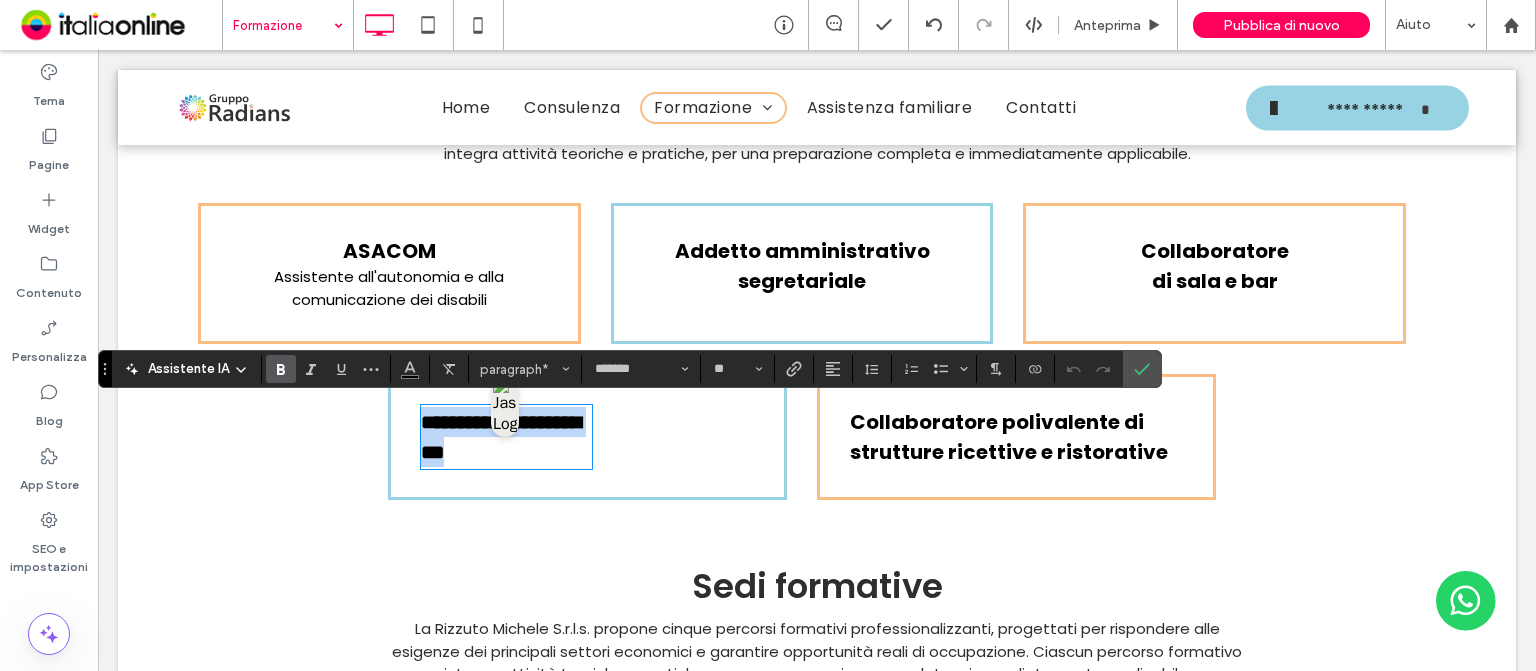 click on "**********" at bounding box center [501, 437] 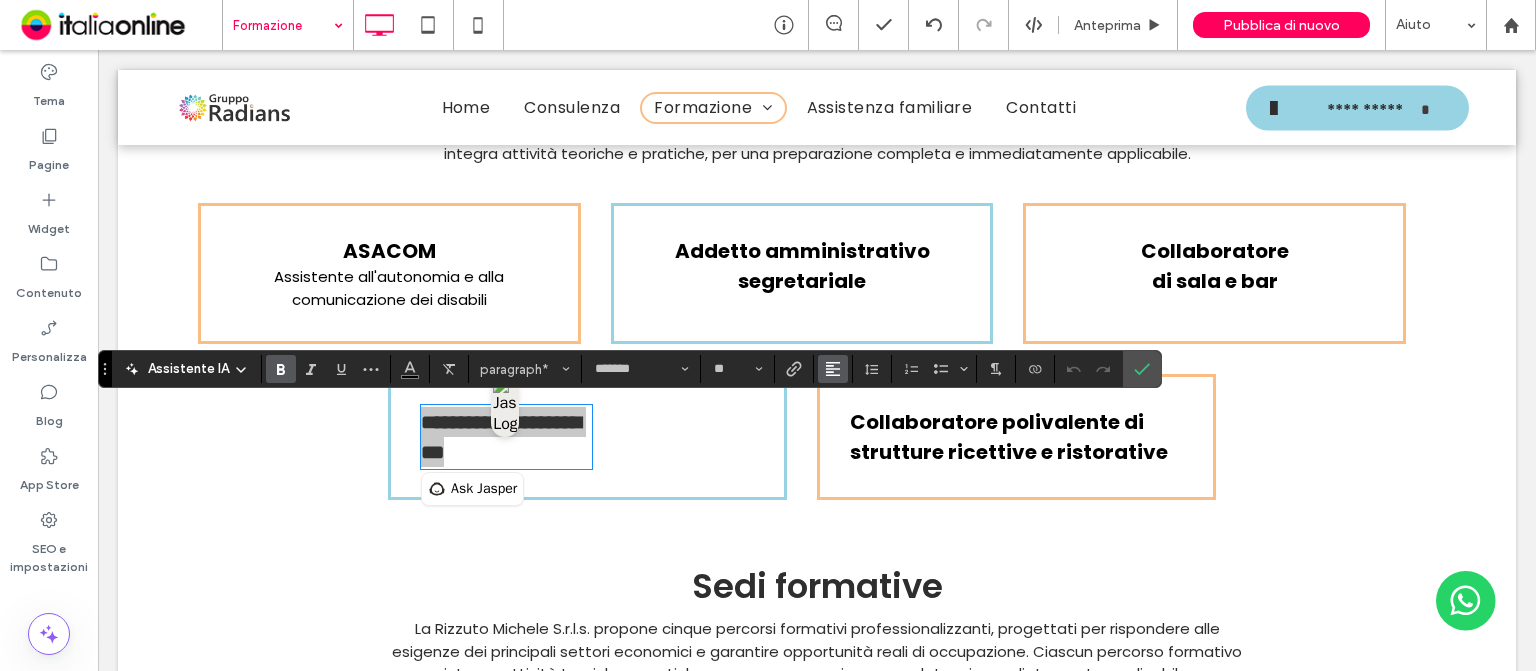click 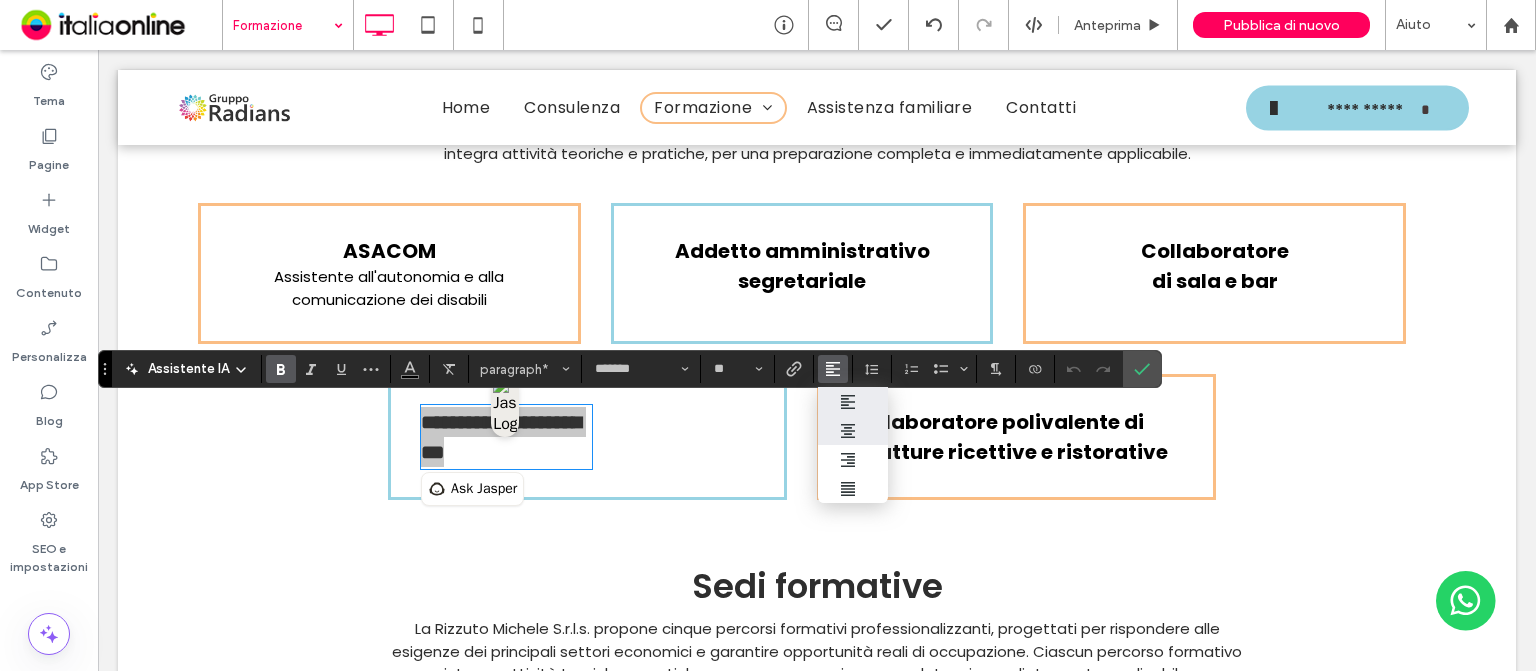 click 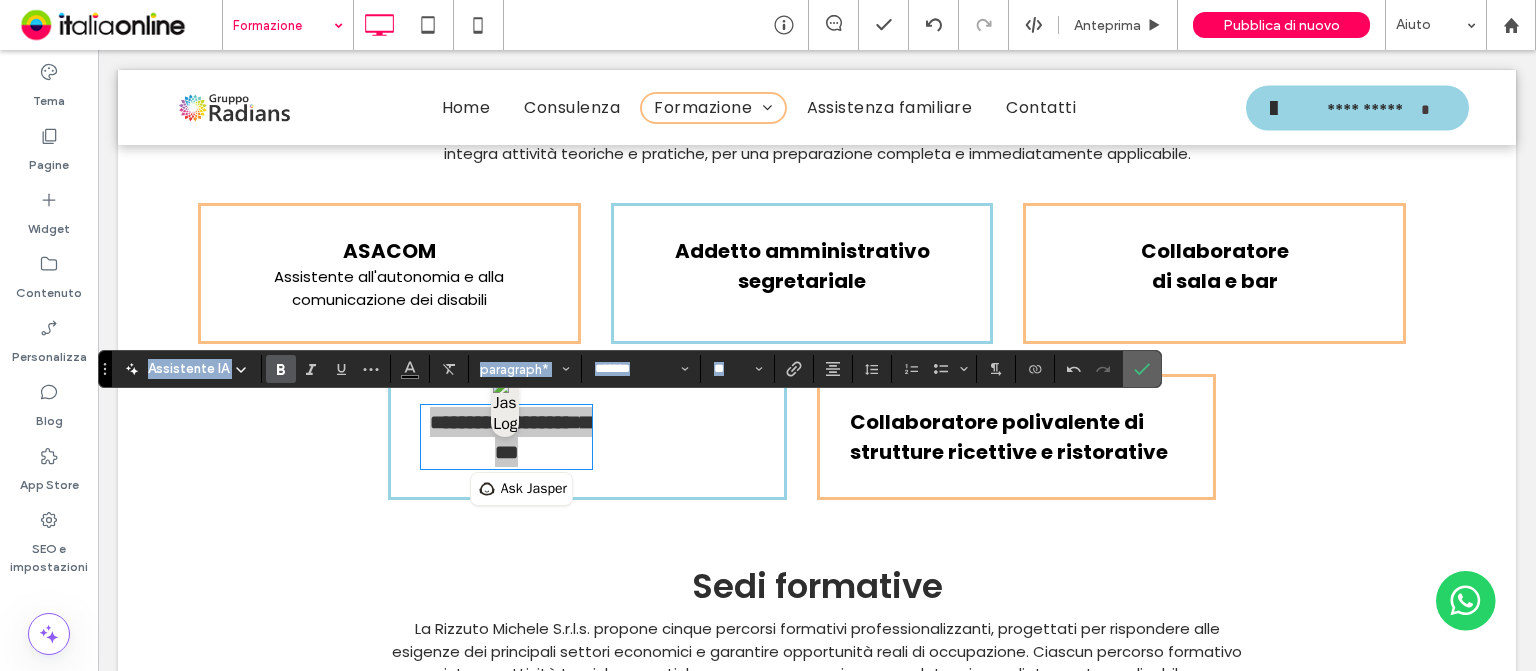 click 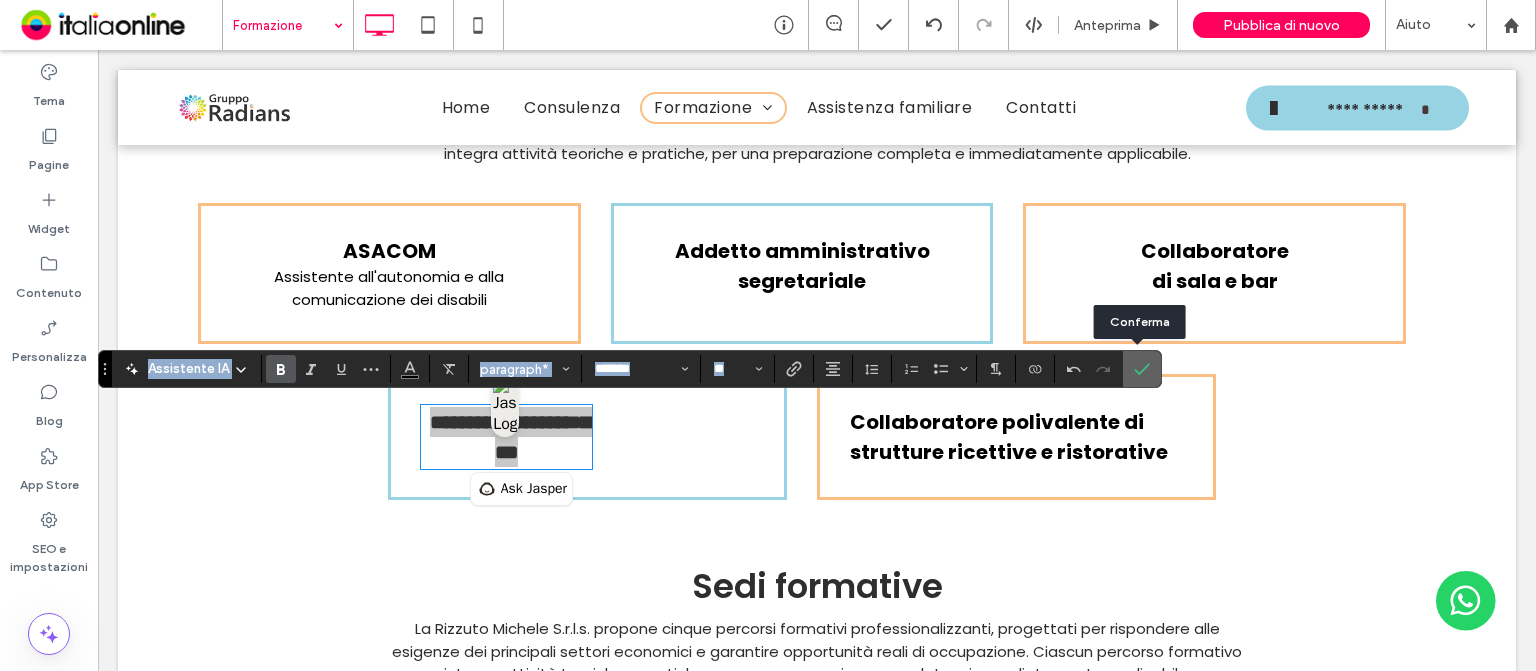 click 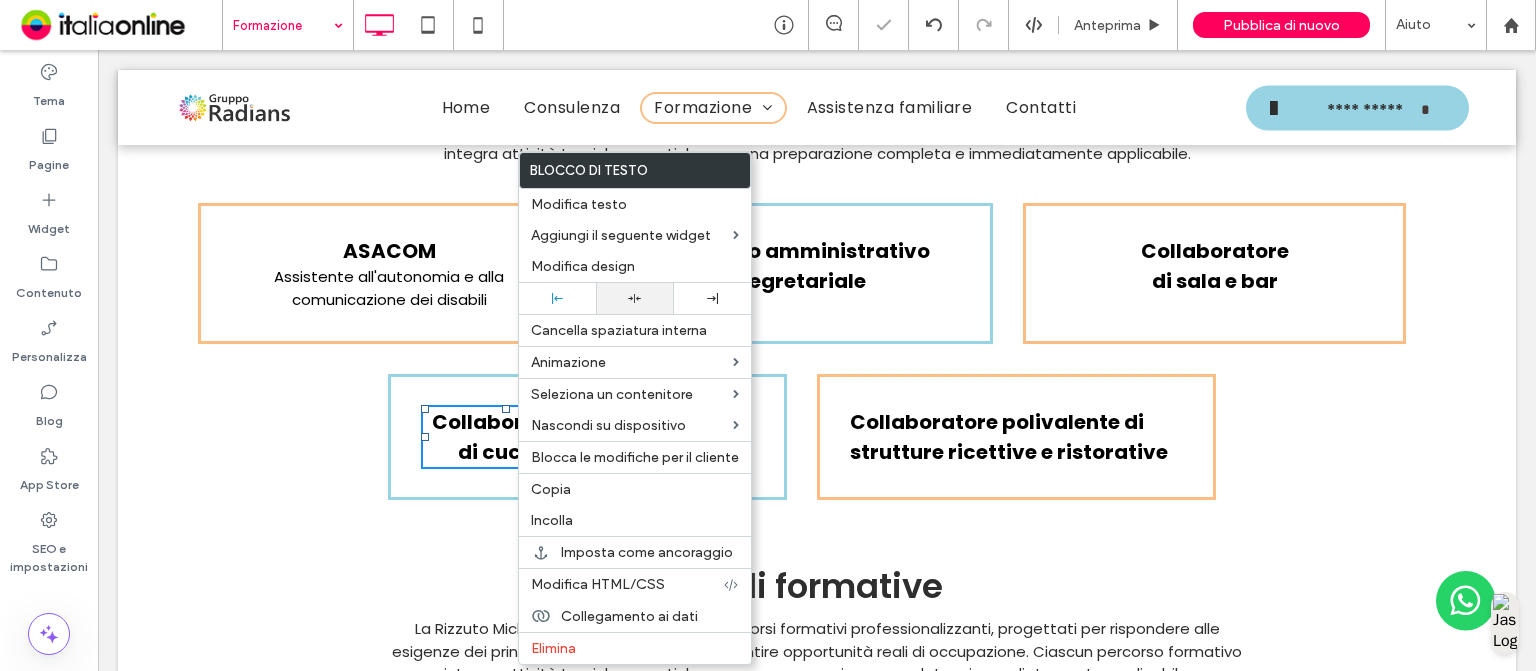 click 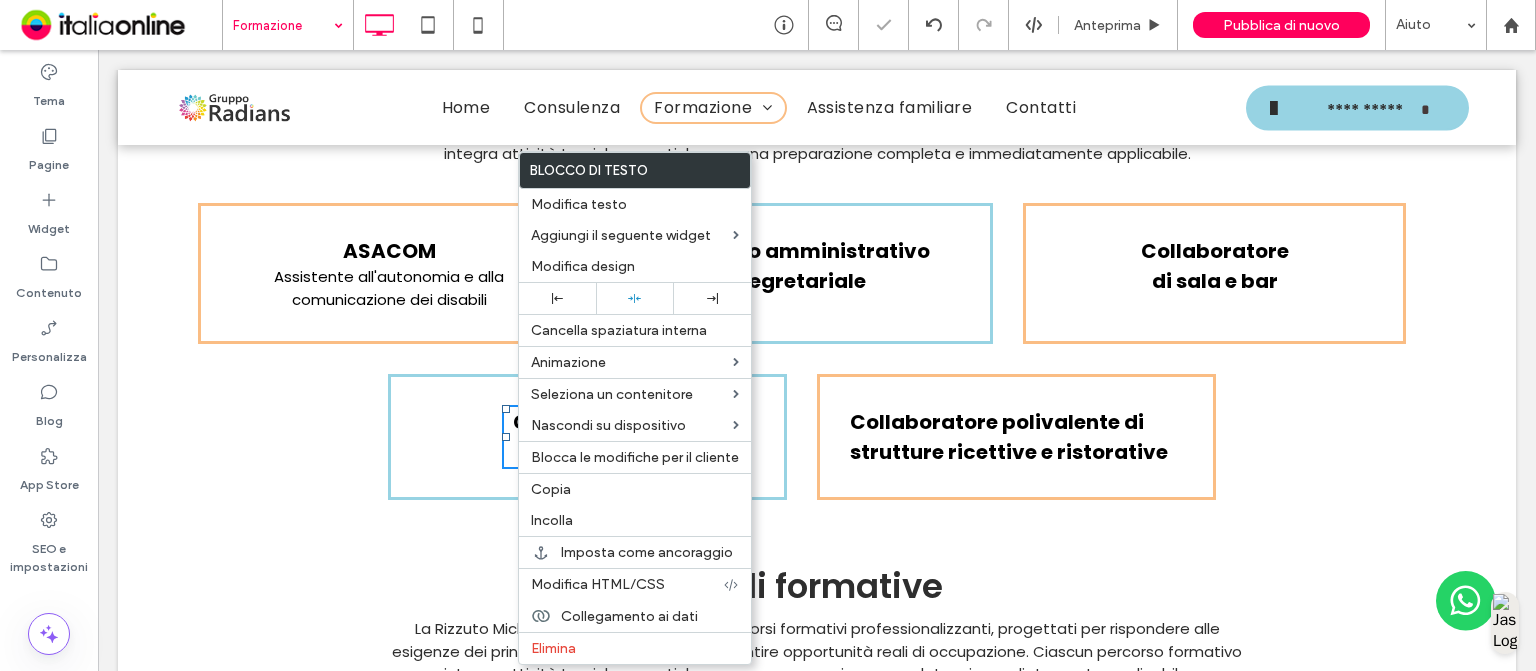 click on "Collaboratore polivalente di strutture ricettive e ristorative   Click To Paste     Click To Paste" at bounding box center (1016, 437) 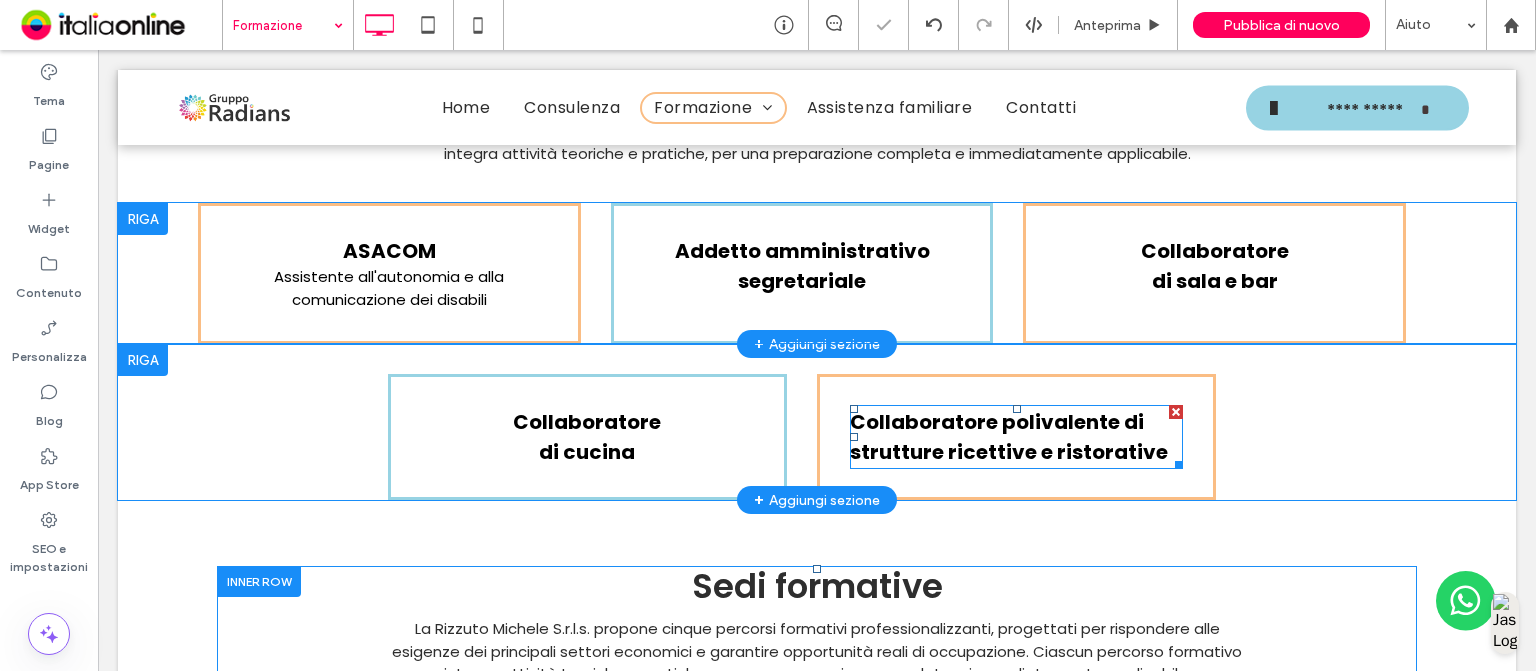 click on "Collaboratore polivalente di strutture ricettive e ristorative" at bounding box center [1009, 437] 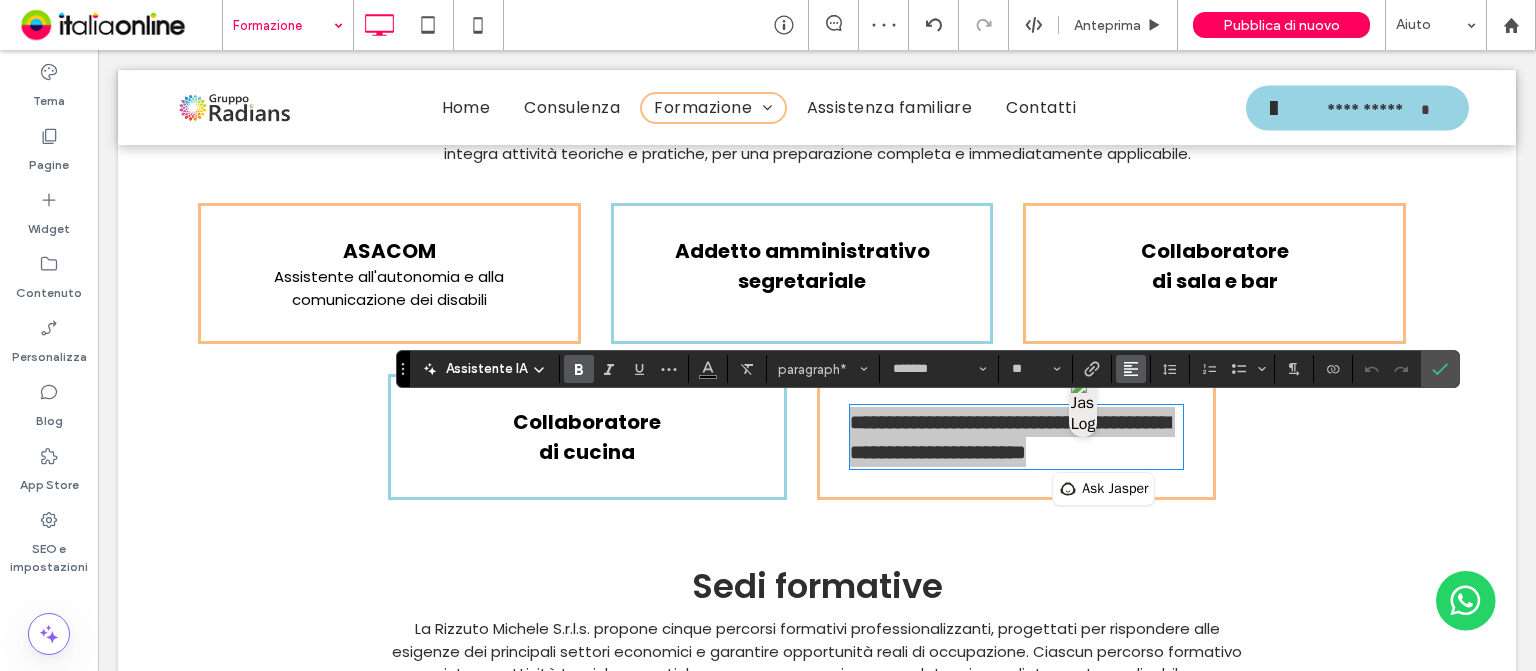 click 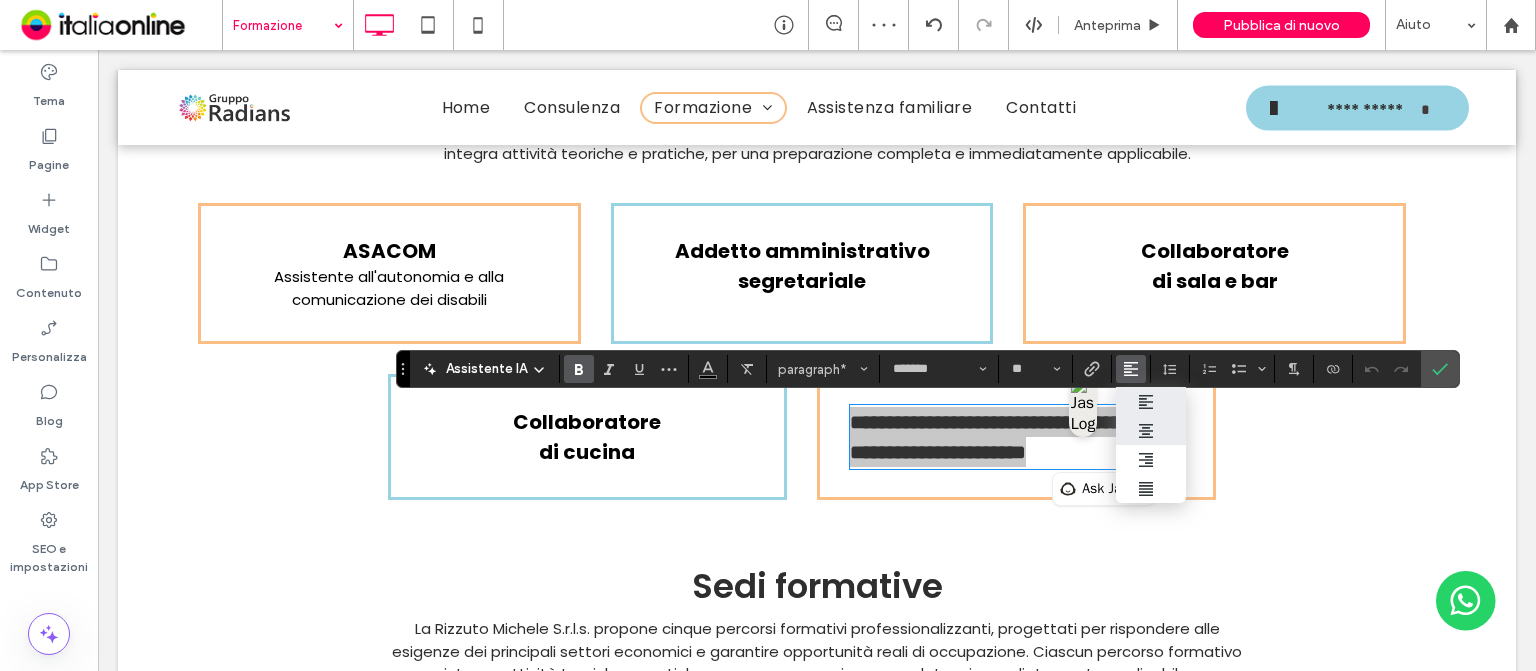 click at bounding box center [1151, 430] 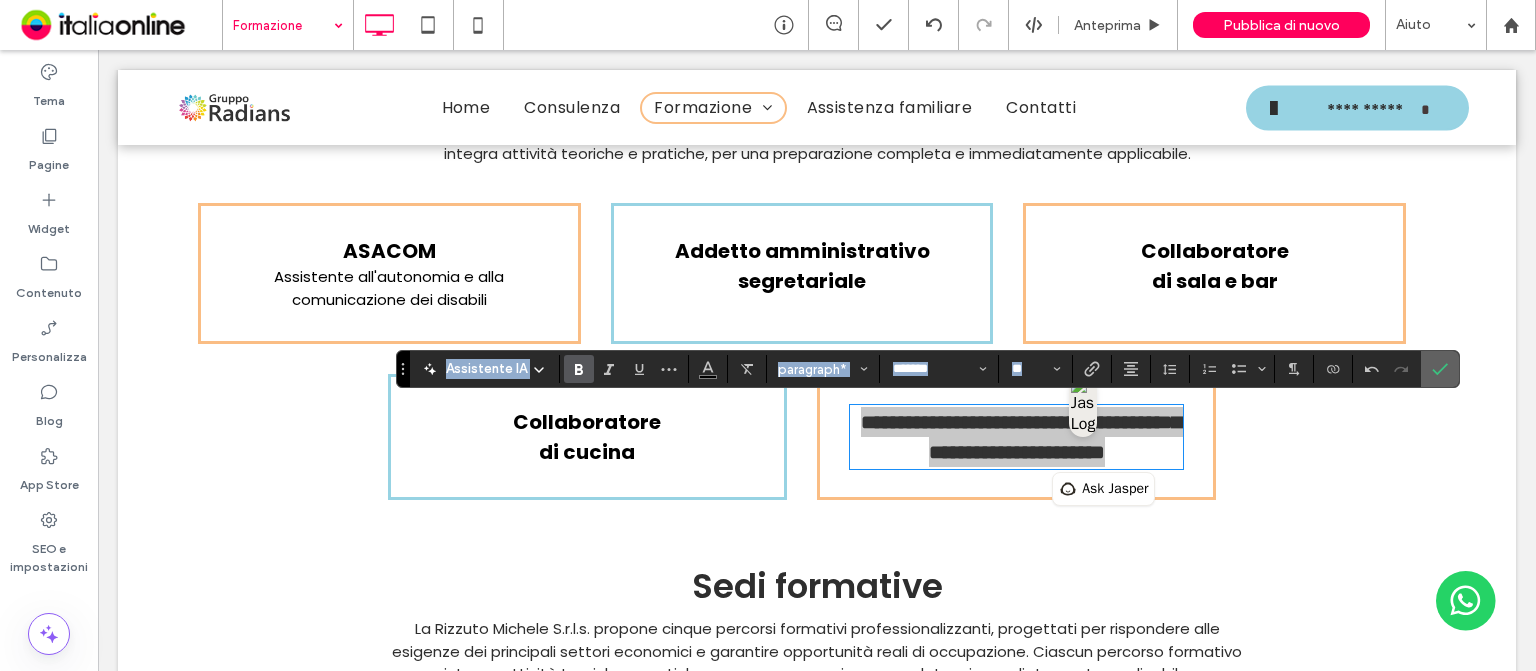 click 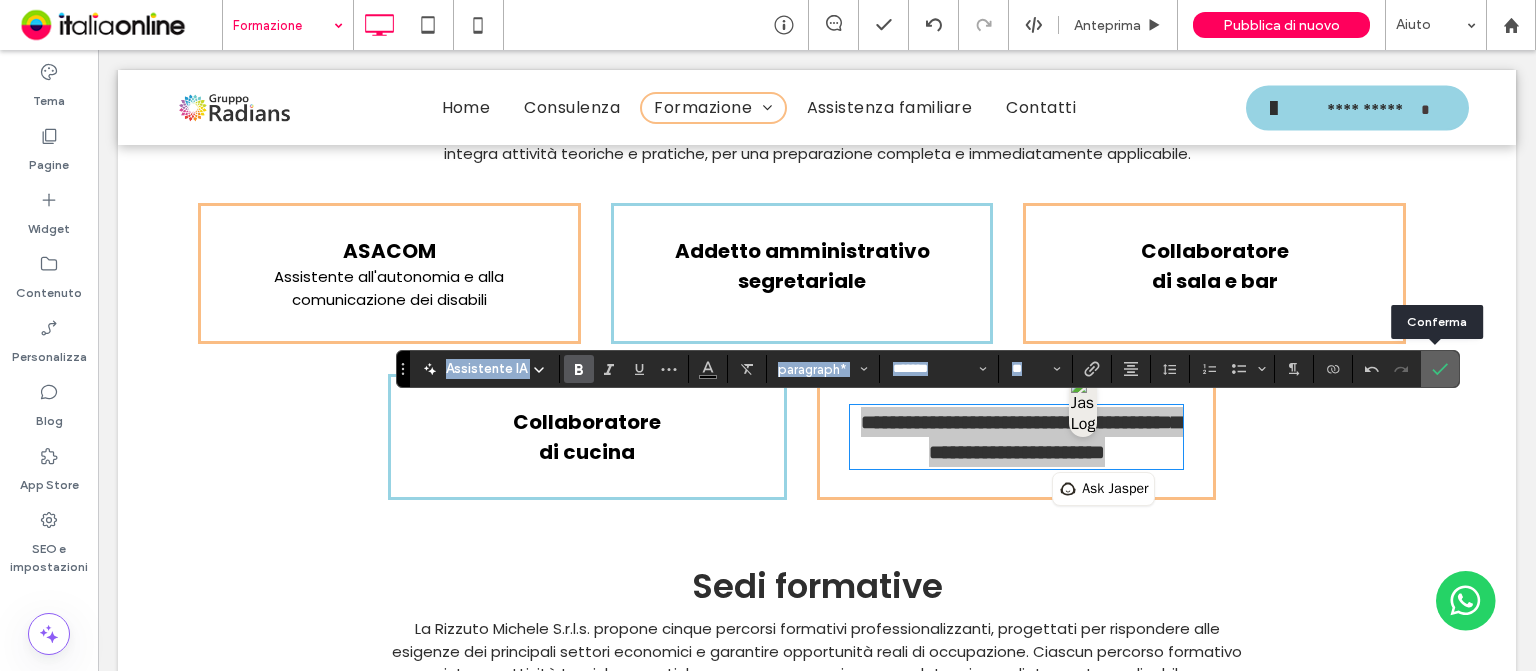 click 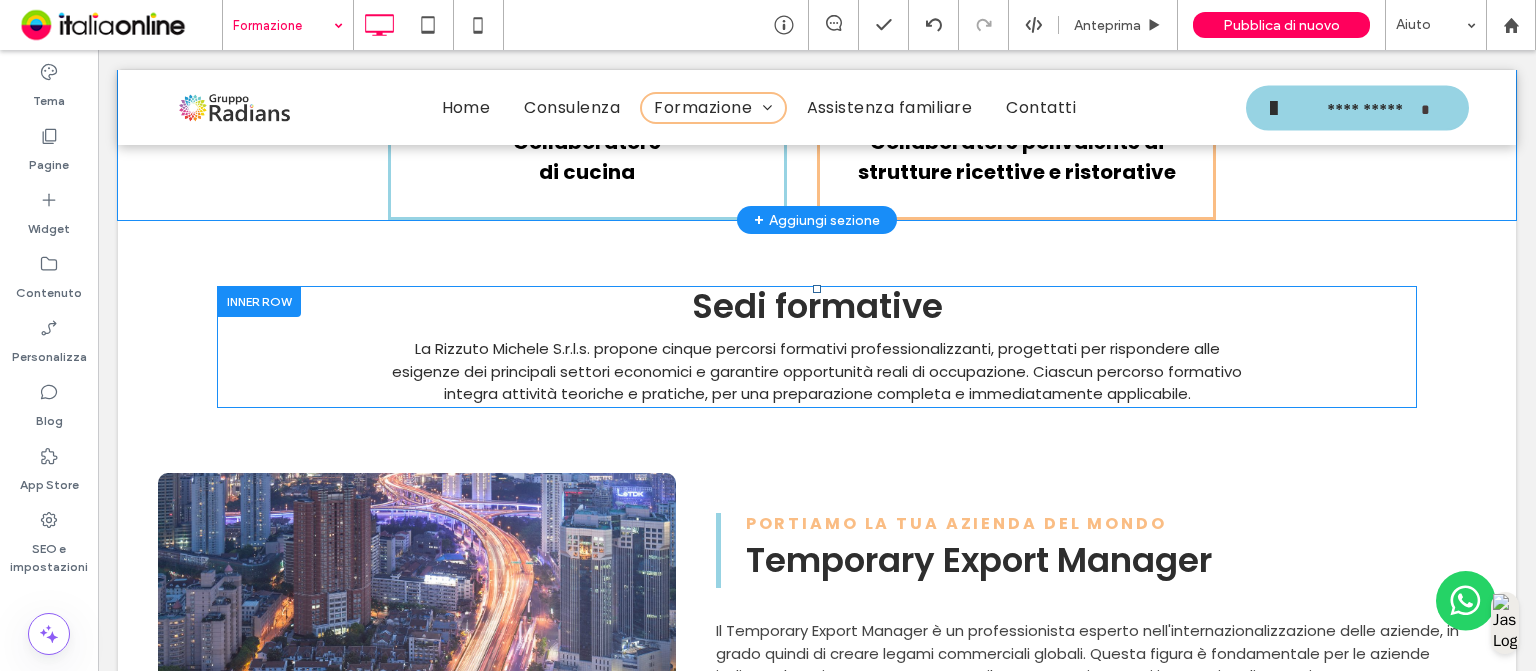 scroll, scrollTop: 3012, scrollLeft: 0, axis: vertical 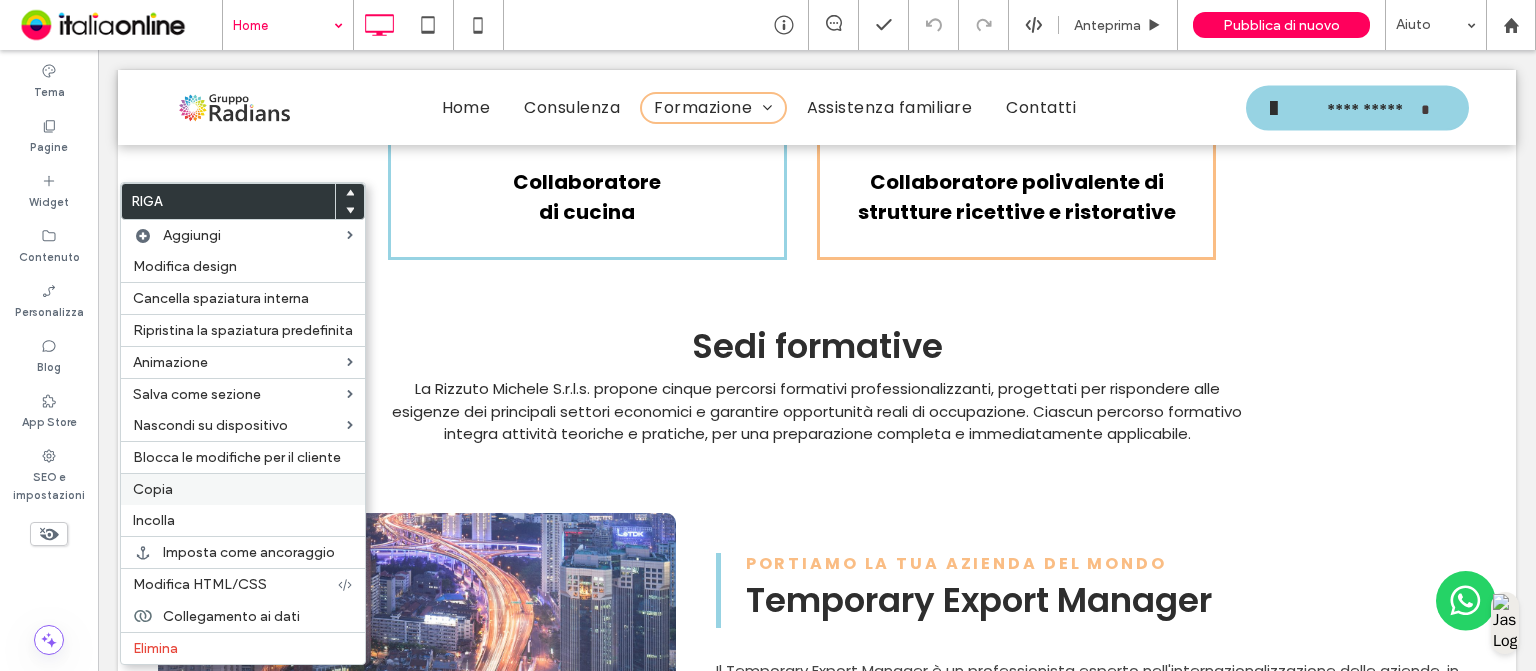 click on "Copia" at bounding box center (243, 489) 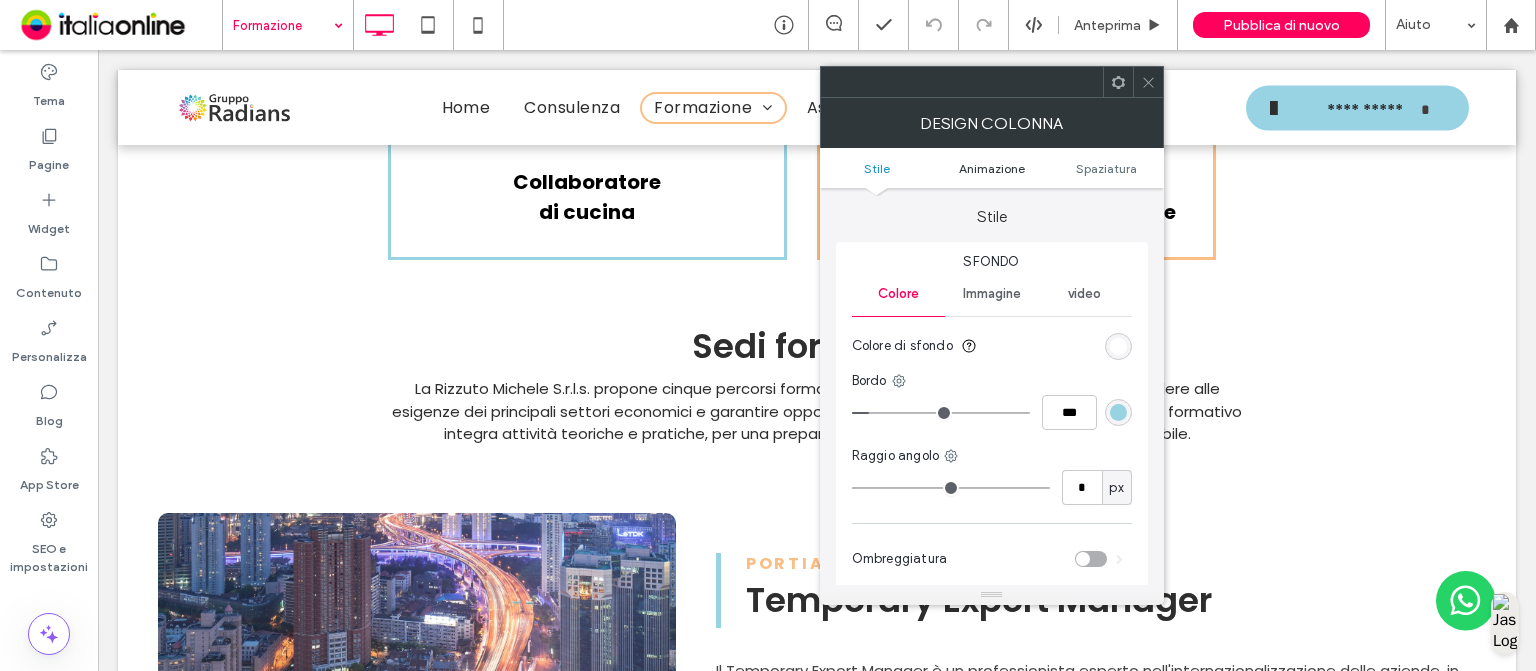 click on "Animazione" at bounding box center (992, 168) 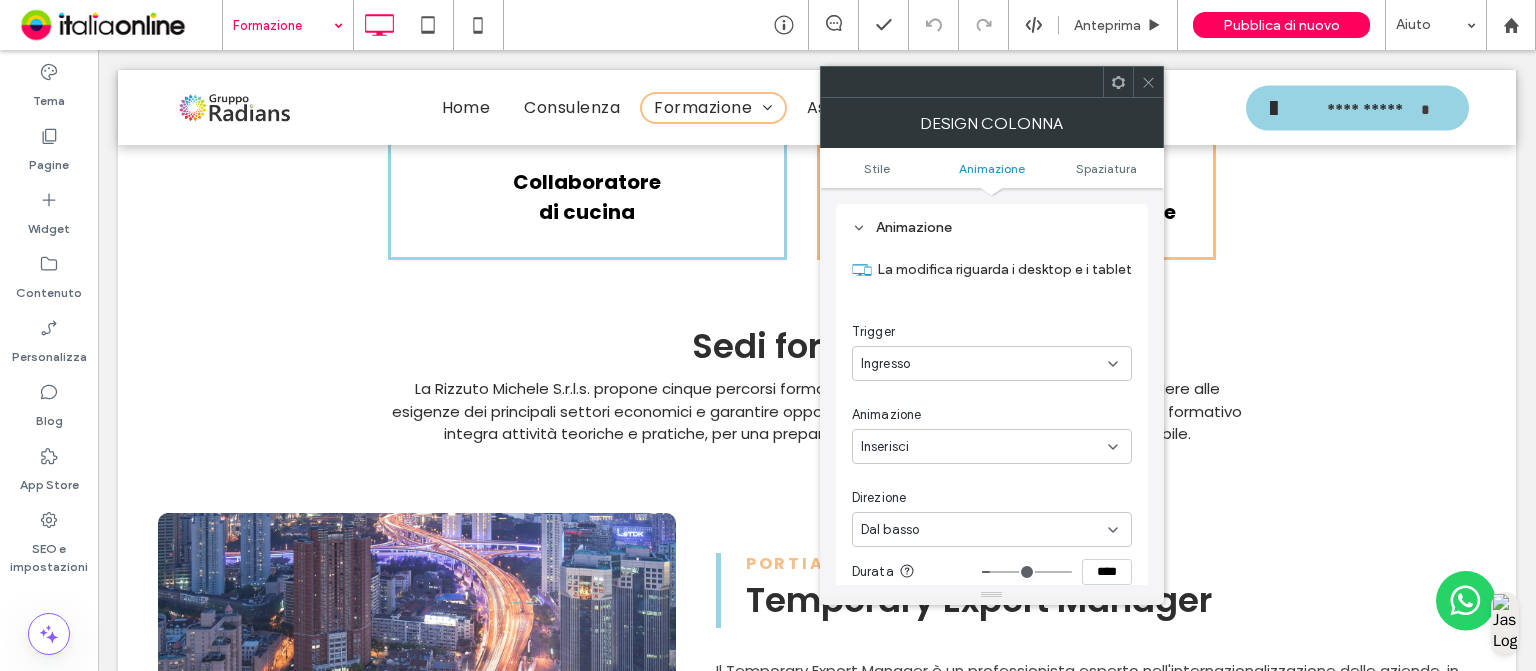 scroll, scrollTop: 497, scrollLeft: 0, axis: vertical 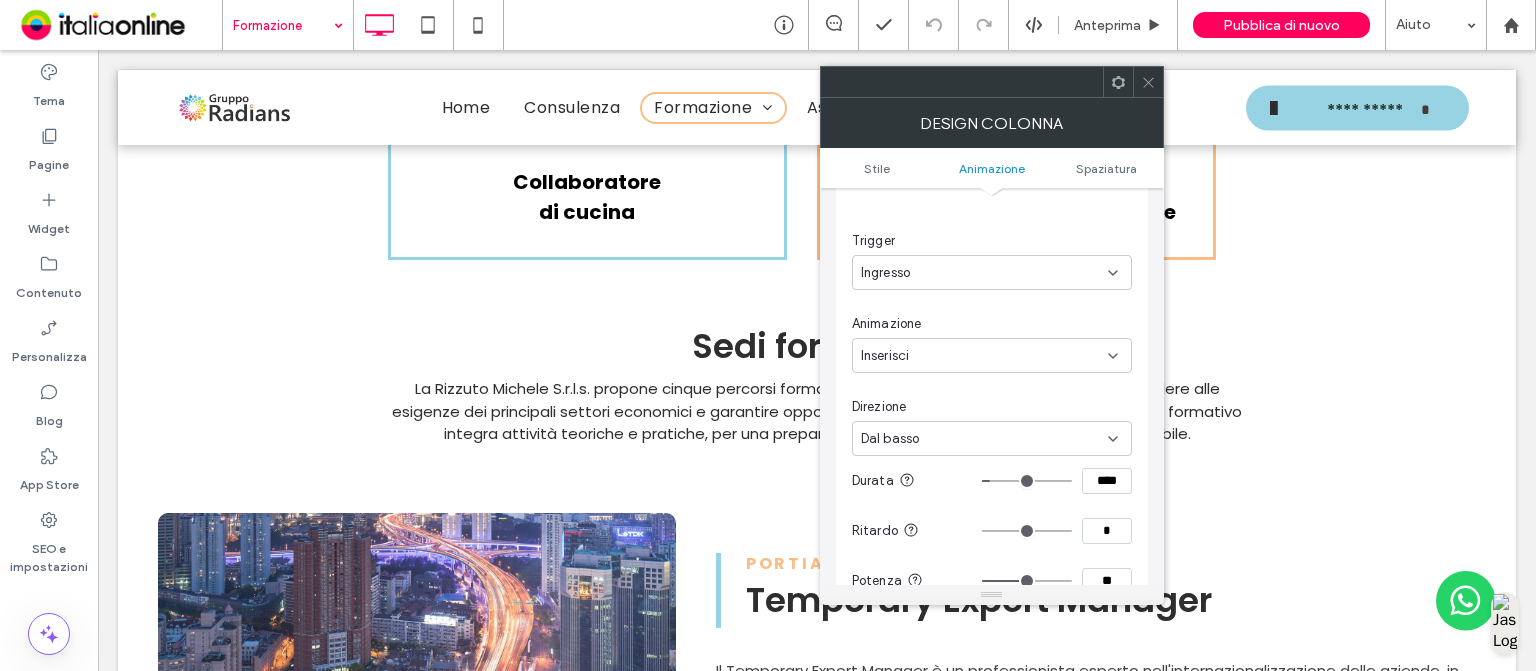 click on "Dal basso" at bounding box center [992, 438] 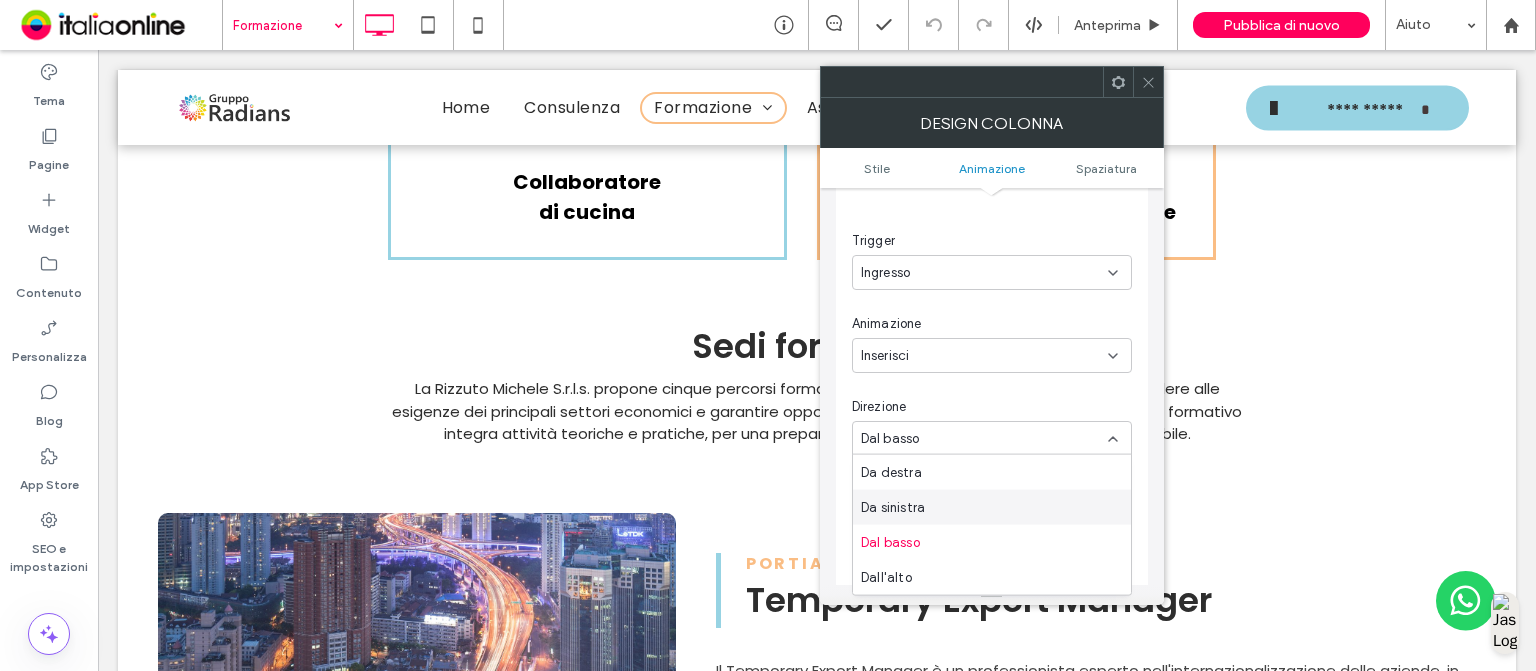 click on "Da sinistra" at bounding box center [992, 507] 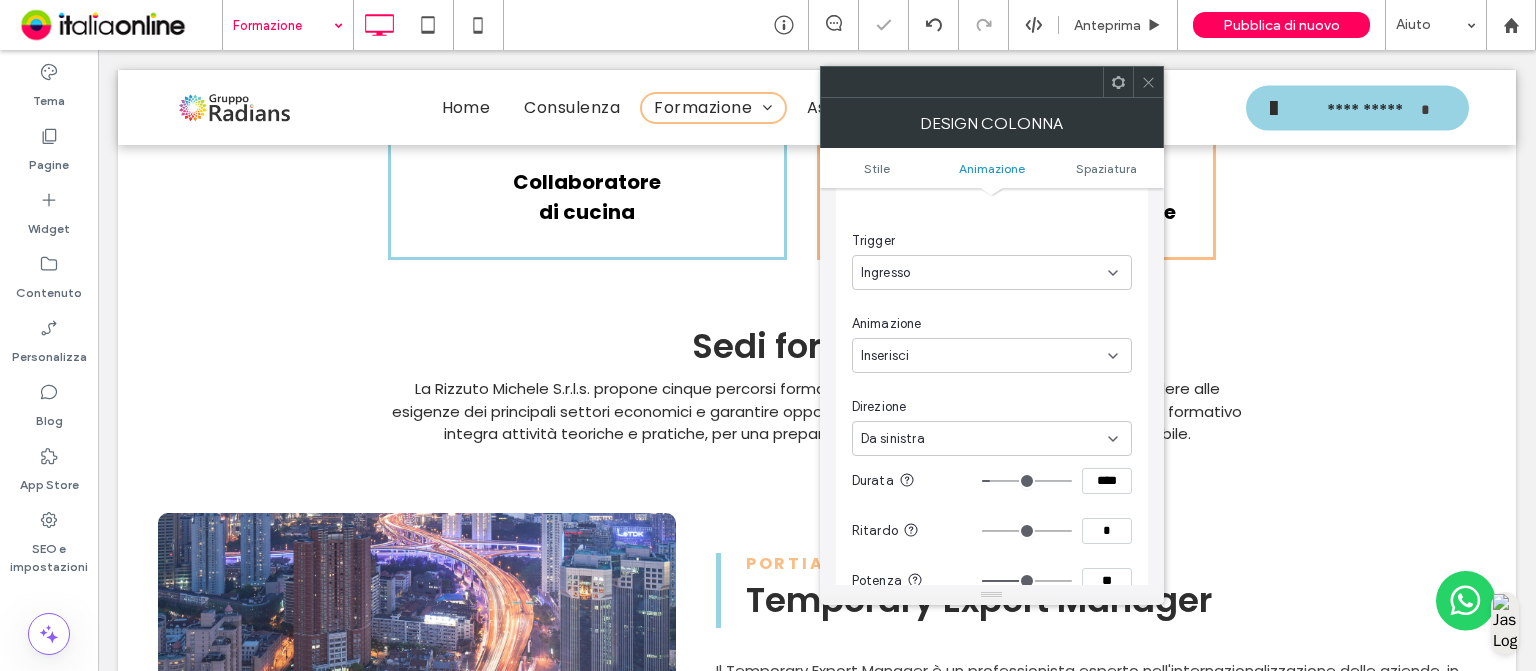 click 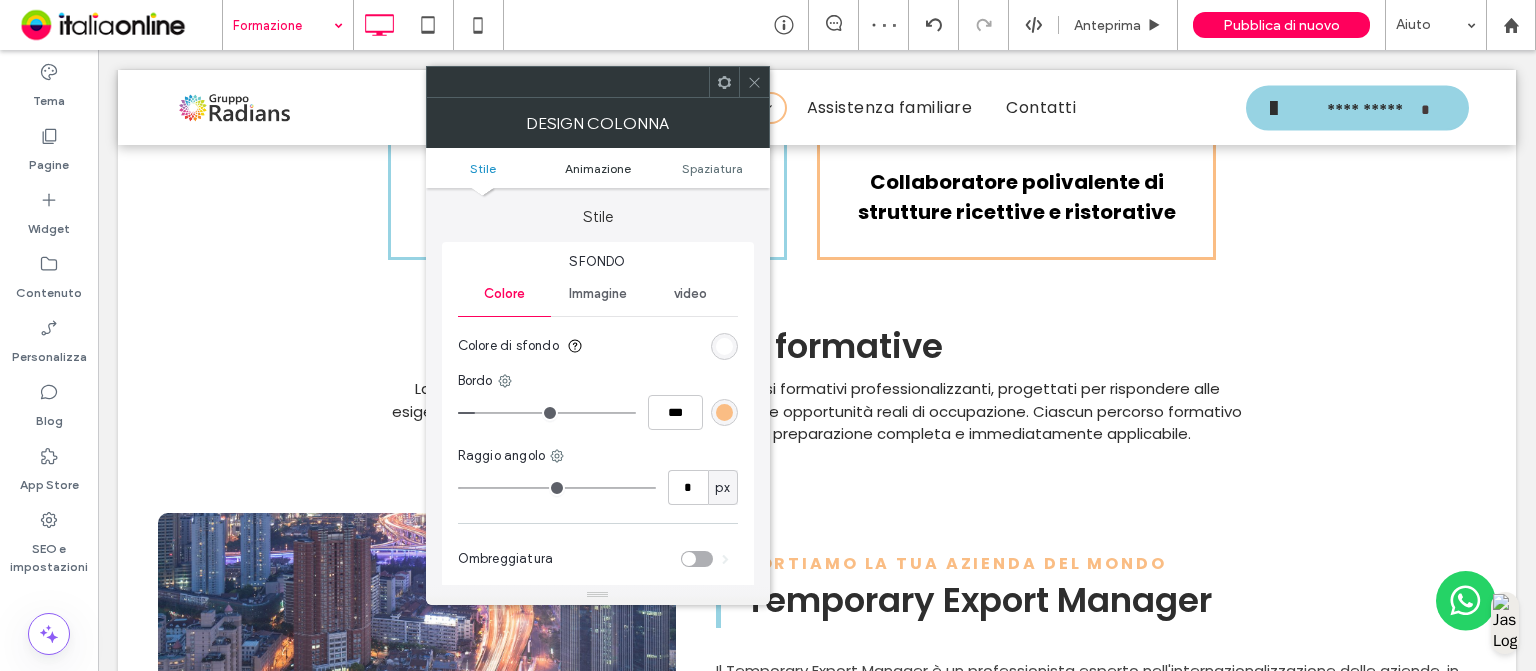 click on "Animazione" at bounding box center (598, 168) 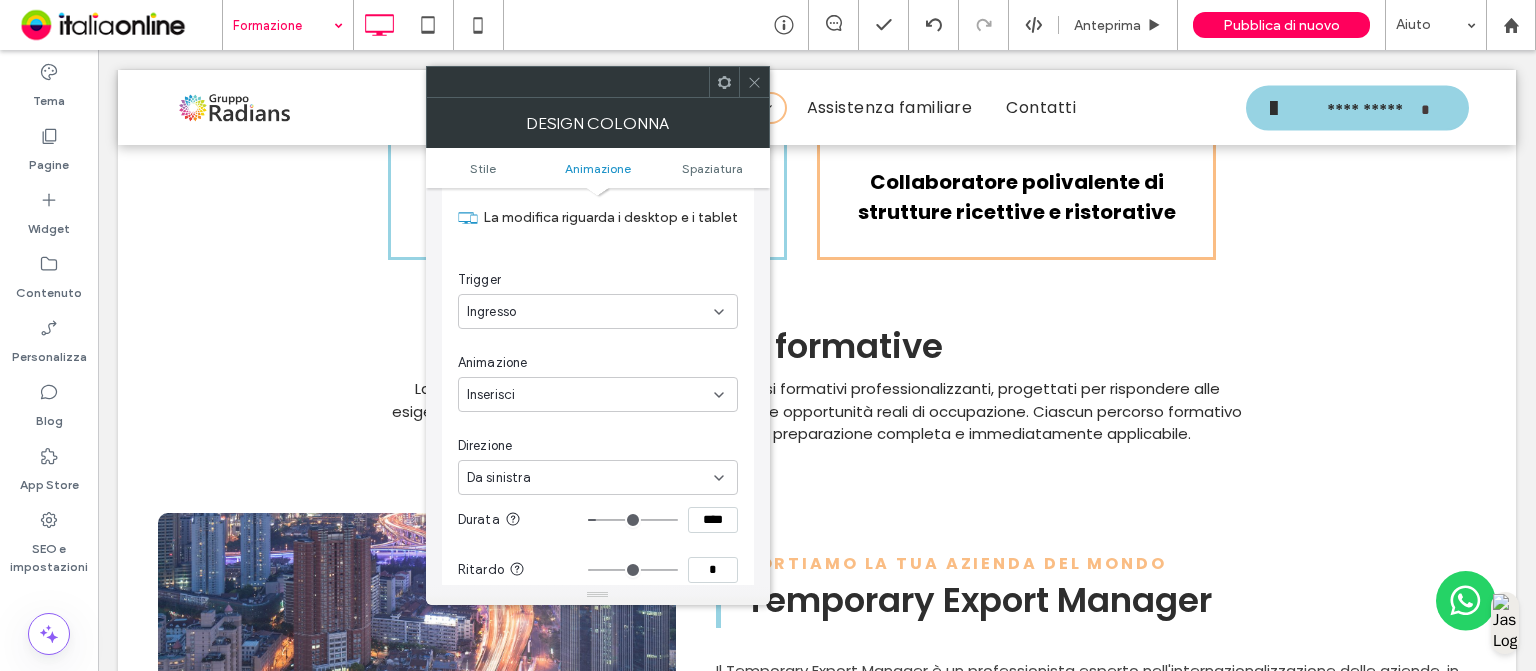 scroll, scrollTop: 461, scrollLeft: 0, axis: vertical 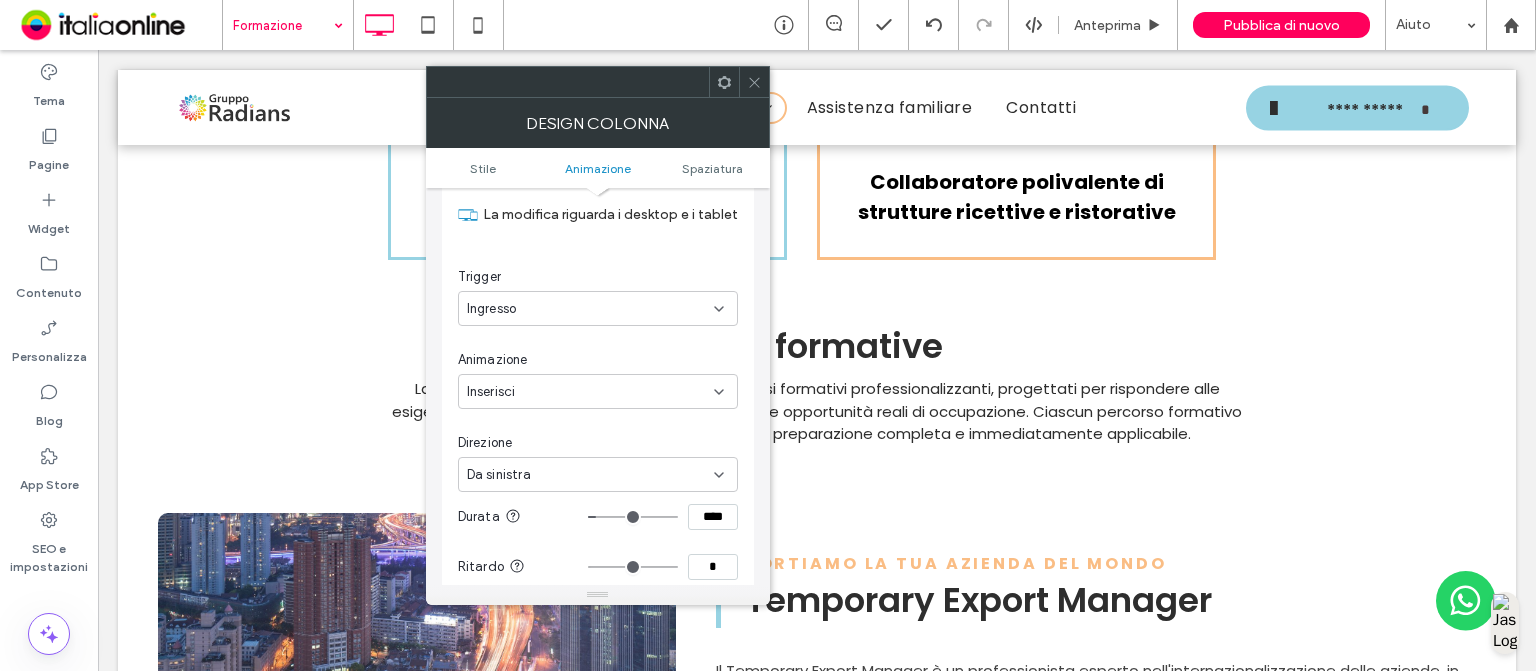 click on "Da sinistra" at bounding box center (590, 475) 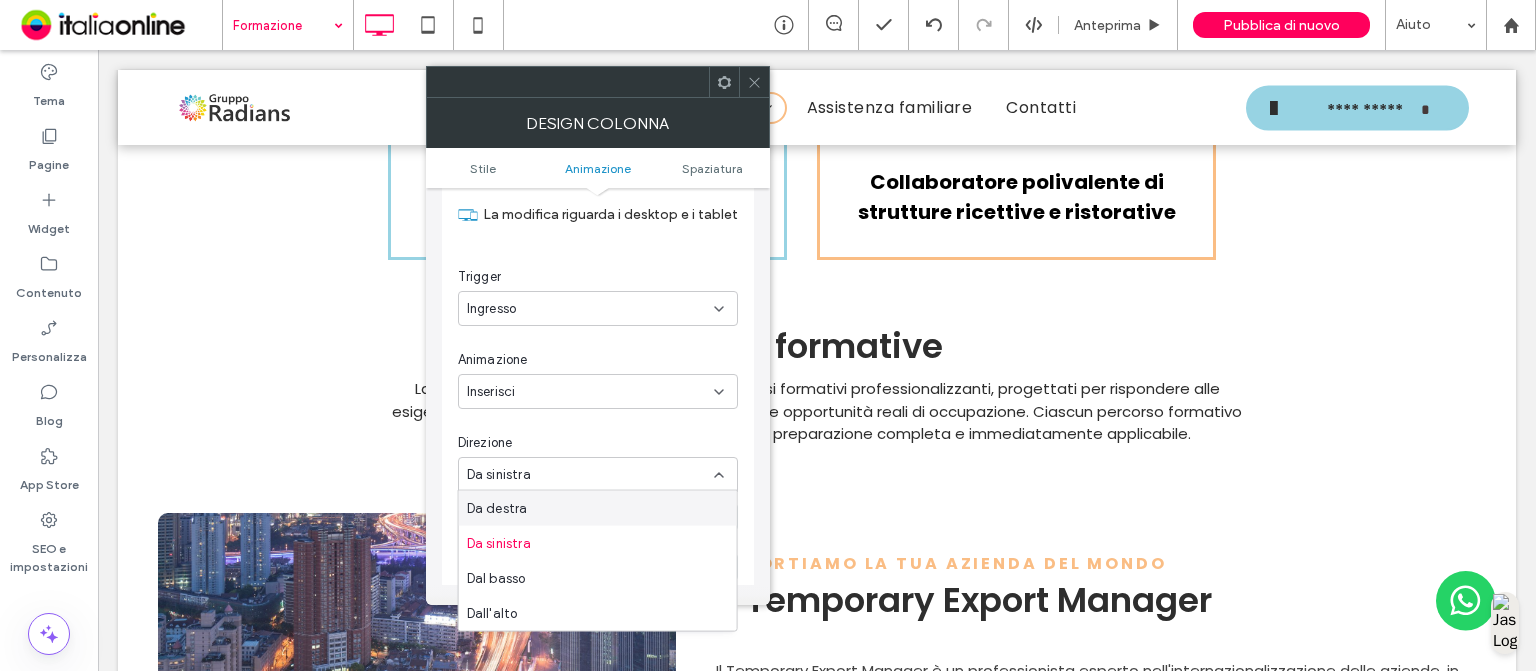 click on "Da destra" at bounding box center (598, 508) 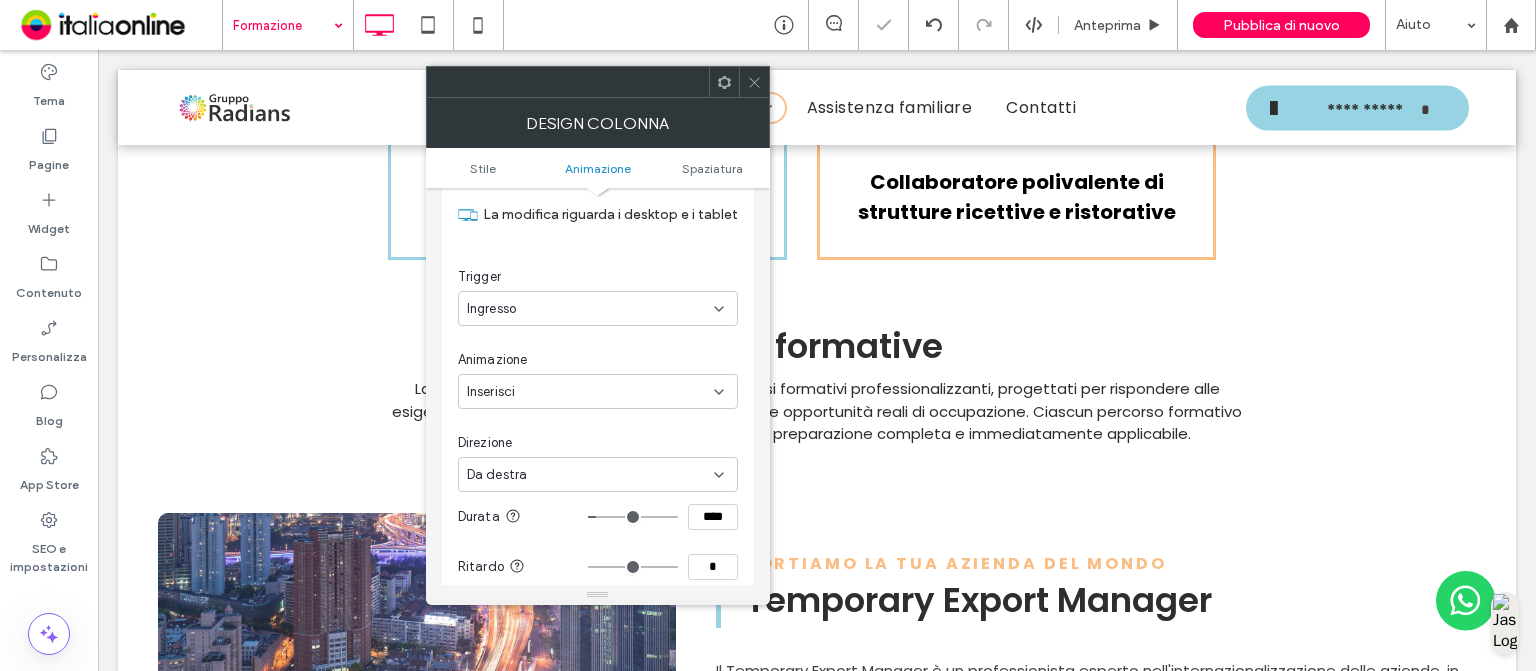 click 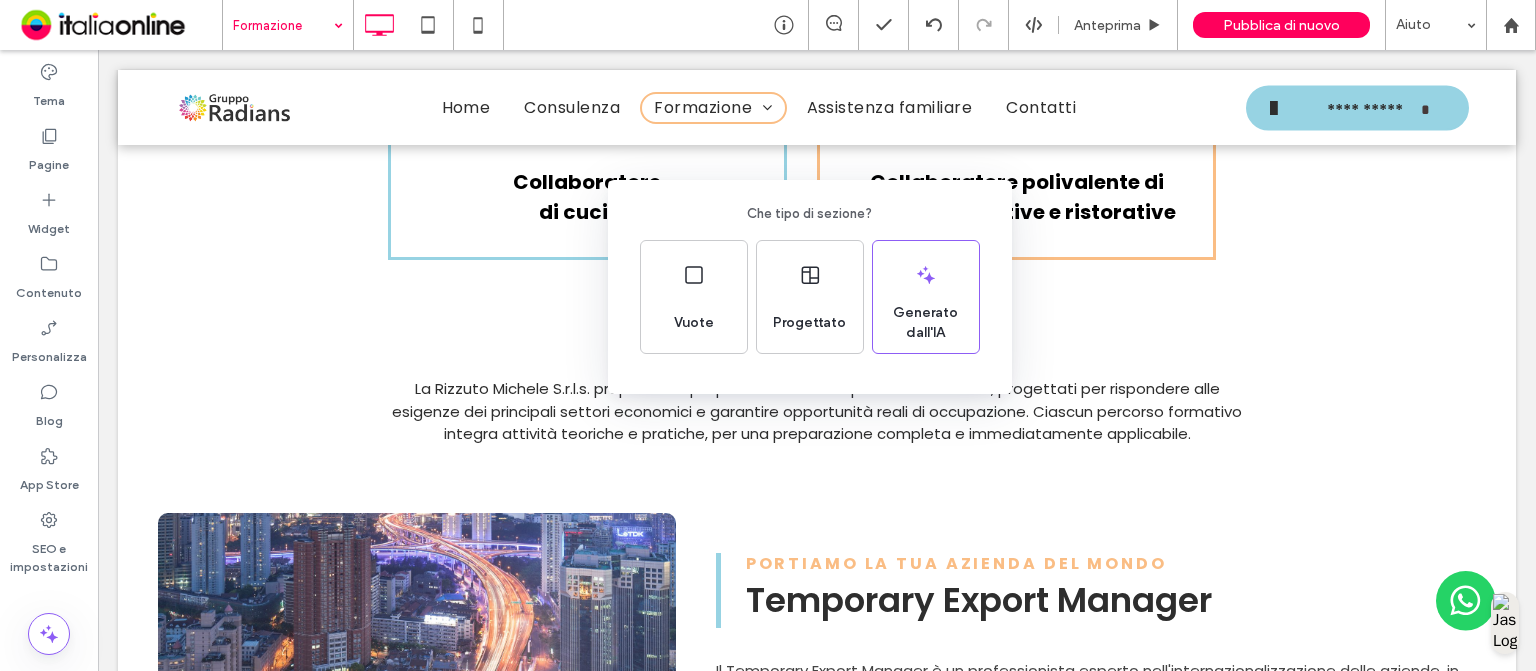 click on "Che tipo di sezione? Vuote Progettato Generato dall'IA" at bounding box center (768, 384) 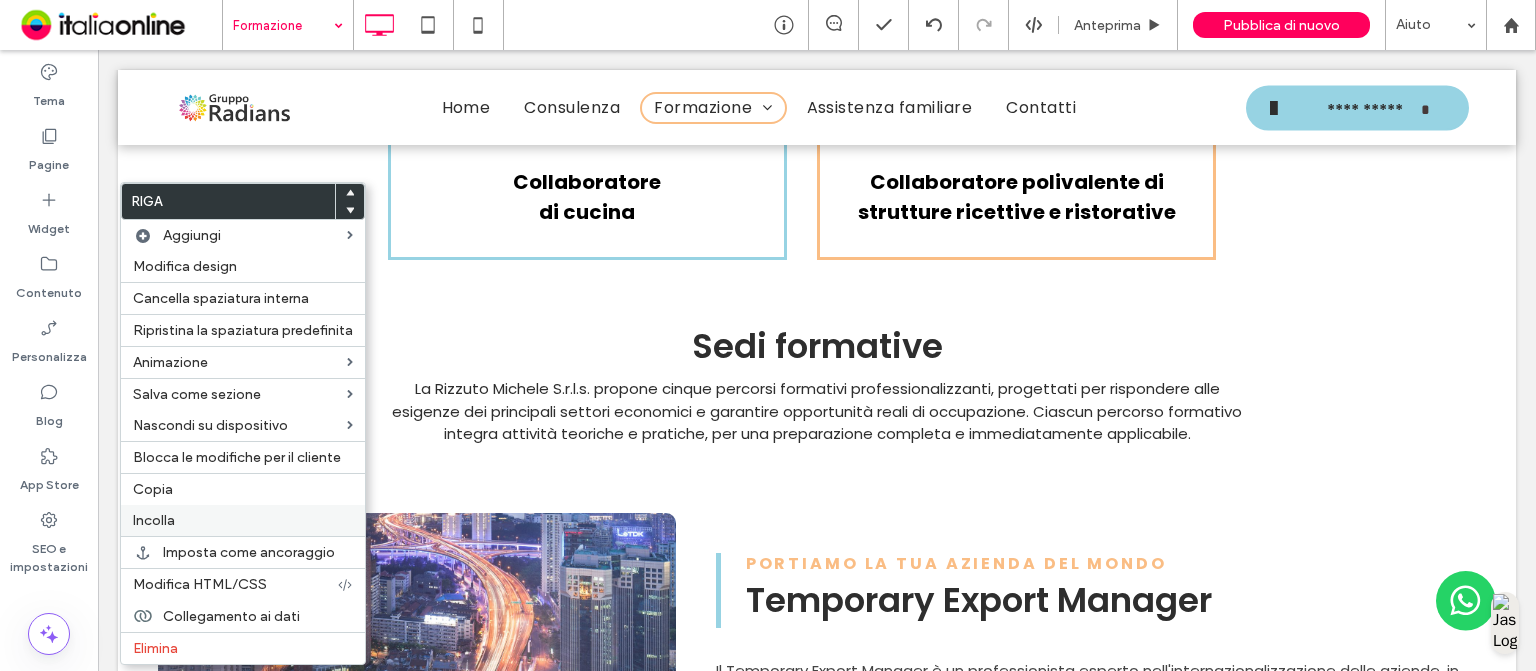 click on "Incolla" at bounding box center (243, 520) 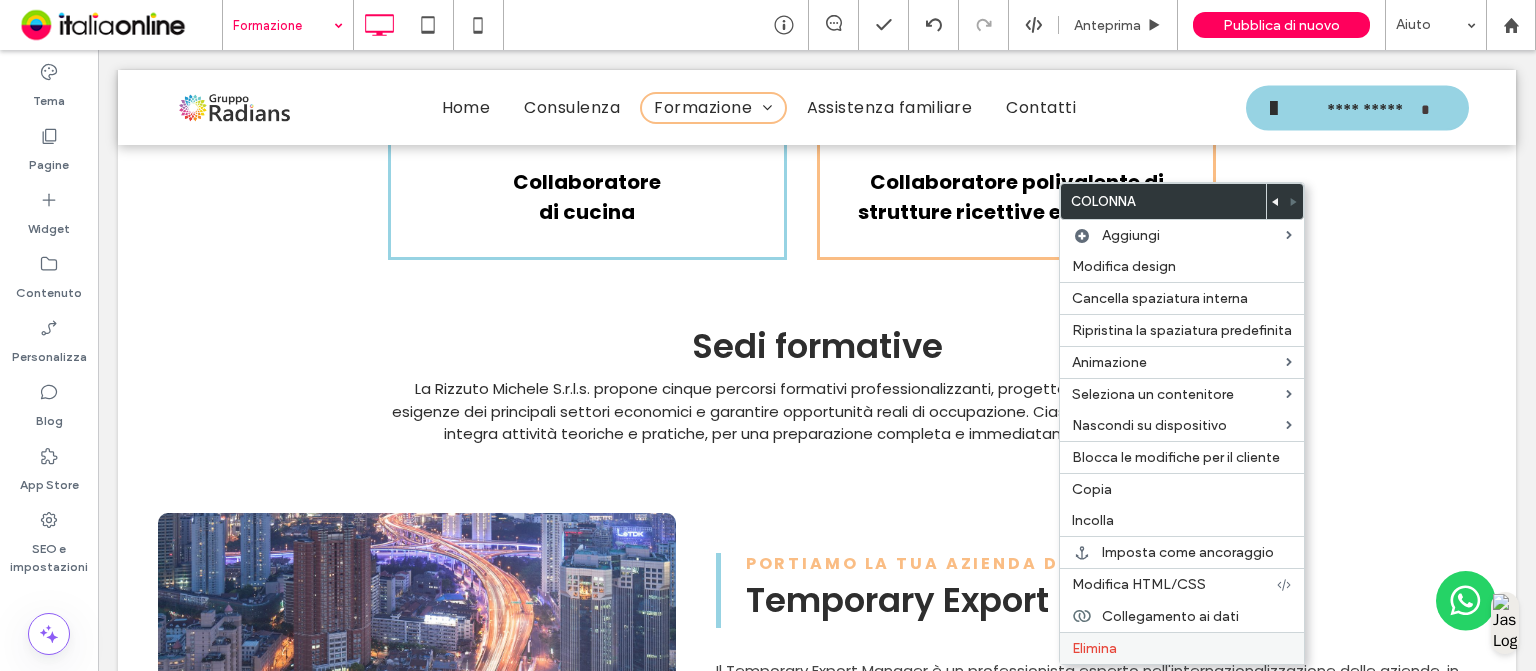 click on "Elimina" at bounding box center (1182, 648) 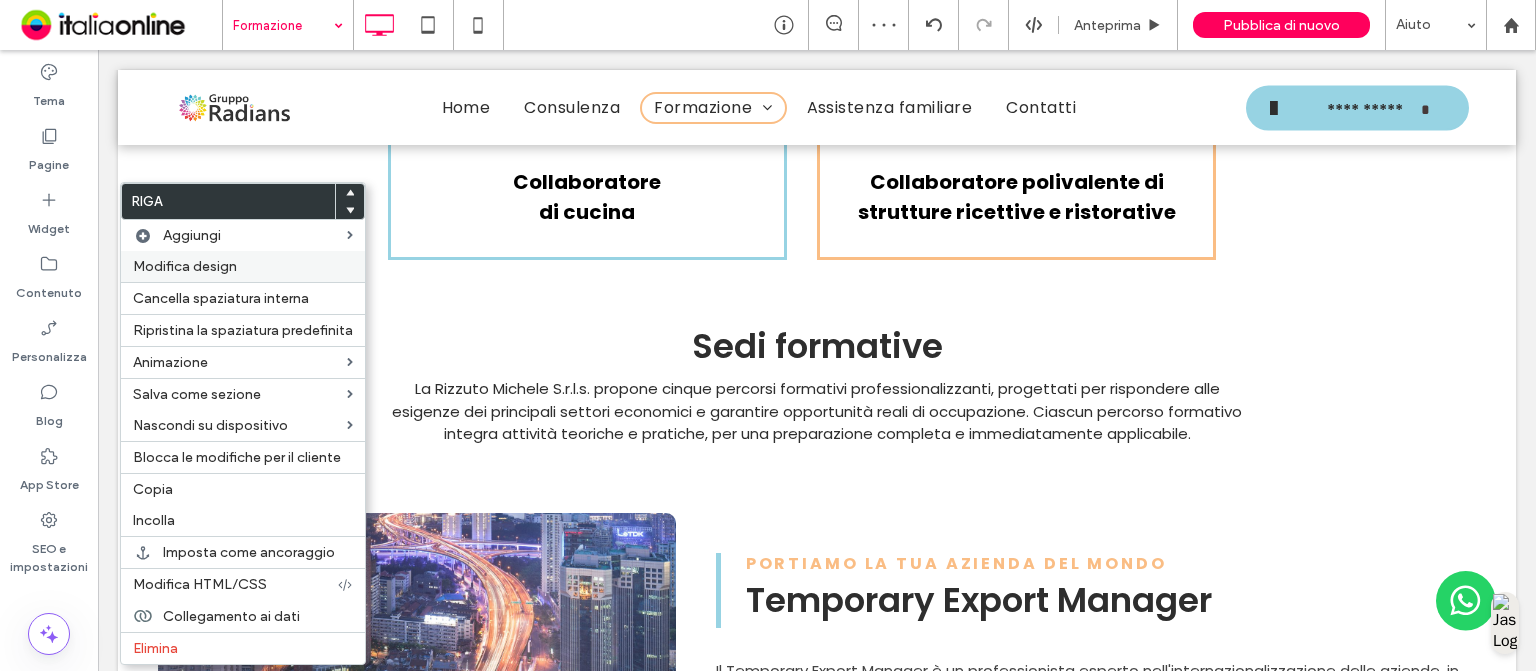 click on "Modifica design" at bounding box center [243, 266] 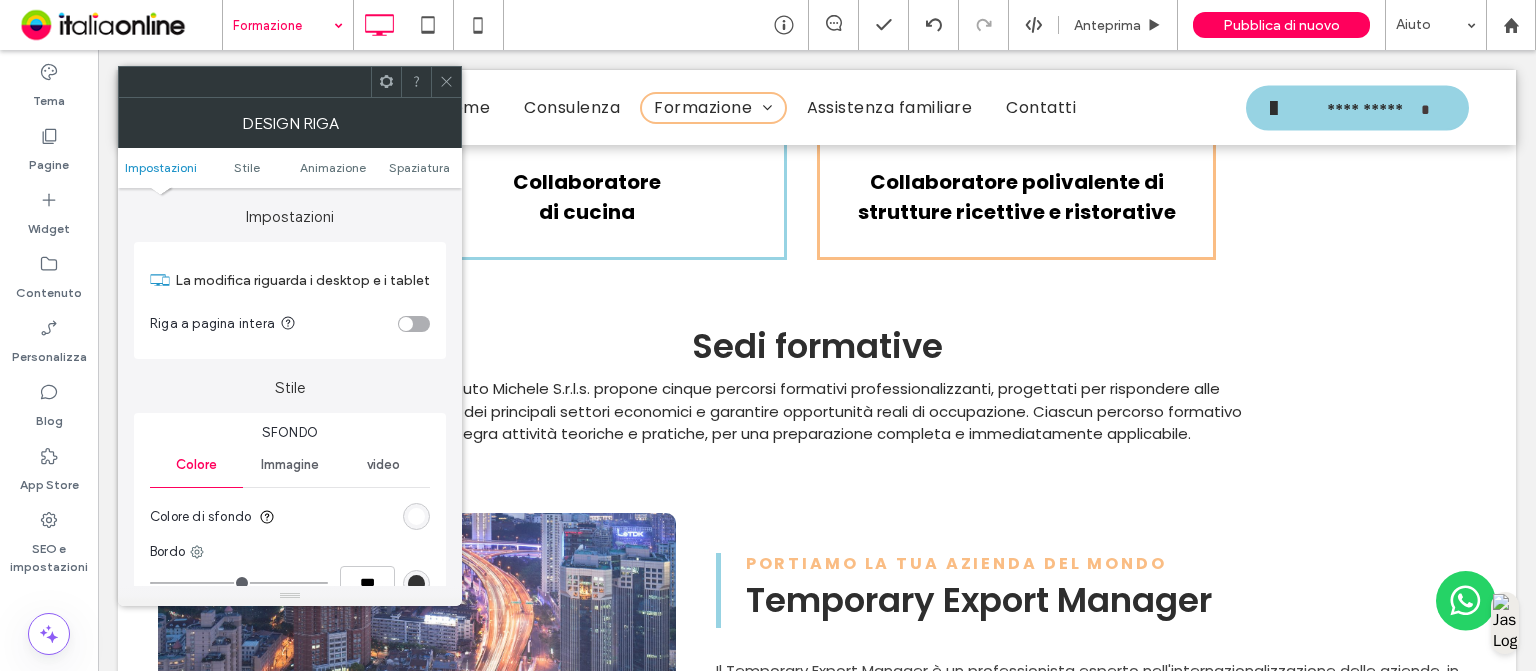 click at bounding box center [406, 324] 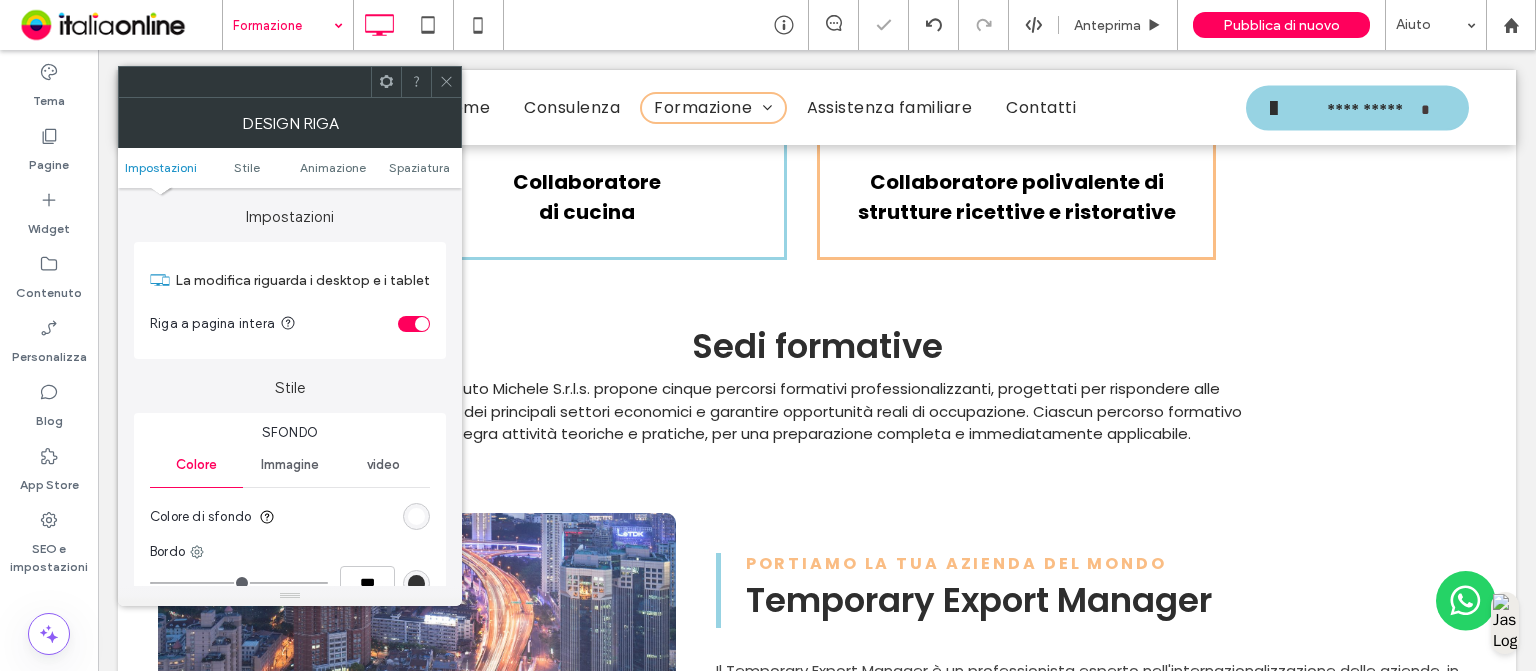 click at bounding box center [414, 324] 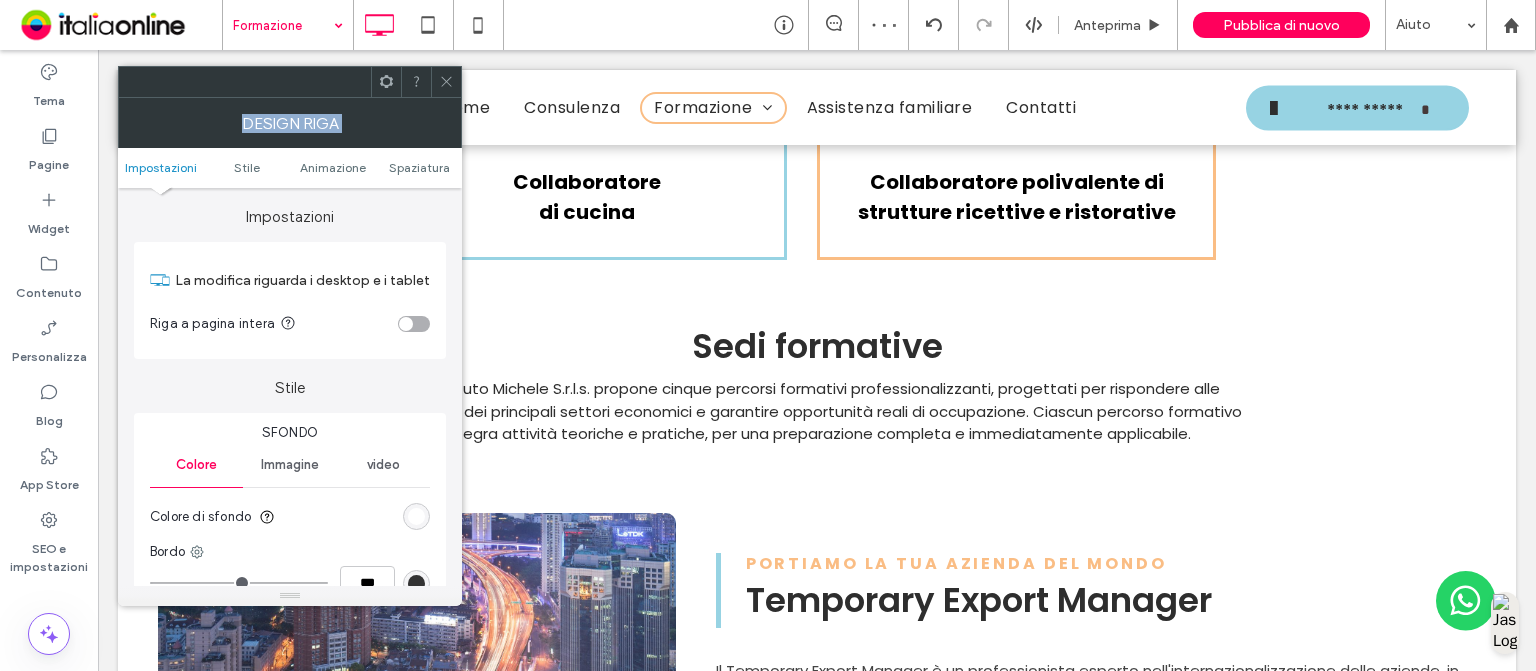 drag, startPoint x: 426, startPoint y: 158, endPoint x: 451, endPoint y: 78, distance: 83.81527 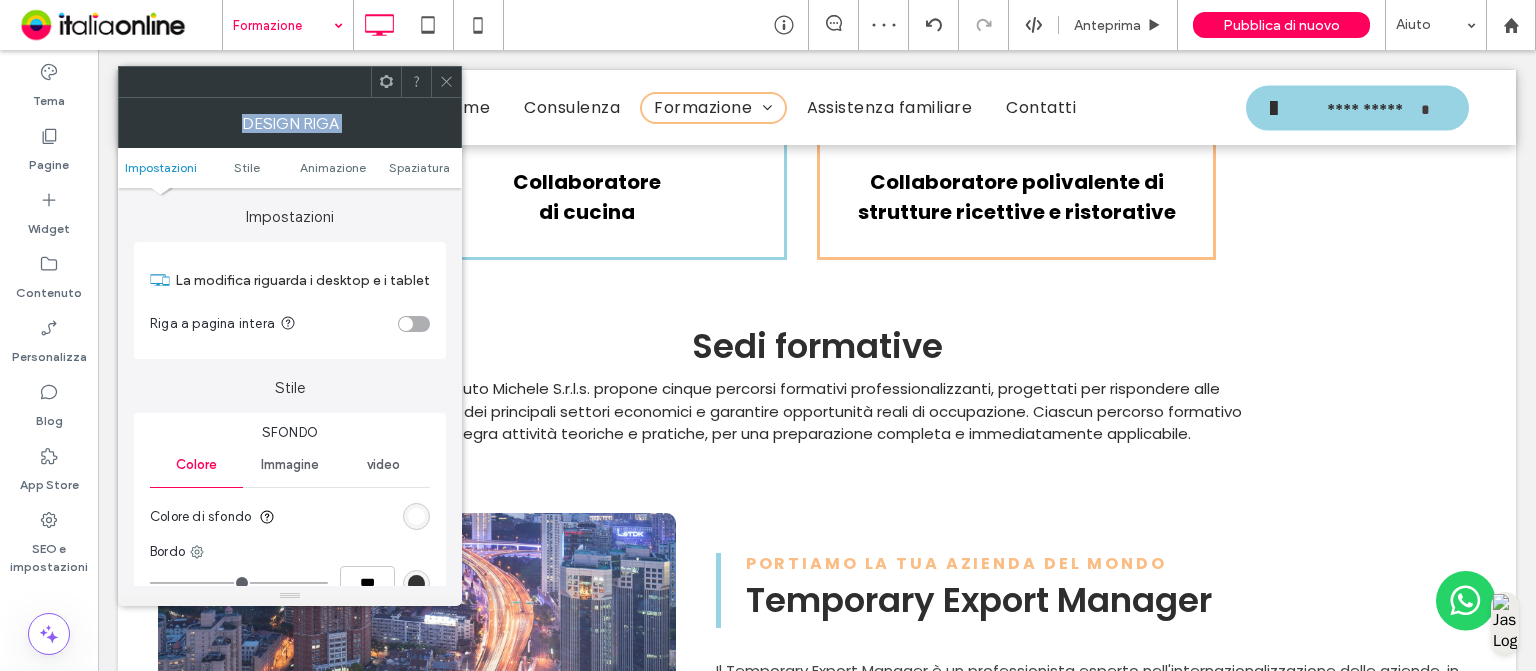 click on "Design riga Impostazioni Stile Animazione Spaziatura Impostazioni La modifica riguarda i desktop e i tablet Riga a pagina intera Stile Sfondo Colore Immagine video Colore di sfondo Bordo *** Ombreggiatura Animazione Spaziatura" at bounding box center [290, 336] 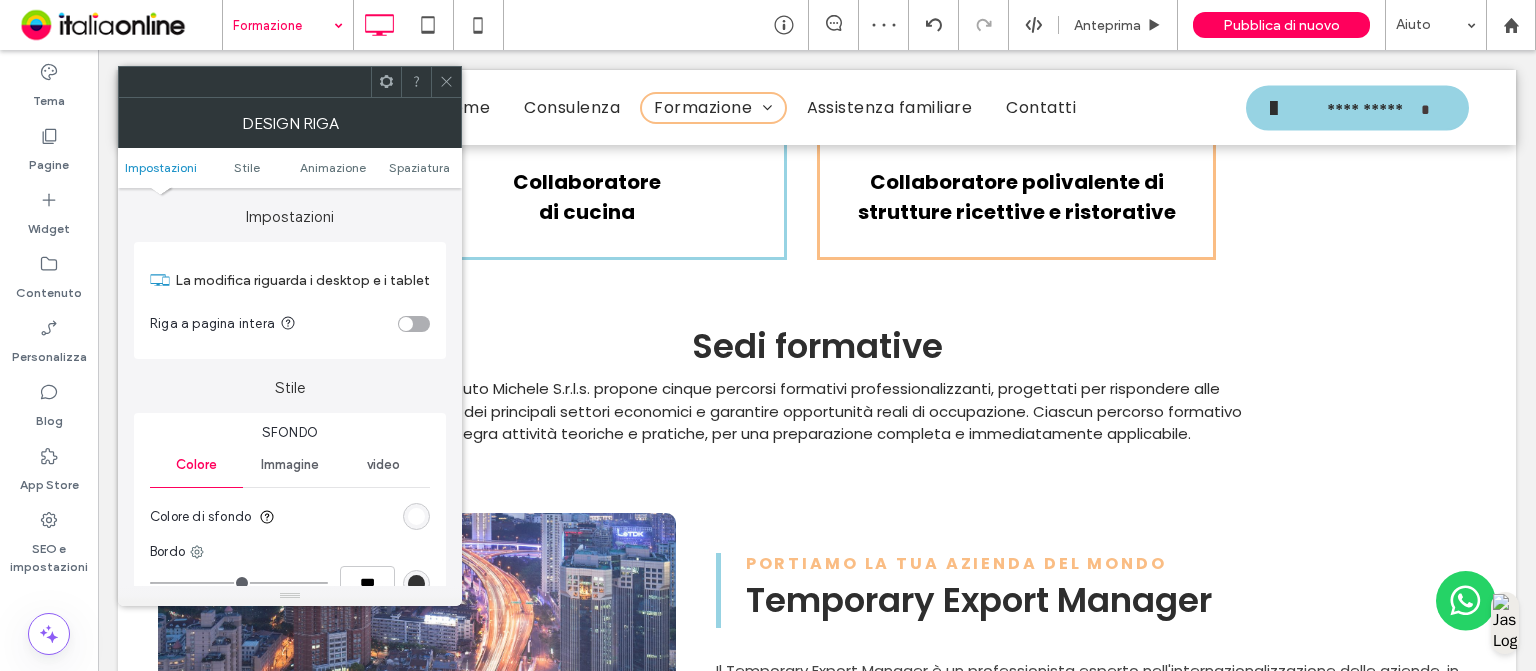 click 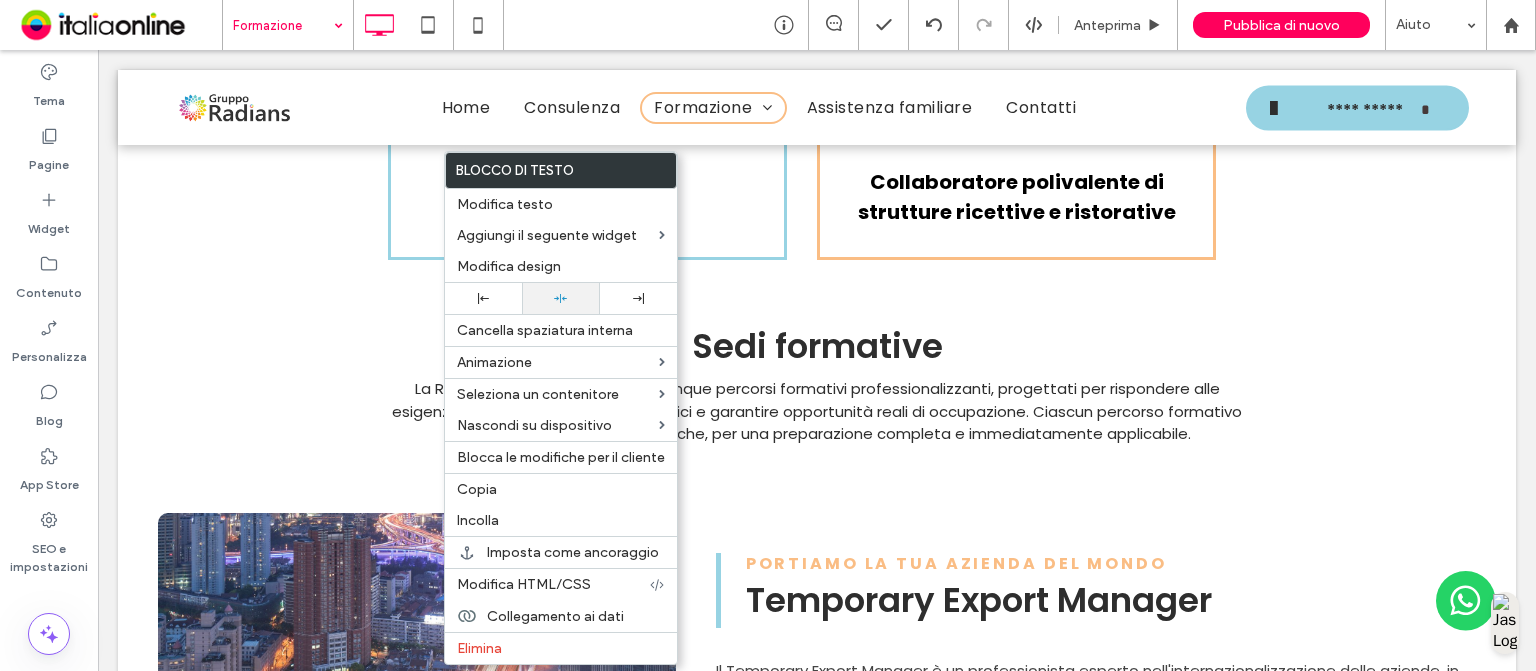 click at bounding box center (560, 298) 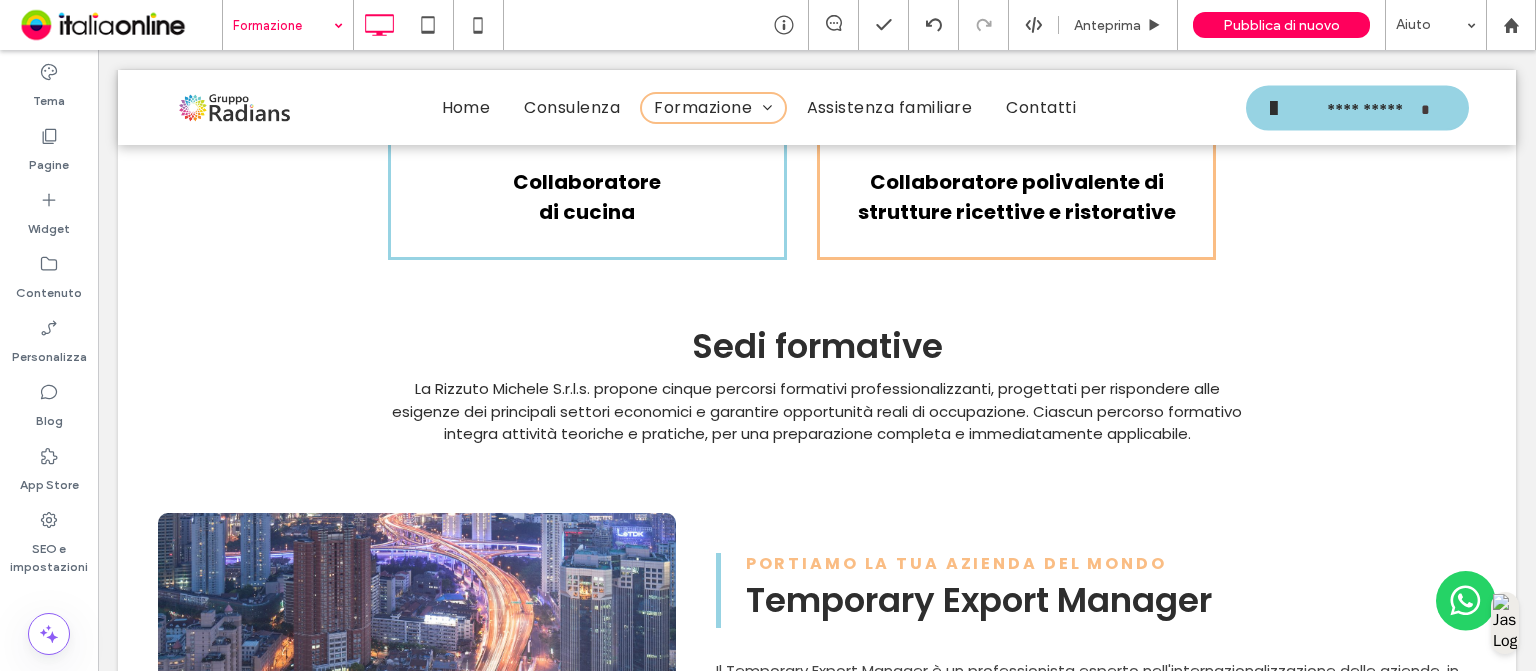 type on "*******" 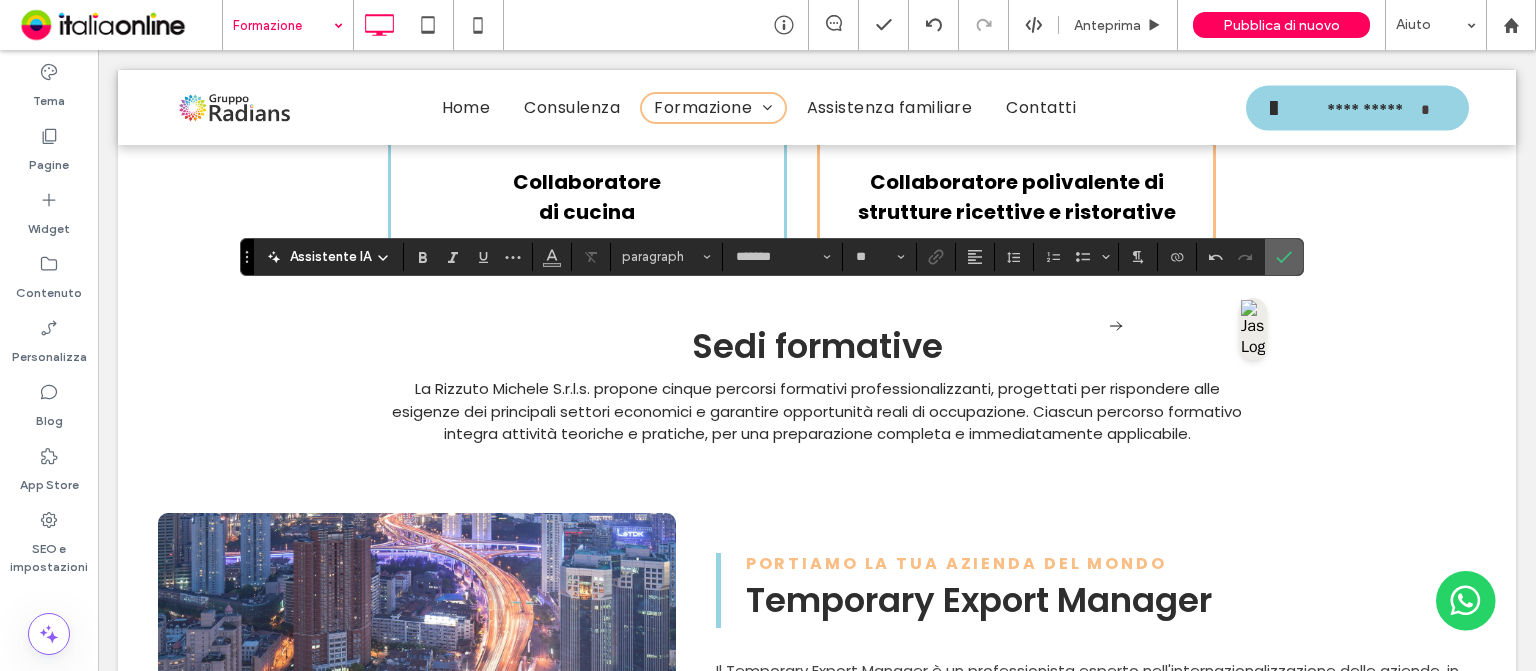 click at bounding box center (1280, 257) 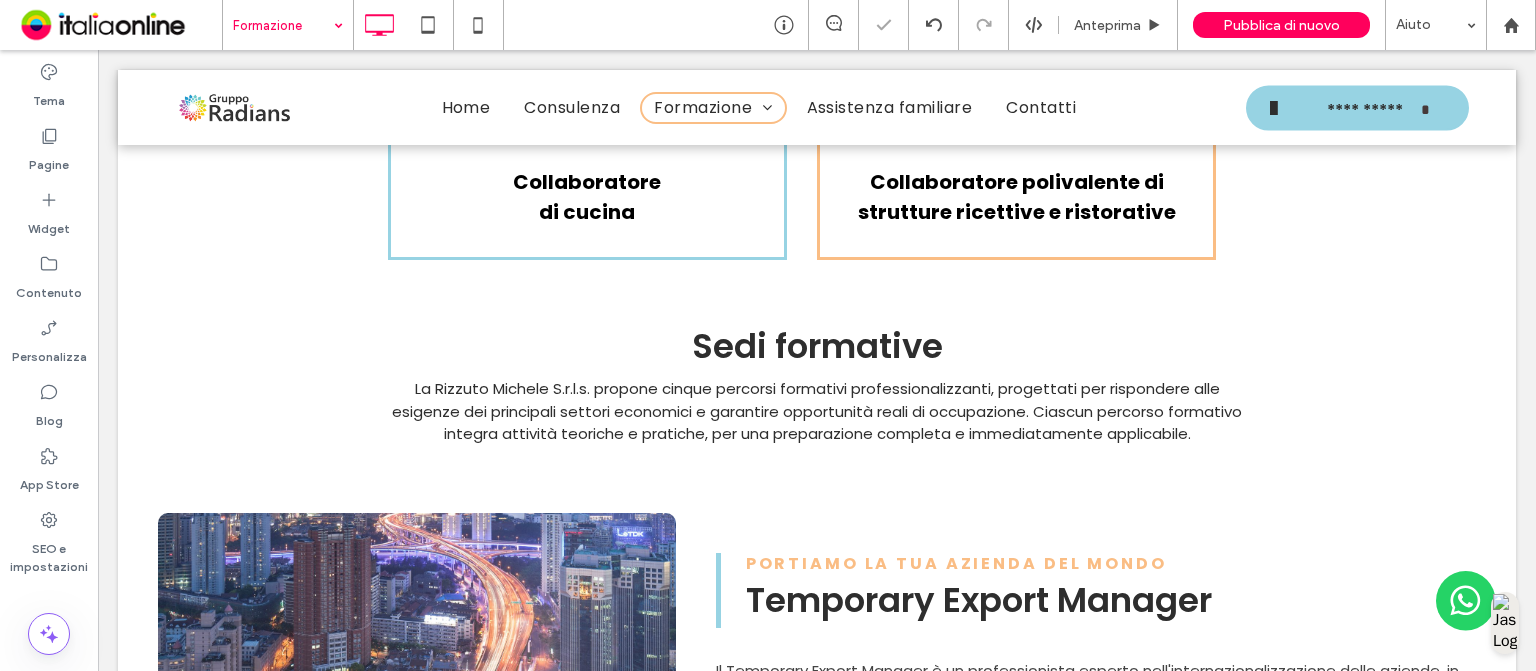 type on "*******" 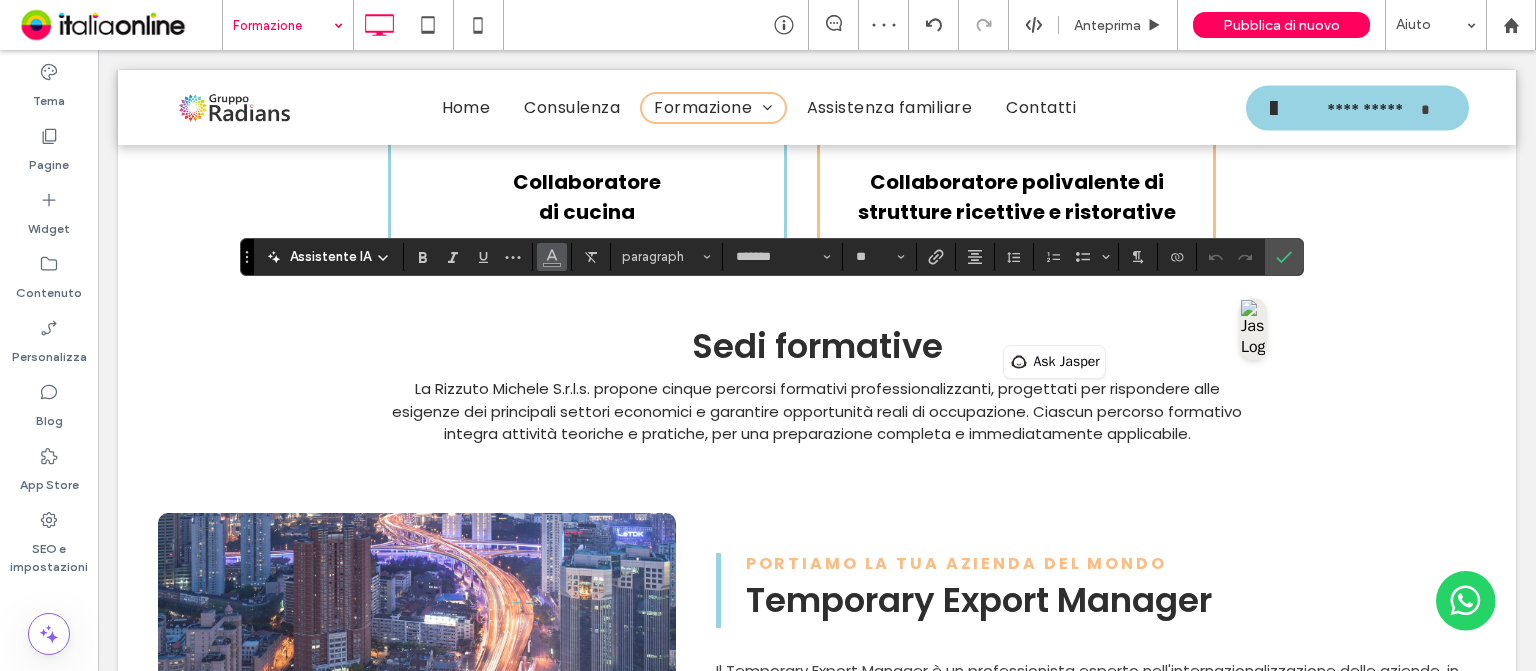 click 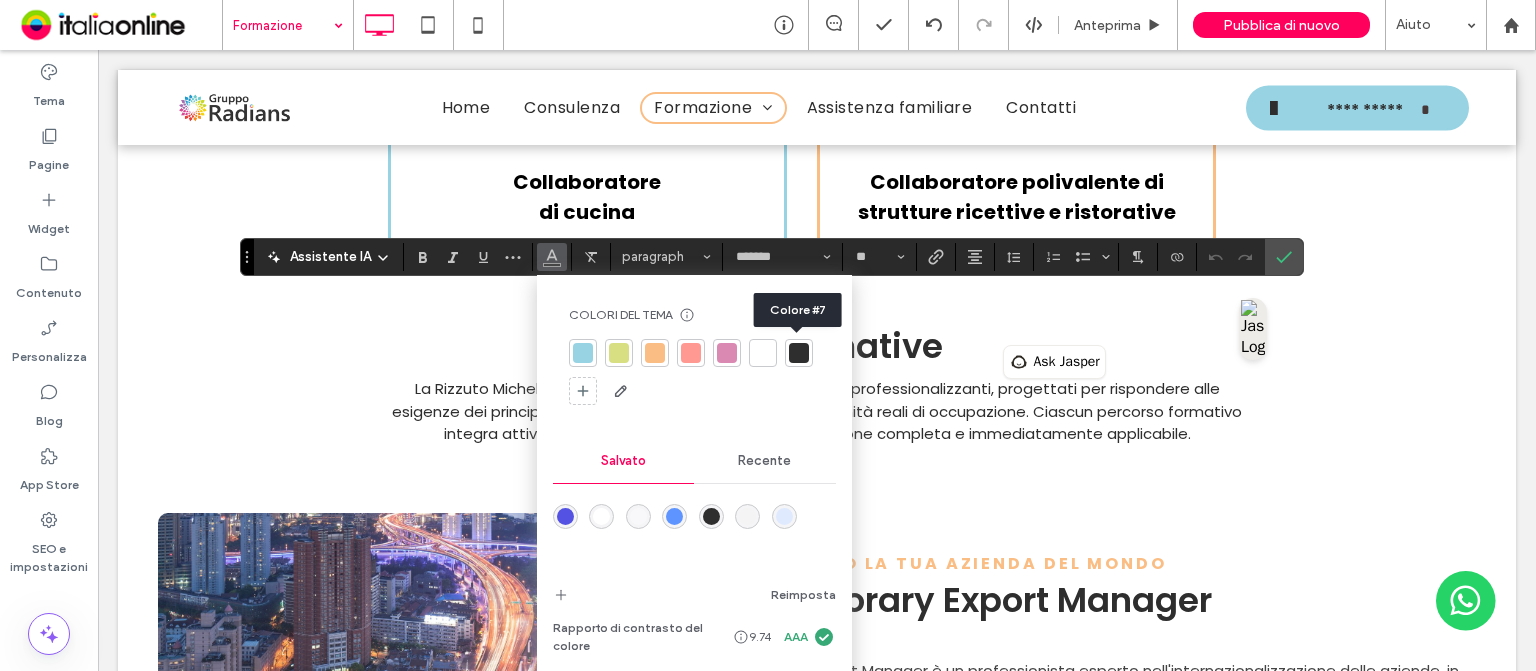 click at bounding box center (799, 353) 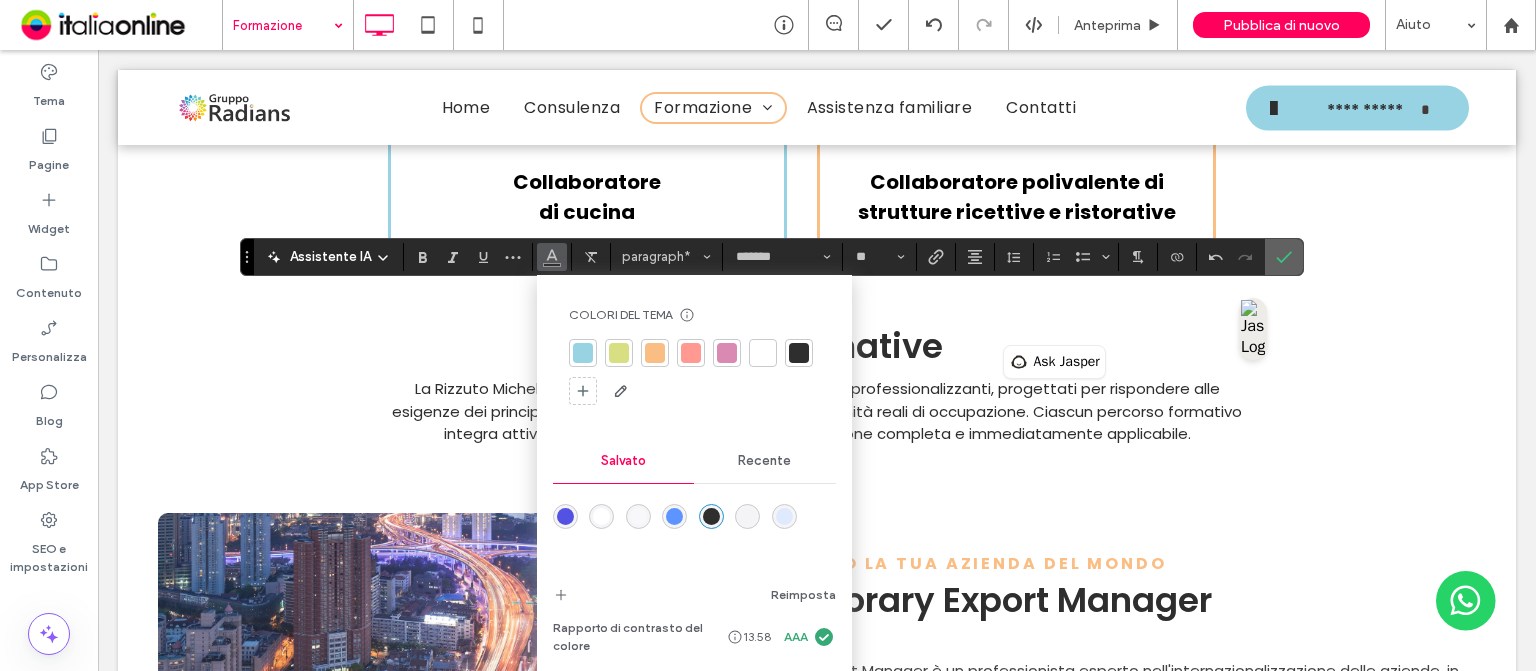 click at bounding box center (1284, 257) 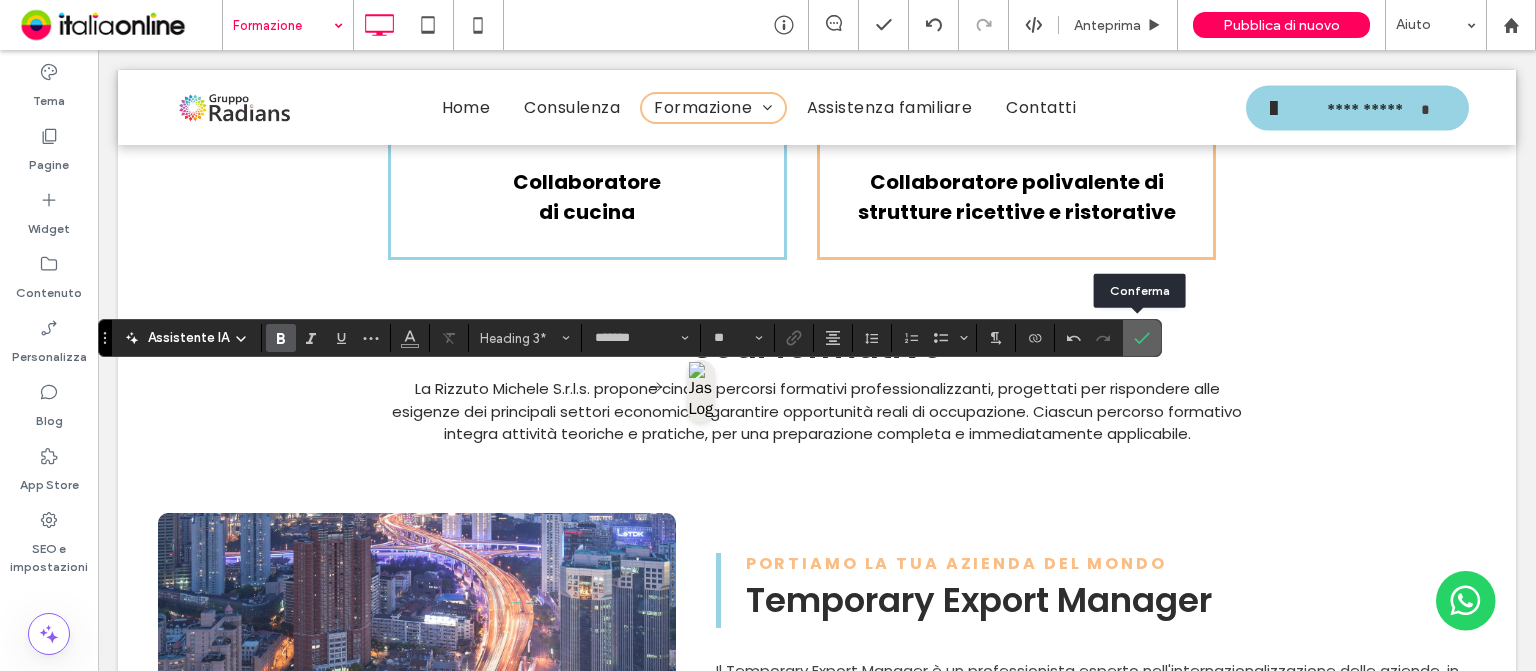 click at bounding box center (1138, 338) 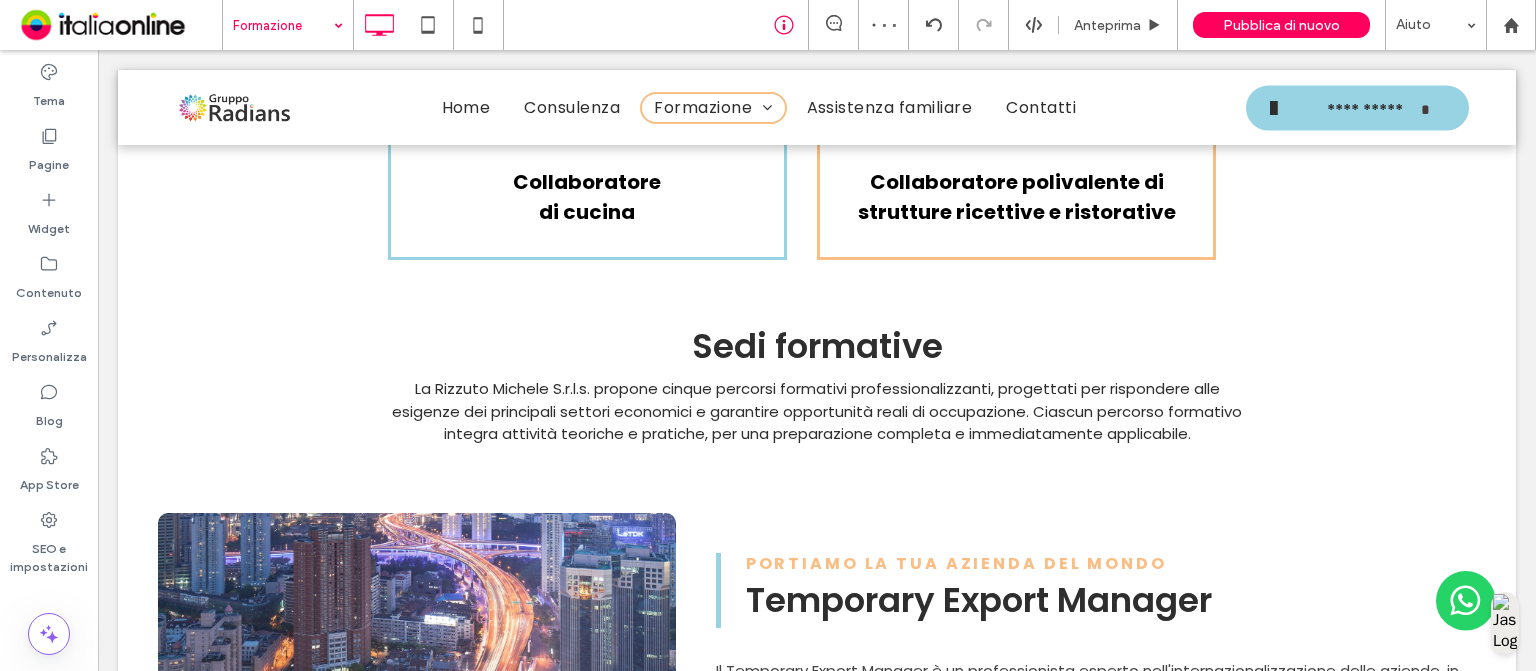 type on "*******" 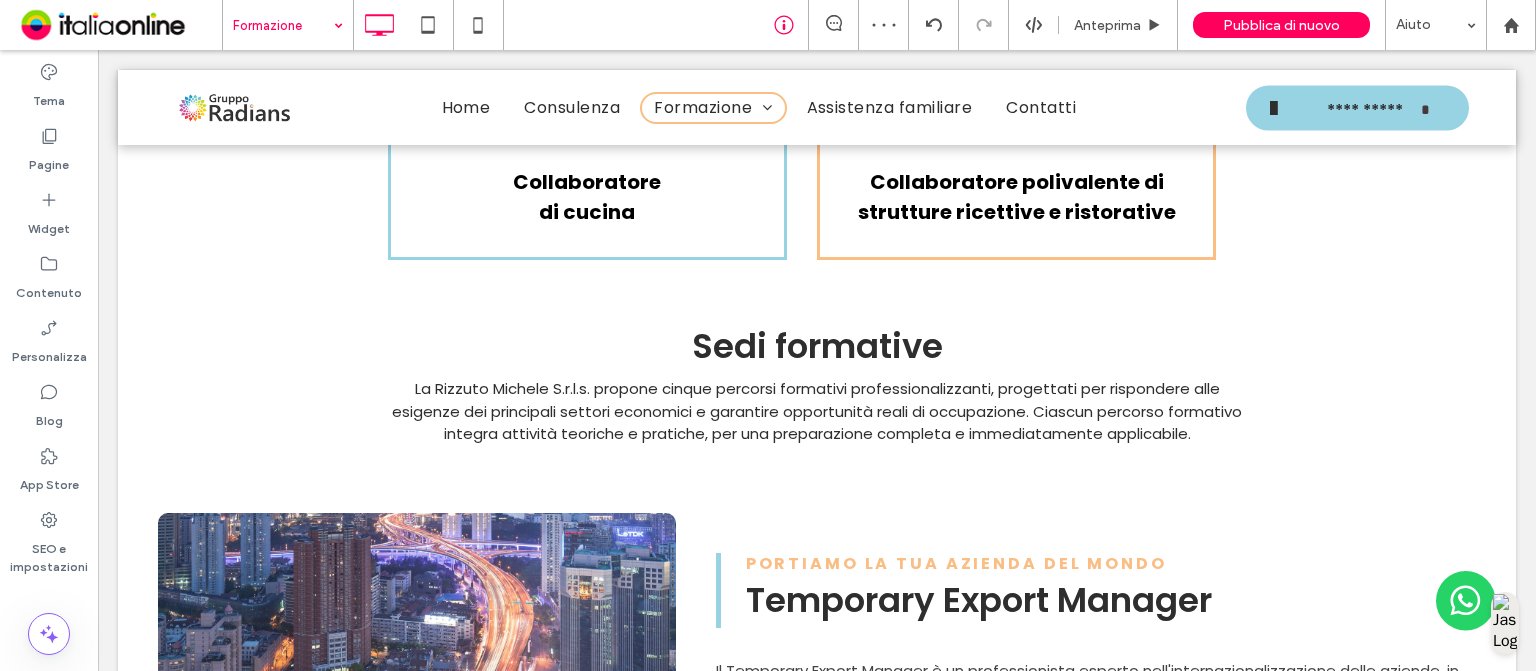 type on "**" 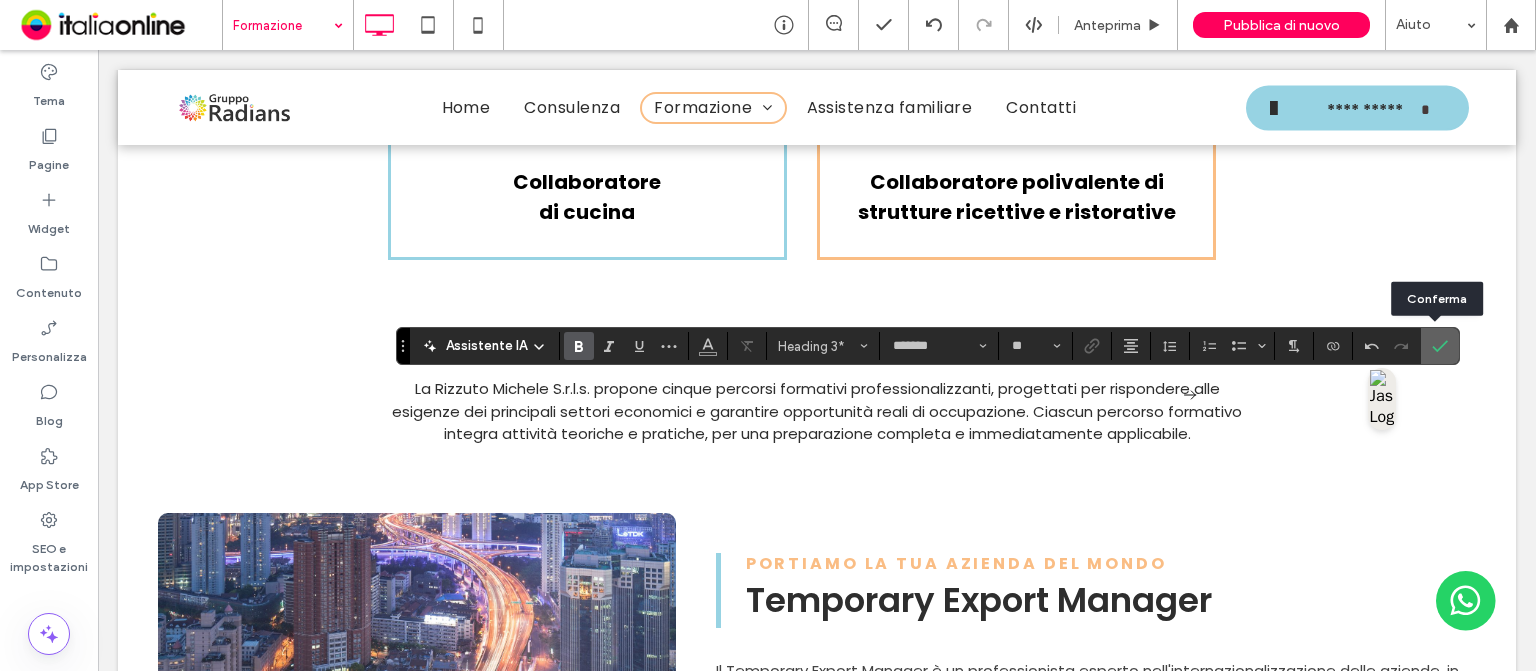click 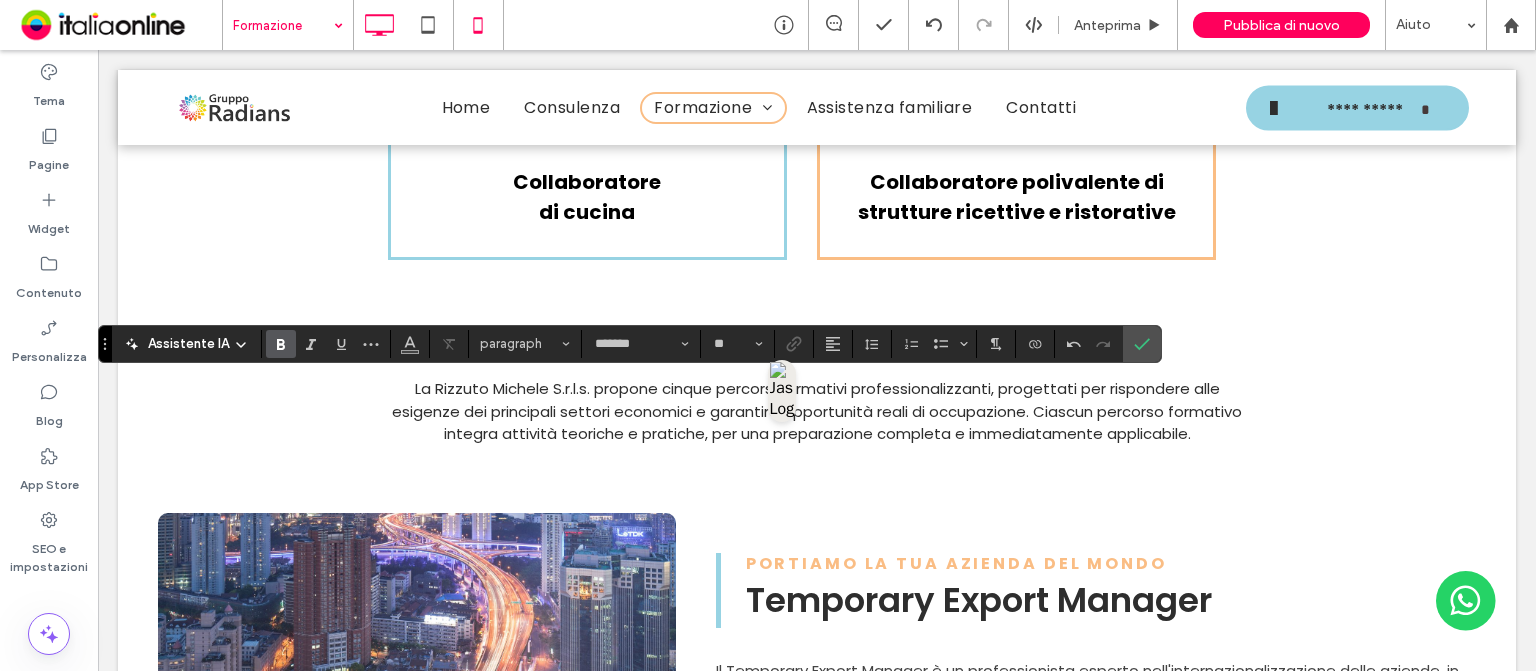 type on "**" 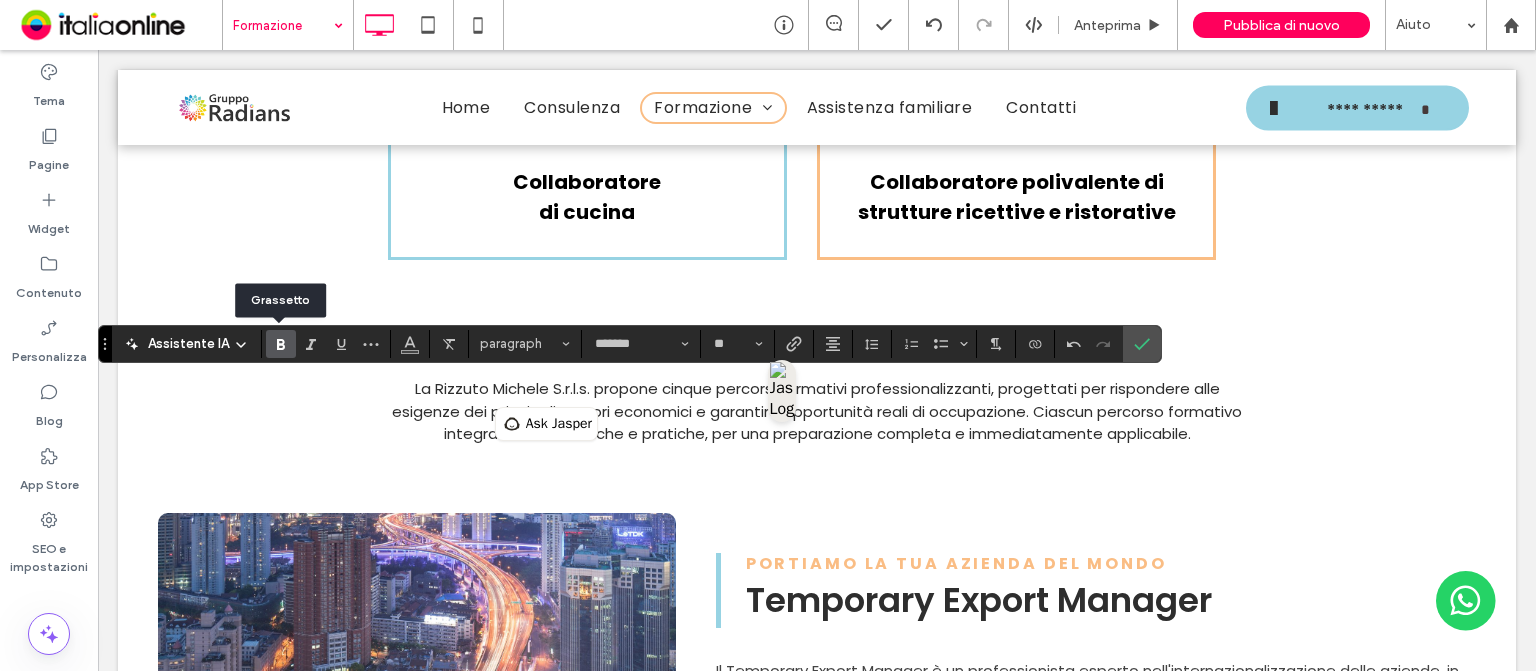 click 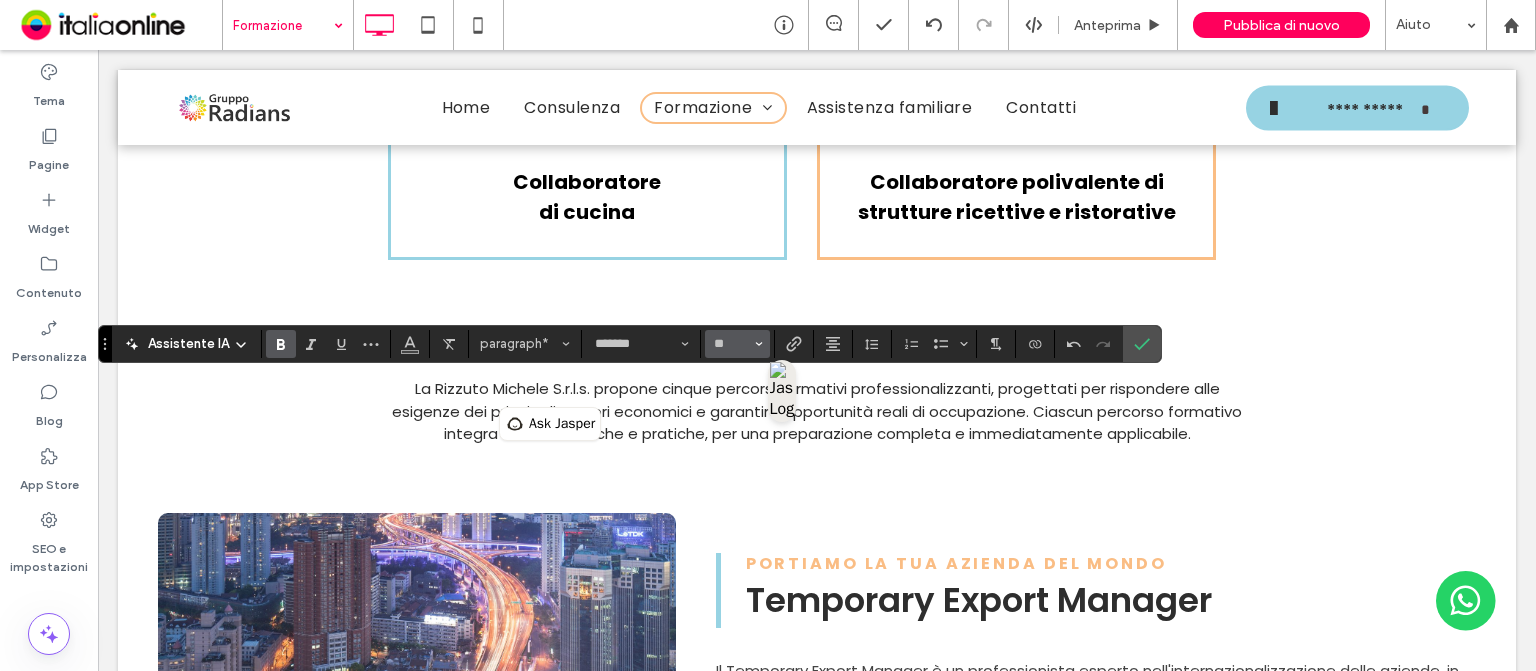 click at bounding box center (759, 344) 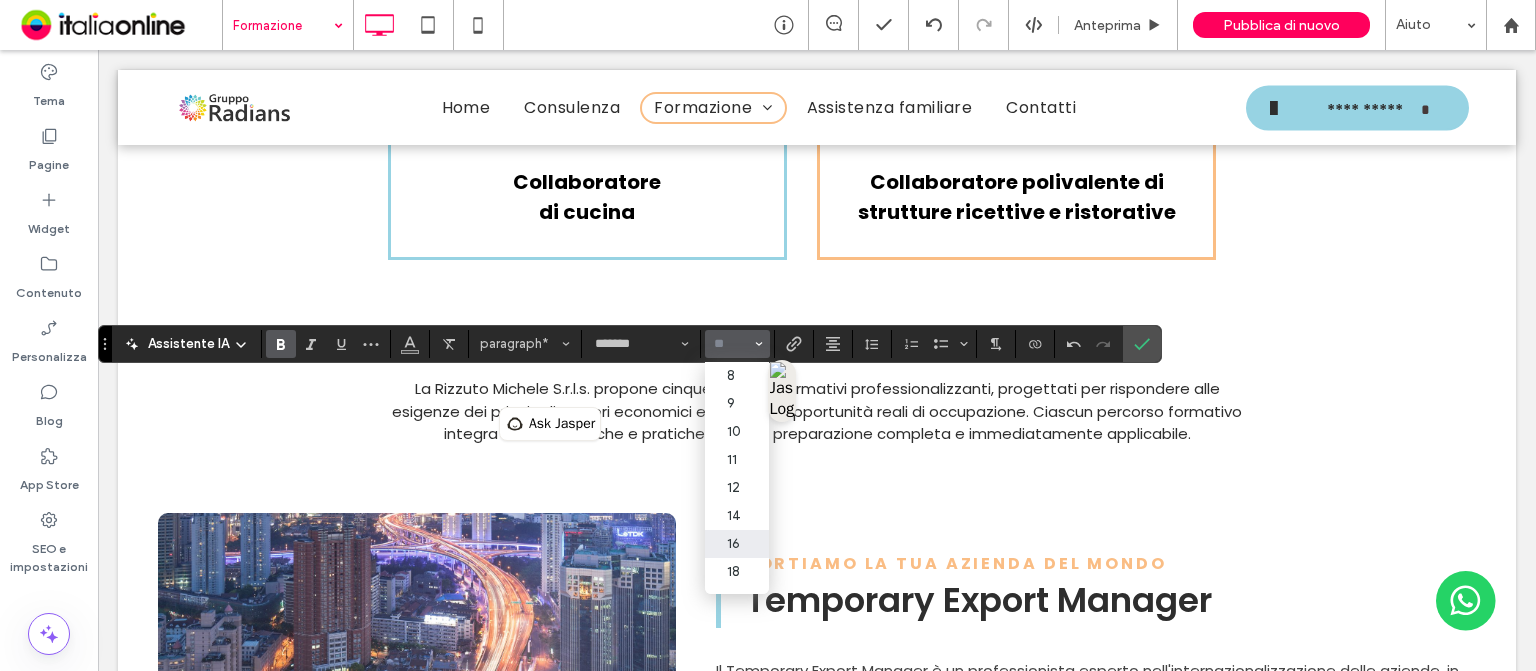 click on "16" at bounding box center (737, 544) 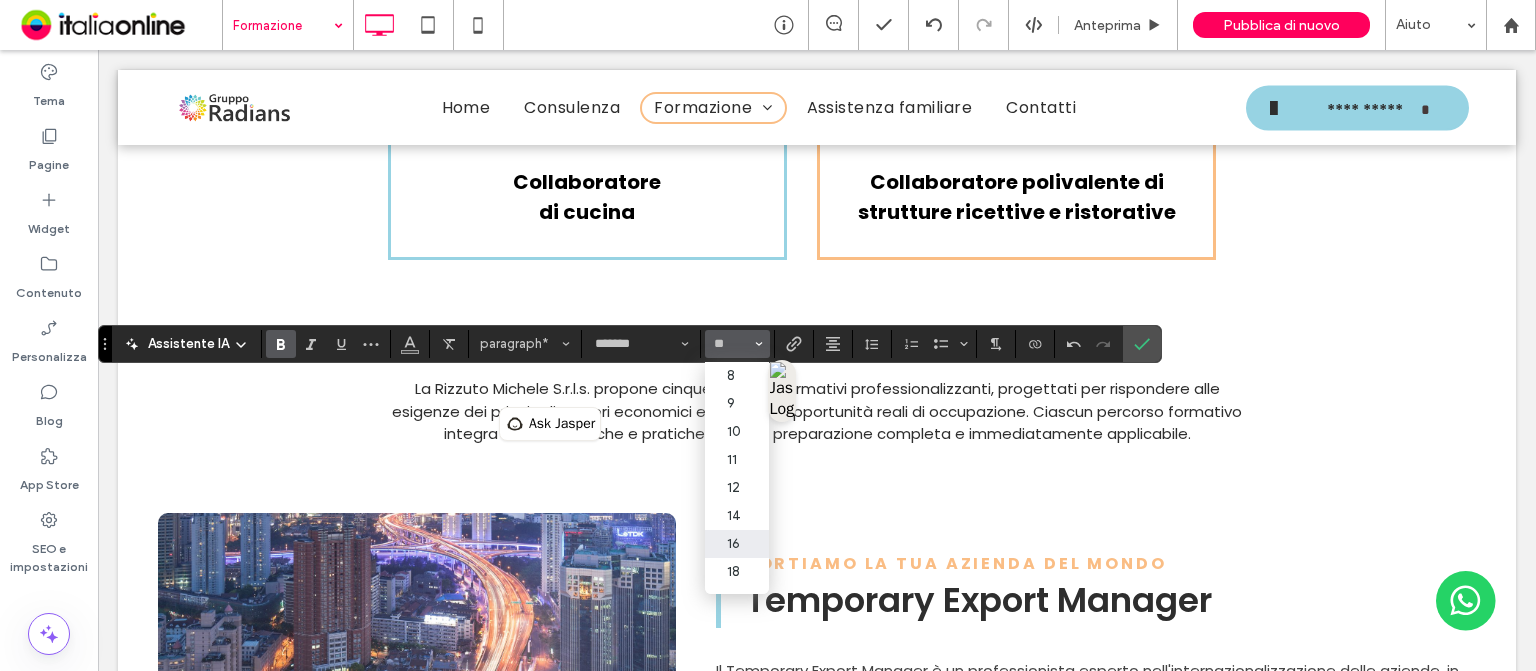 type on "**" 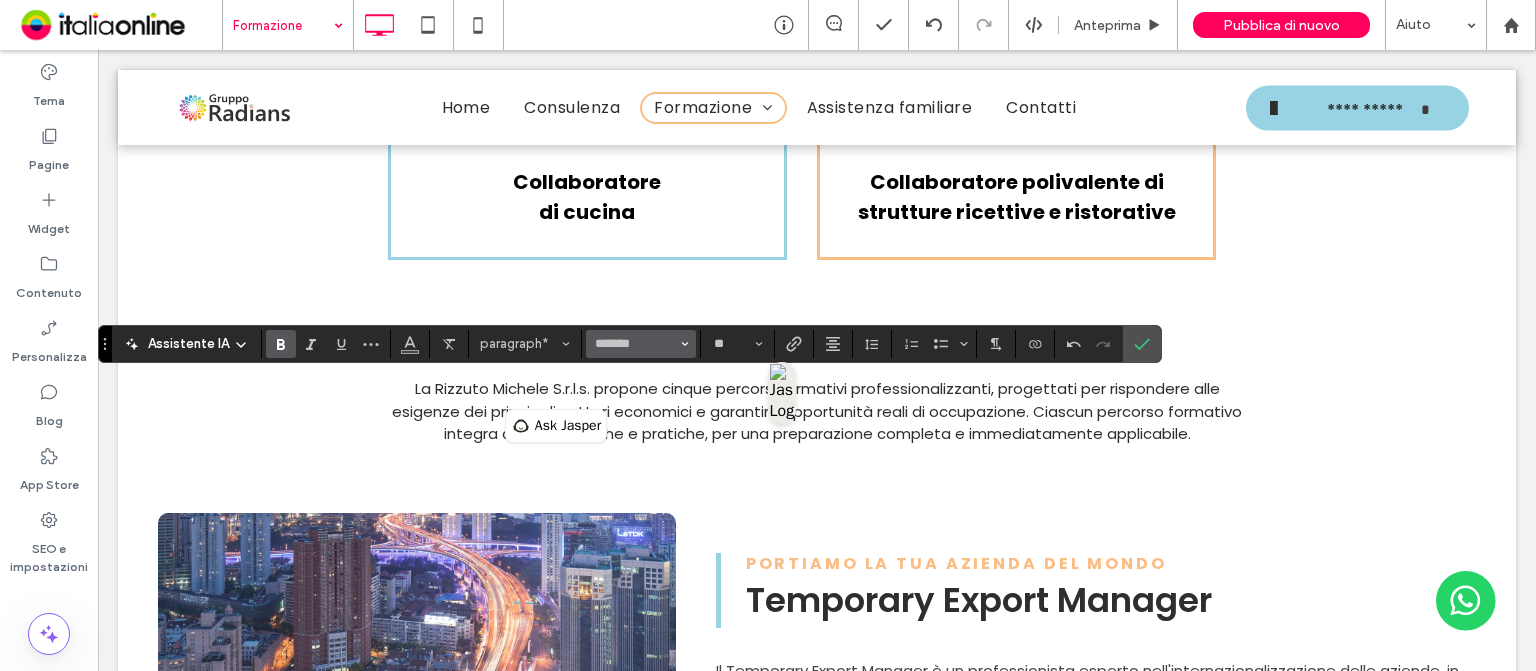 click 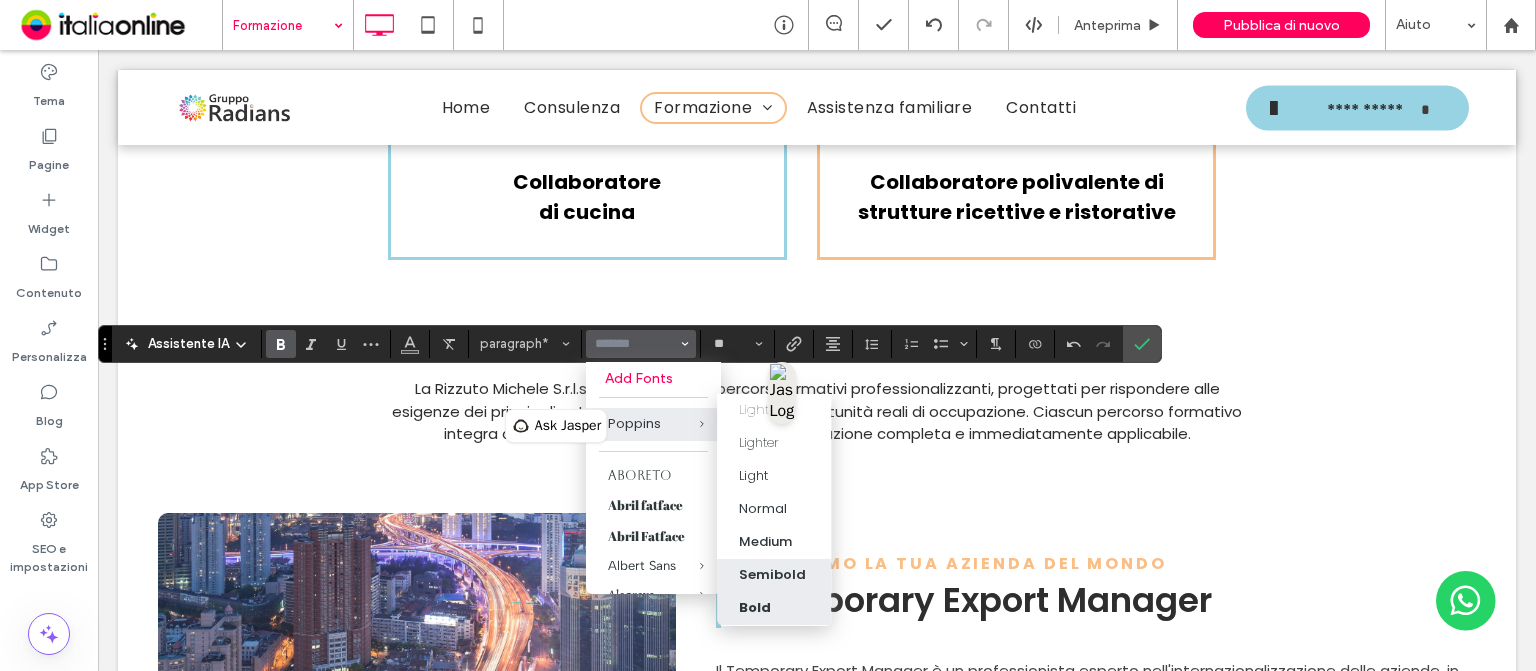 click on "Semibold" at bounding box center [772, 575] 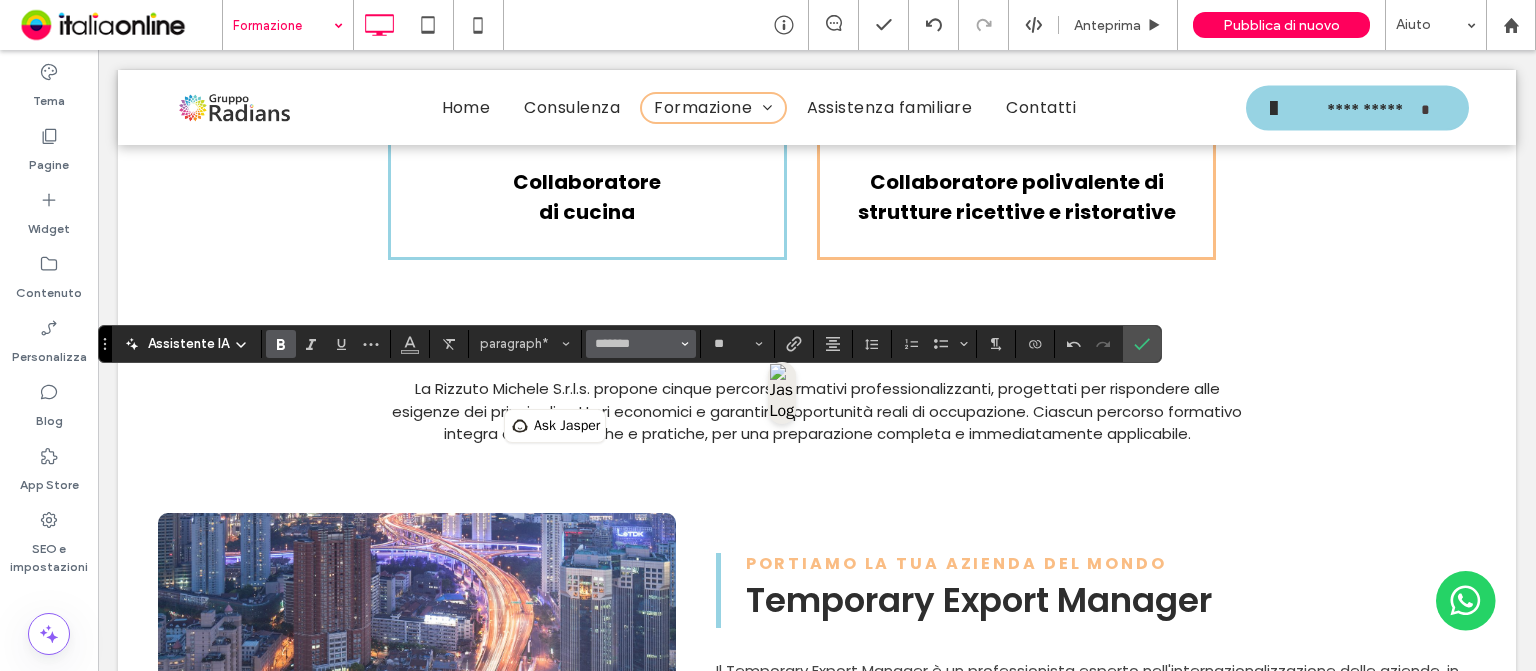 click 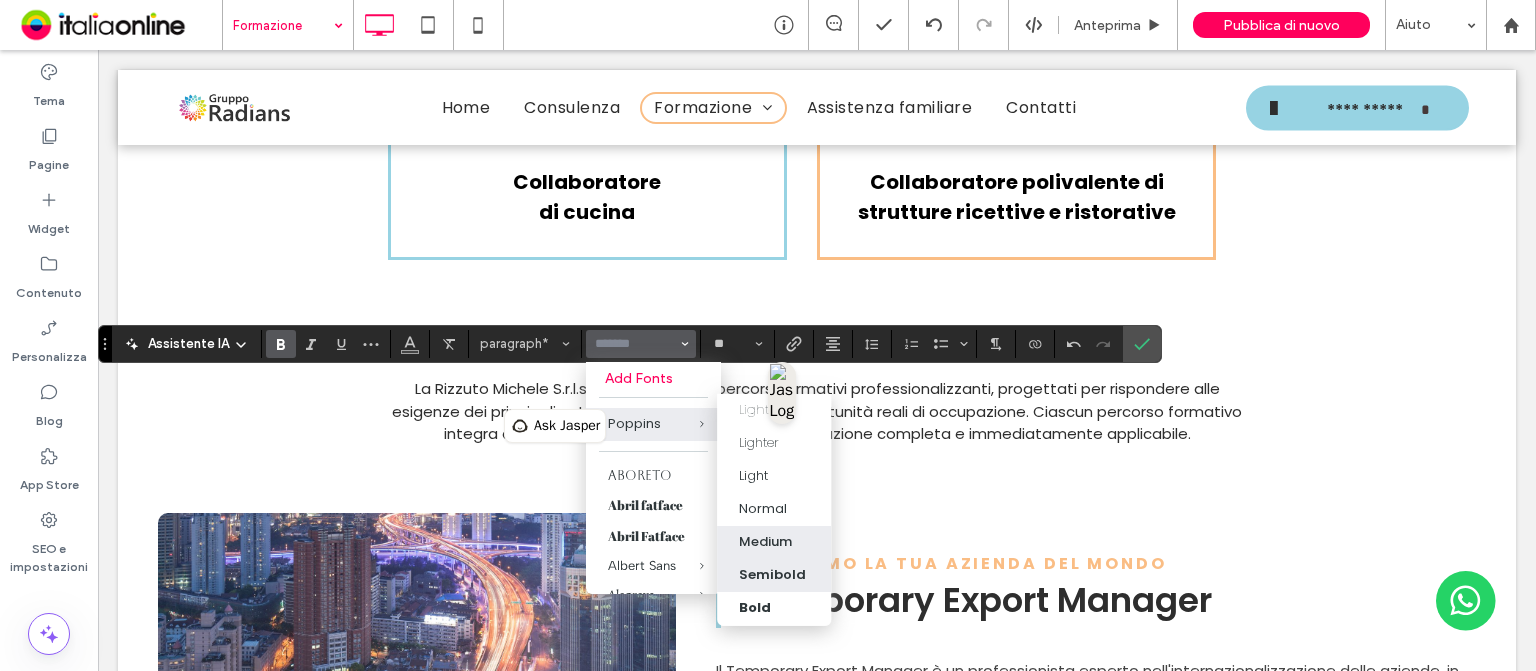 click on "Medium" at bounding box center (765, 542) 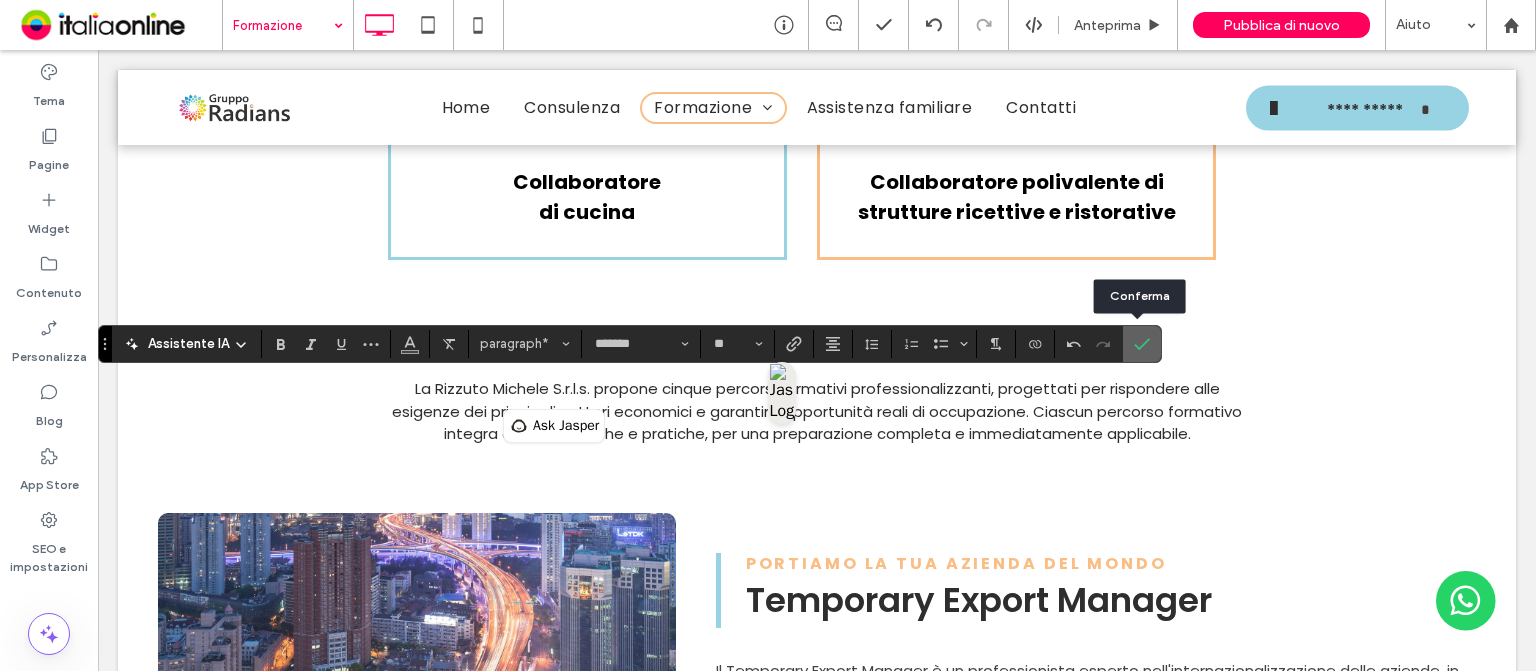 click 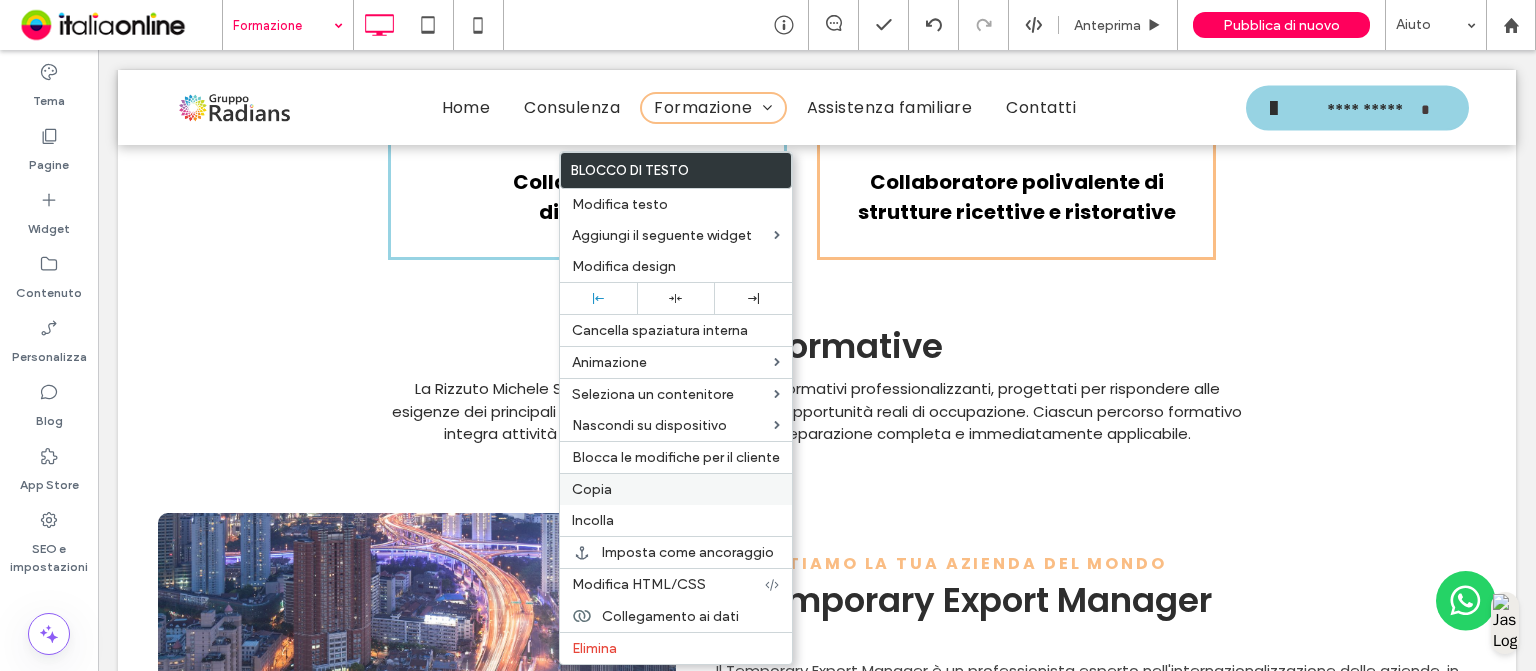 click on "Copia" at bounding box center (676, 489) 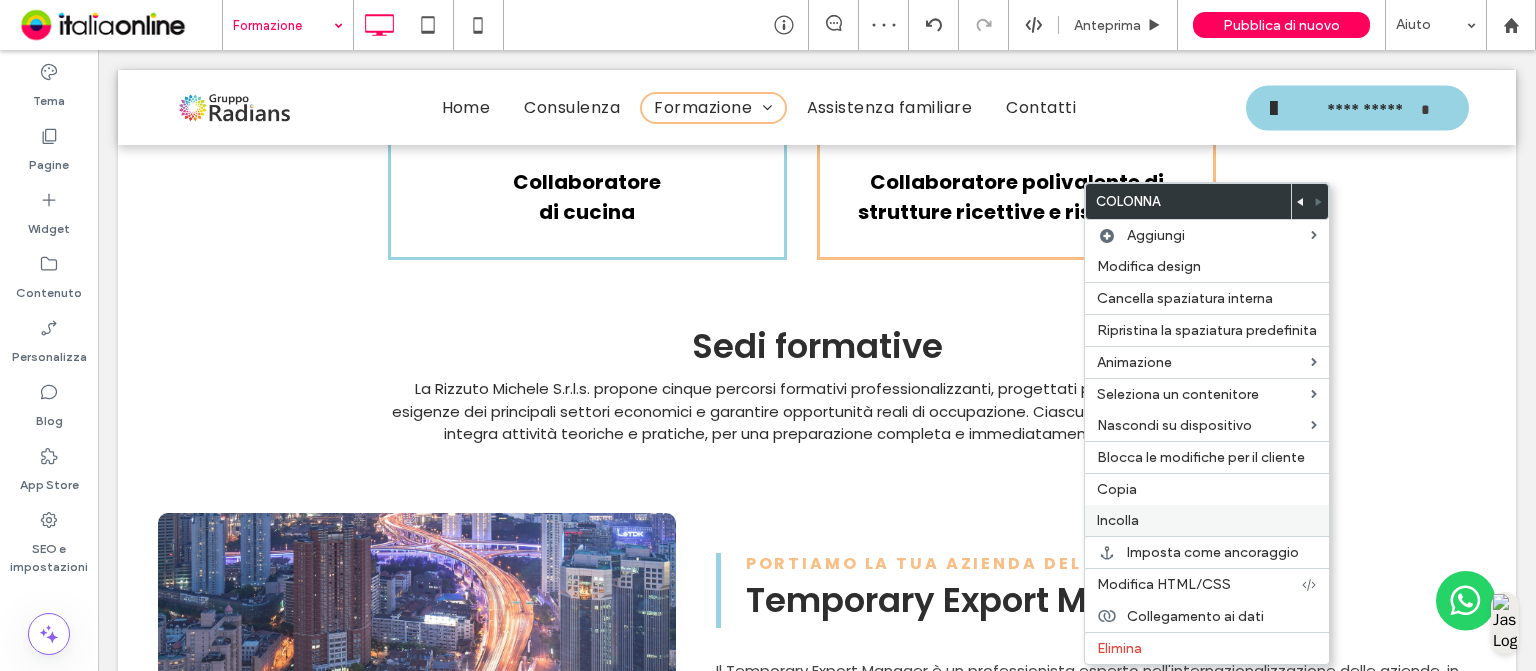 click on "Incolla" at bounding box center (1207, 520) 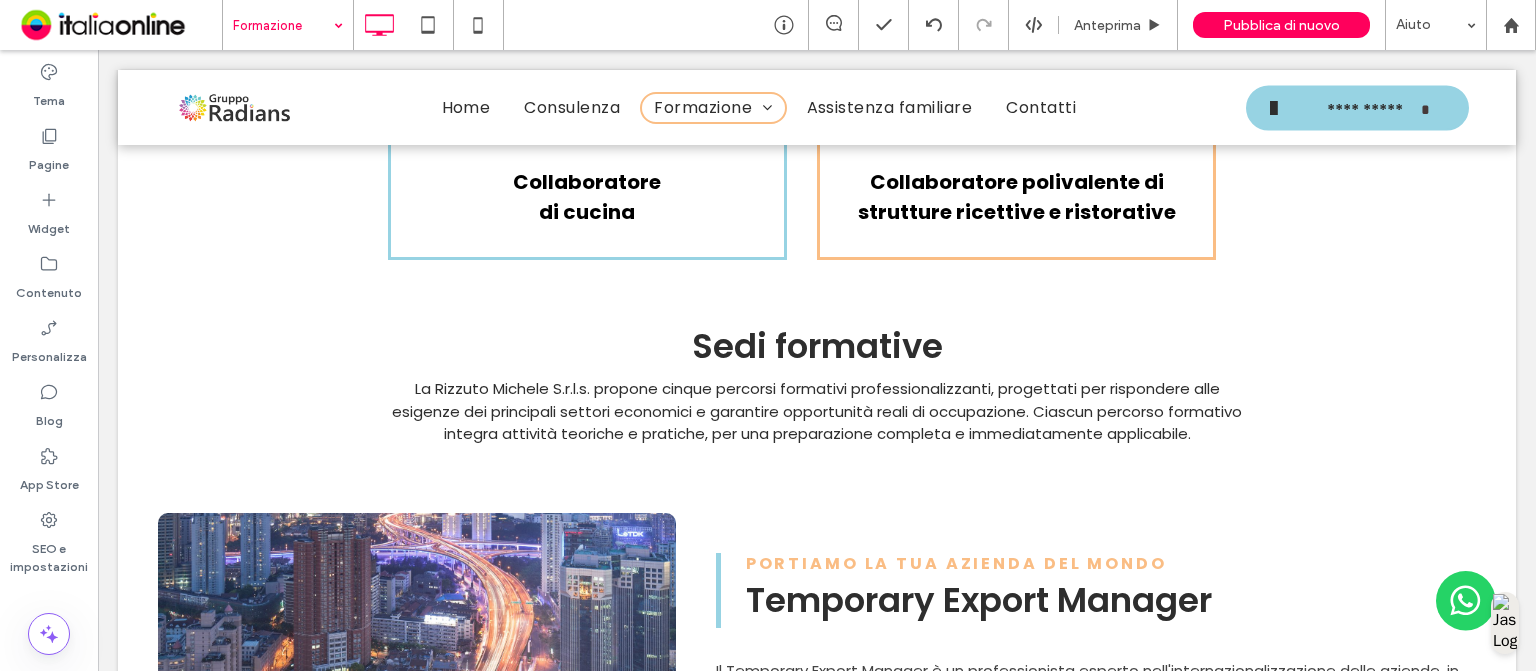 type on "*******" 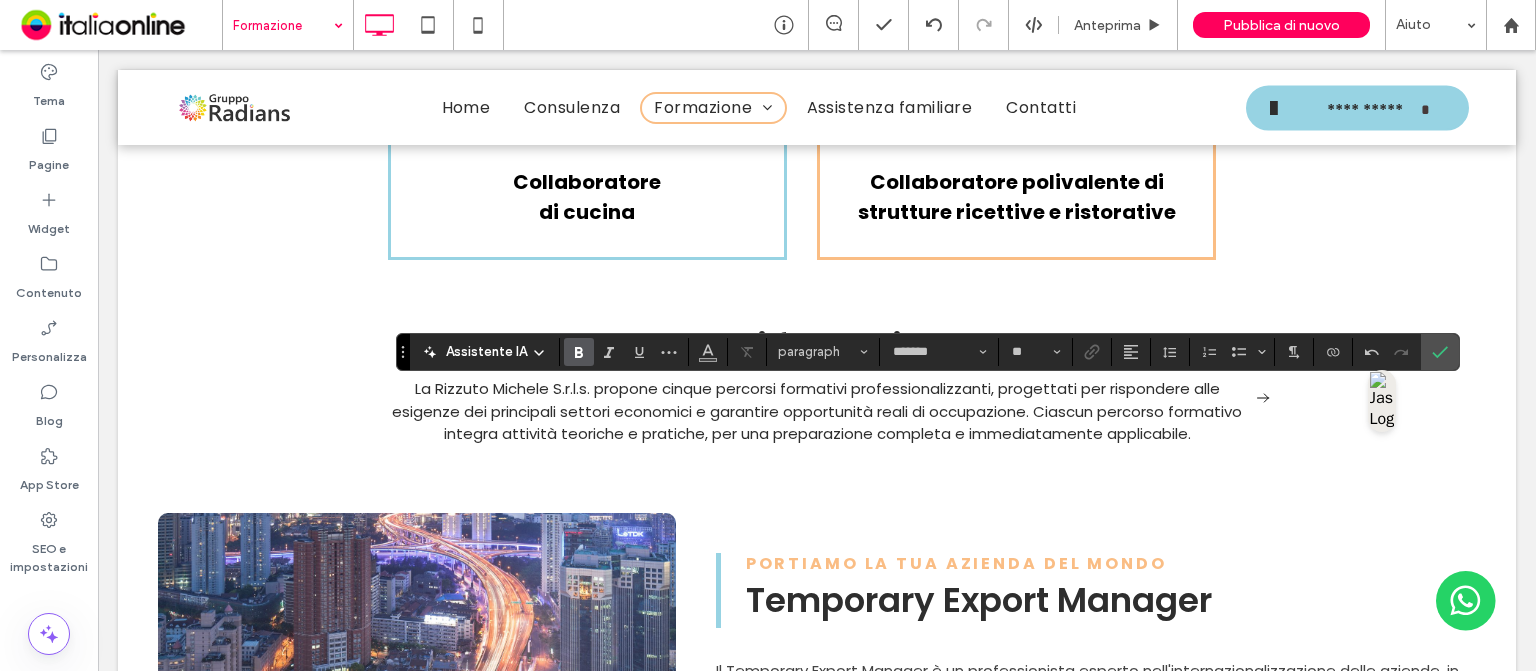 type on "**" 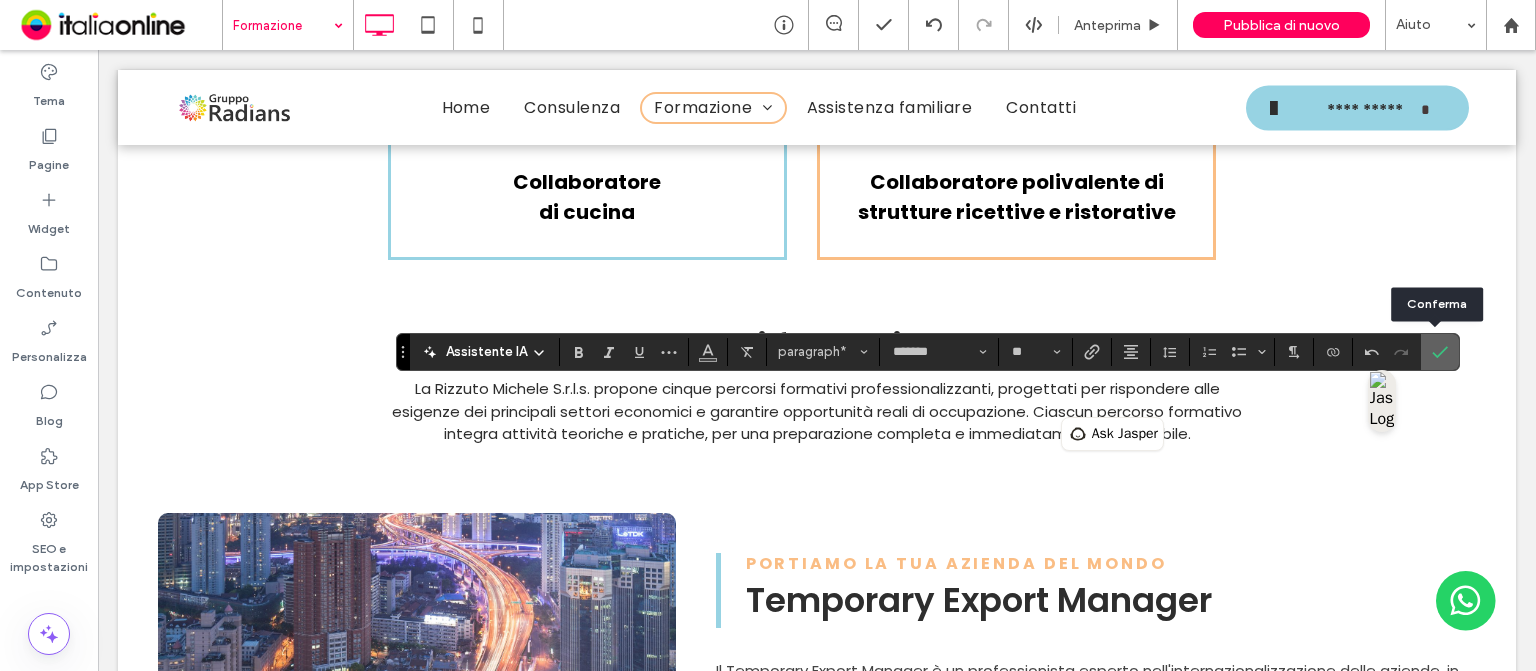 click 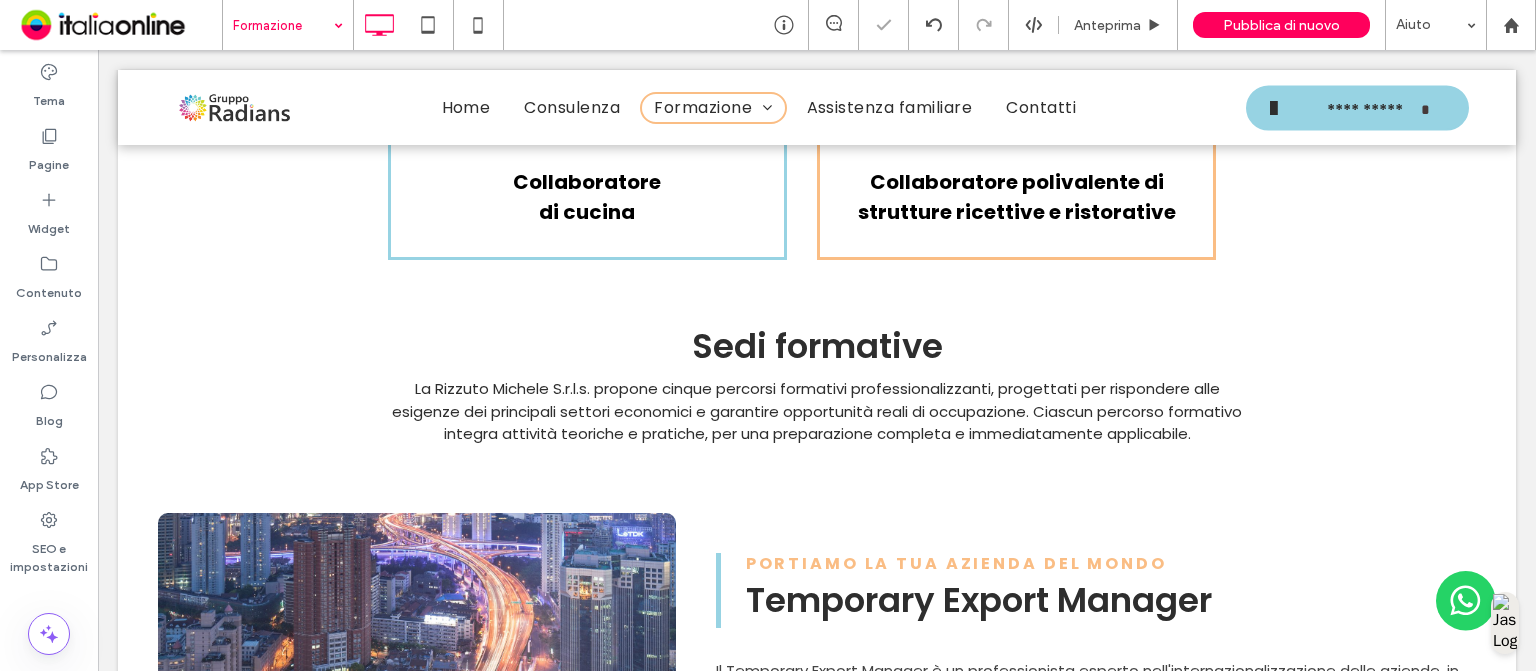 type on "*******" 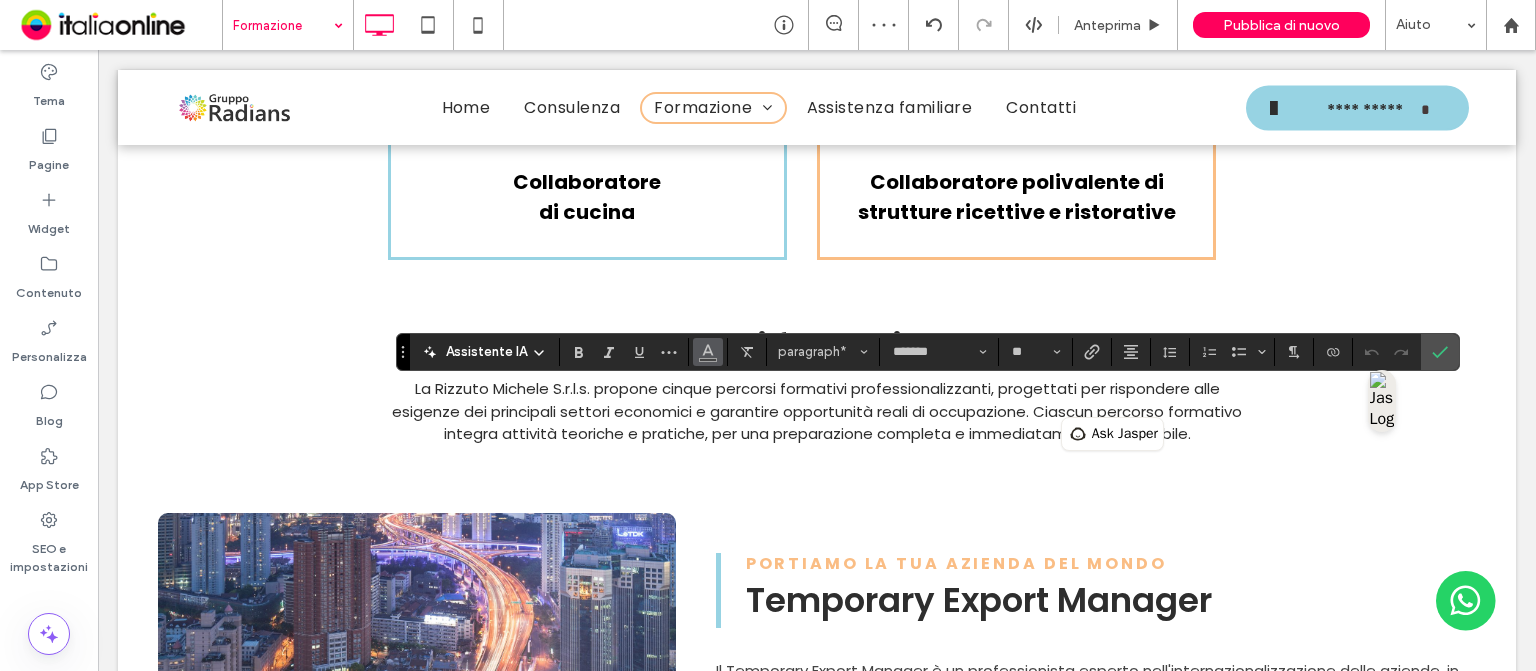 click 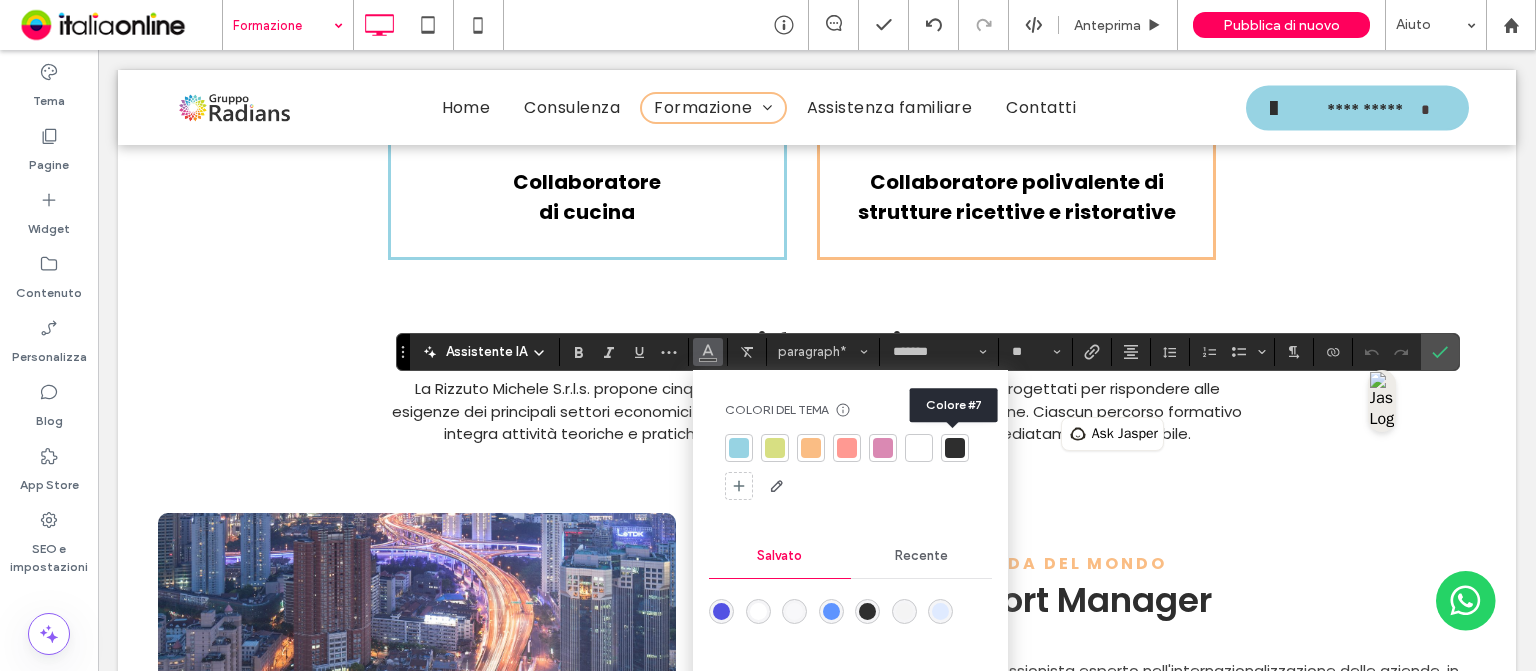 click at bounding box center (955, 448) 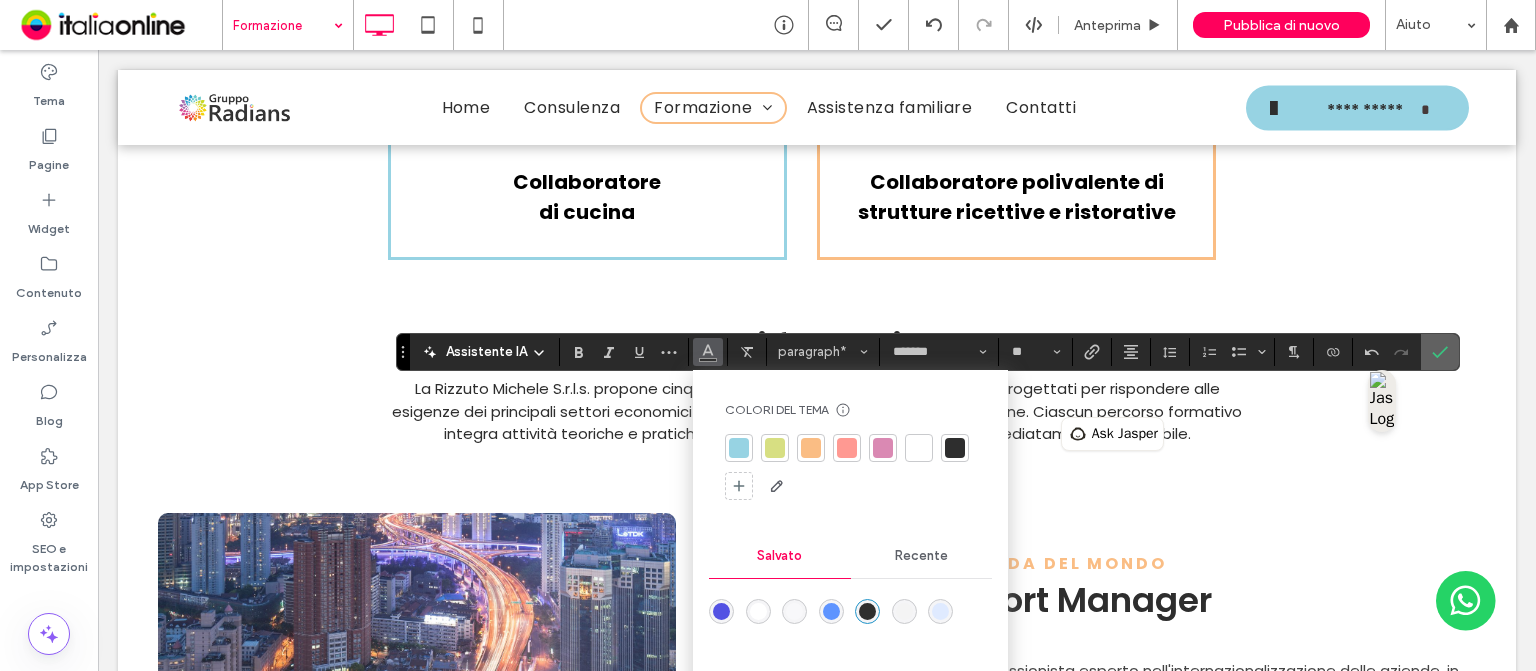 click 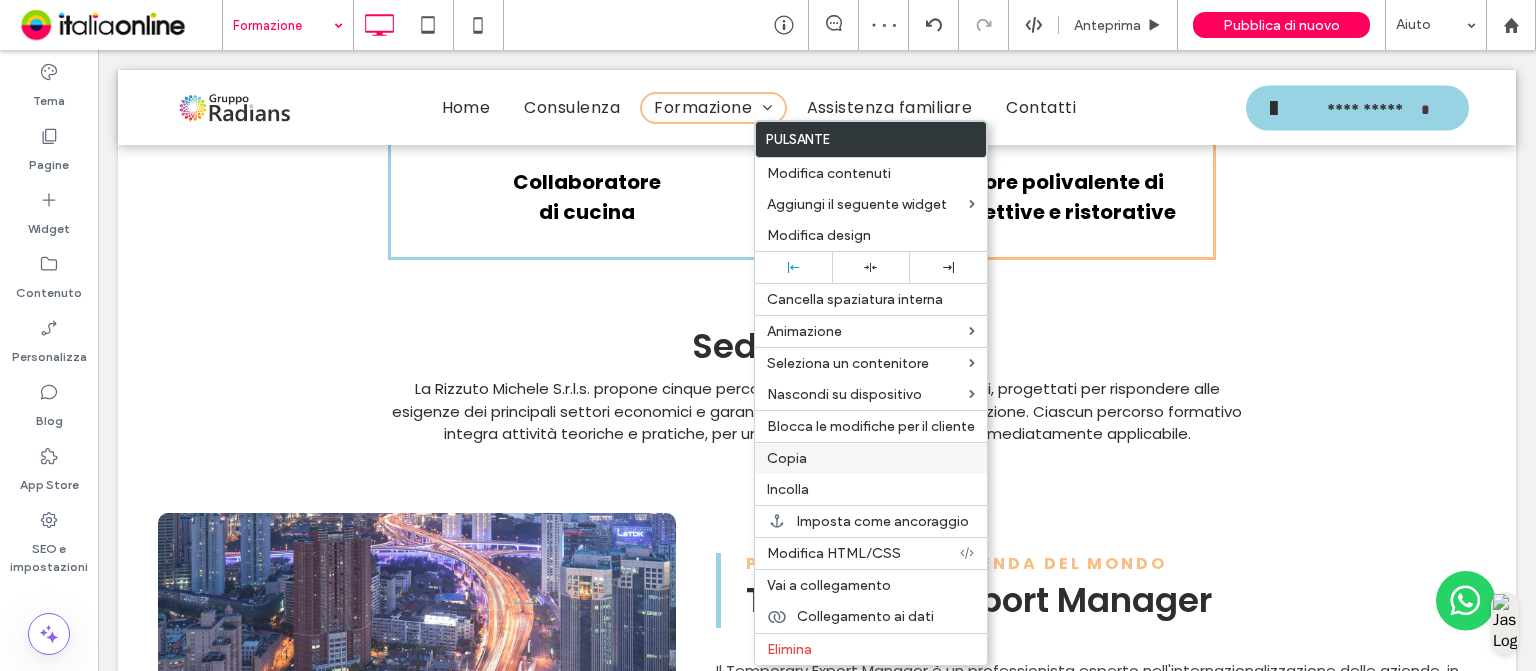 click on "Copia" at bounding box center (787, 458) 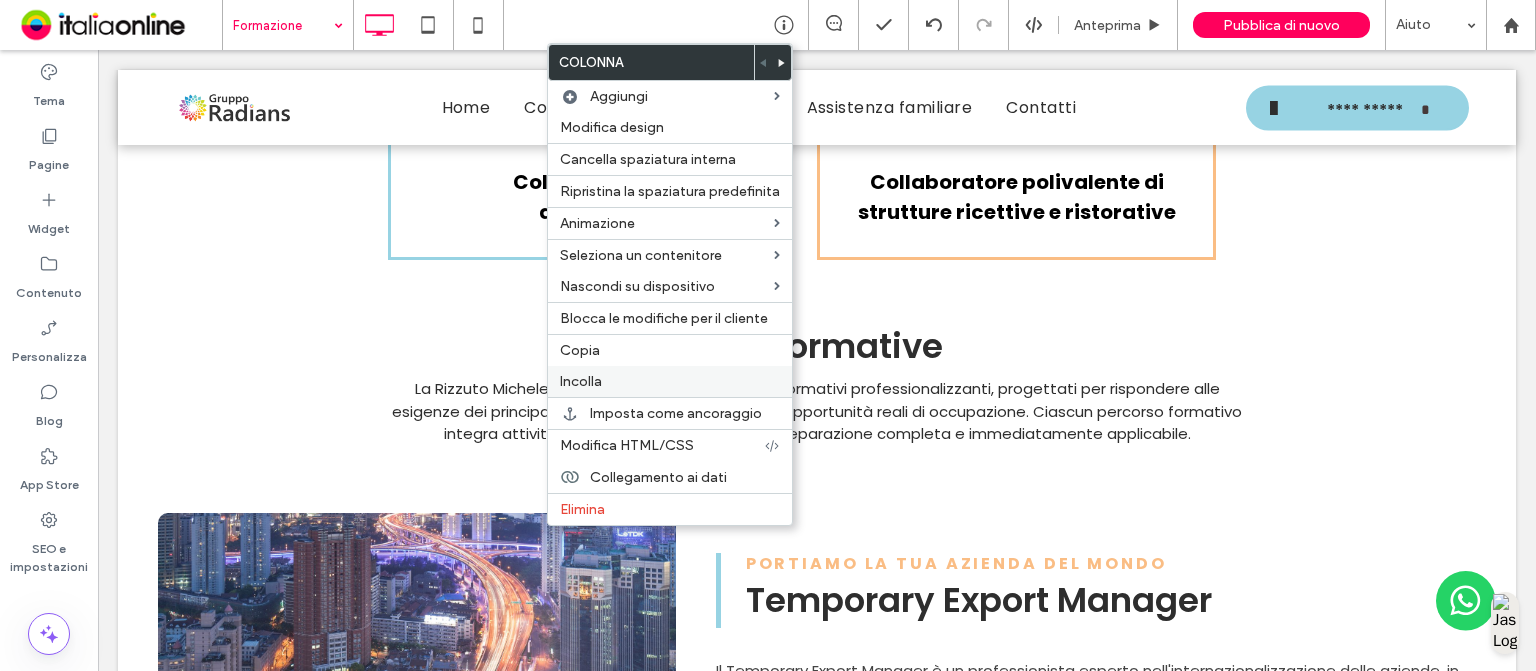 click on "Incolla" at bounding box center [670, 381] 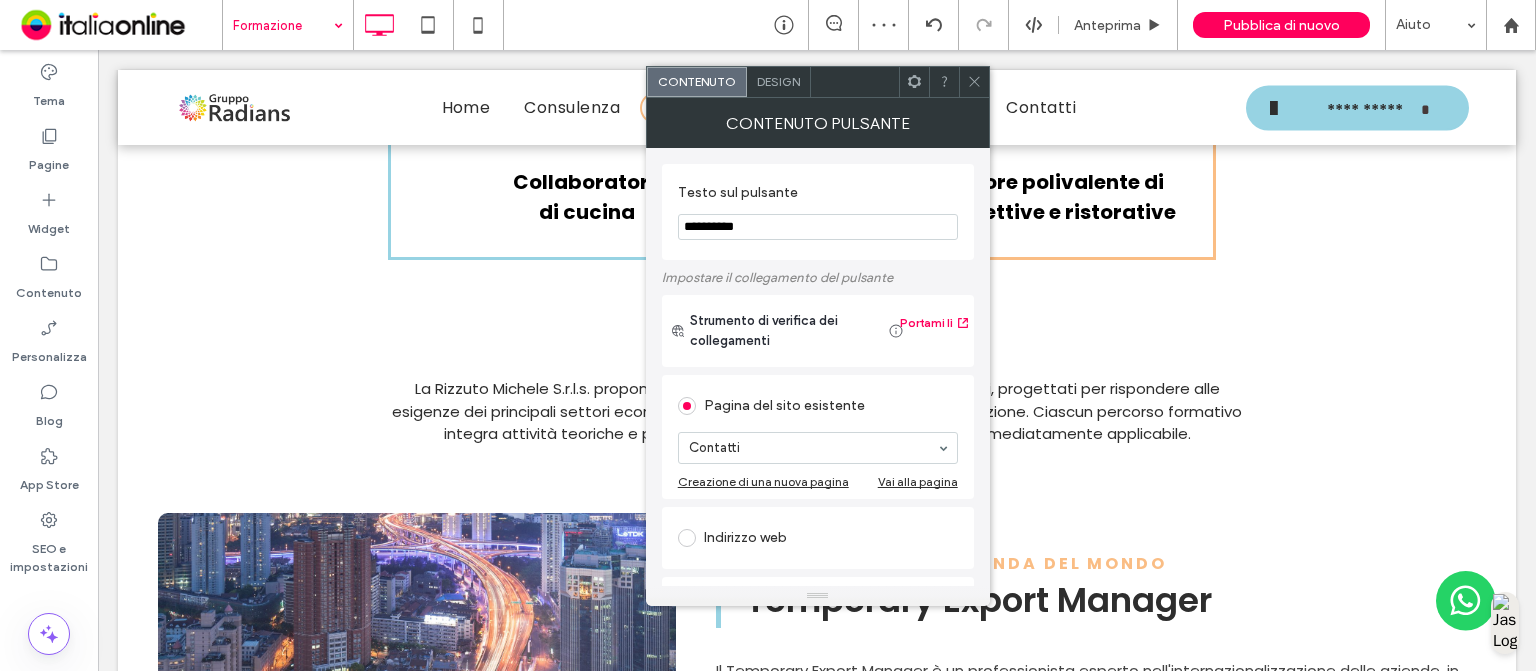 click on "**********" at bounding box center (818, 227) 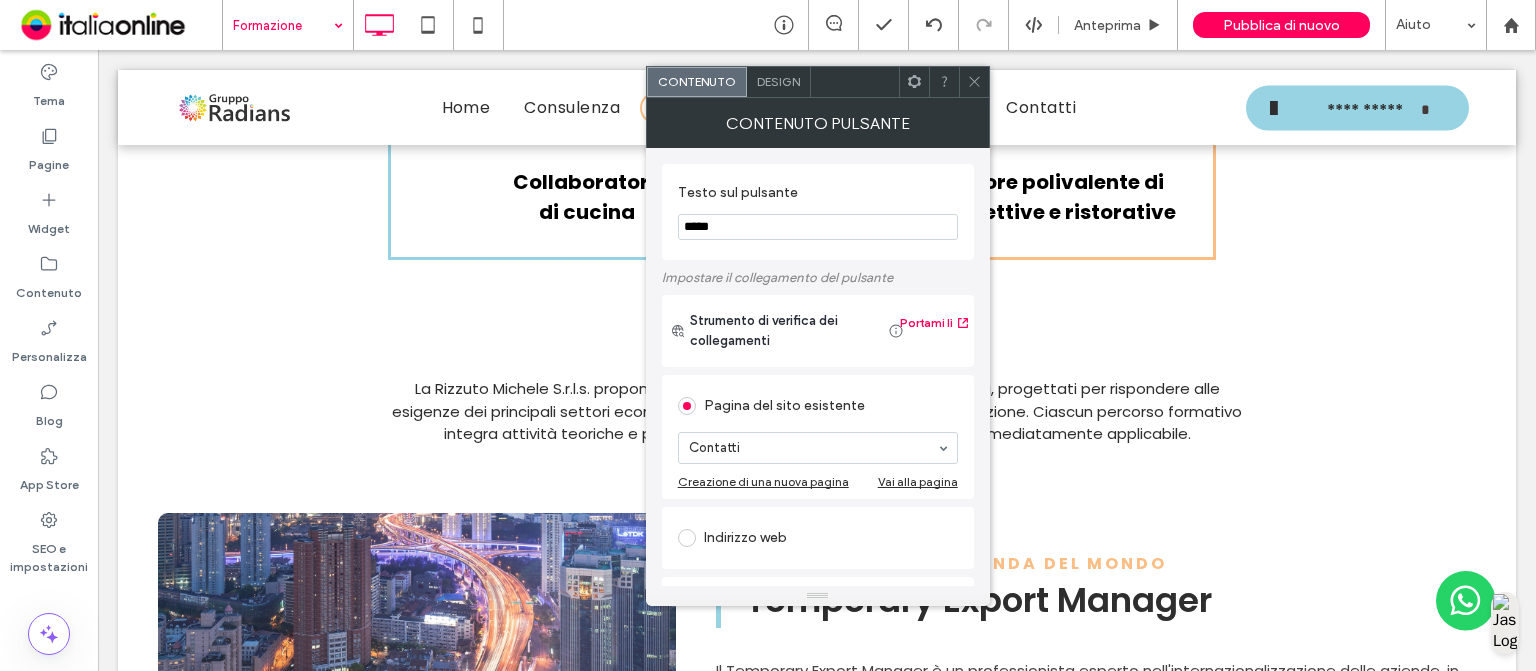 type on "*****" 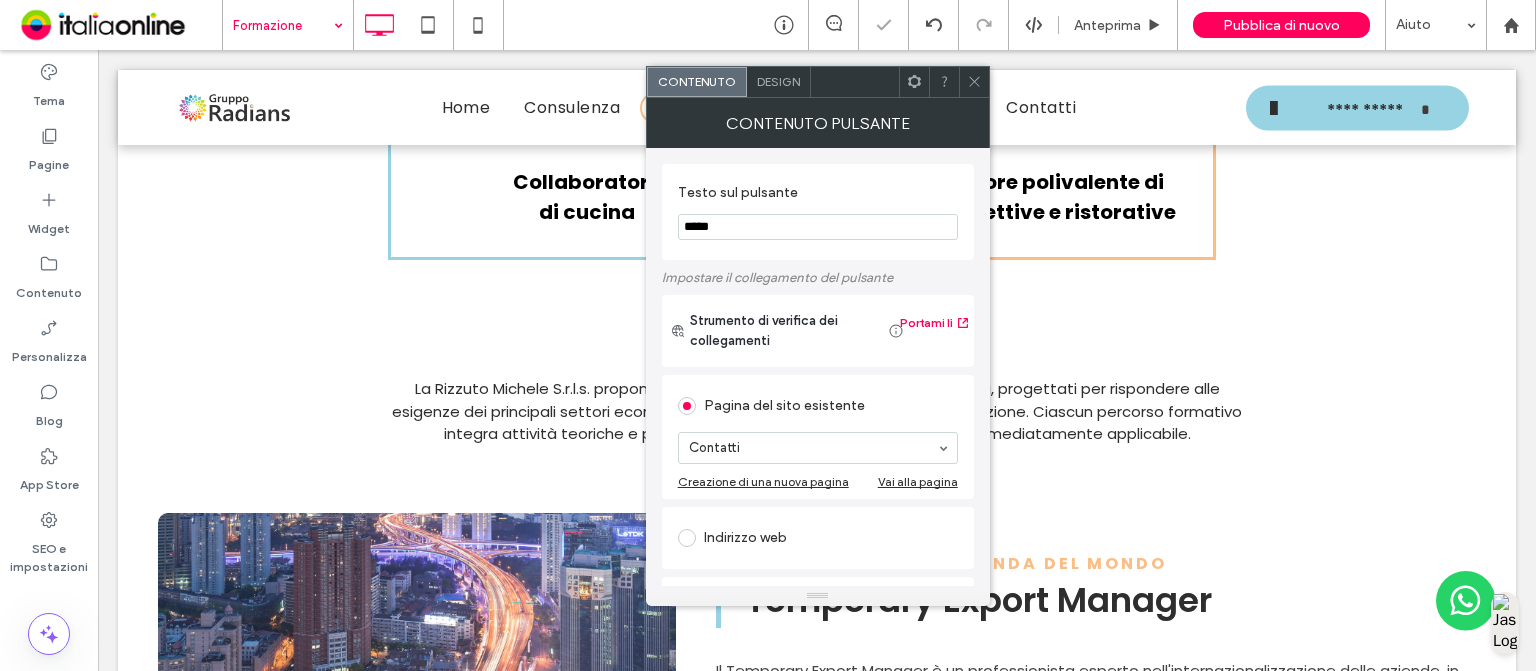 click on "Design" at bounding box center [779, 82] 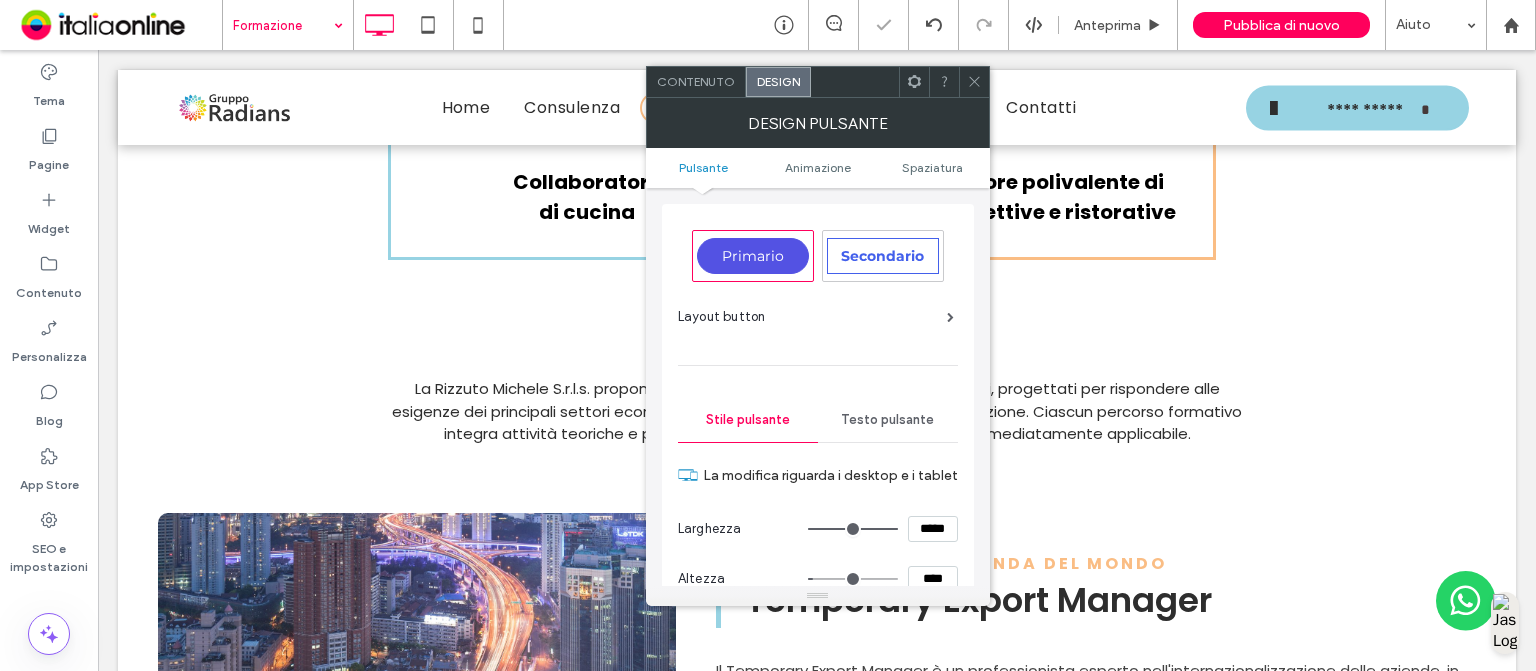 click on "Testo pulsante" at bounding box center [887, 420] 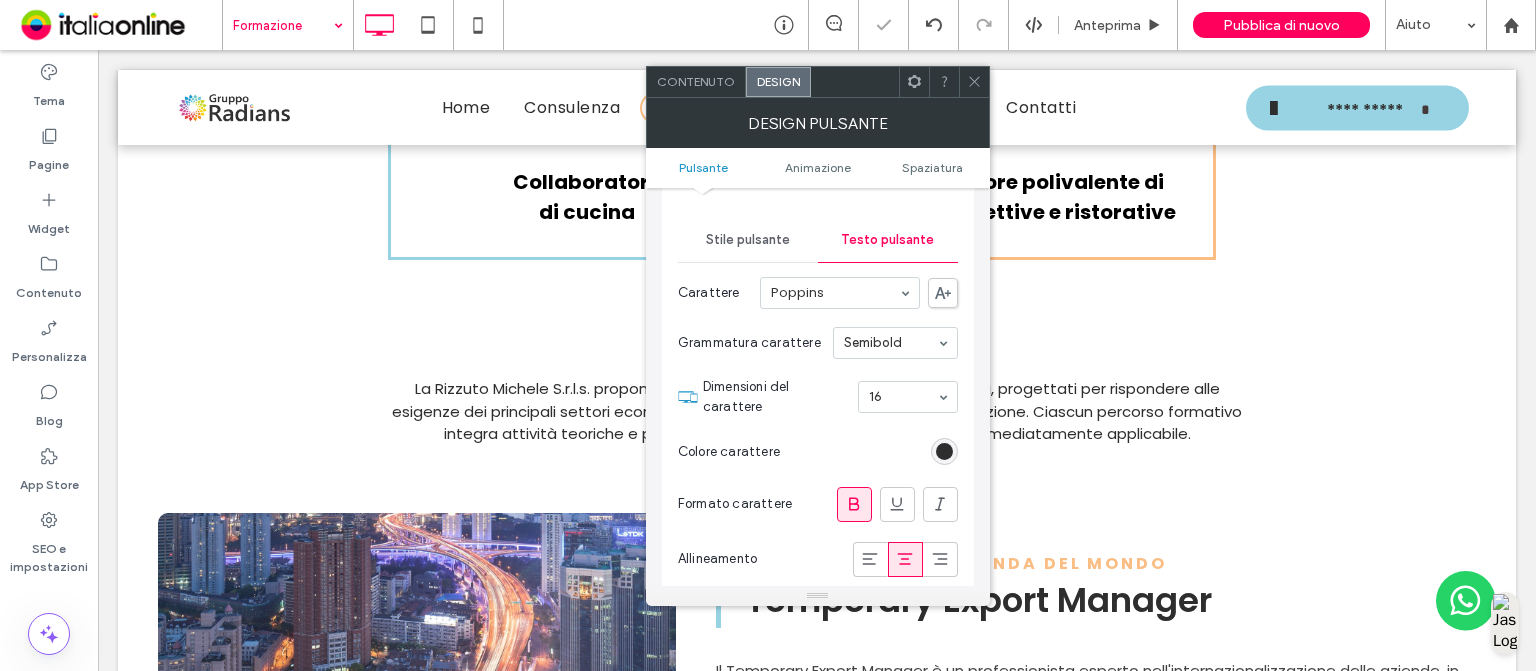 scroll, scrollTop: 182, scrollLeft: 0, axis: vertical 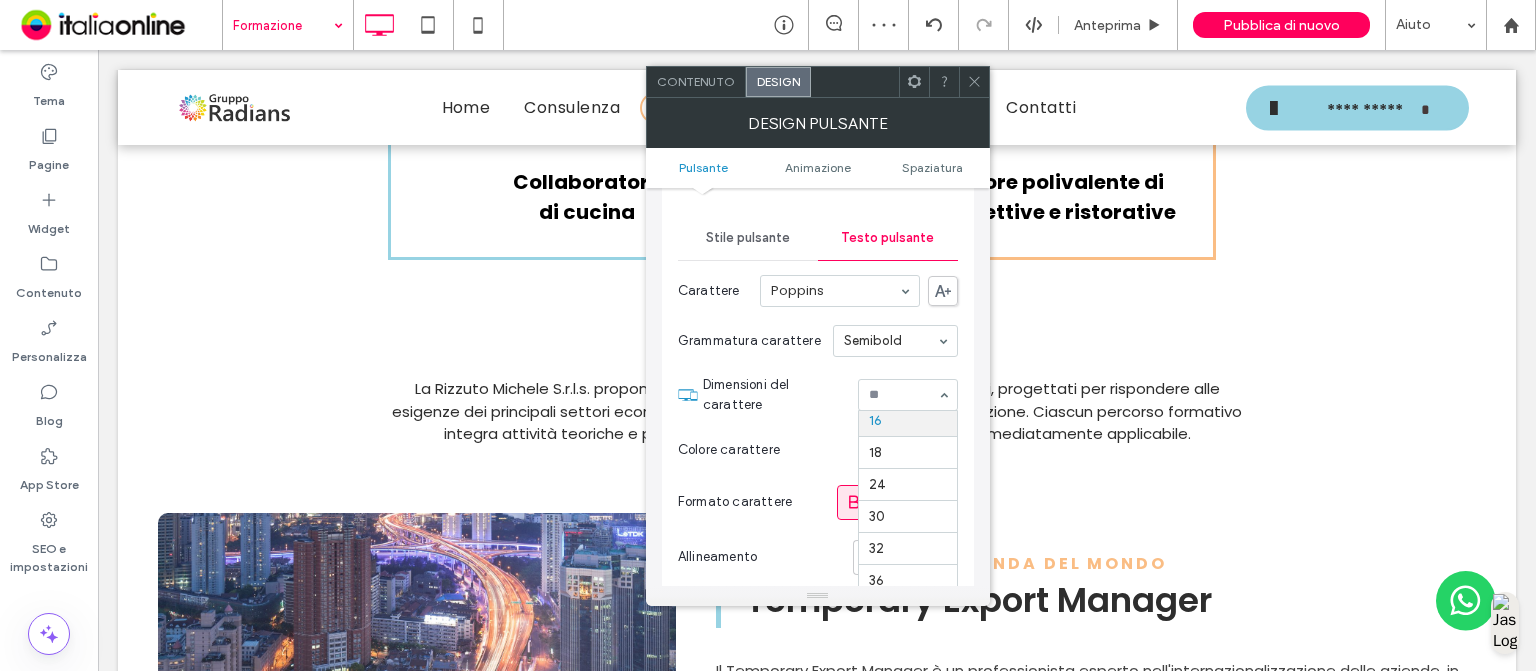 drag, startPoint x: 900, startPoint y: 397, endPoint x: 903, endPoint y: 506, distance: 109.041275 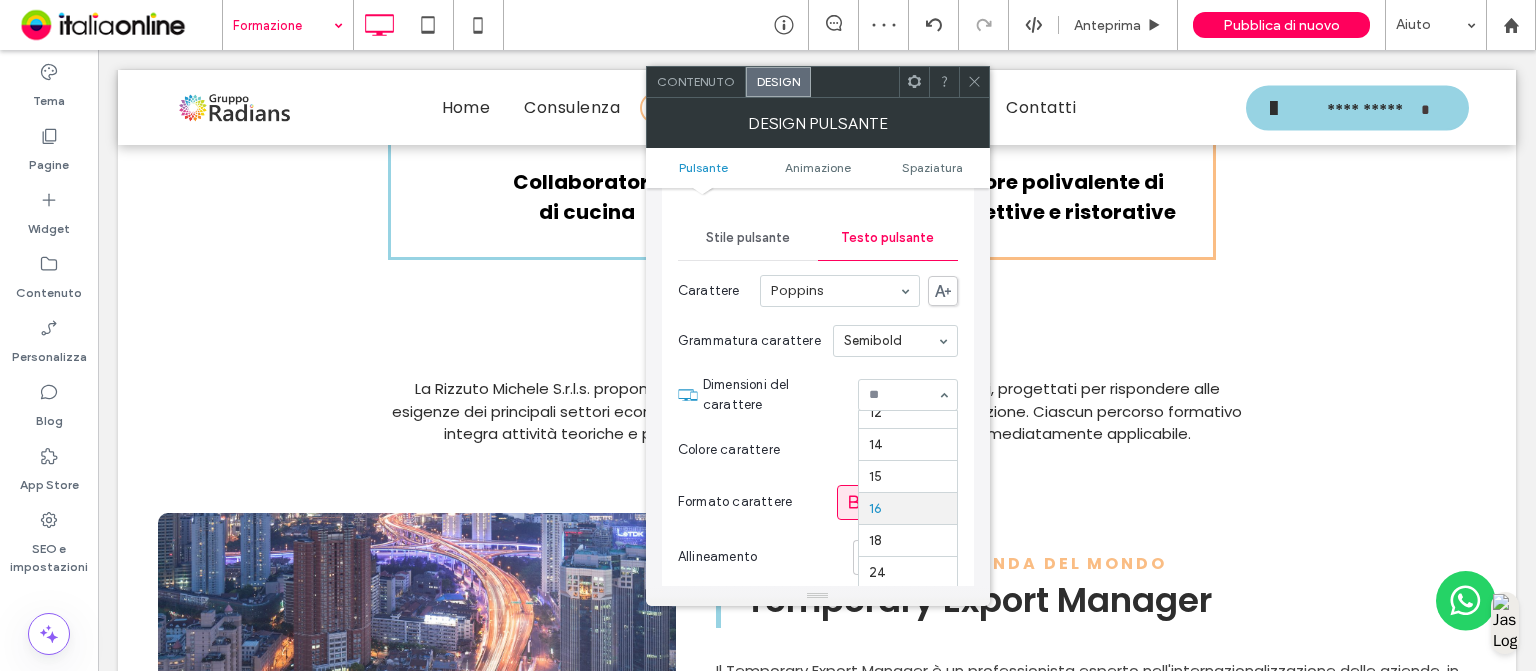 scroll, scrollTop: 141, scrollLeft: 0, axis: vertical 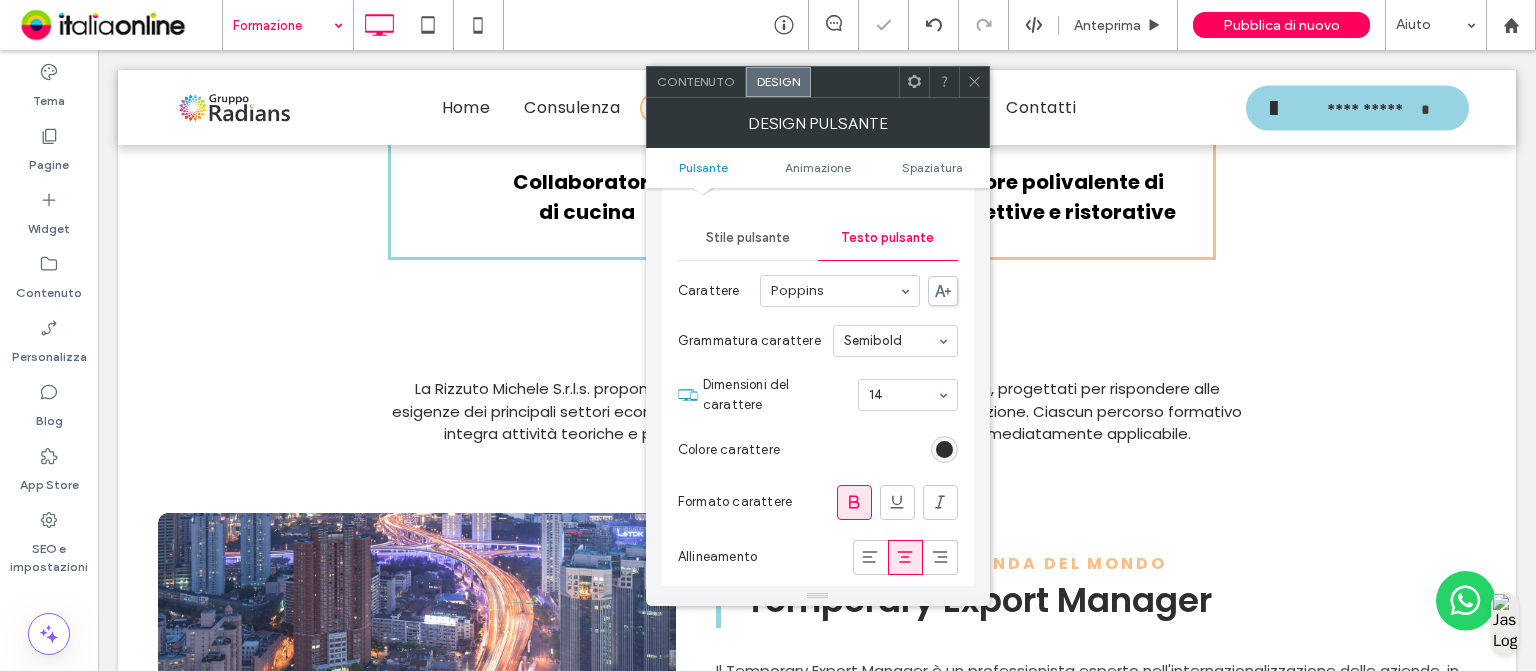 click 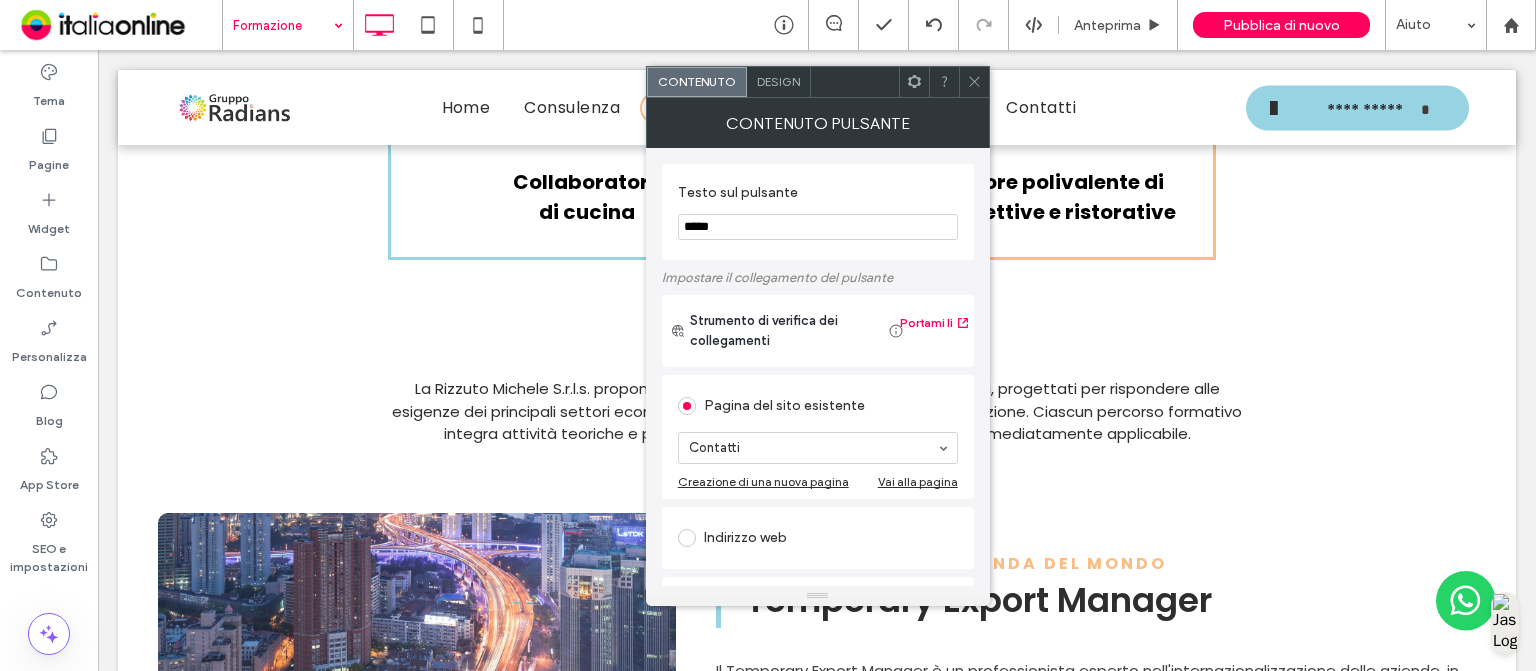click on "*****" at bounding box center (818, 227) 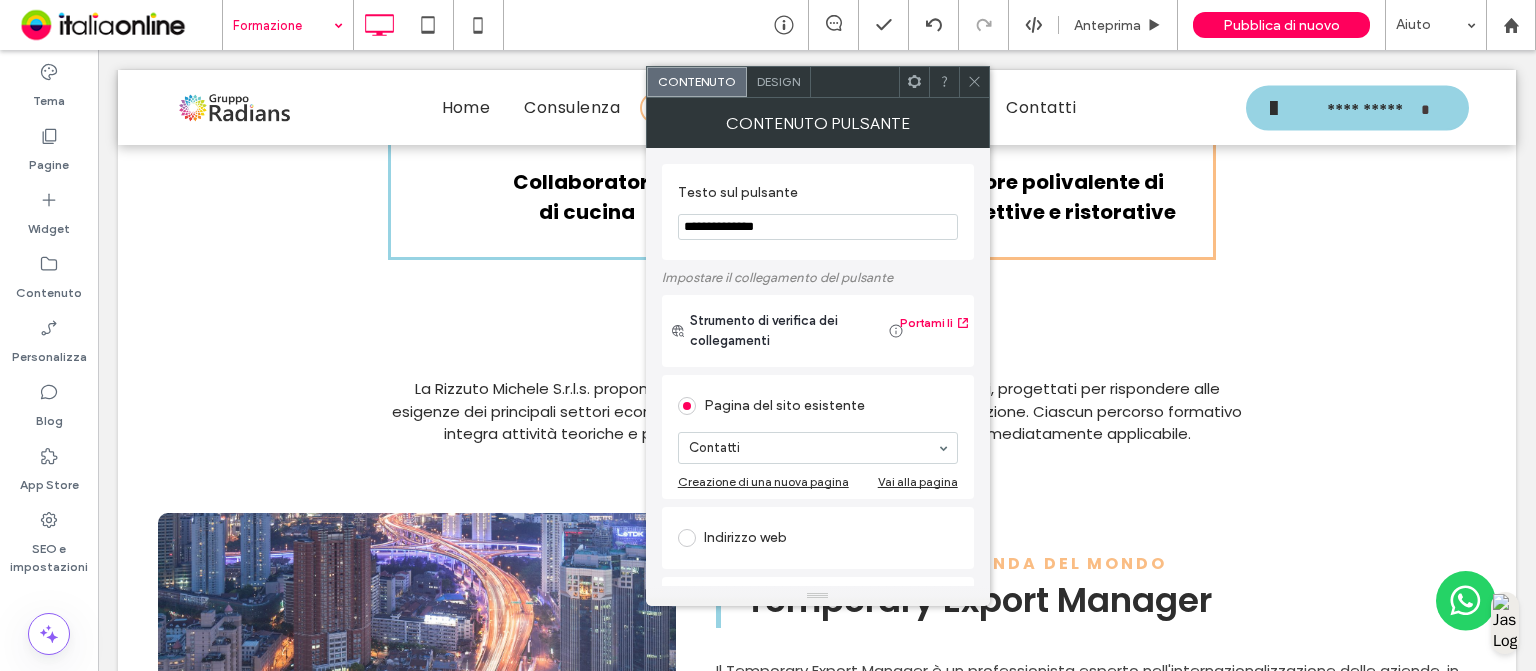 type on "**********" 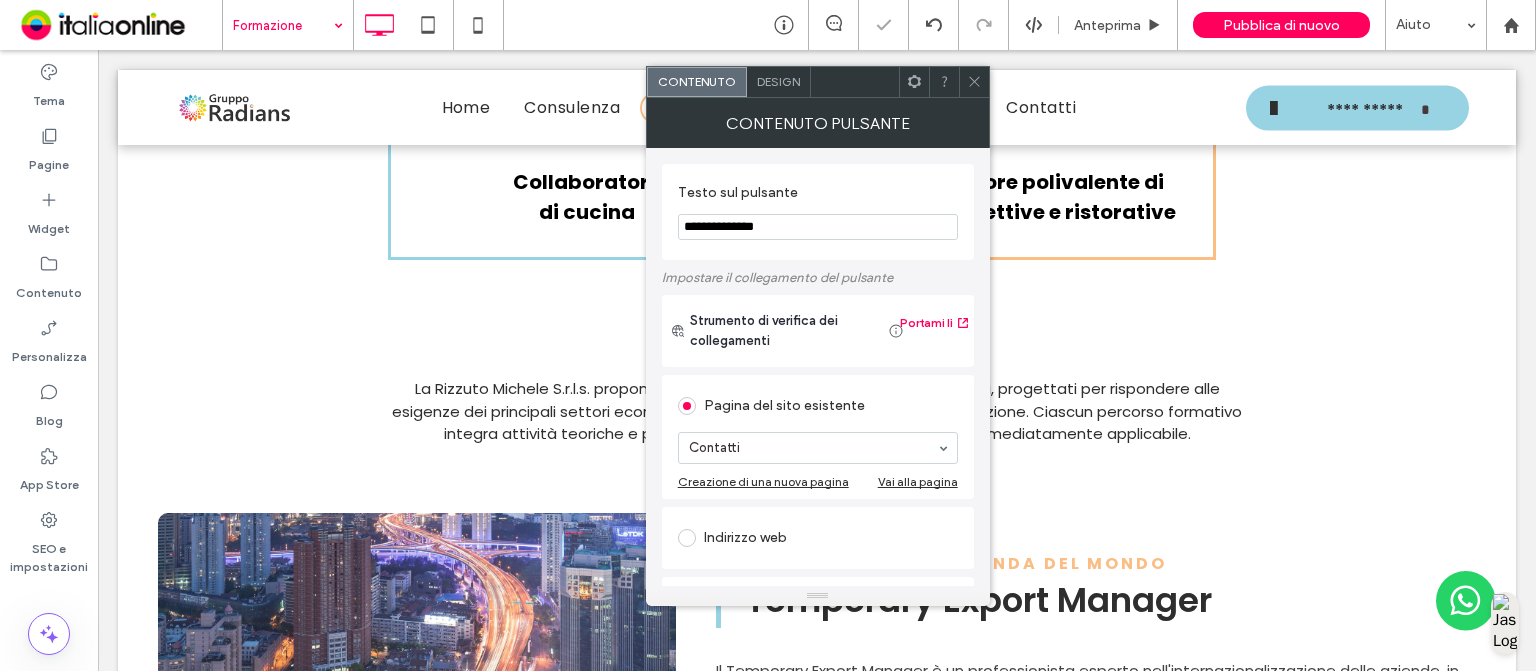 click 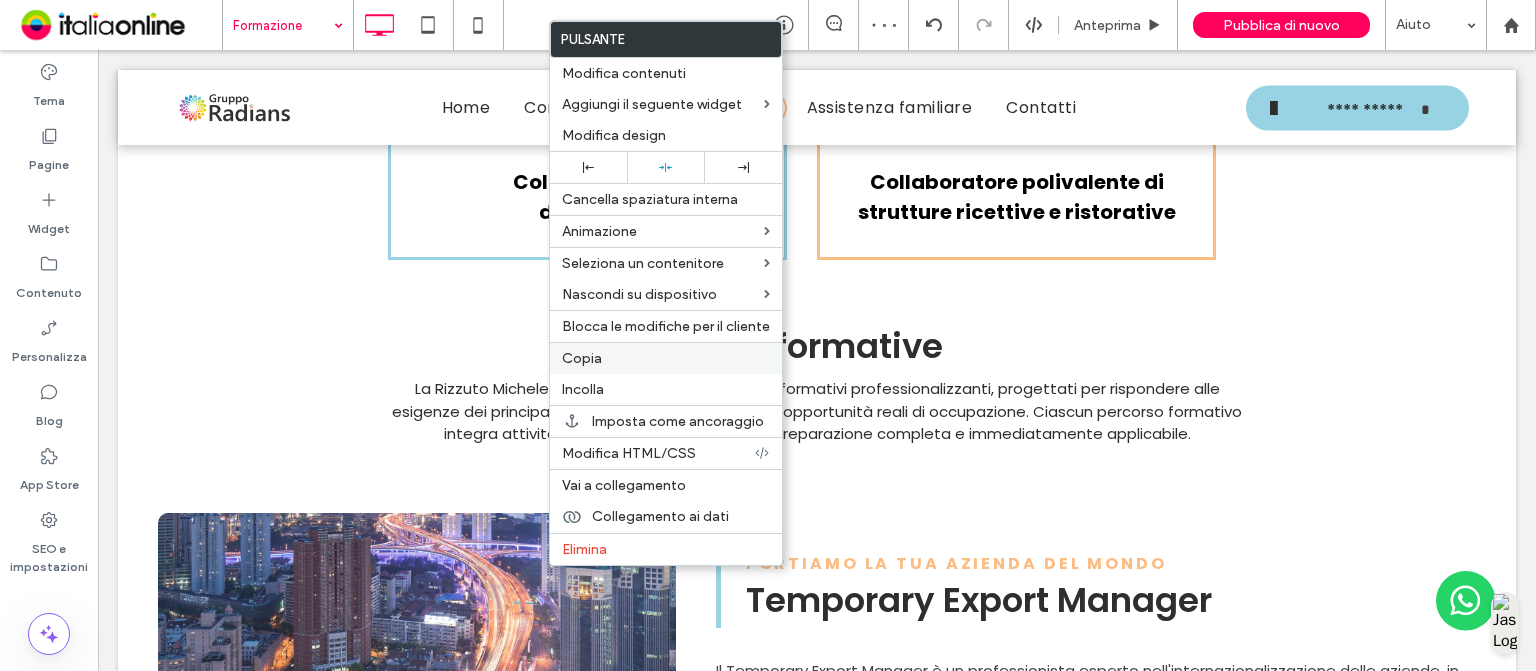 click on "Copia" at bounding box center (666, 358) 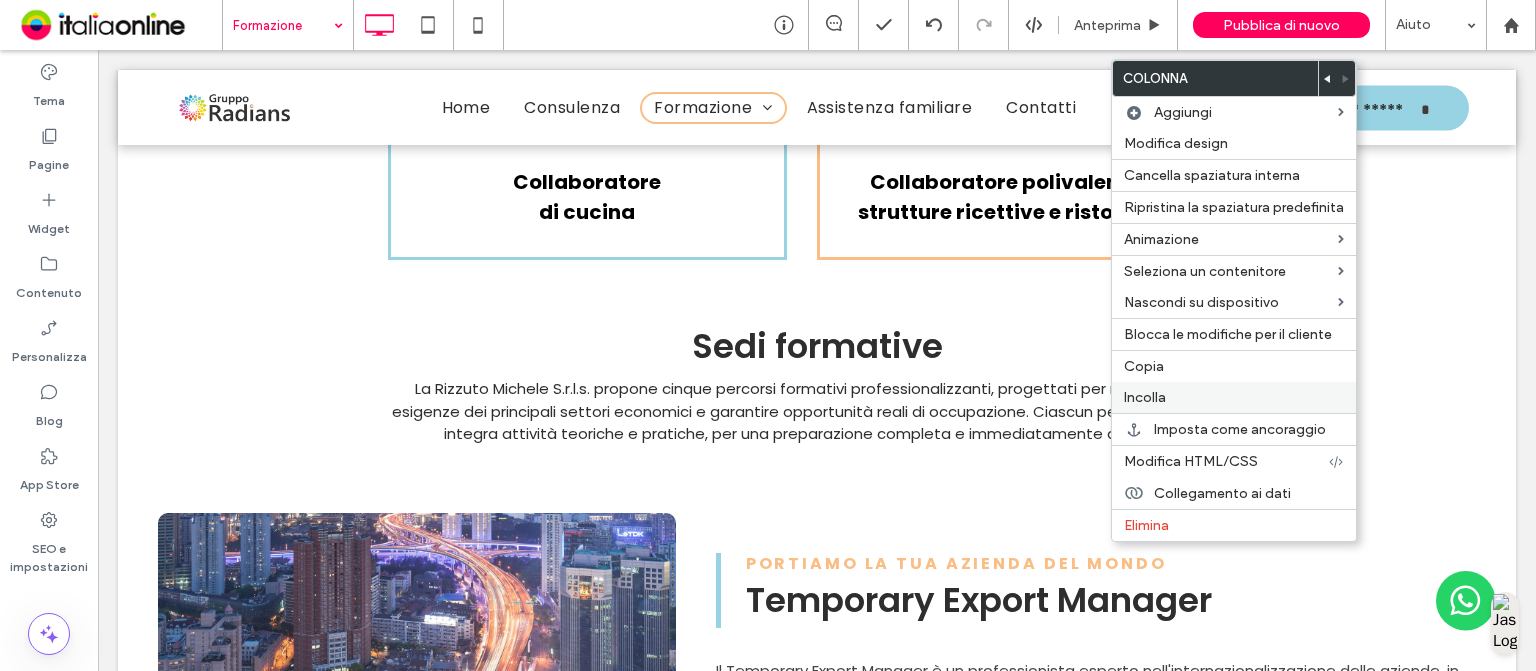 click on "Incolla" at bounding box center (1145, 397) 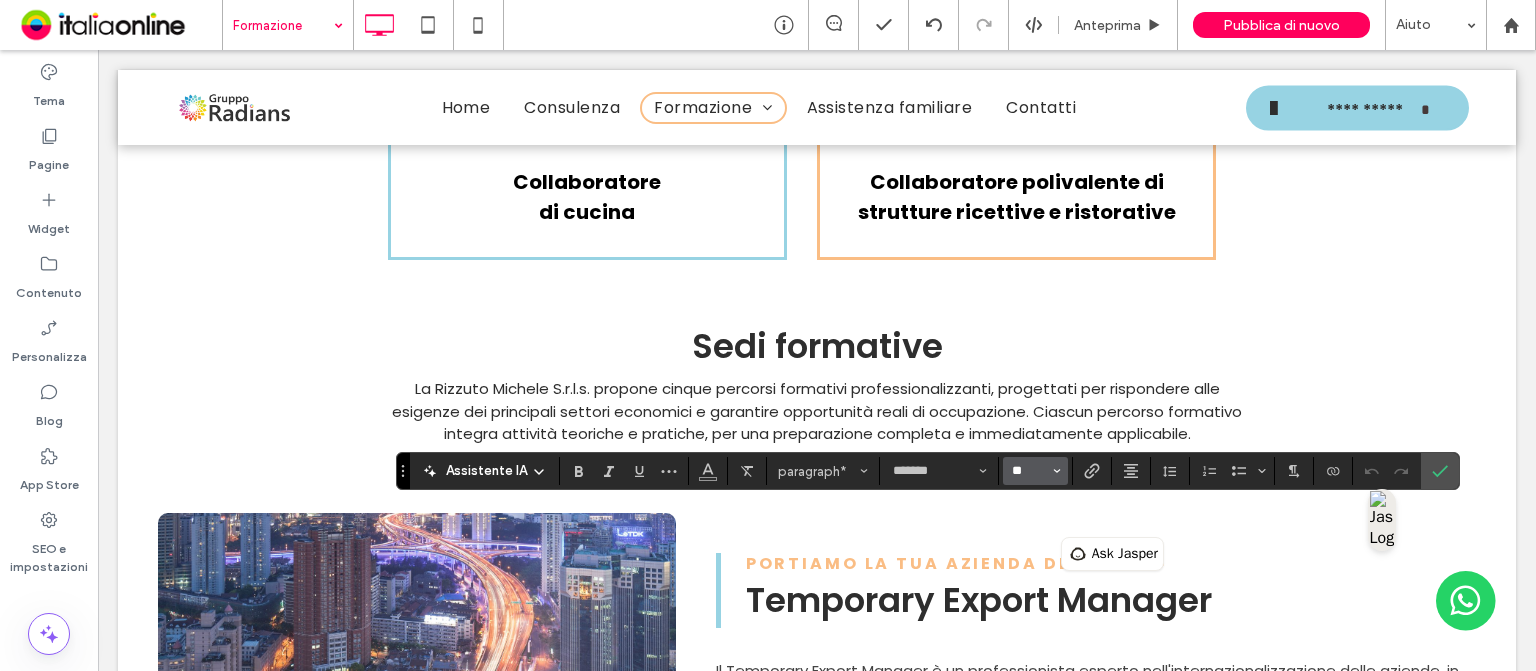 click on "**" at bounding box center (1029, 471) 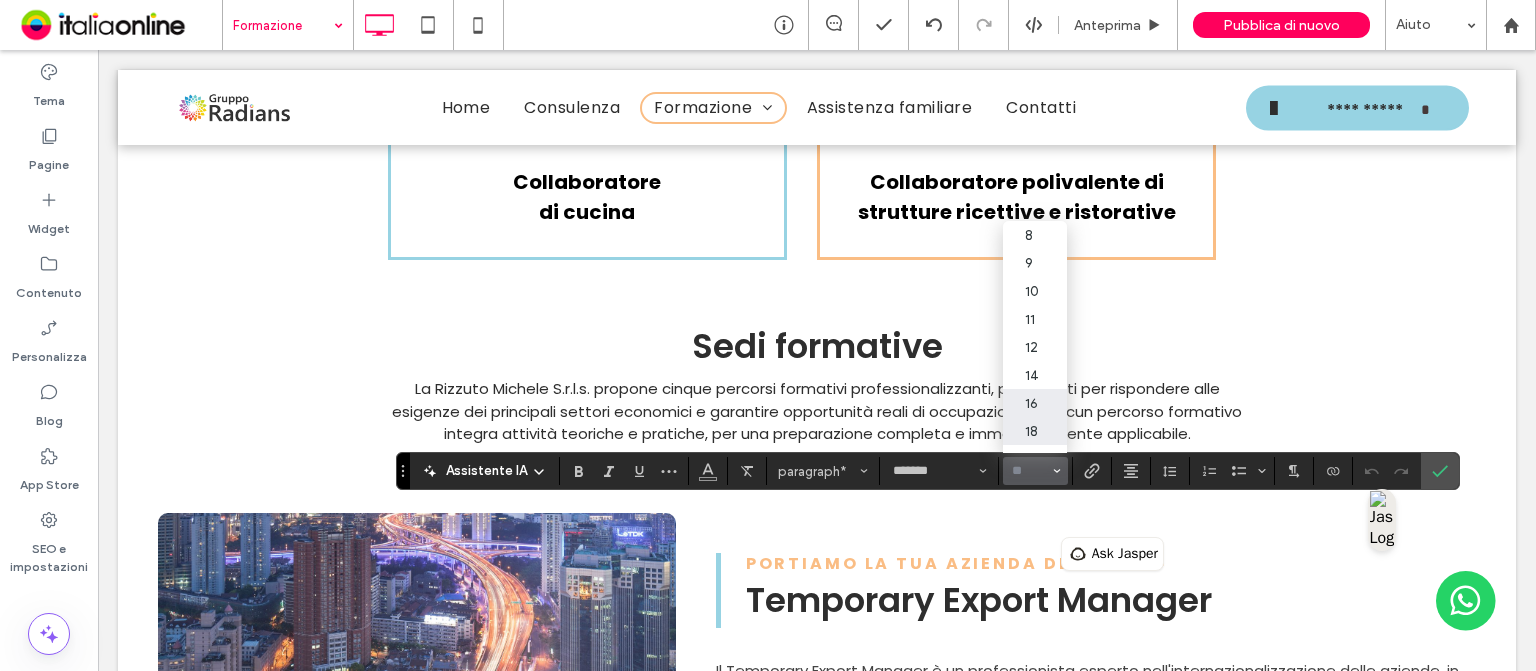 click on "18" at bounding box center (1035, 431) 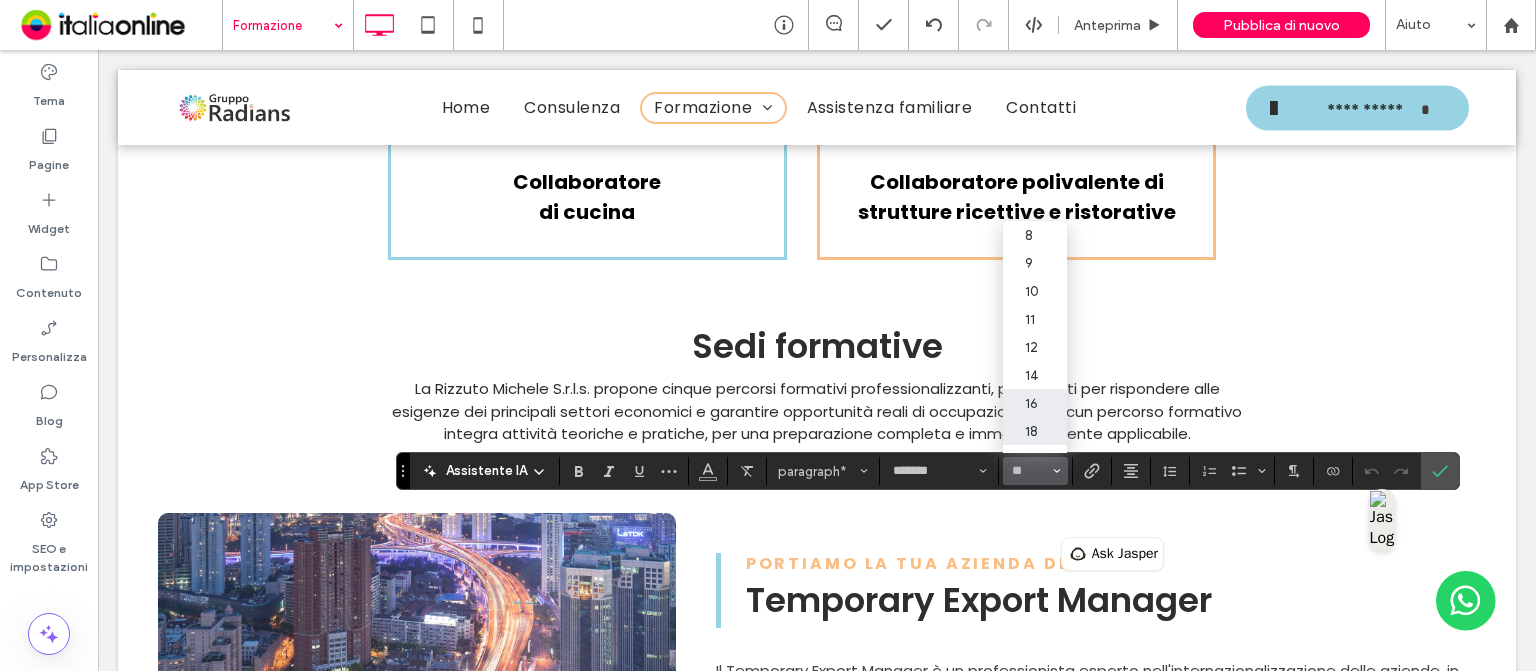 type on "**" 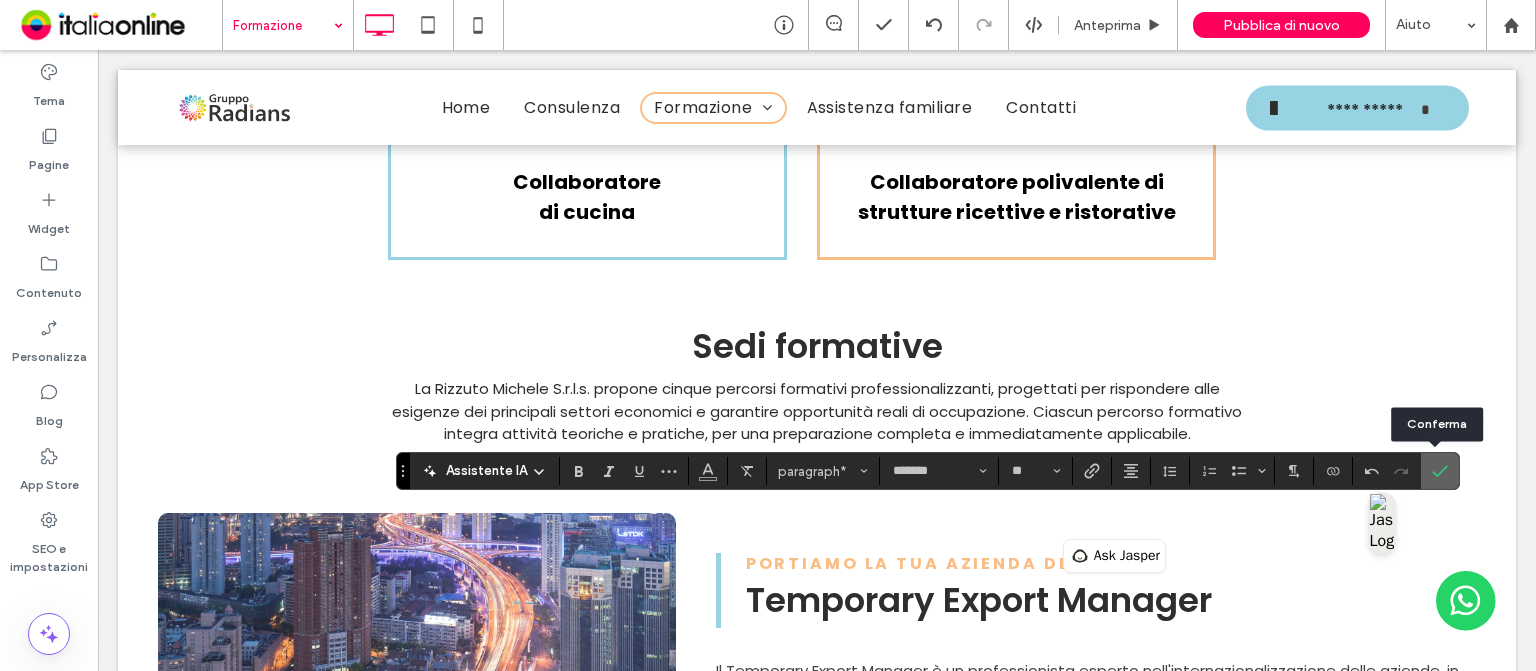 click 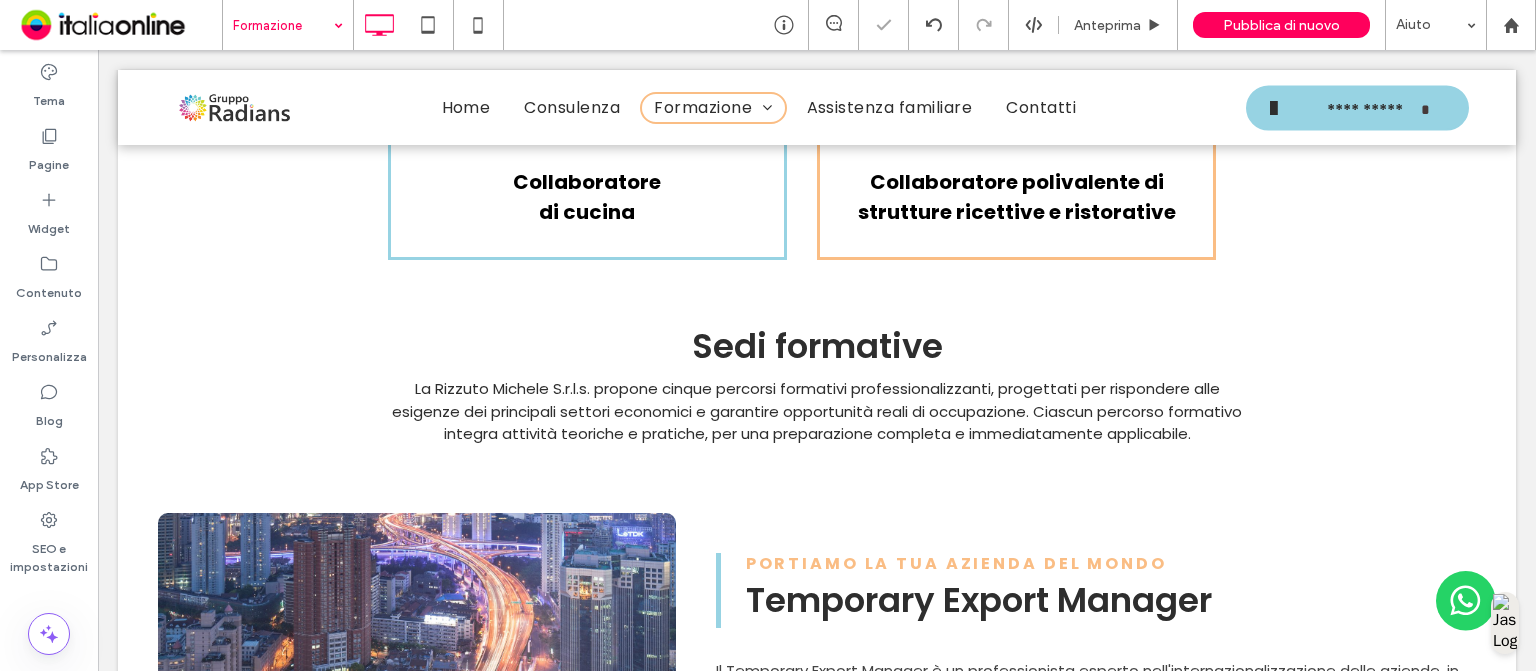 type on "*******" 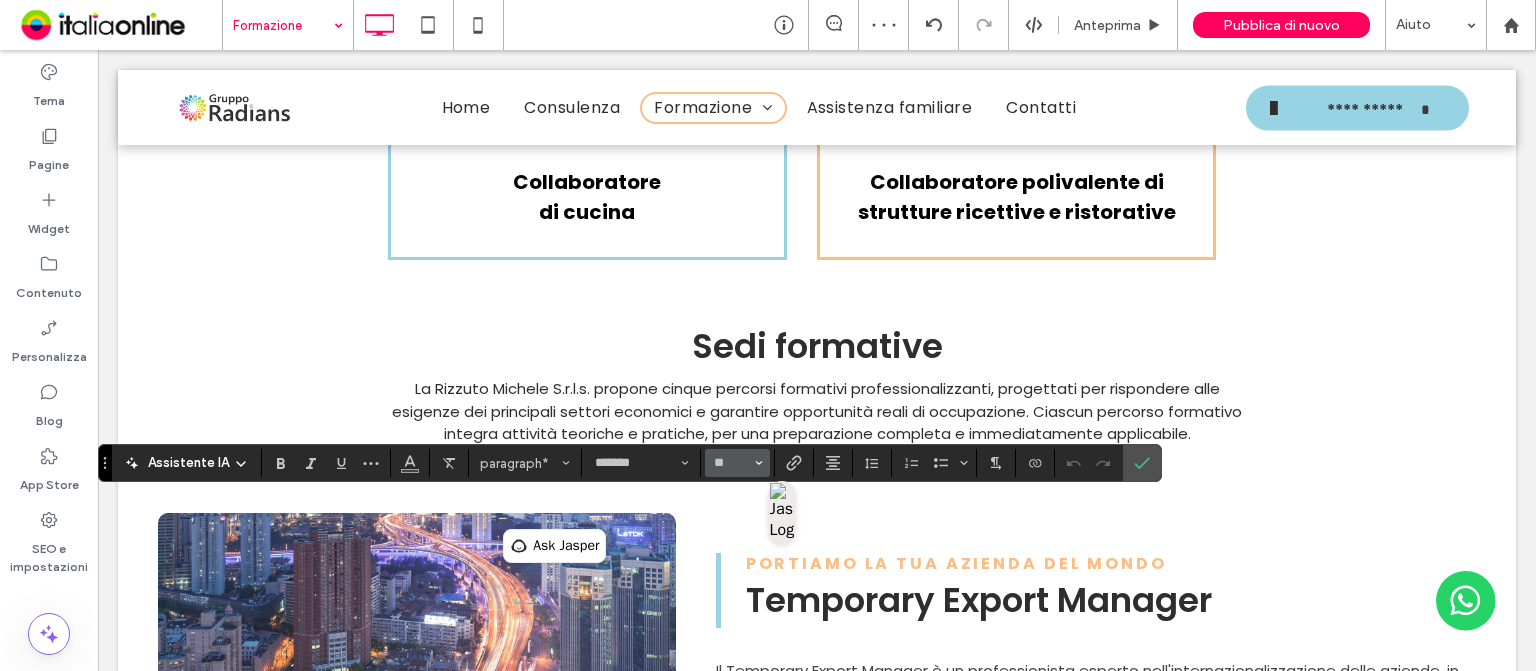 click on "**" at bounding box center [737, 463] 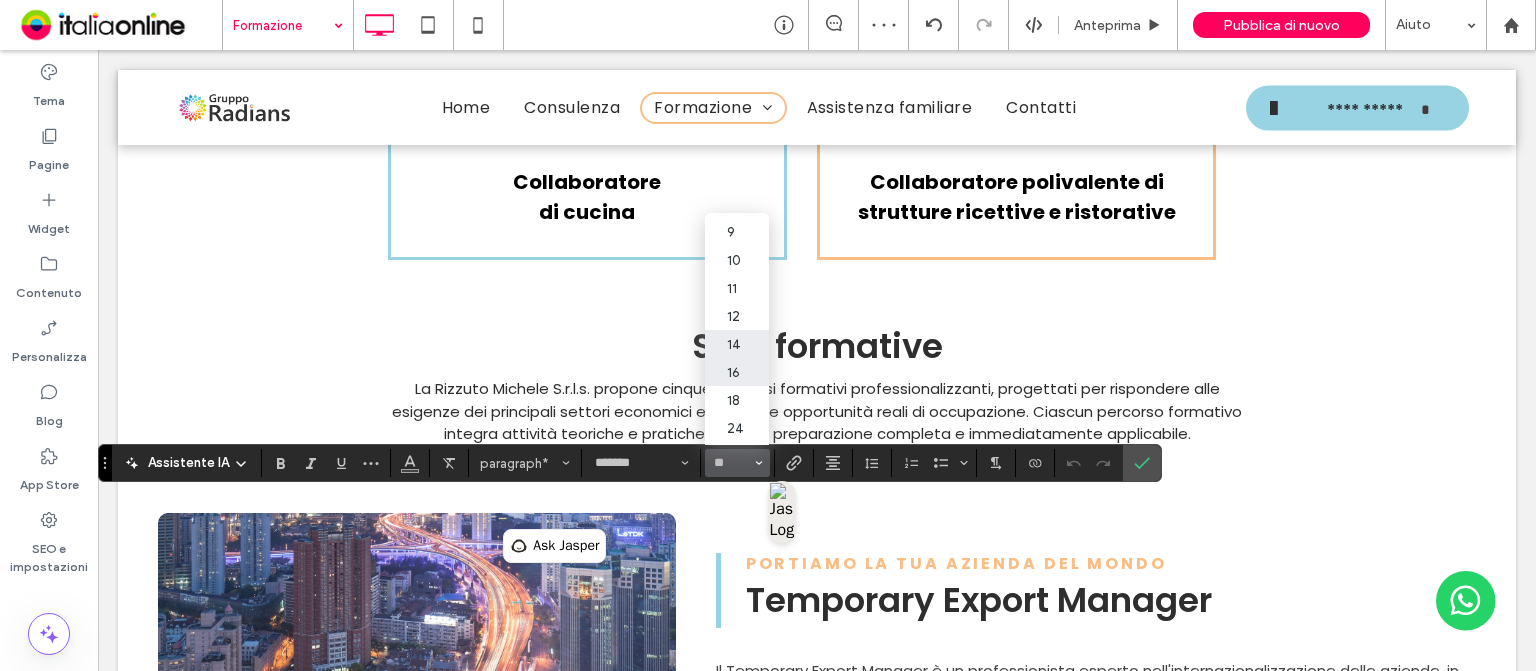 scroll, scrollTop: 32, scrollLeft: 0, axis: vertical 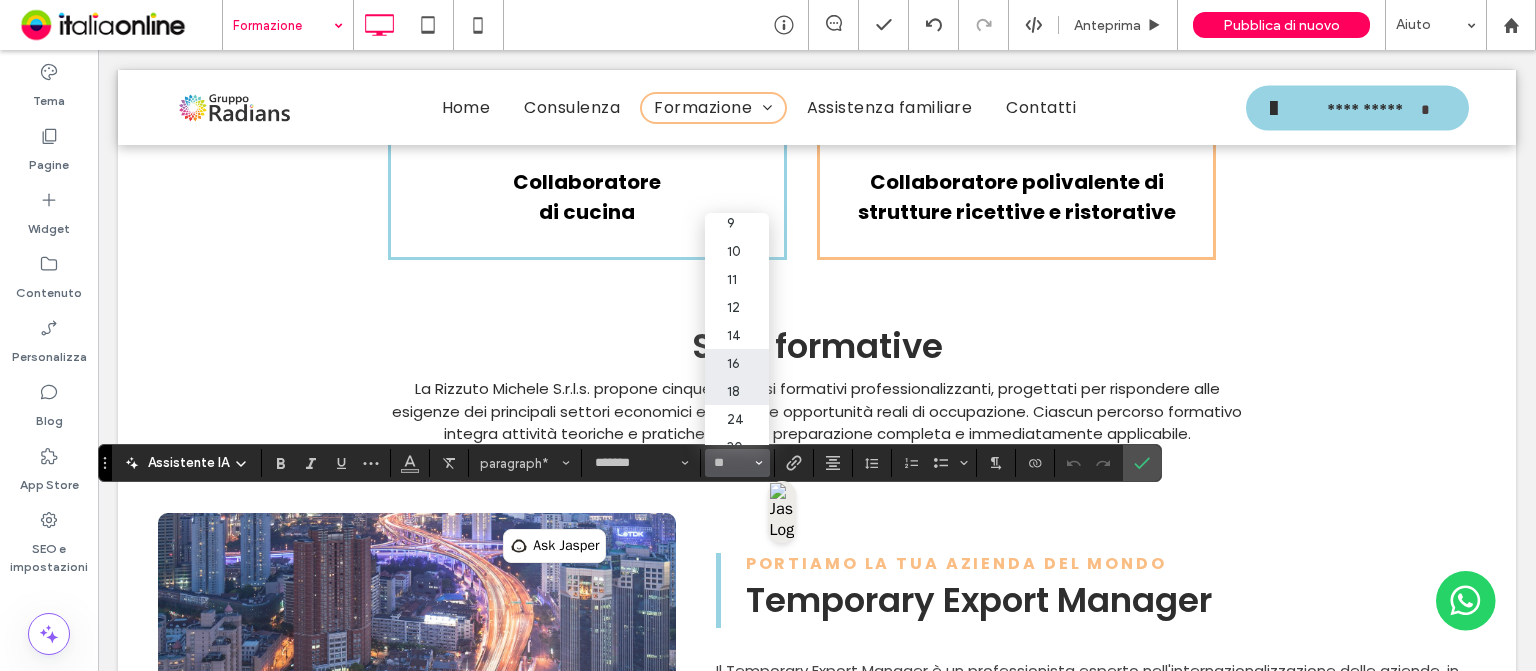 click on "18" at bounding box center (737, 391) 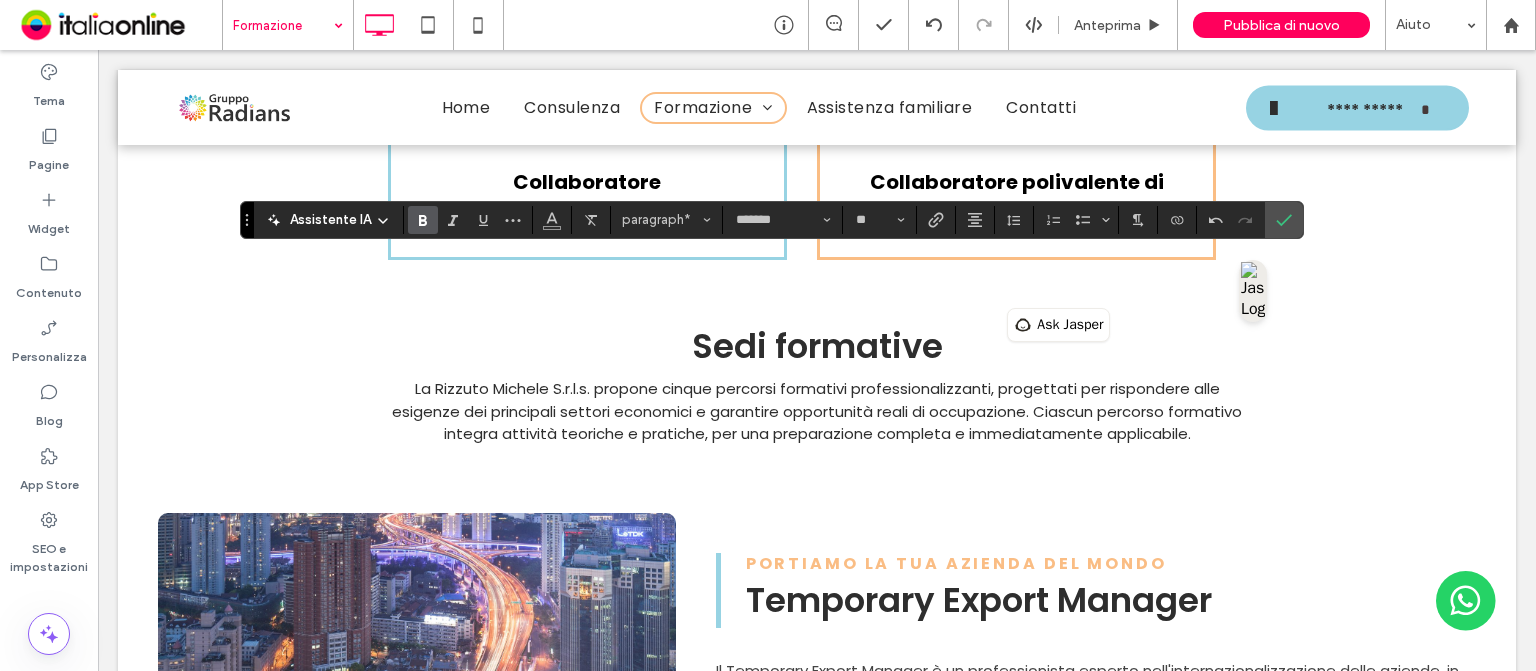 click 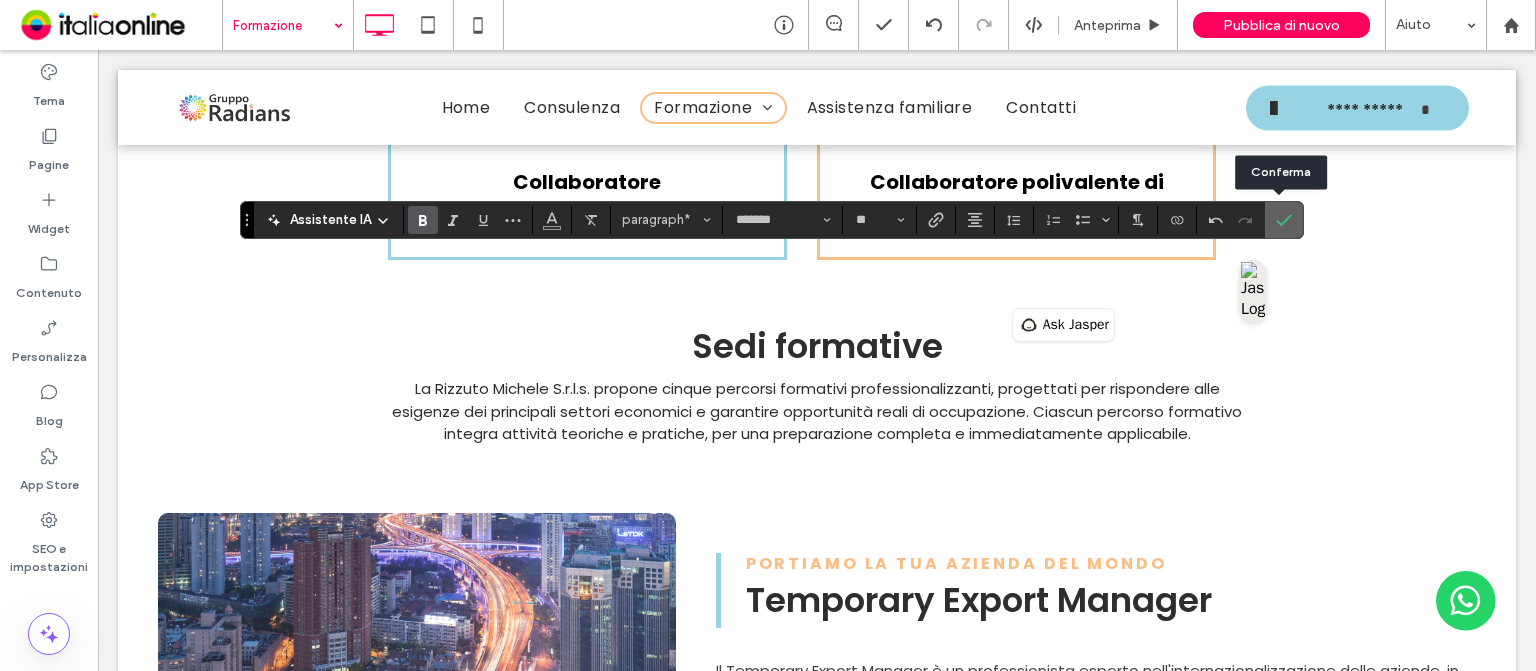 click at bounding box center [1284, 220] 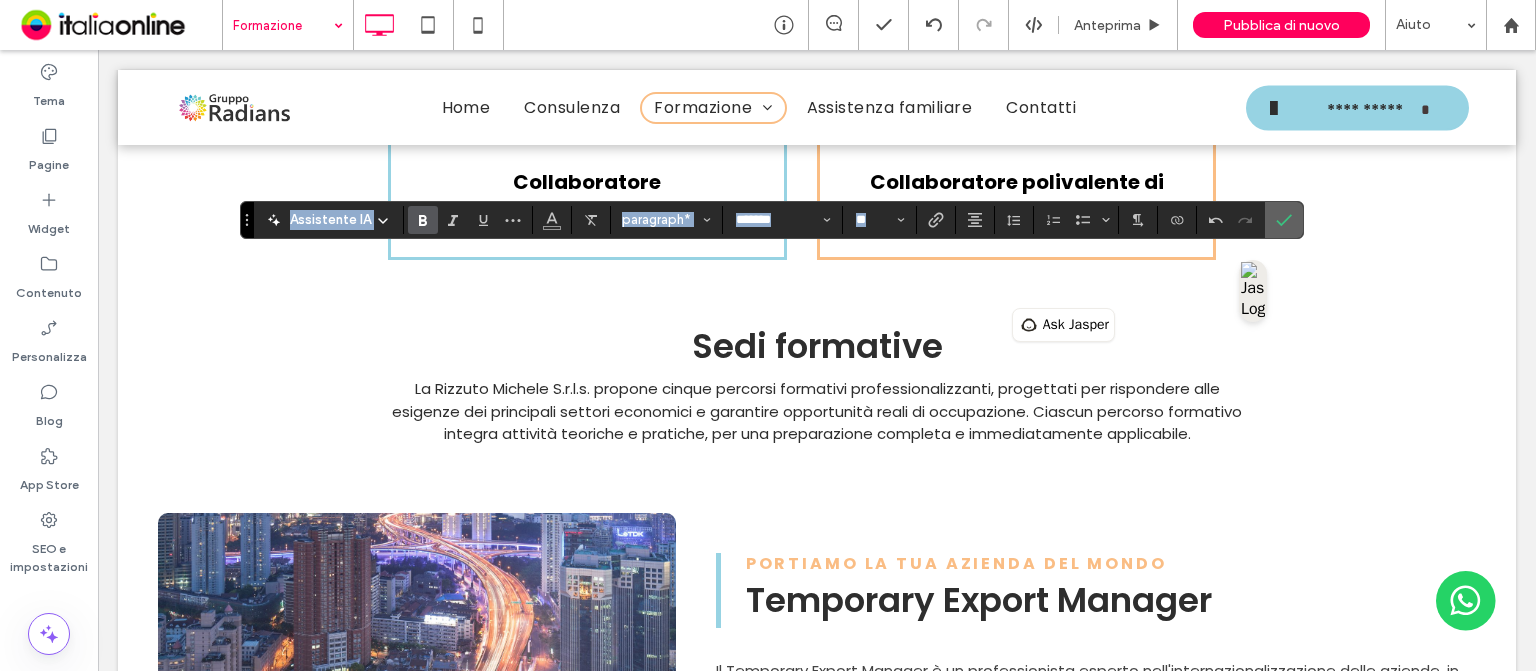 click at bounding box center [1284, 220] 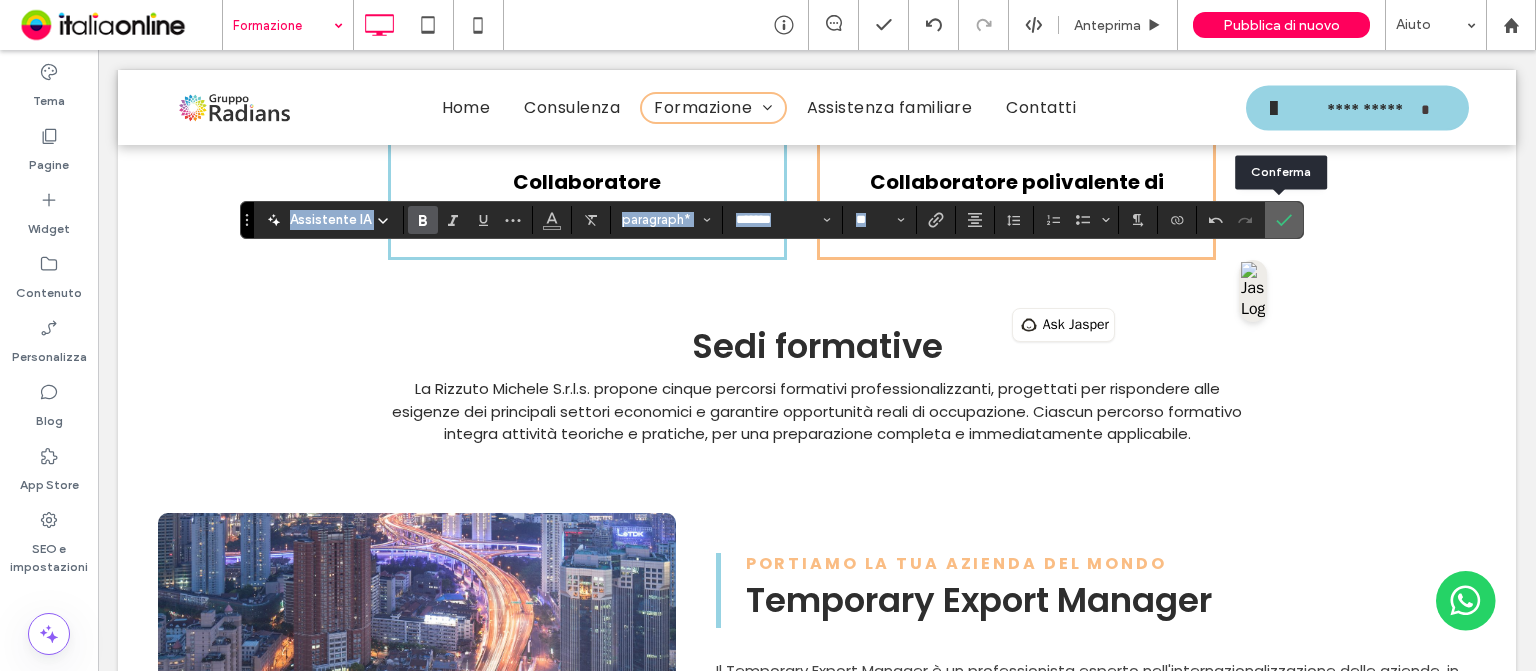 click 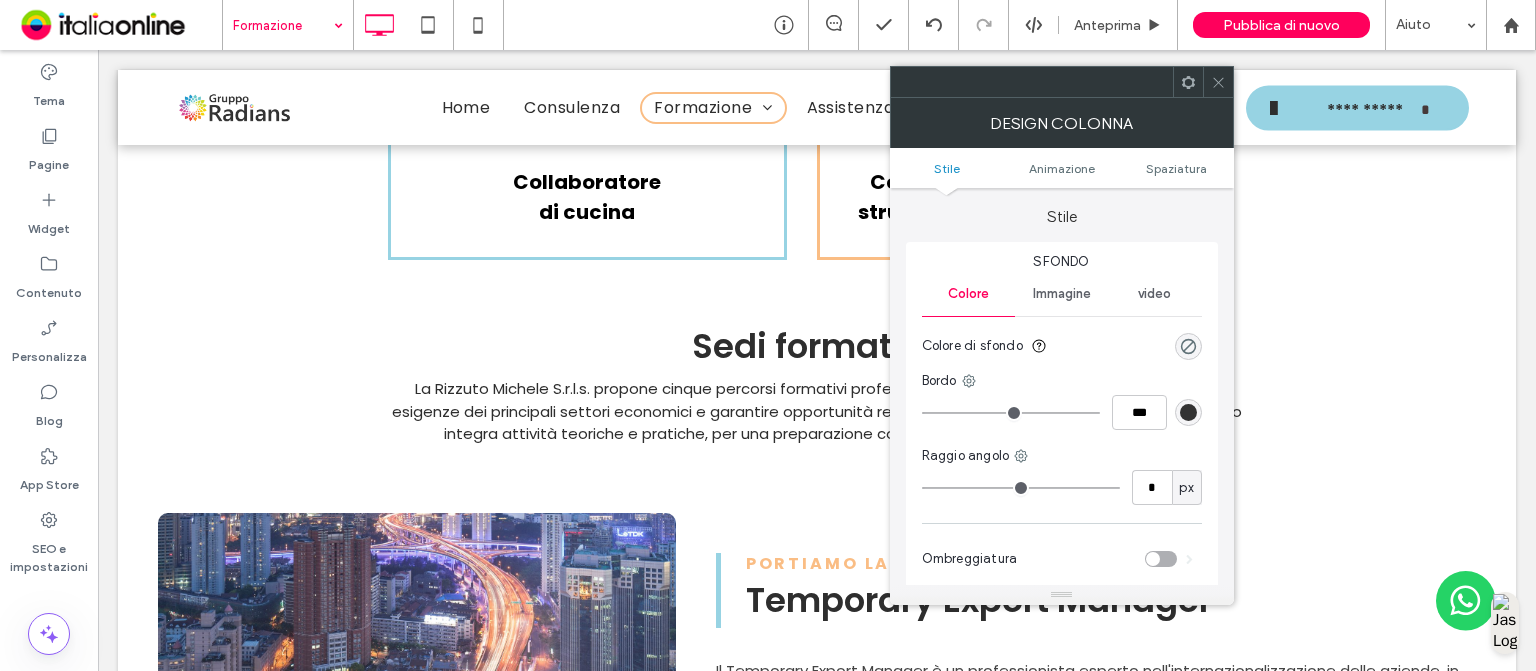 click 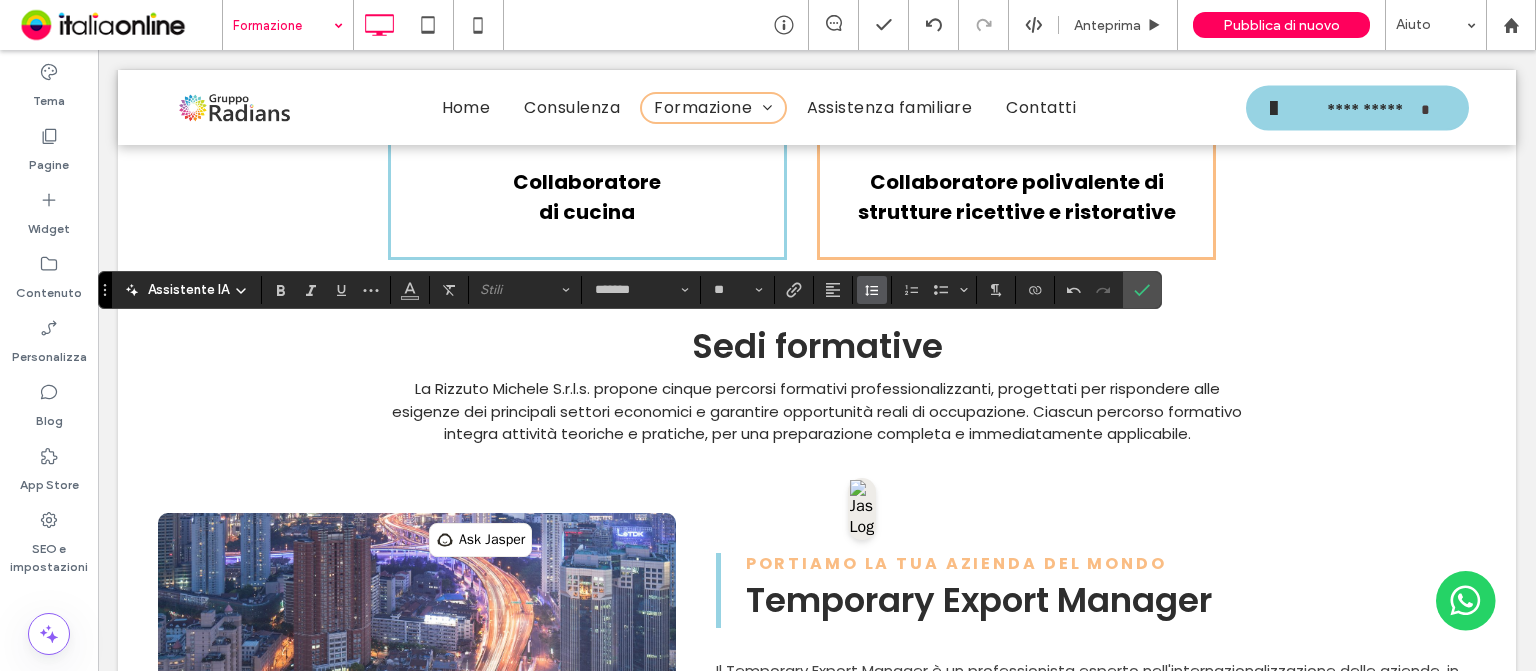 click 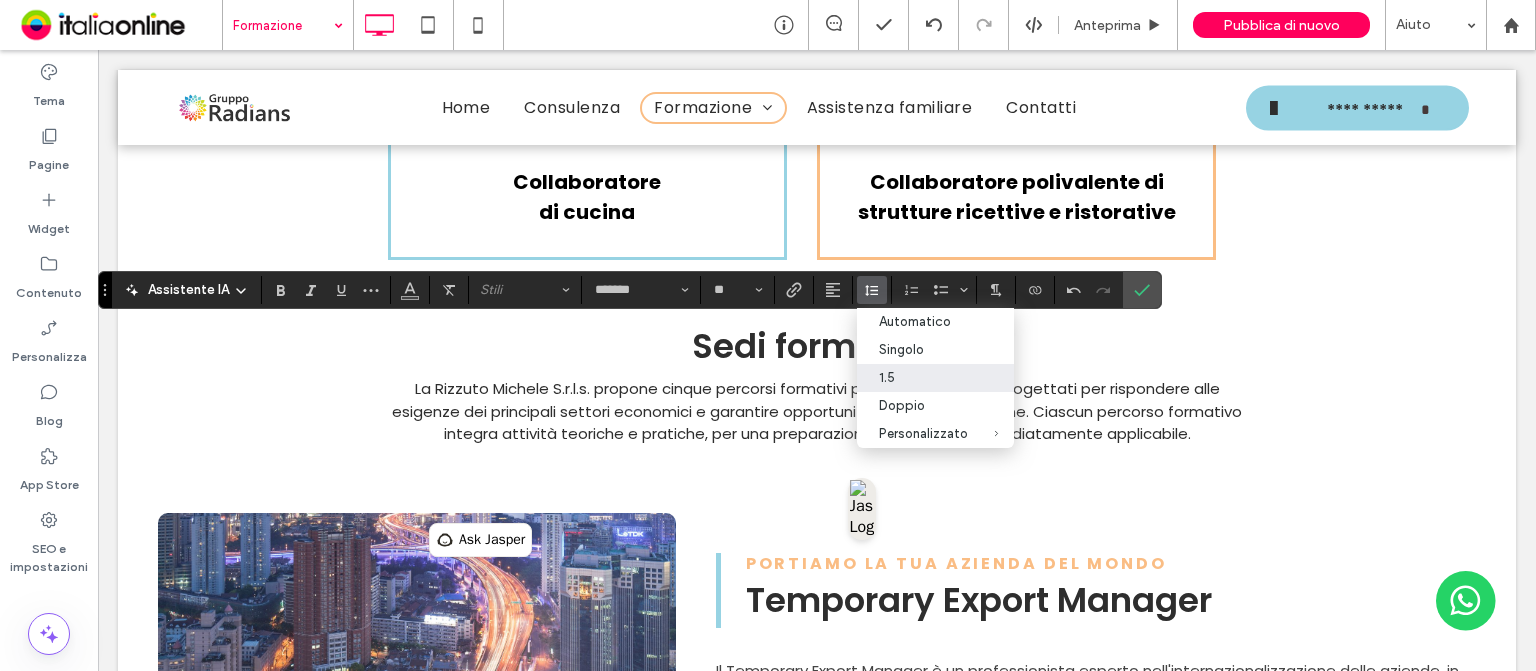 click on "1.5" at bounding box center (923, 377) 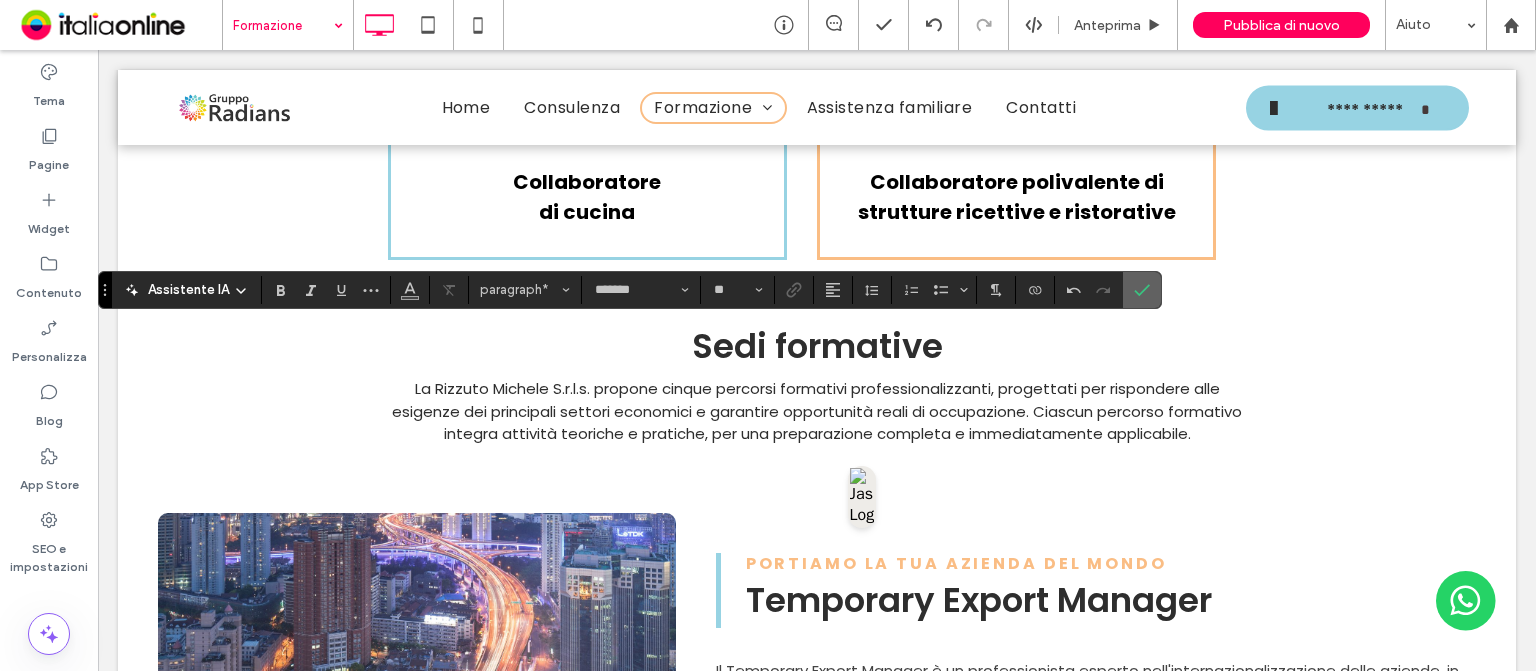 click 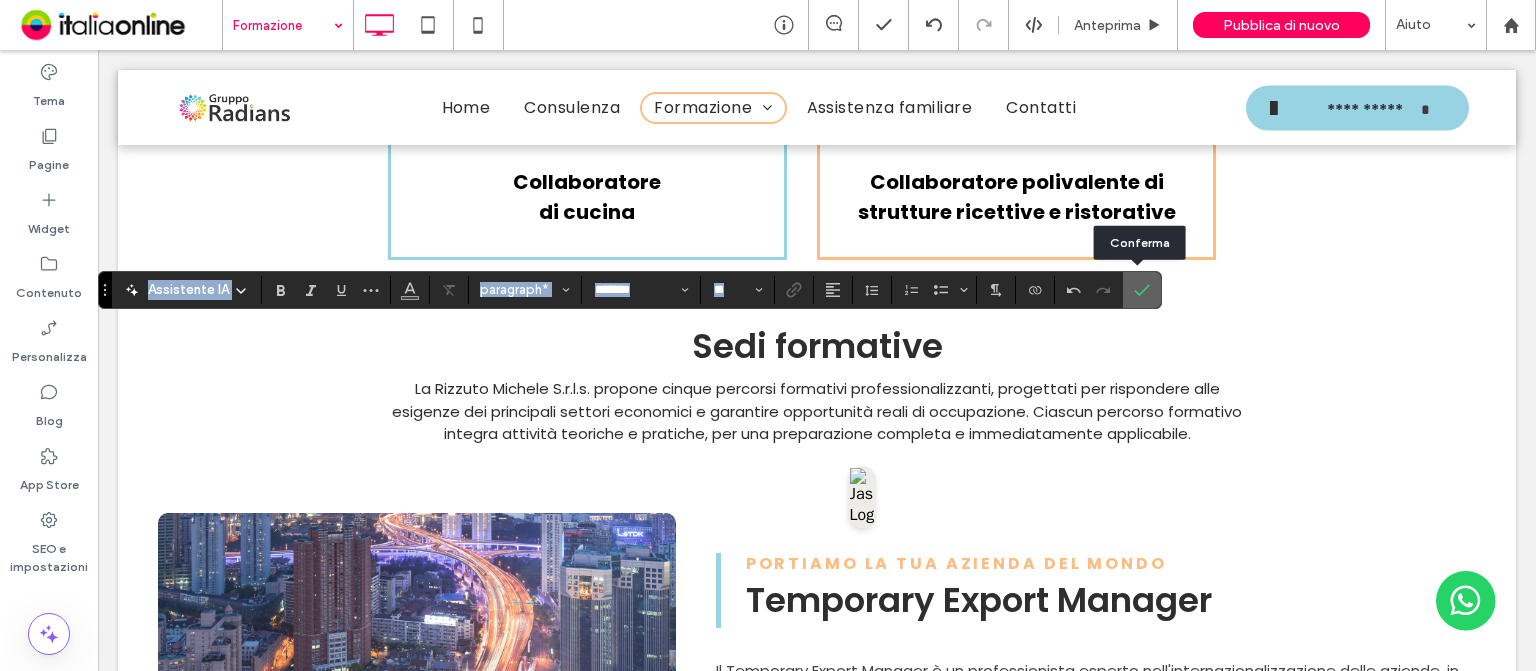 click 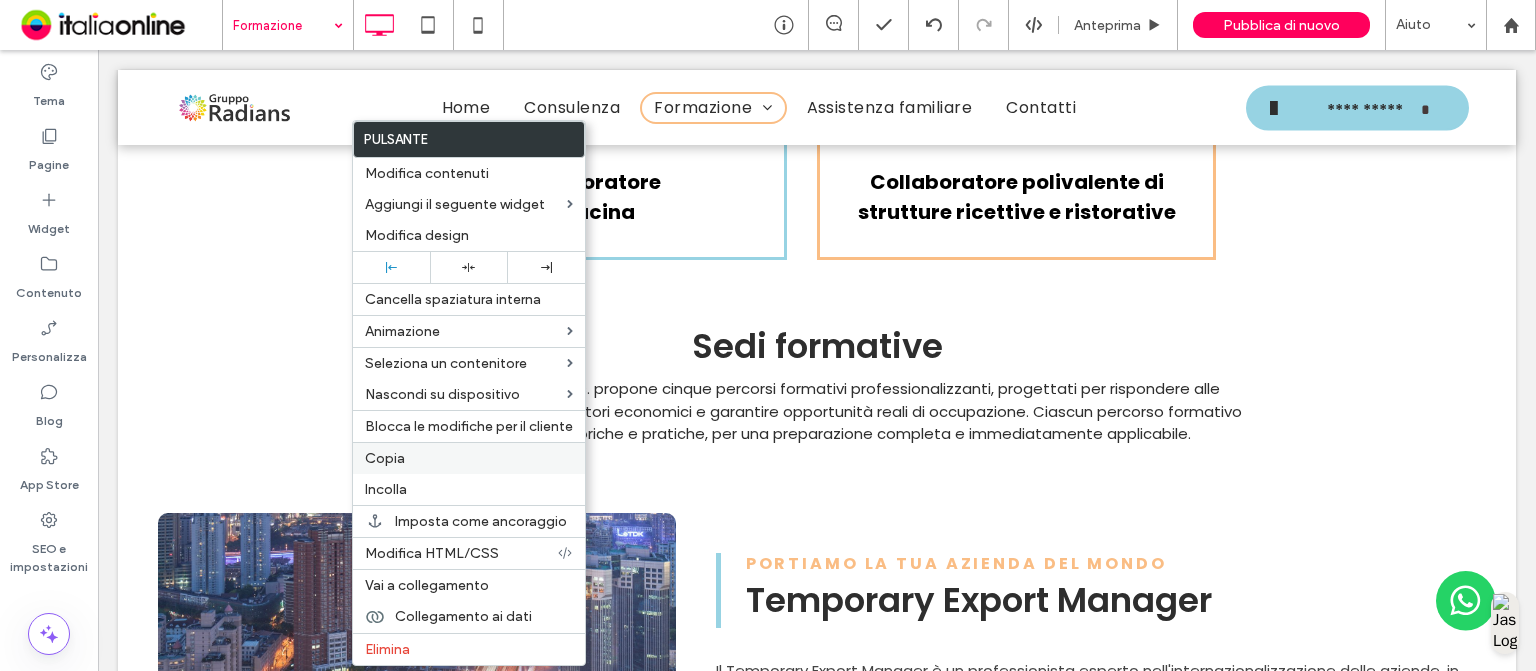 click on "Copia" at bounding box center [469, 458] 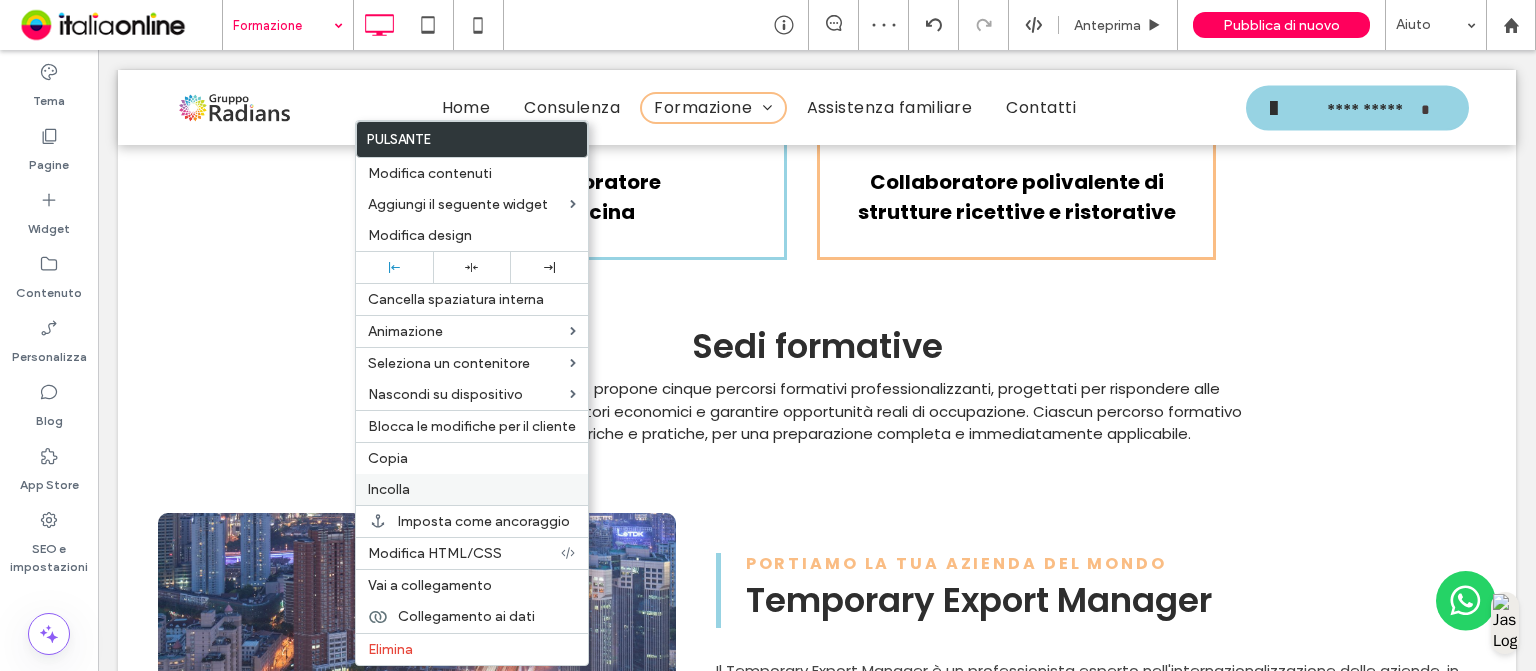 click on "Incolla" at bounding box center [472, 489] 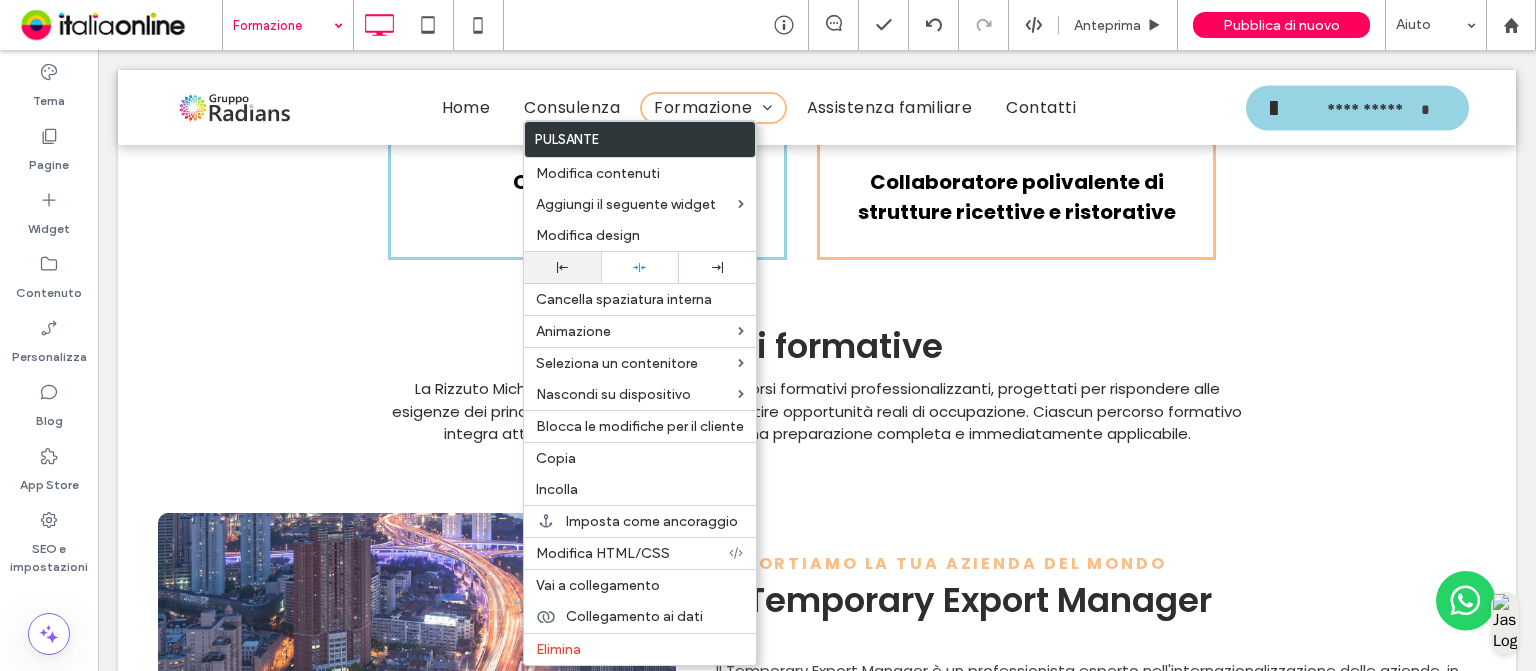 click at bounding box center (562, 267) 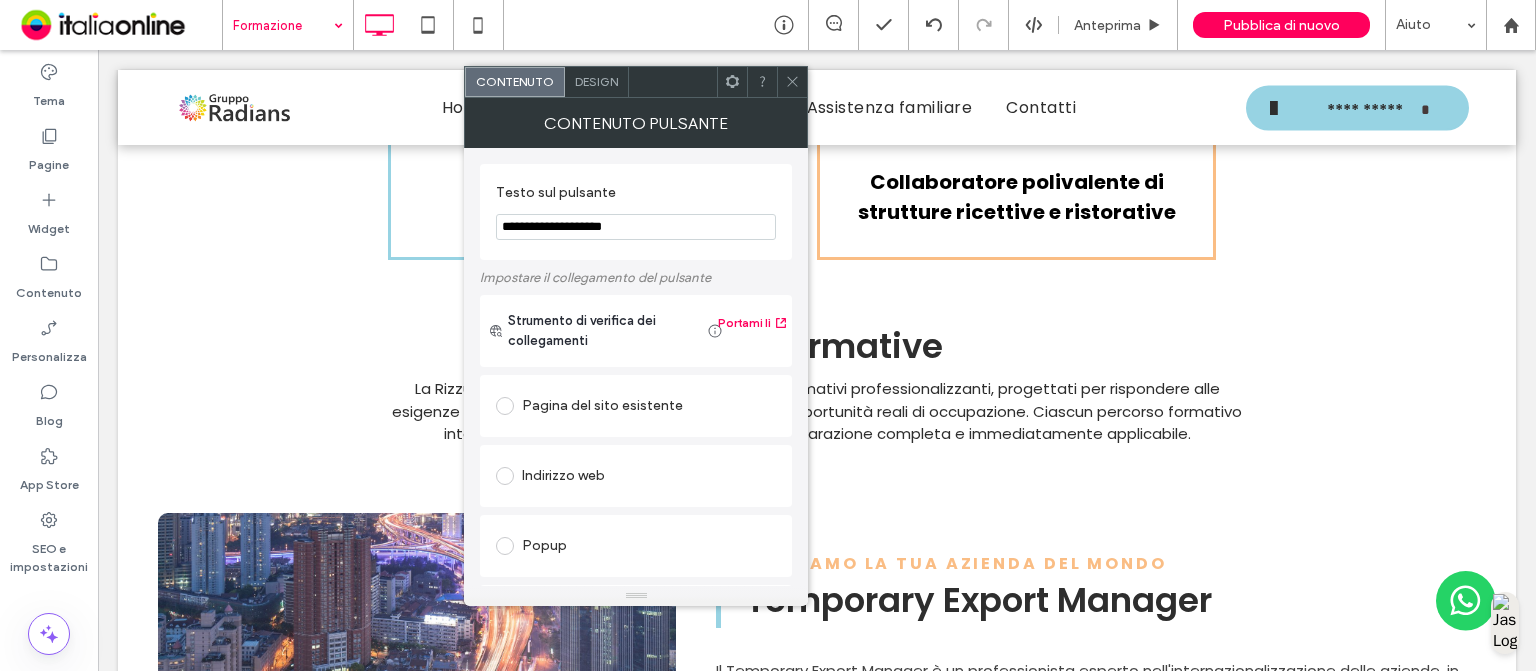 click on "**********" at bounding box center [636, 227] 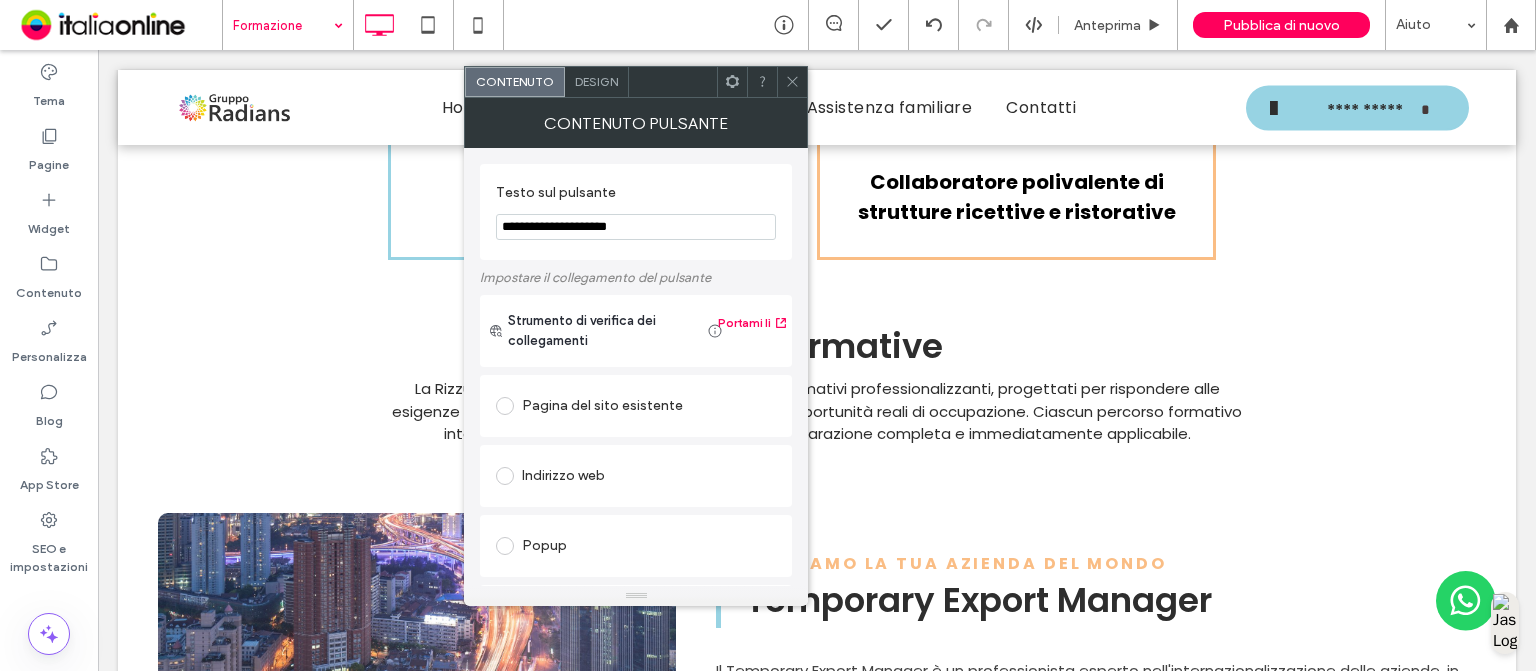 type on "**********" 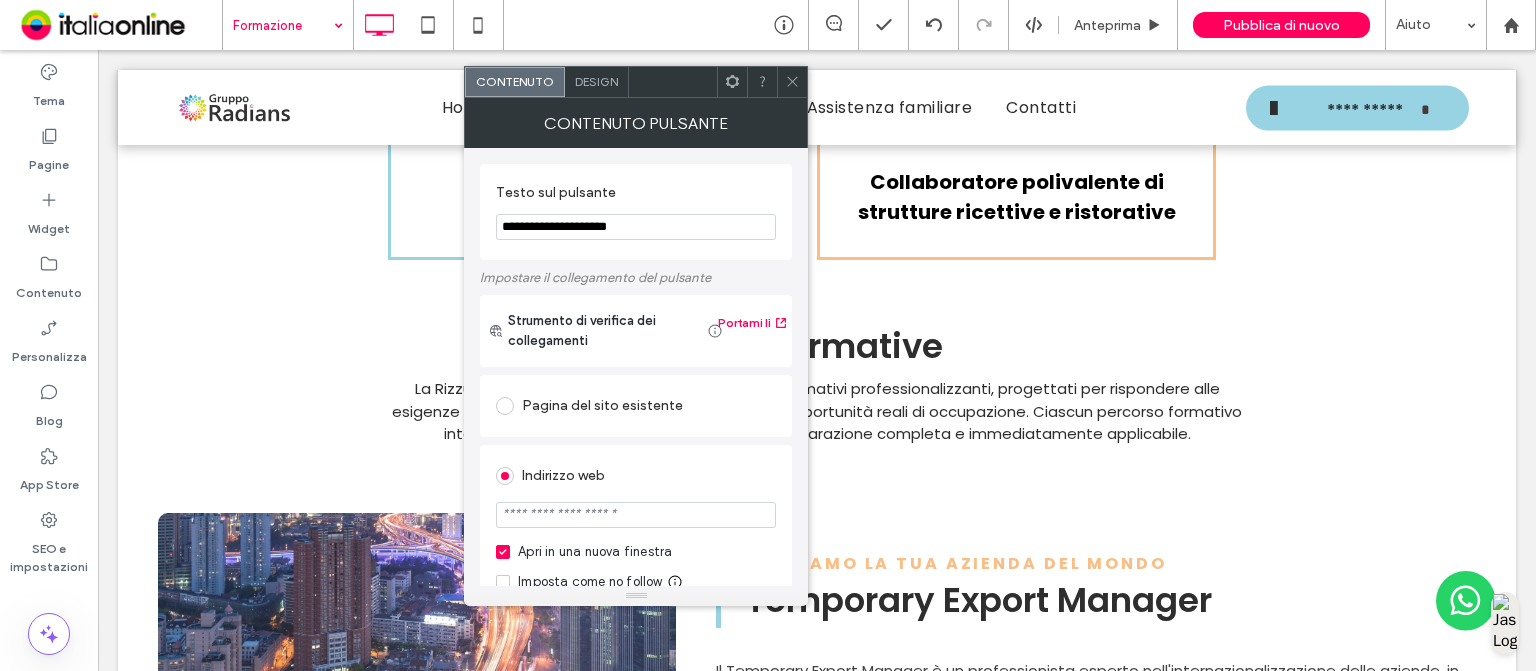 click at bounding box center (636, 515) 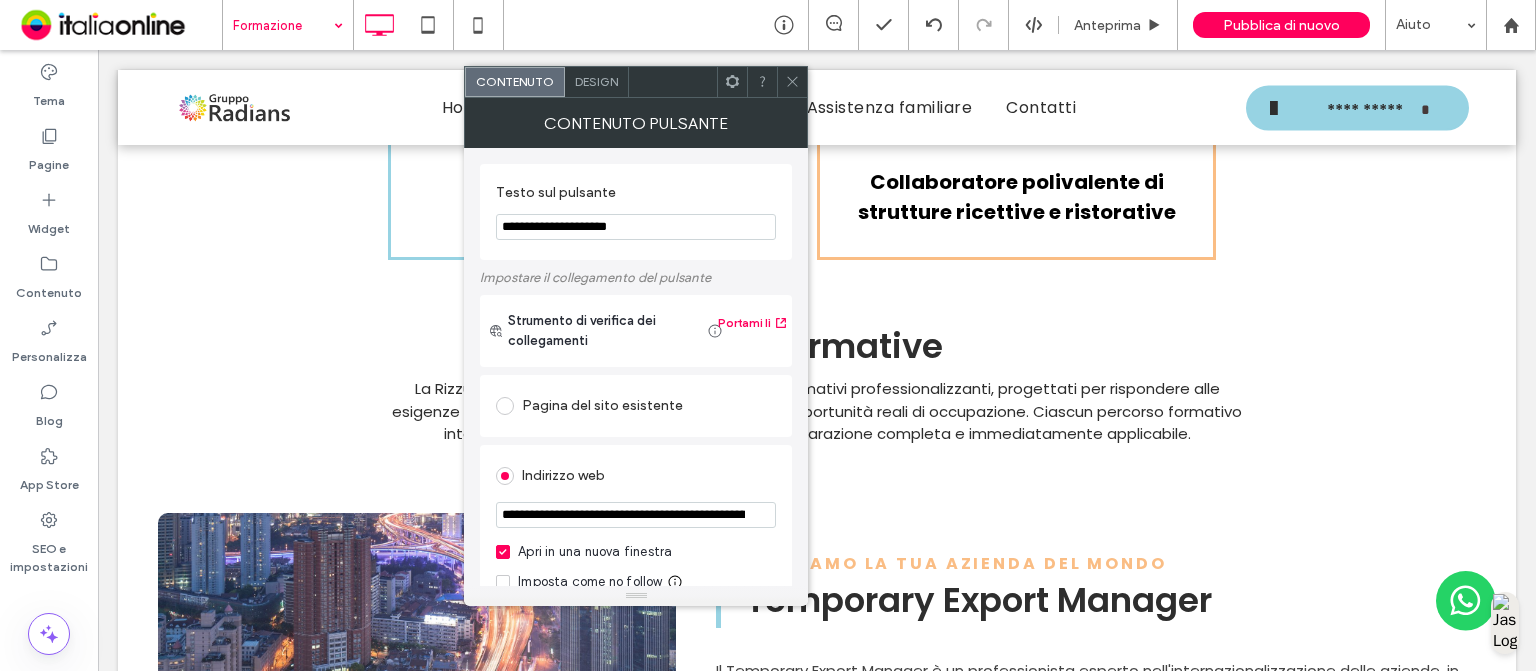 scroll, scrollTop: 0, scrollLeft: 452, axis: horizontal 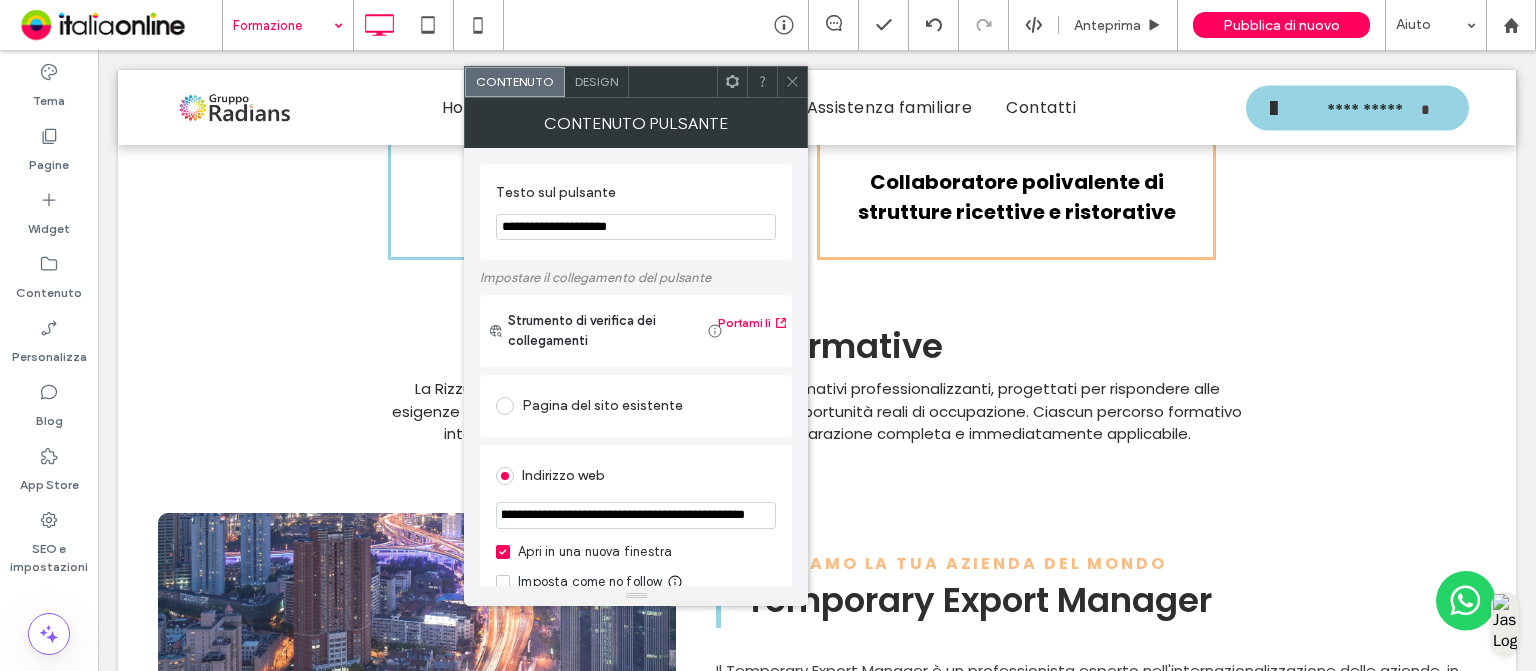 type on "**********" 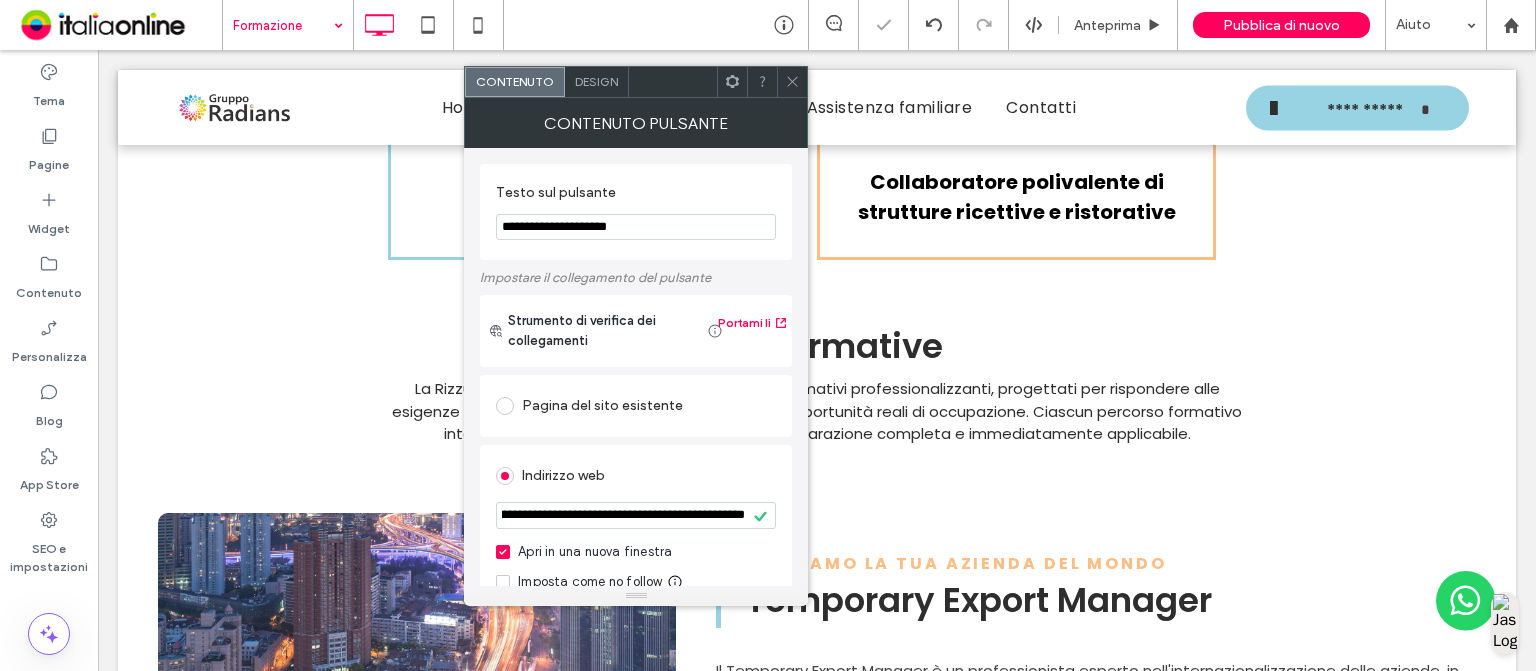 scroll, scrollTop: 0, scrollLeft: 0, axis: both 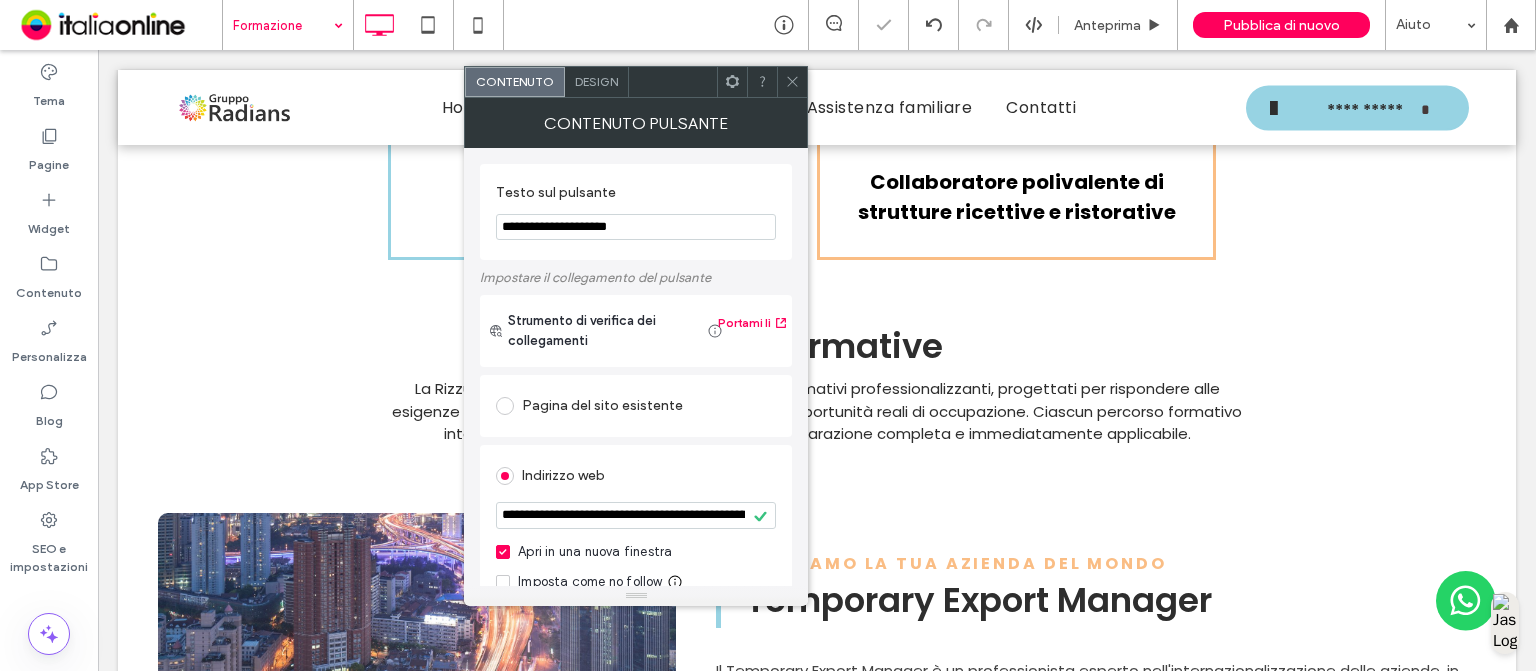 click on "Indirizzo web" at bounding box center [636, 476] 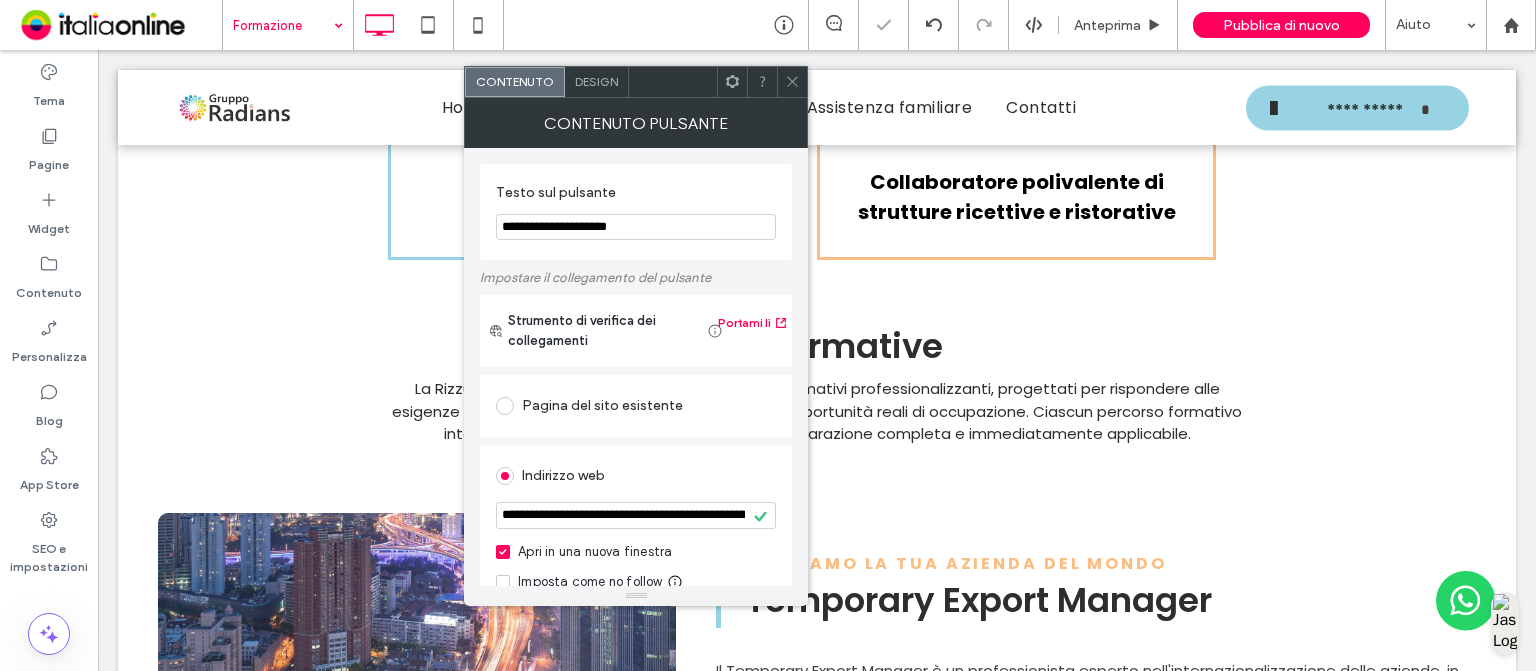 drag, startPoint x: 592, startPoint y: 65, endPoint x: 592, endPoint y: 77, distance: 12 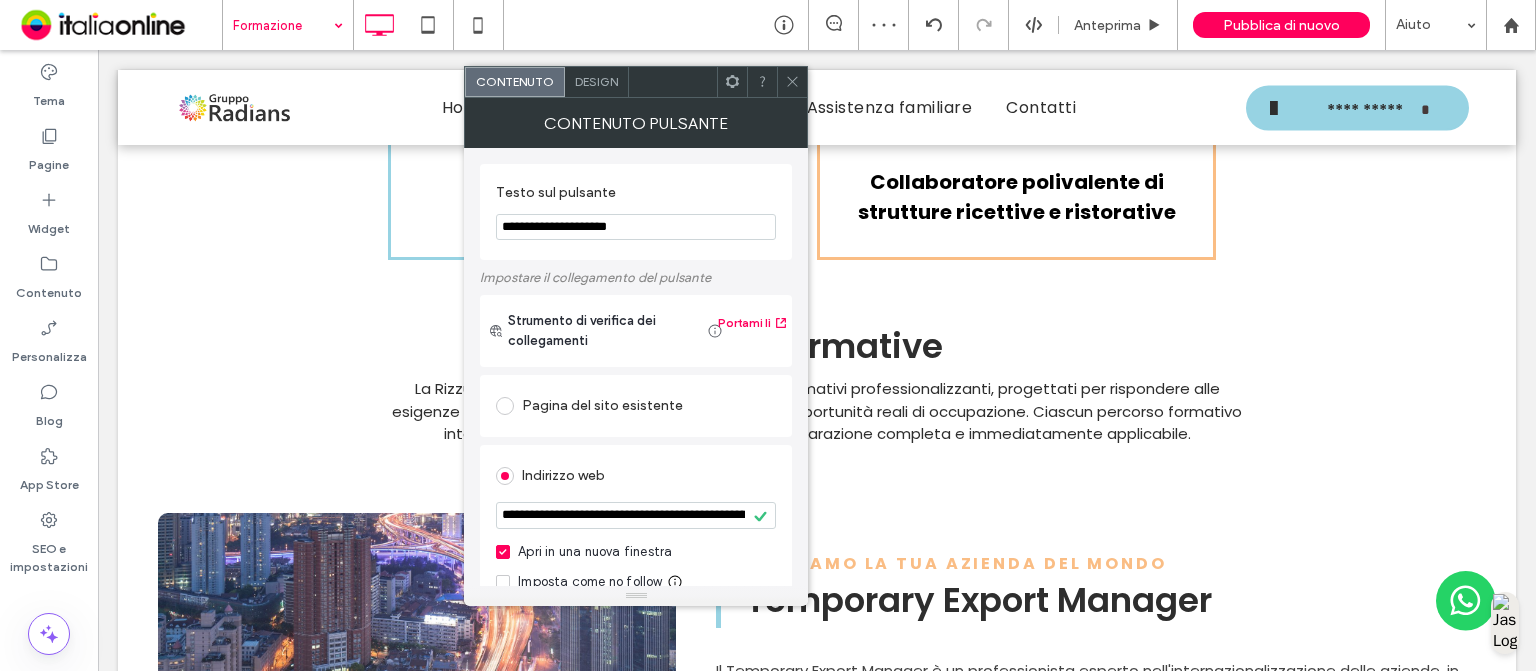 click on "Design" at bounding box center (596, 81) 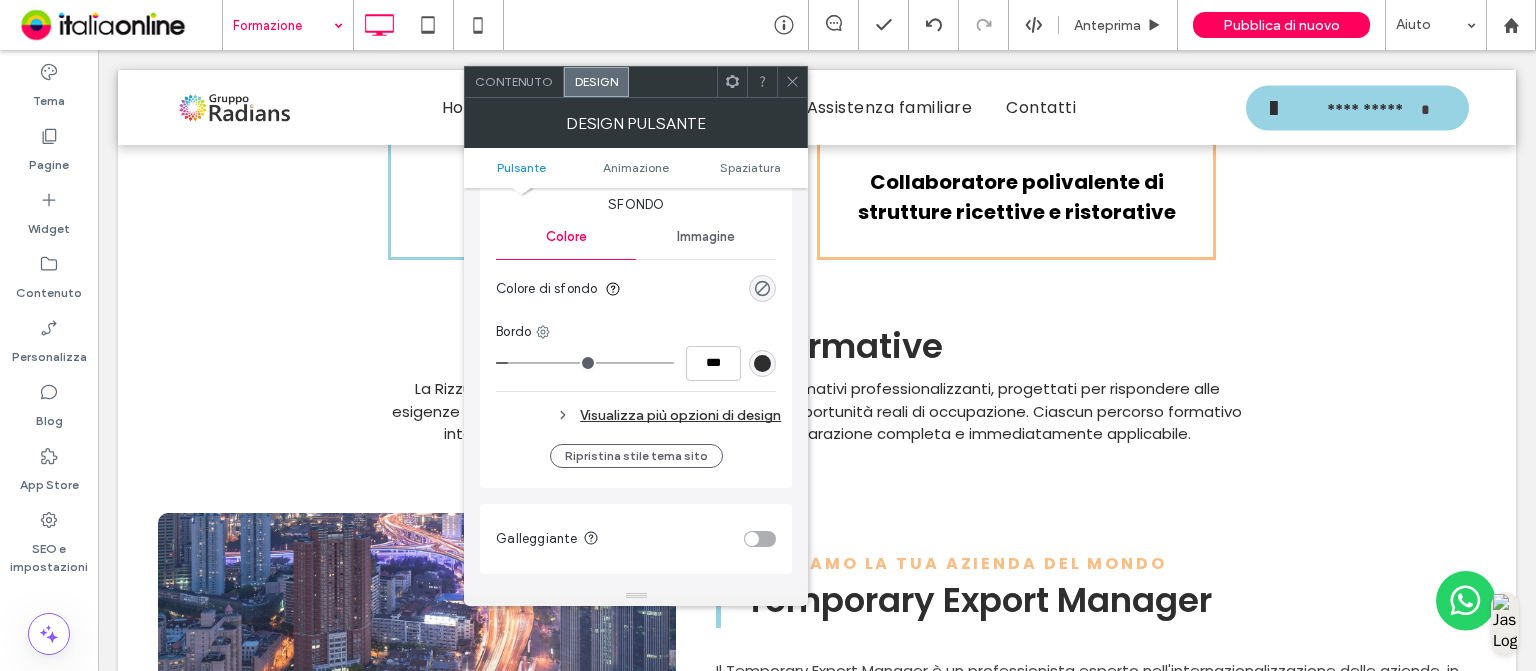 scroll, scrollTop: 491, scrollLeft: 0, axis: vertical 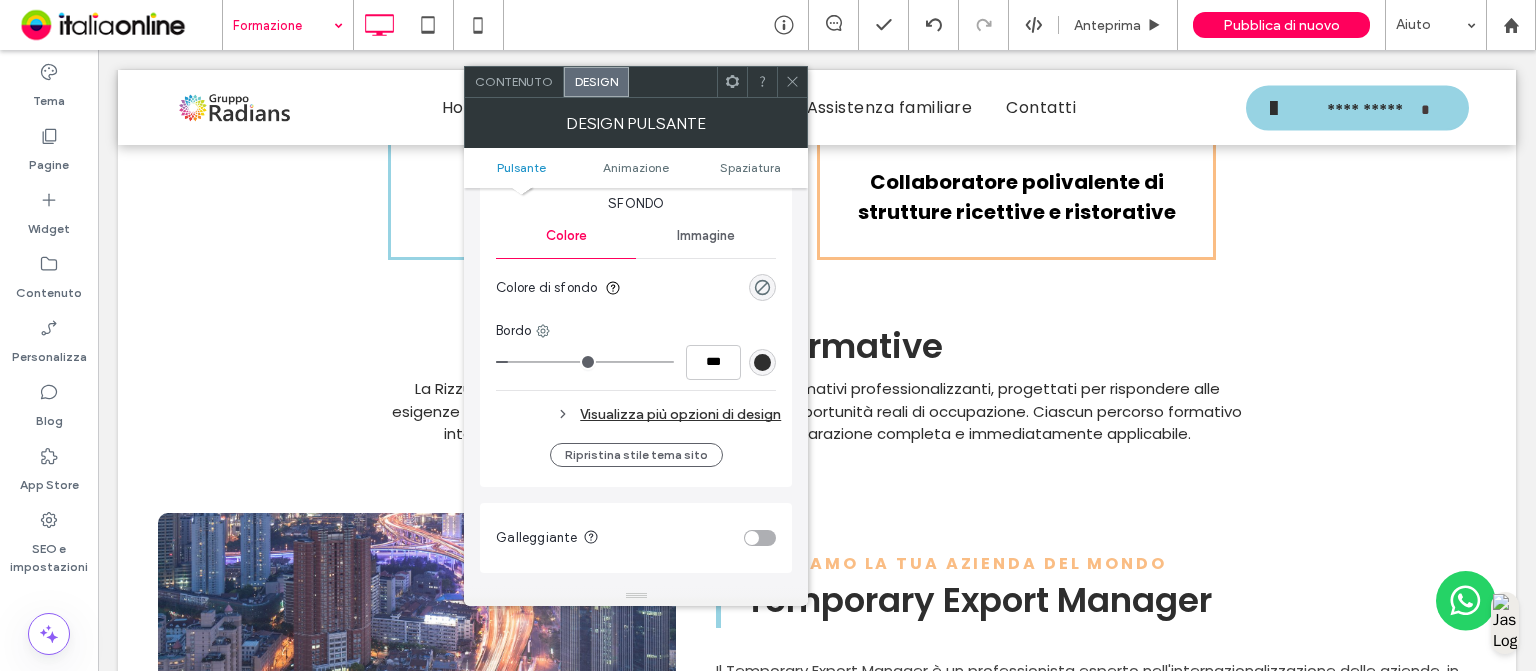 click on "Visualizza più opzioni di design" at bounding box center (638, 414) 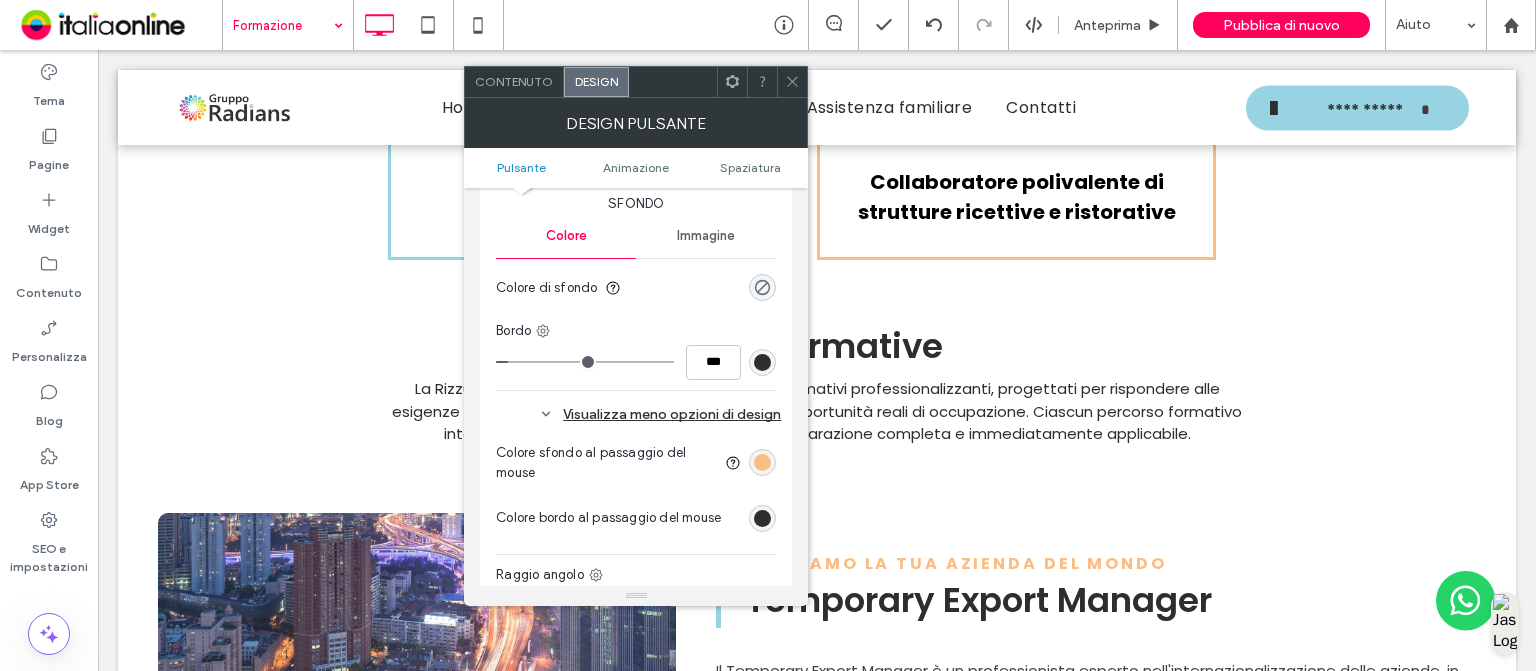 scroll, scrollTop: 642, scrollLeft: 0, axis: vertical 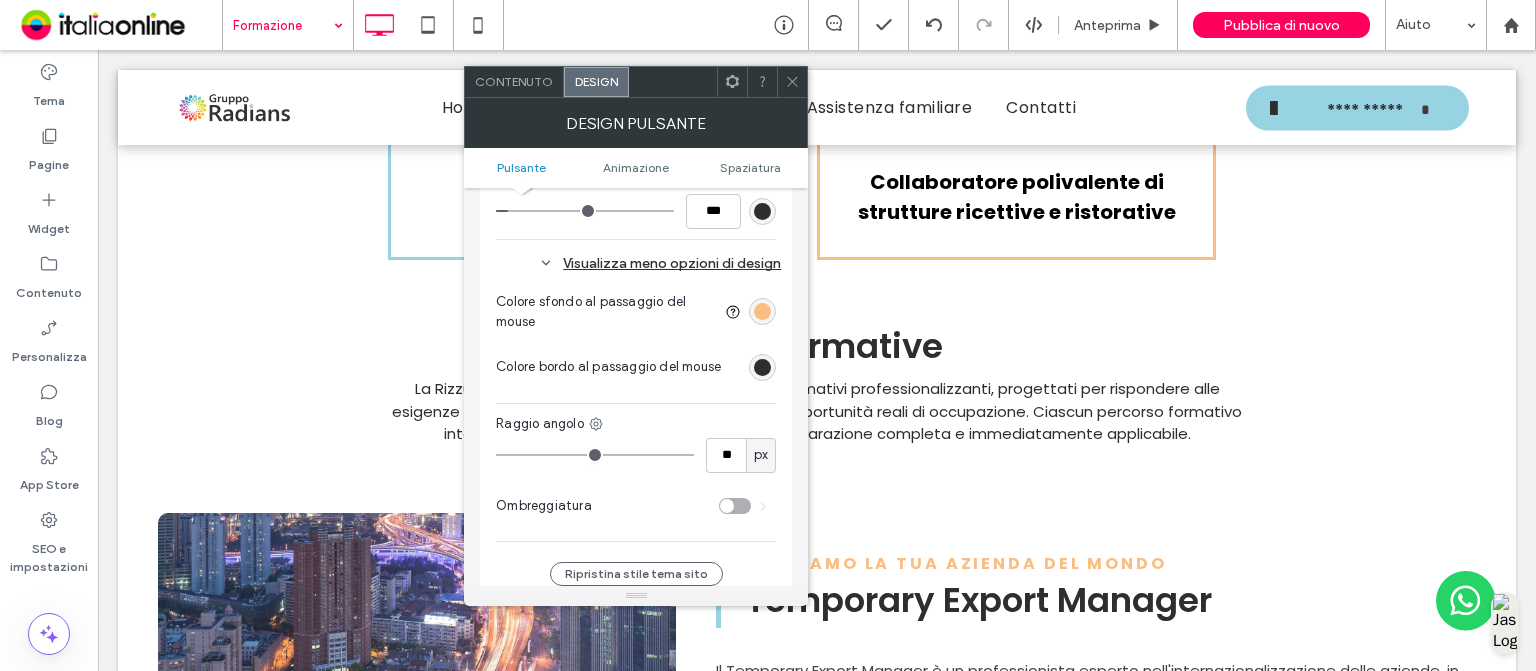 click at bounding box center (762, 311) 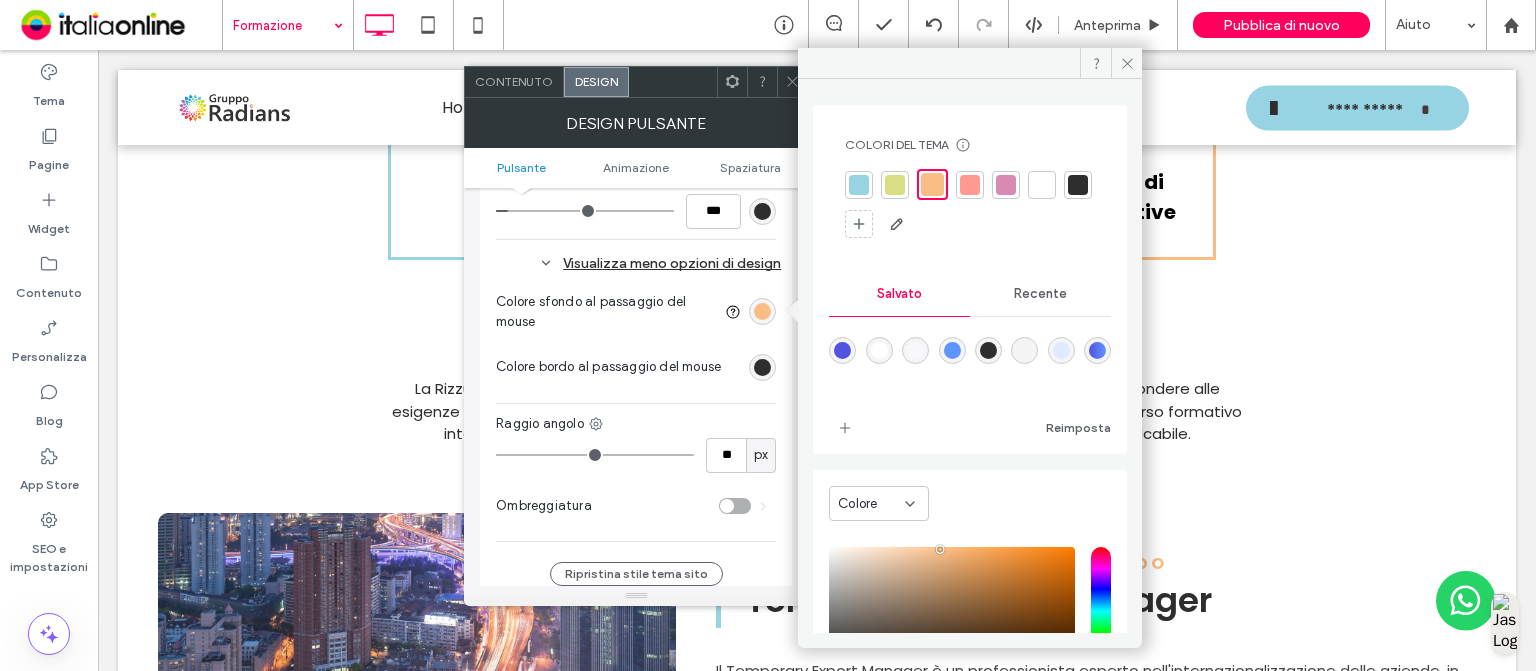 click at bounding box center [859, 185] 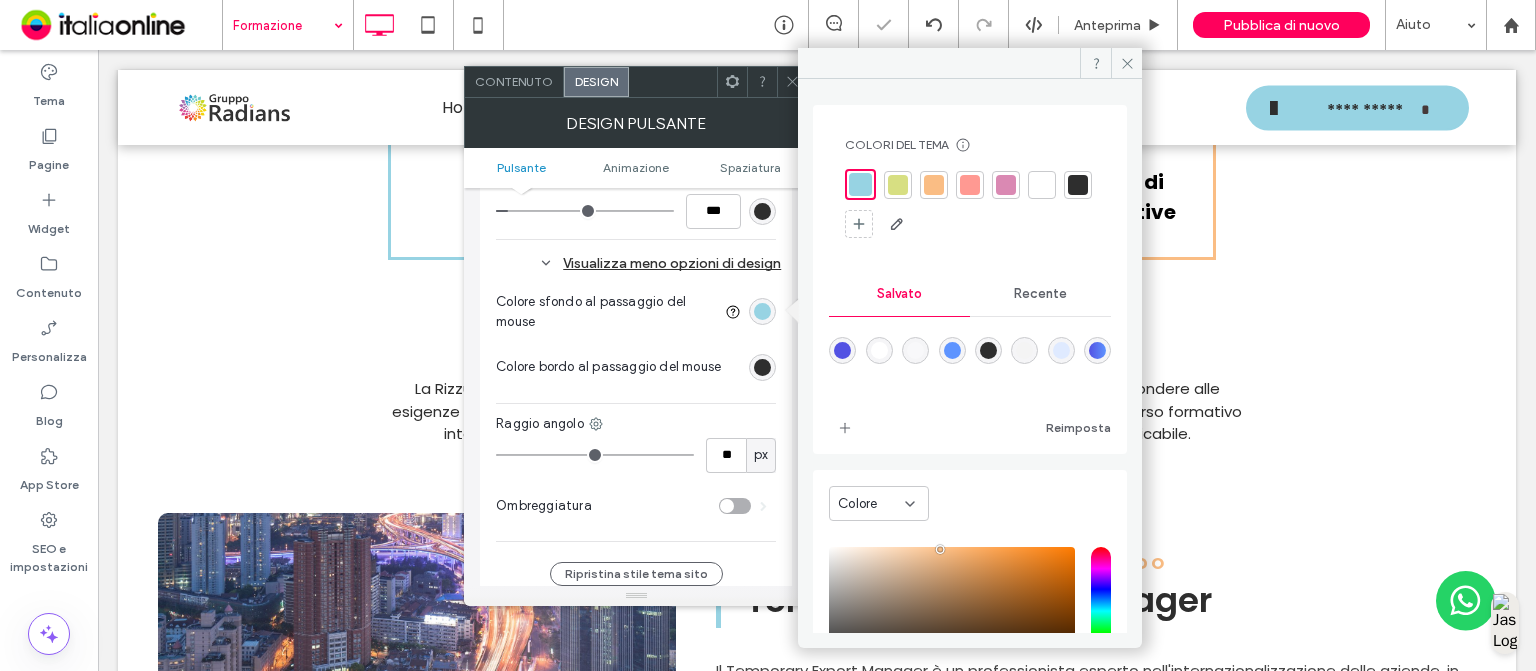 click 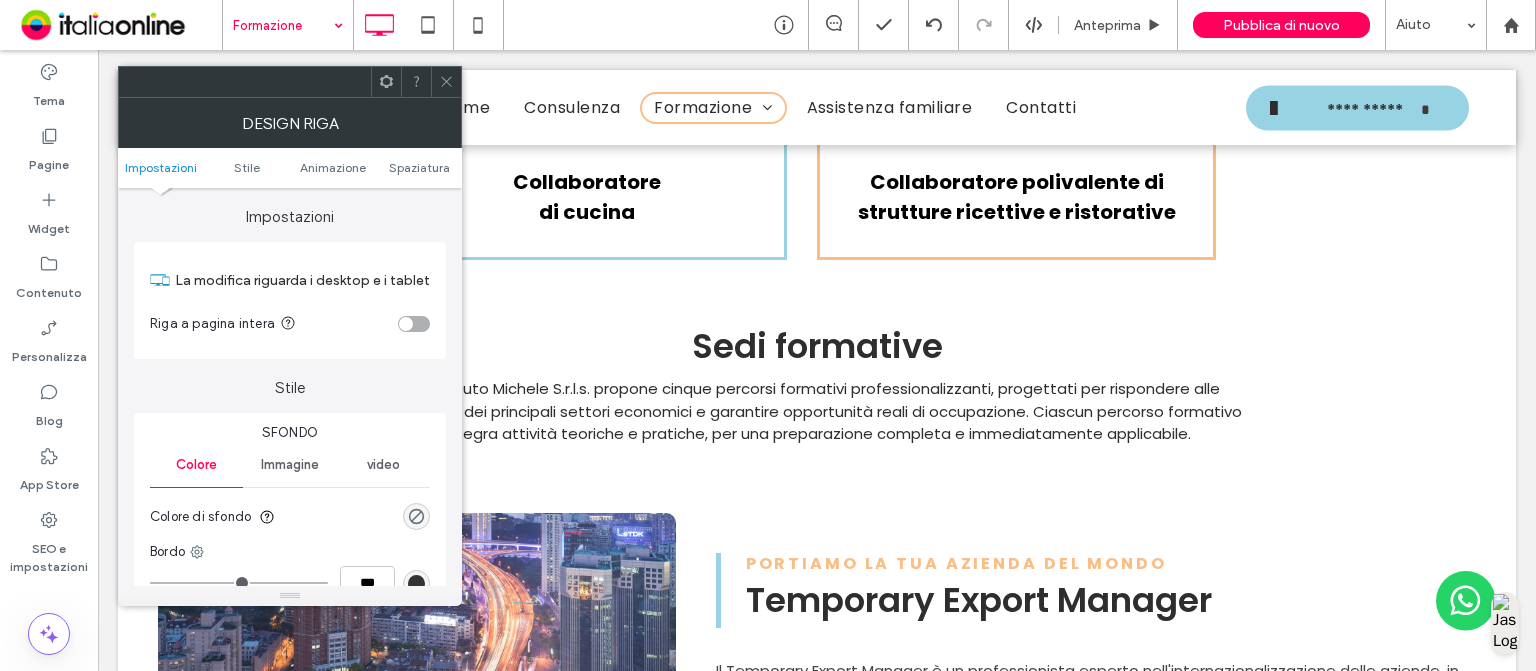 click 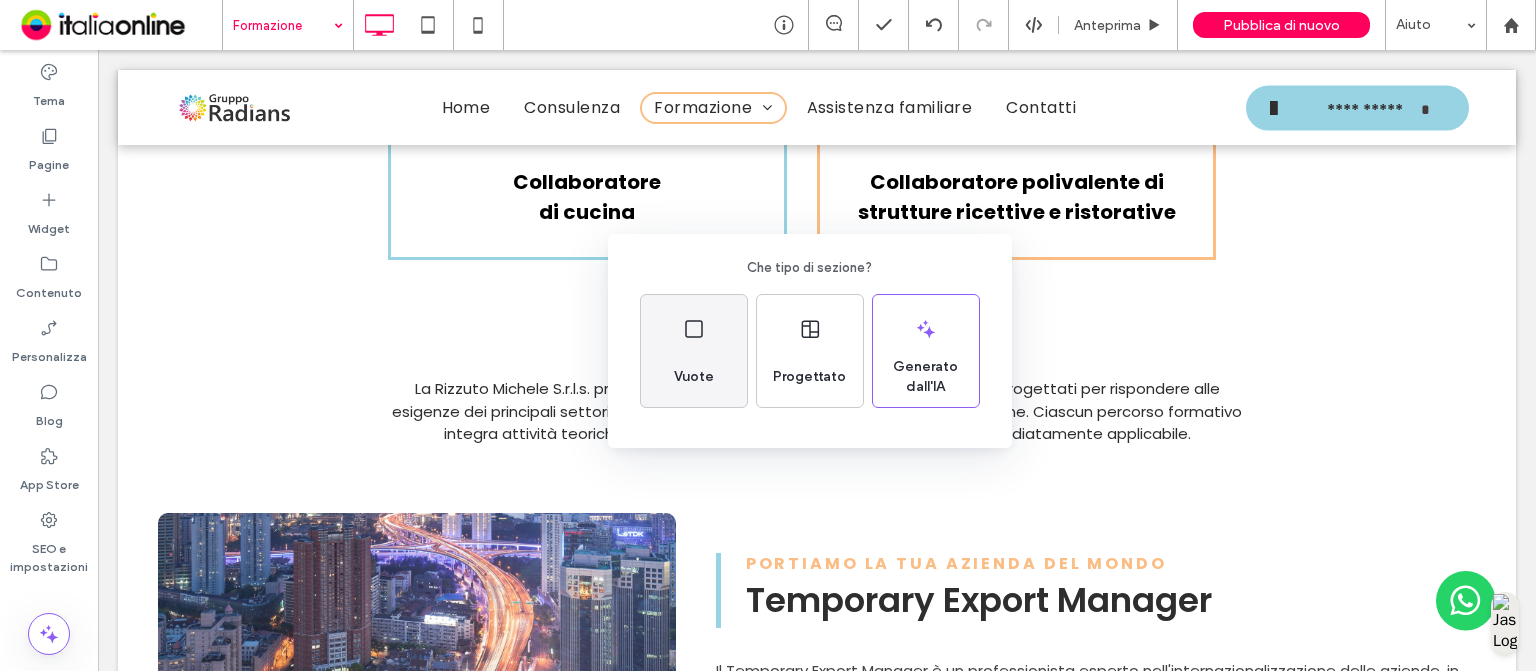 click on "Vuote" at bounding box center (694, 377) 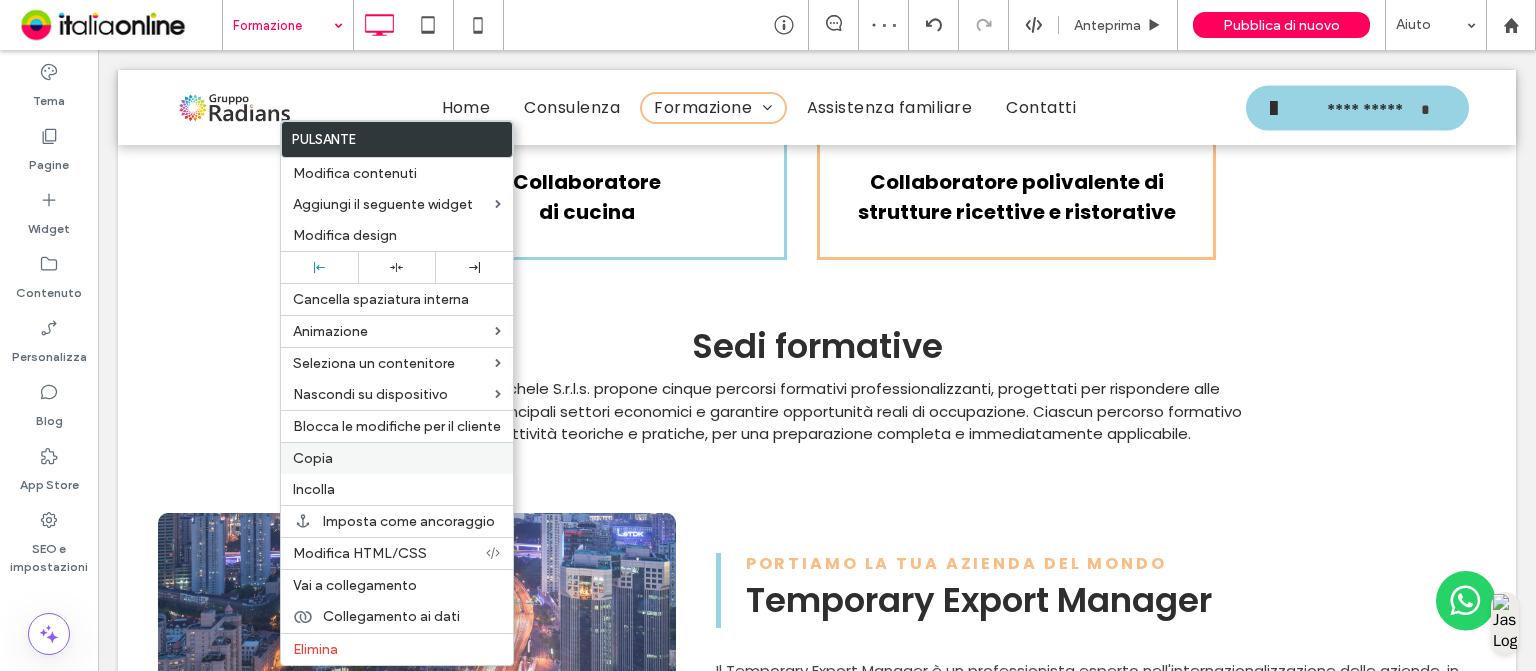 click on "Copia" at bounding box center (313, 458) 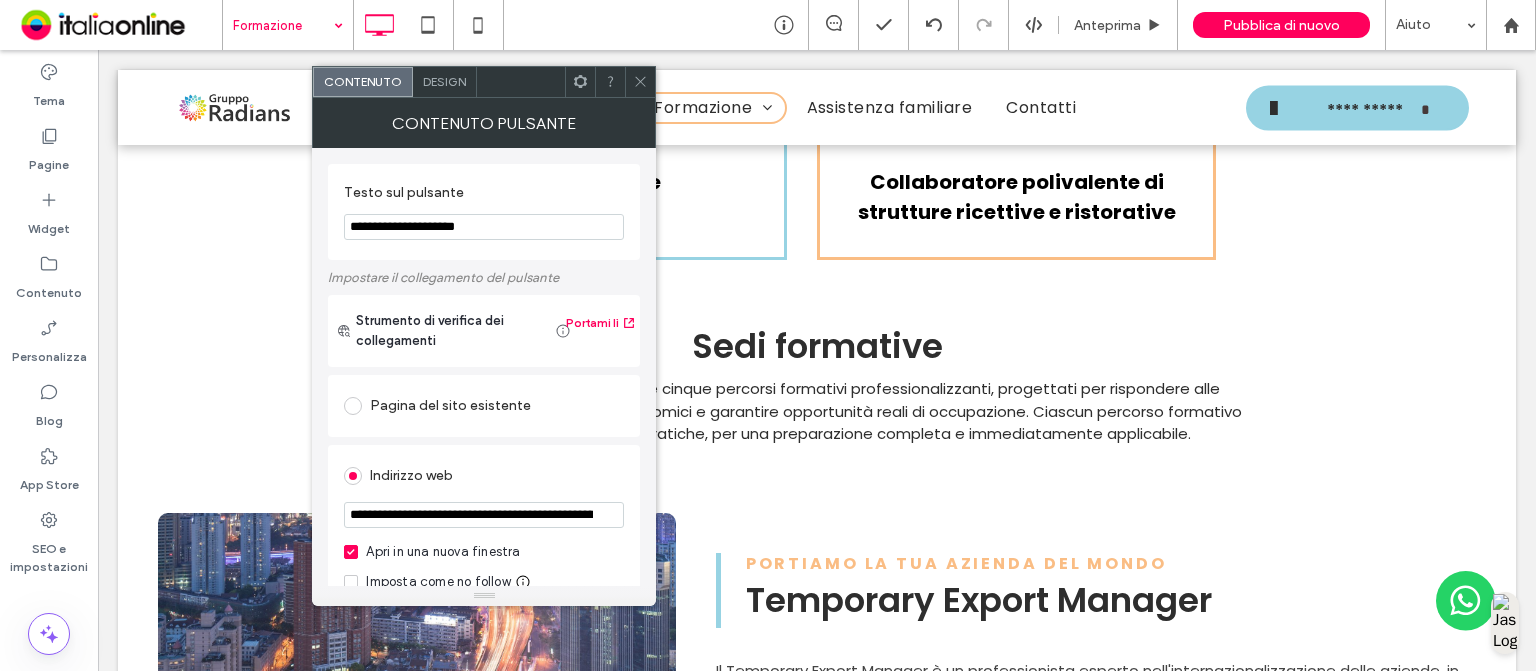 scroll, scrollTop: 104, scrollLeft: 0, axis: vertical 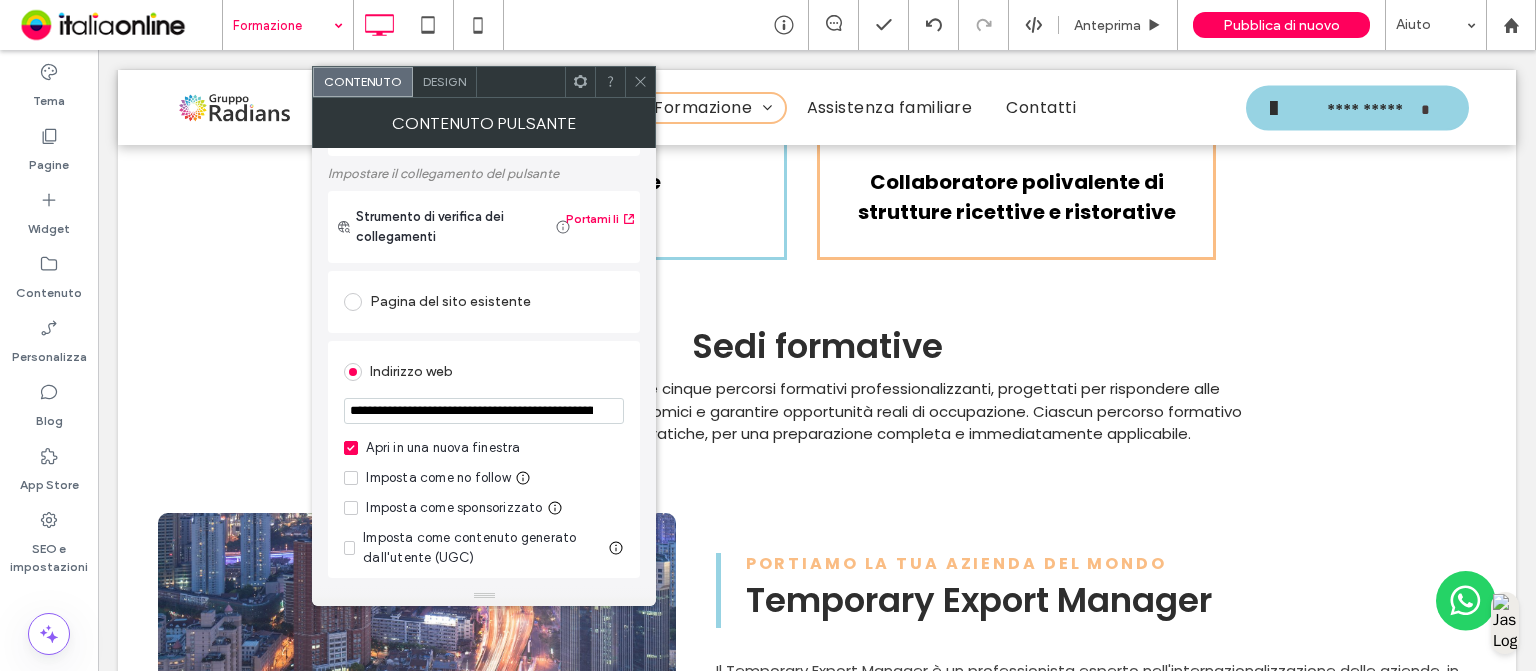 click 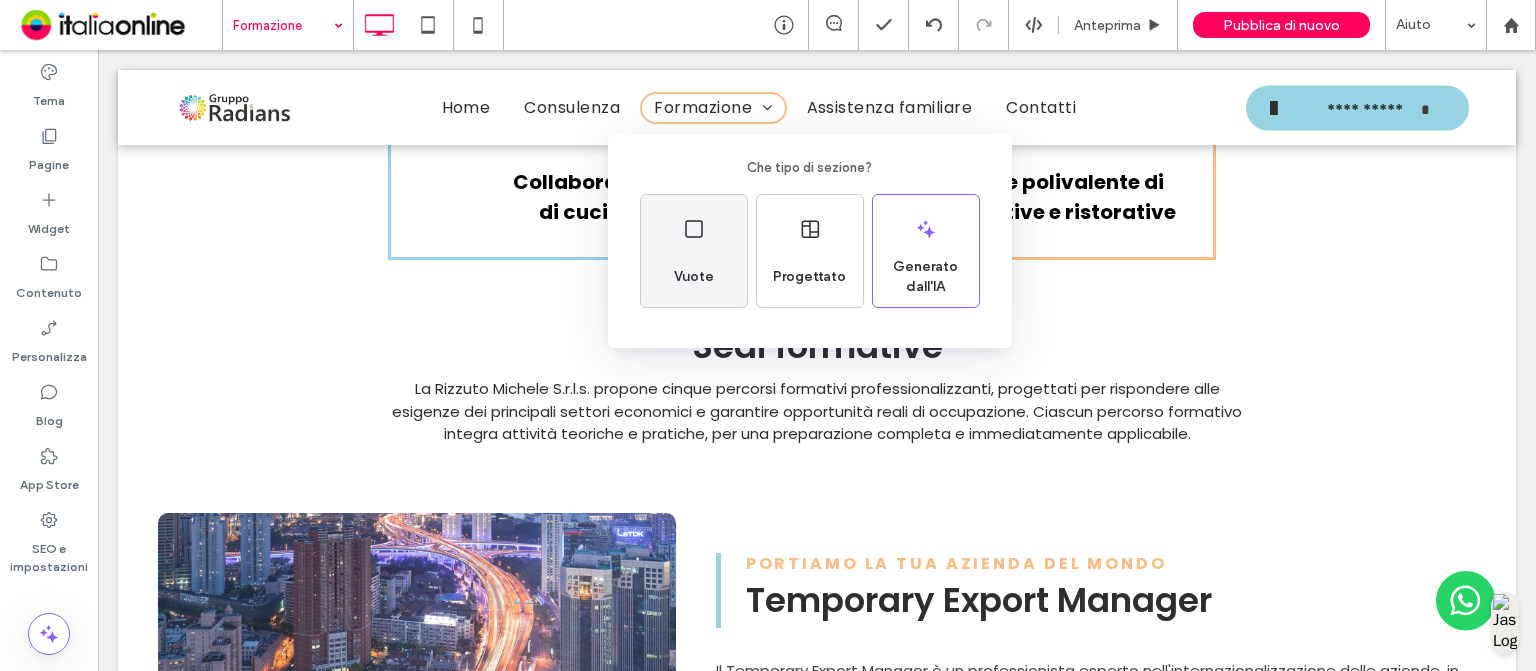 click on "Vuote" at bounding box center (694, 277) 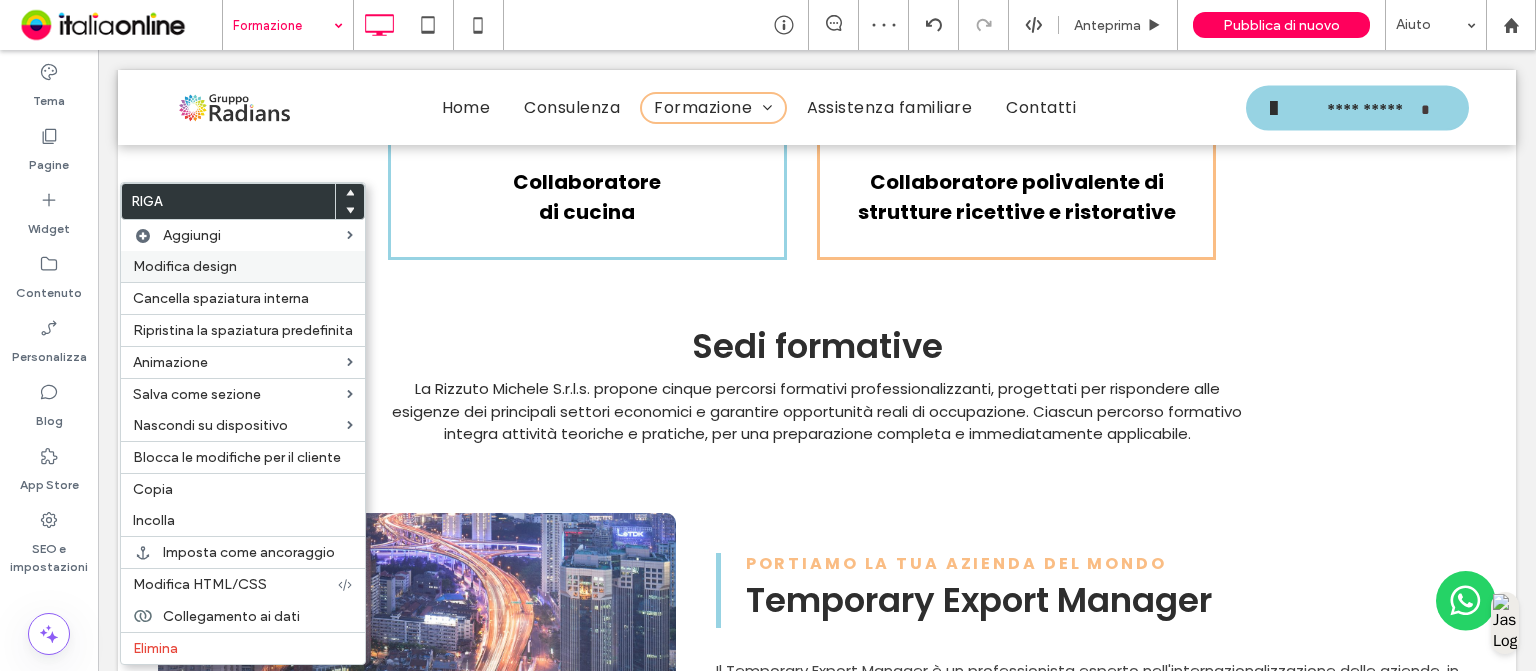click on "Modifica design" at bounding box center [185, 266] 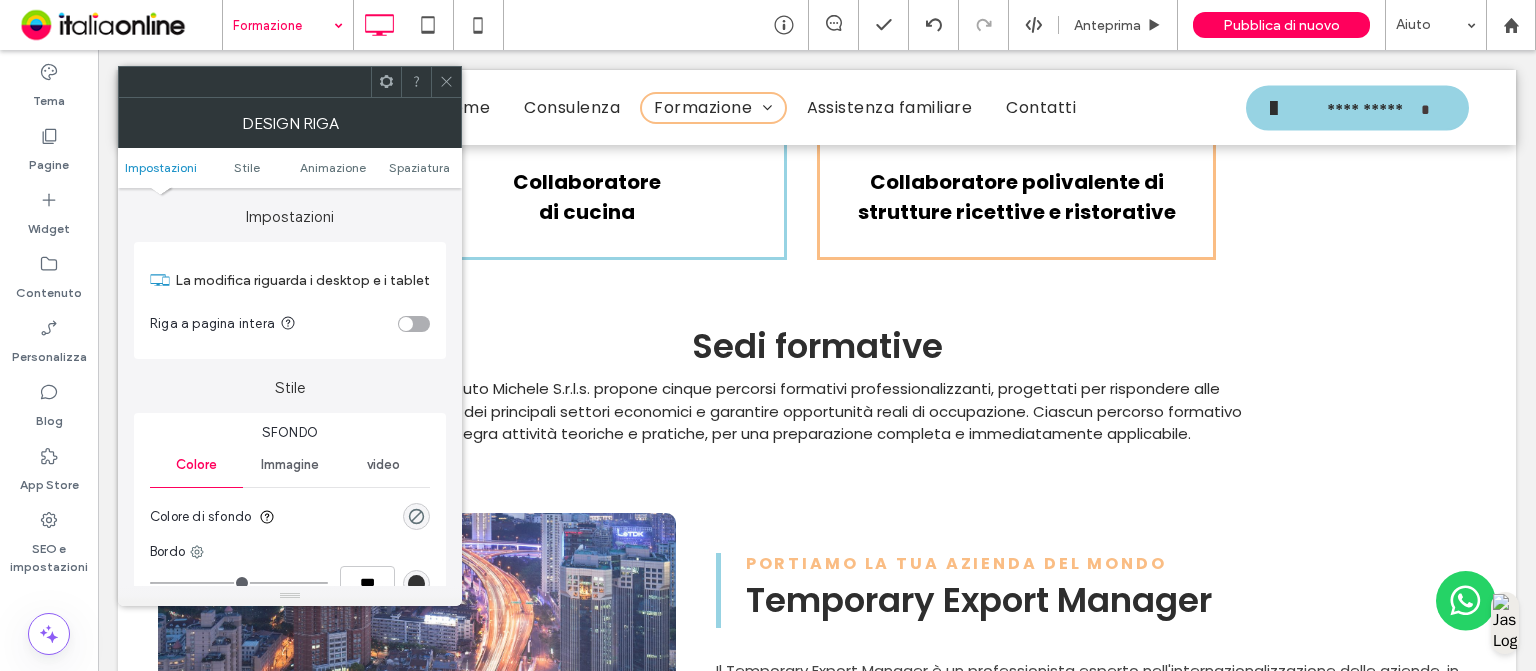 click 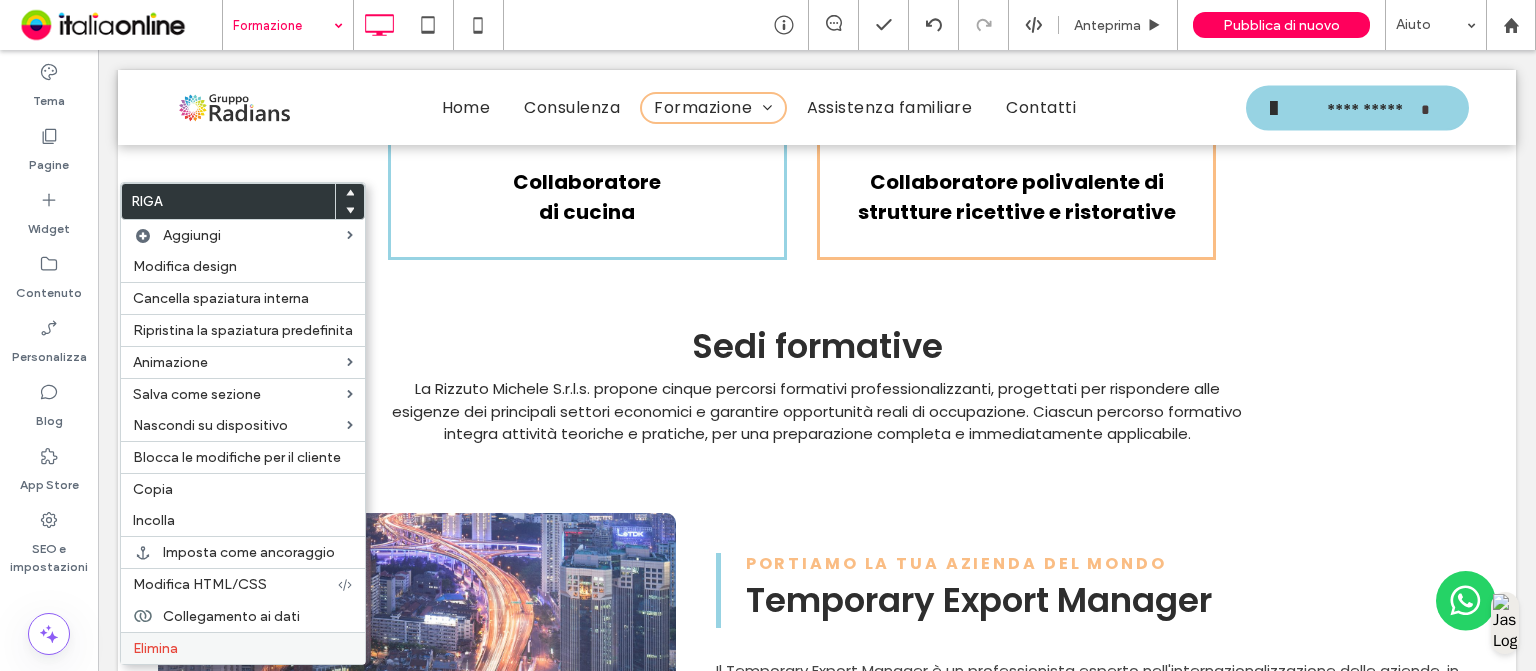 click on "Elimina" at bounding box center [243, 648] 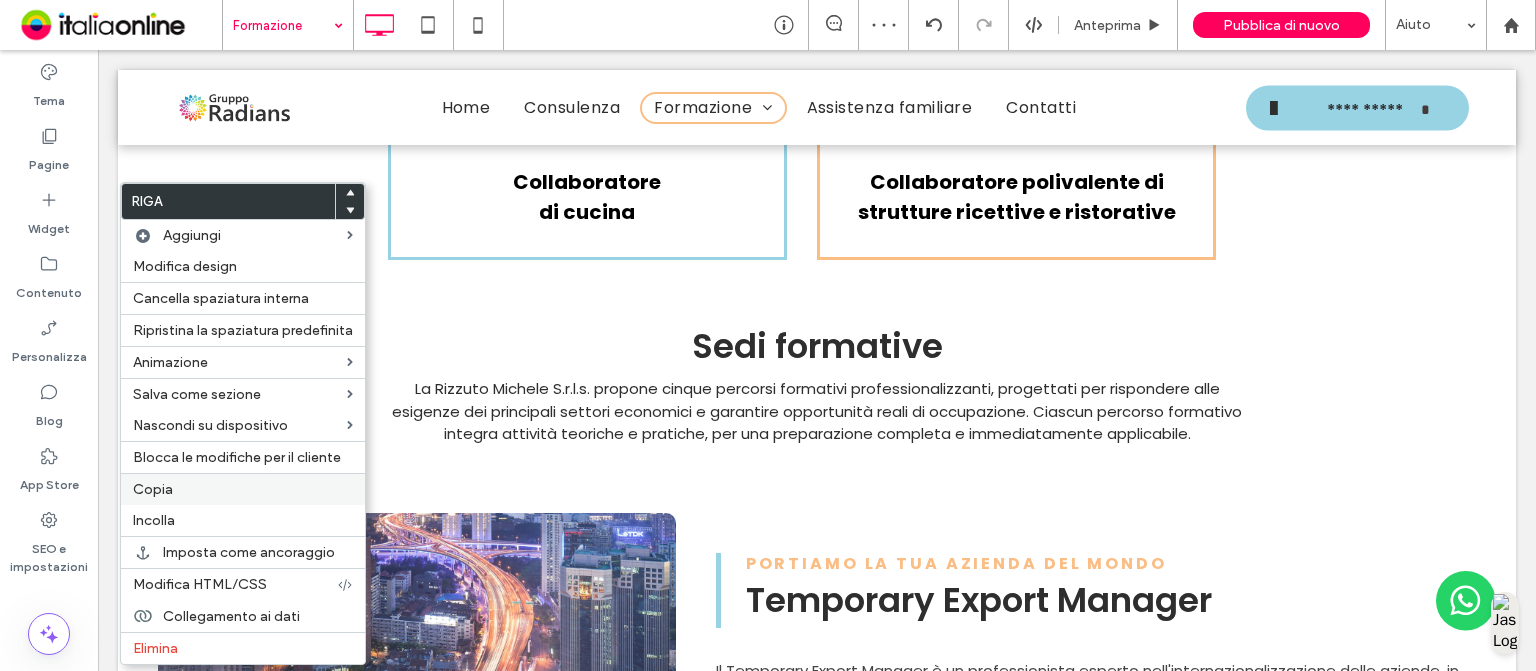 click on "Copia" at bounding box center [243, 489] 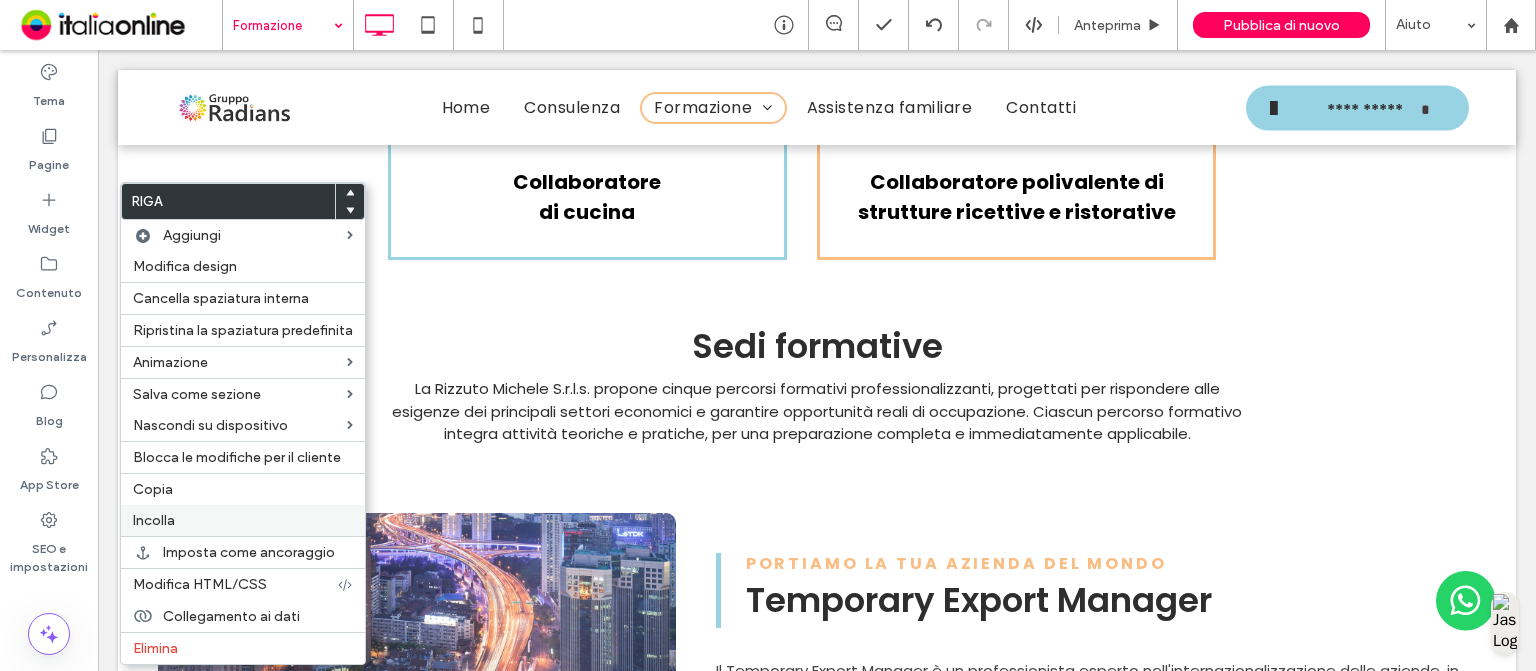 click on "Incolla" at bounding box center (243, 520) 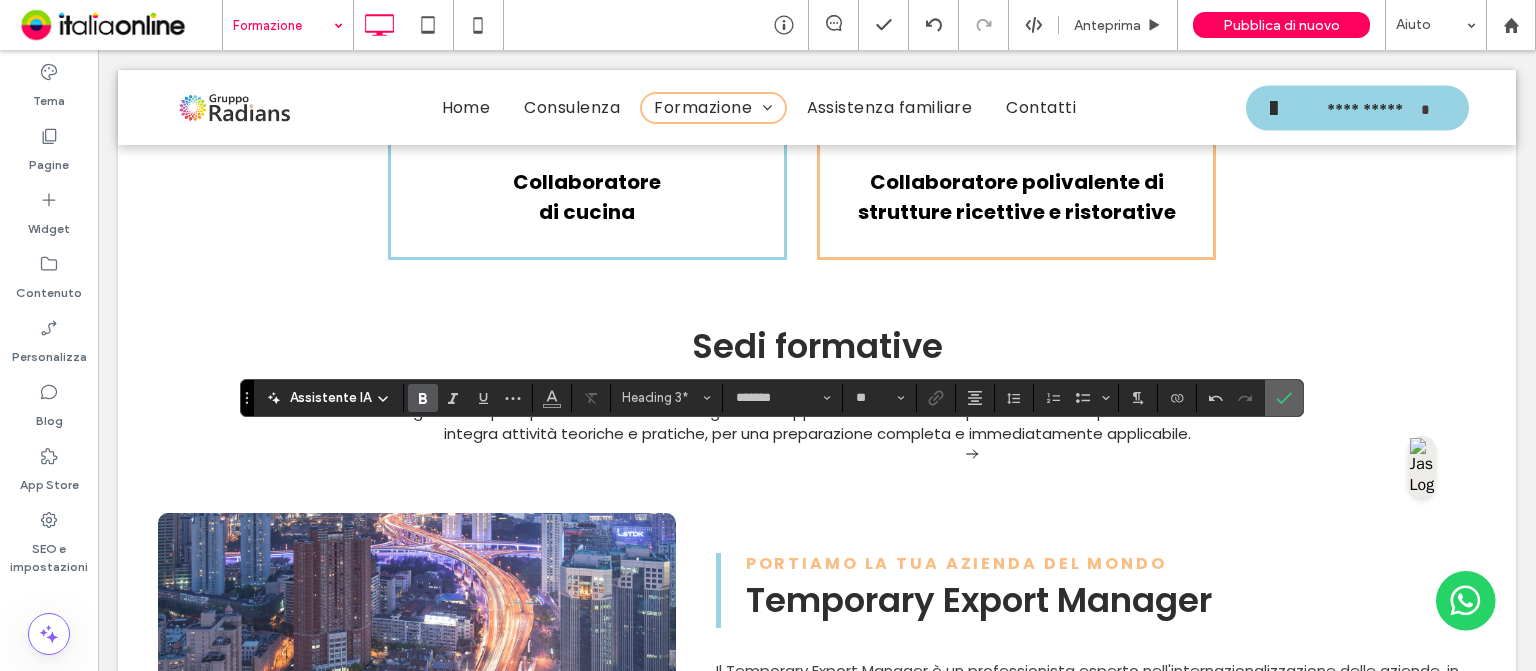 click 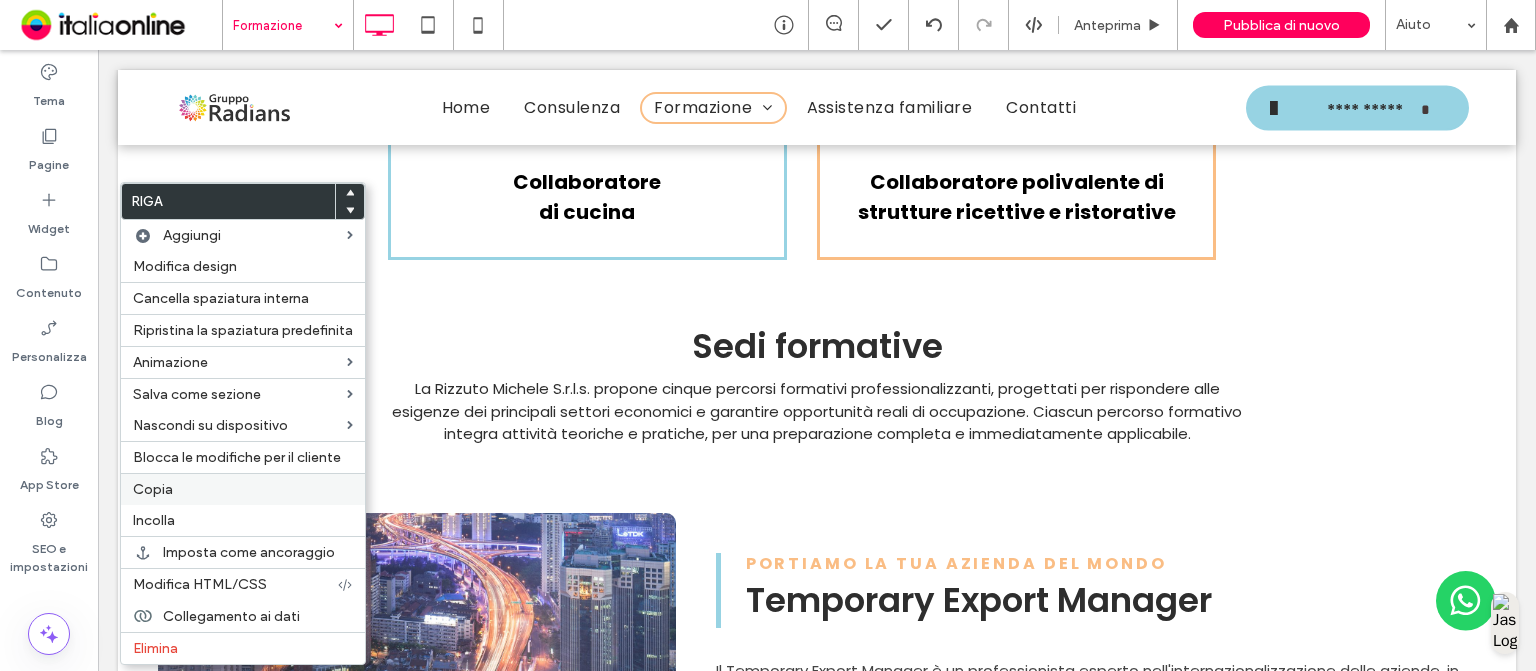 click on "Copia" at bounding box center (243, 489) 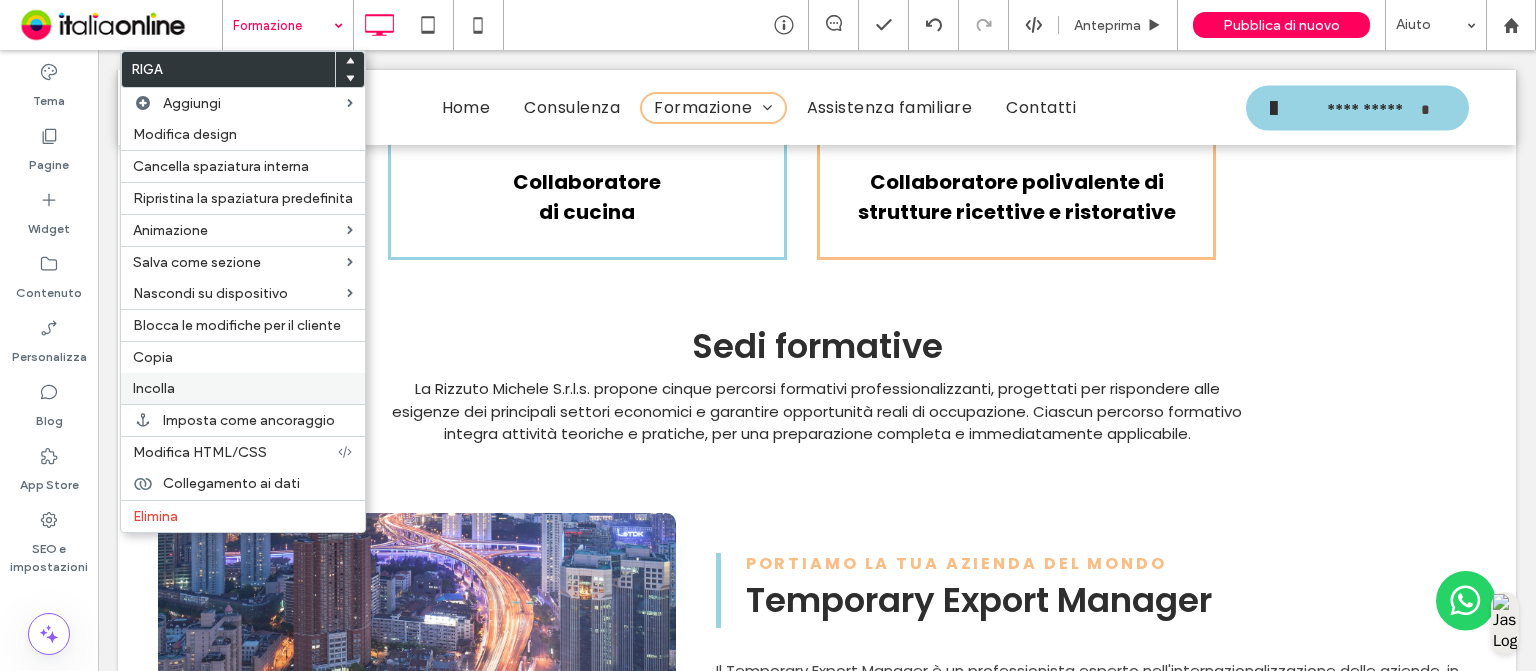 click on "Incolla" at bounding box center (243, 388) 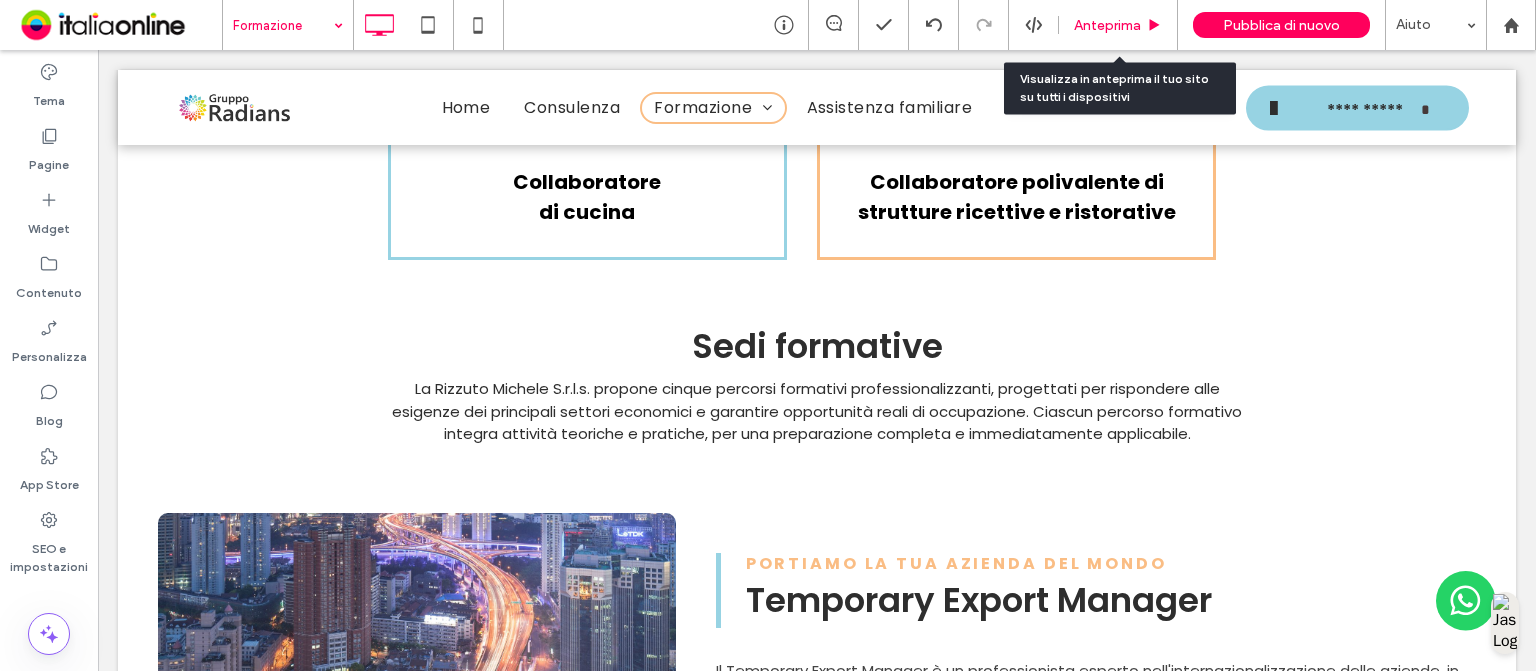 click on "Anteprima" at bounding box center (1107, 25) 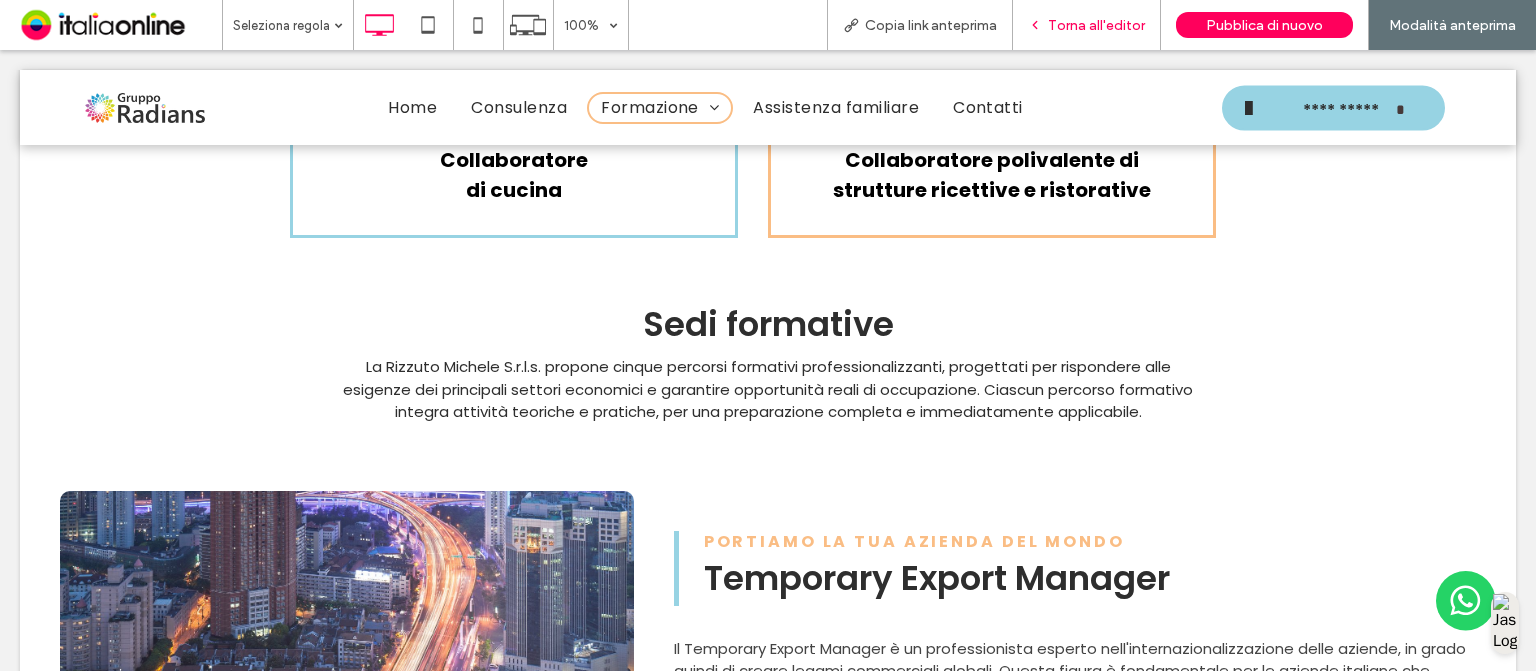 click on "Torna all'editor" at bounding box center (1096, 25) 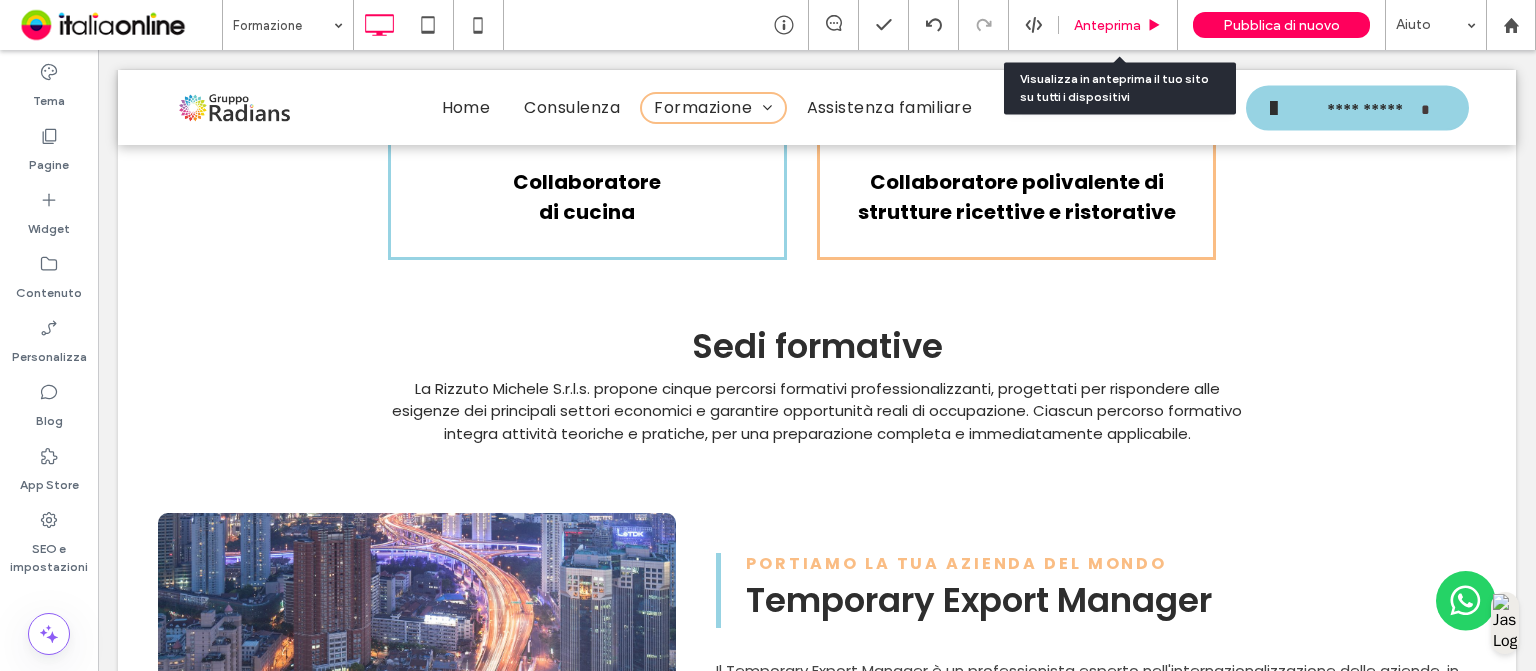 click on "Anteprima" at bounding box center [1107, 25] 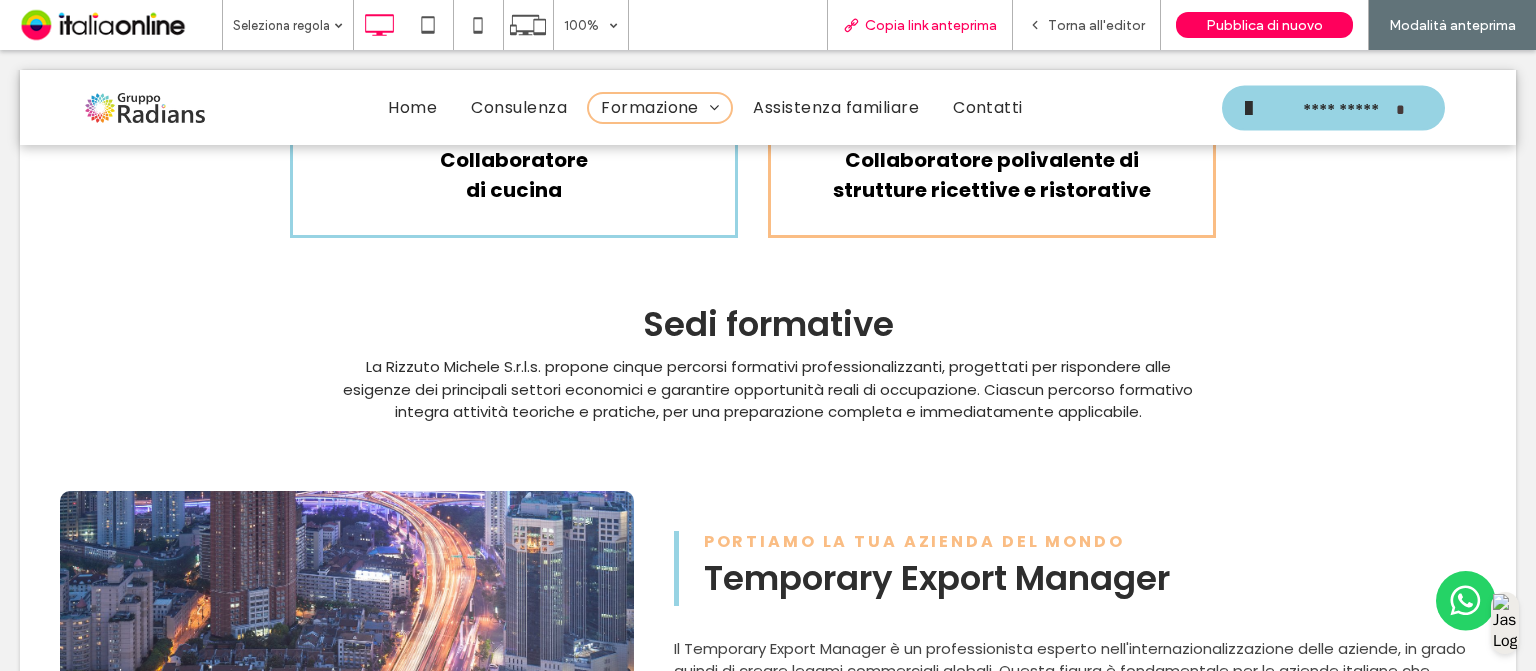 click on "Copia link anteprima" at bounding box center [931, 25] 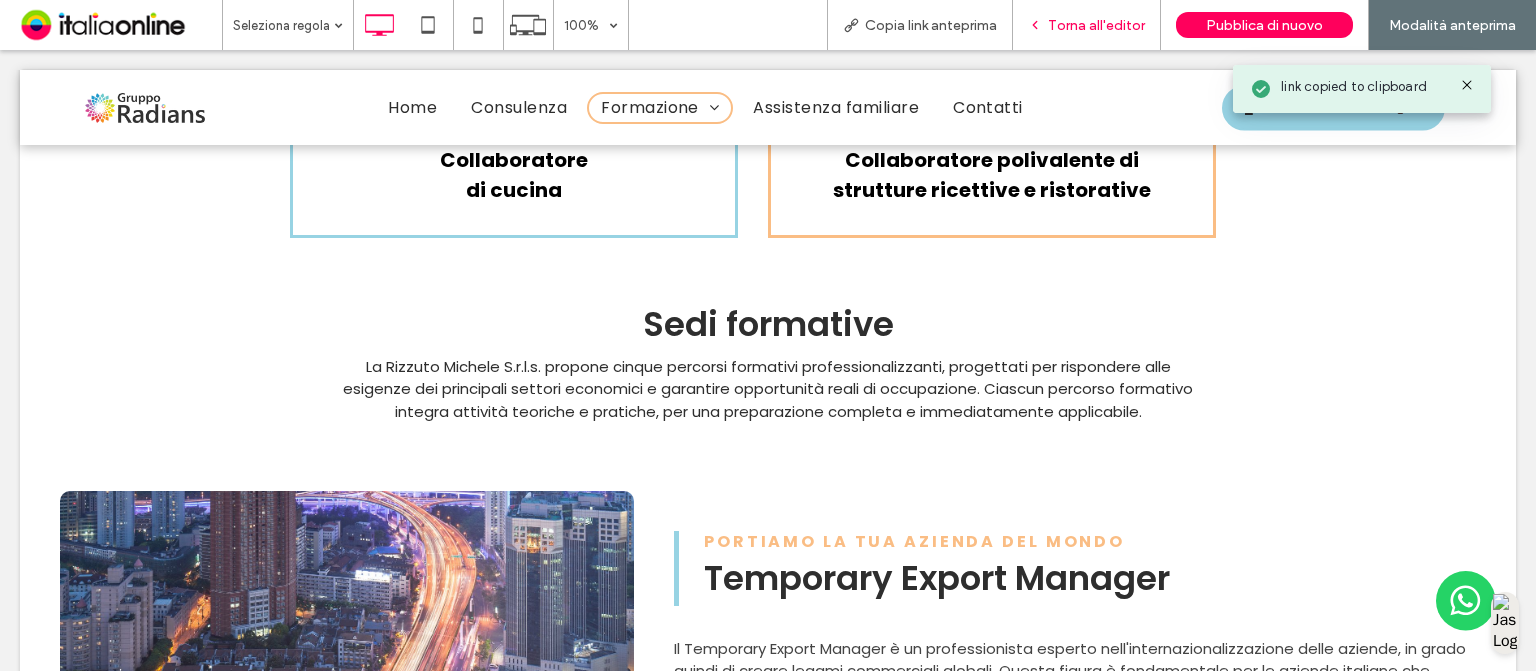 click on "Torna all'editor" at bounding box center [1096, 25] 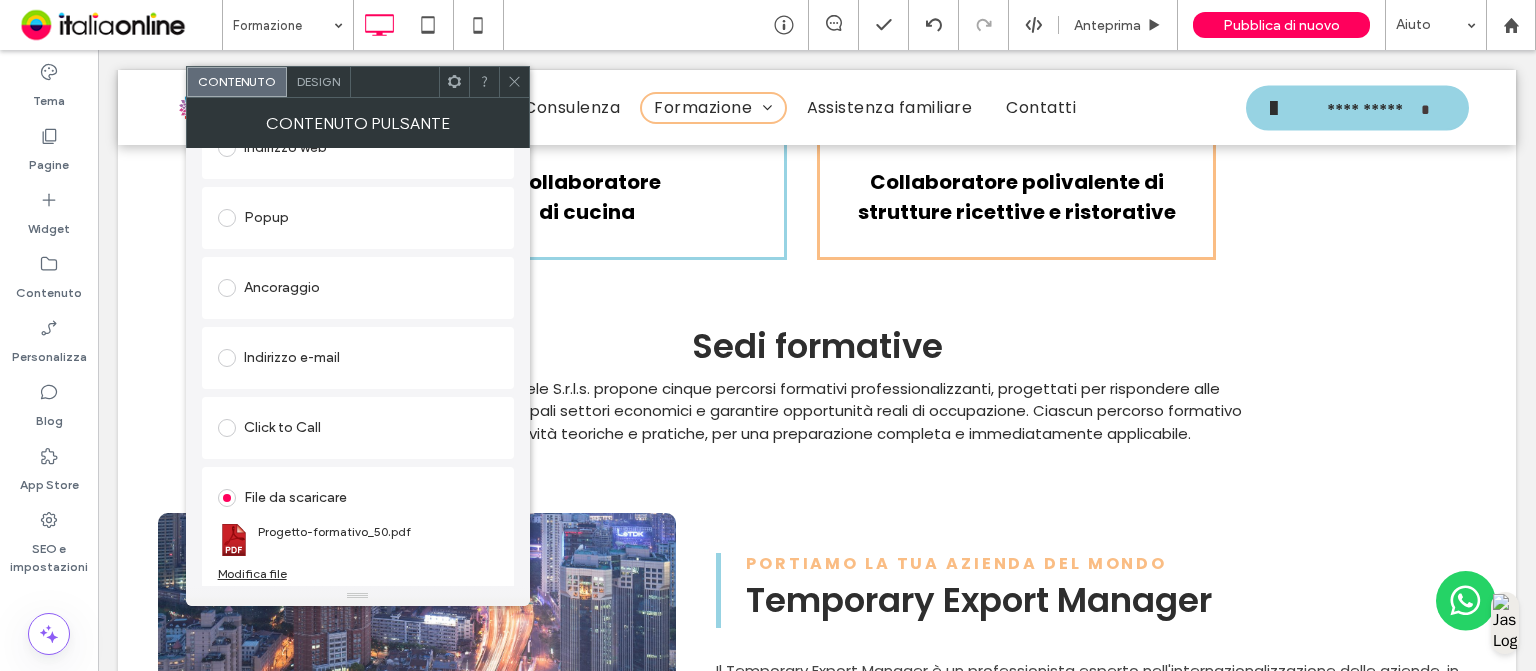 scroll, scrollTop: 334, scrollLeft: 0, axis: vertical 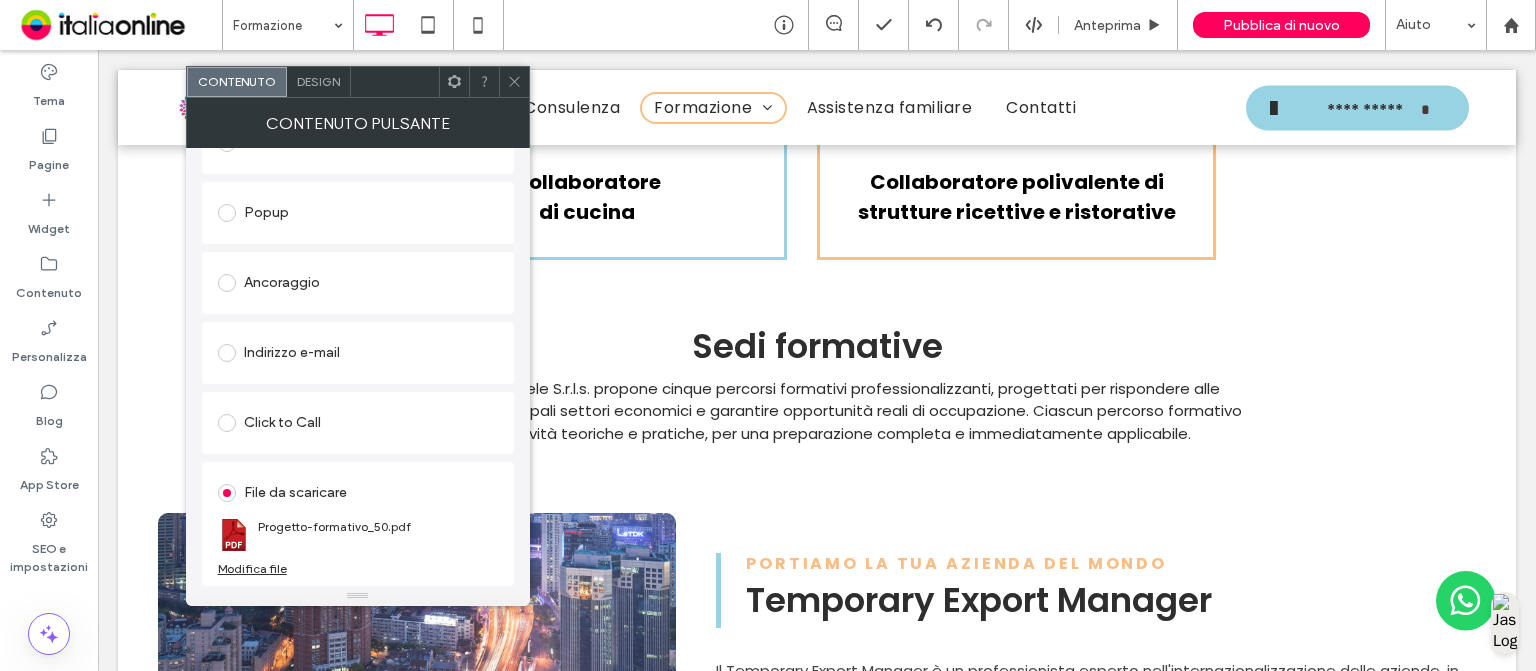 click 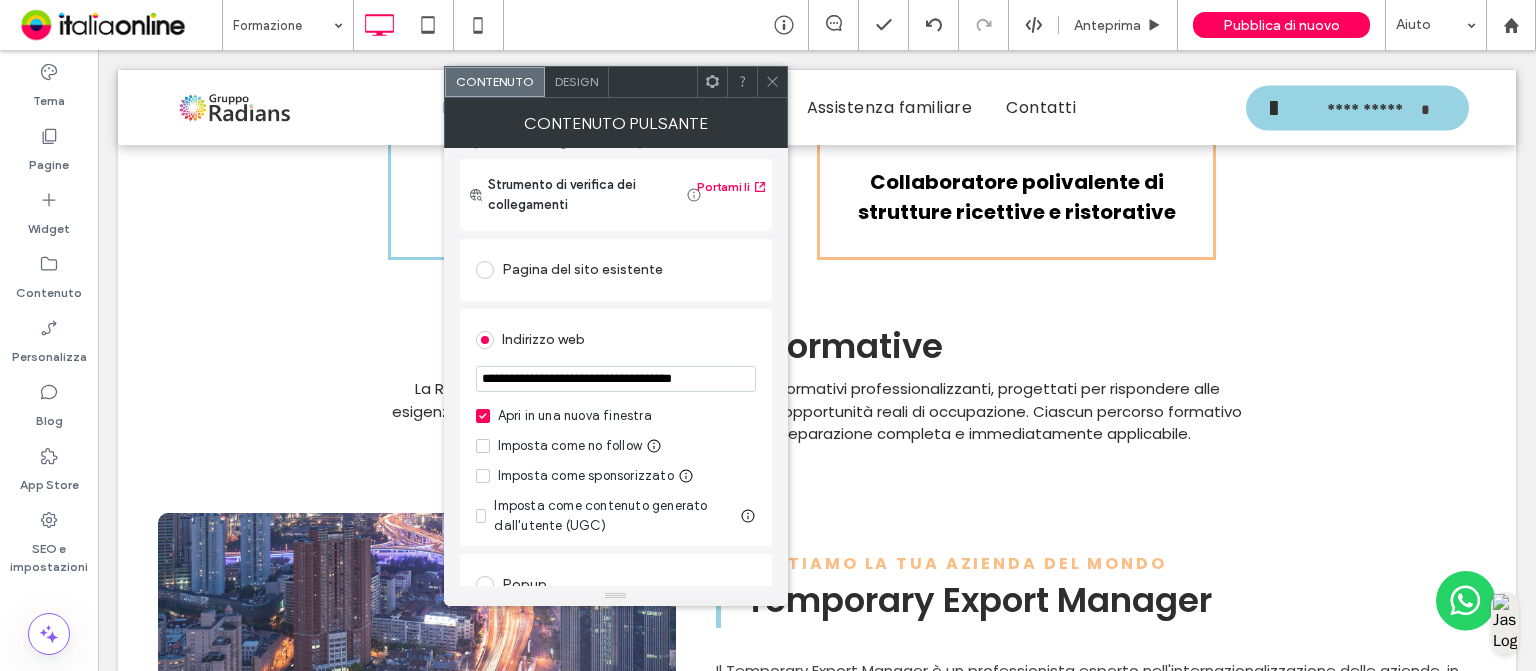 scroll, scrollTop: 138, scrollLeft: 0, axis: vertical 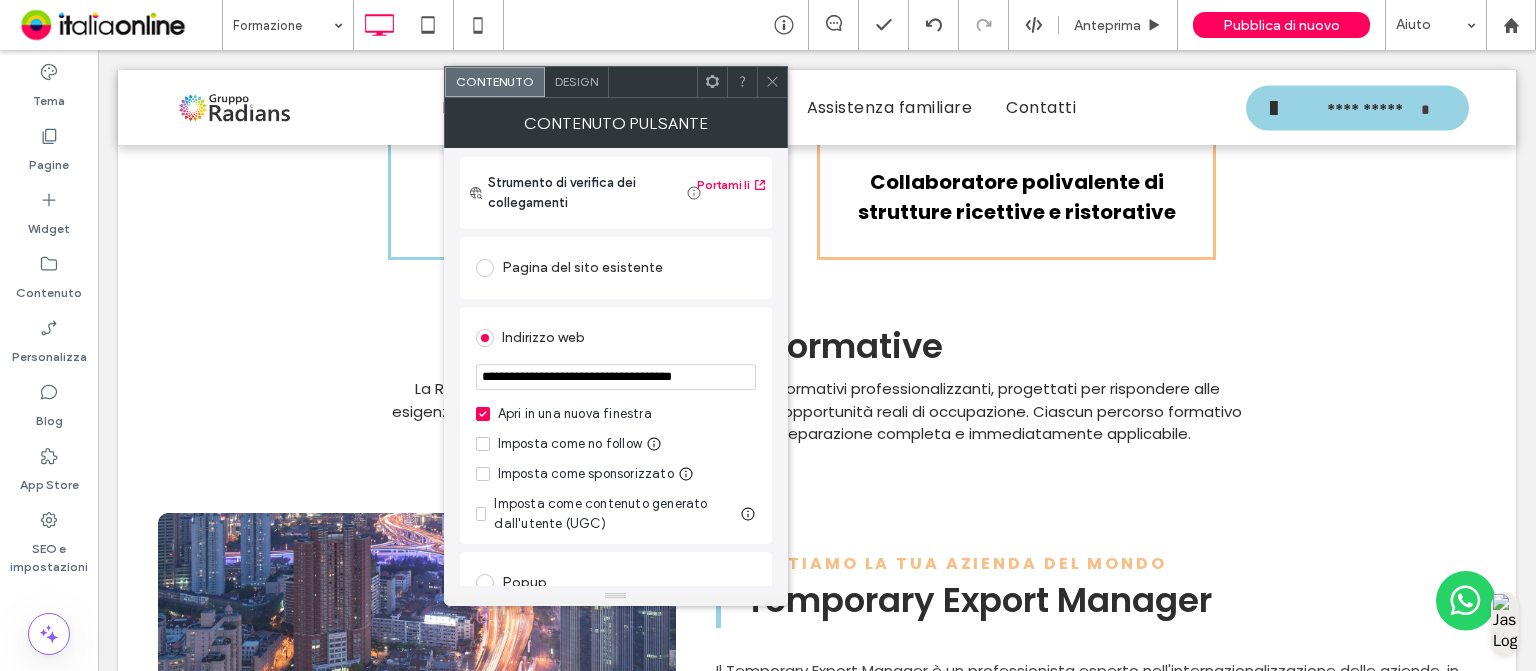 click 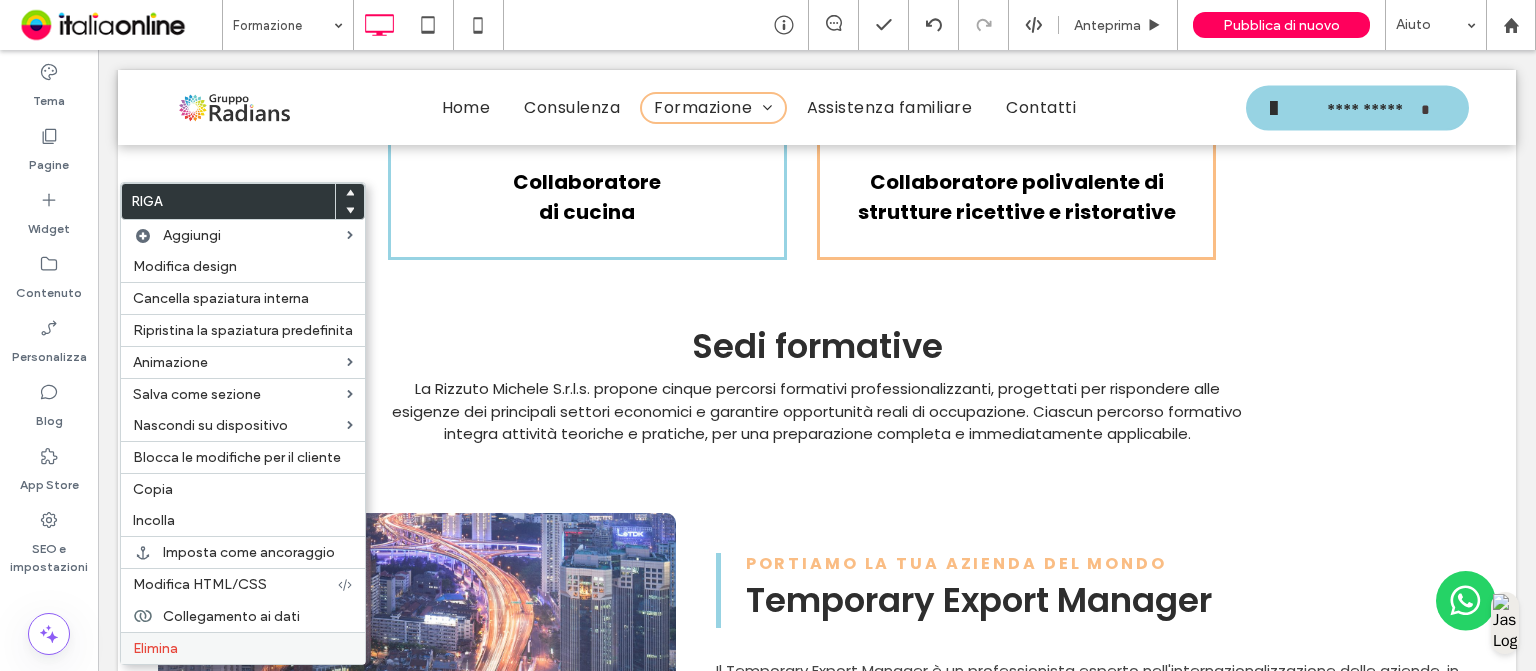 click on "Elimina" at bounding box center [243, 648] 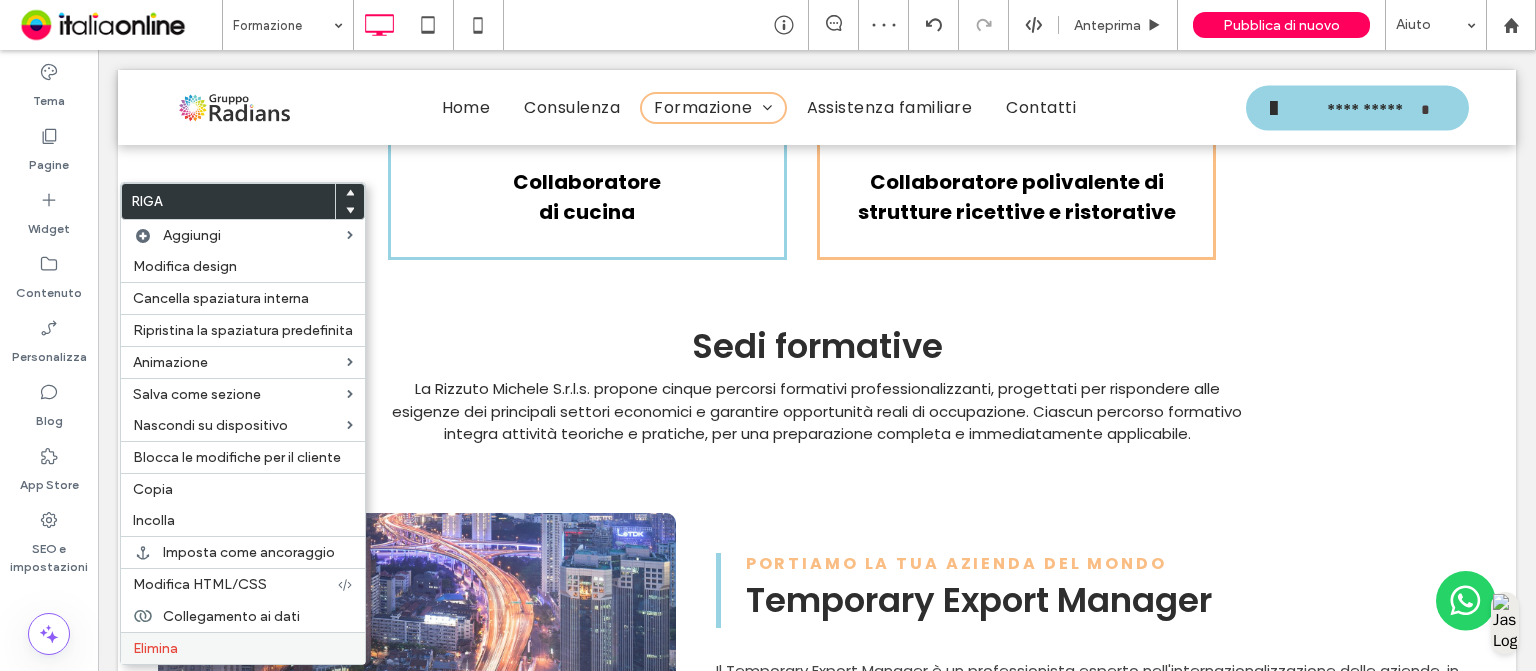 click on "Elimina" at bounding box center [155, 648] 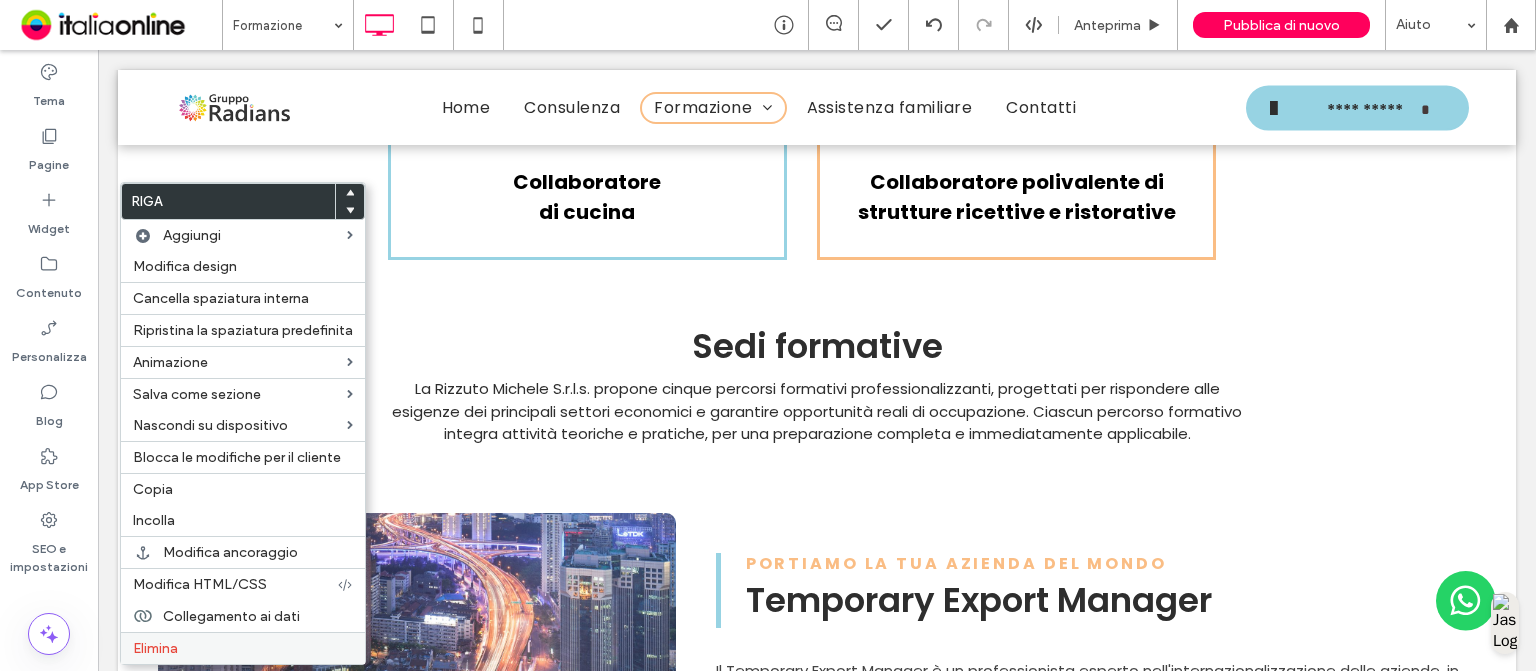 click on "Elimina" at bounding box center [243, 648] 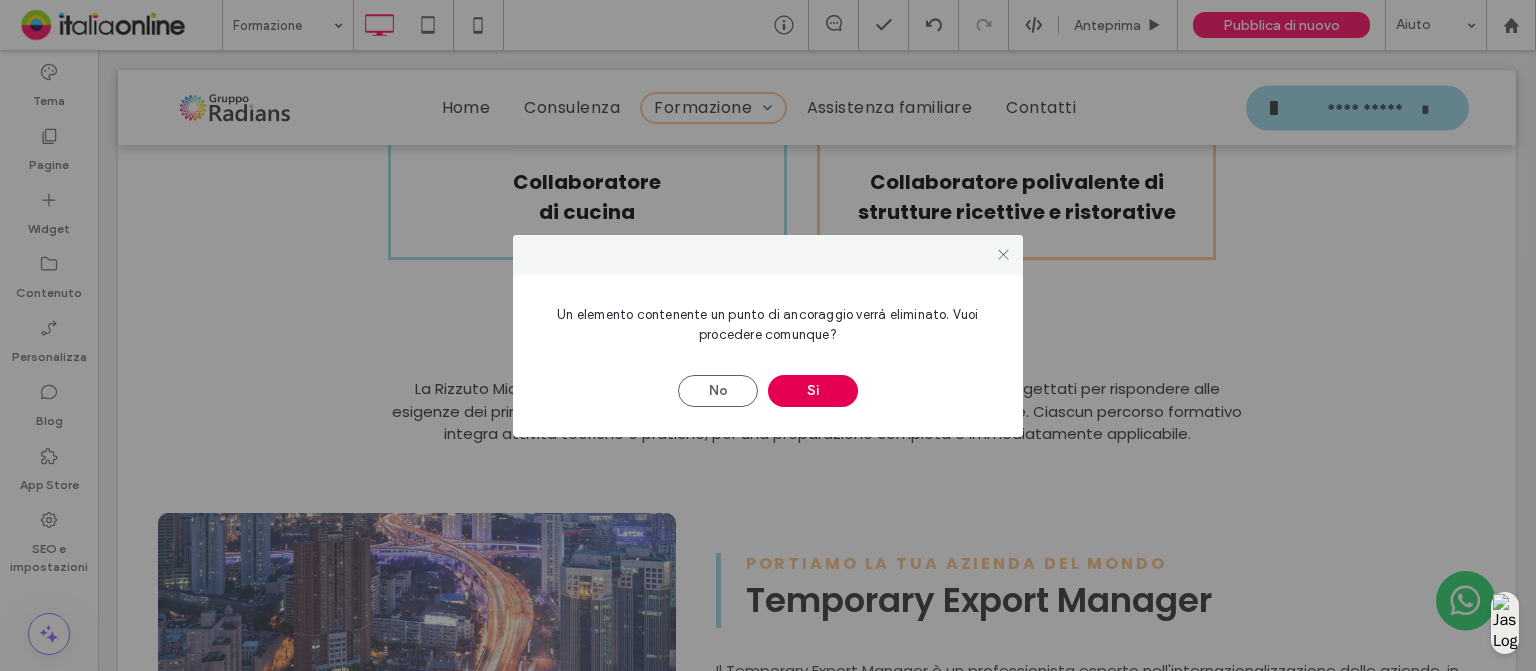click on "Sì" at bounding box center (813, 391) 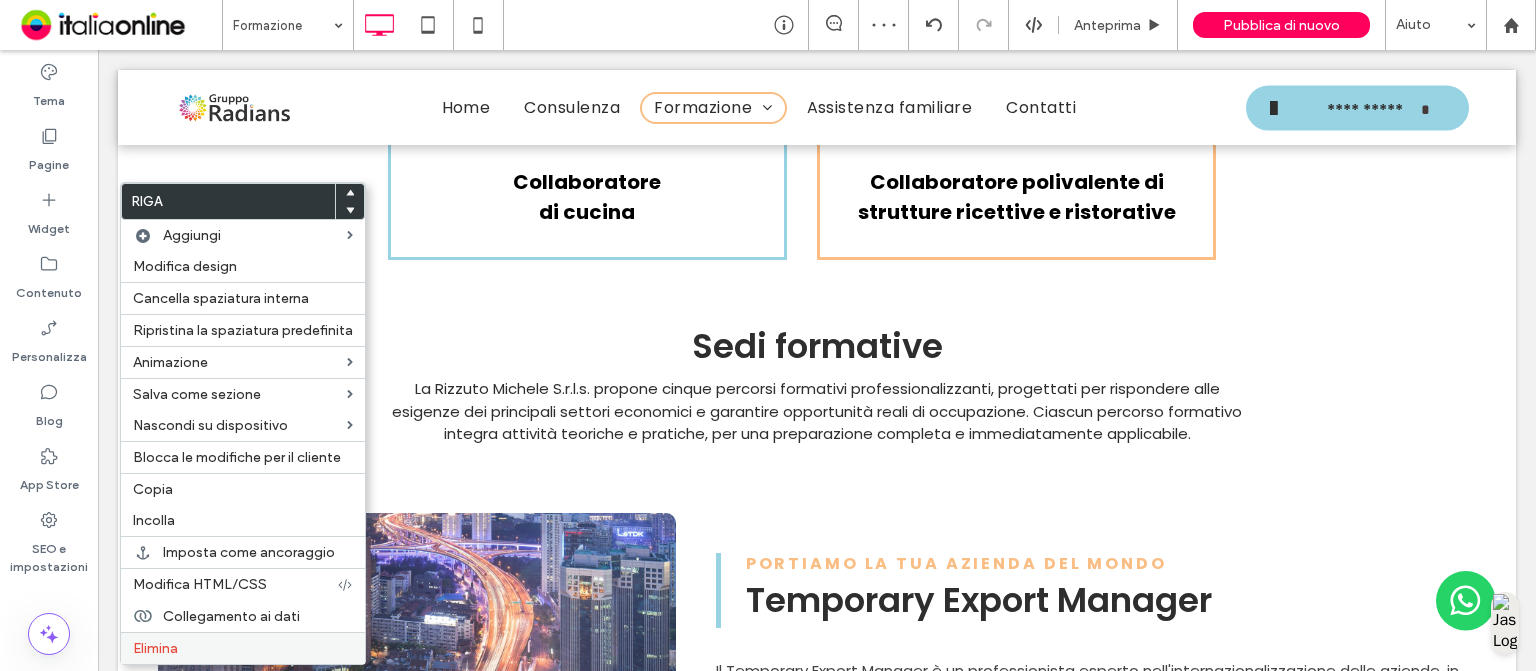 click on "Elimina" at bounding box center (243, 648) 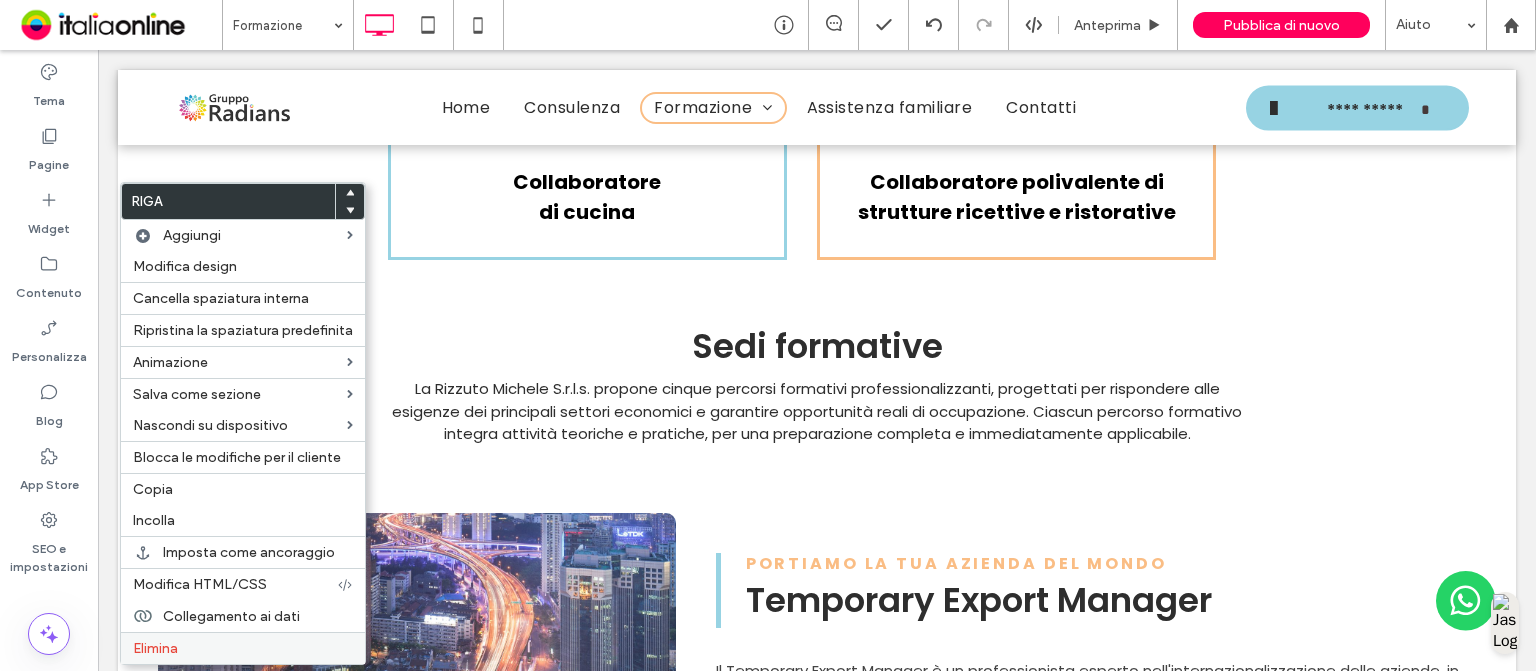 click on "Elimina" at bounding box center [243, 648] 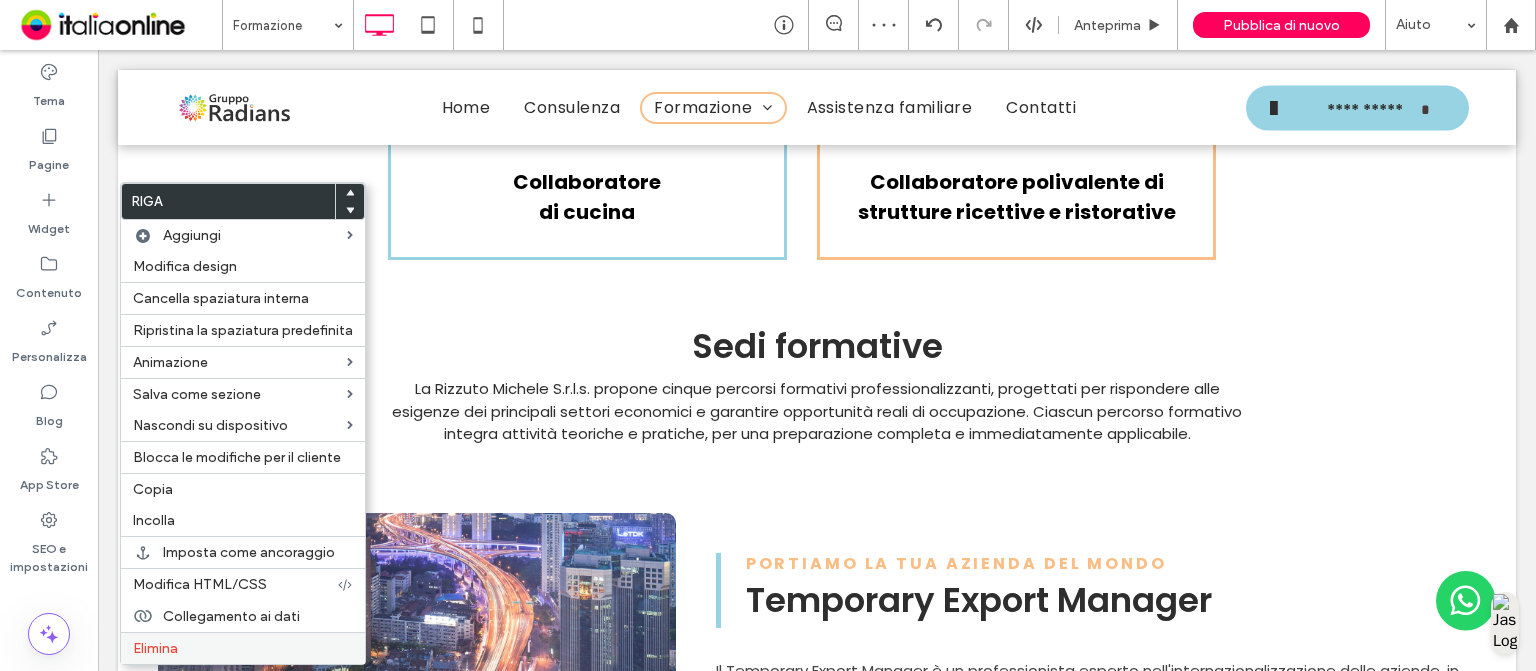 click on "Elimina" at bounding box center [155, 648] 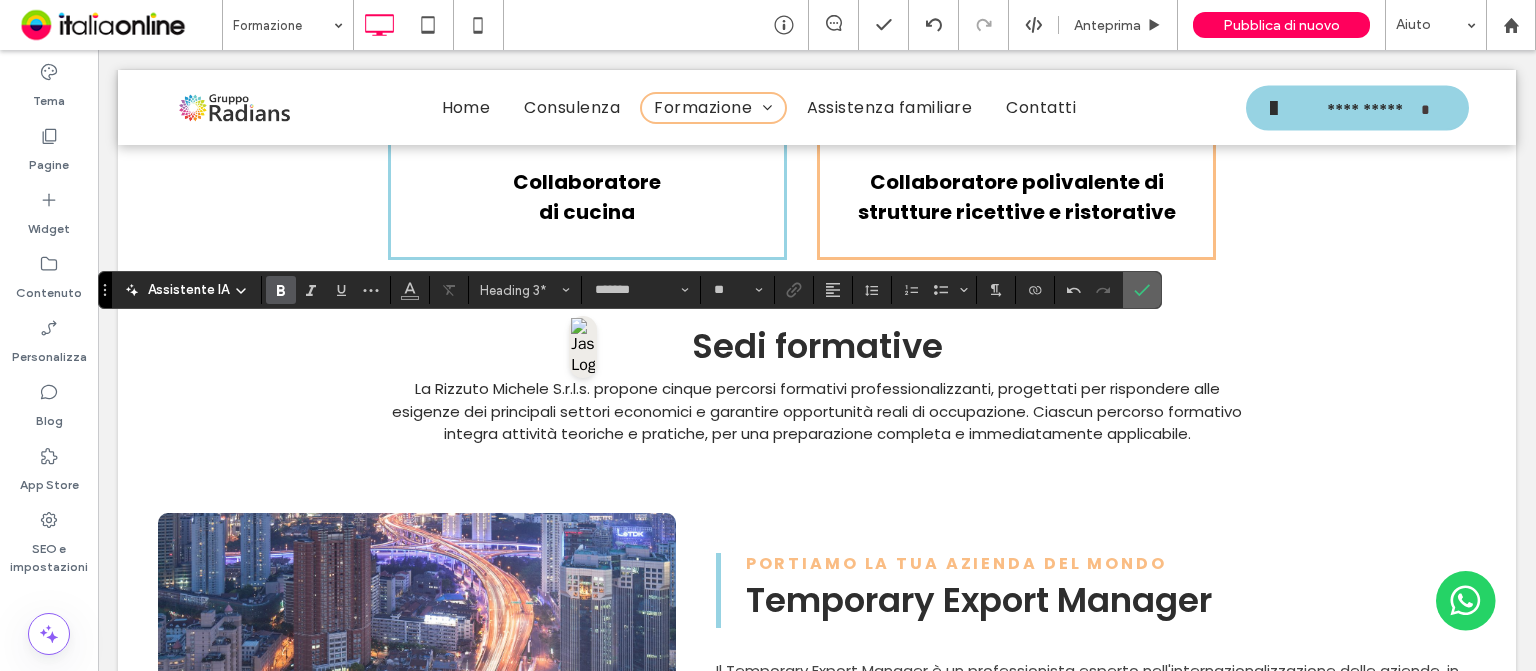 click 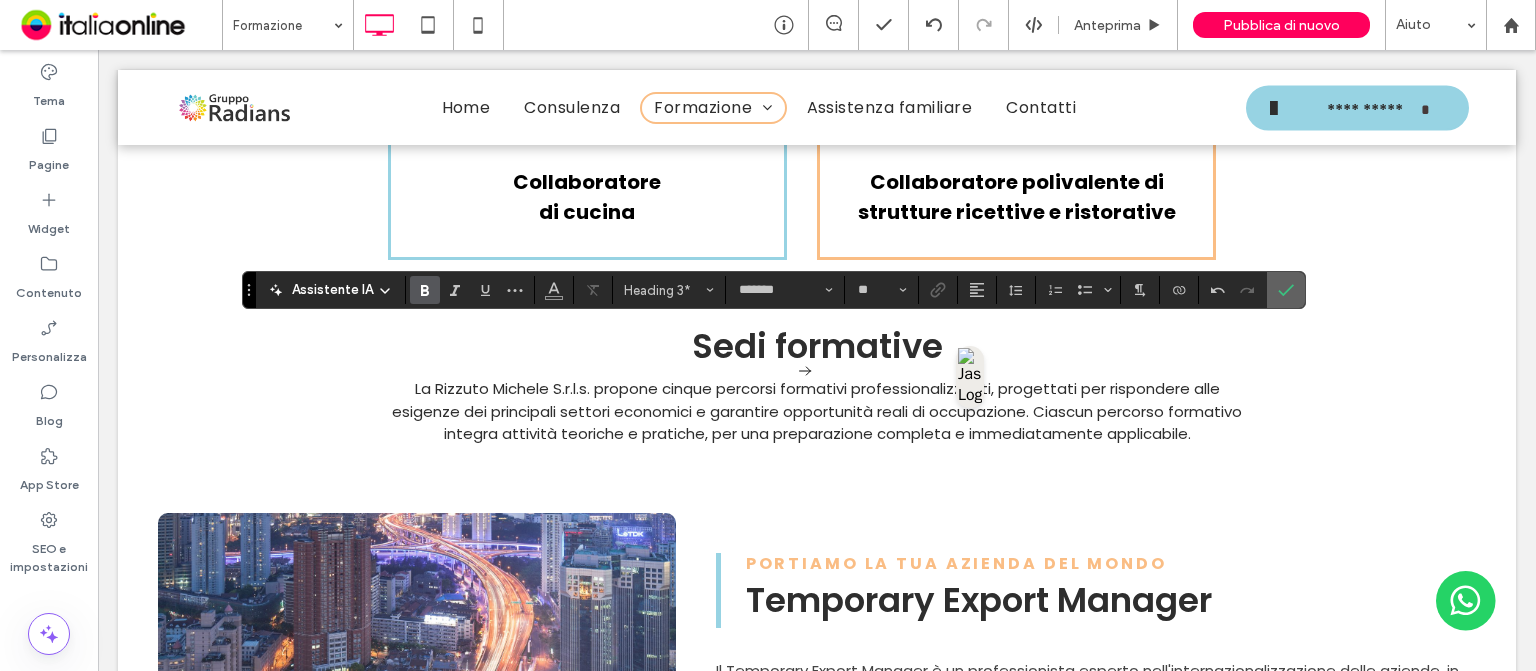 click at bounding box center [1286, 290] 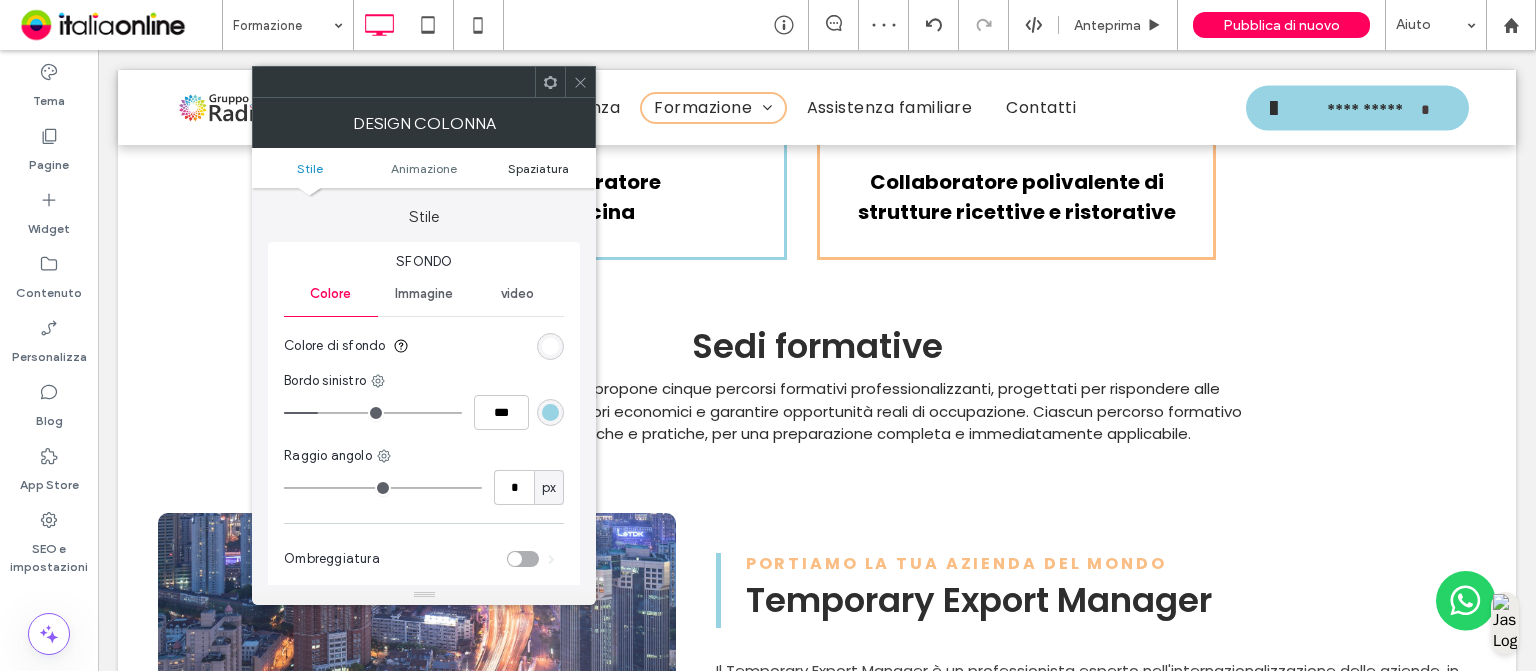 drag, startPoint x: 553, startPoint y: 179, endPoint x: 539, endPoint y: 168, distance: 17.804493 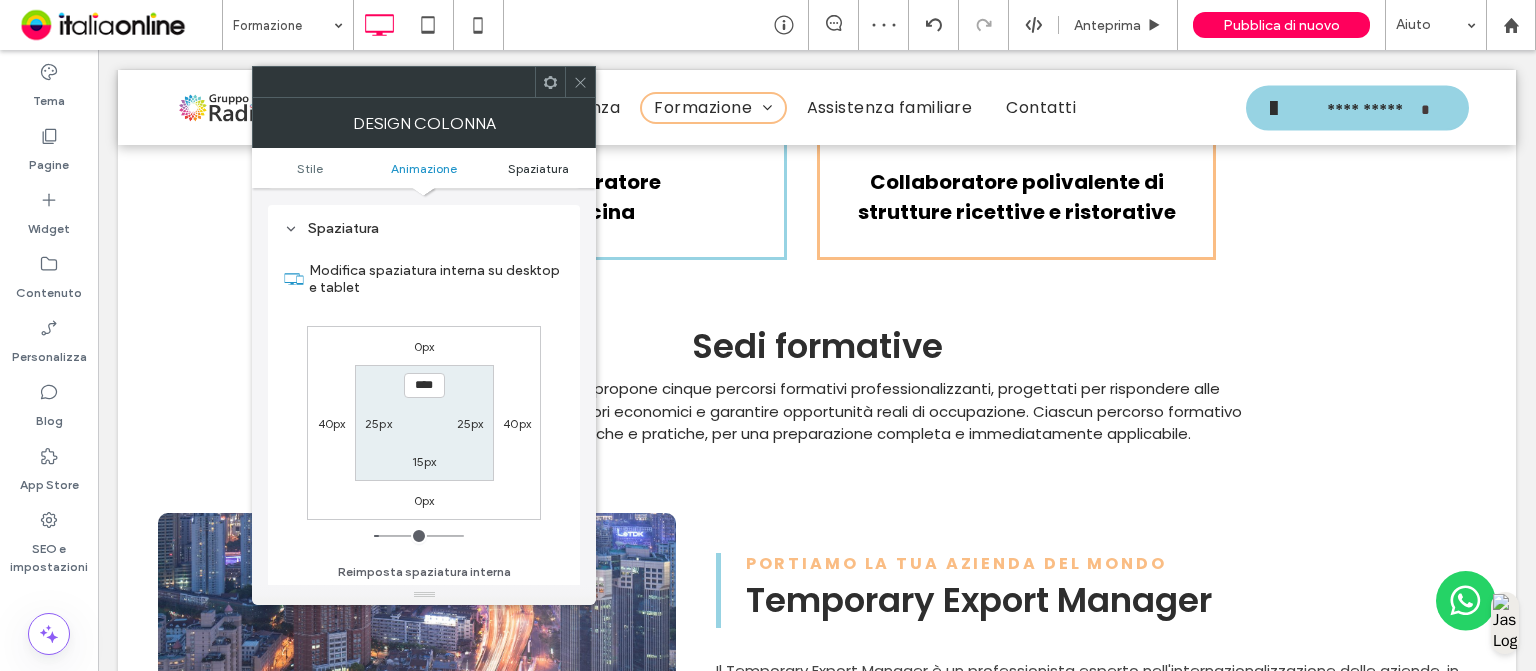 scroll, scrollTop: 468, scrollLeft: 0, axis: vertical 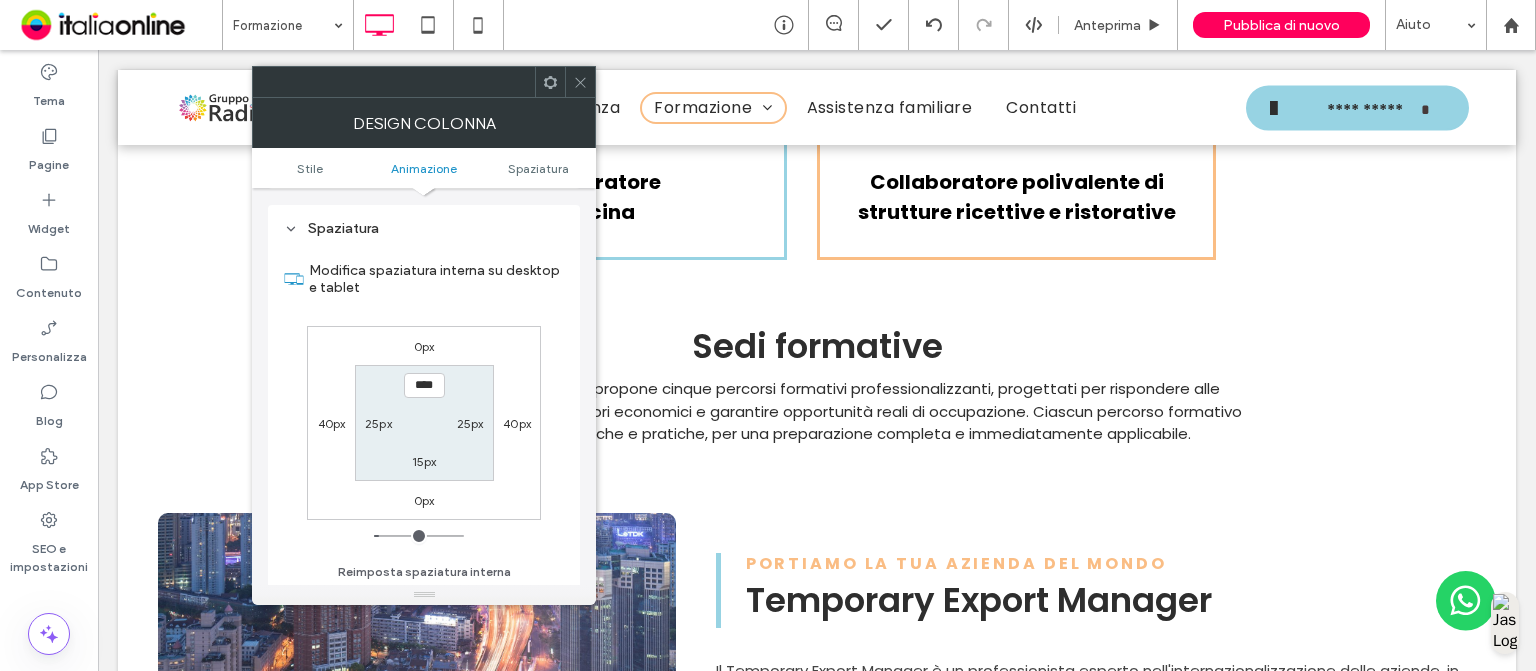 click on "40px" at bounding box center [517, 423] 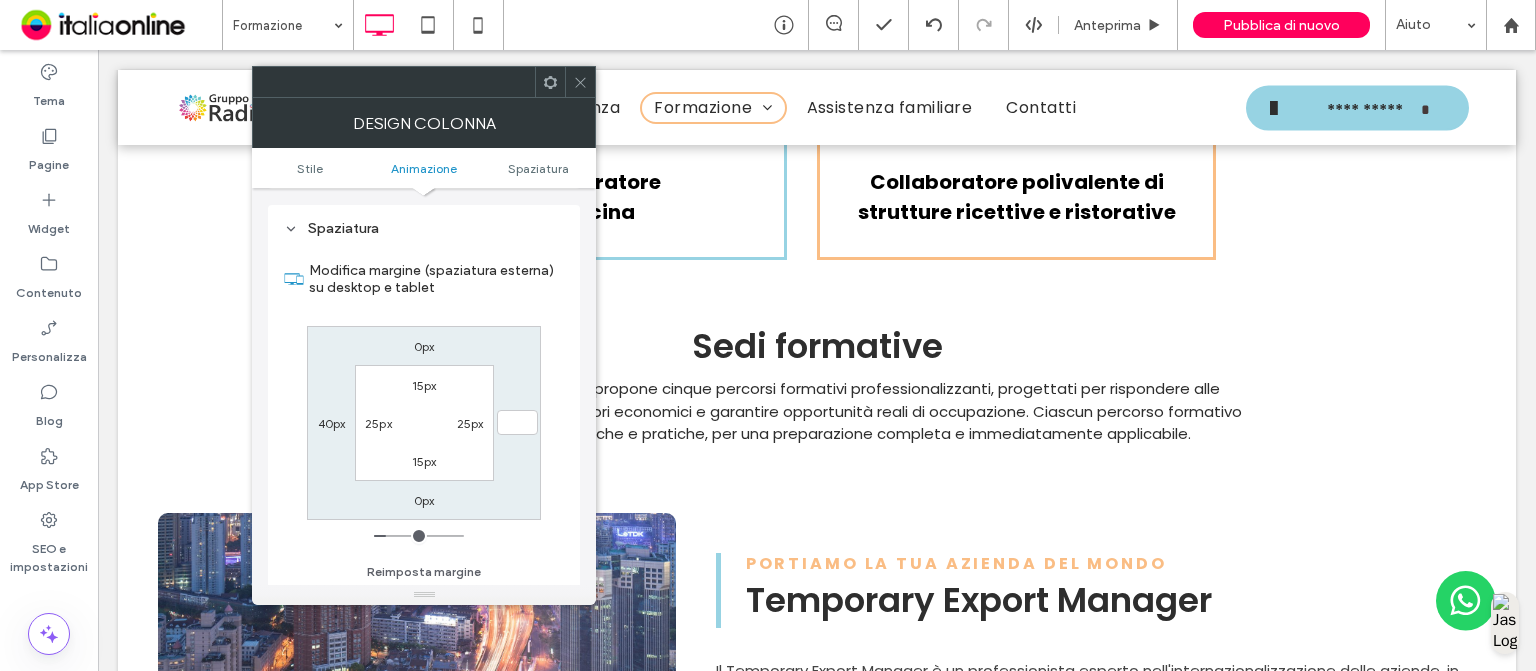 type 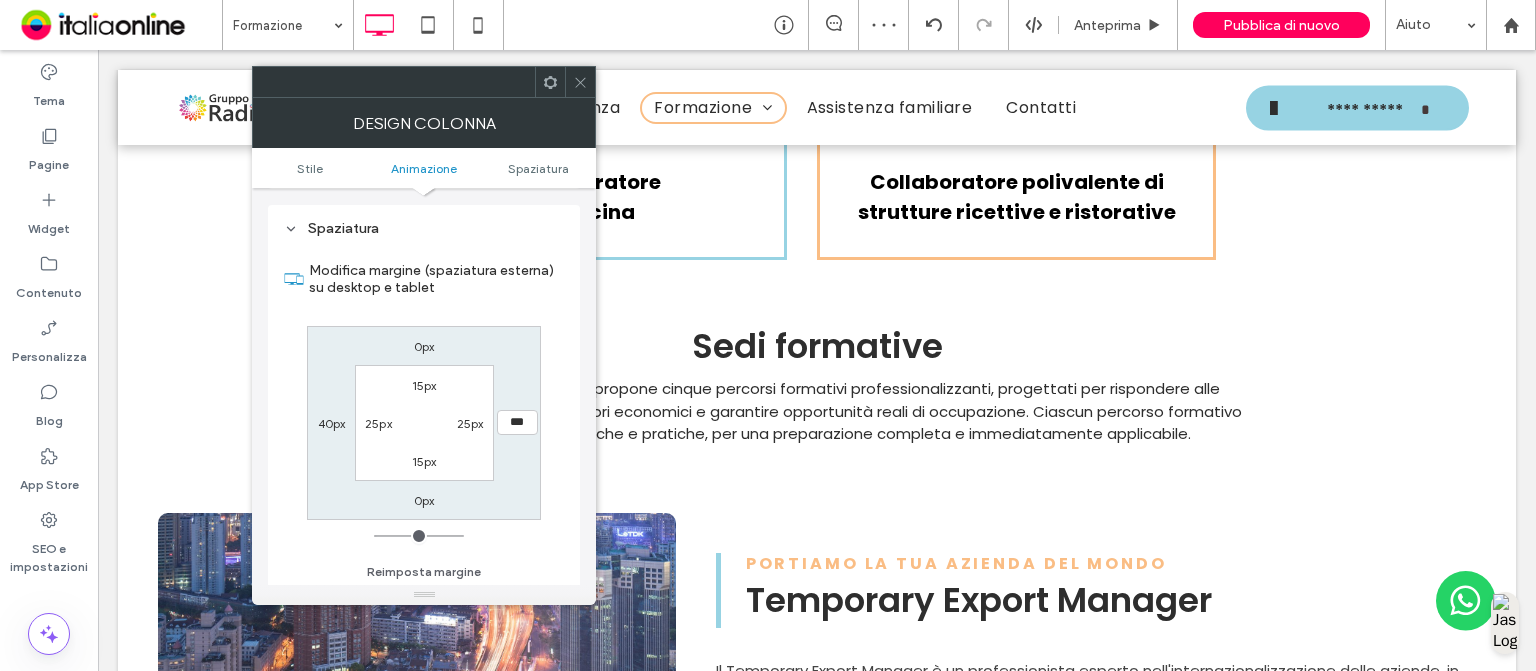 click on "***" at bounding box center (517, 422) 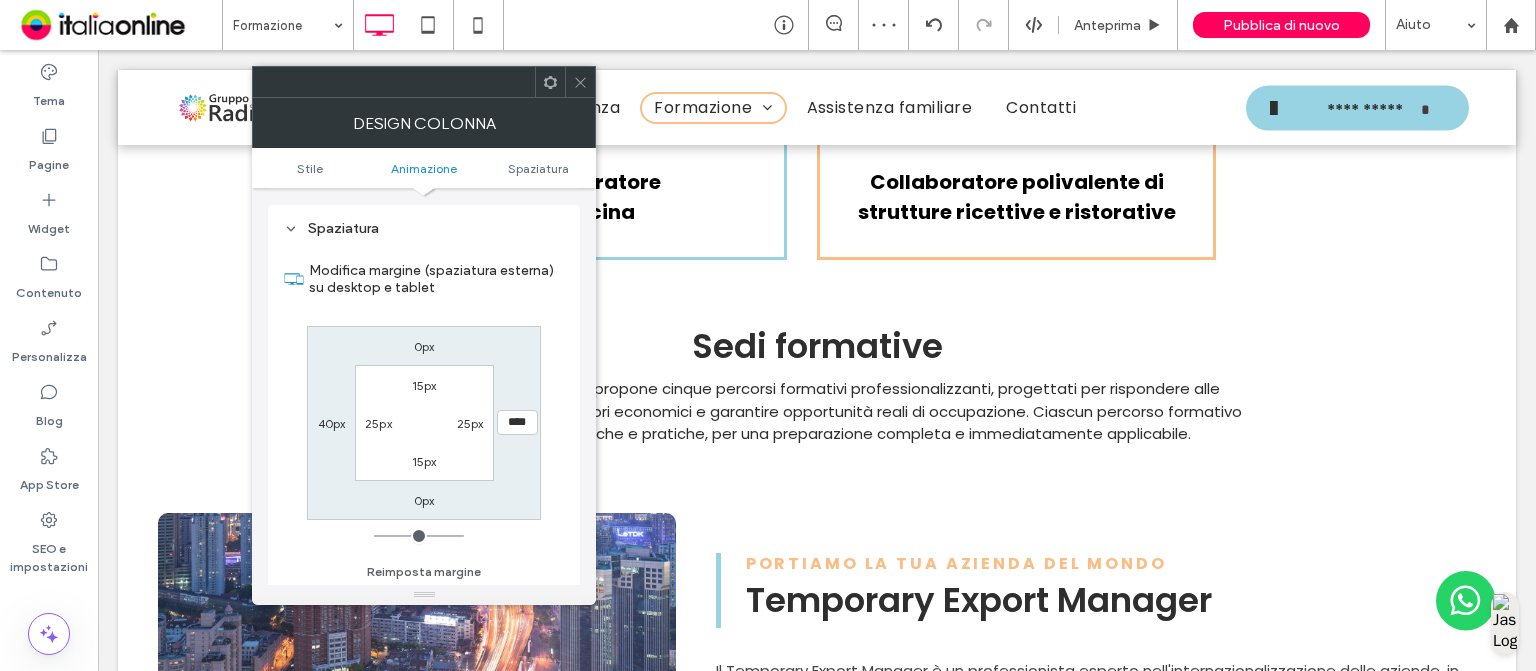 type on "****" 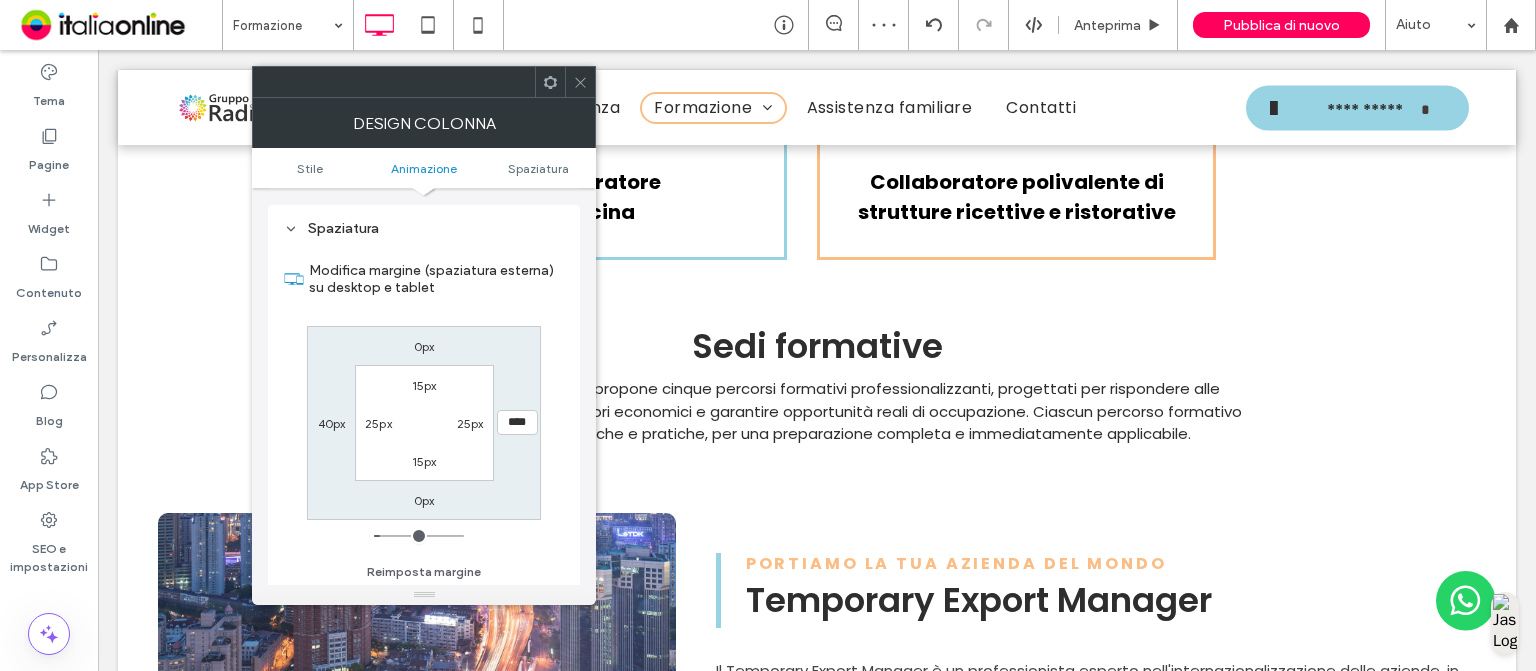 click 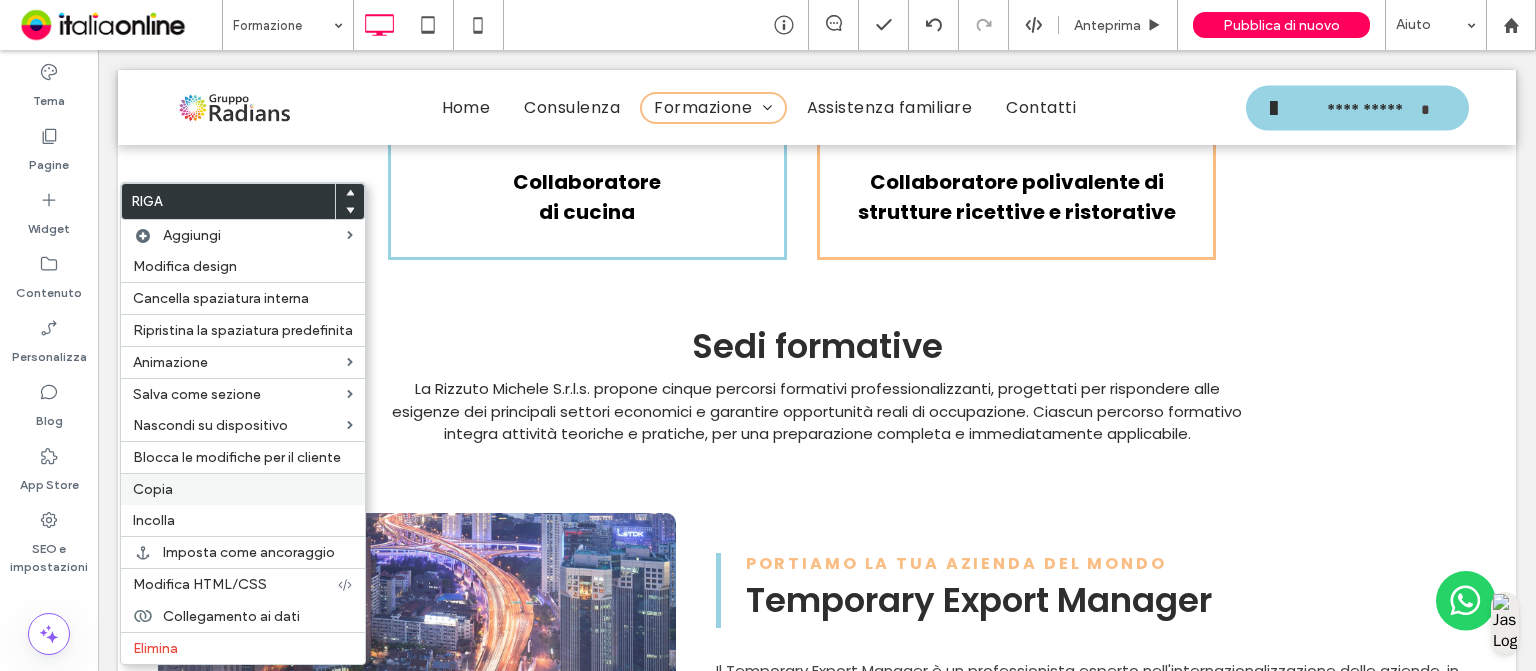 click on "Copia" at bounding box center (153, 489) 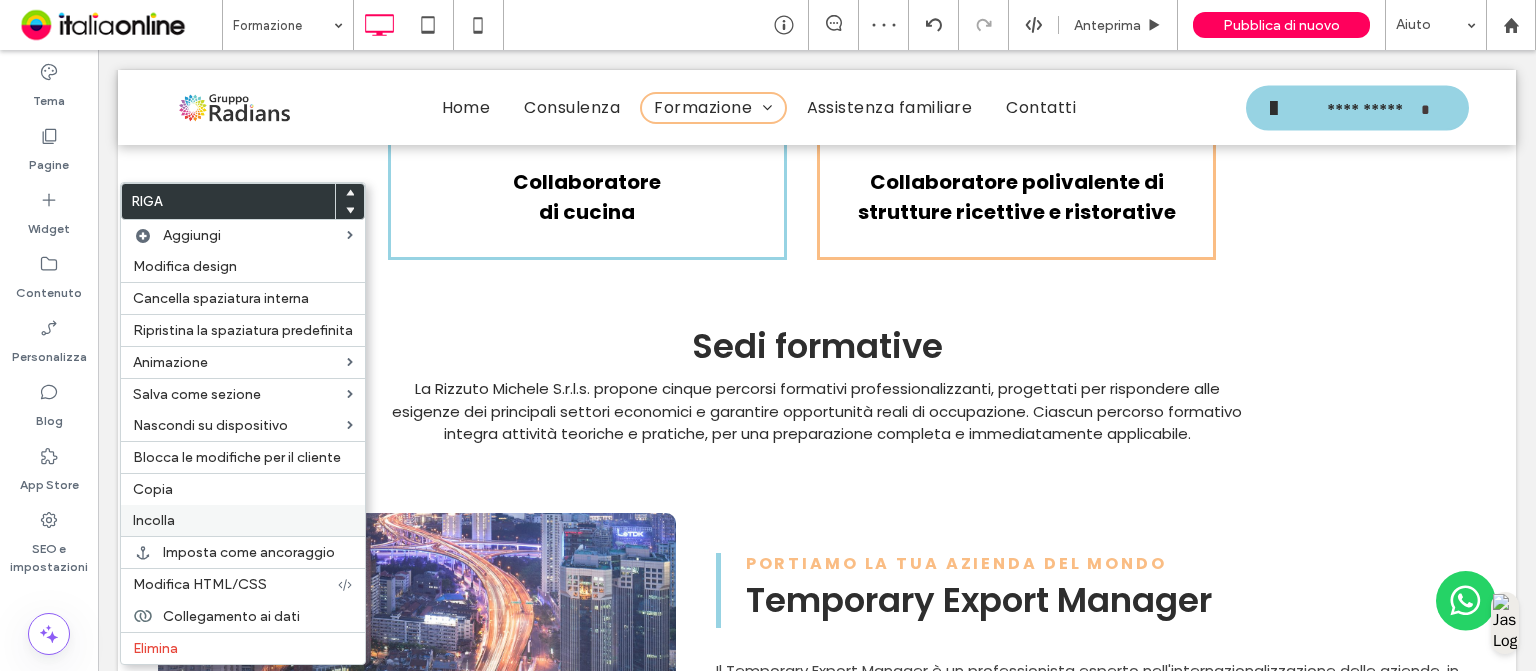 click on "Incolla" at bounding box center [243, 520] 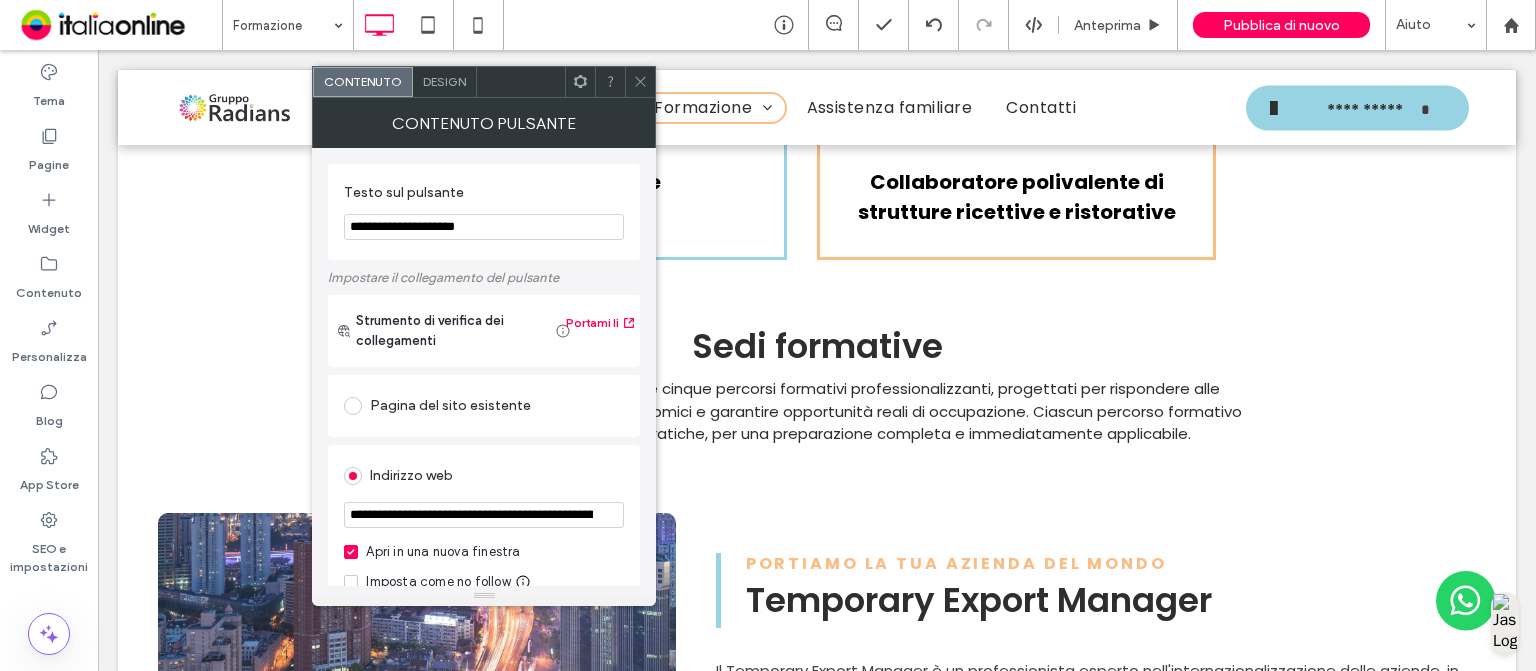 click on "Design" at bounding box center [445, 82] 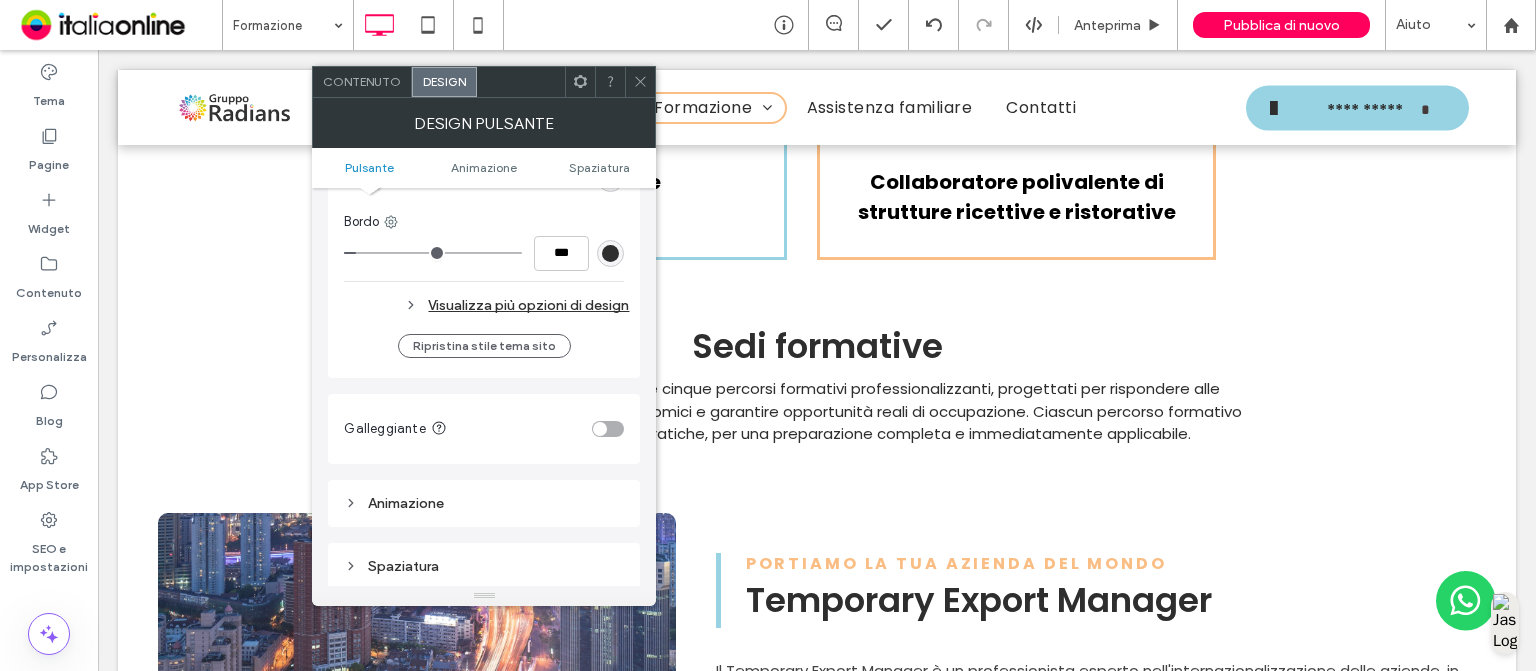 scroll, scrollTop: 600, scrollLeft: 0, axis: vertical 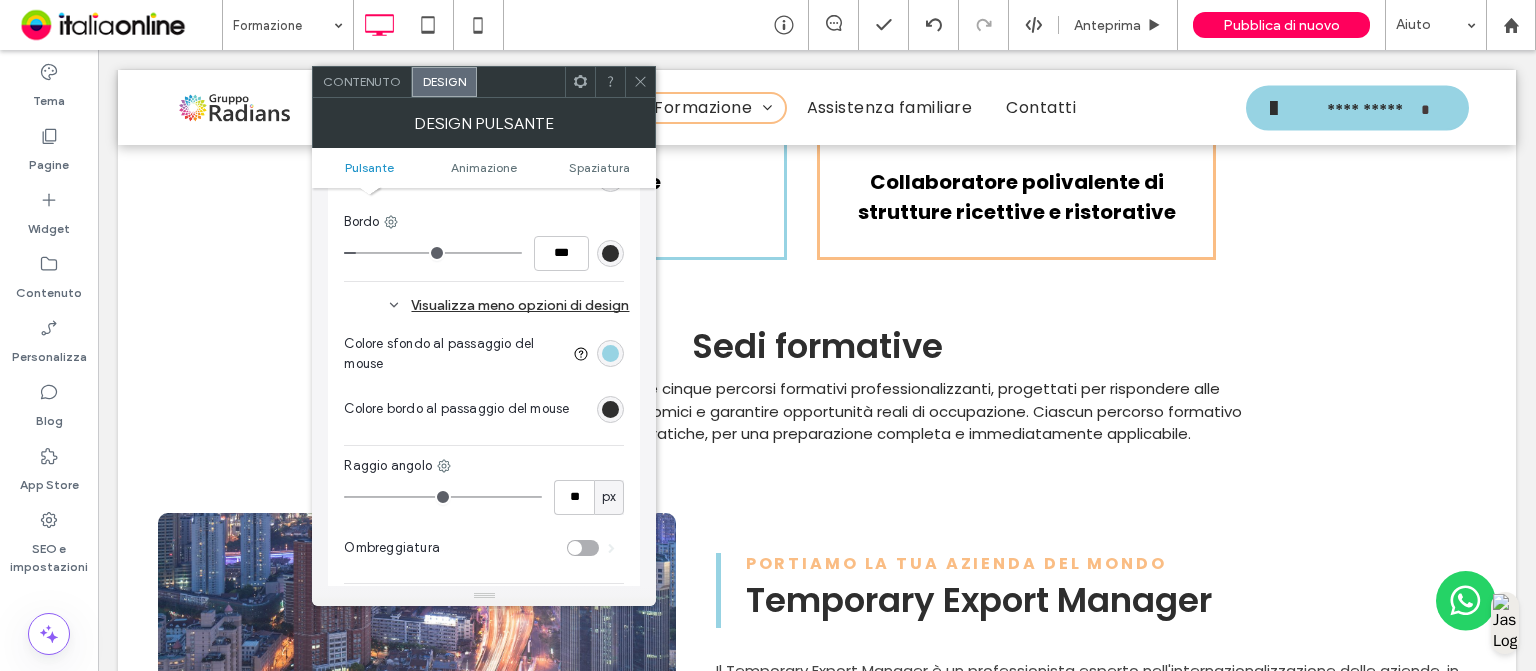 click at bounding box center (610, 353) 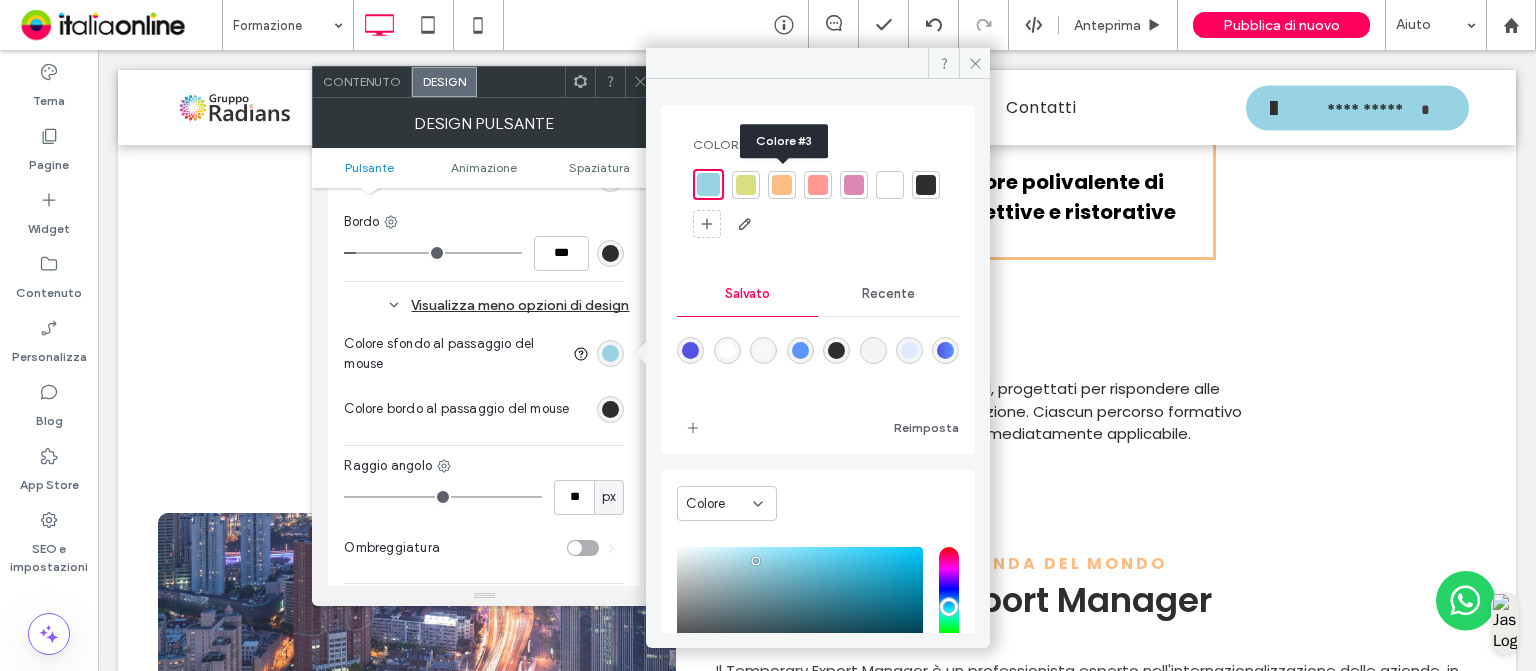 click at bounding box center [782, 185] 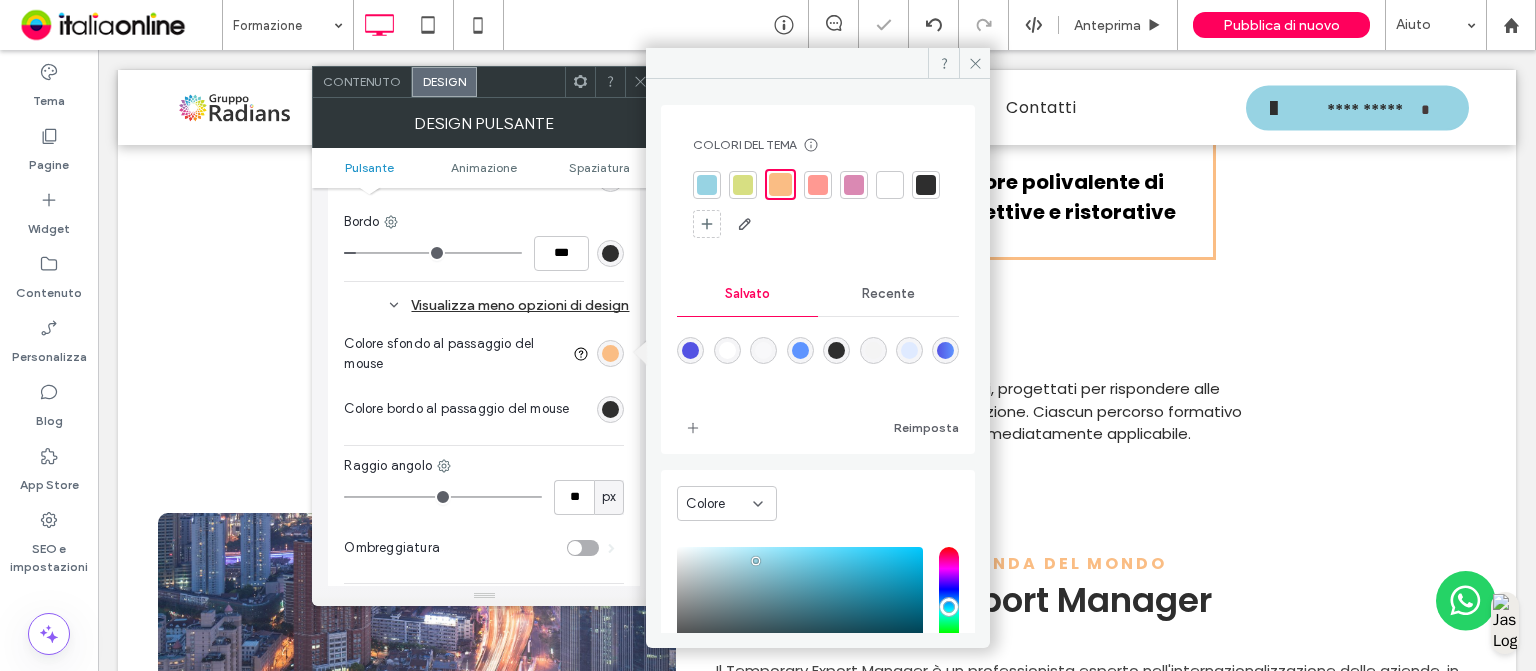click 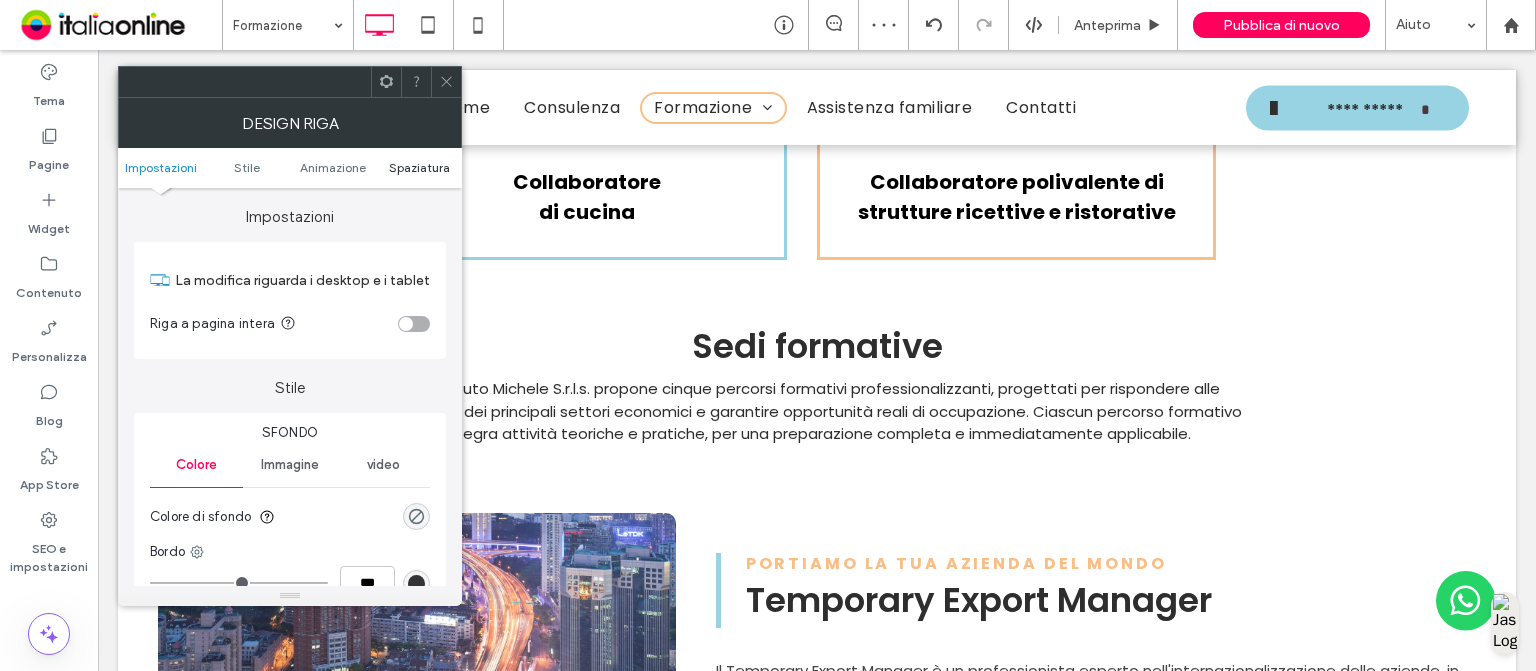 click on "Spaziatura" at bounding box center [419, 167] 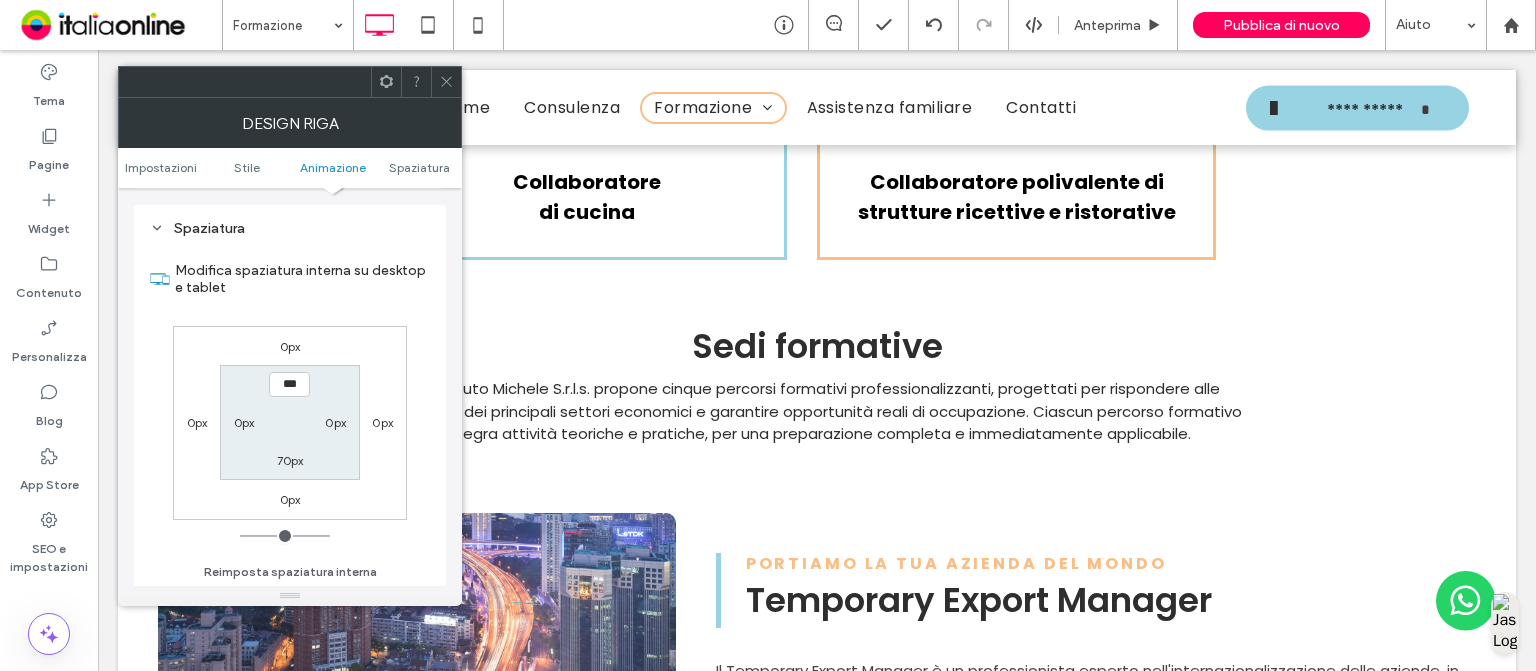 scroll, scrollTop: 564, scrollLeft: 0, axis: vertical 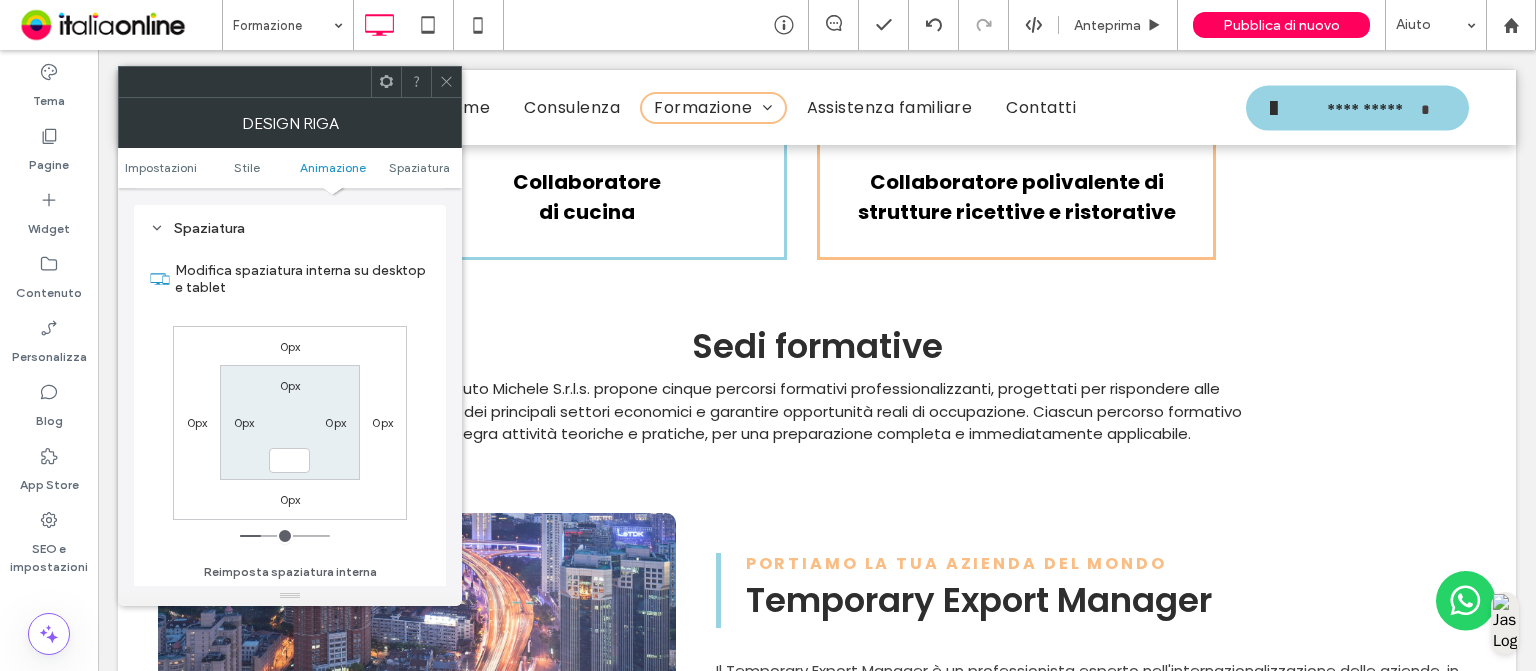 type 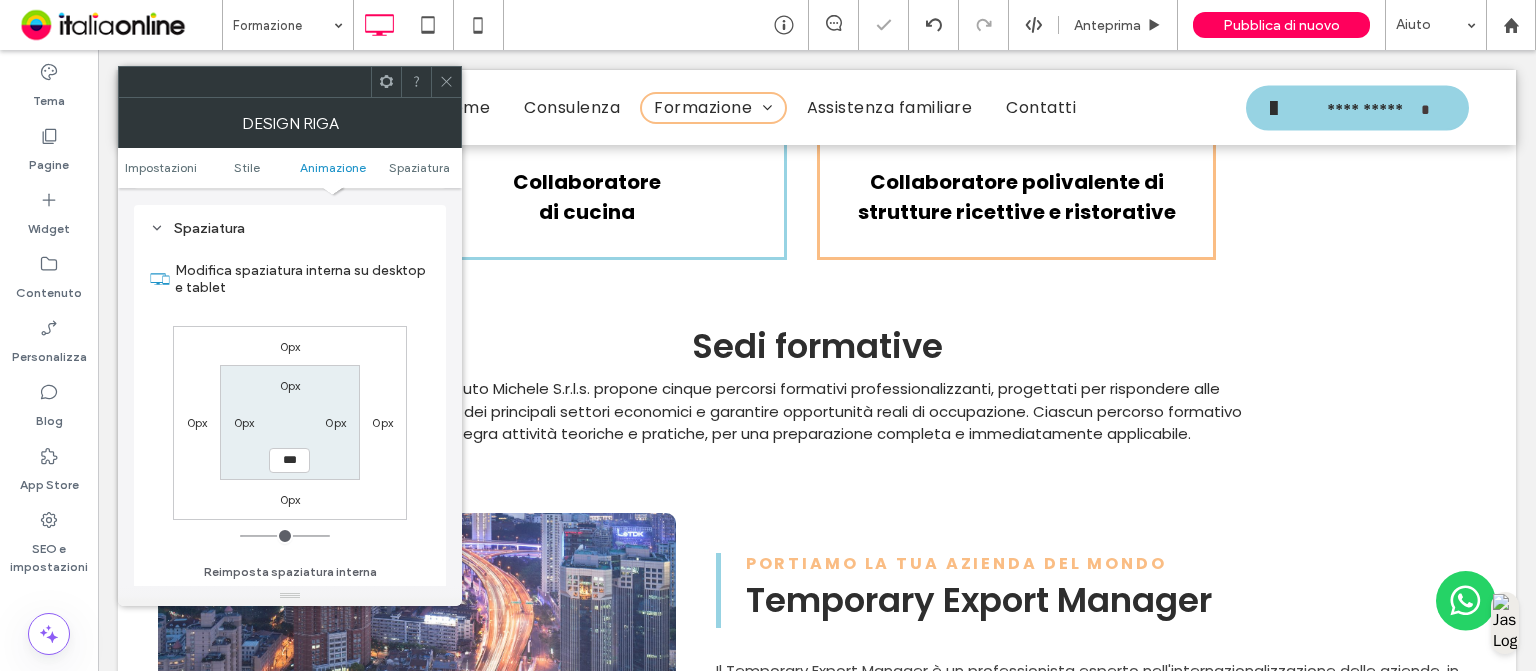 click 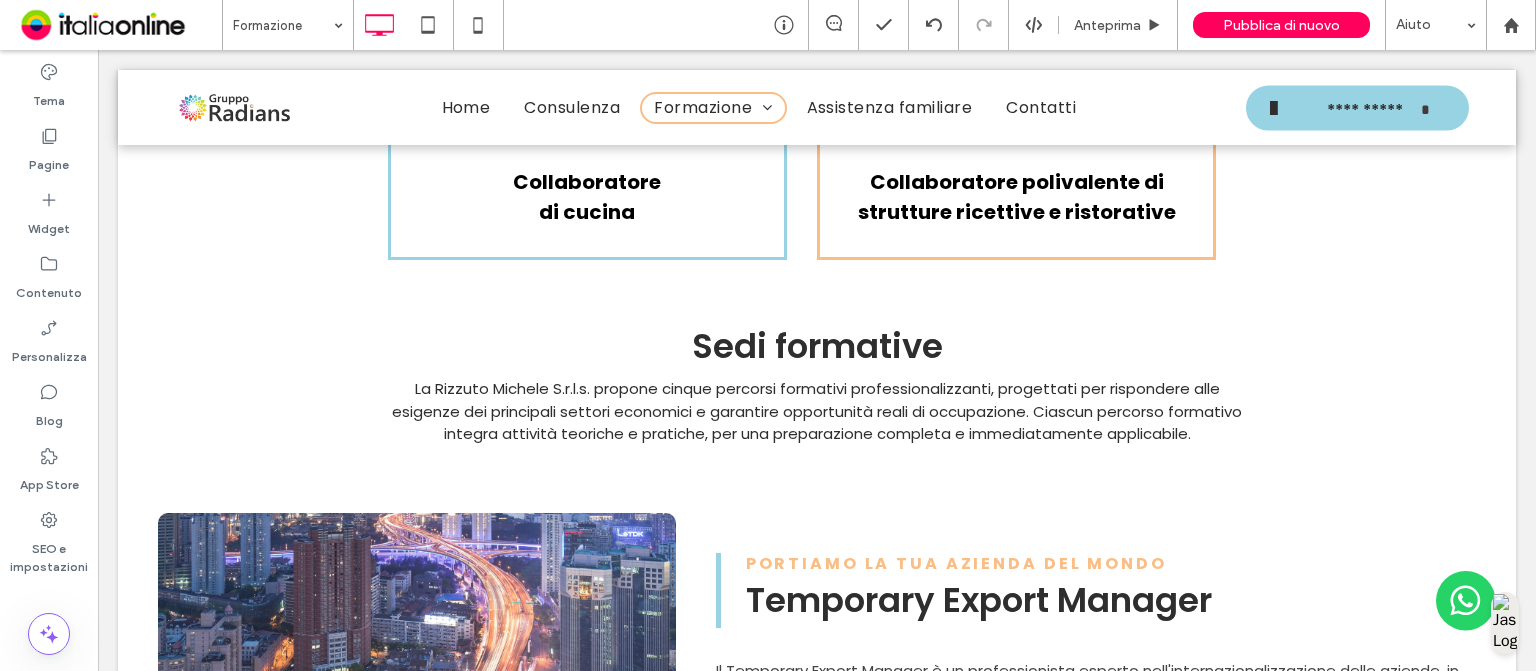 type on "*******" 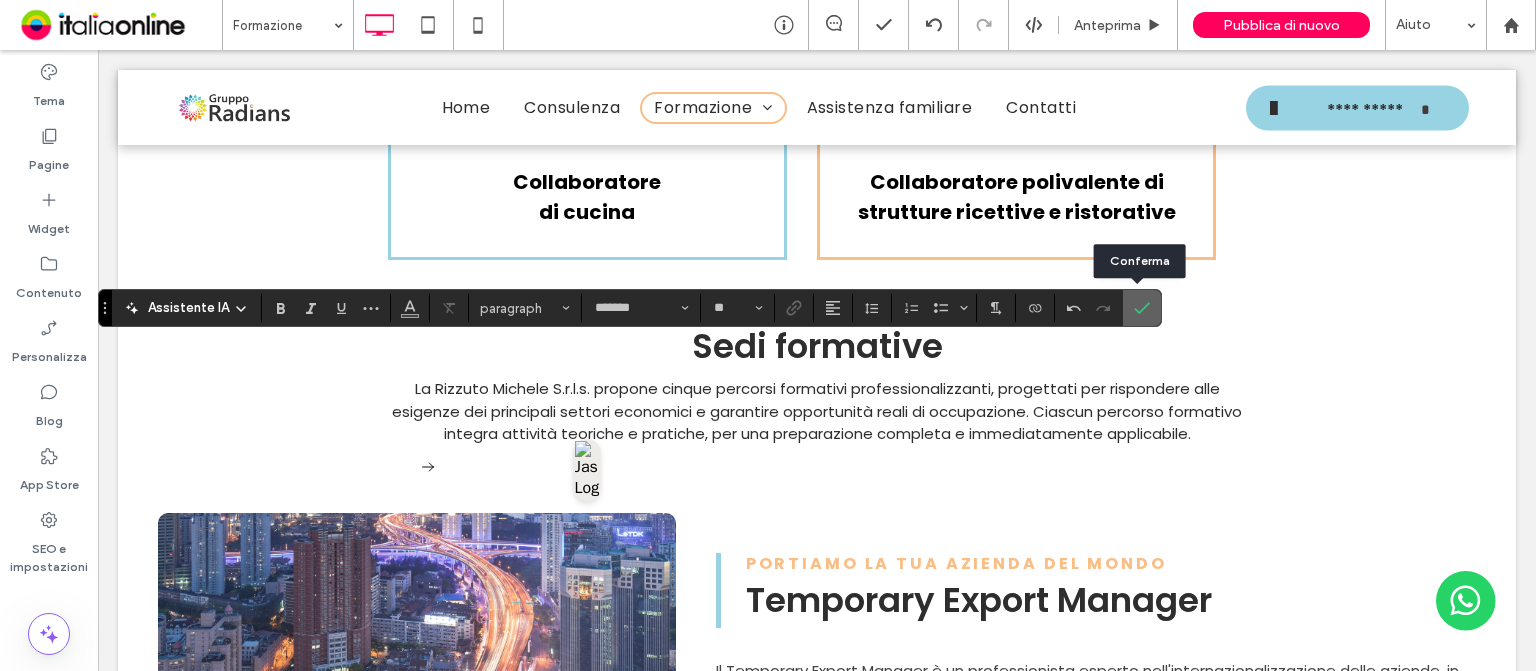 click 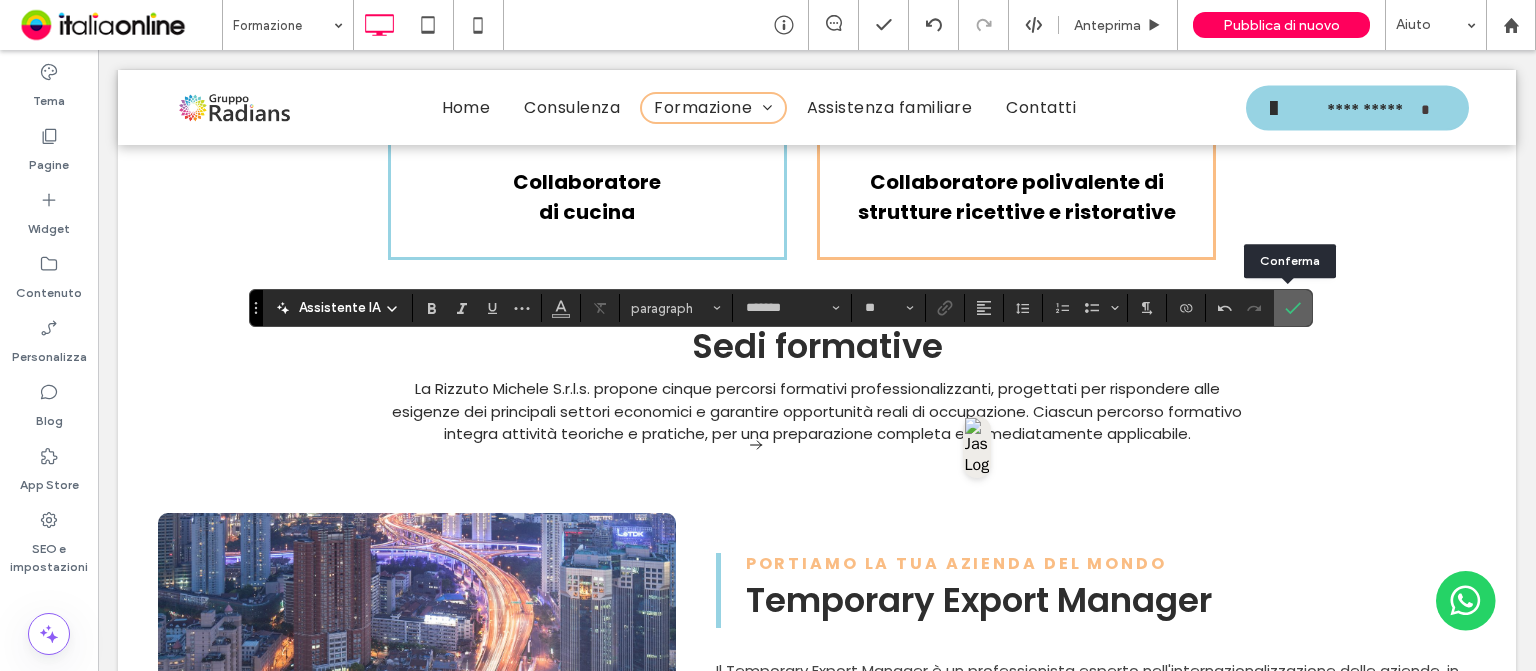 click at bounding box center [1293, 308] 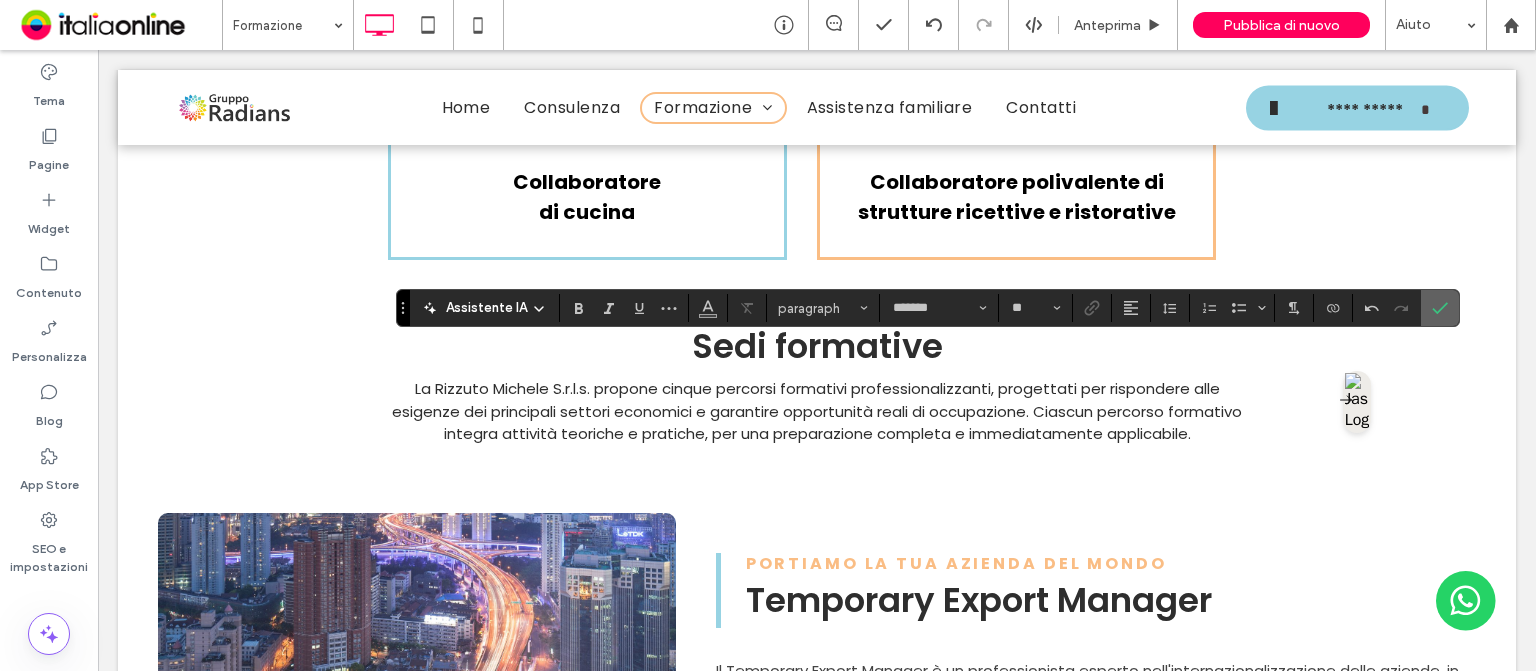 click 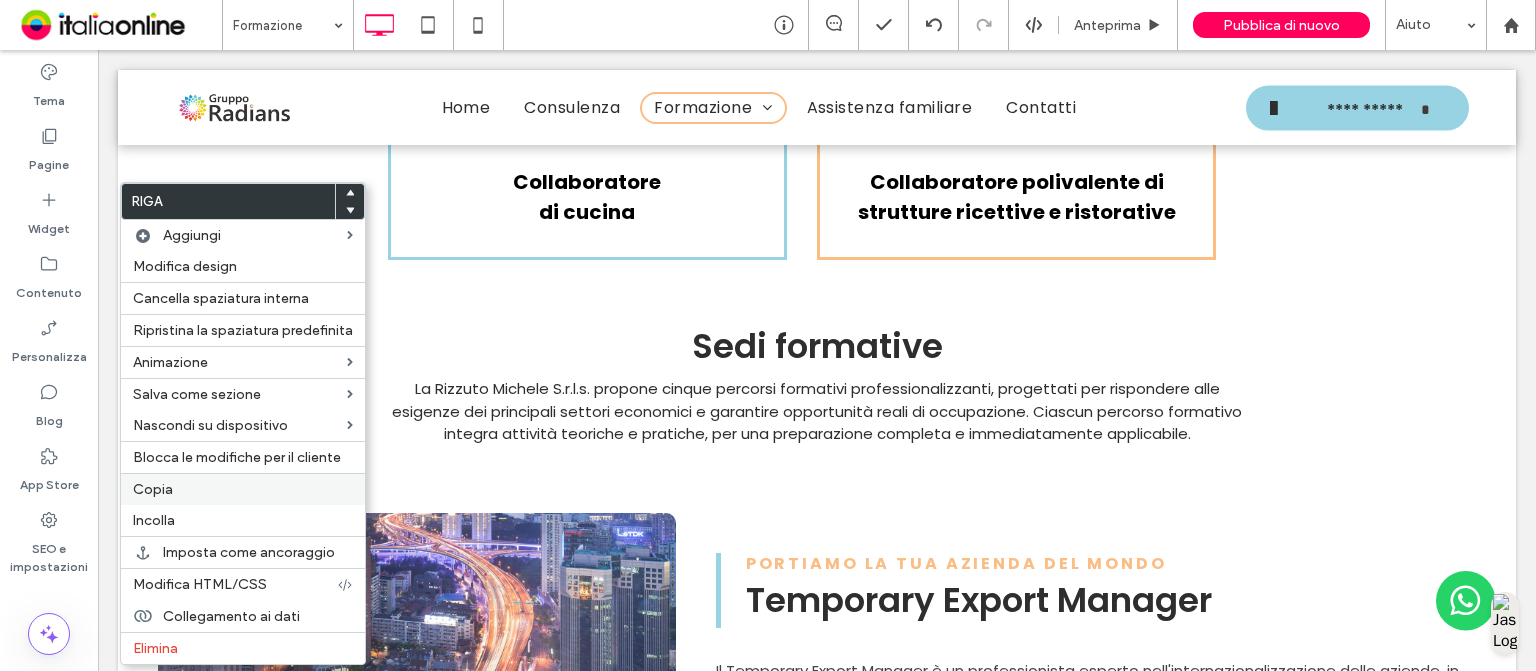 click on "Copia" at bounding box center [243, 489] 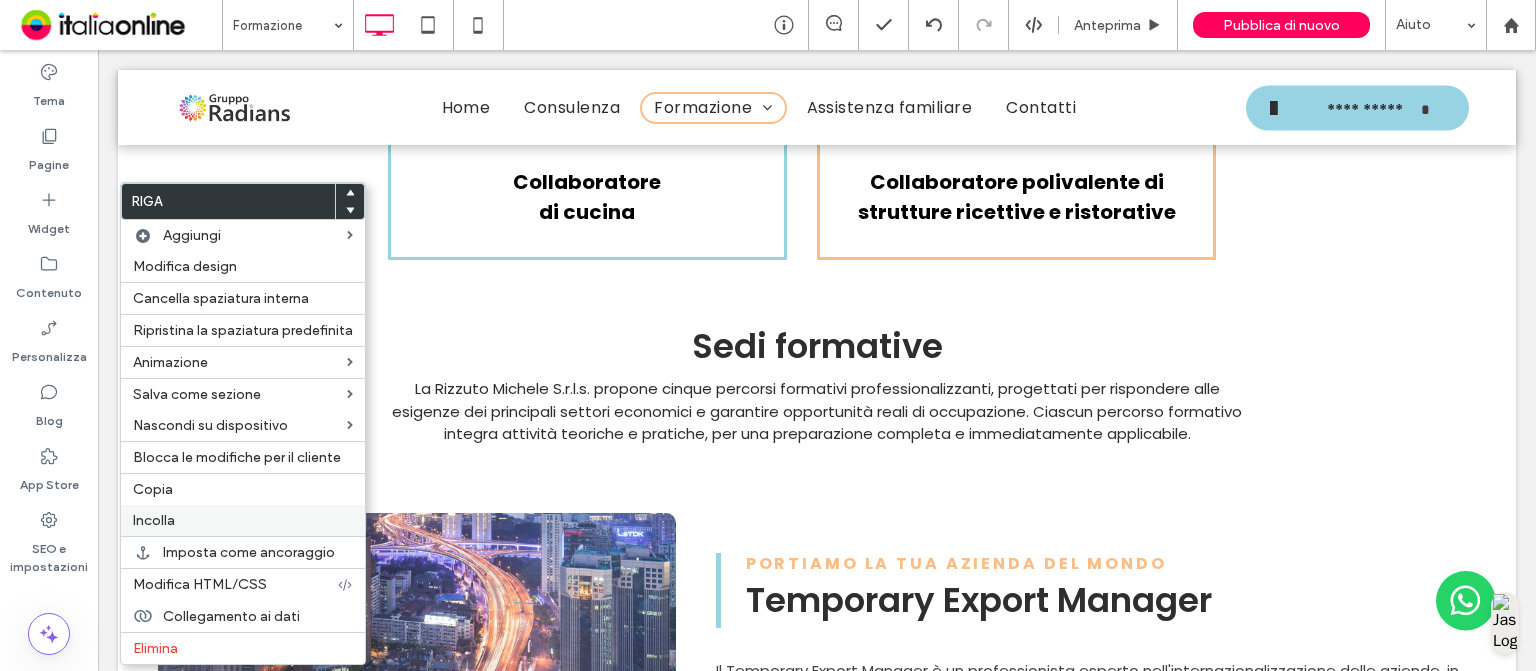 click on "Incolla" at bounding box center [243, 520] 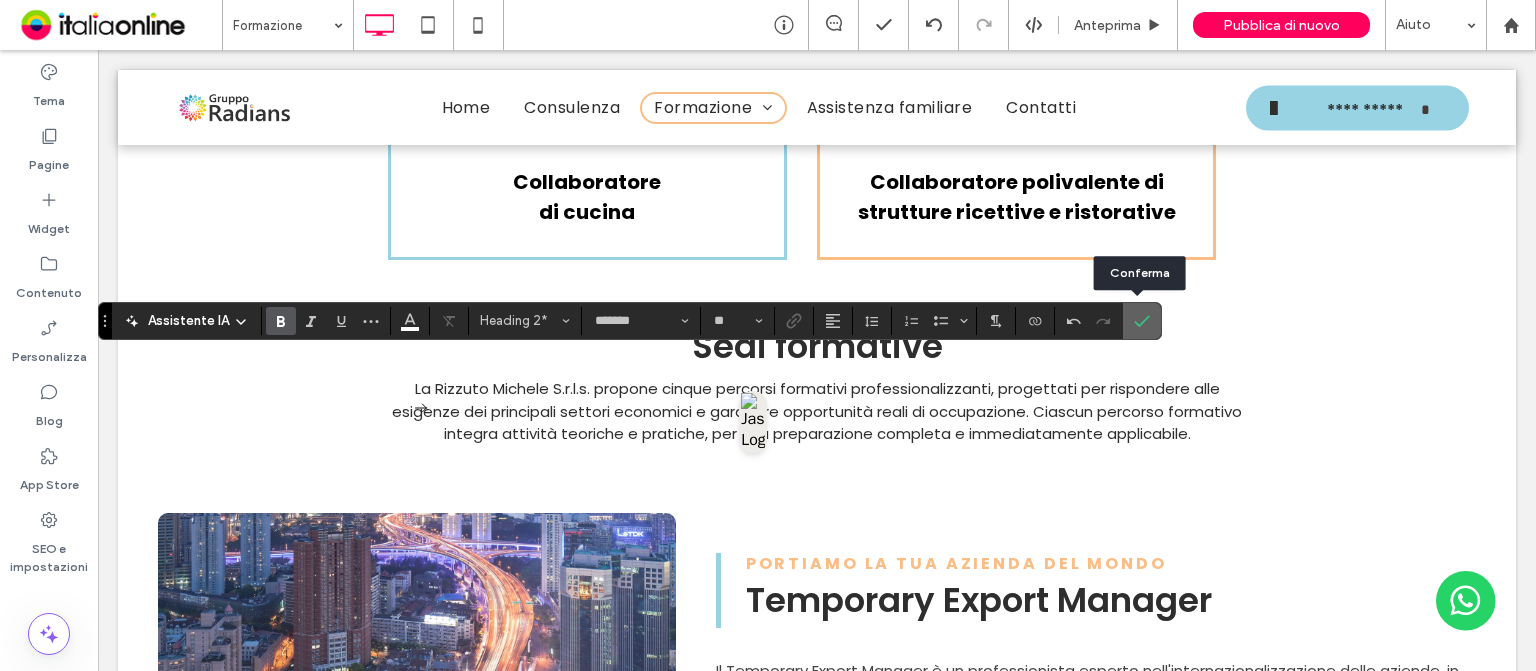 click at bounding box center [1142, 321] 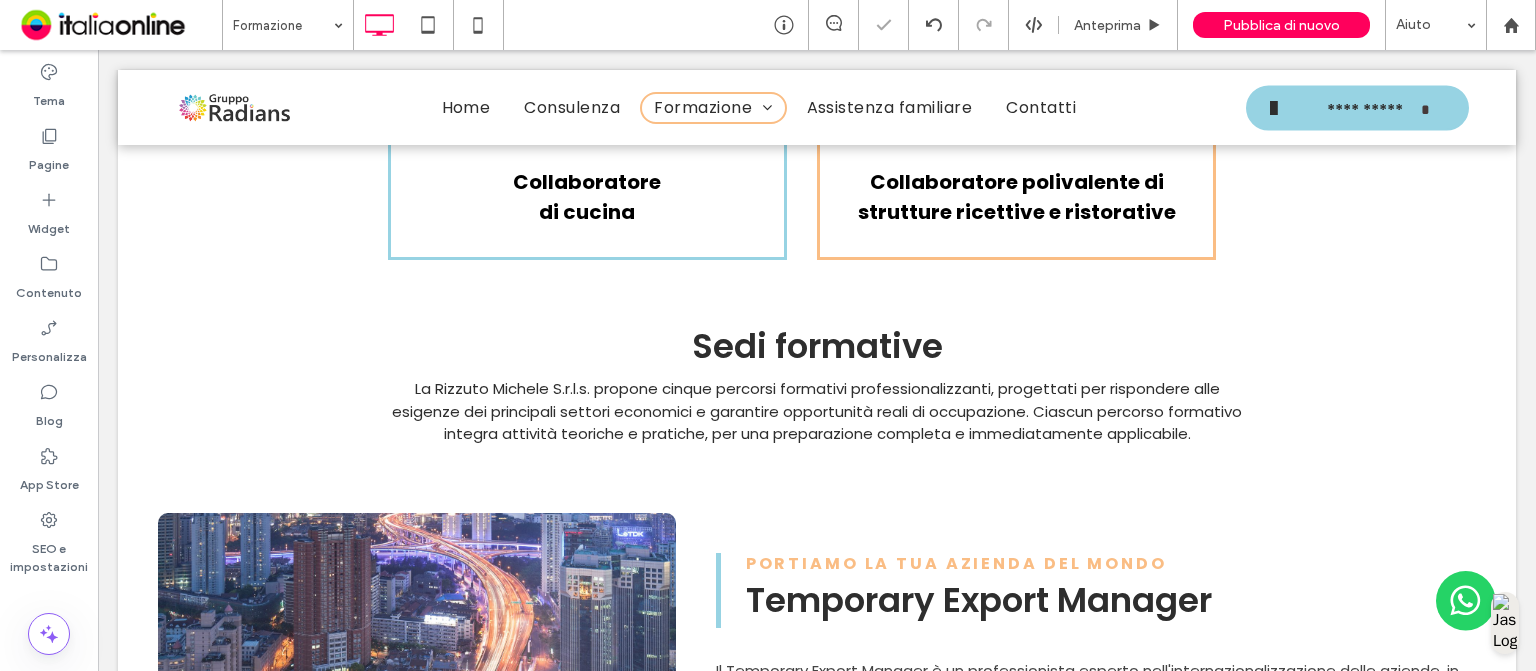 type on "*******" 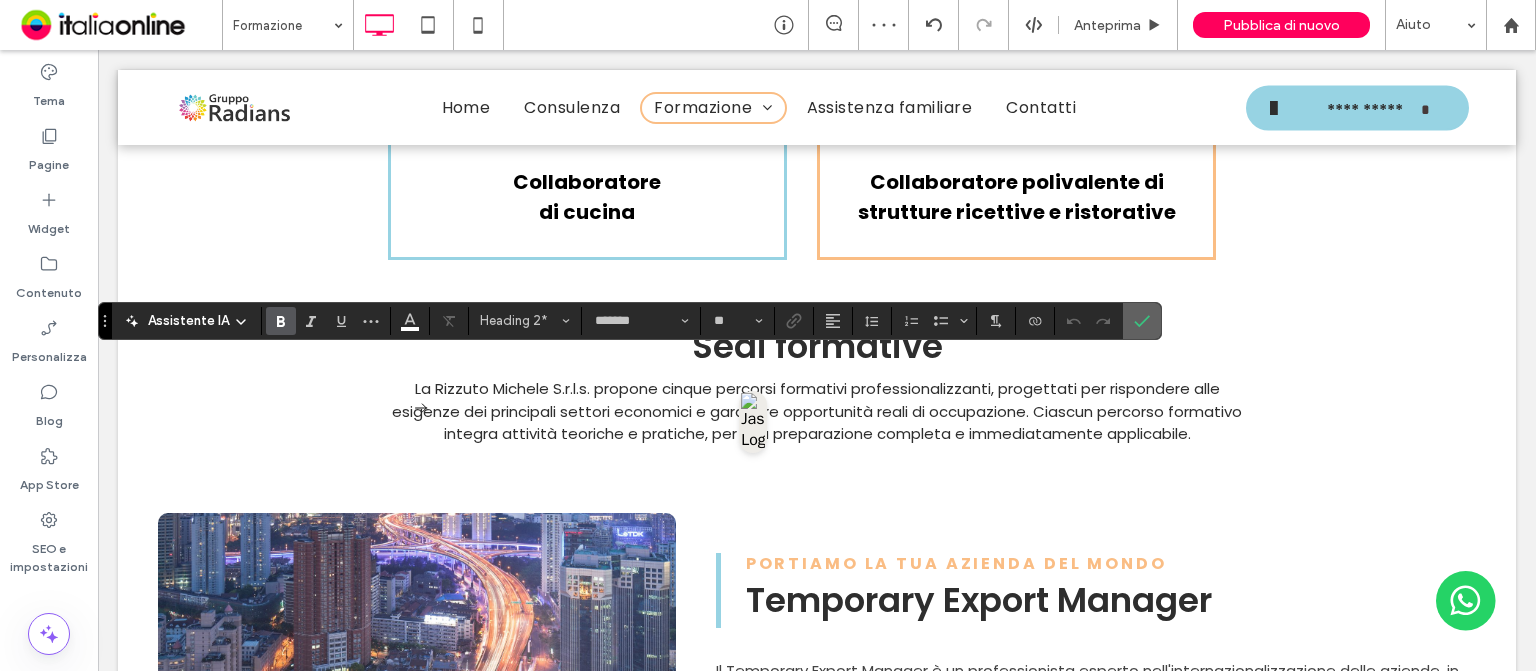 click 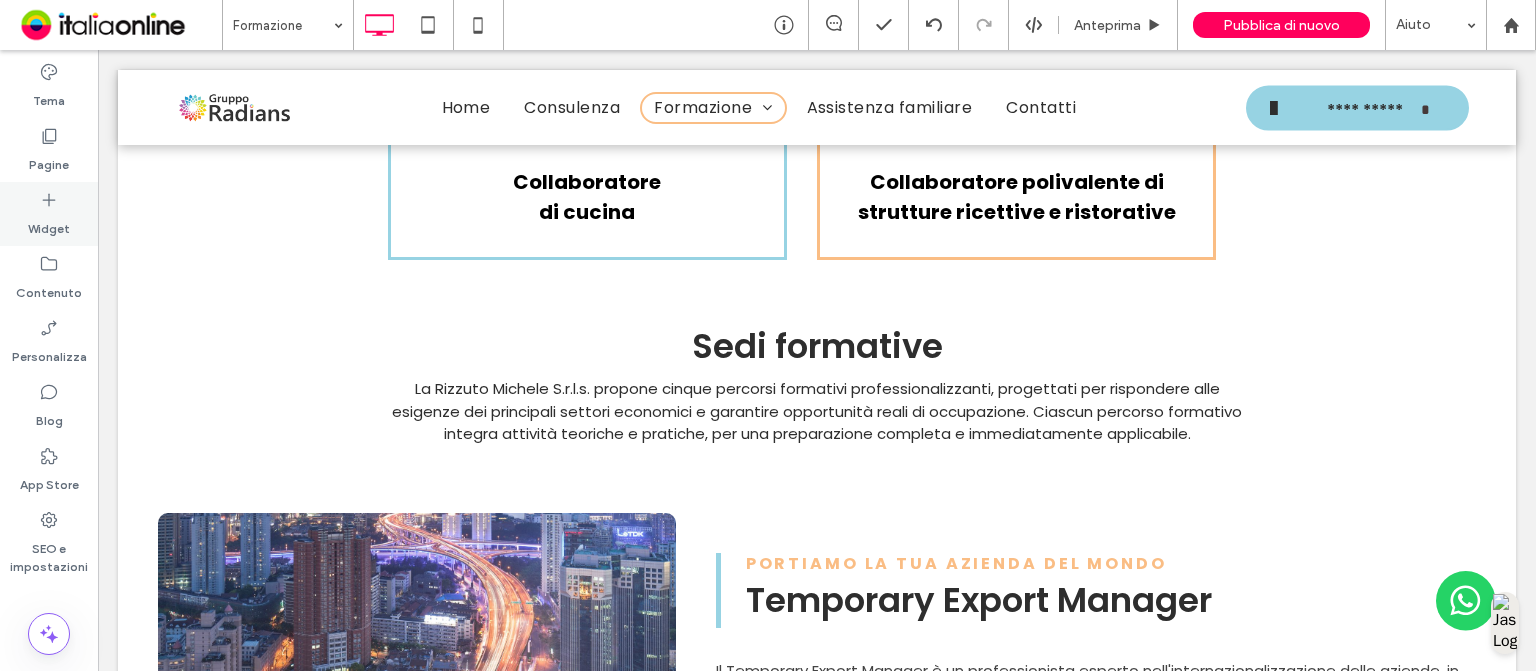 click on "Widget" at bounding box center [49, 214] 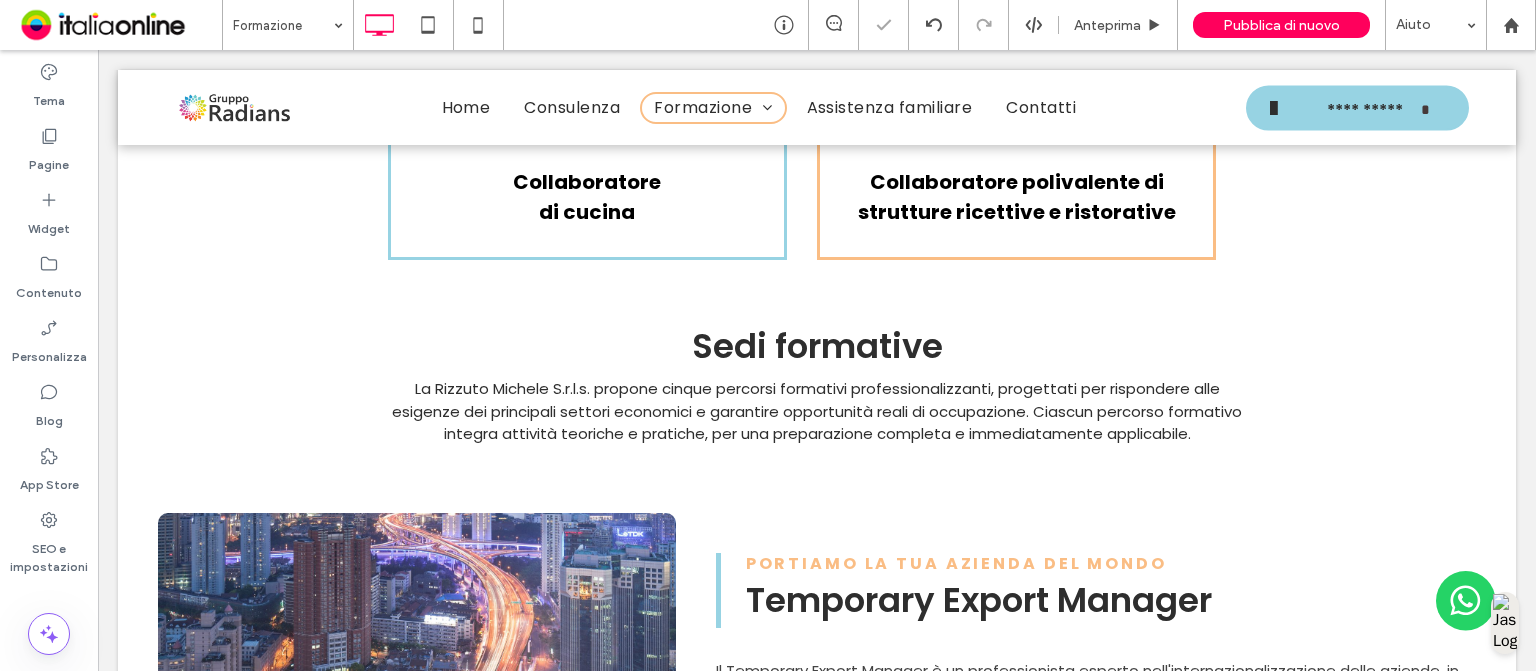 type on "*******" 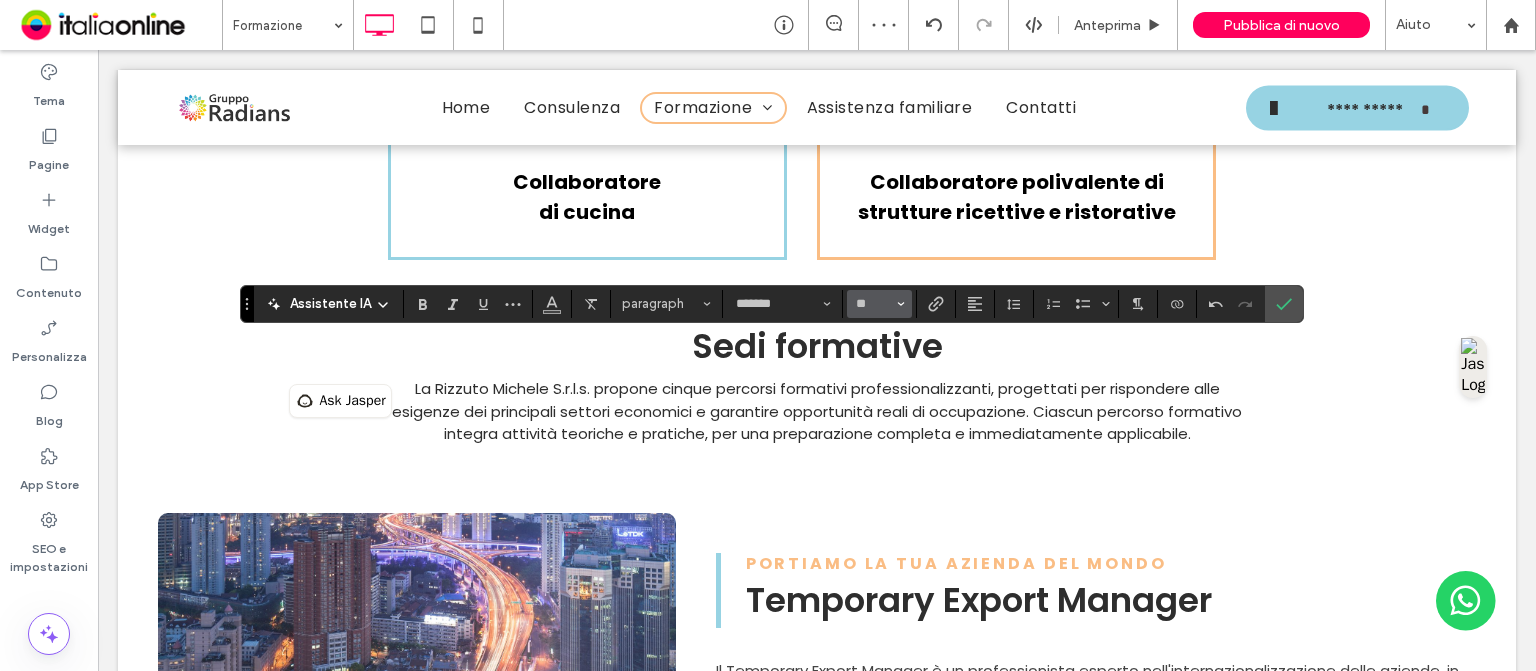 click 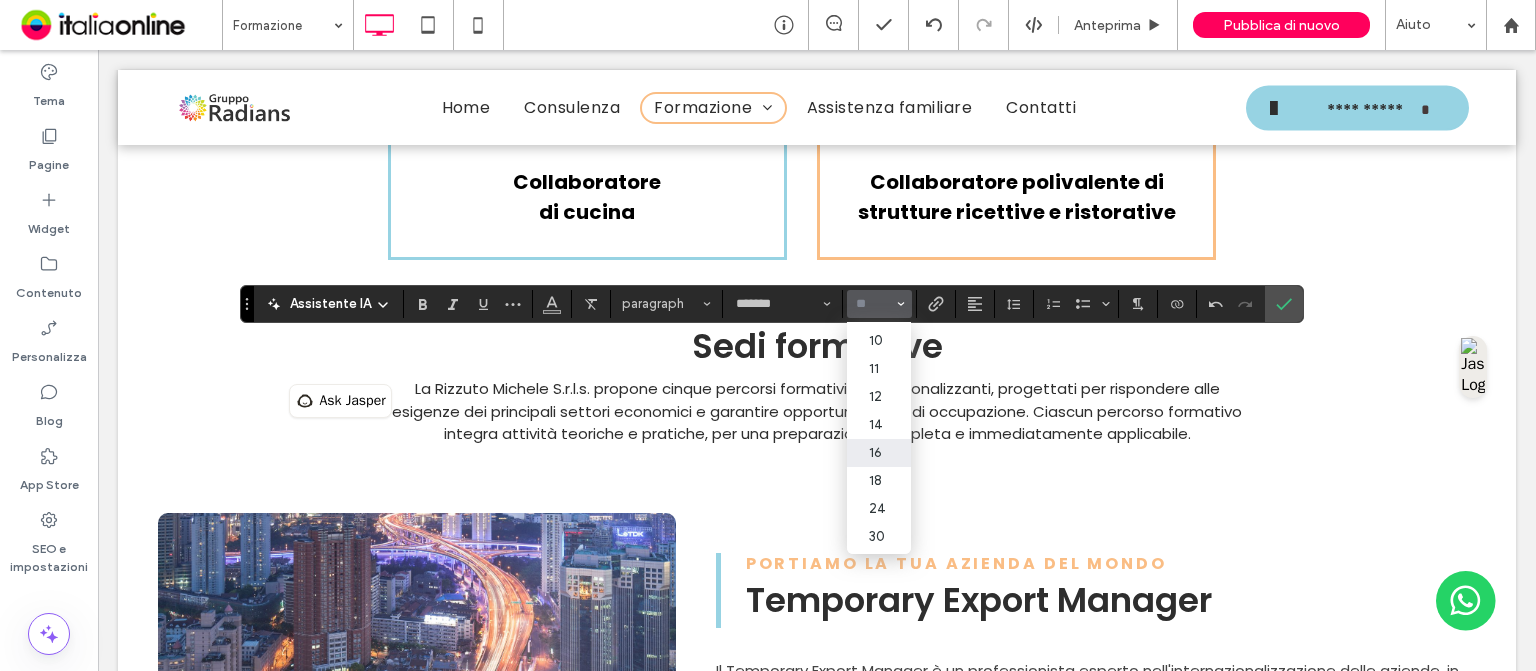 scroll, scrollTop: 52, scrollLeft: 0, axis: vertical 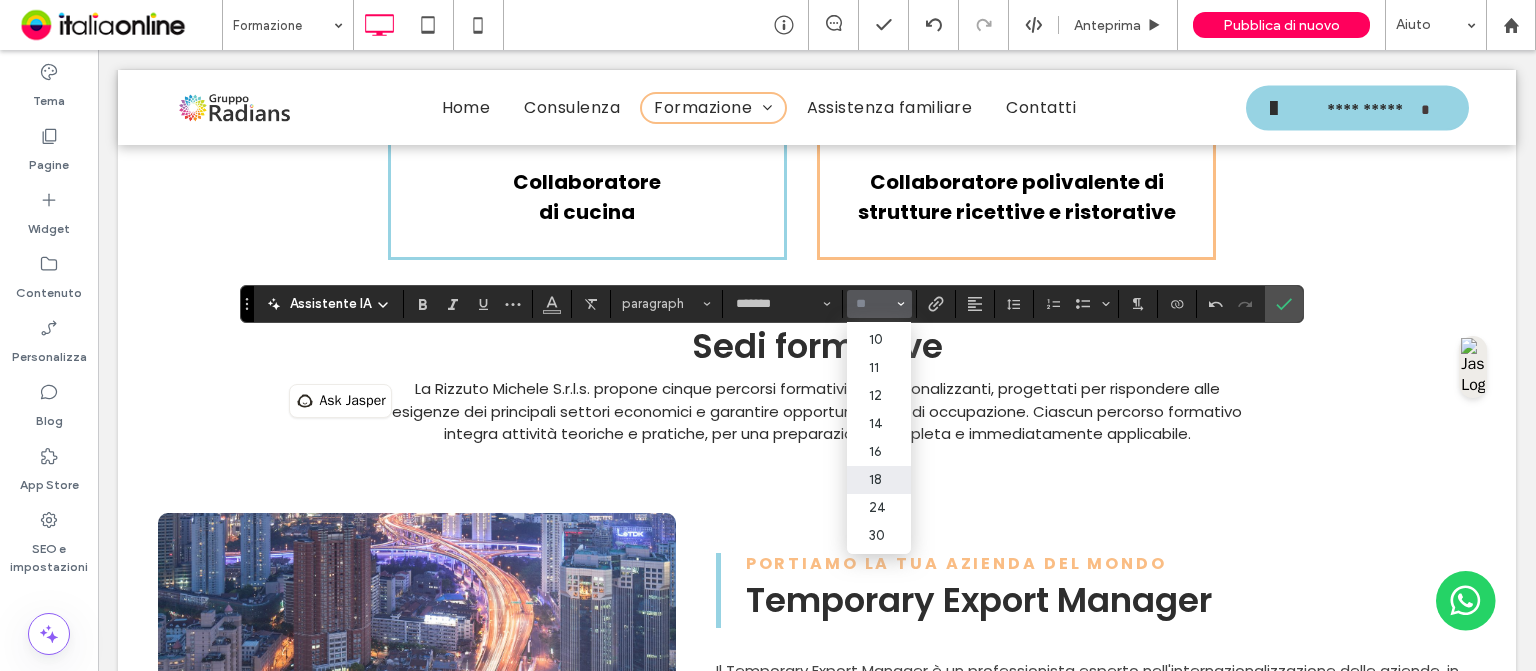 click on "18" at bounding box center (879, 480) 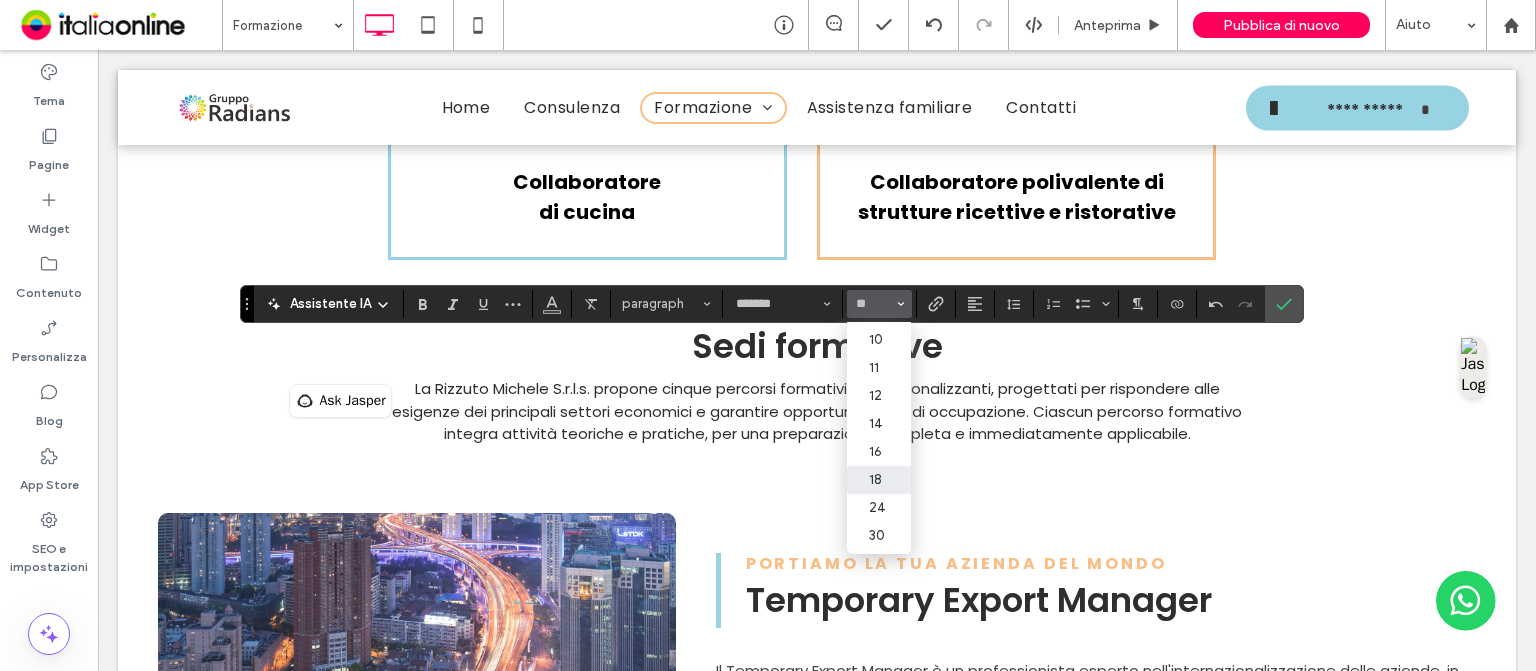 type on "**" 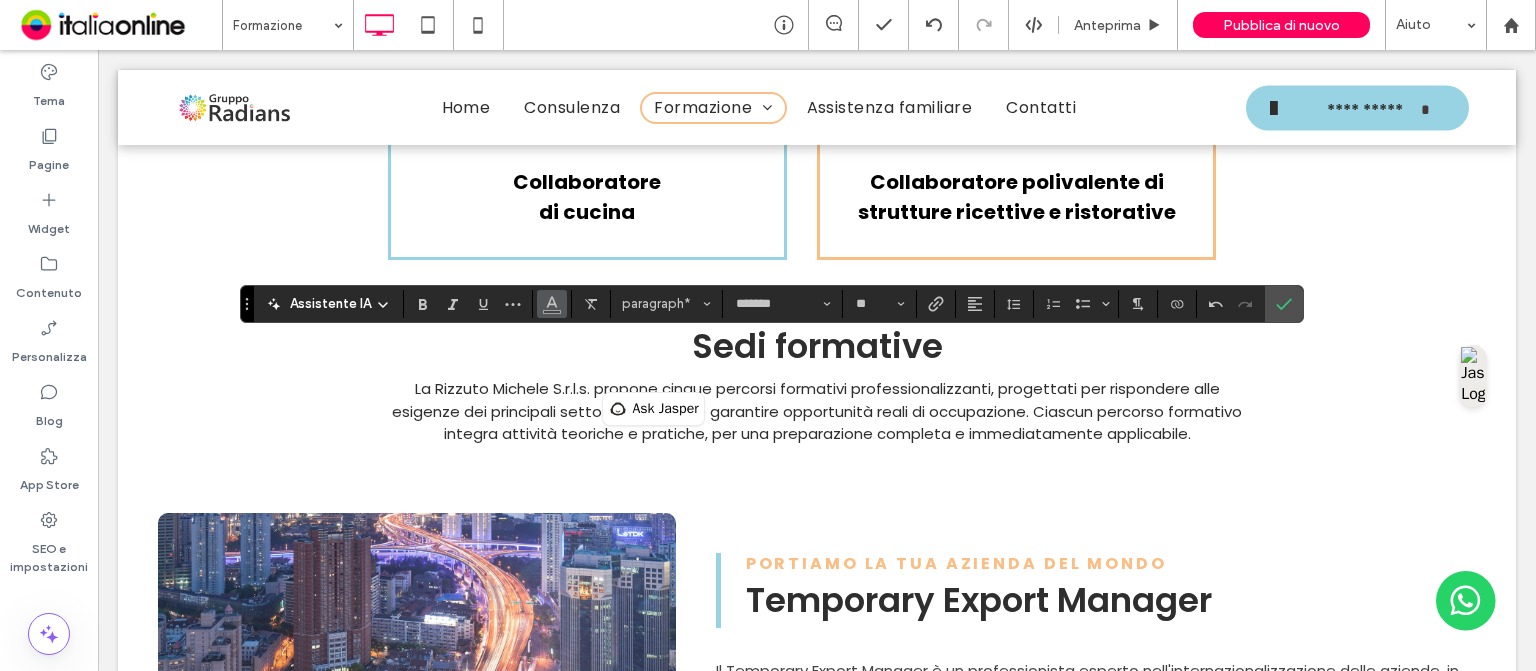 click at bounding box center (552, 304) 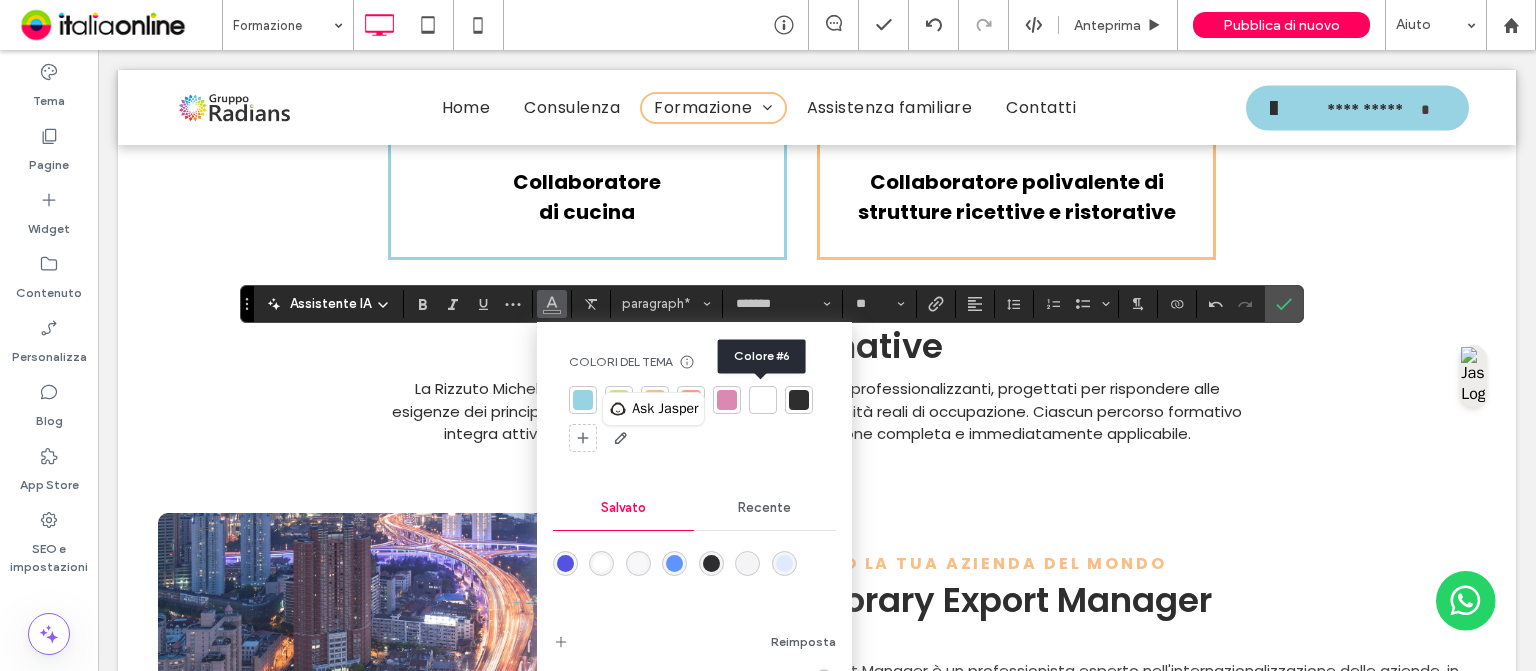 click at bounding box center (763, 400) 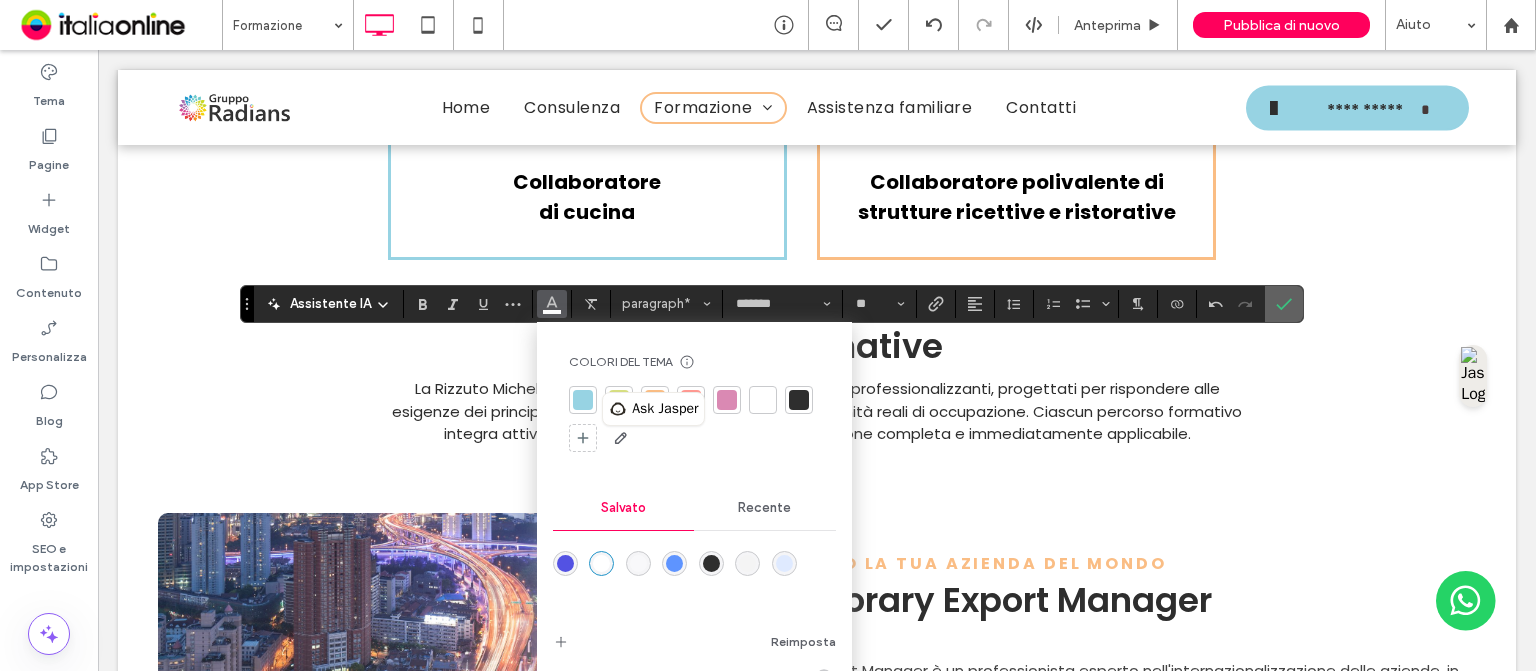 click 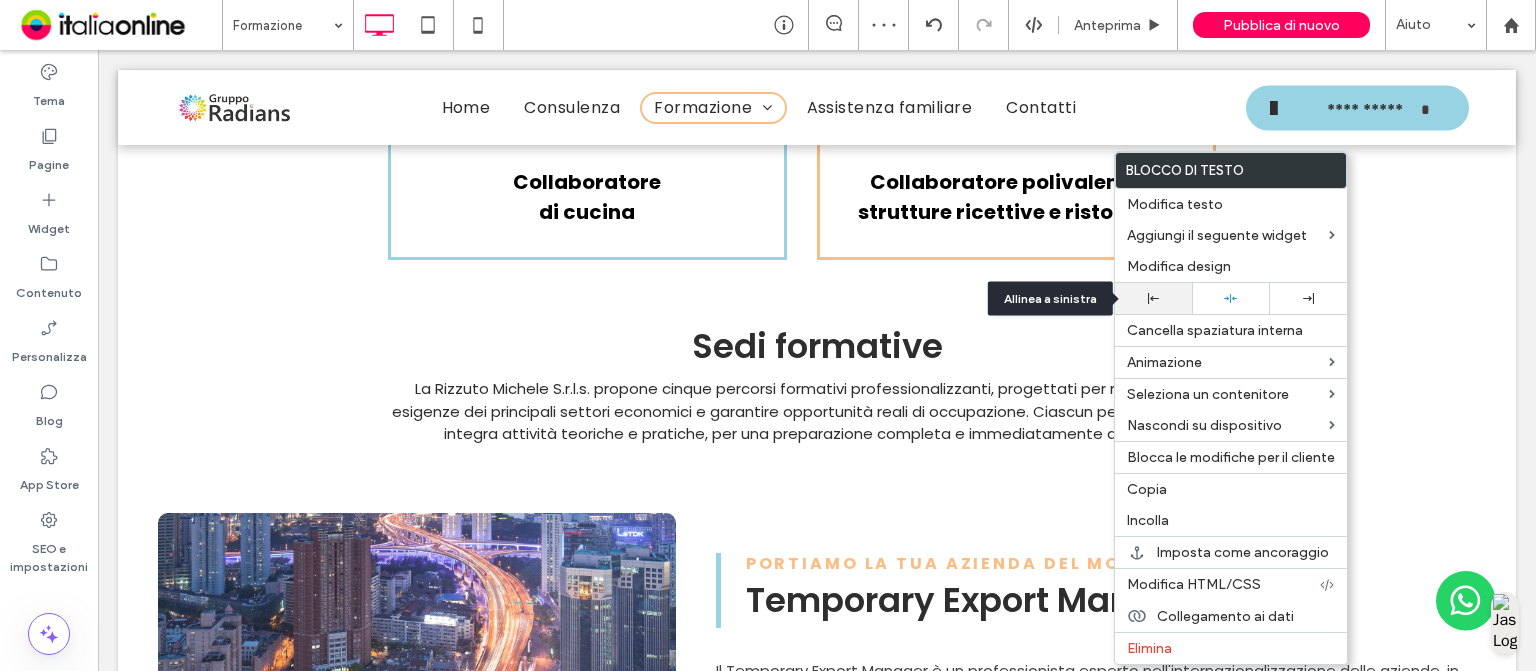click at bounding box center (1153, 298) 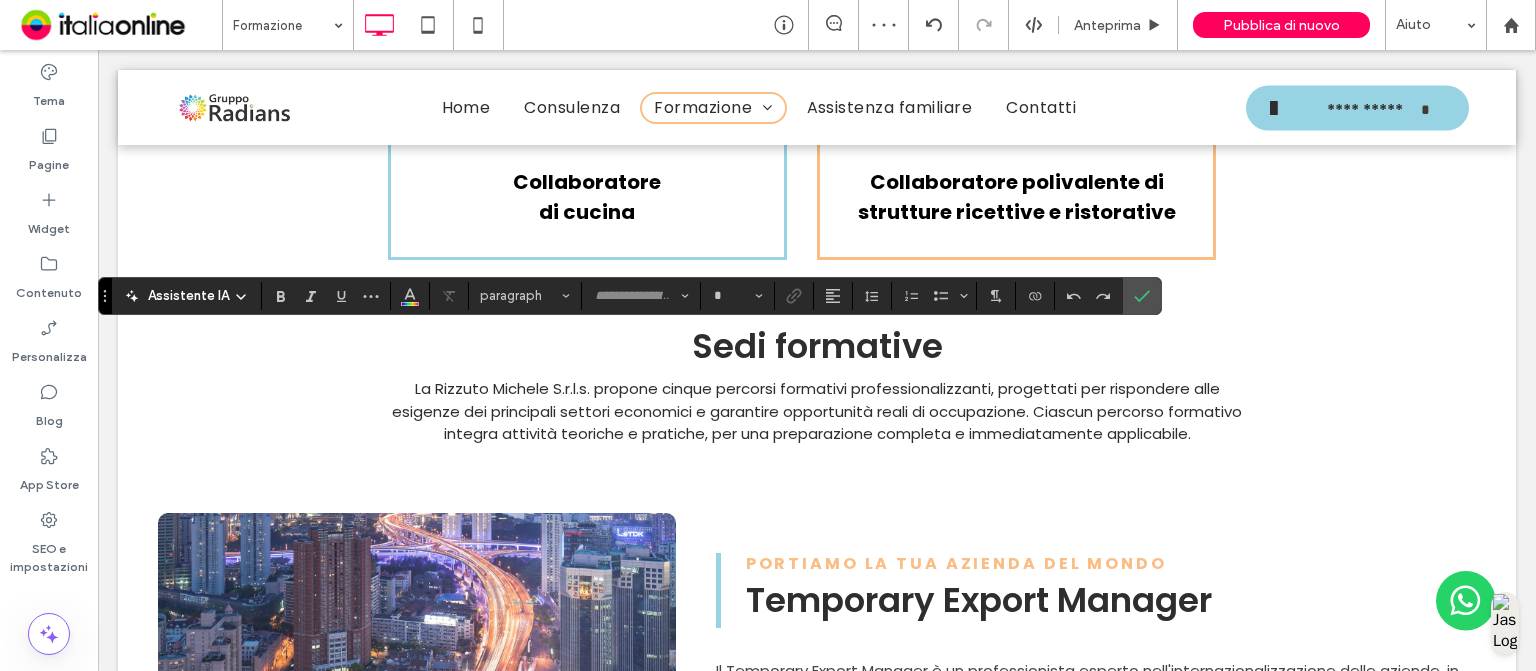 type on "*******" 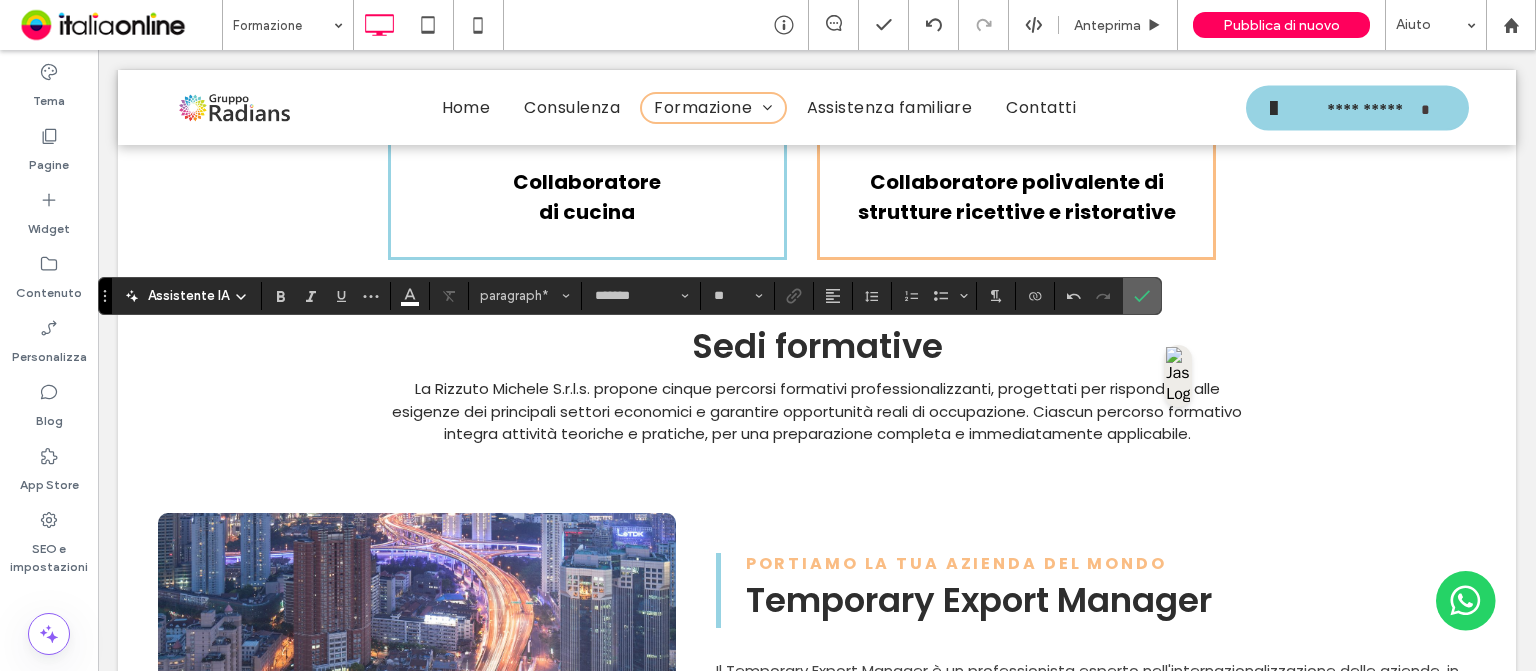 click 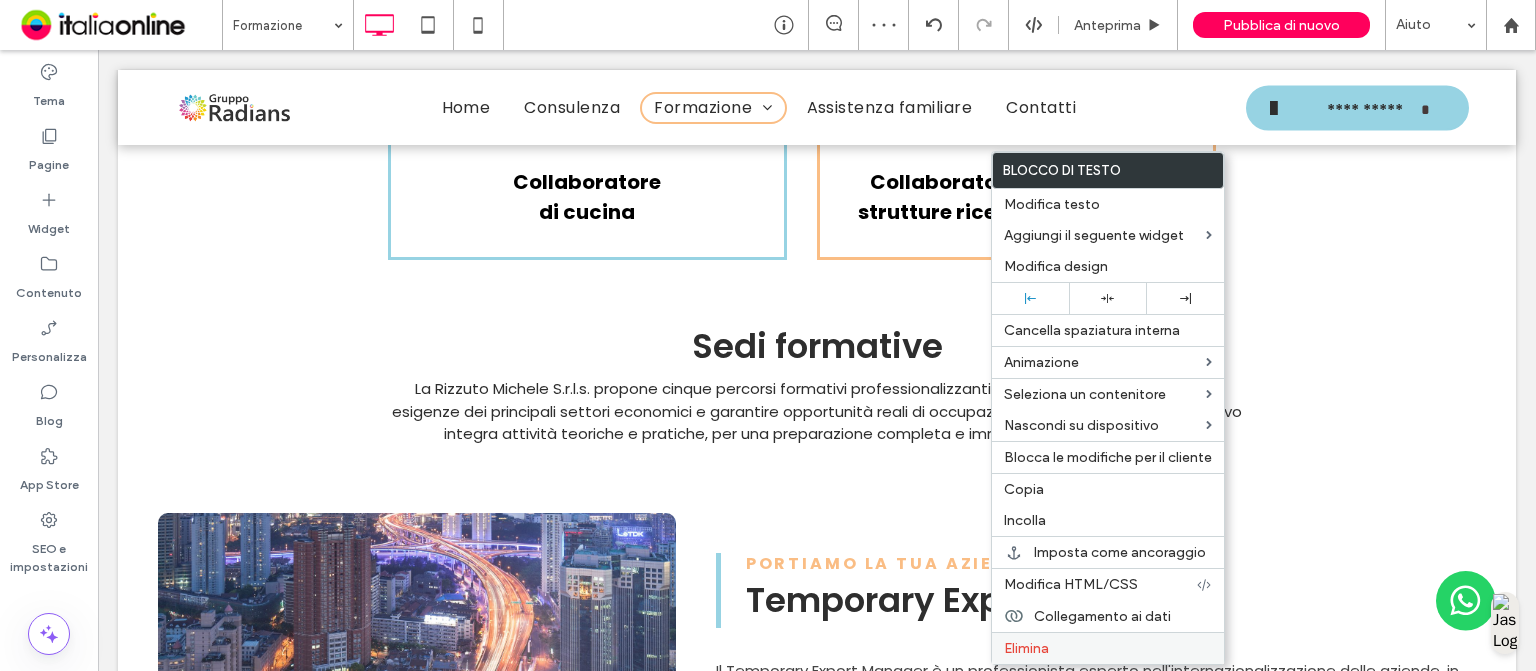 click on "Elimina" at bounding box center [1026, 648] 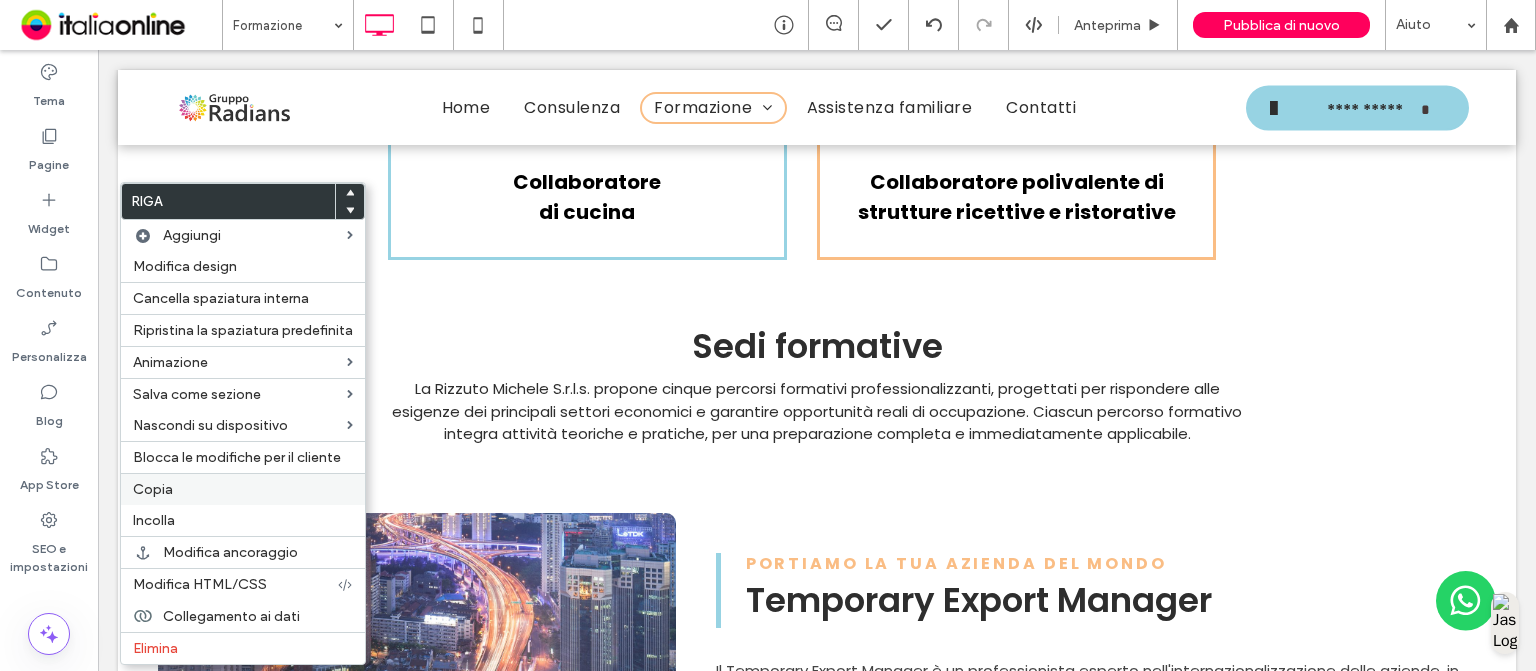 click on "Copia" at bounding box center (153, 489) 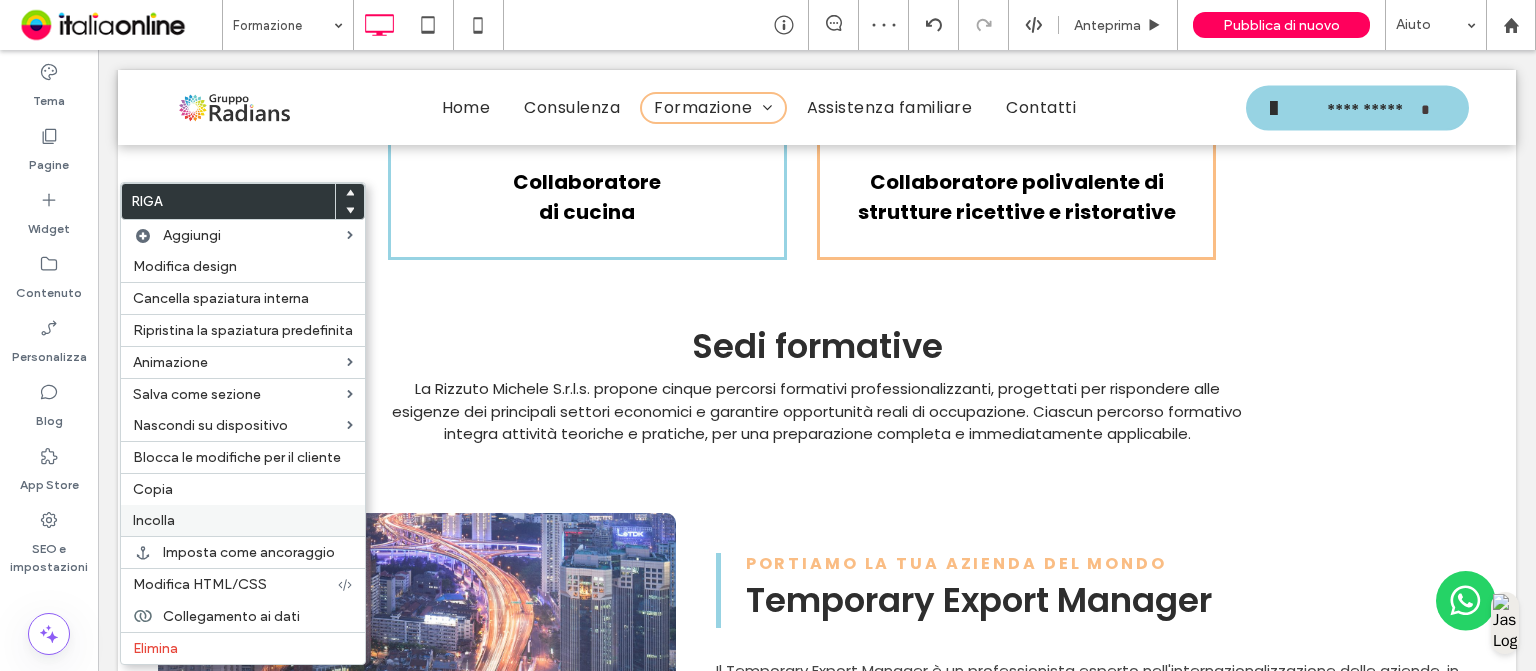 click on "Incolla" at bounding box center [243, 520] 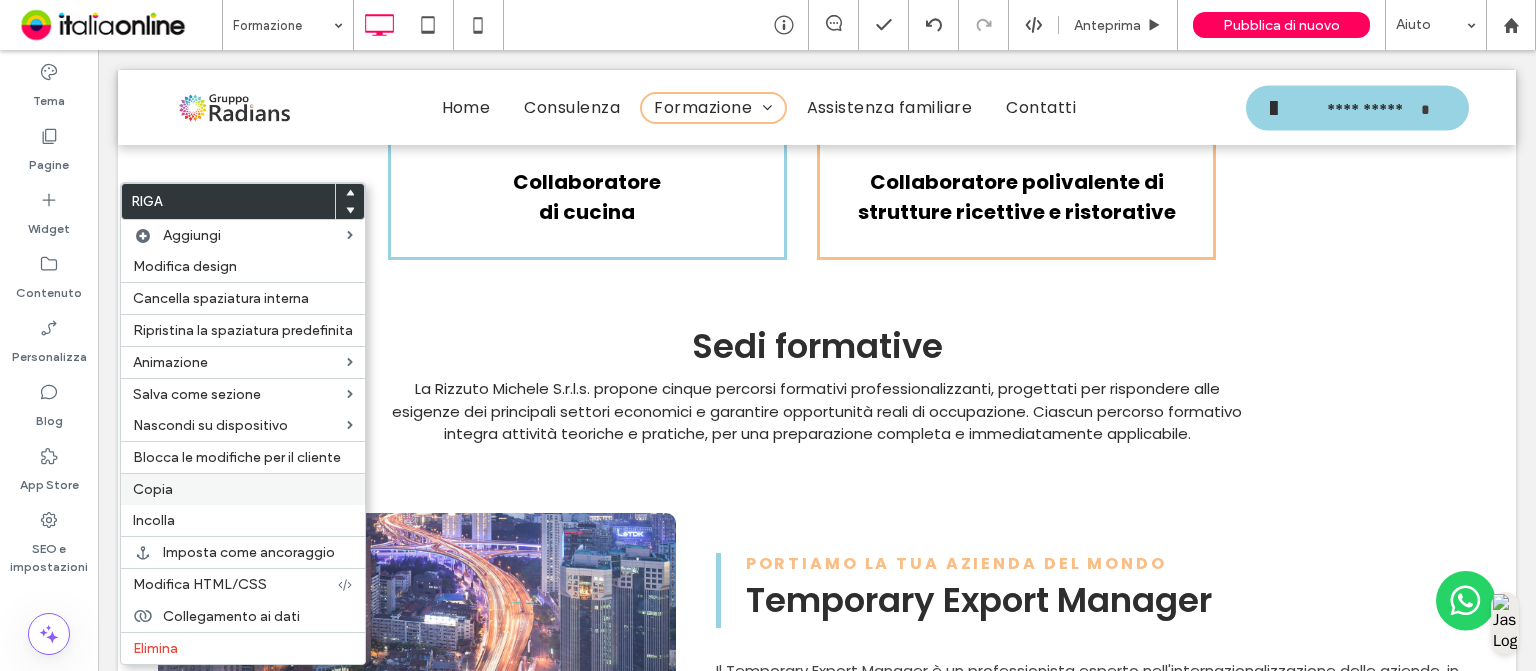 click on "Copia" at bounding box center (243, 489) 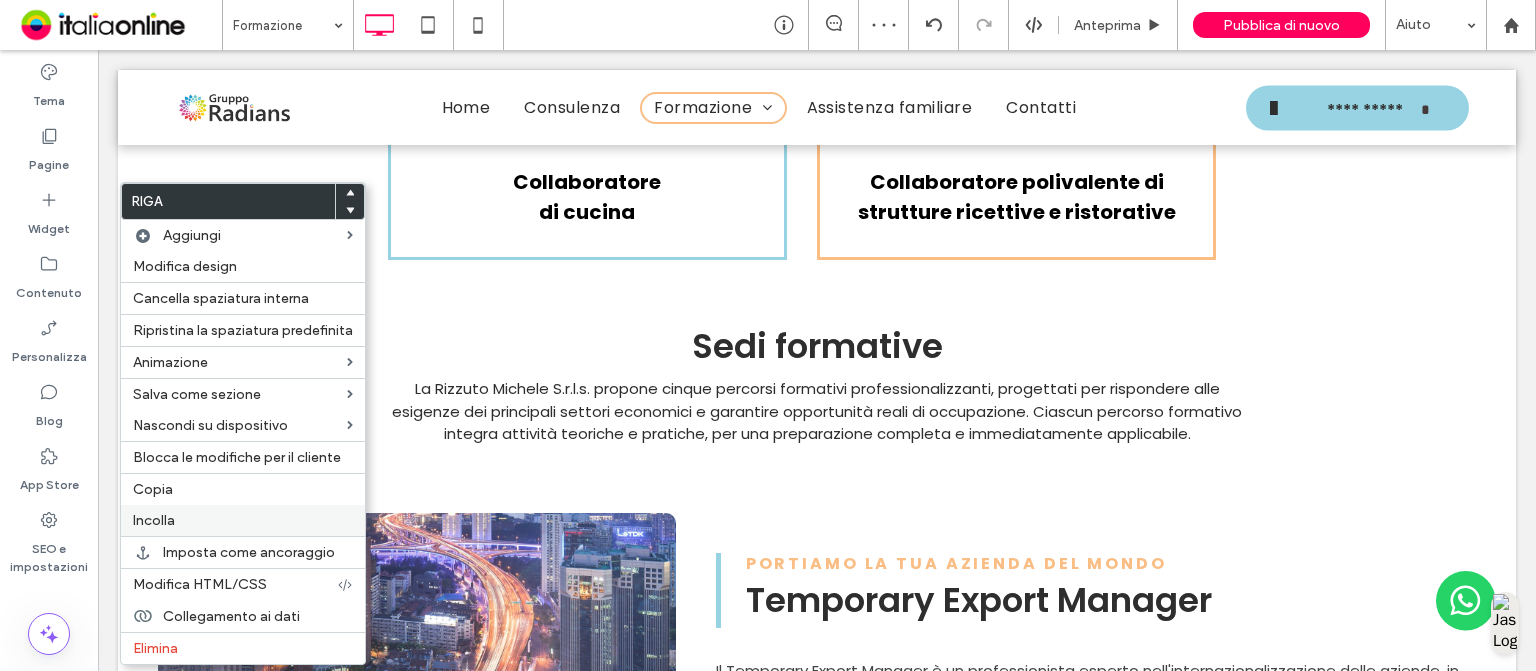 click on "Incolla" at bounding box center [243, 520] 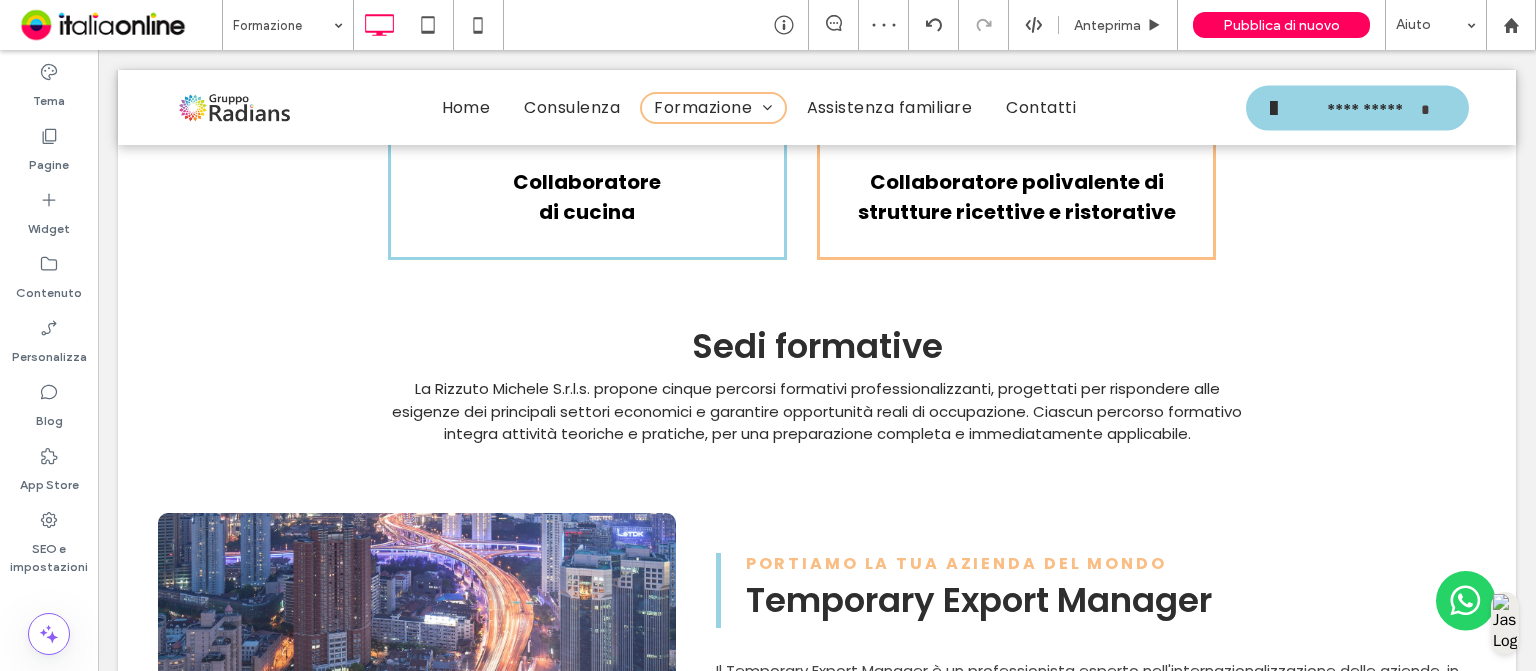 type on "*******" 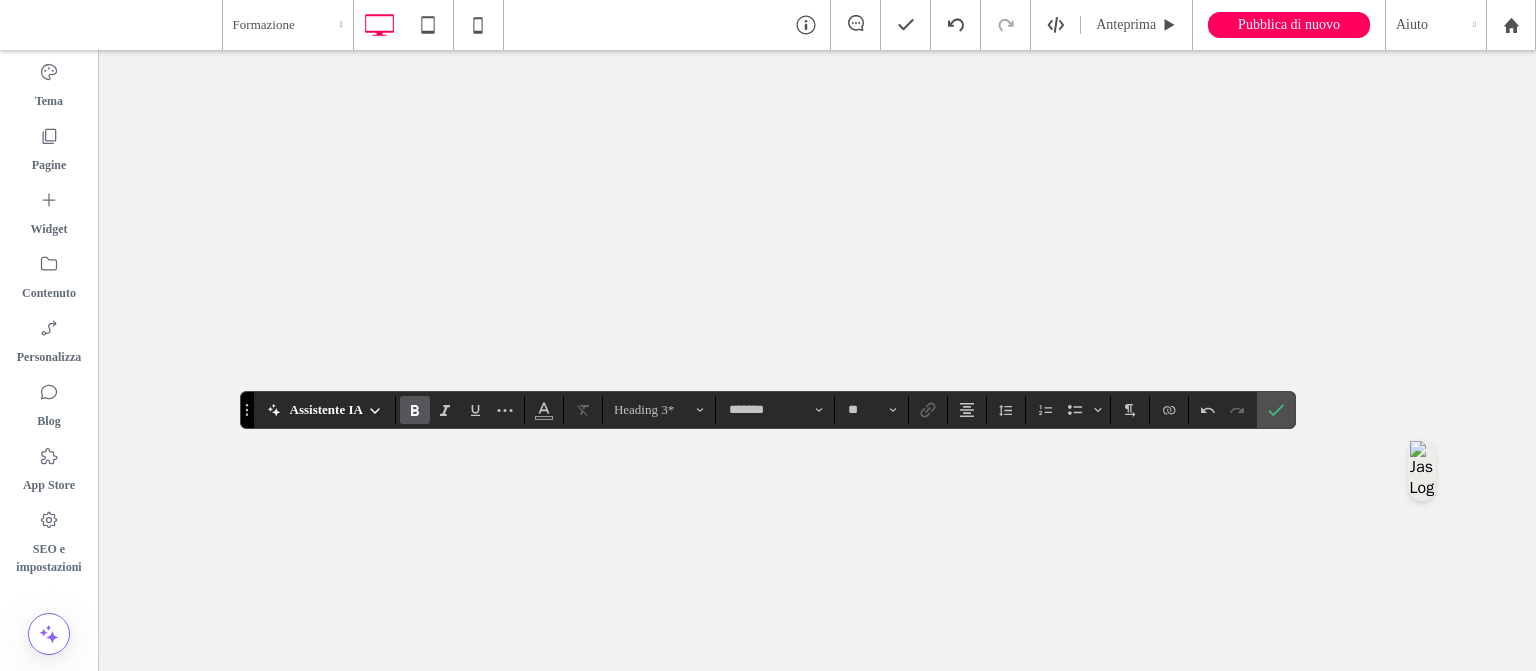 scroll, scrollTop: 0, scrollLeft: 0, axis: both 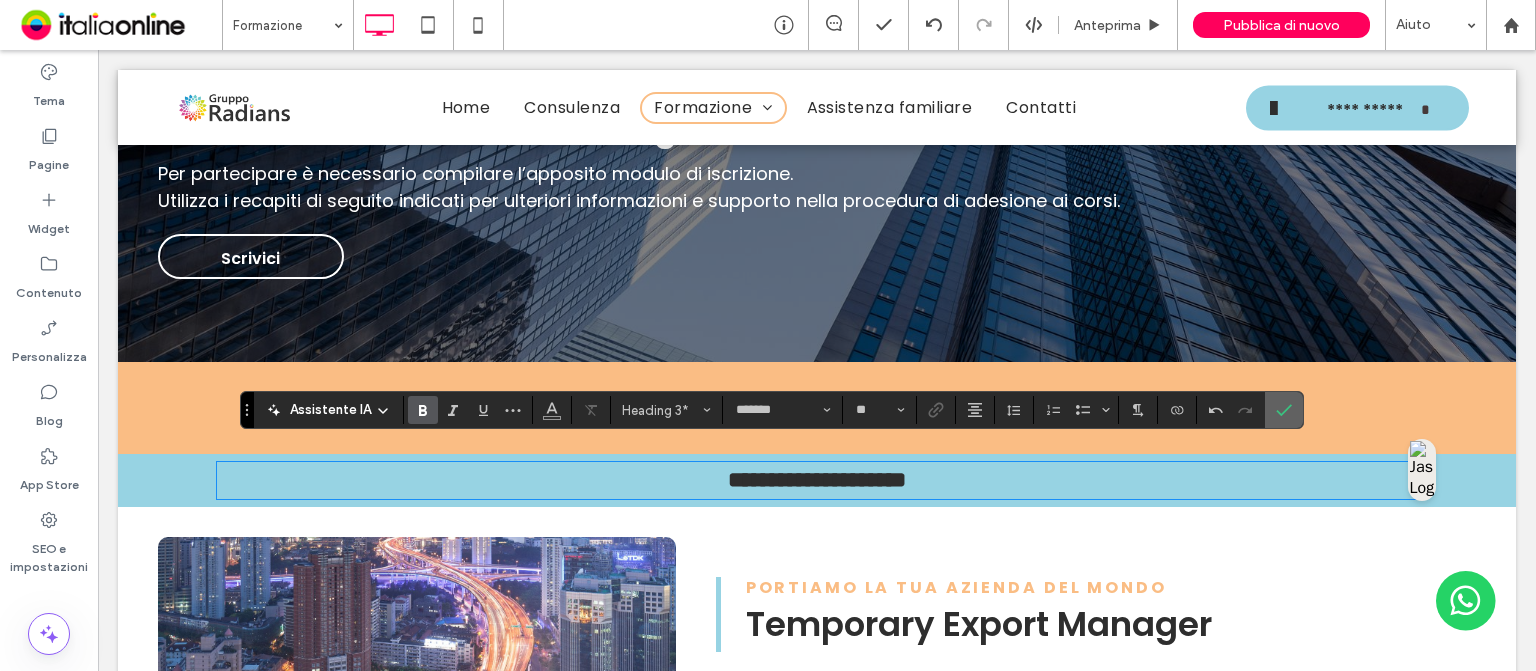 click at bounding box center [1280, 410] 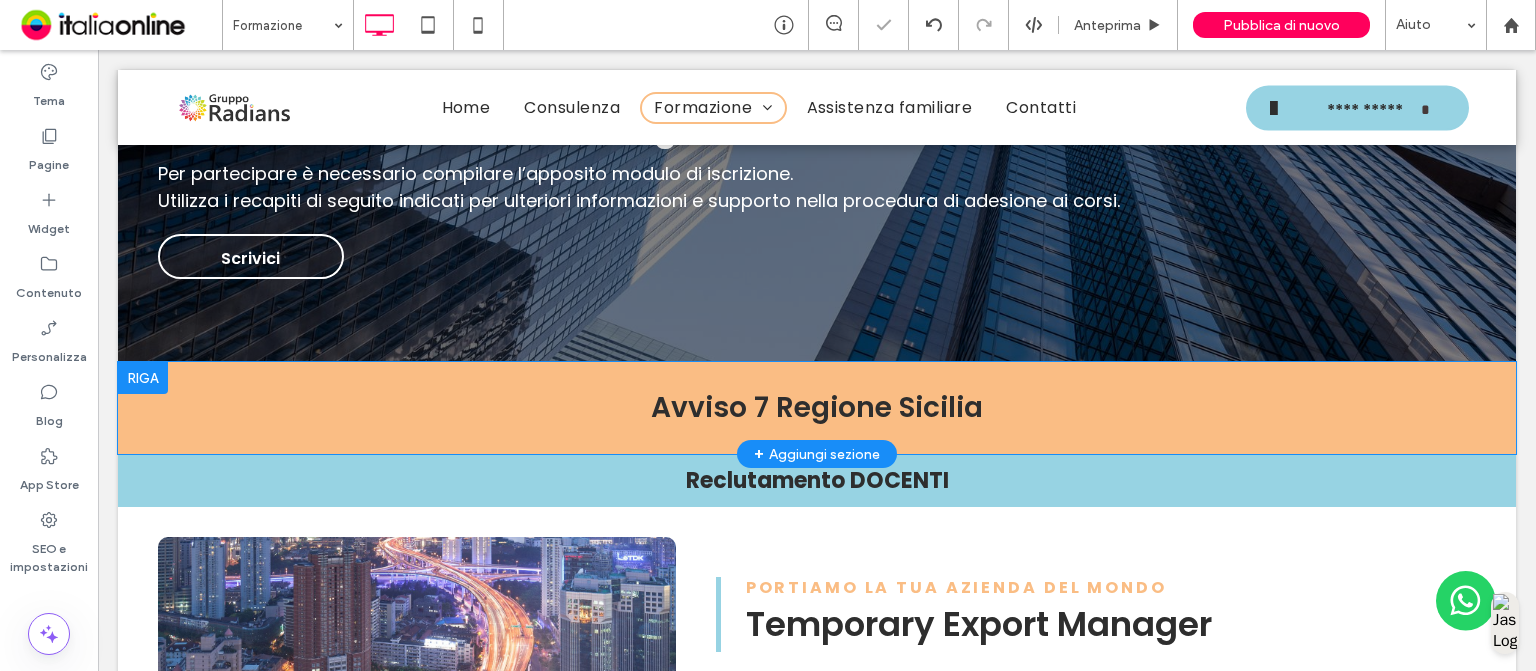click on "Avviso 7 Regione Sicilia
Click To Paste     Click To Paste" at bounding box center (817, 408) 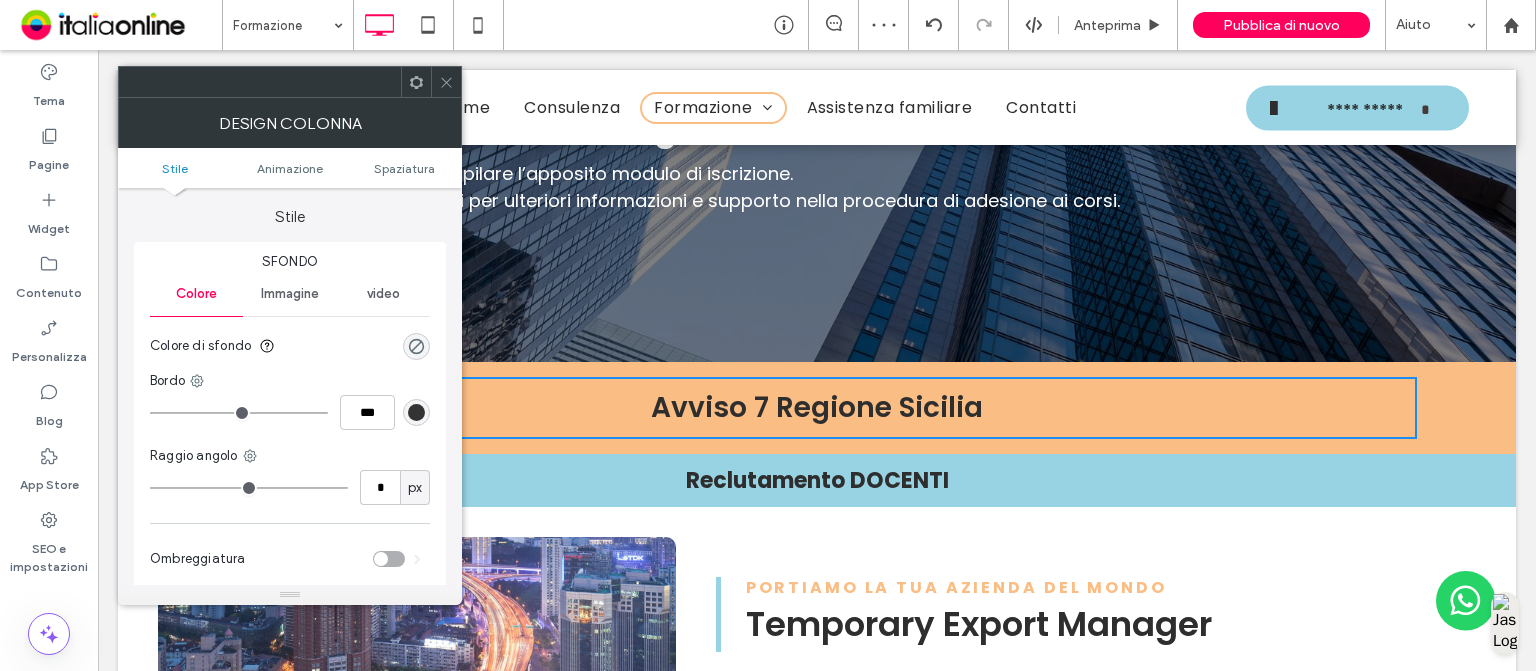 click at bounding box center (446, 82) 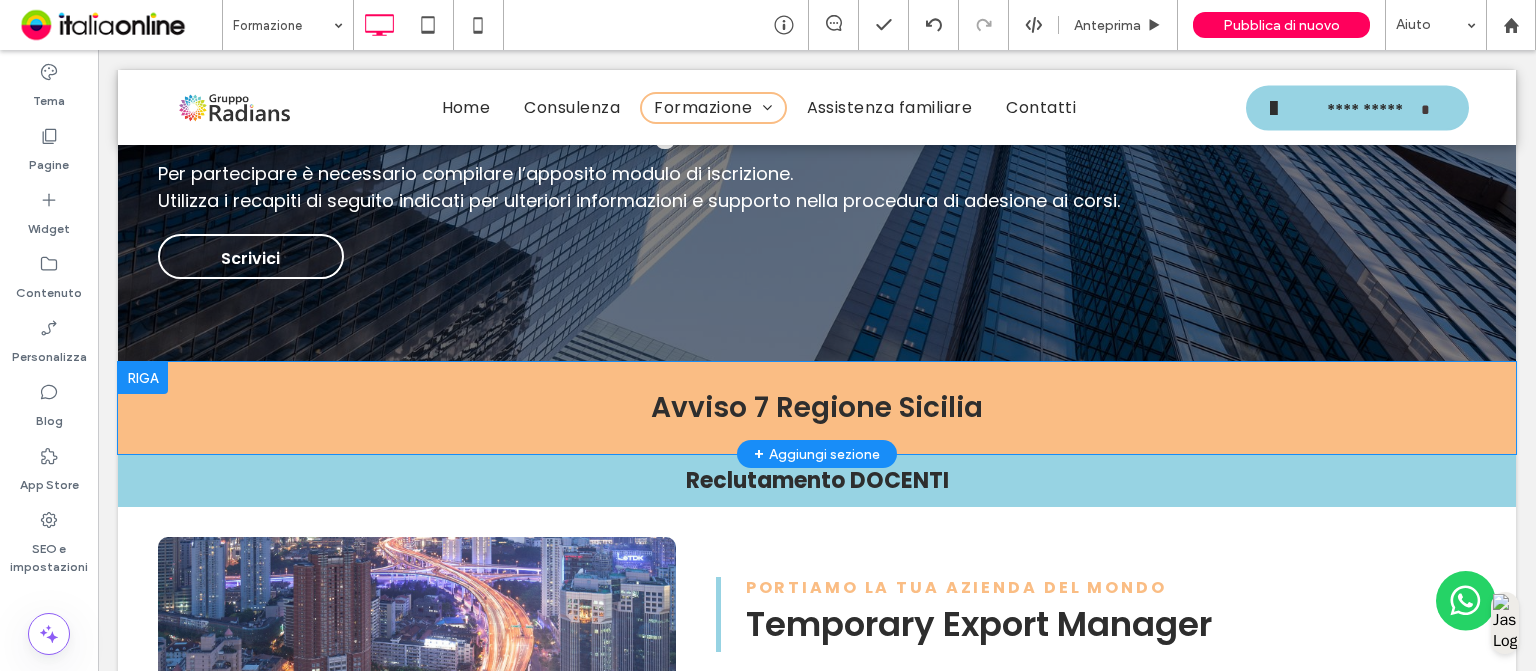 click on "Avviso 7 Regione Sicilia
Click To Paste     Click To Paste
Riga + Aggiungi sezione" at bounding box center (817, 408) 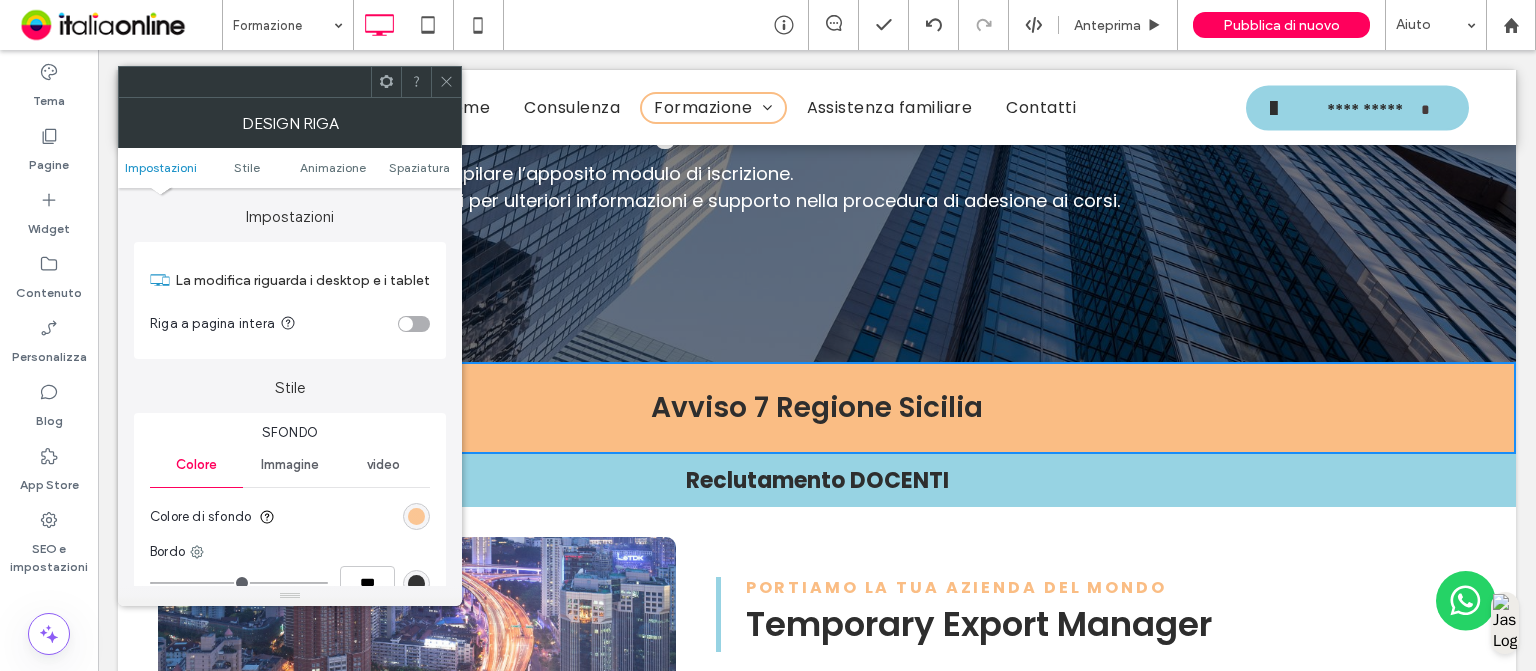 click at bounding box center [416, 516] 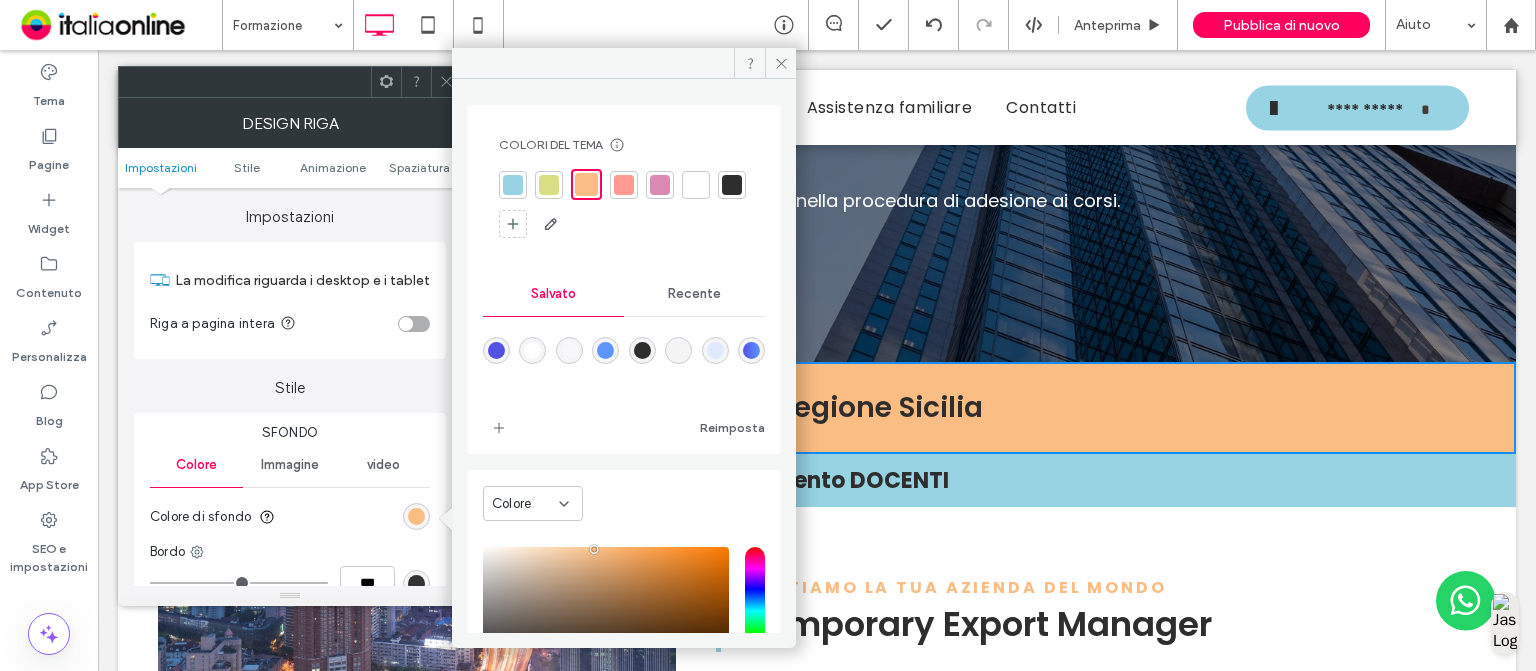 click at bounding box center [513, 185] 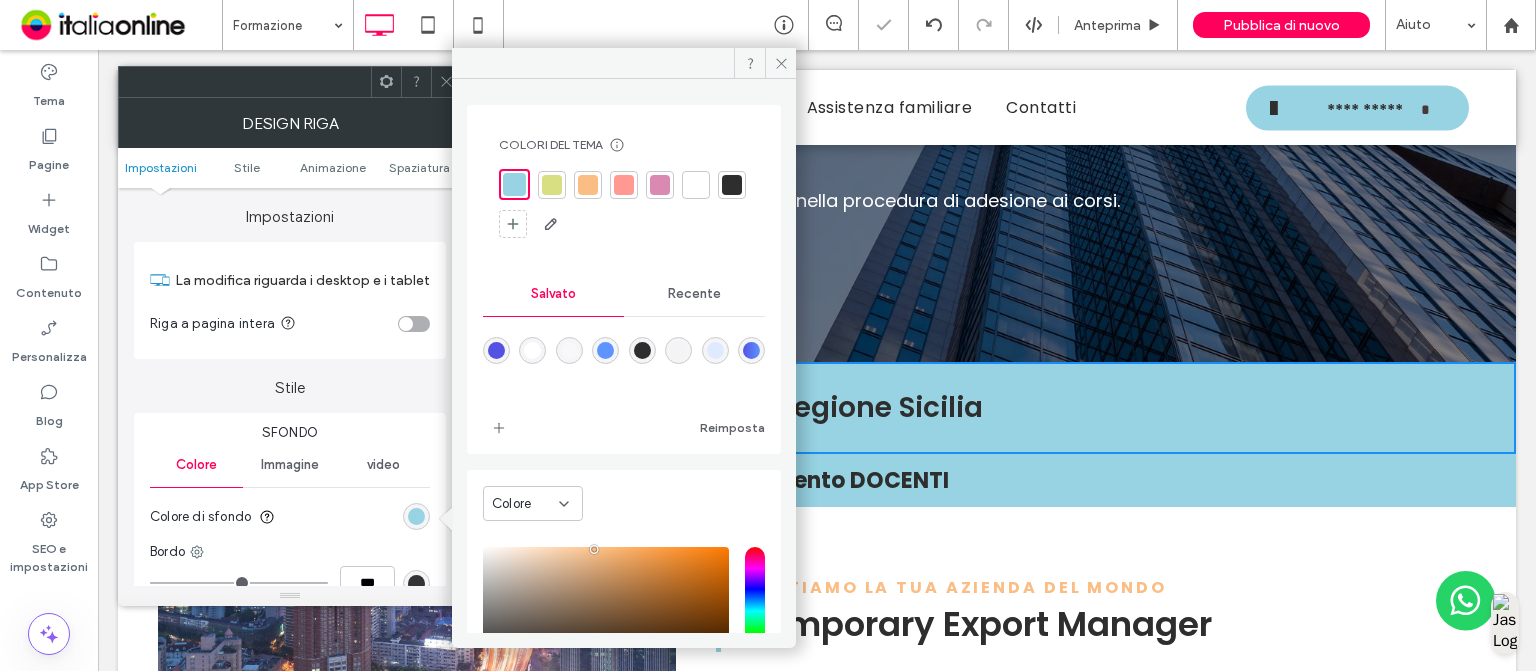 click at bounding box center (446, 82) 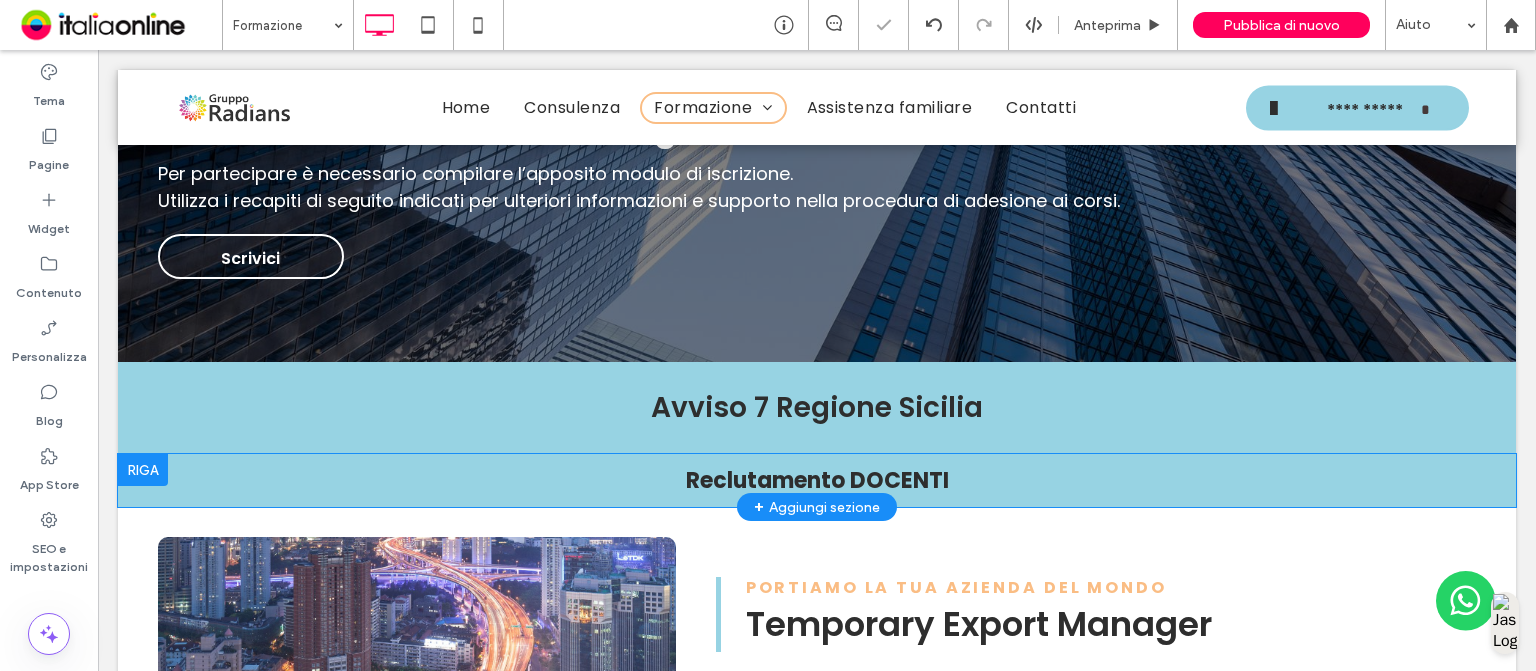 click on "Reclutamento DOCENTI
Click To Paste     Click To Paste
Riga + Aggiungi sezione" at bounding box center [817, 480] 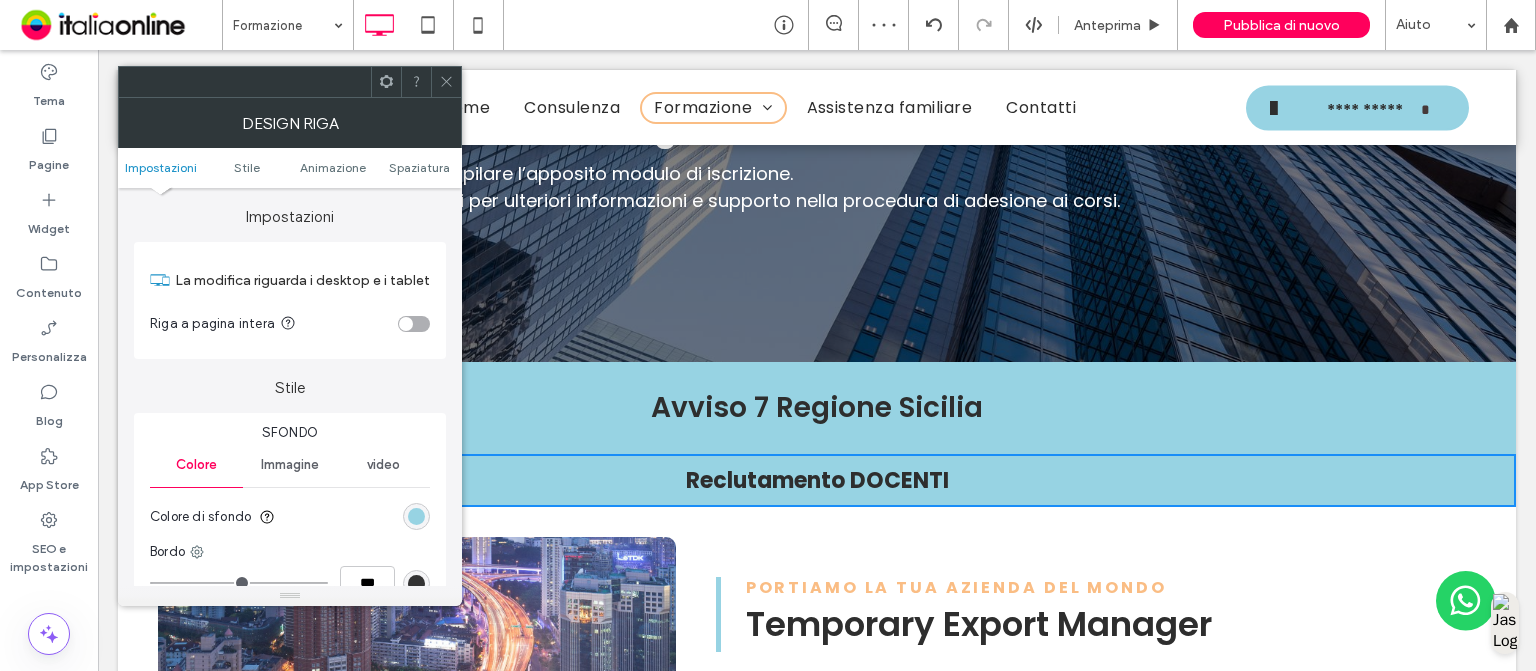 click at bounding box center [416, 516] 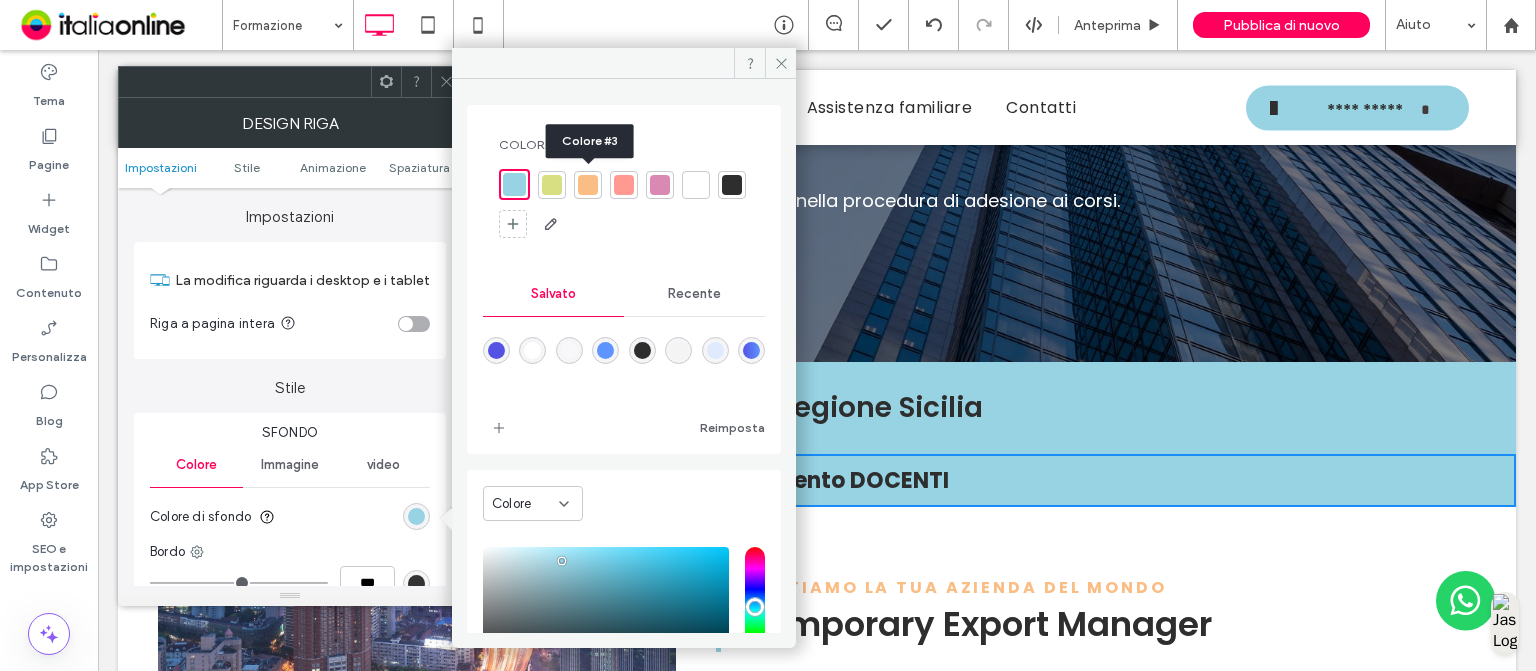 click at bounding box center [588, 185] 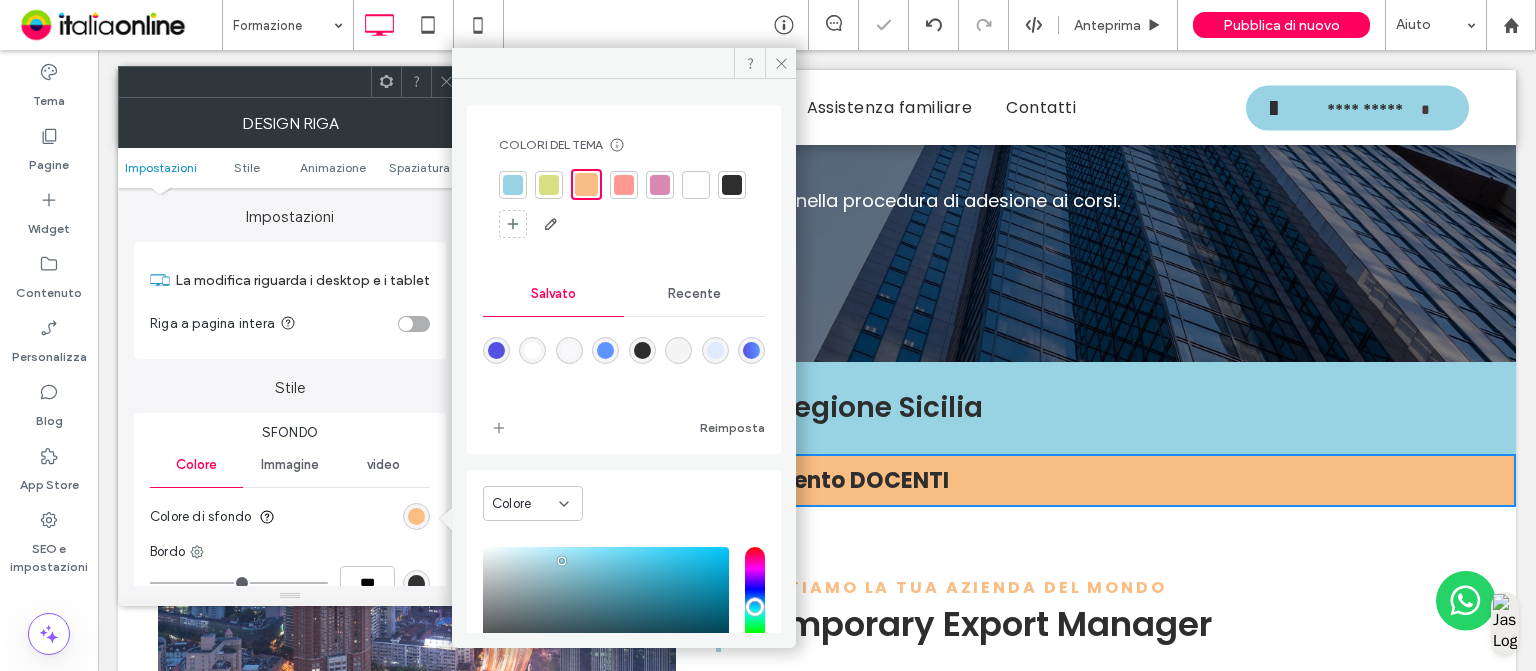 click 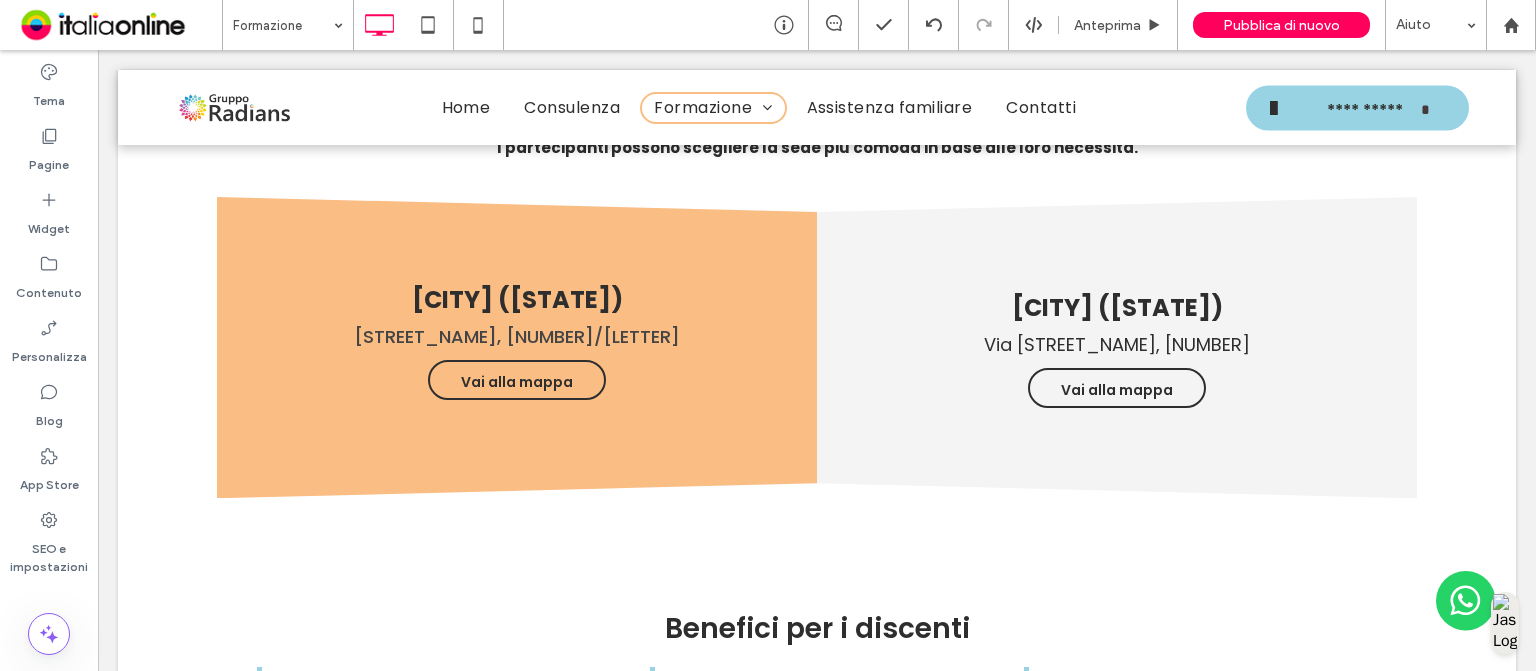 scroll, scrollTop: 3516, scrollLeft: 0, axis: vertical 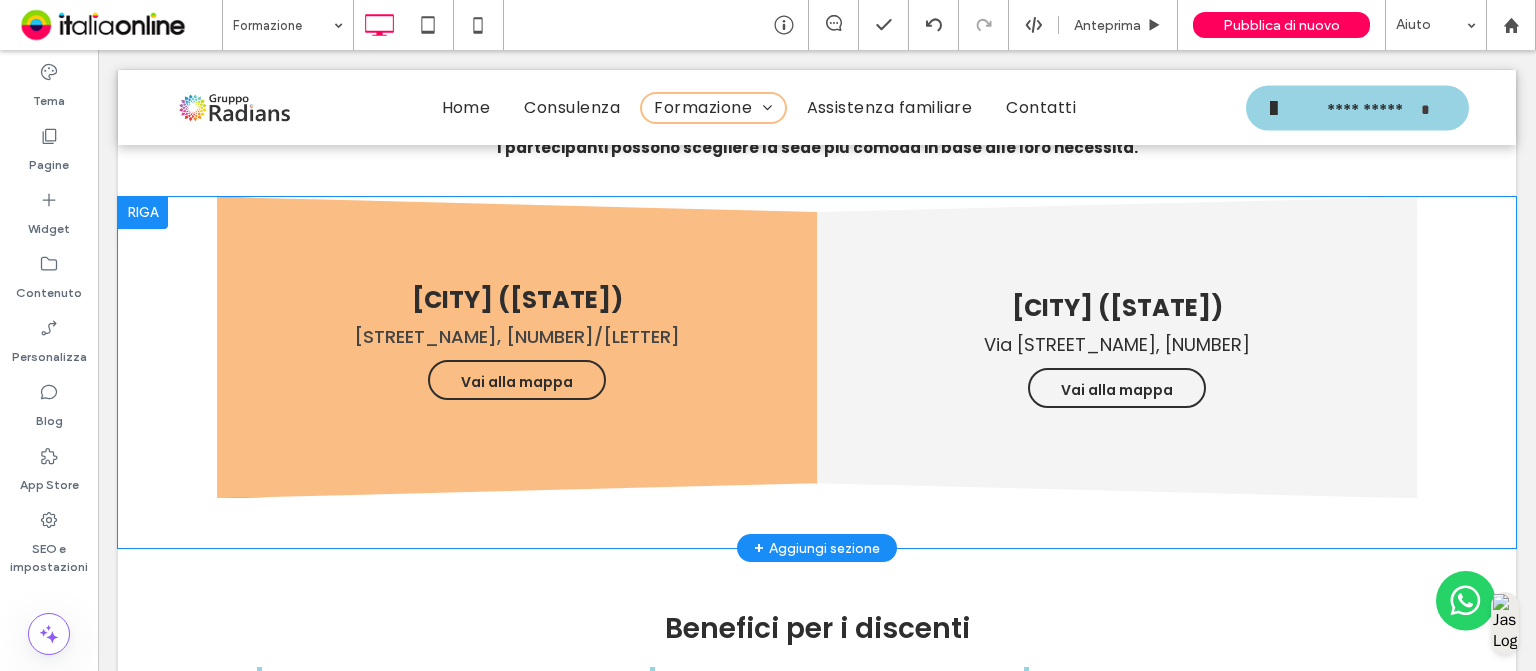 click on "Giarre (CT)
Click To Paste     Click To Paste     Via Alfieri, 19
Vai alla mappa" at bounding box center [1117, 347] 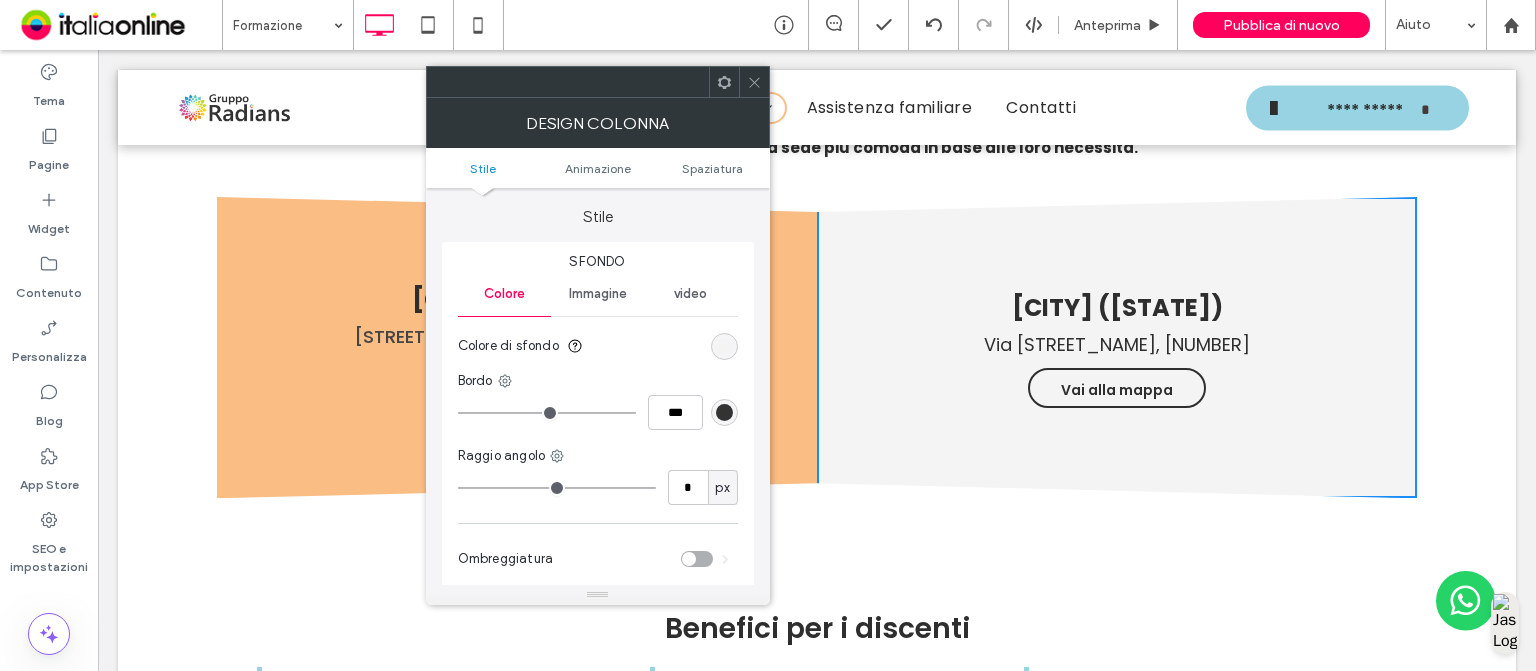 click on "Colore di sfondo" at bounding box center [598, 346] 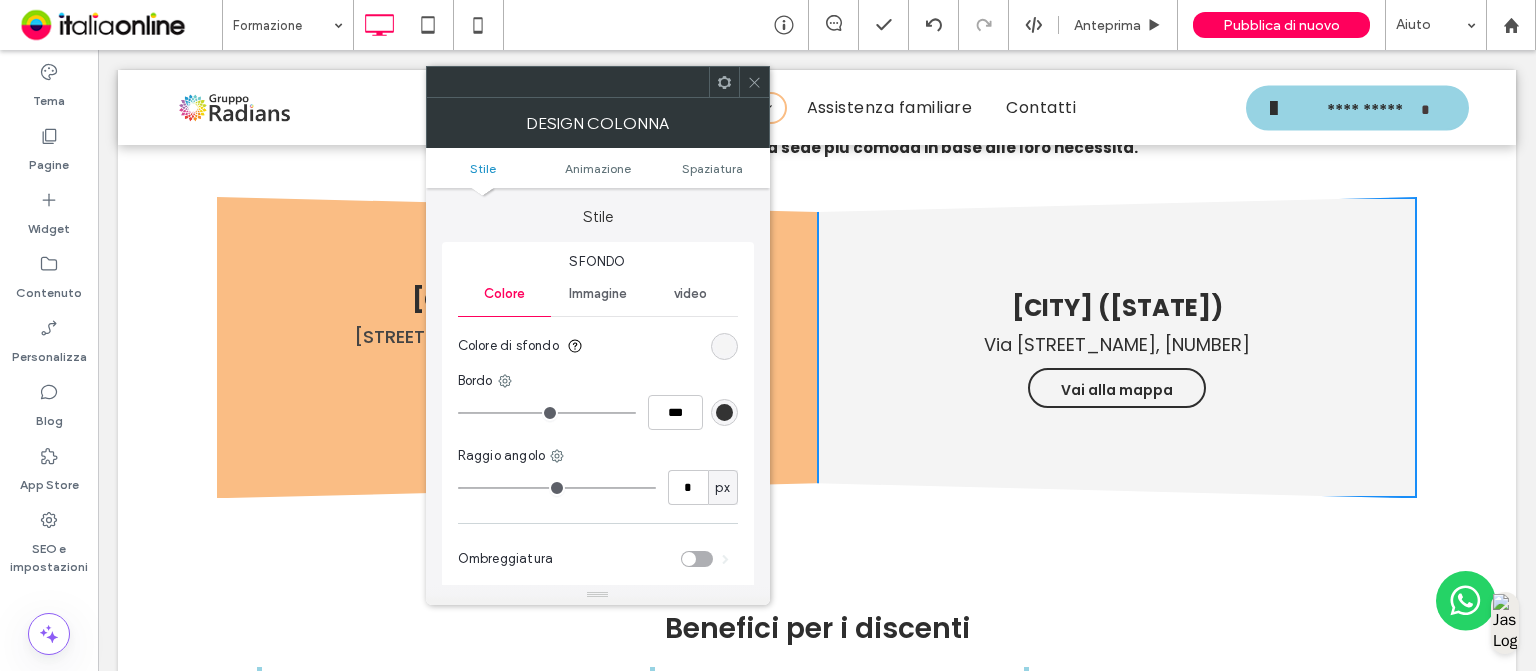 click at bounding box center (724, 346) 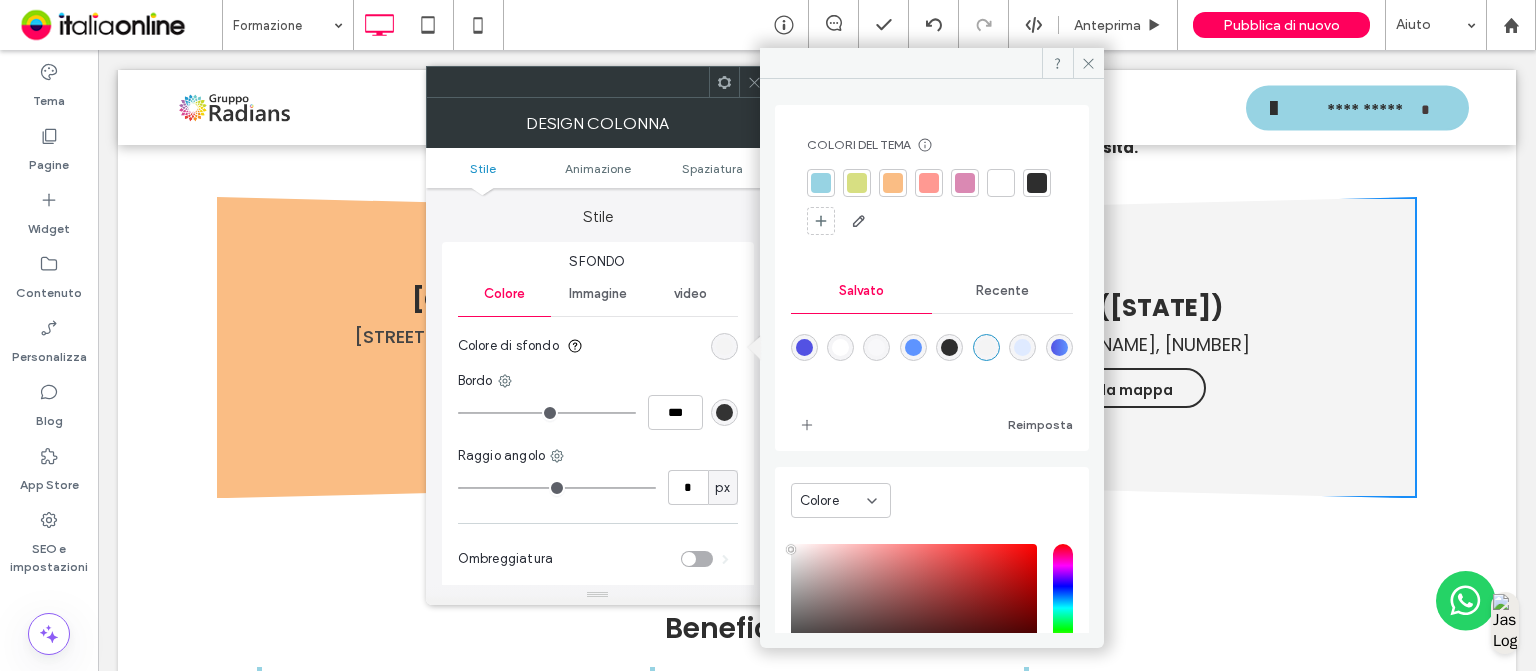 click at bounding box center (821, 183) 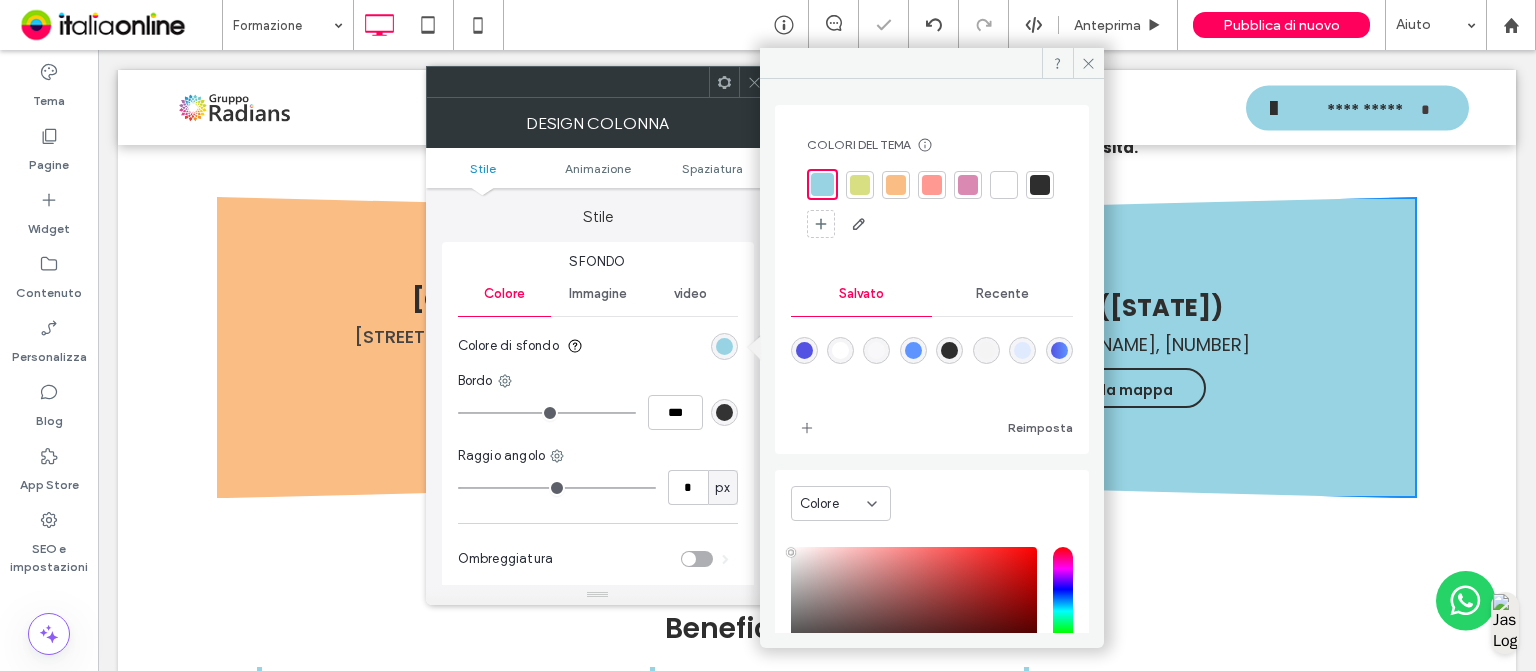 click at bounding box center (754, 82) 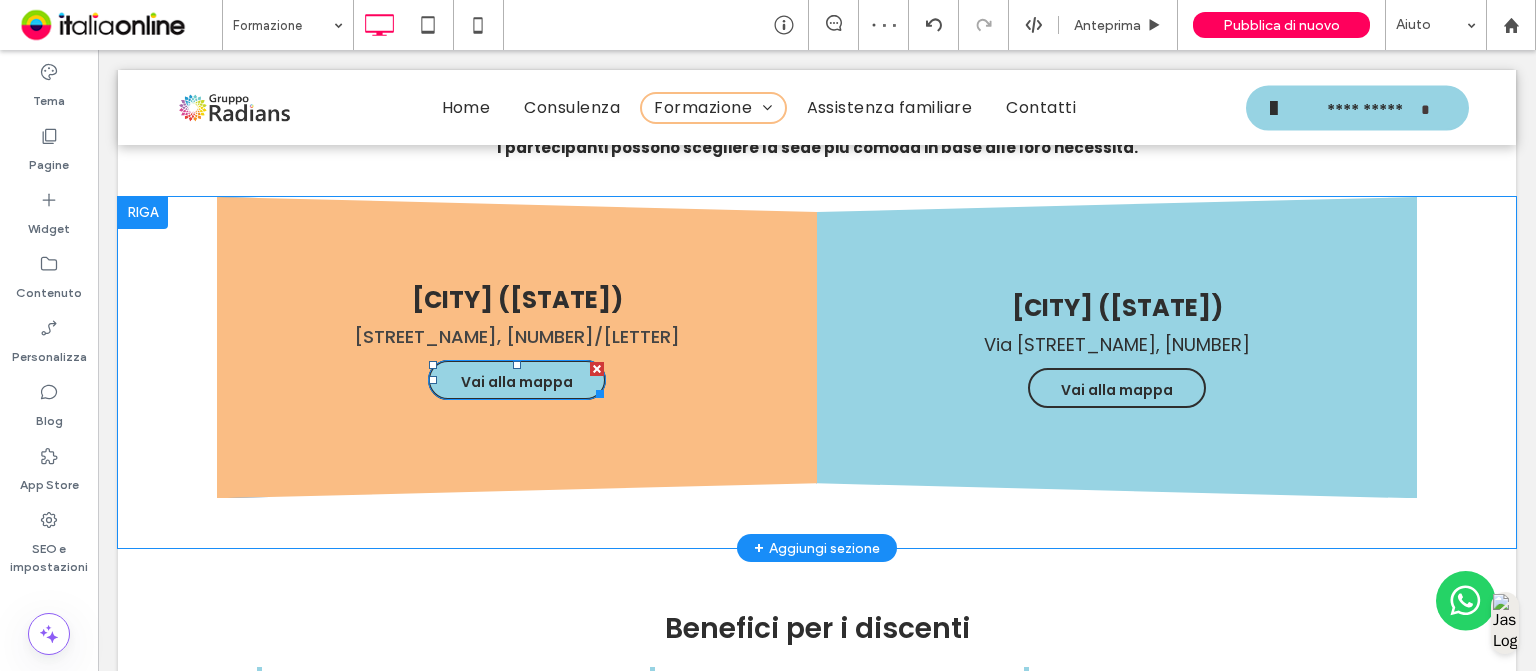 click on "Vai alla mappa" at bounding box center (517, 382) 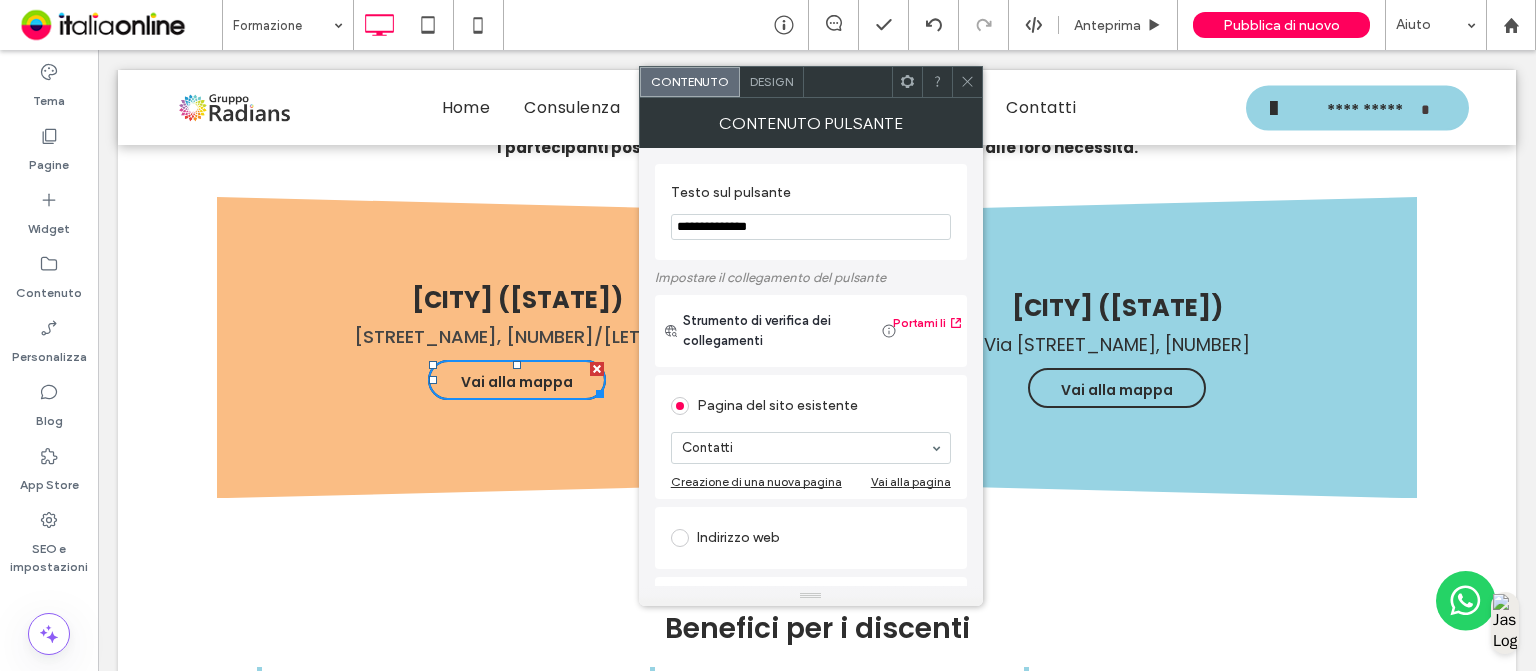click on "Design" at bounding box center (772, 82) 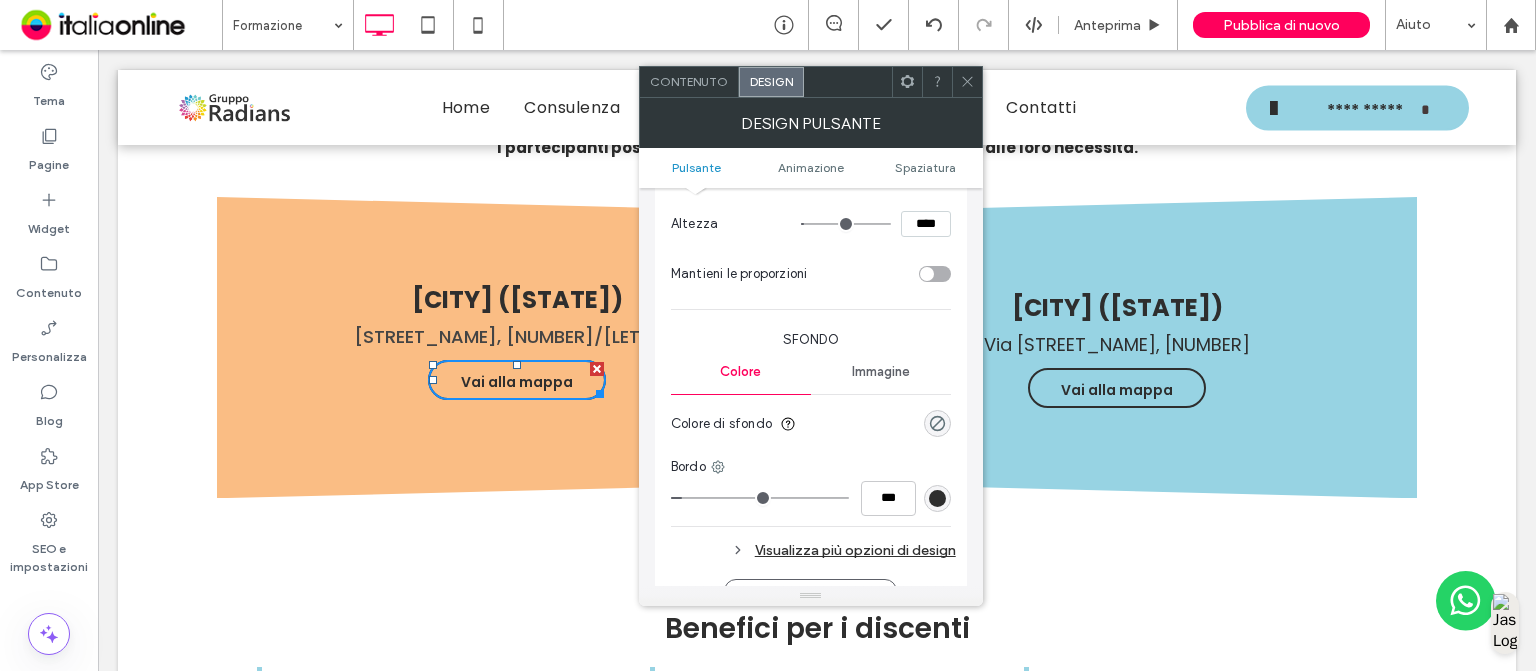 scroll, scrollTop: 363, scrollLeft: 0, axis: vertical 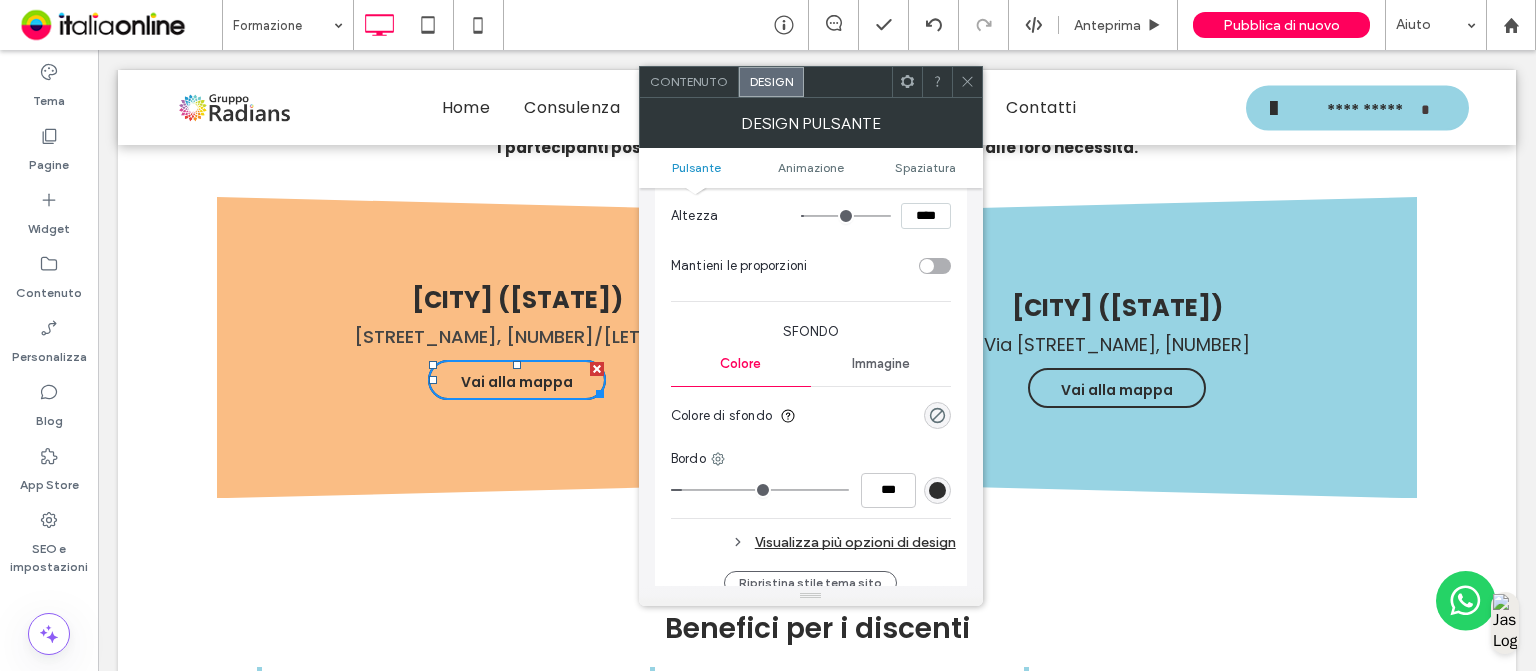 click on "Visualizza più opzioni di design" at bounding box center (813, 542) 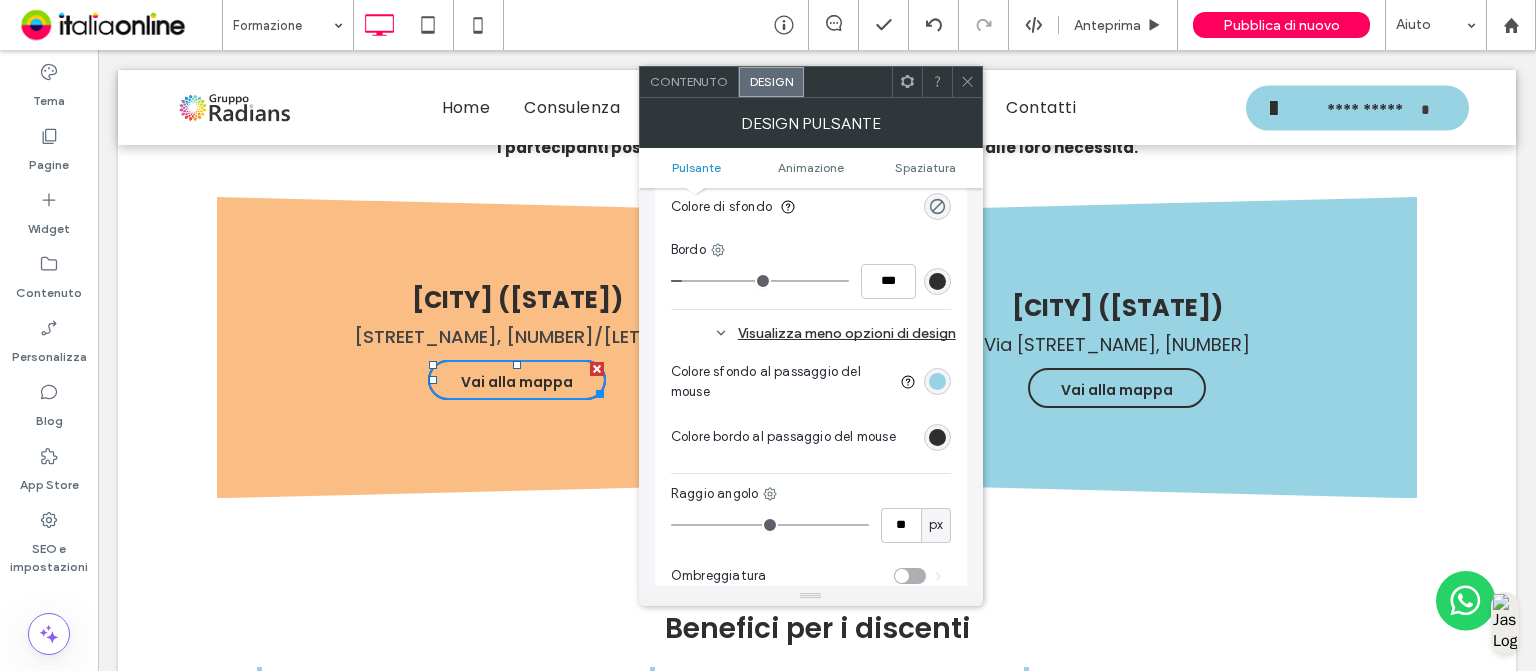 scroll, scrollTop: 583, scrollLeft: 0, axis: vertical 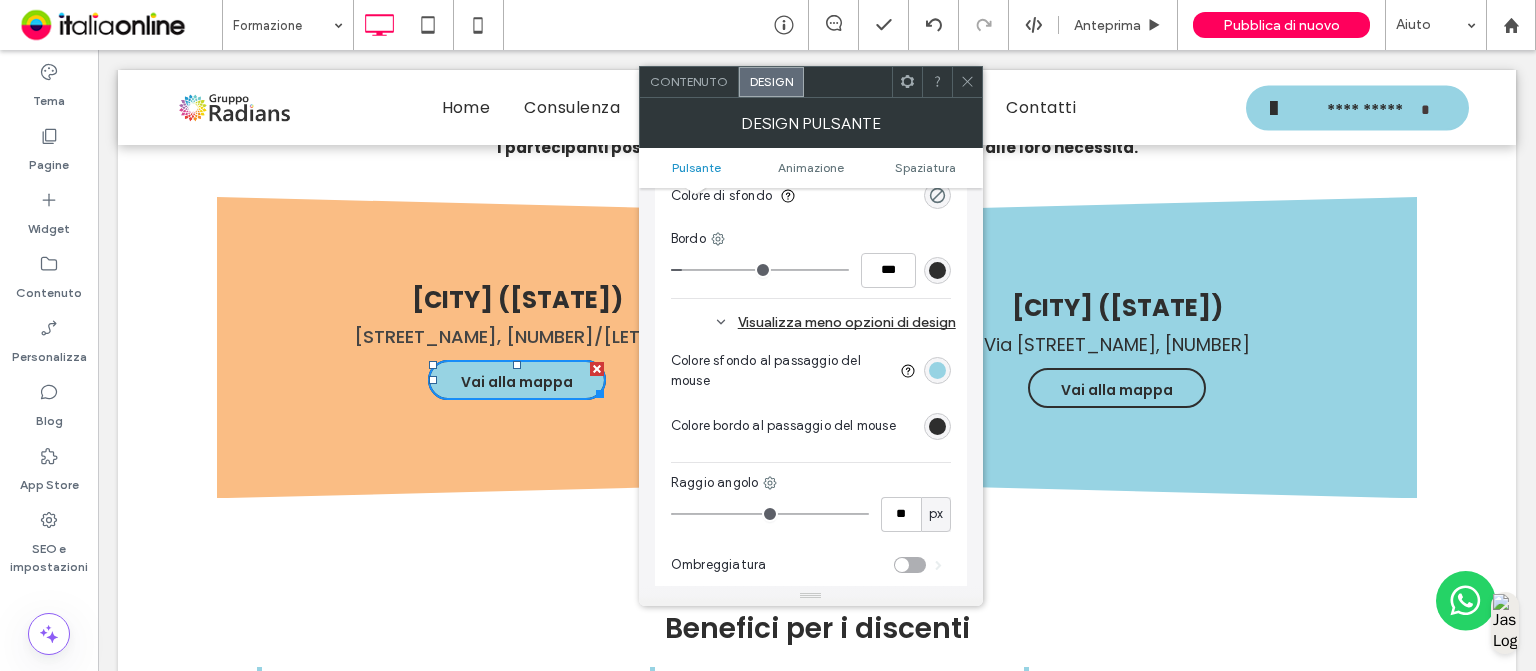 click at bounding box center (937, 370) 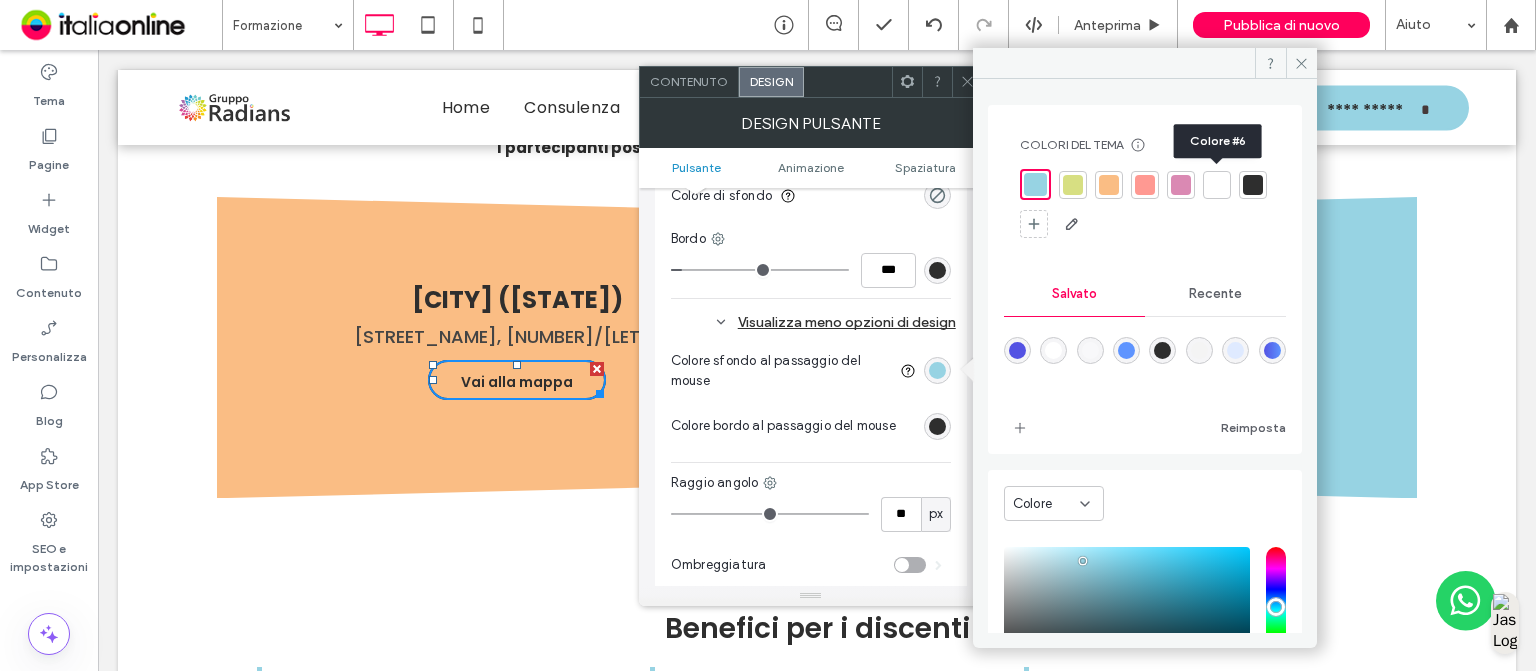 click at bounding box center (1217, 185) 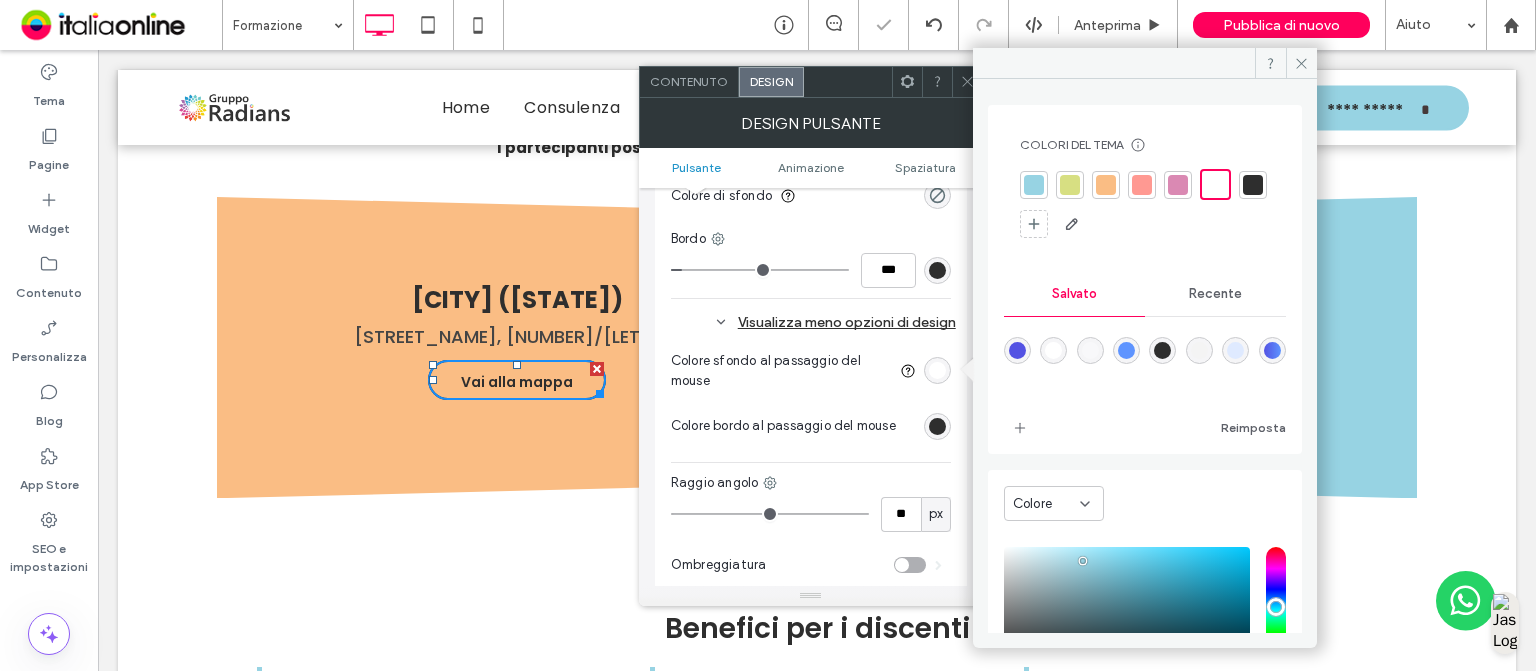 click at bounding box center [967, 82] 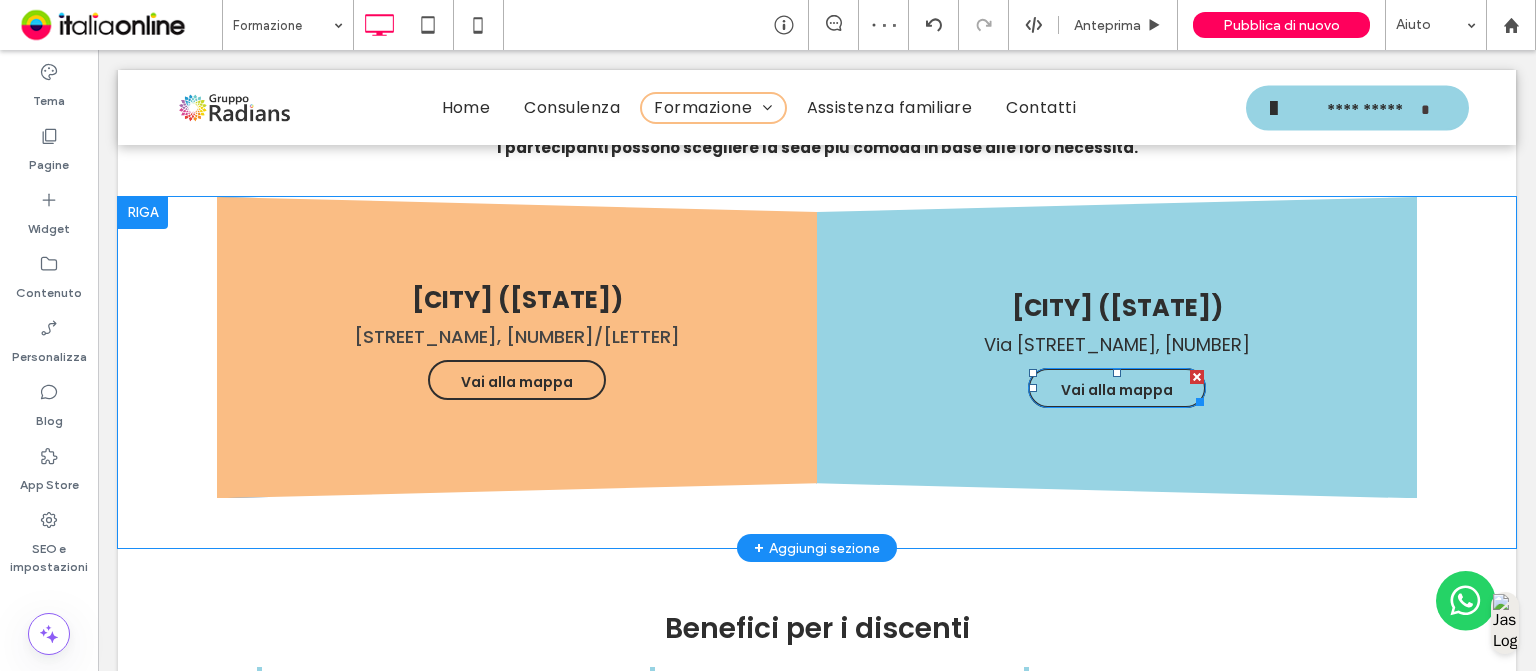 click on "Vai alla mappa" at bounding box center (1117, 390) 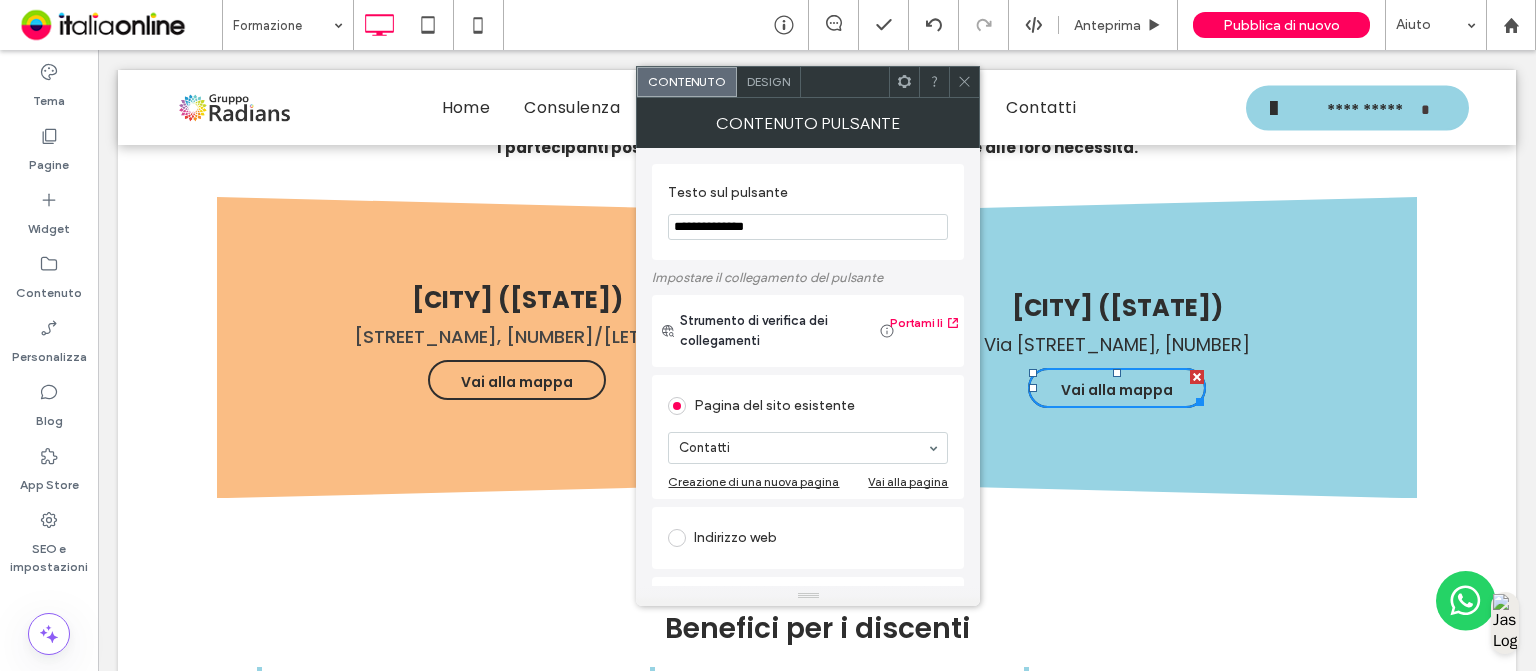 click on "Design" at bounding box center [769, 82] 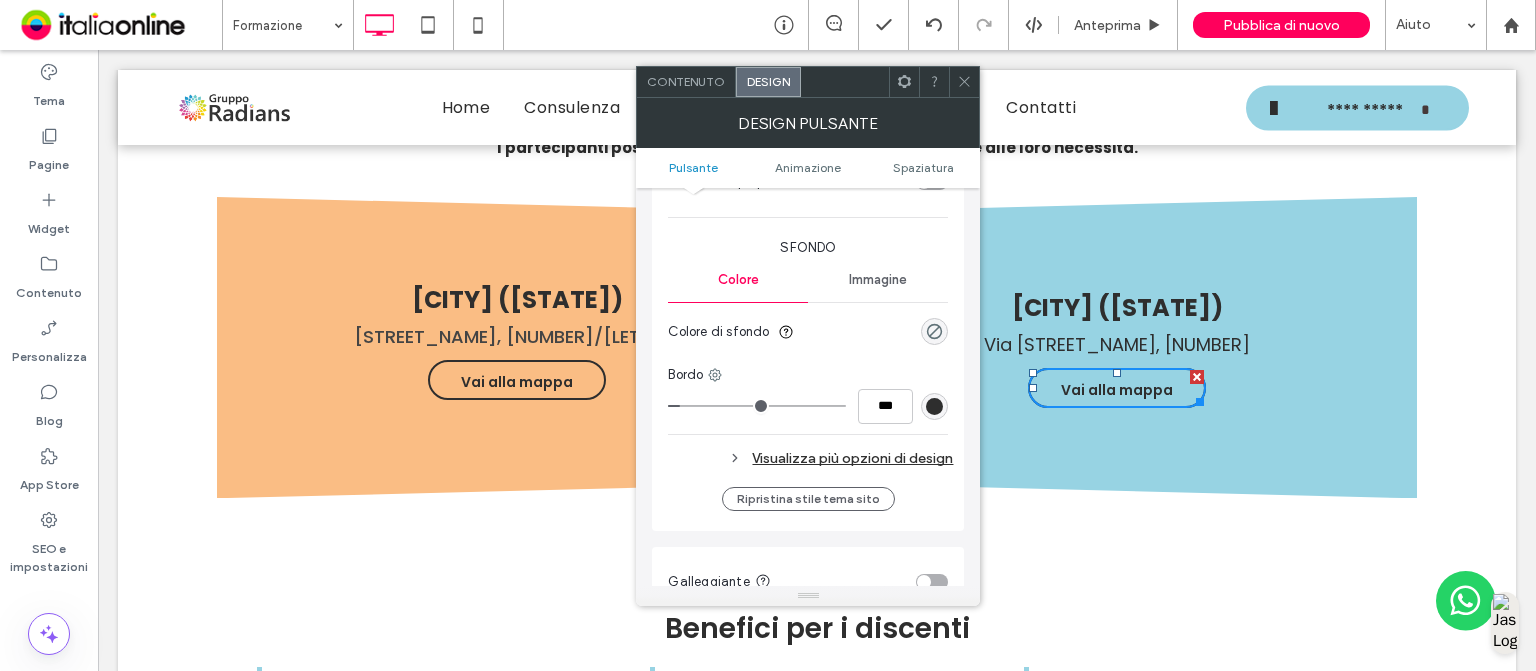 scroll, scrollTop: 519, scrollLeft: 0, axis: vertical 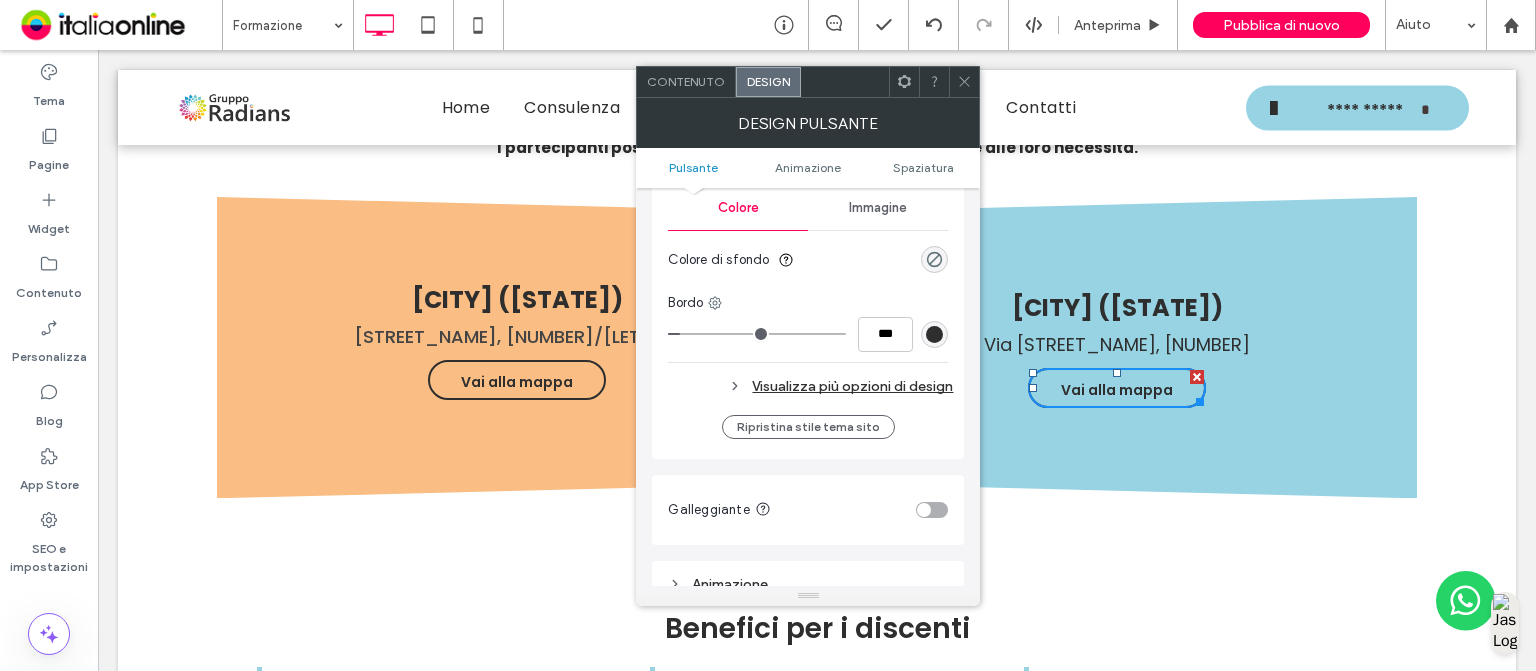 click on "Visualizza più opzioni di design" at bounding box center [810, 386] 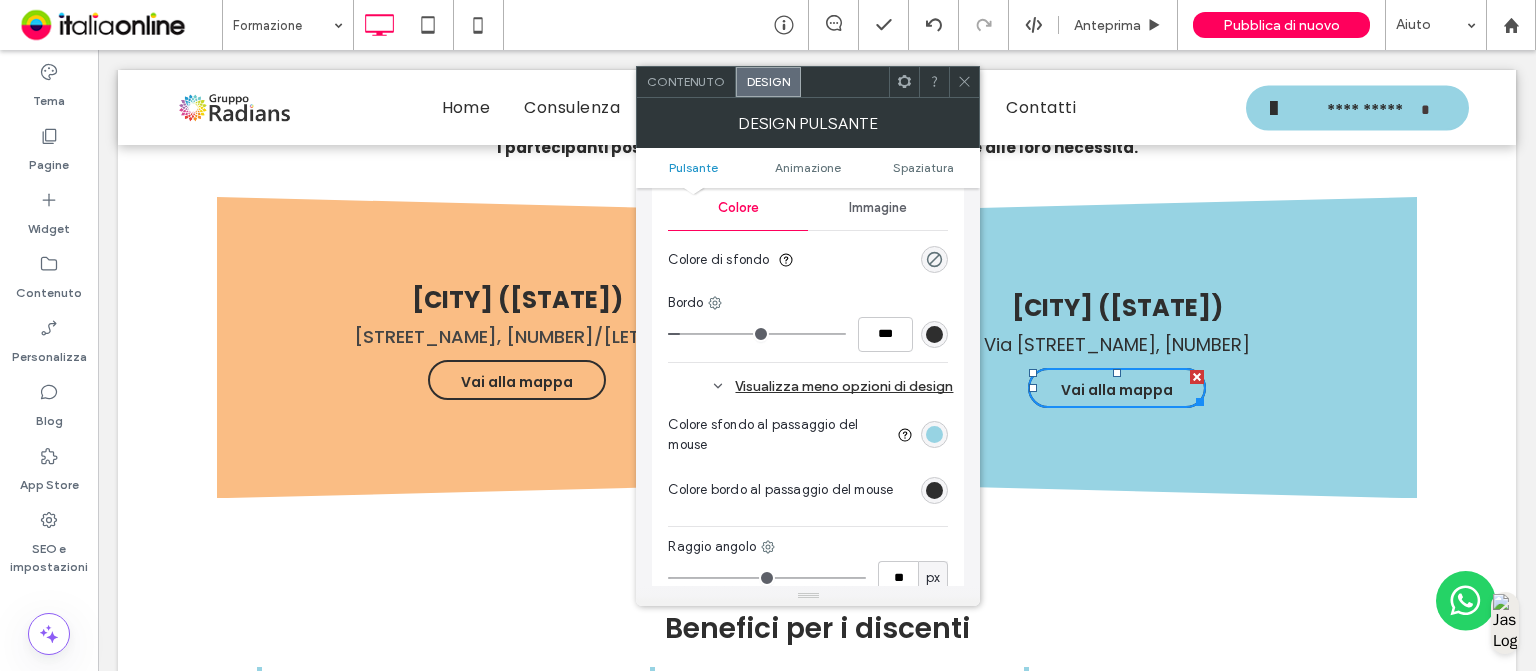 click at bounding box center (934, 434) 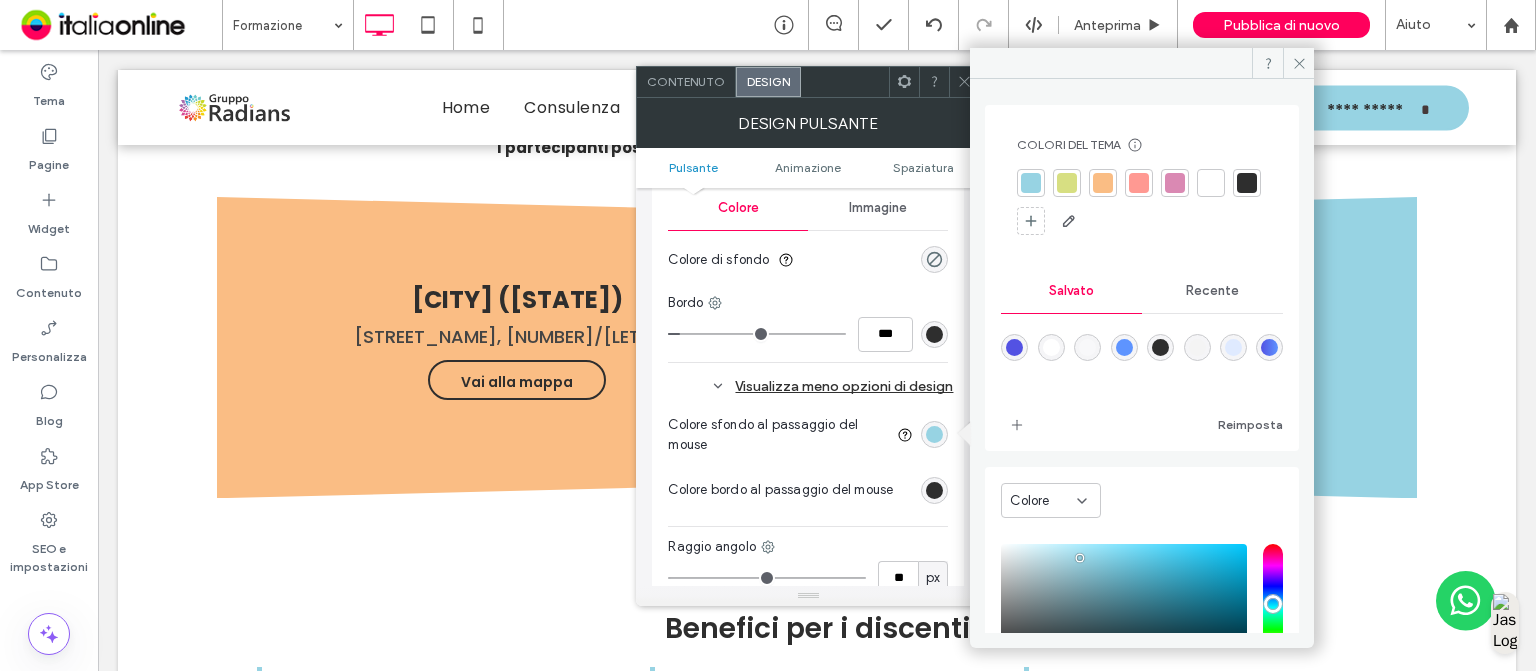 click at bounding box center (1211, 183) 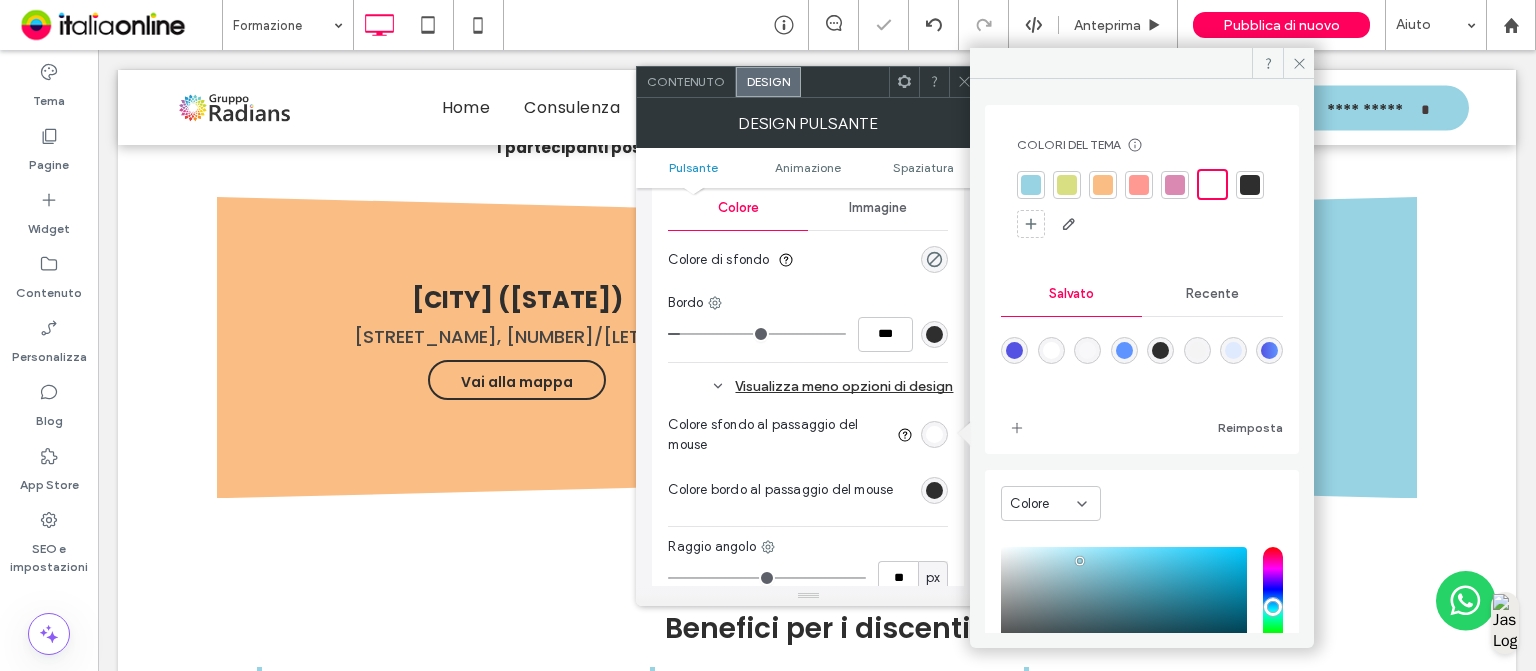 click 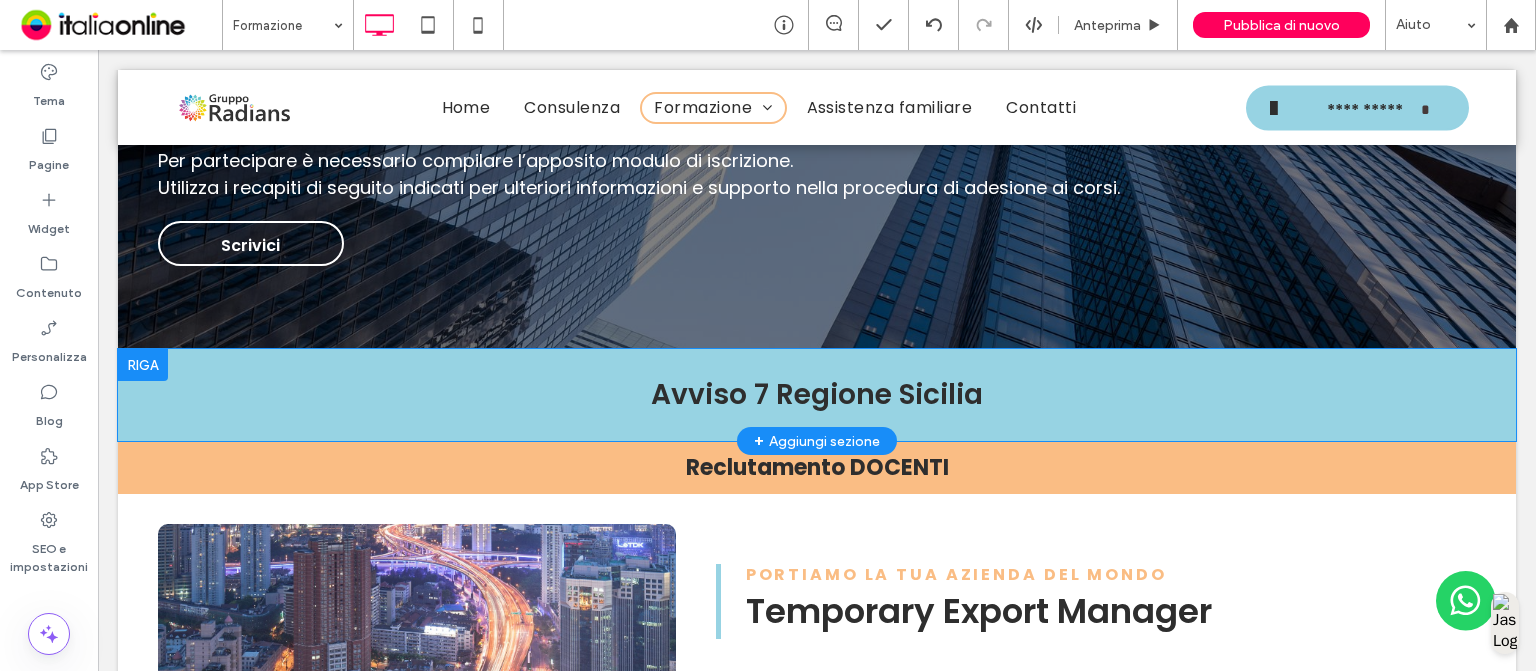 scroll, scrollTop: 4304, scrollLeft: 0, axis: vertical 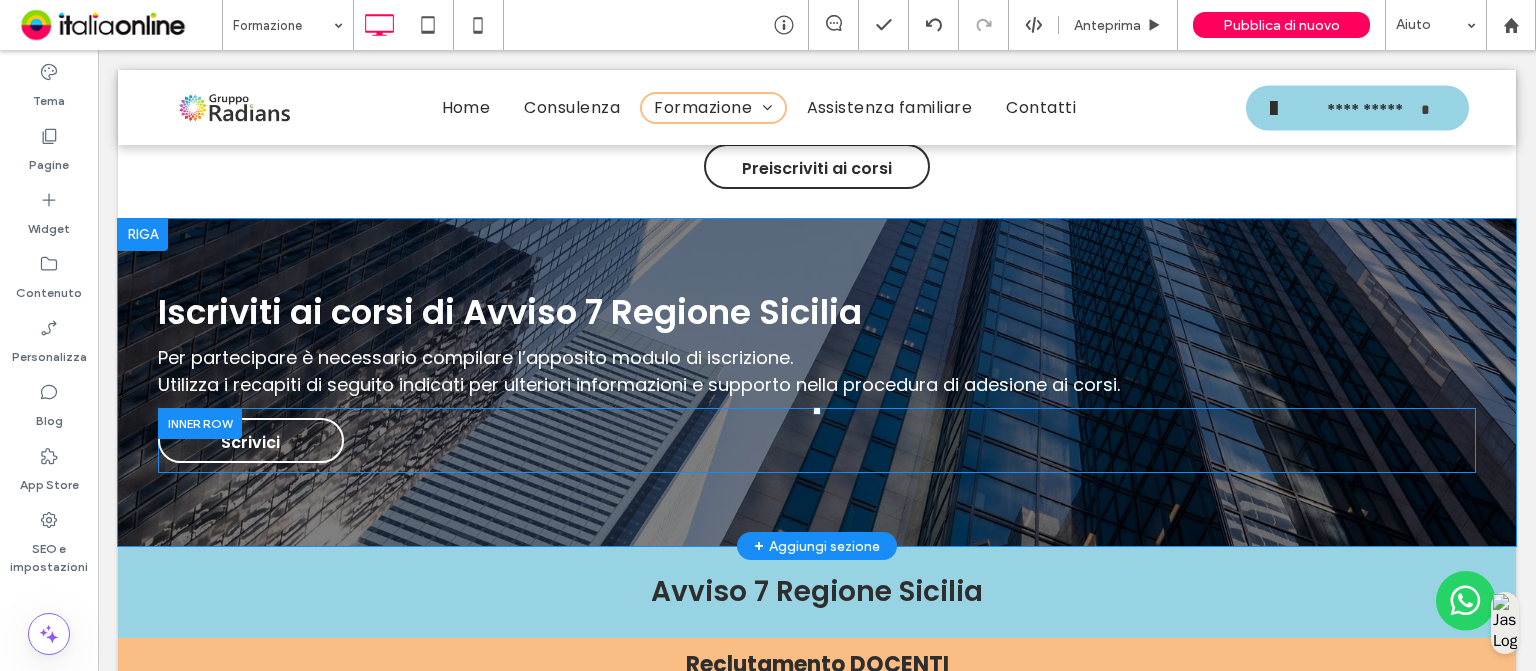 click at bounding box center (200, 423) 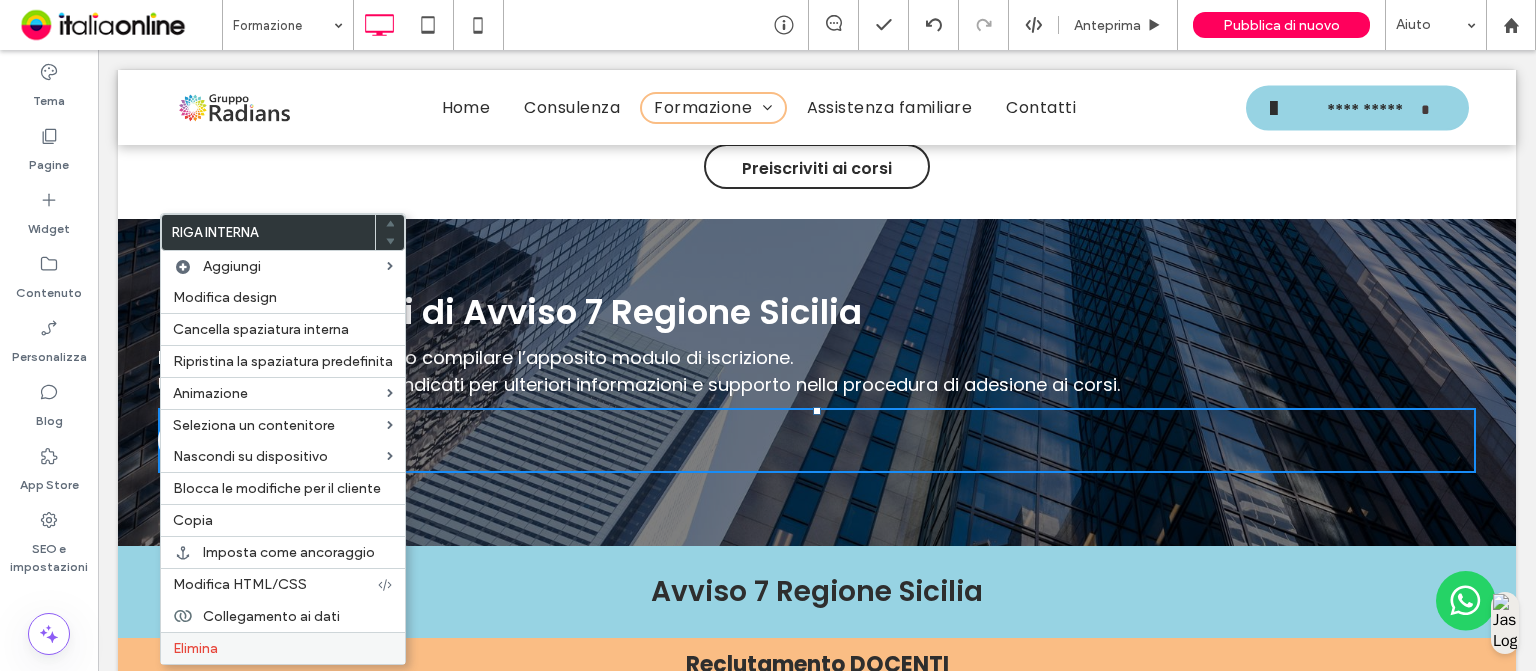 click on "Elimina" at bounding box center [283, 648] 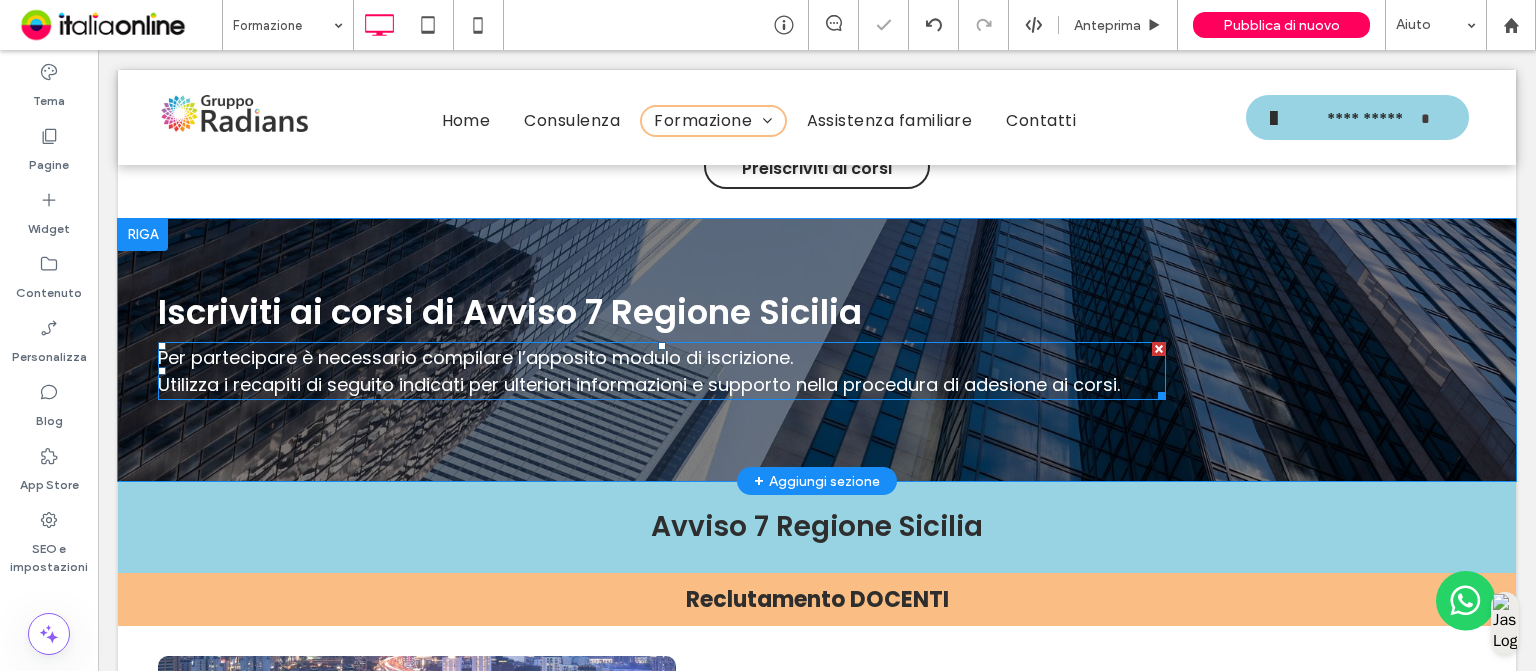 click on "Per partecipare è necessario compilare l’apposito modulo di iscrizione." at bounding box center [475, 357] 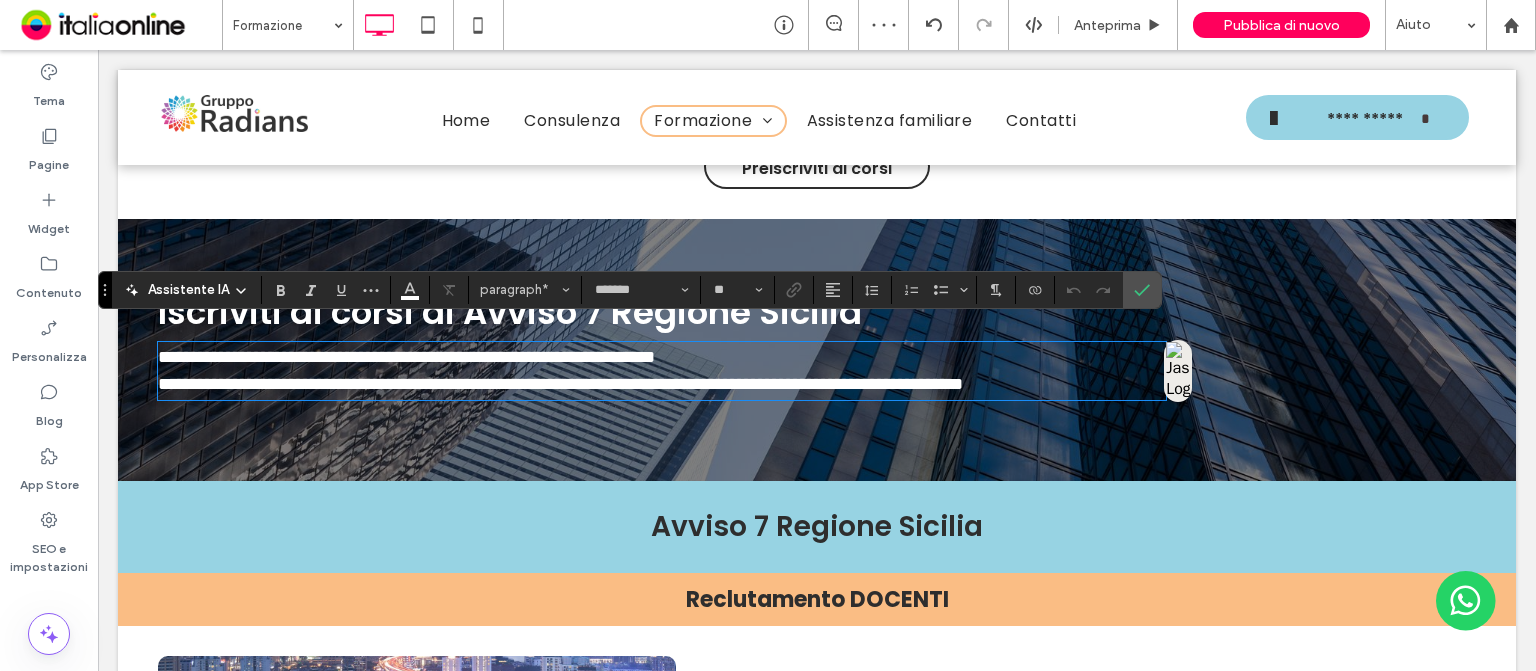 click on "**********" at bounding box center [406, 357] 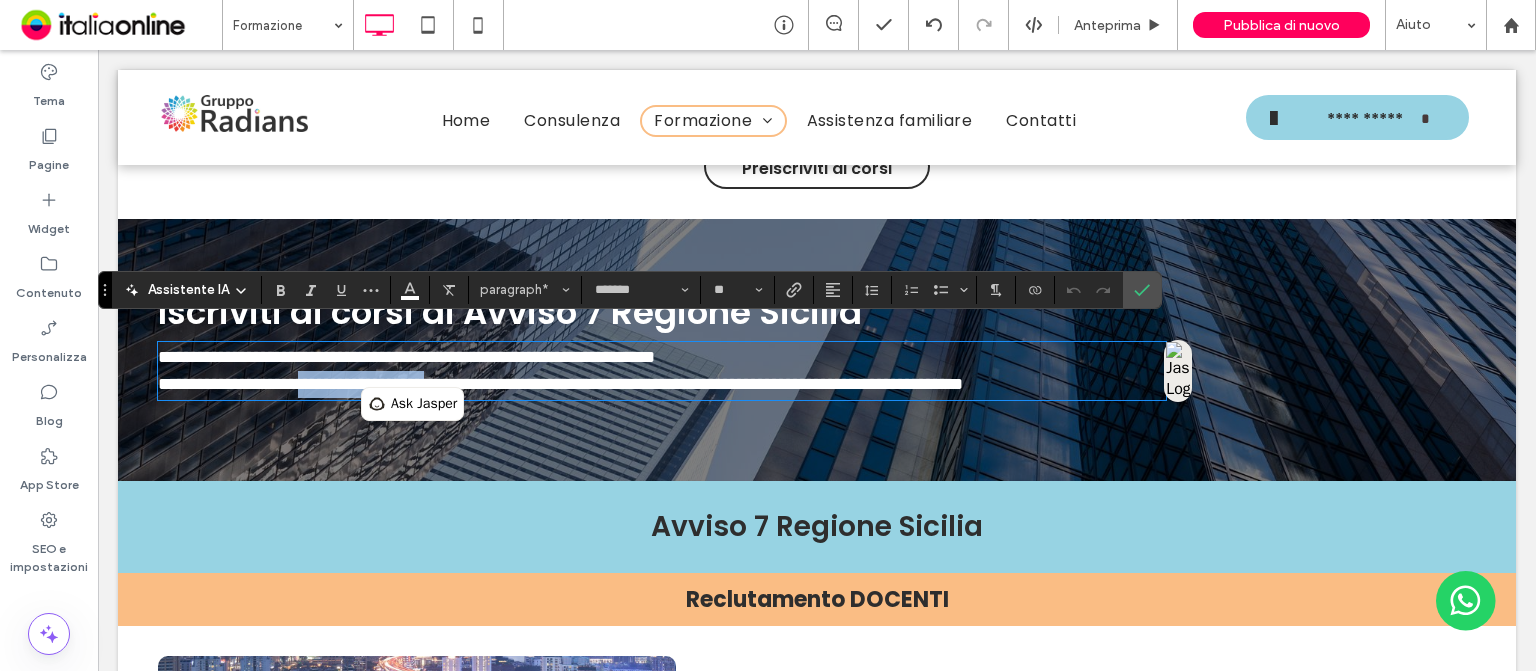 drag, startPoint x: 304, startPoint y: 370, endPoint x: 456, endPoint y: 361, distance: 152.26622 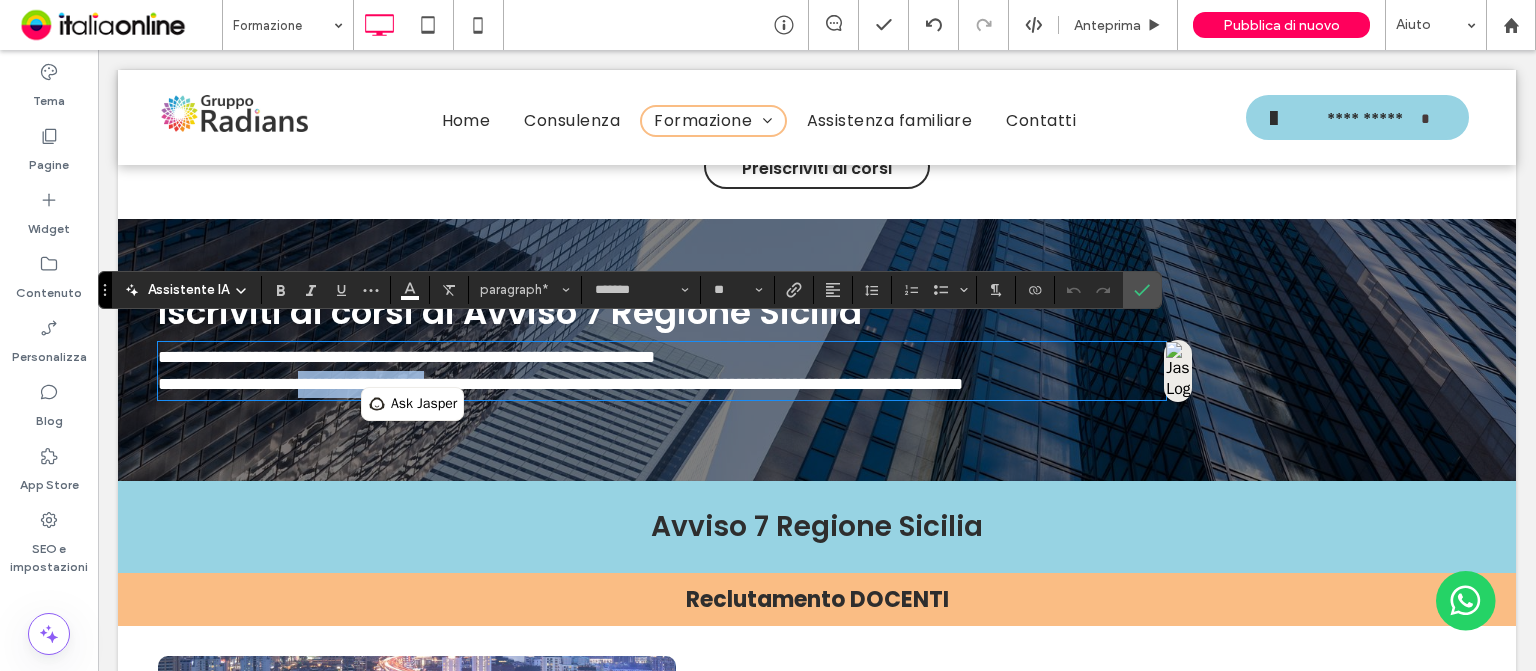 click on "**********" at bounding box center (560, 384) 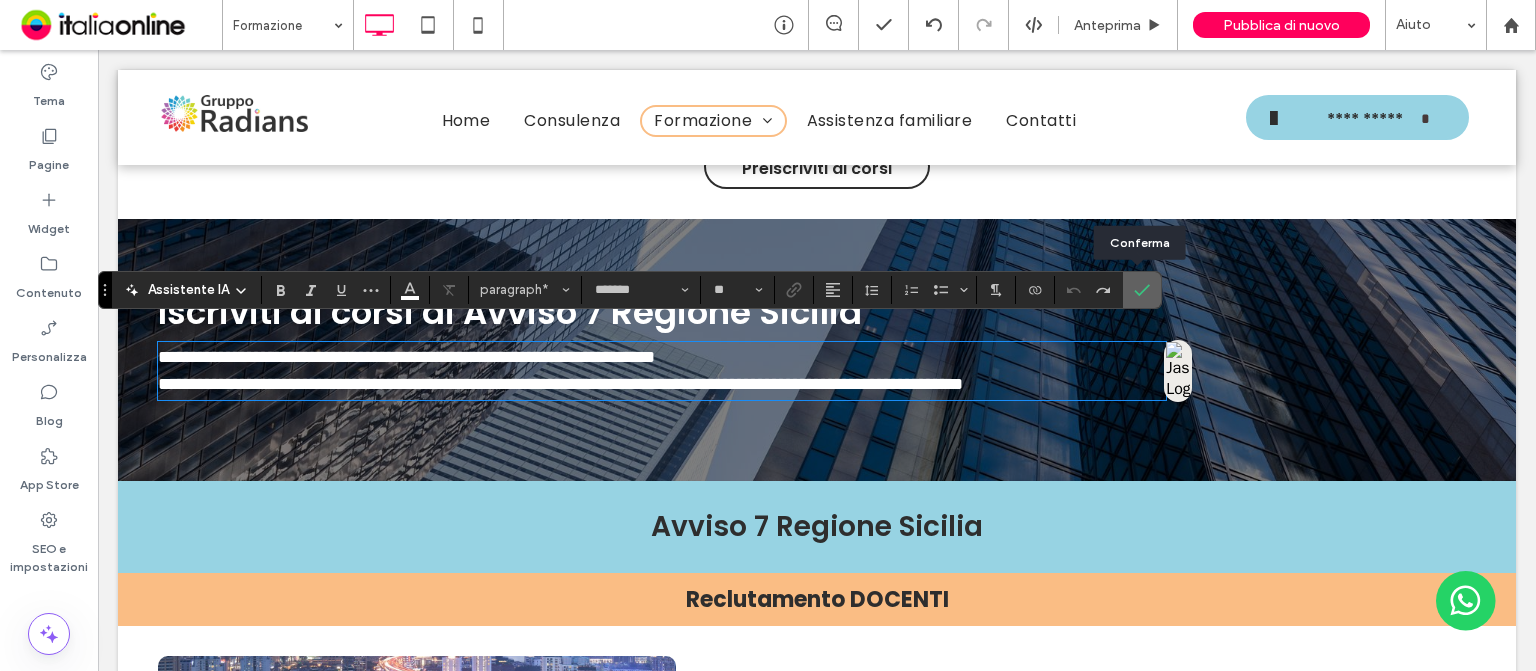 click at bounding box center [1142, 290] 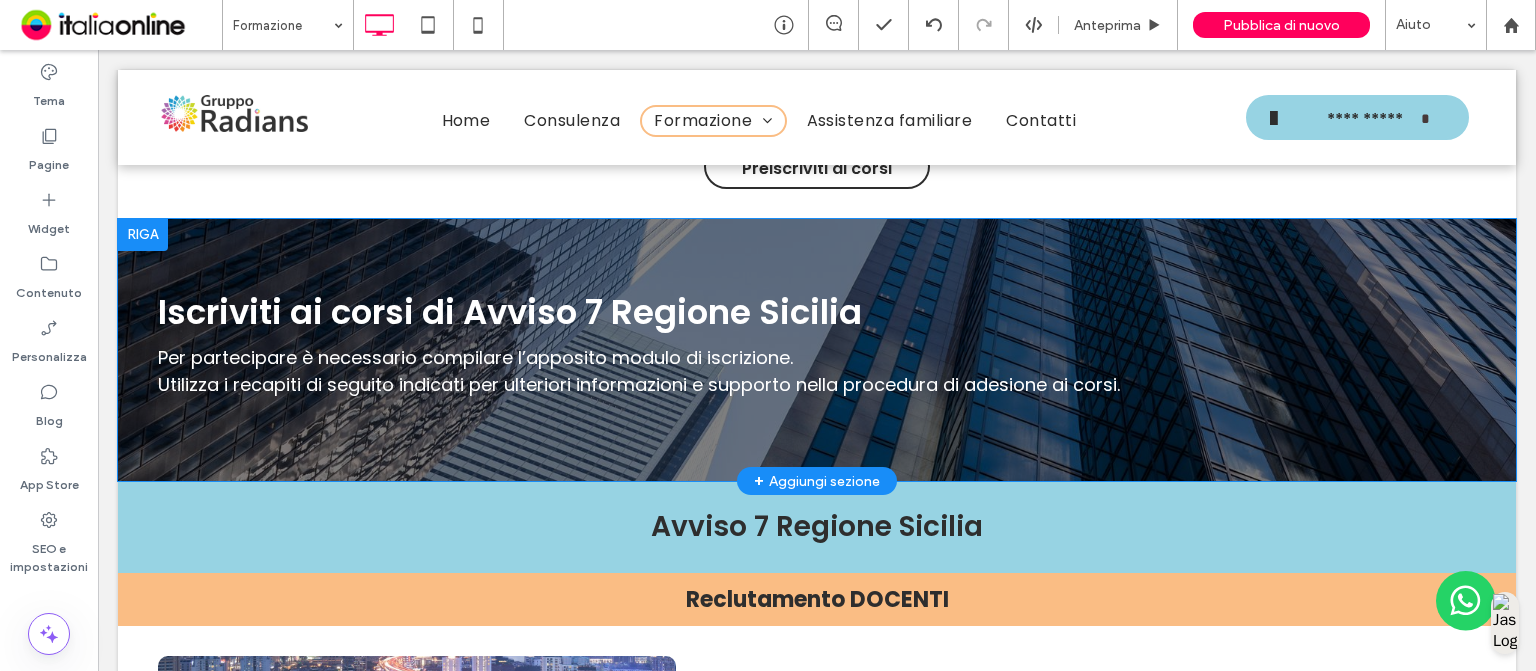 click at bounding box center (143, 235) 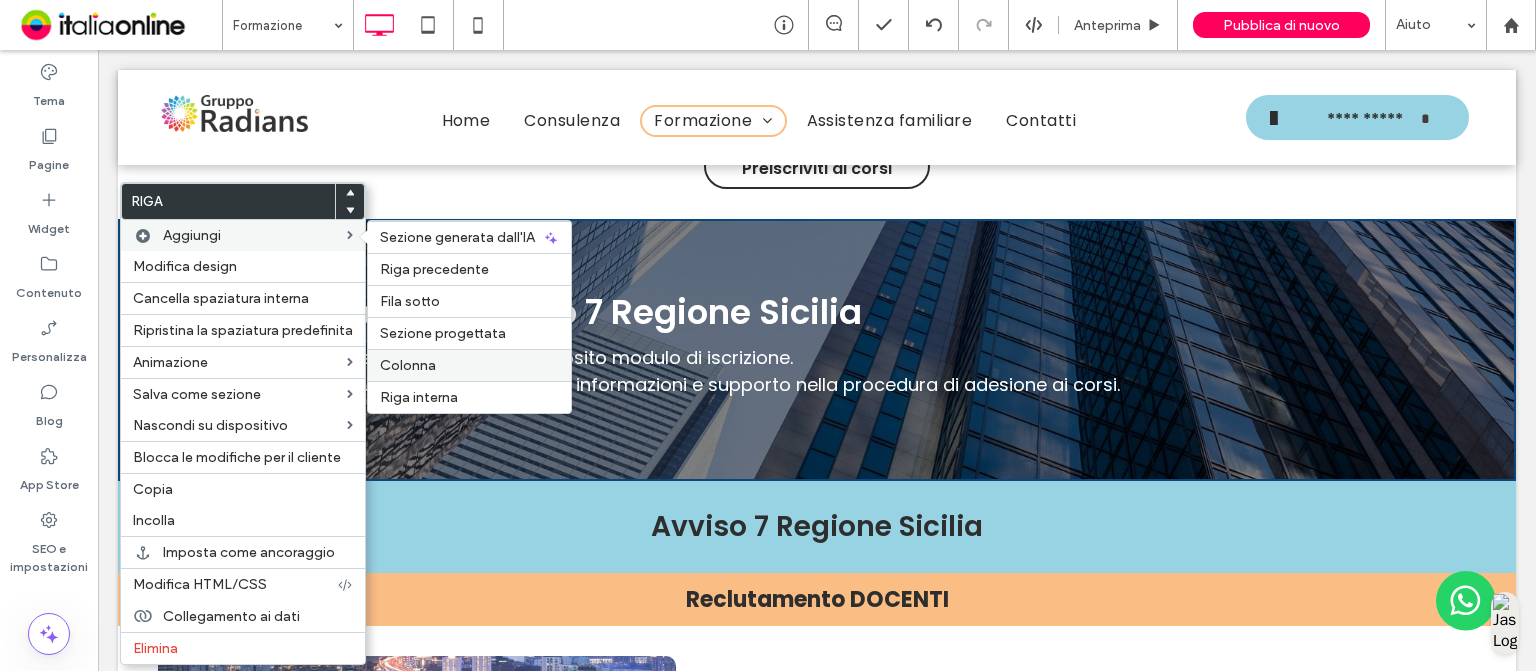 click on "Colonna" at bounding box center [469, 365] 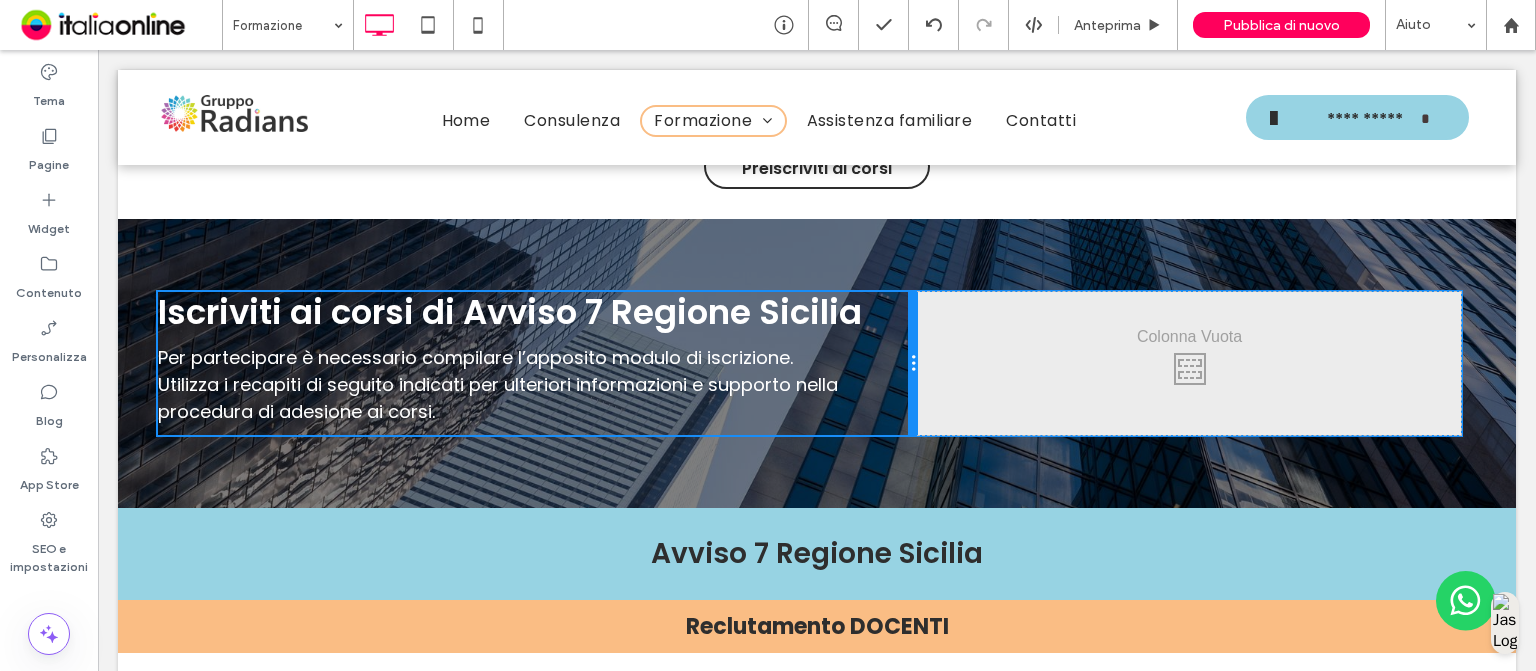 drag, startPoint x: 807, startPoint y: 342, endPoint x: 951, endPoint y: 358, distance: 144.88617 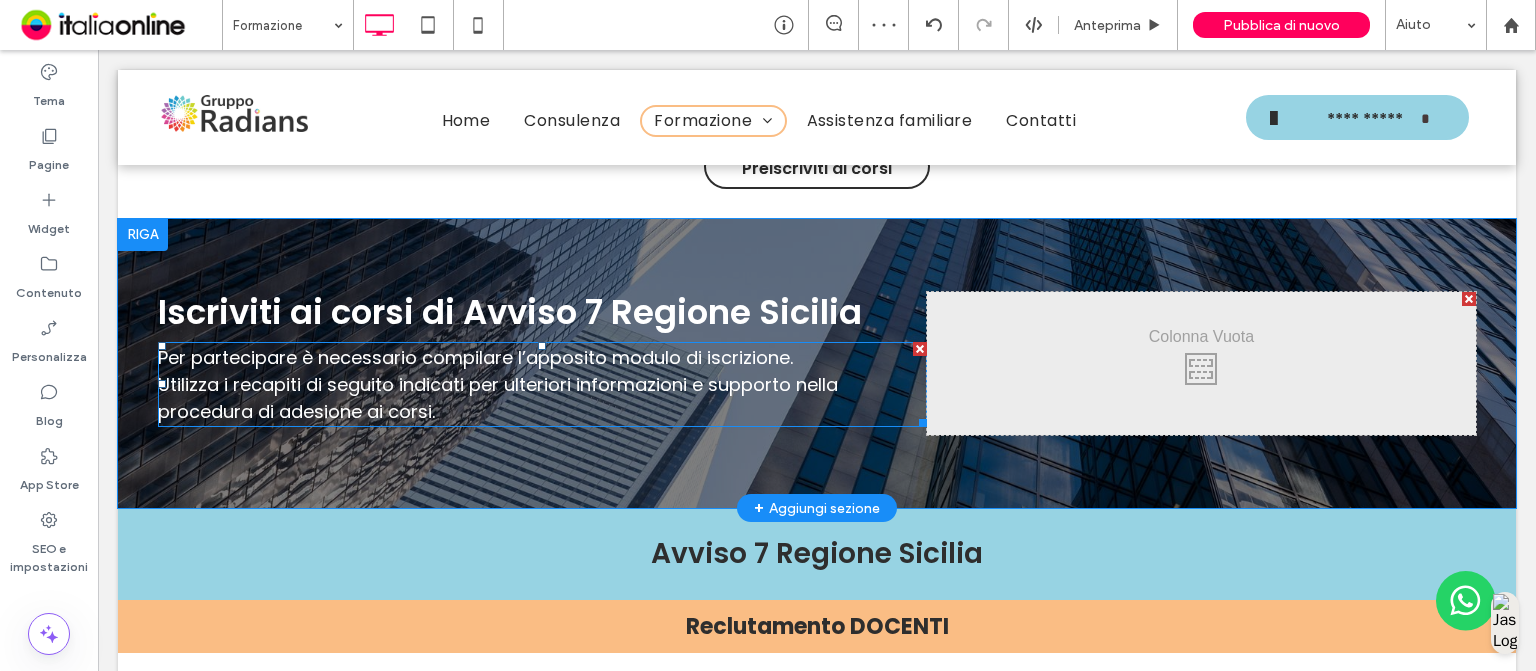 click on "Utilizza i recapiti di seguito indicati per ulteriori informazioni e supporto nella procedura di adesione ai corsi." at bounding box center (498, 398) 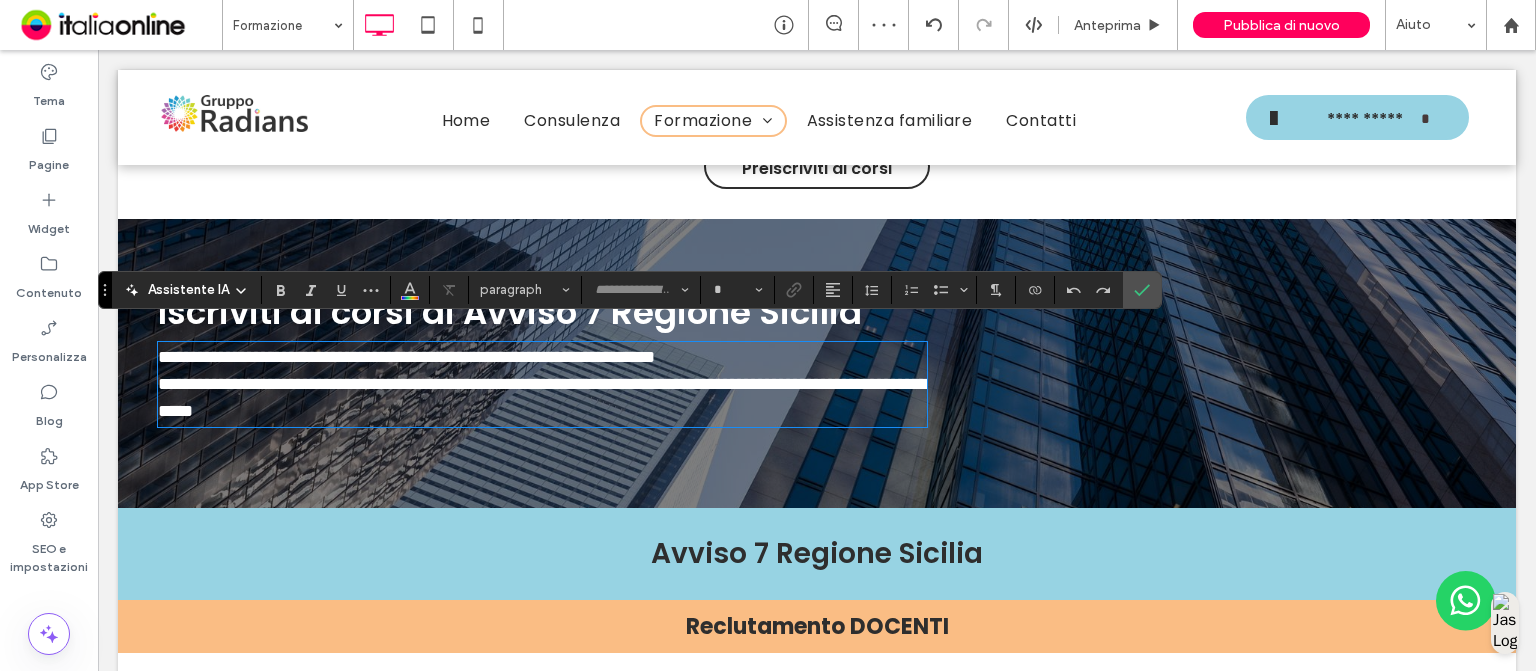 type on "*******" 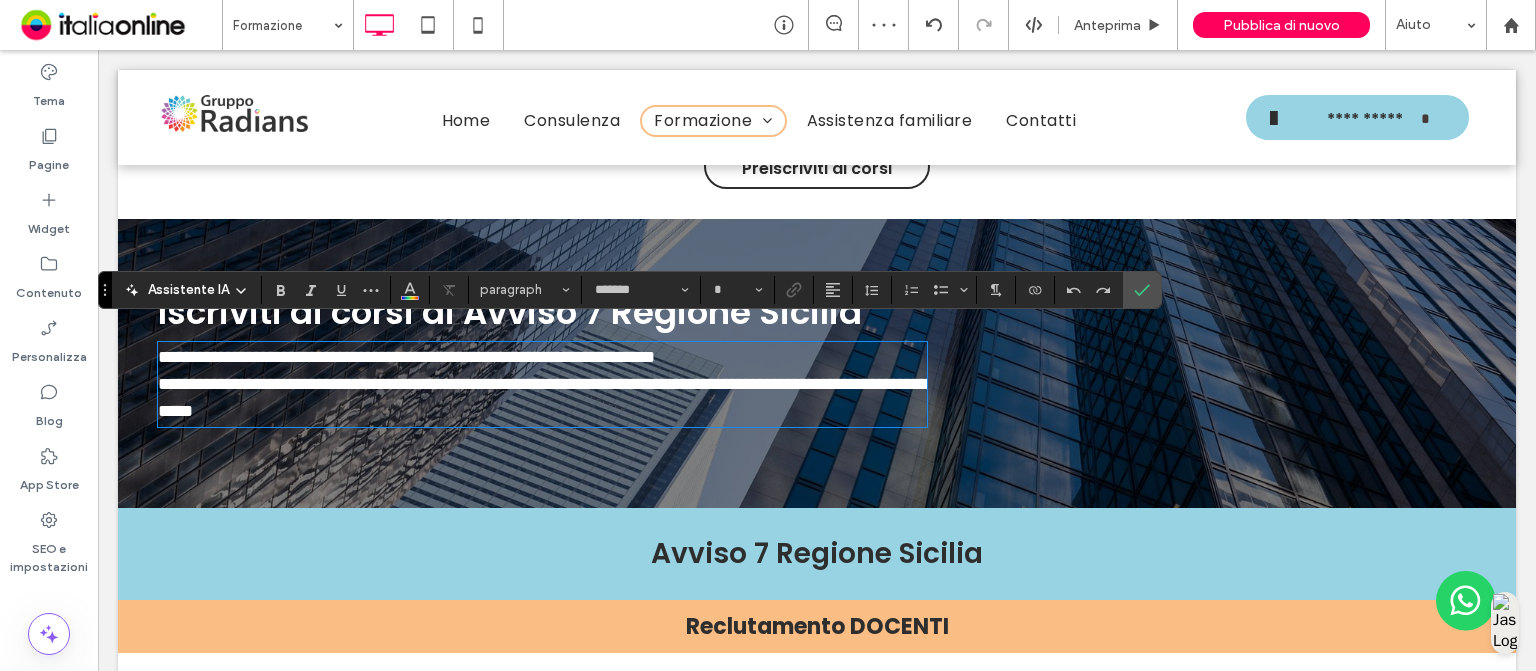 type on "**" 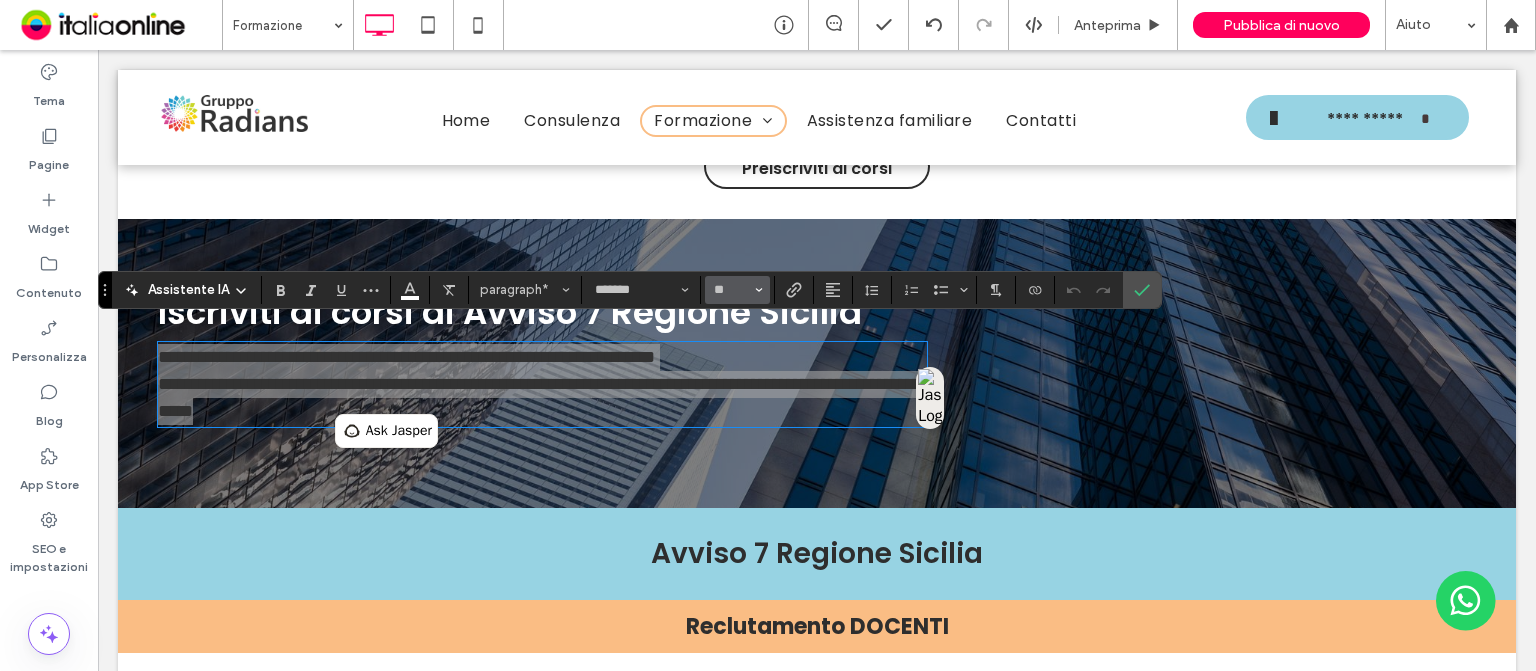 click at bounding box center (759, 290) 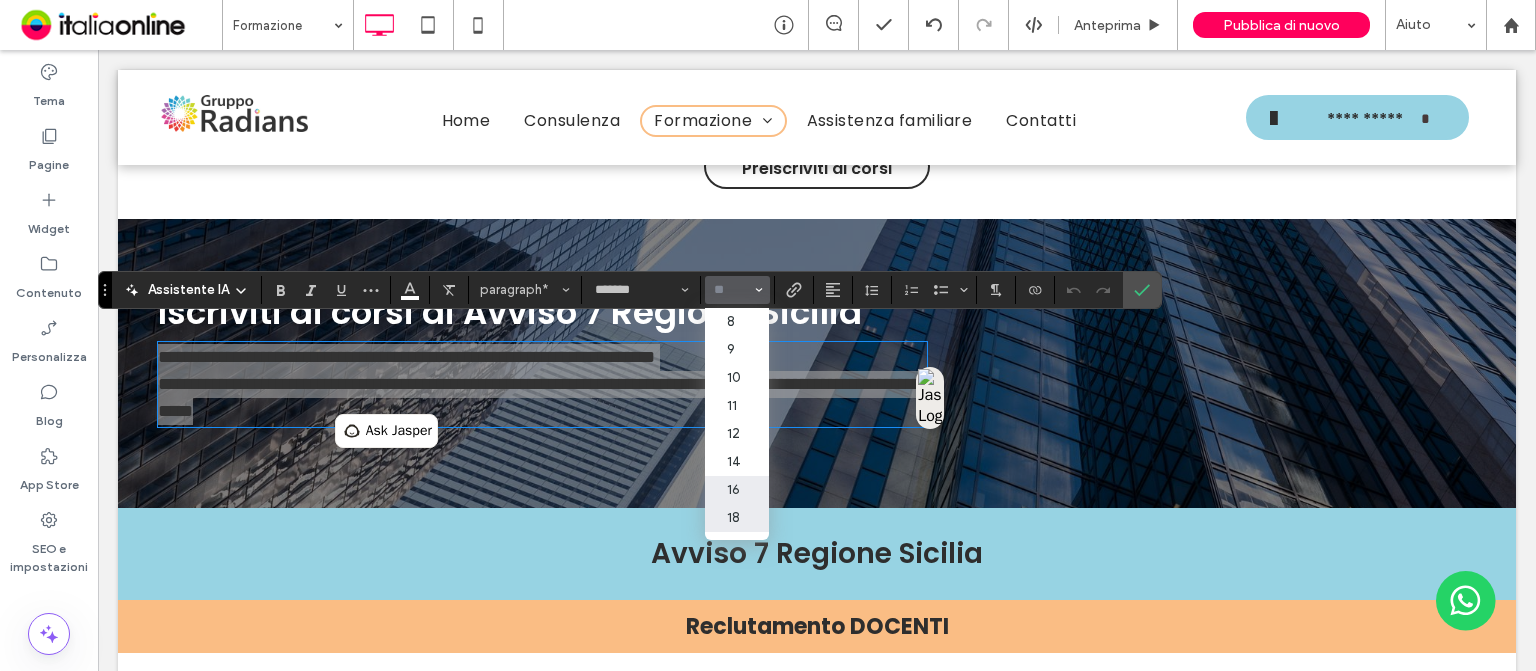 click on "16" at bounding box center [737, 490] 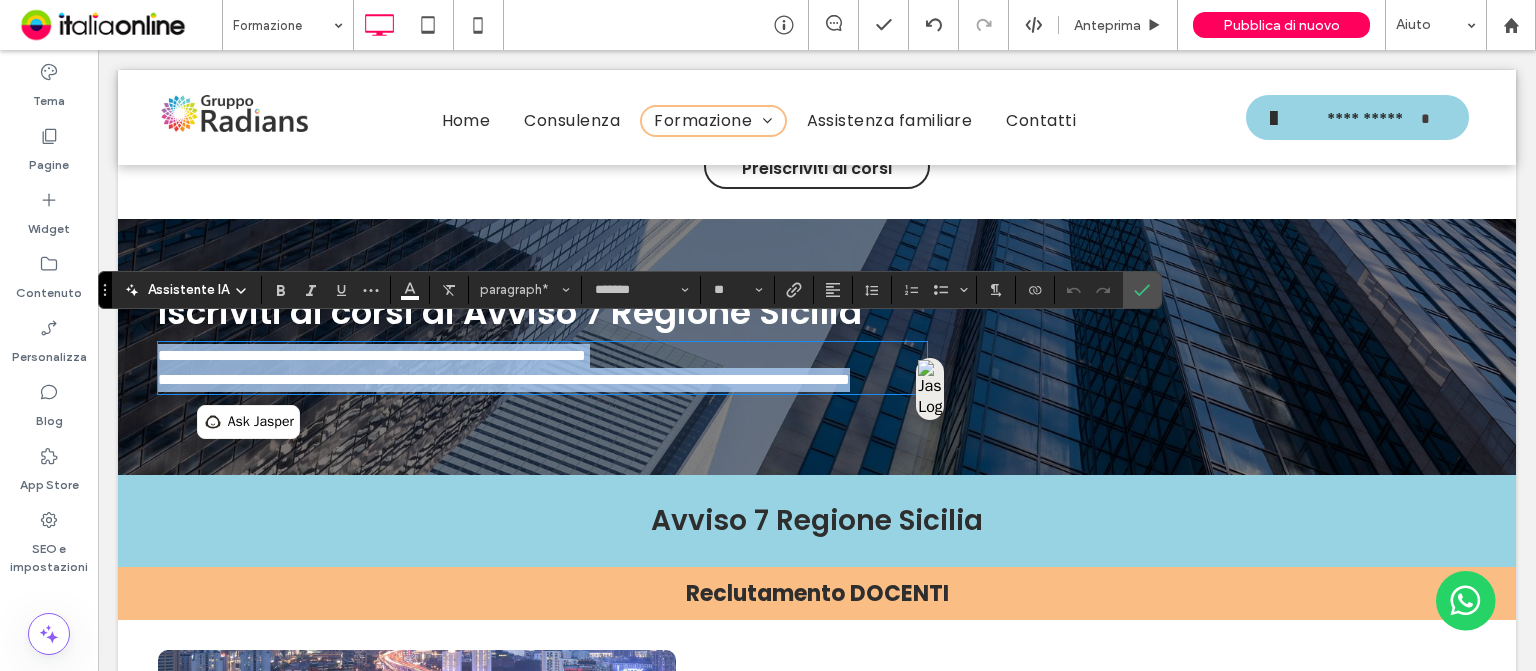 type on "**" 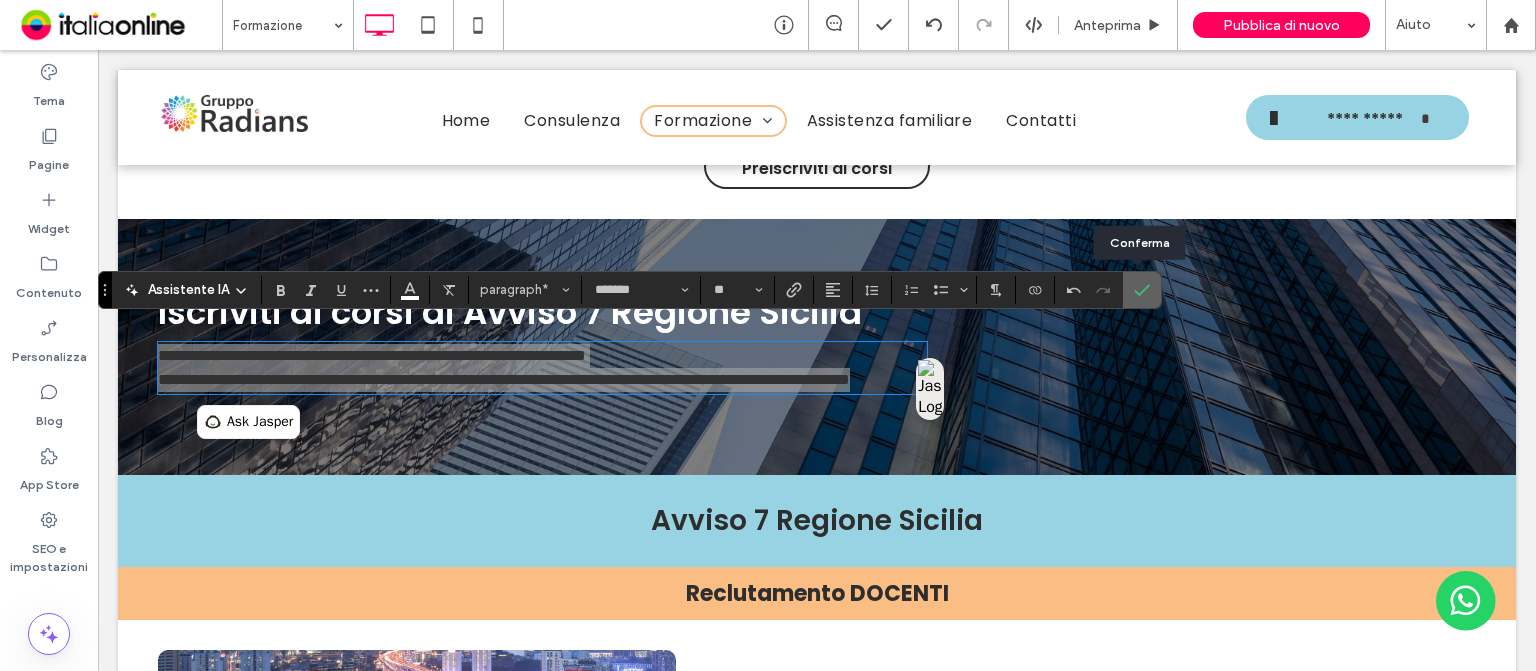 click at bounding box center (1142, 290) 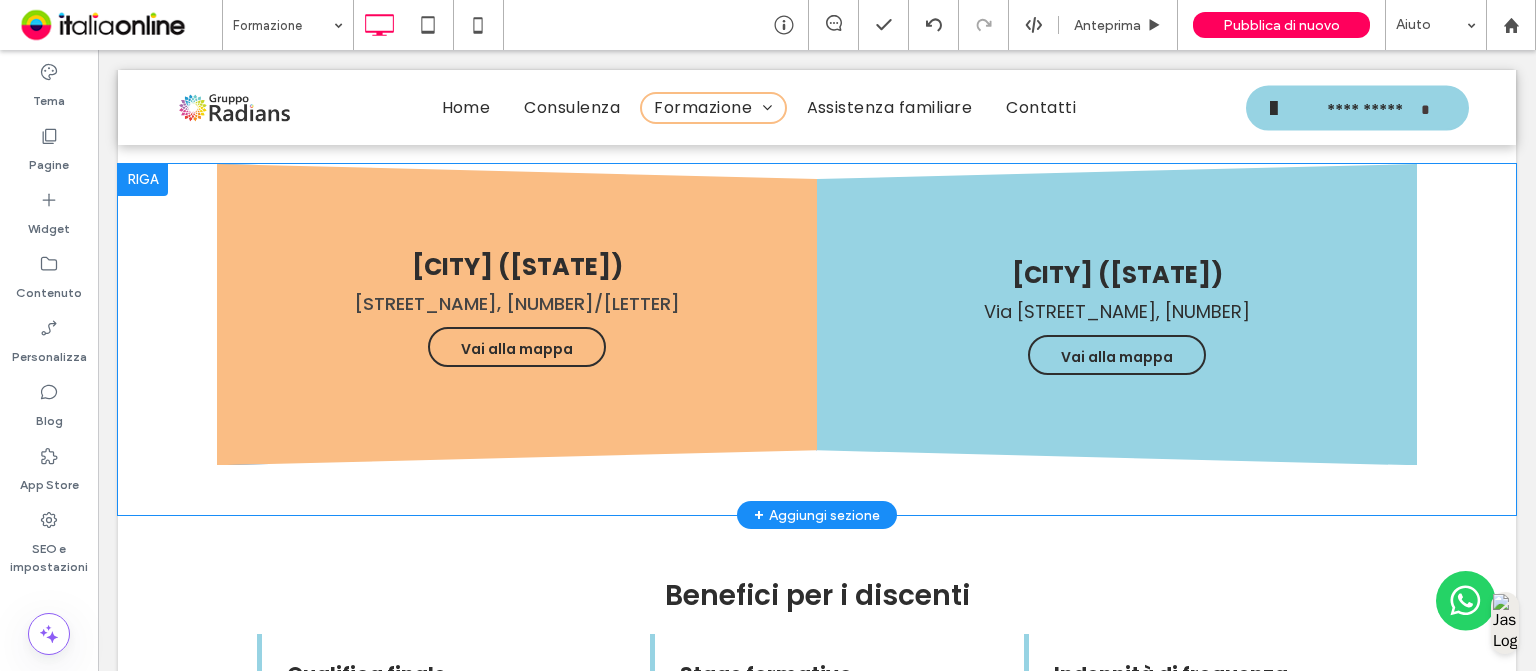 scroll, scrollTop: 3548, scrollLeft: 0, axis: vertical 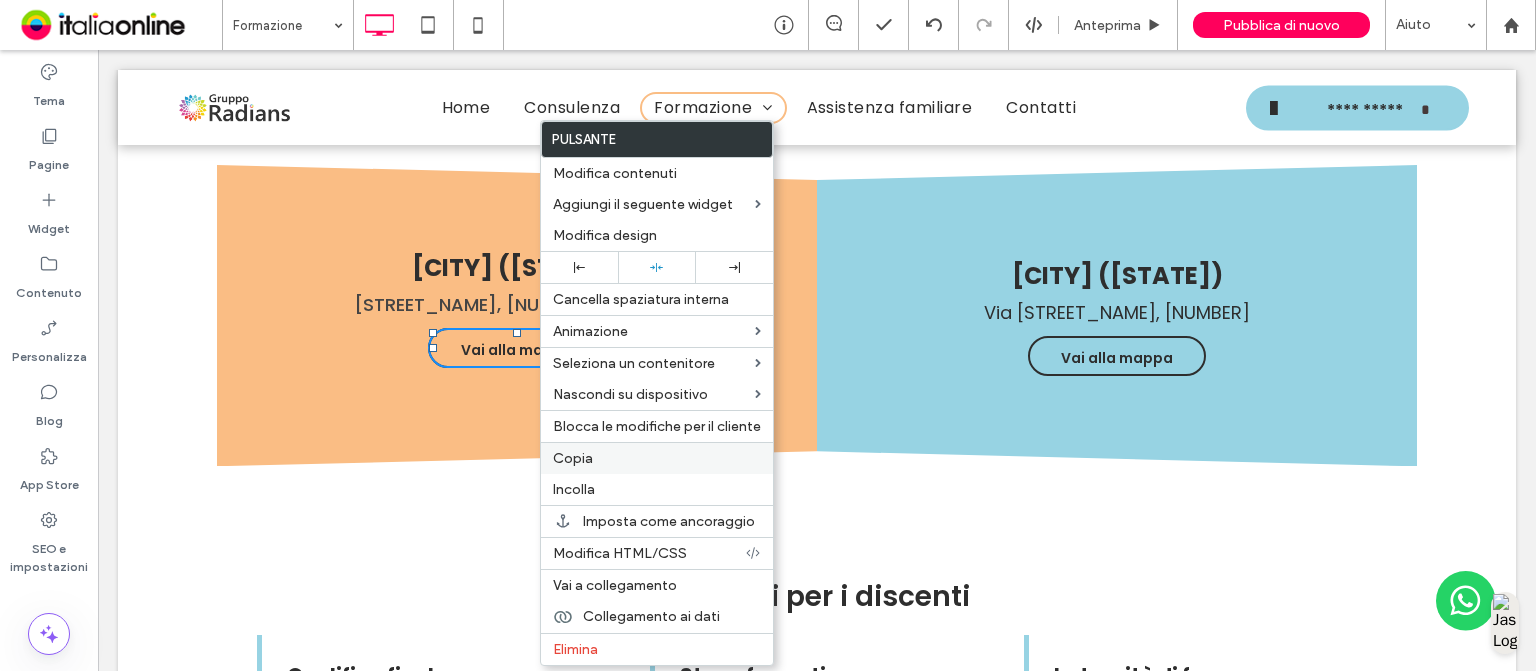 click on "Copia" at bounding box center (657, 458) 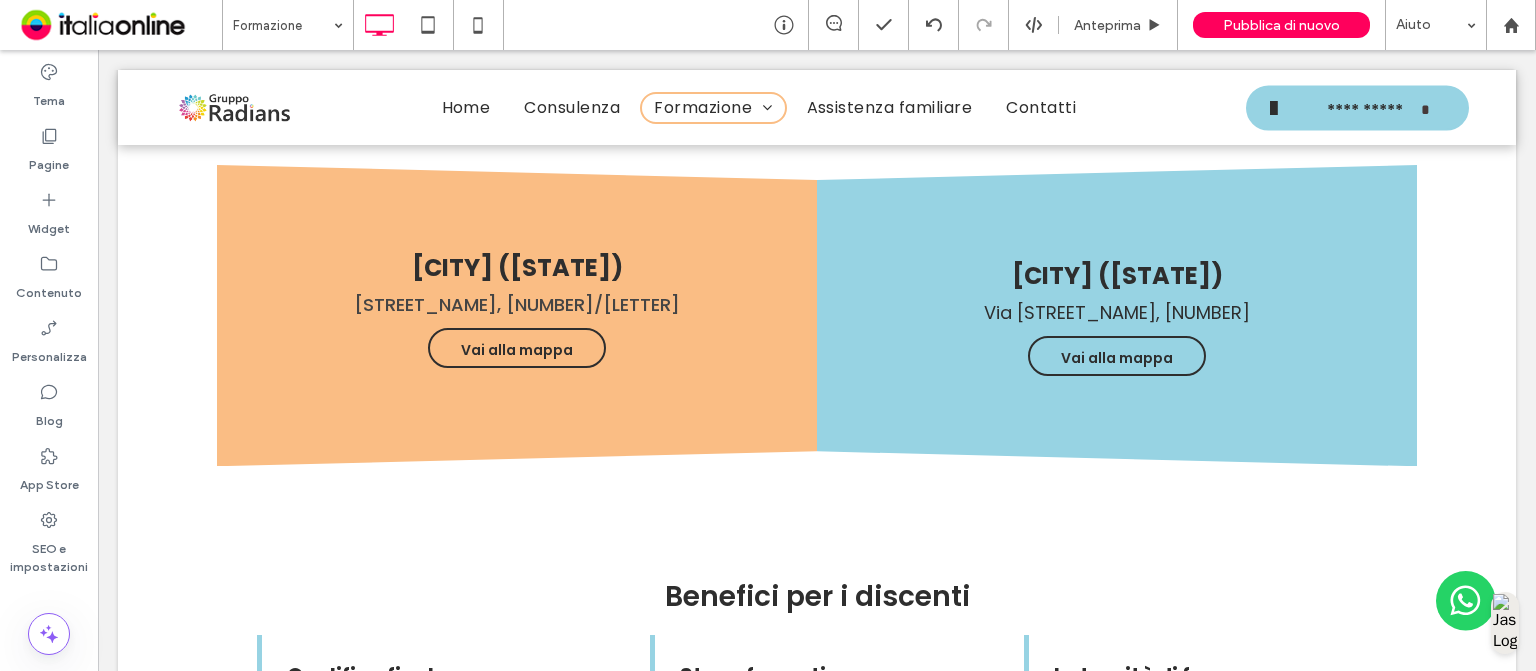 click on "**********" at bounding box center (817, -257) 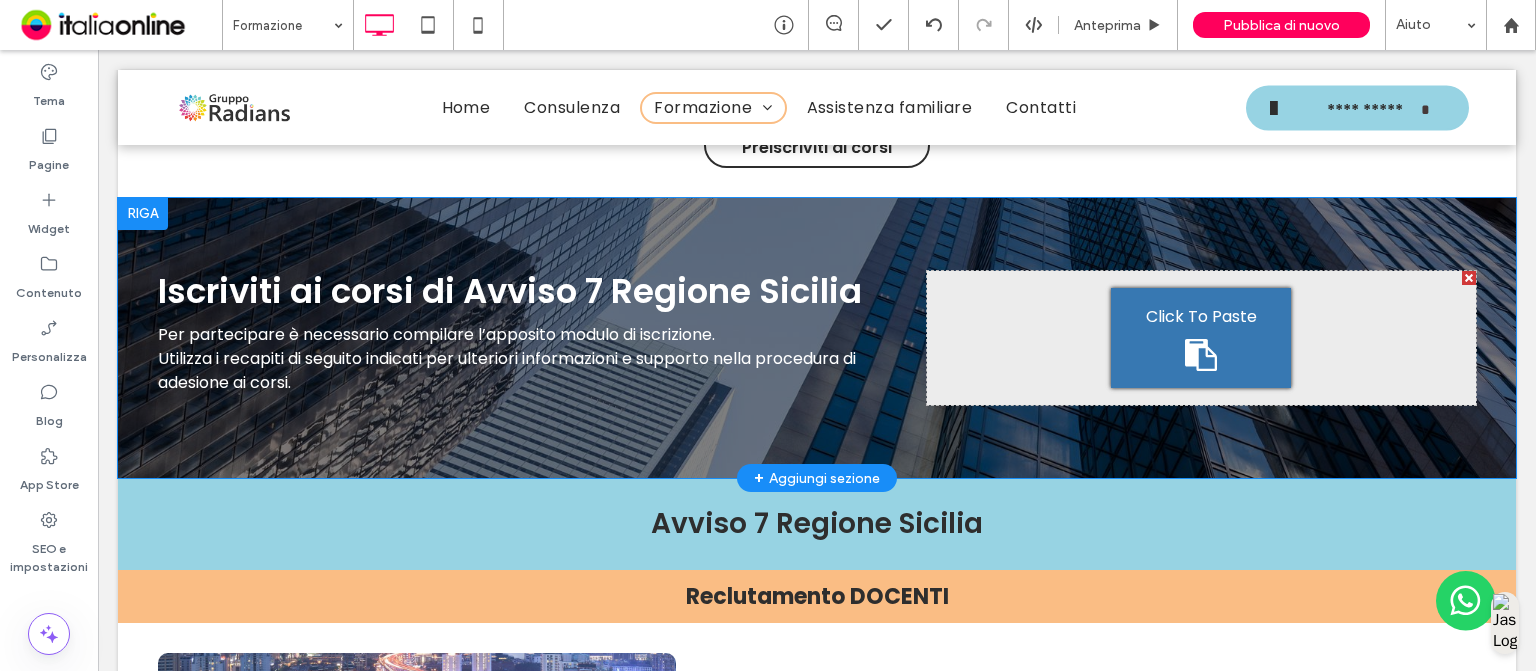 scroll, scrollTop: 4284, scrollLeft: 0, axis: vertical 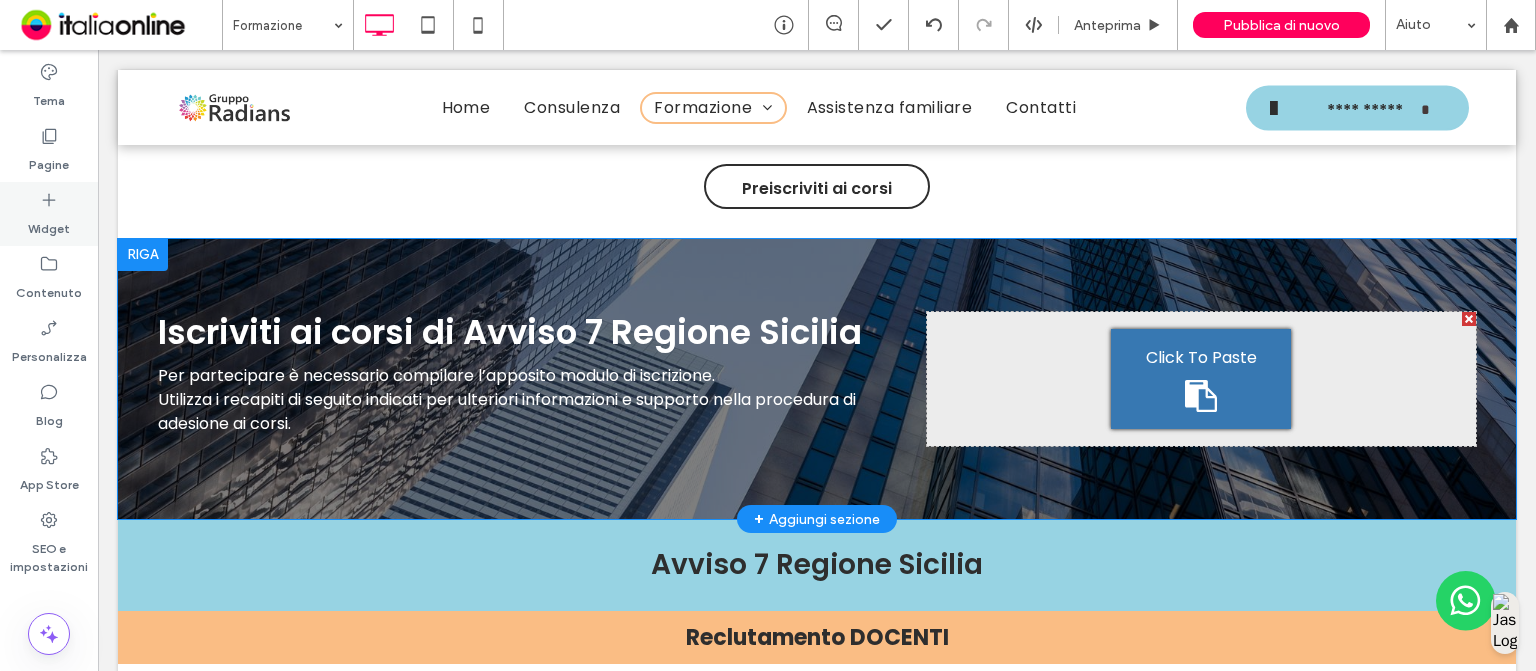 click on "Widget" at bounding box center (49, 224) 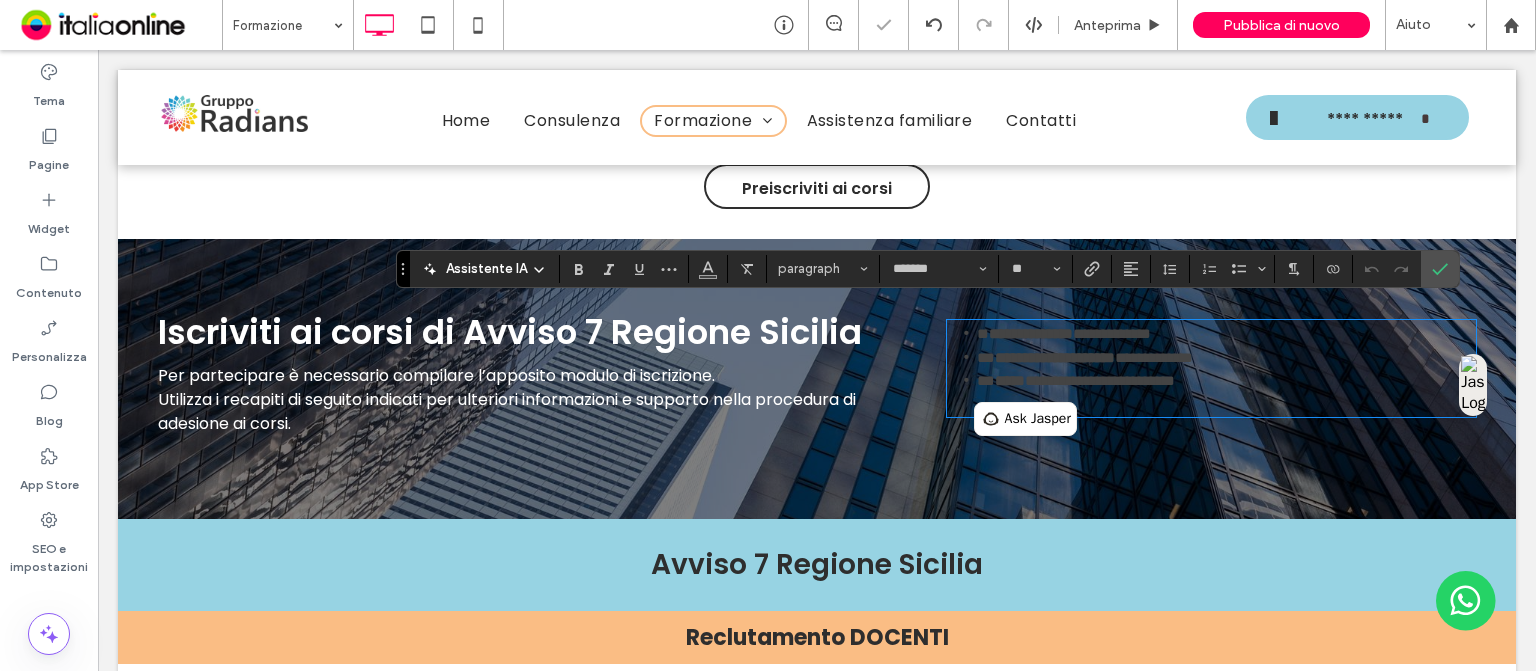 scroll, scrollTop: 0, scrollLeft: 0, axis: both 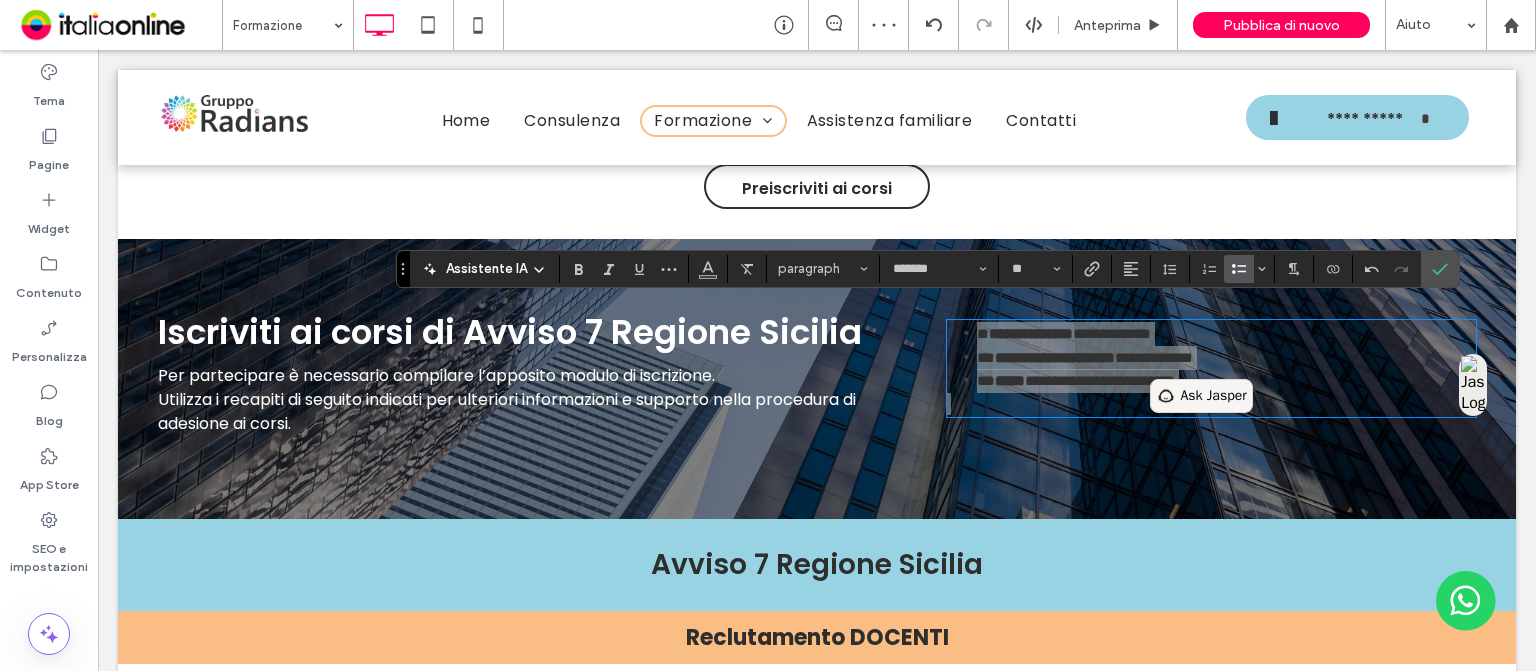 click 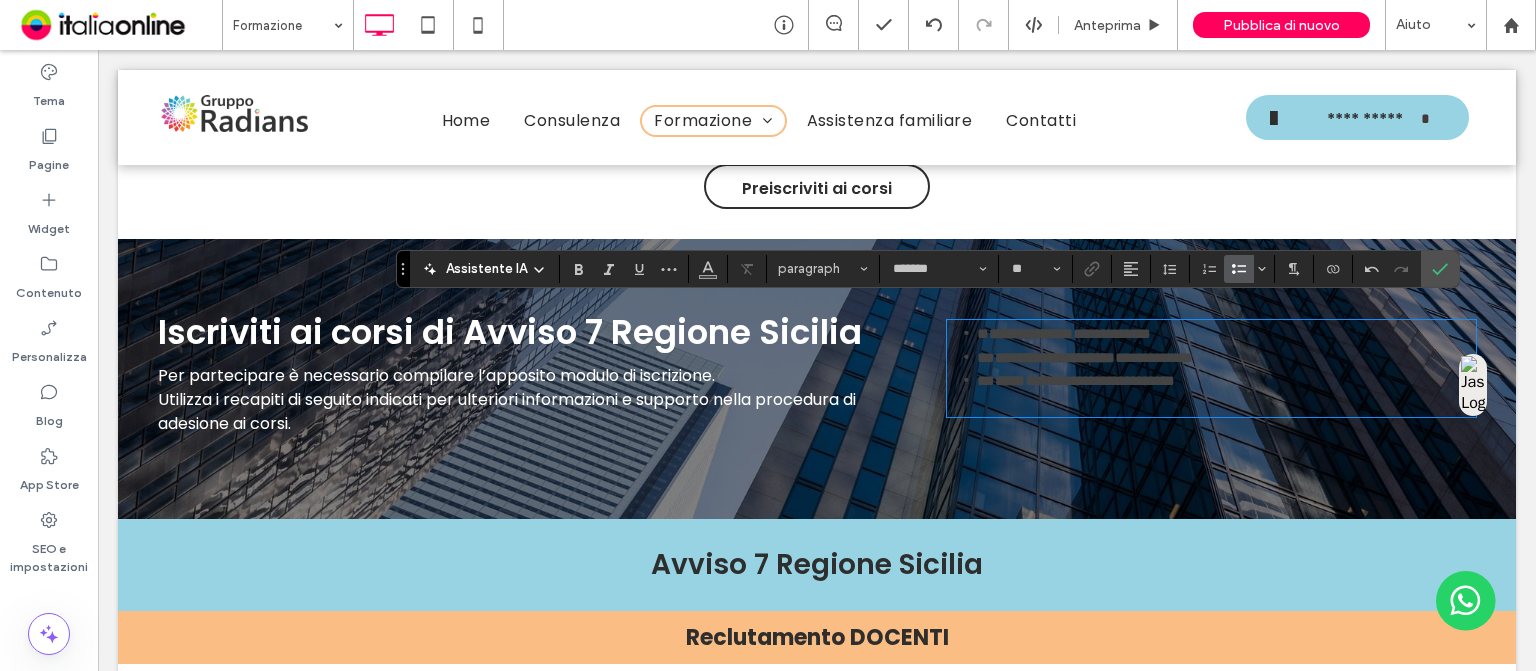 click on "**********" at bounding box center [1226, 381] 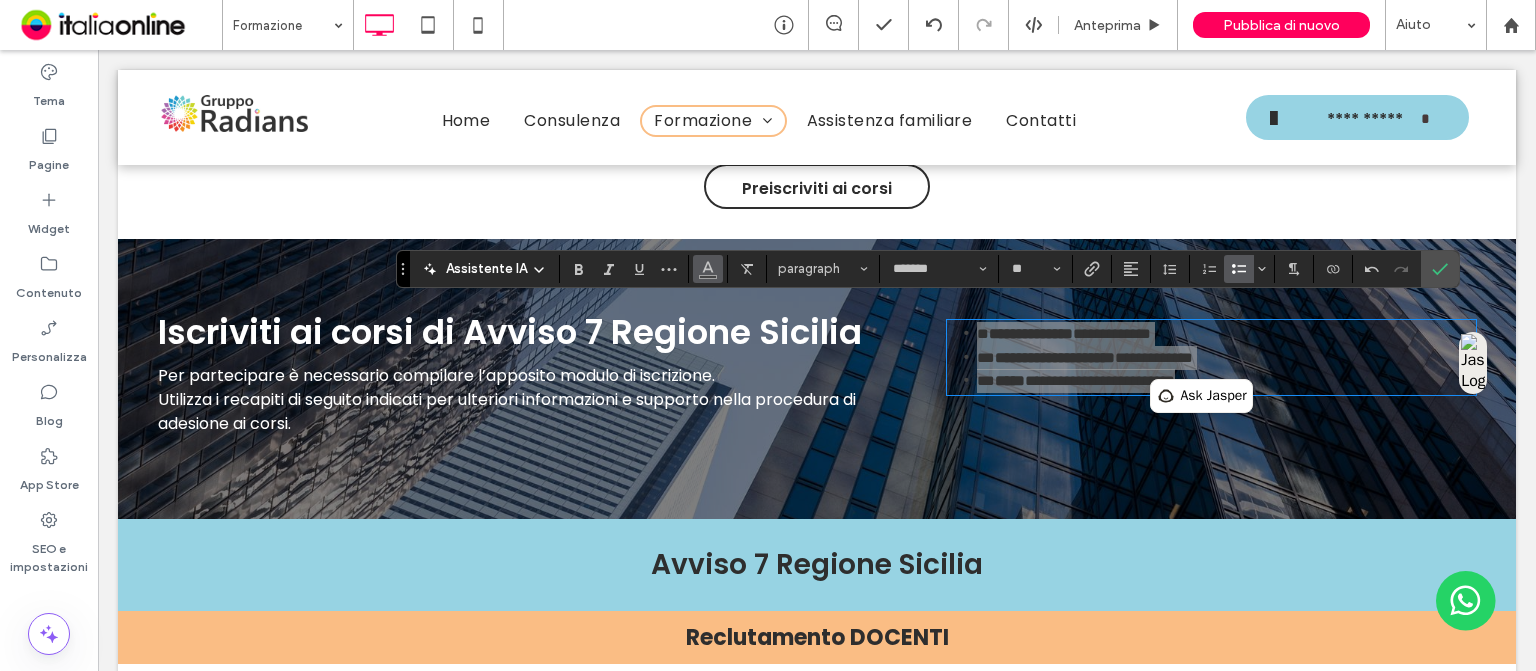 click 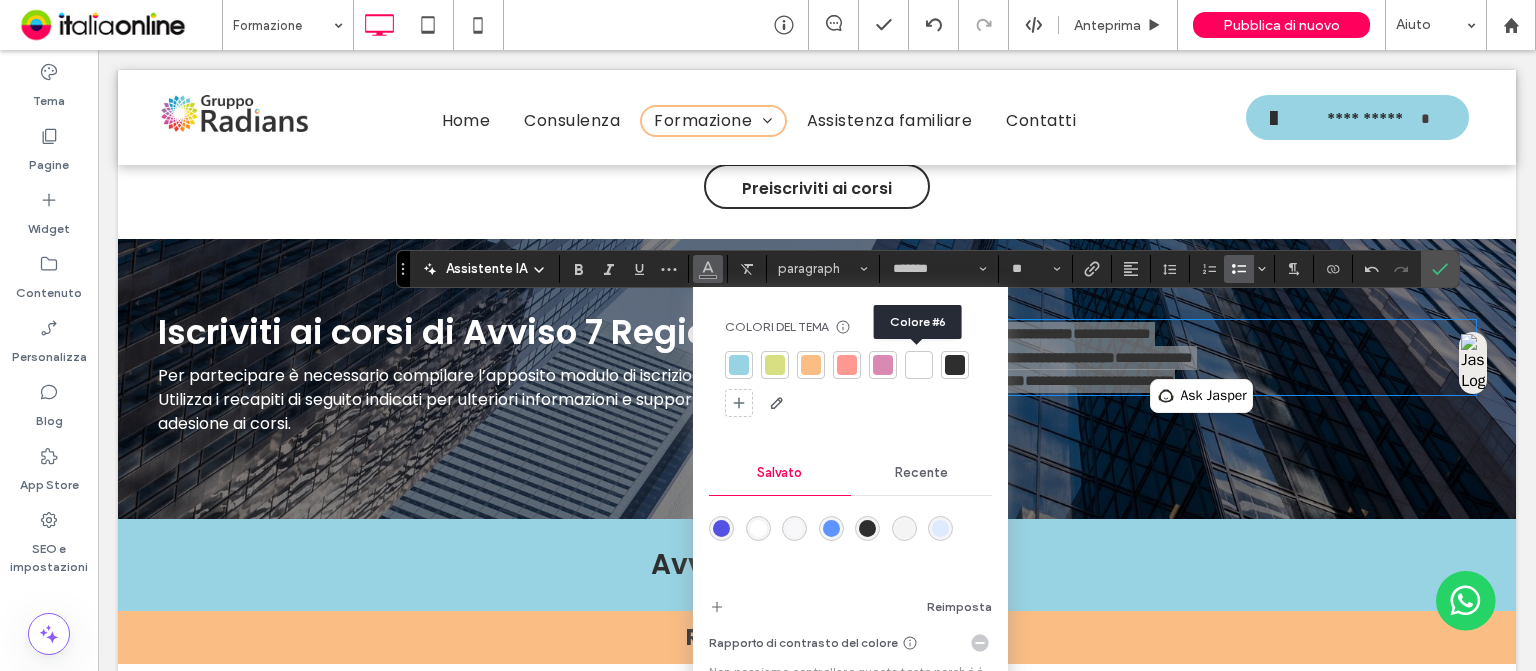 click at bounding box center (919, 365) 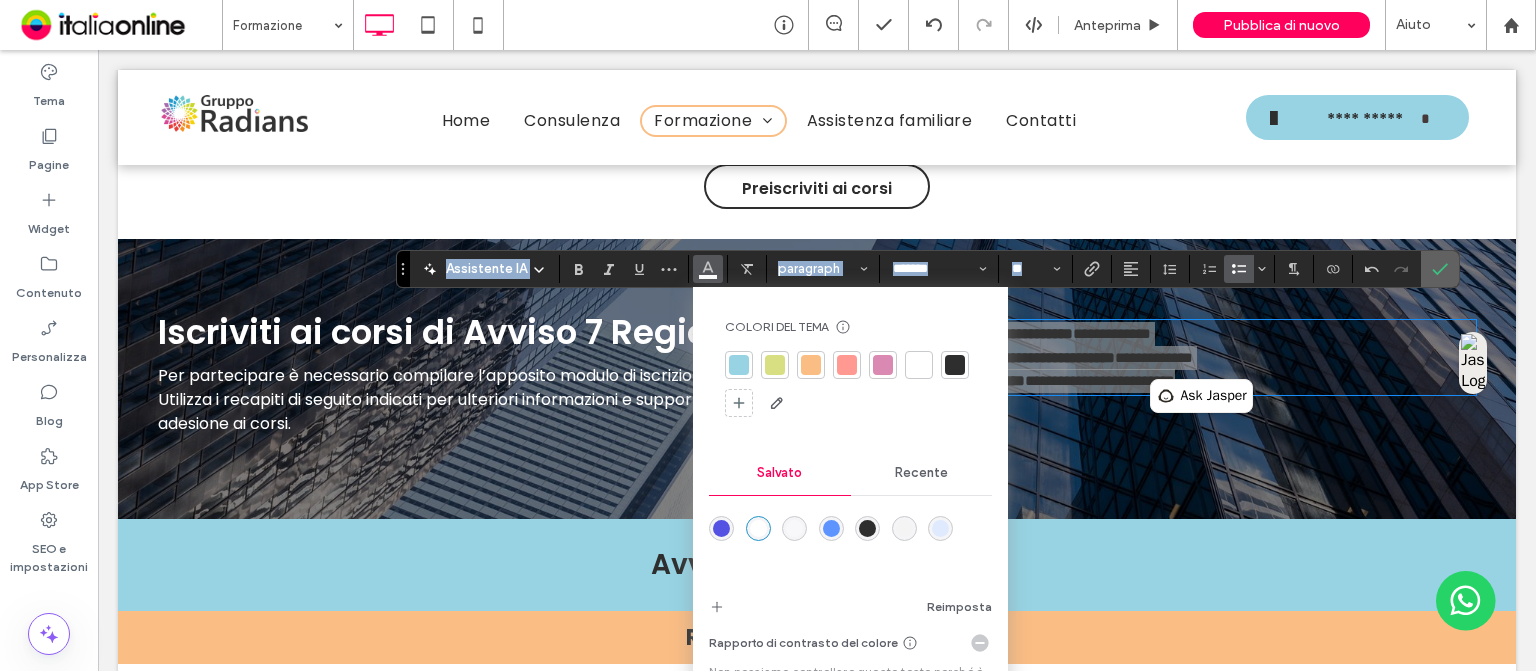 click 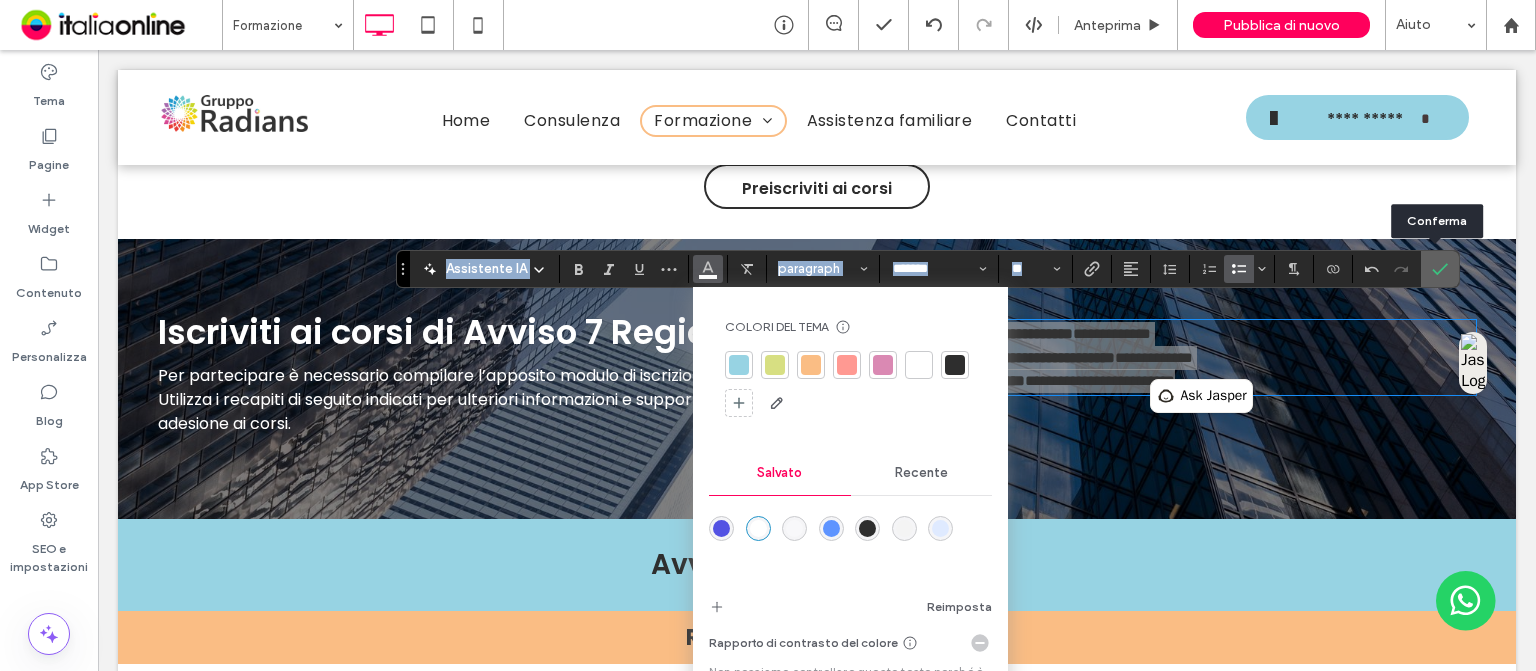 click 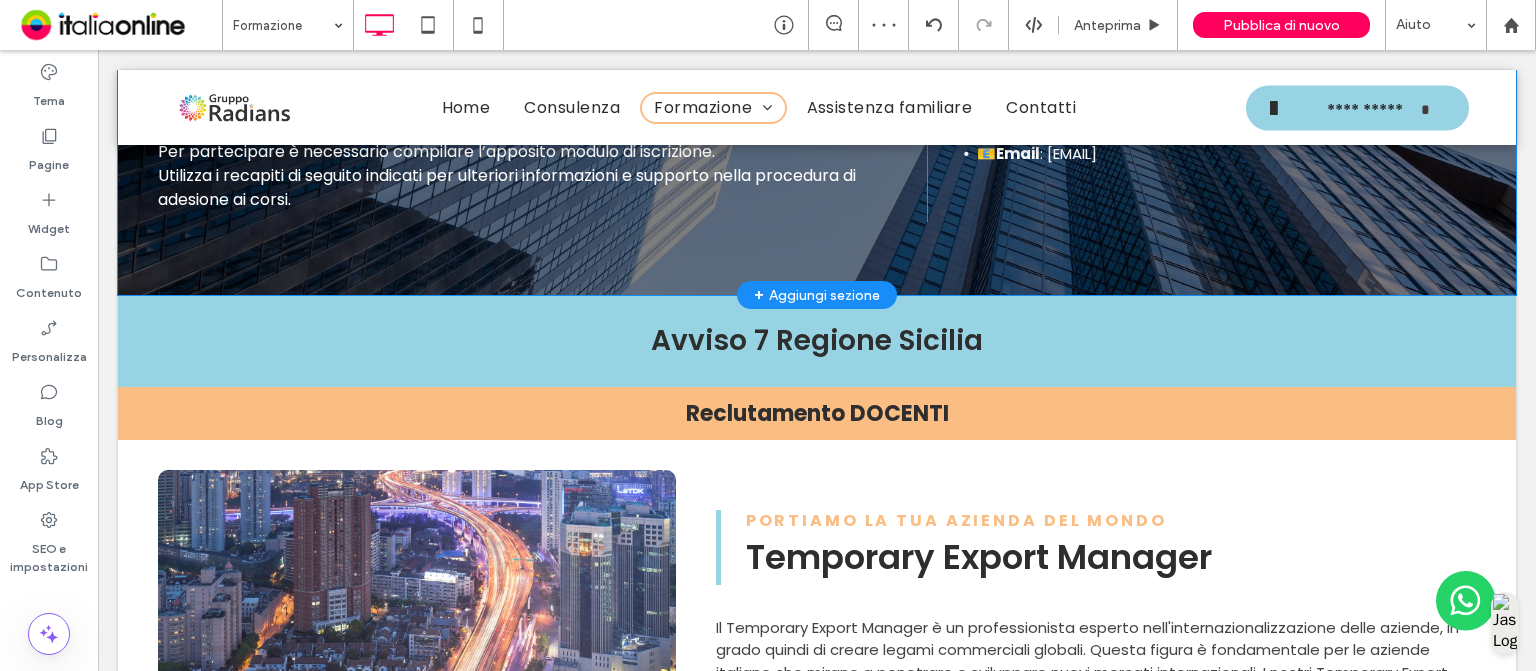 scroll, scrollTop: 4348, scrollLeft: 0, axis: vertical 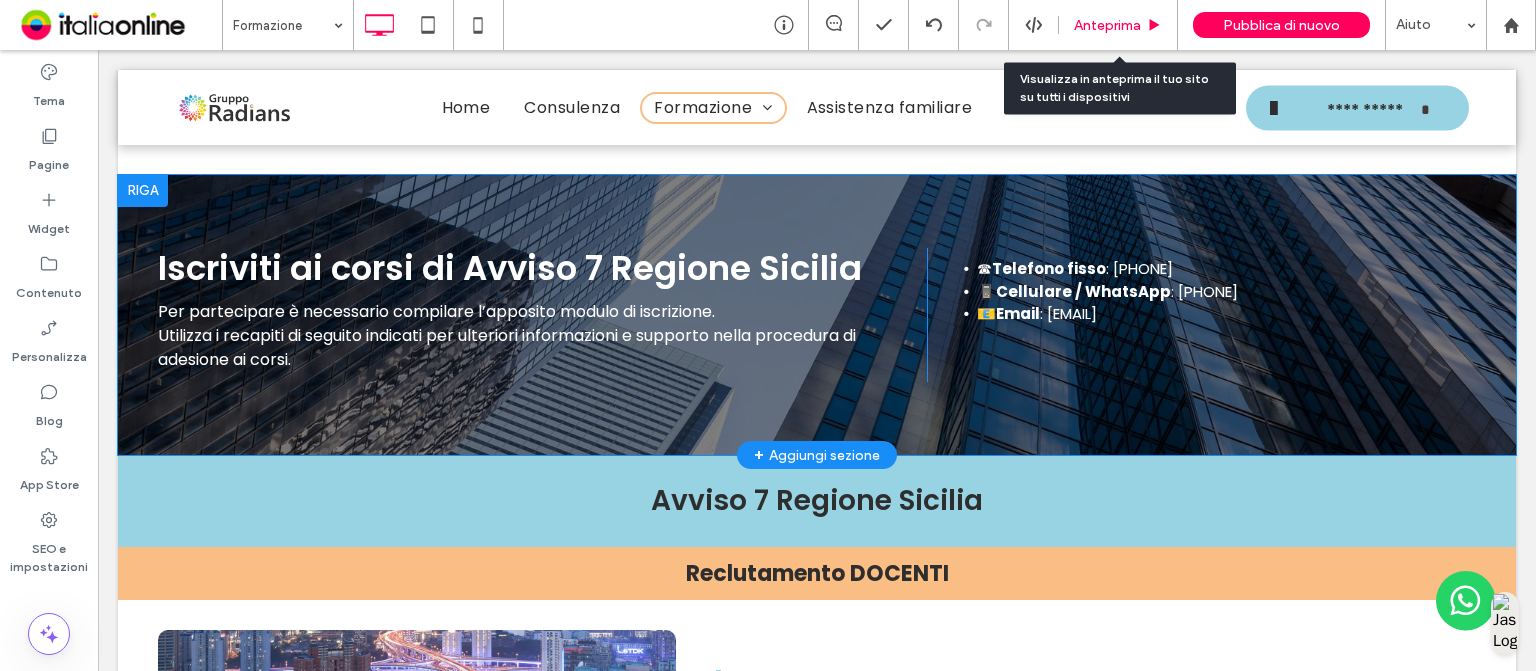 click on "Anteprima" at bounding box center [1118, 25] 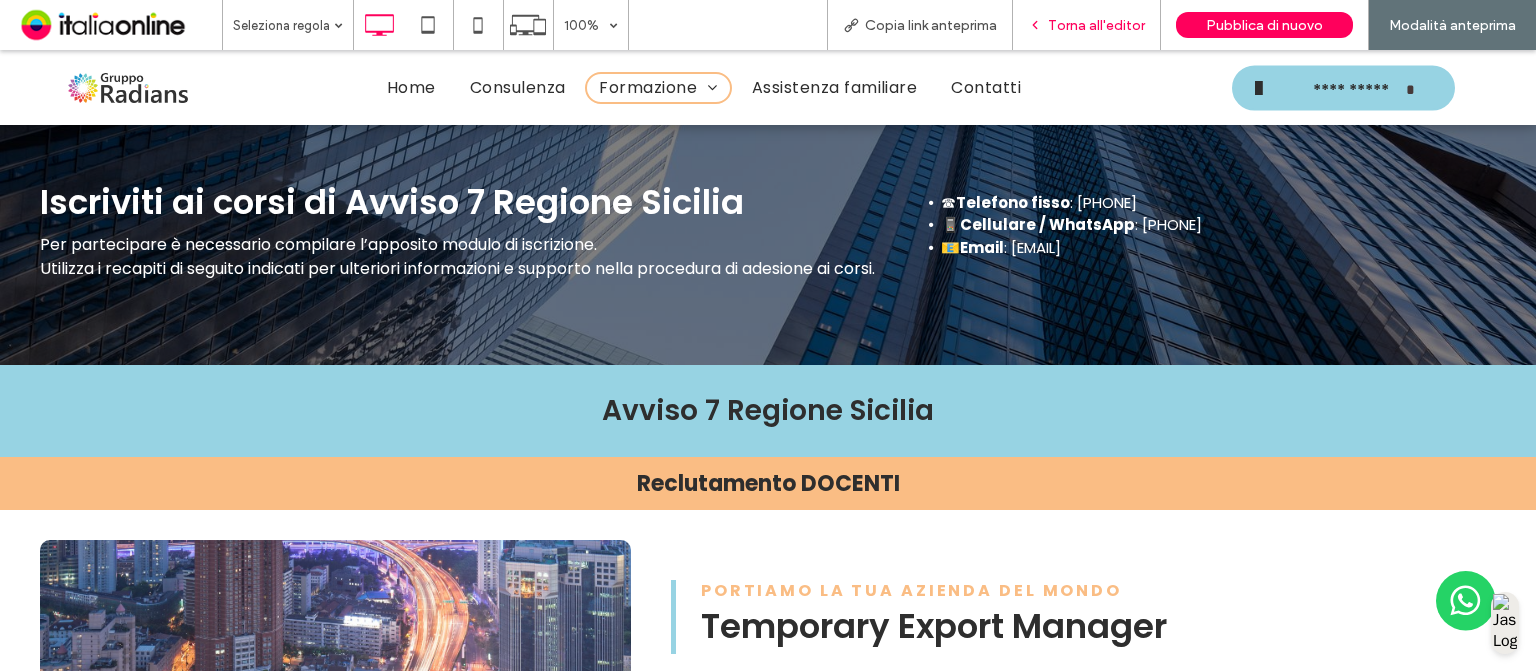 scroll, scrollTop: 4325, scrollLeft: 0, axis: vertical 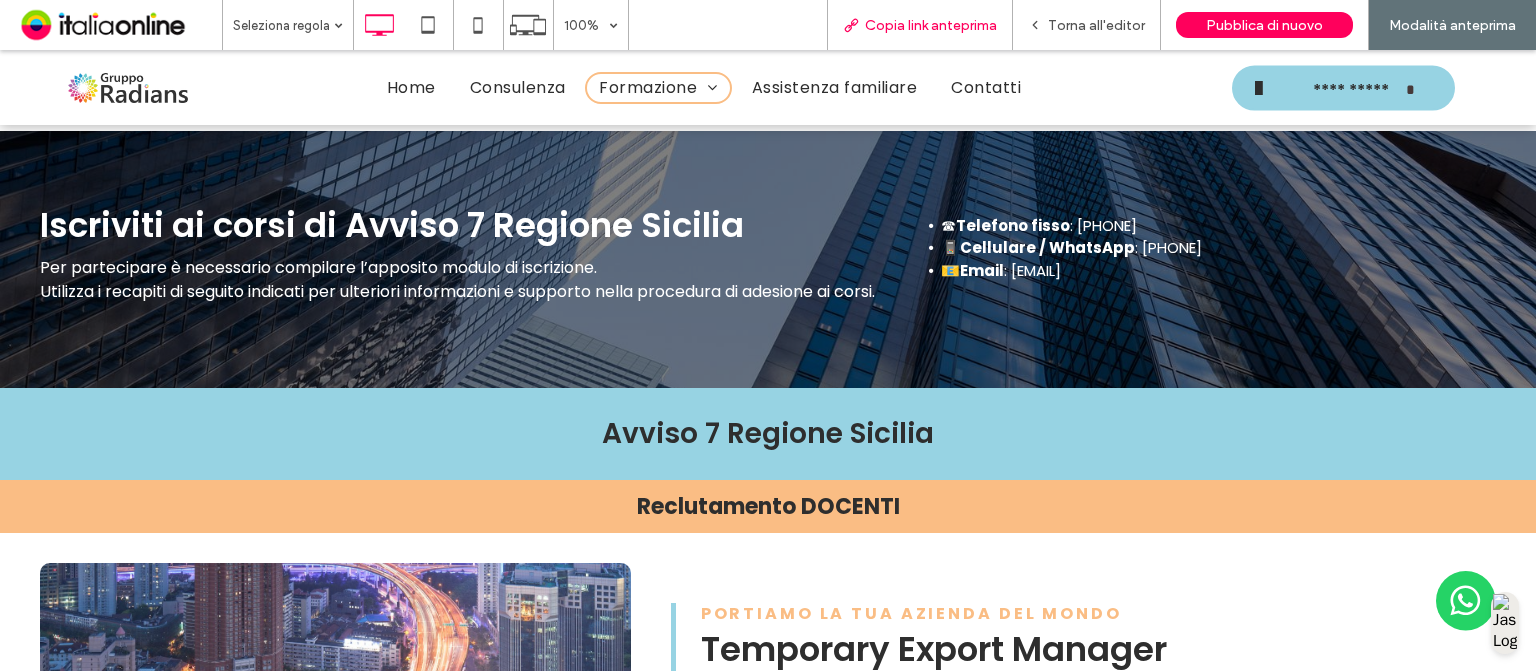 click on "Copia link anteprima" at bounding box center (931, 25) 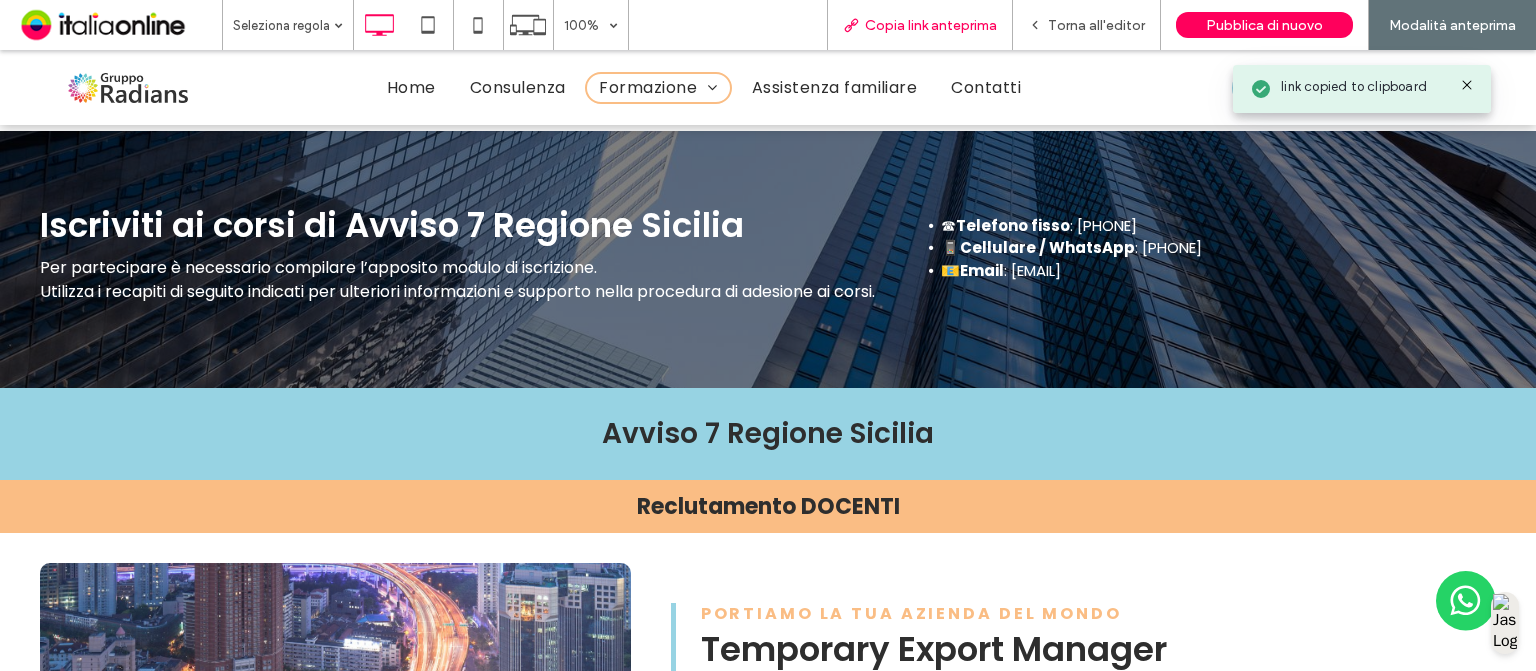 click on "Copia link anteprima" at bounding box center (931, 25) 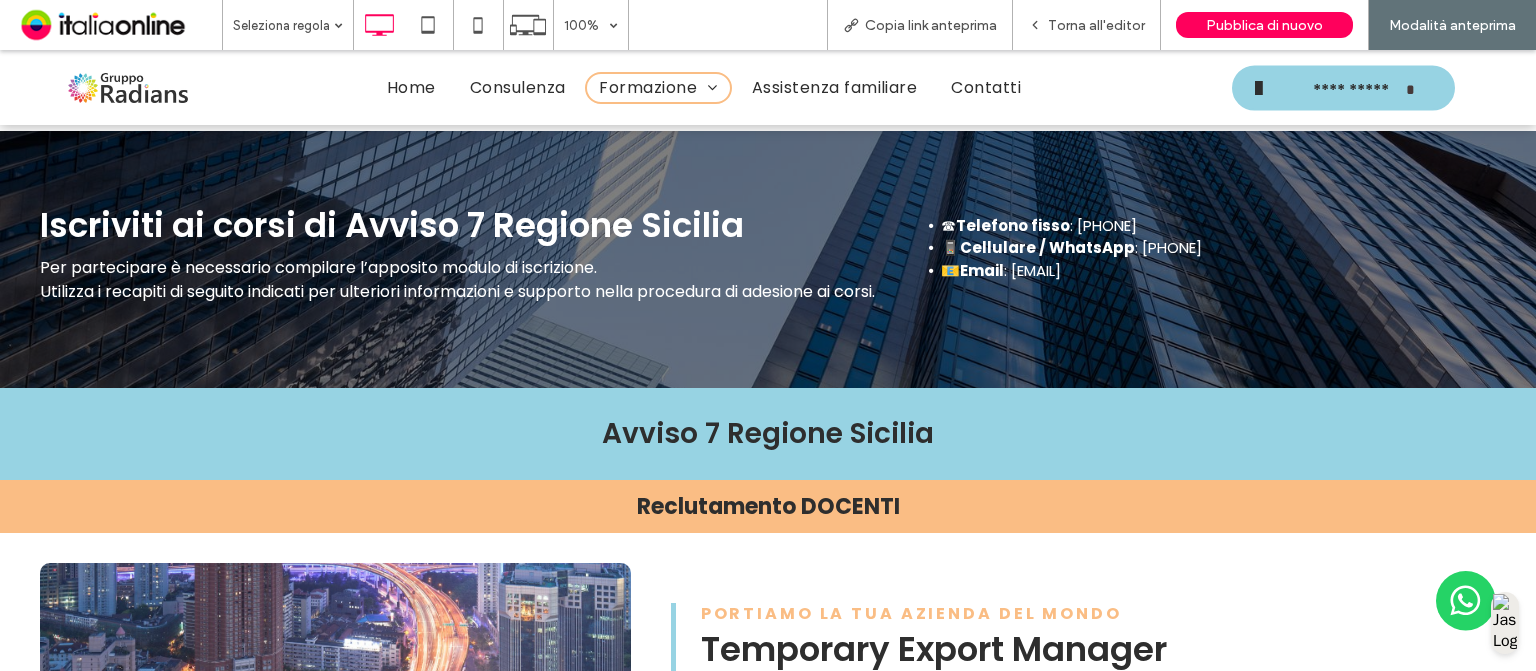 click on "Iscriviti ai corsi di Avviso 7 Regione Sicilia   Per partecipare è necessario compilare l’apposito modulo di iscrizione. Utilizza i recapiti di seguito indicati per ulteriori informazioni e supporto nella procedura di adesione ai corsi.
Click To Paste     Click To Paste
Click To Paste     Click To Paste     ☎  Telefono fisso : 095 0904795 📱  Cellulare / WhatsApp : 351 9584685 📧  Email : grupporadians@gmail.com ﻿
Riga + Aggiungi sezione" at bounding box center (768, 259) 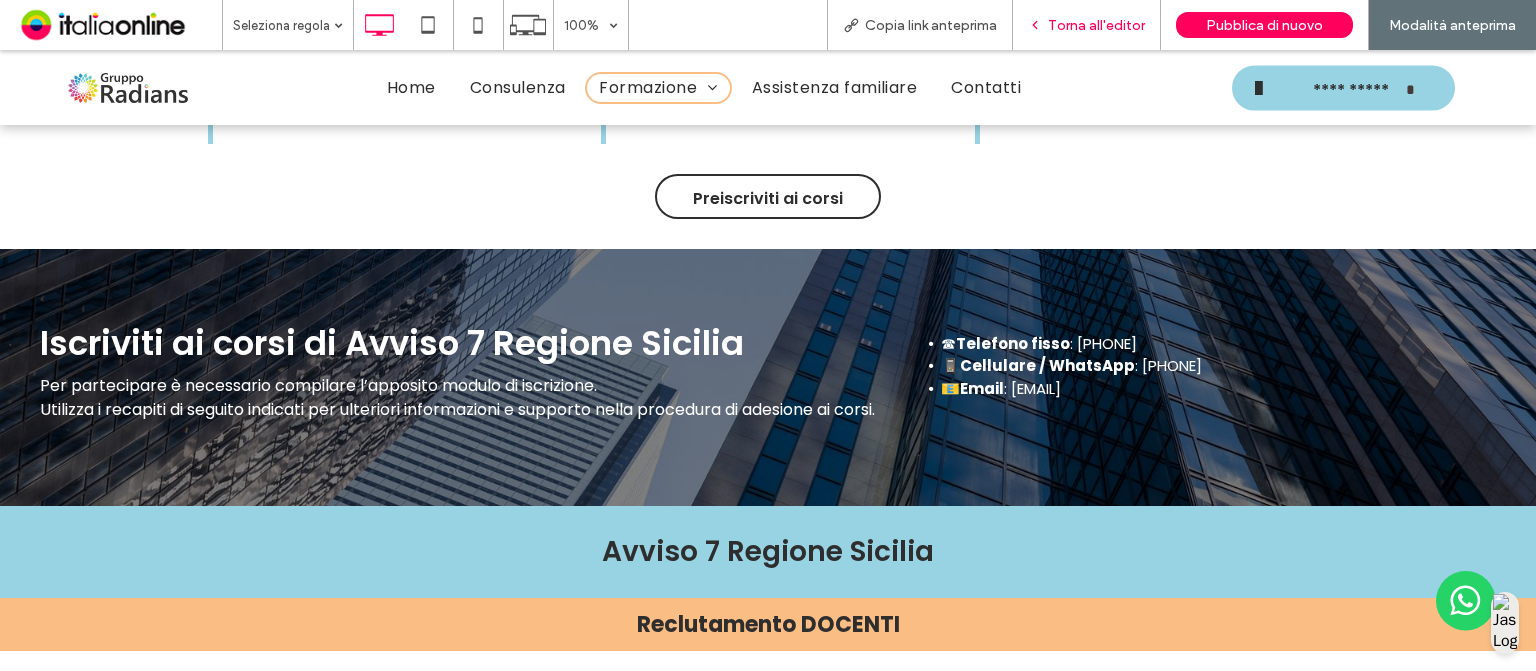 click on "Torna all'editor" at bounding box center (1096, 25) 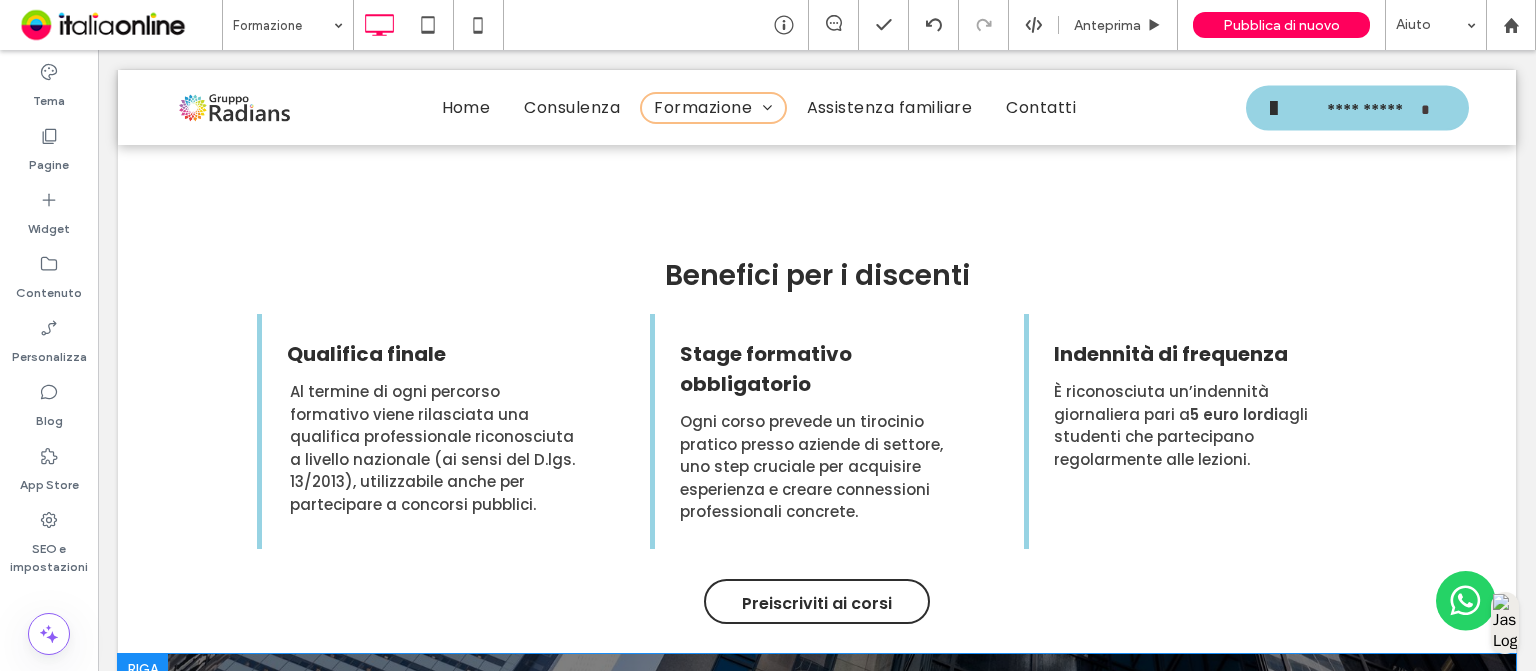 scroll, scrollTop: 3870, scrollLeft: 0, axis: vertical 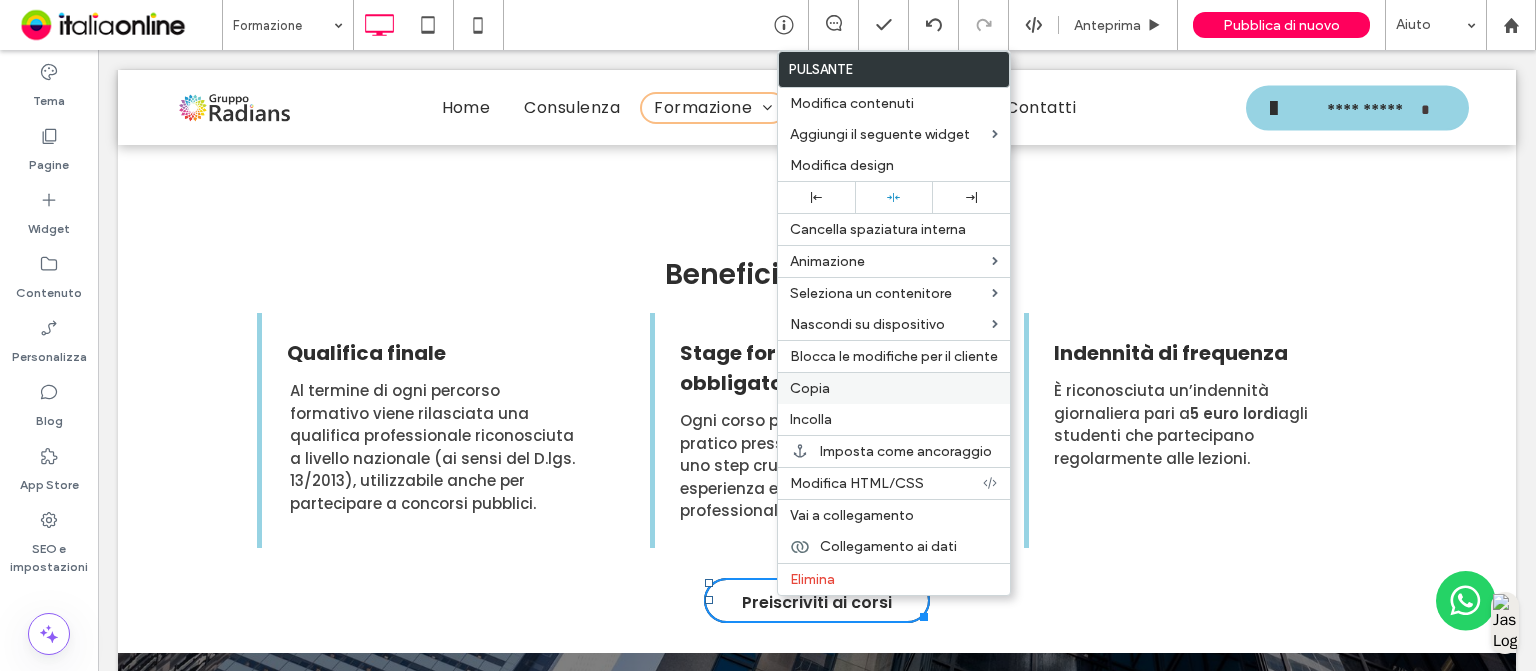 click on "Copia" at bounding box center [894, 388] 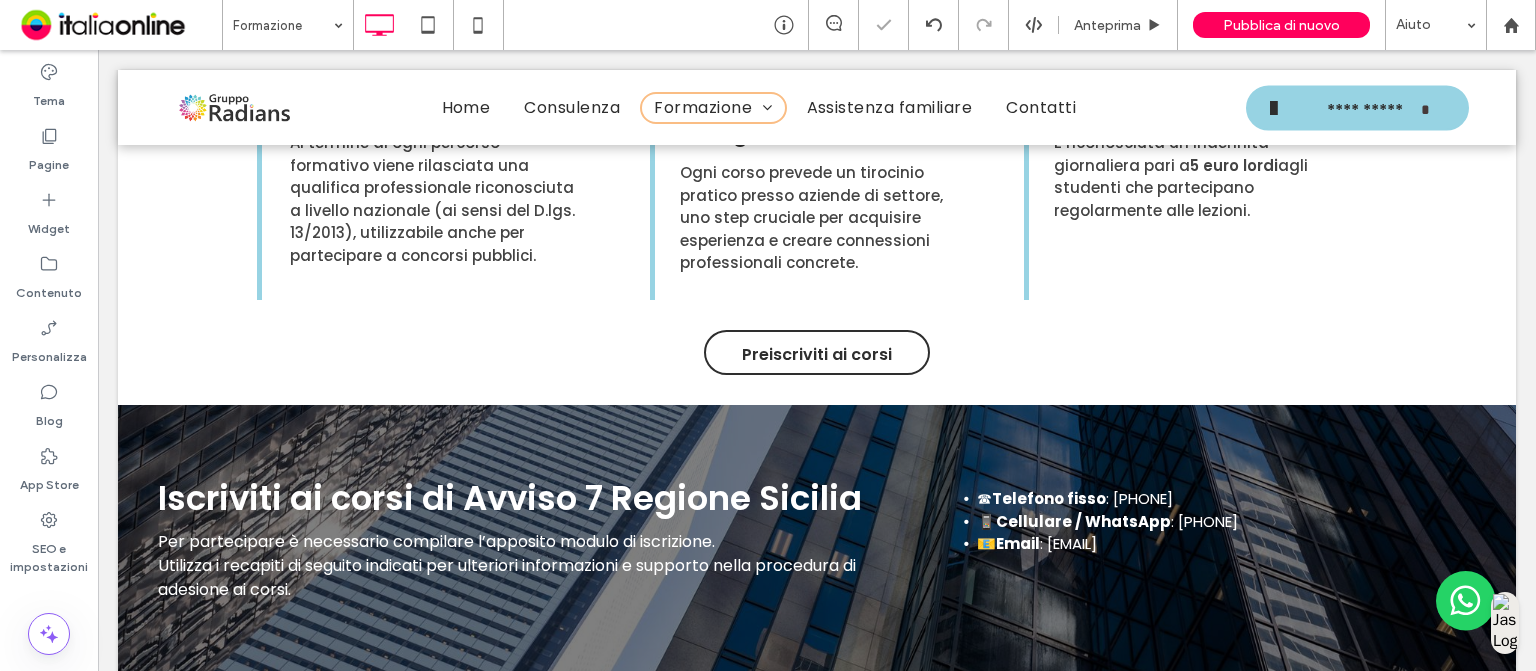 scroll, scrollTop: 4140, scrollLeft: 0, axis: vertical 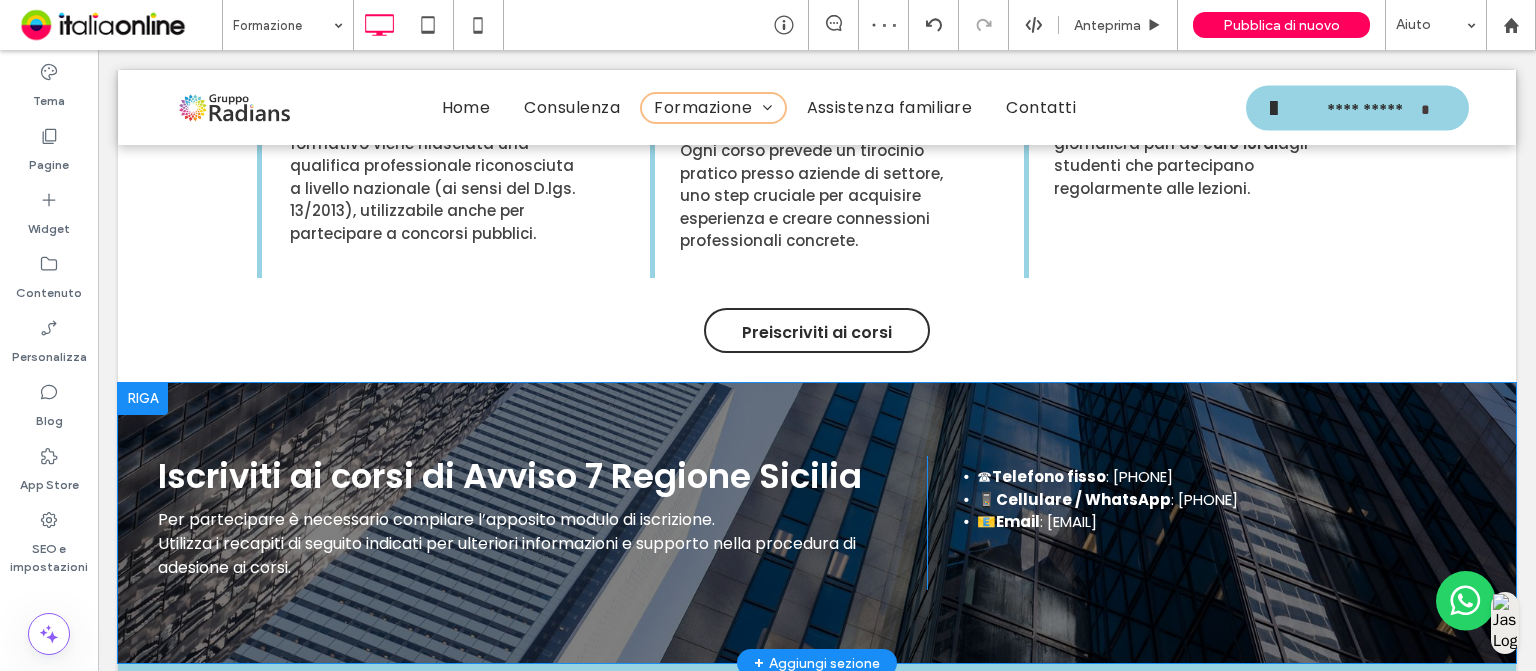 click on "Iscriviti ai corsi di Avviso 7 Regione Sicilia   Per partecipare è necessario compilare l’apposito modulo di iscrizione. Utilizza i recapiti di seguito indicati per ulteriori informazioni e supporto nella procedura di adesione ai corsi.
Click To Paste     Click To Paste
Click To Paste     Click To Paste     ☎  Telefono fisso : 095 0904795 📱  Cellulare / WhatsApp : 351 9584685 📧  Email : grupporadians@gmail.com ﻿
Riga + Aggiungi sezione" at bounding box center (817, 523) 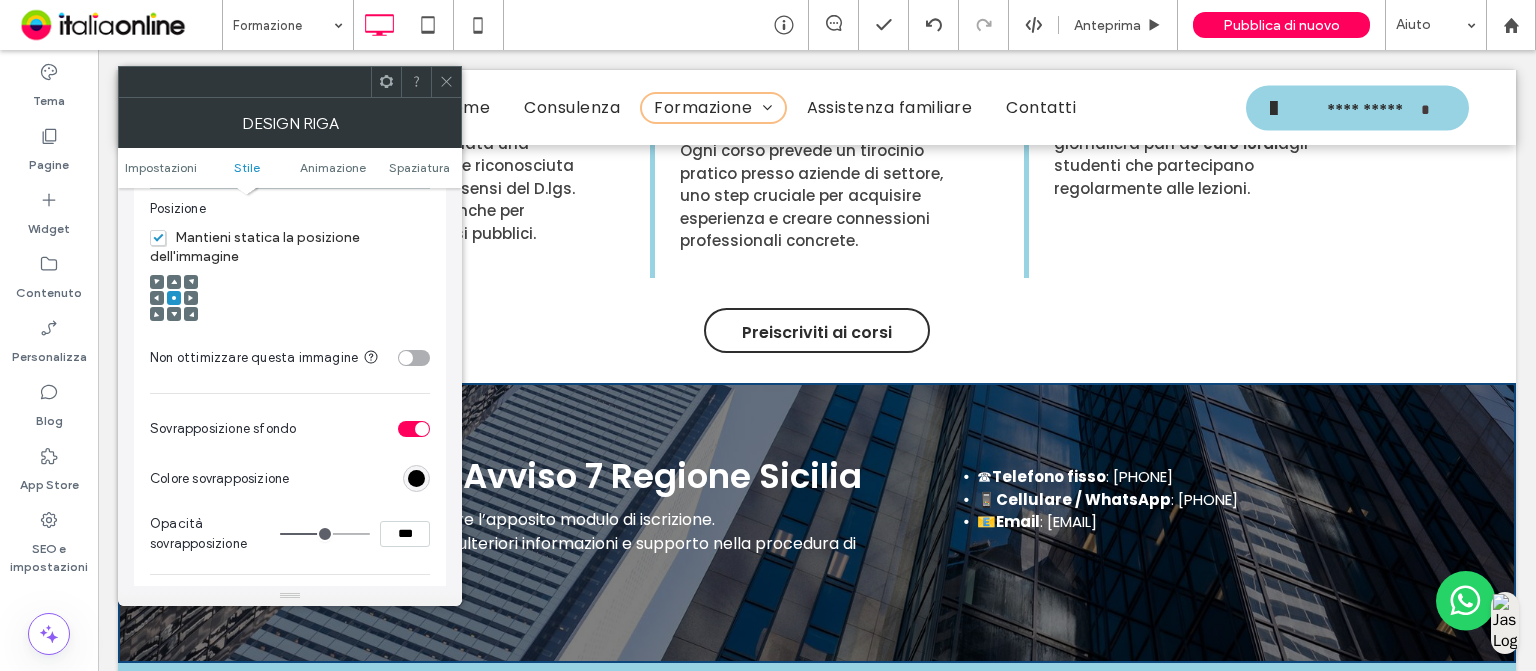 scroll, scrollTop: 762, scrollLeft: 0, axis: vertical 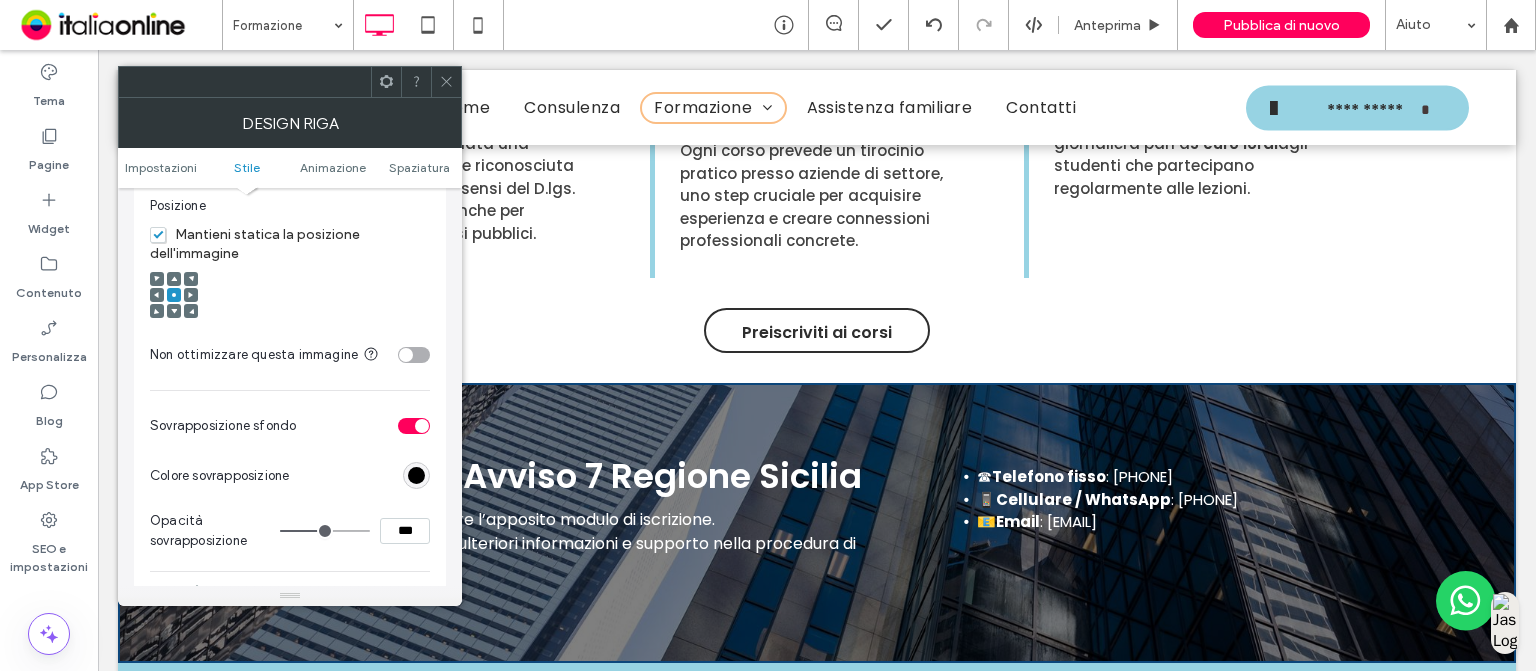 click on "***" at bounding box center (405, 531) 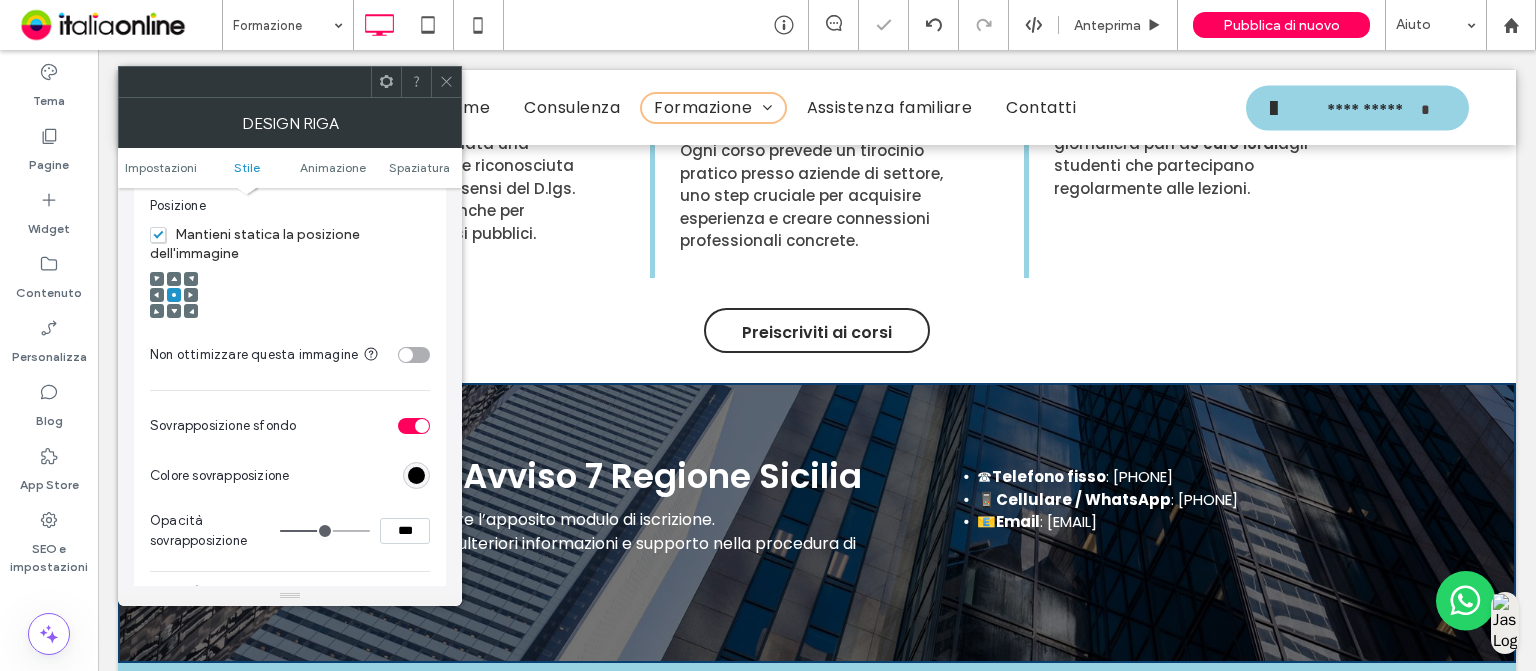 click 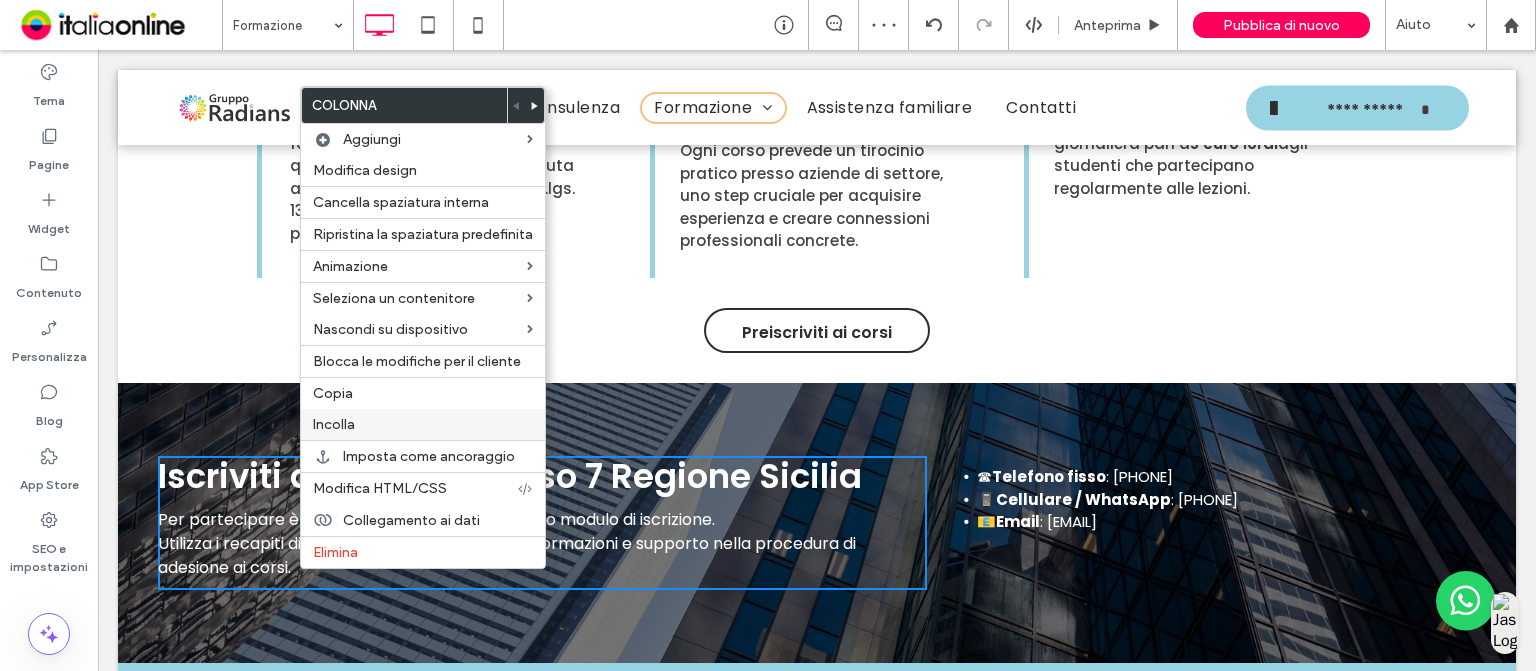 click on "Incolla" at bounding box center (423, 424) 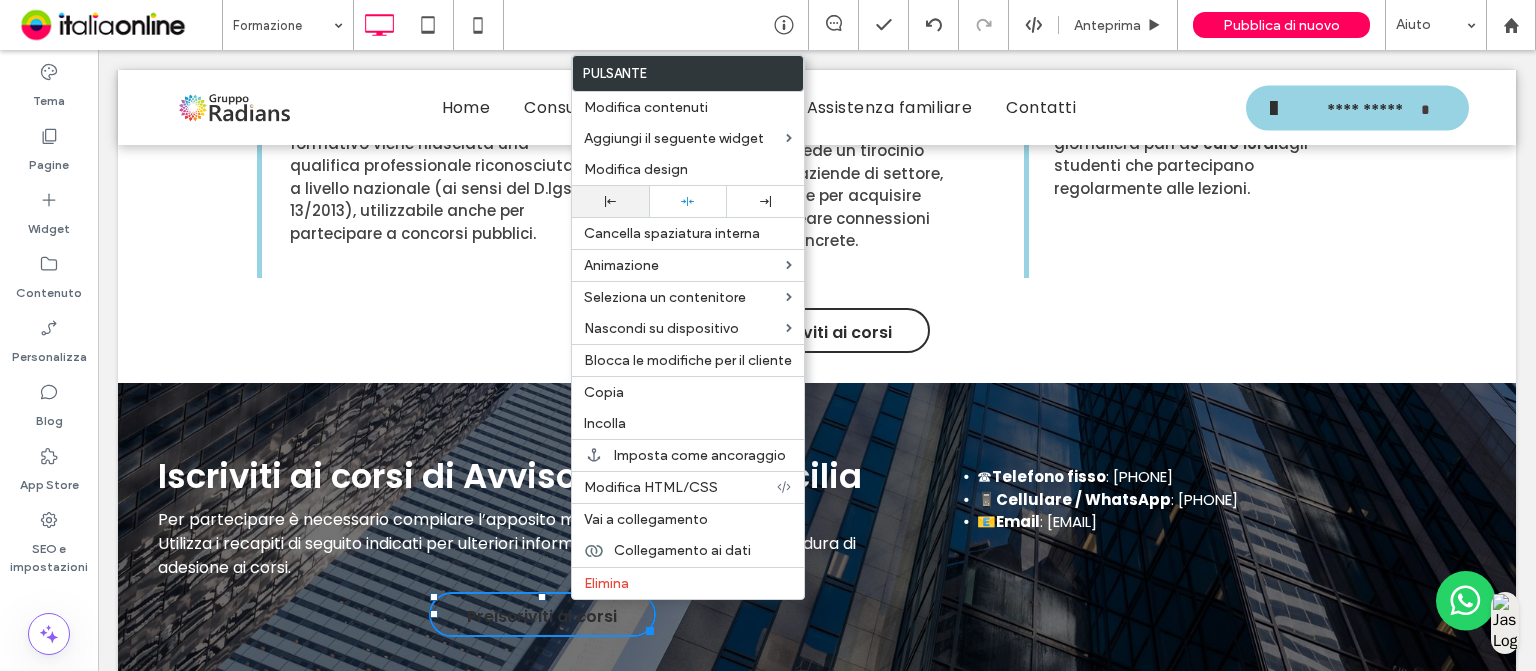 click at bounding box center (610, 201) 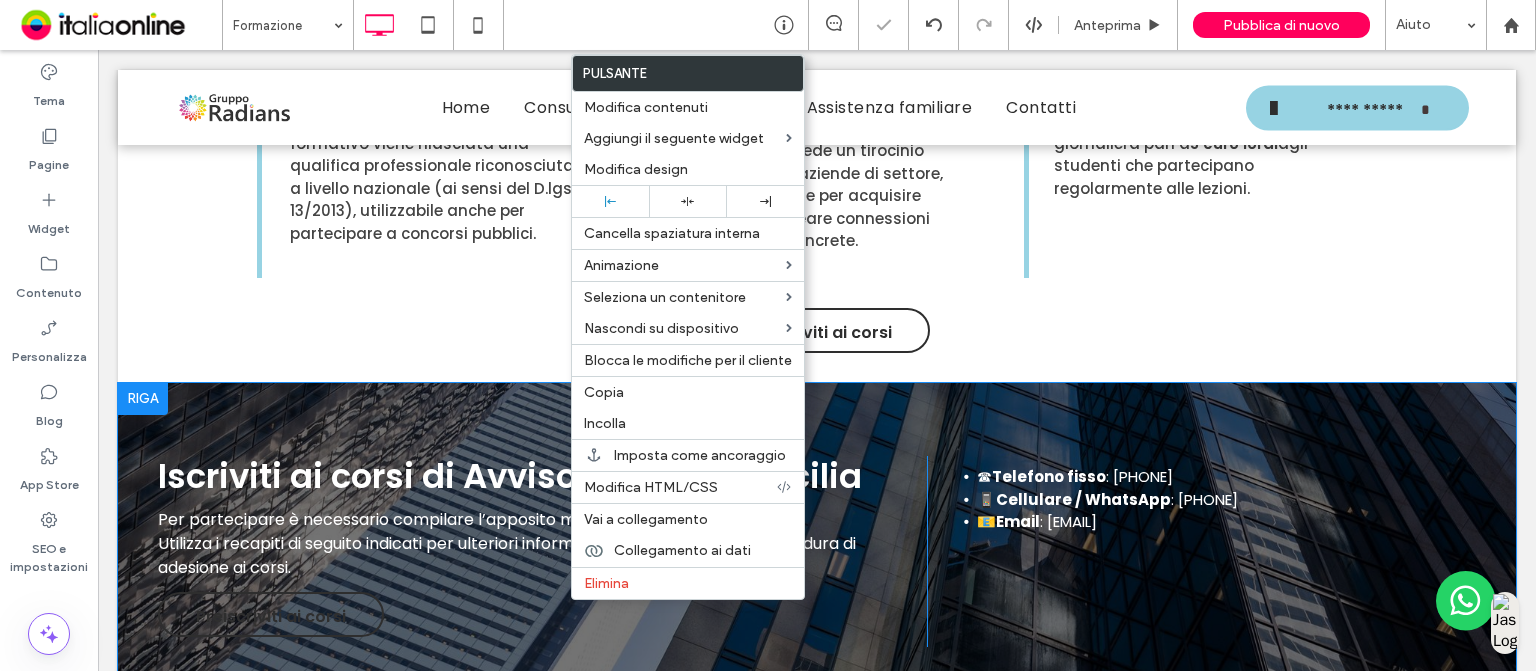 scroll, scrollTop: 4290, scrollLeft: 0, axis: vertical 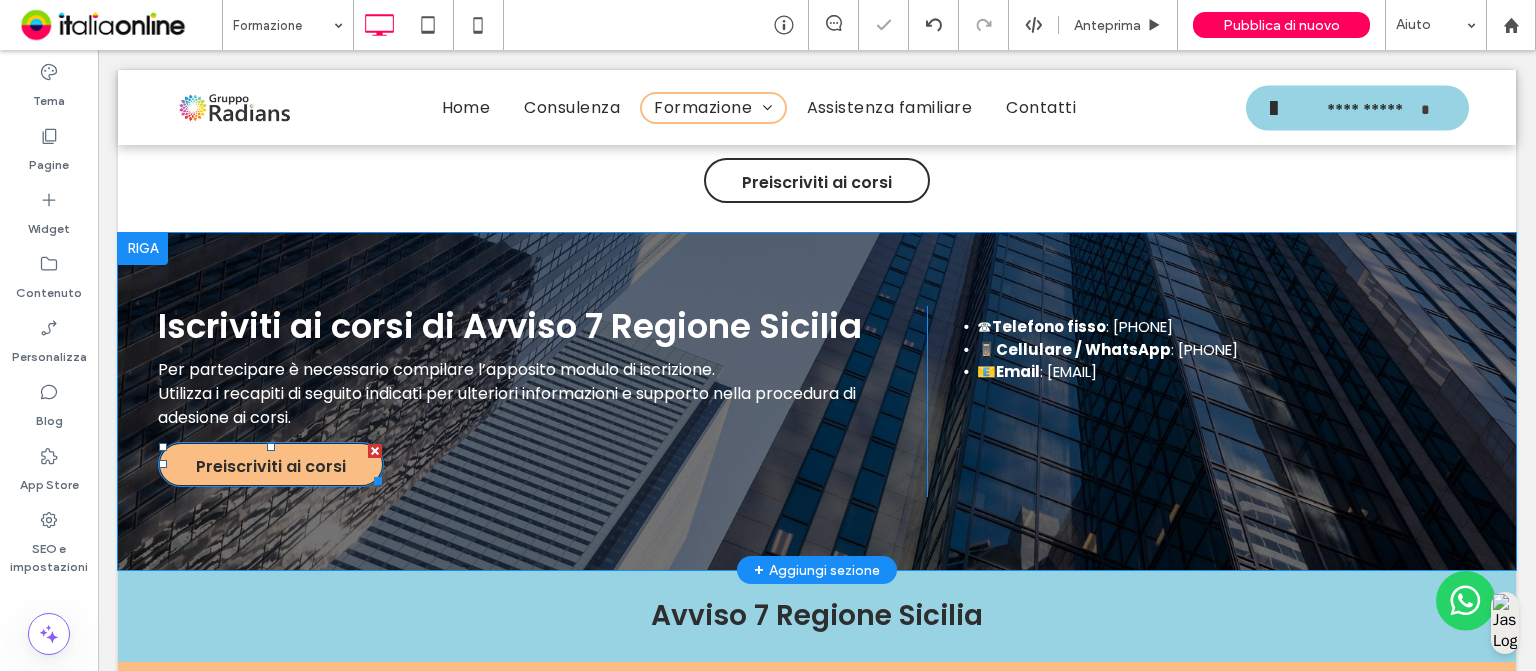 click on "Preiscriviti ai corsi" at bounding box center (271, 466) 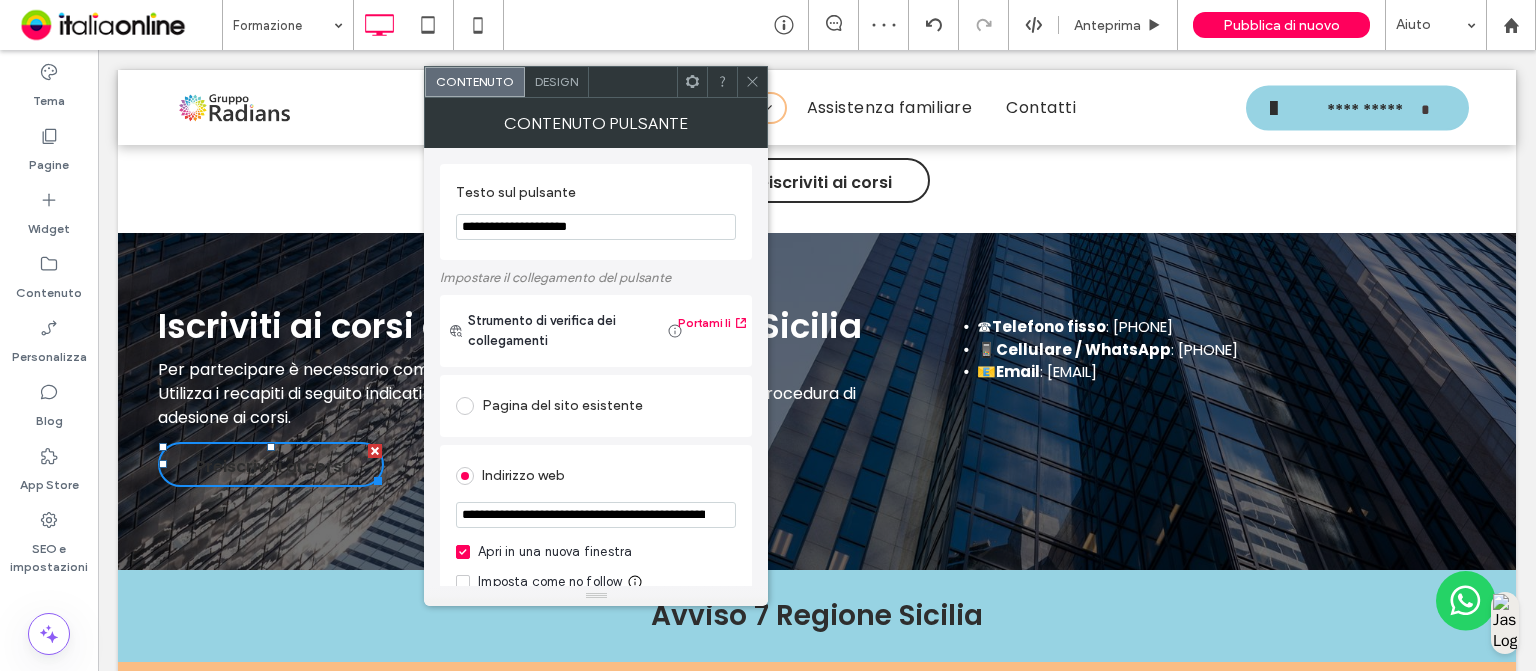 click on "Design" at bounding box center (556, 81) 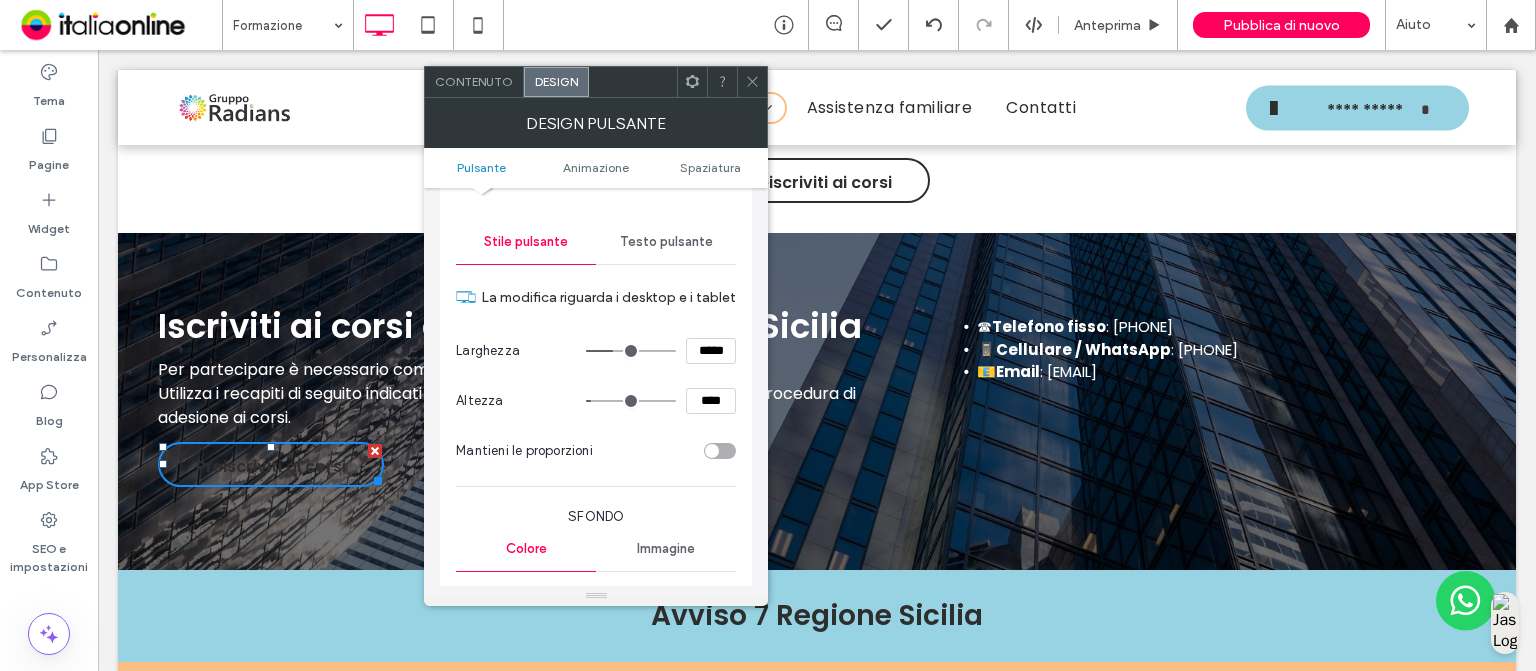 scroll, scrollTop: 318, scrollLeft: 0, axis: vertical 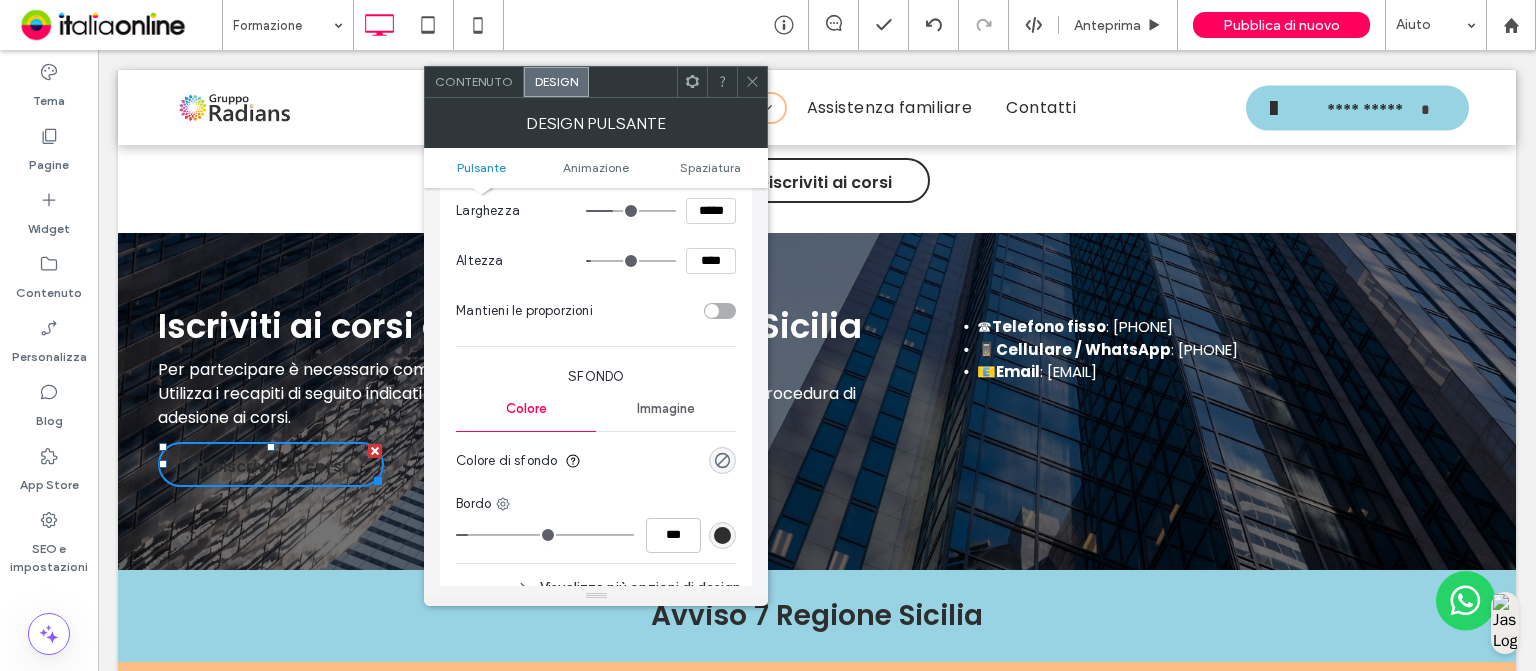 click at bounding box center [722, 535] 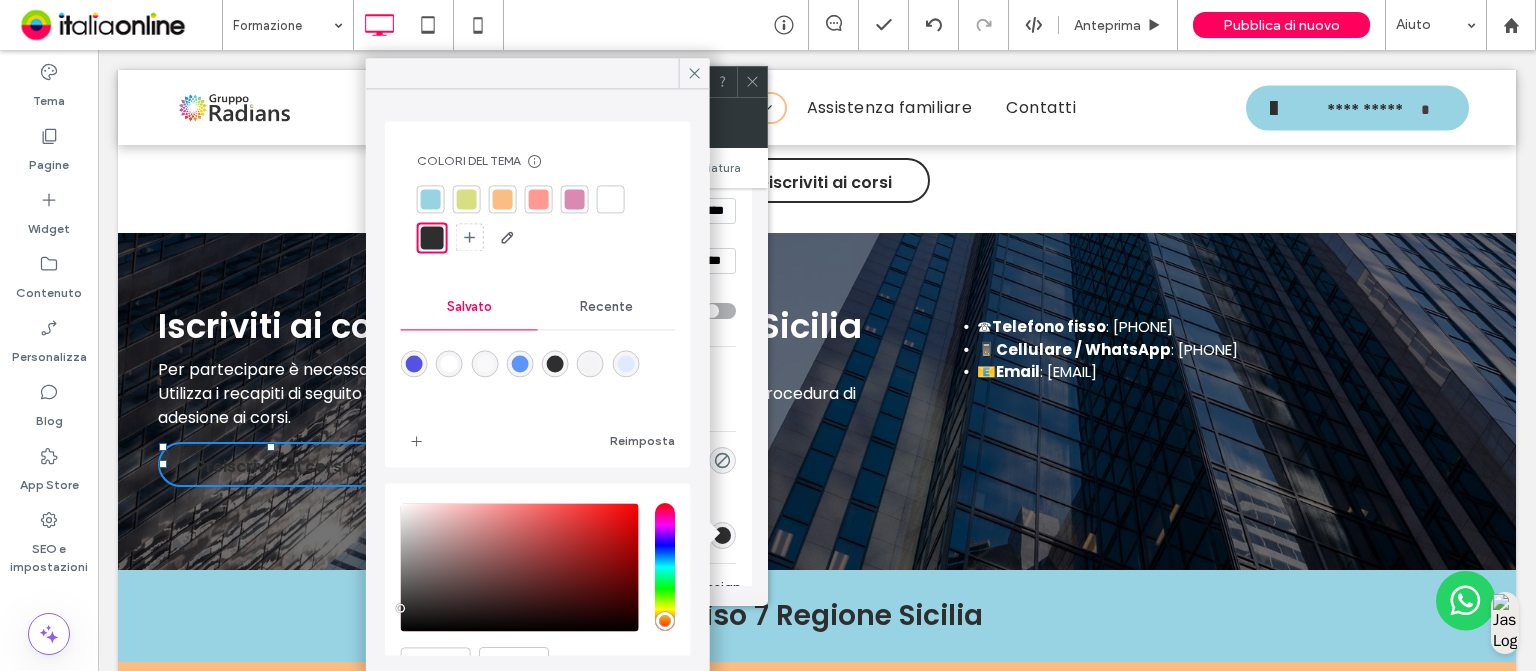 click at bounding box center (538, 219) 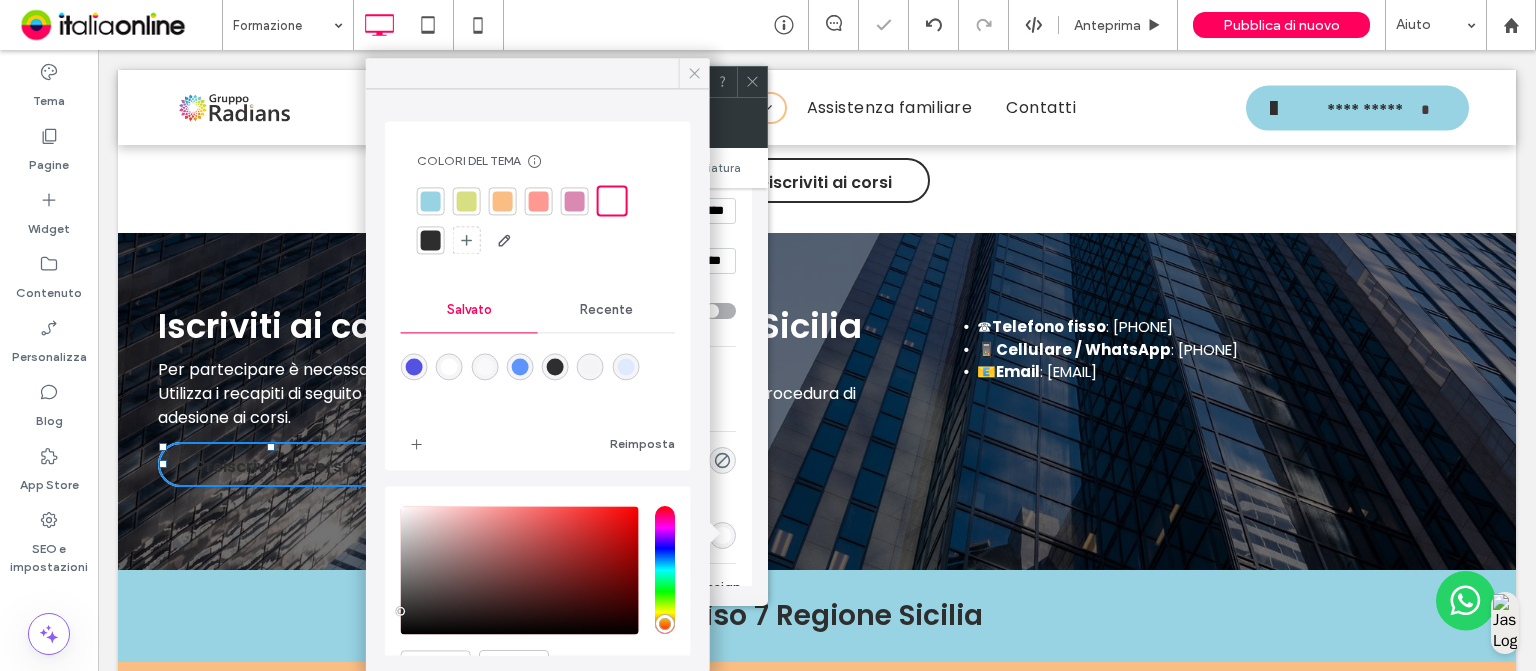 click 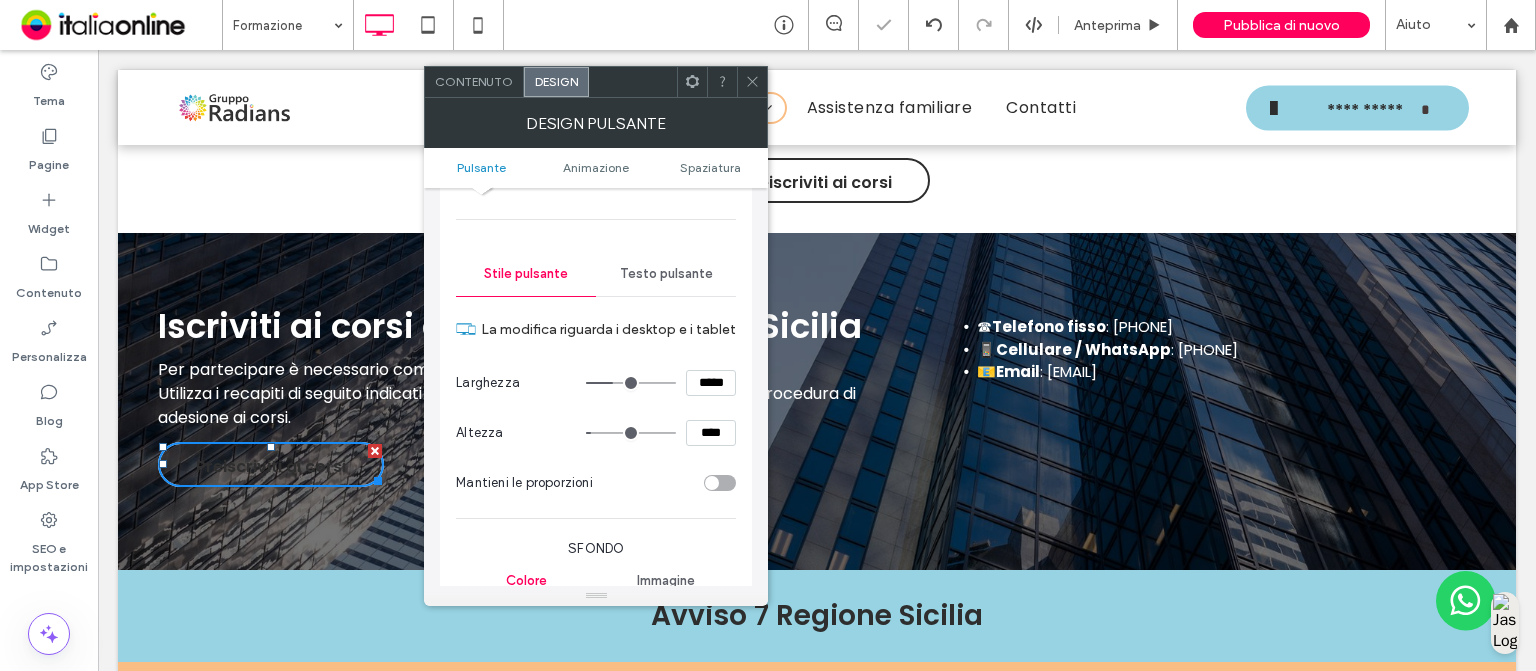 scroll, scrollTop: 143, scrollLeft: 0, axis: vertical 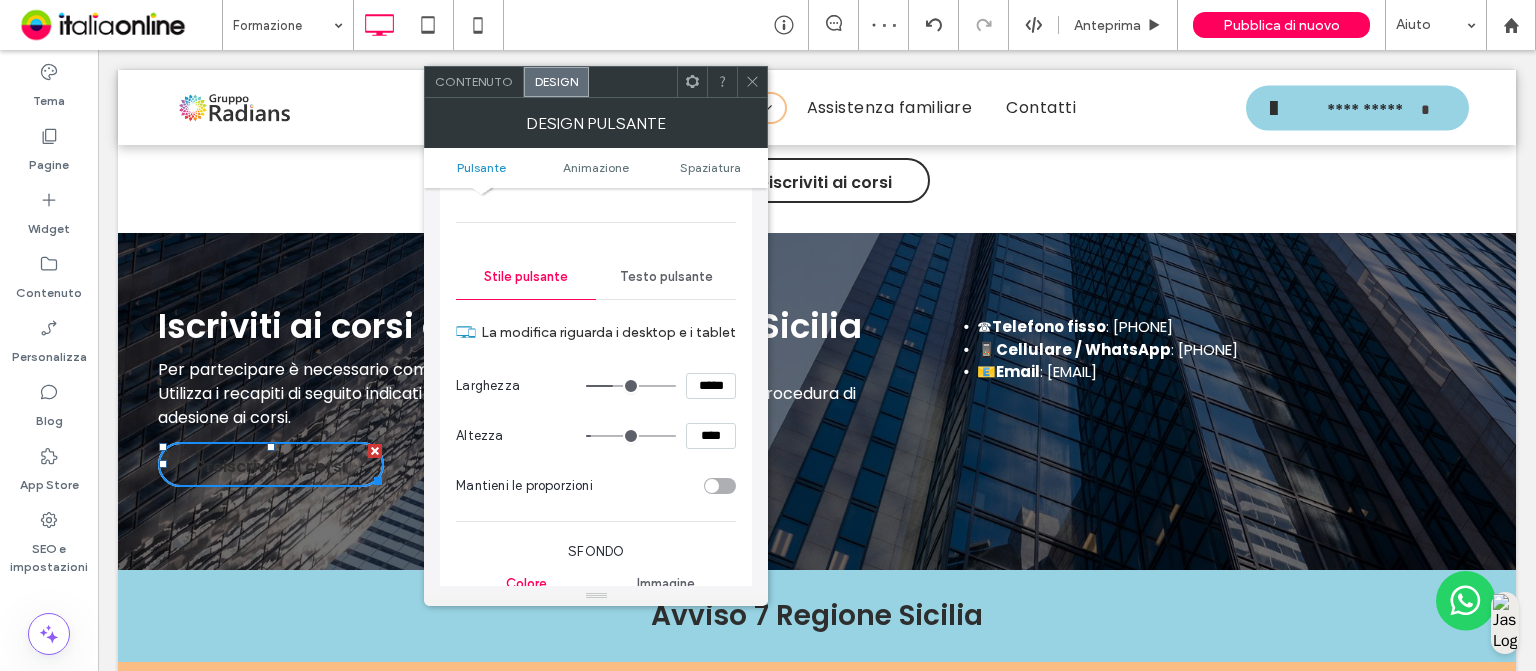 click on "Testo pulsante" at bounding box center [666, 277] 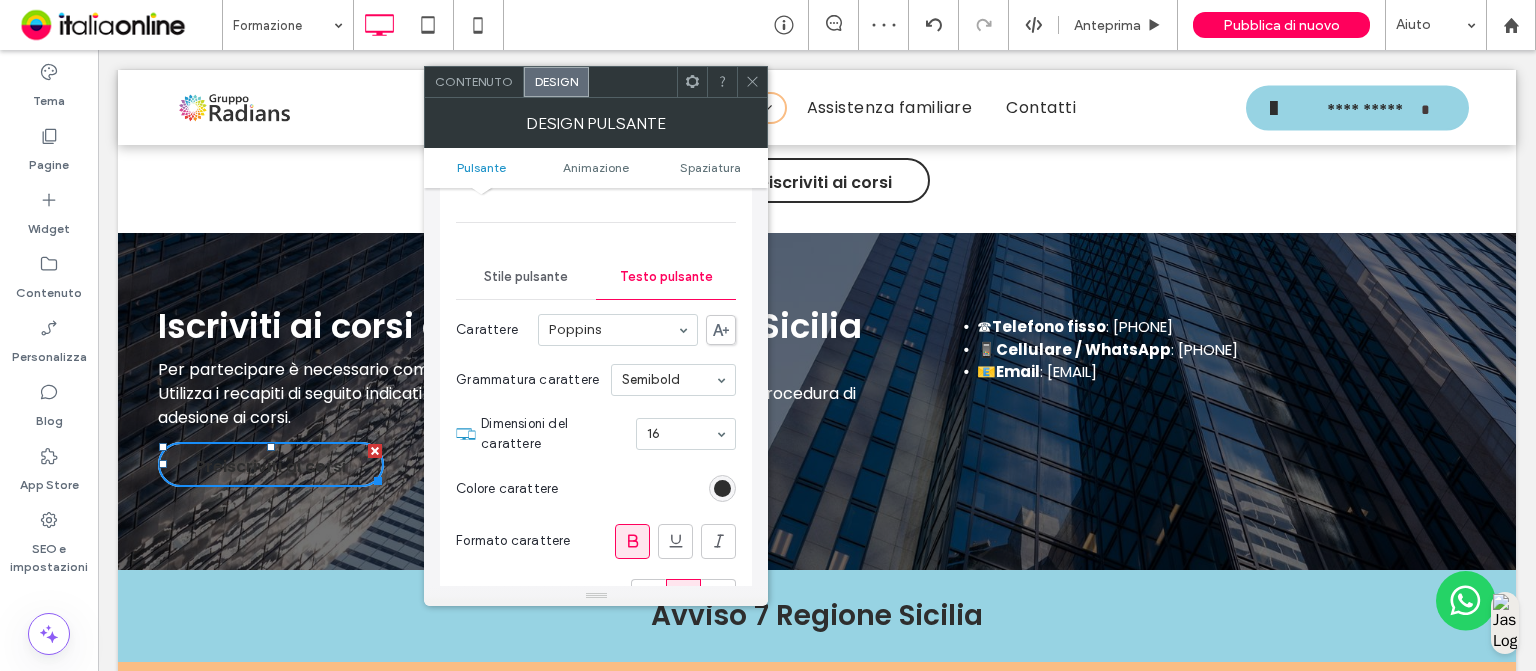 scroll, scrollTop: 260, scrollLeft: 0, axis: vertical 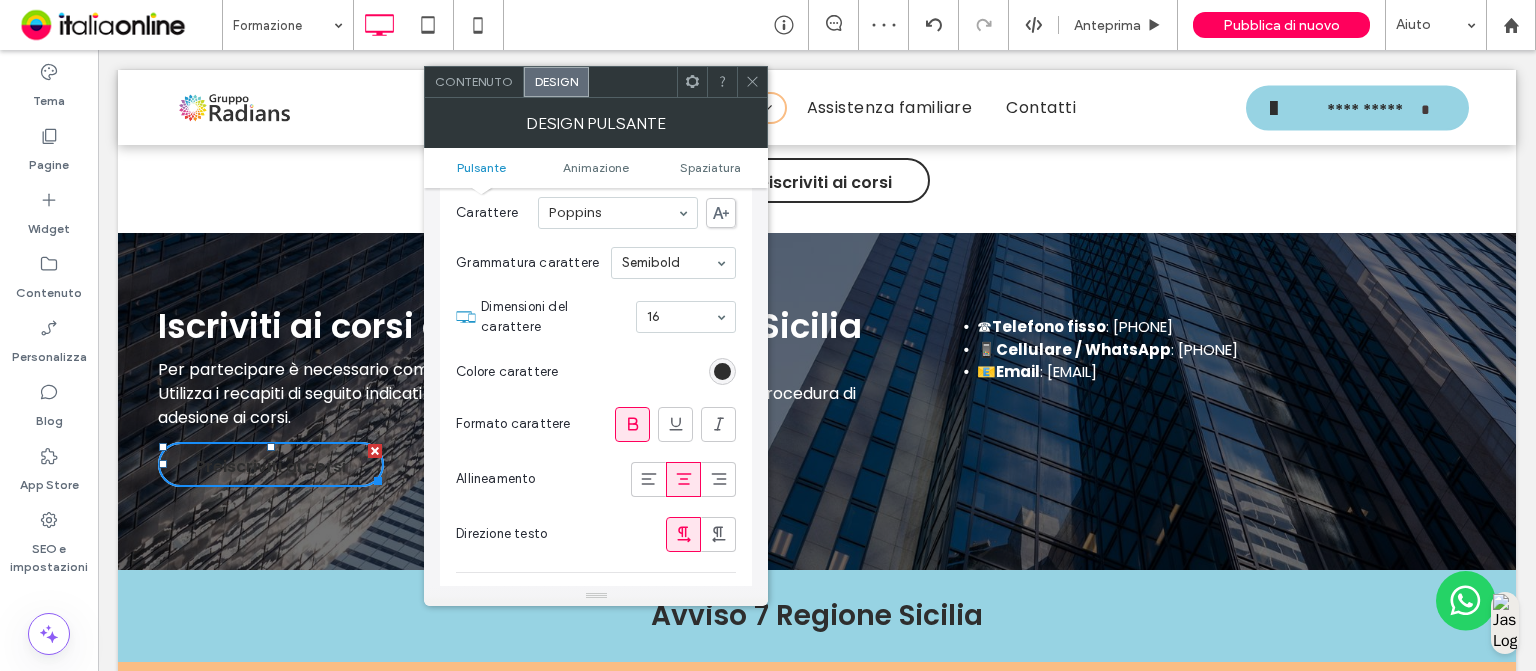 click at bounding box center (722, 371) 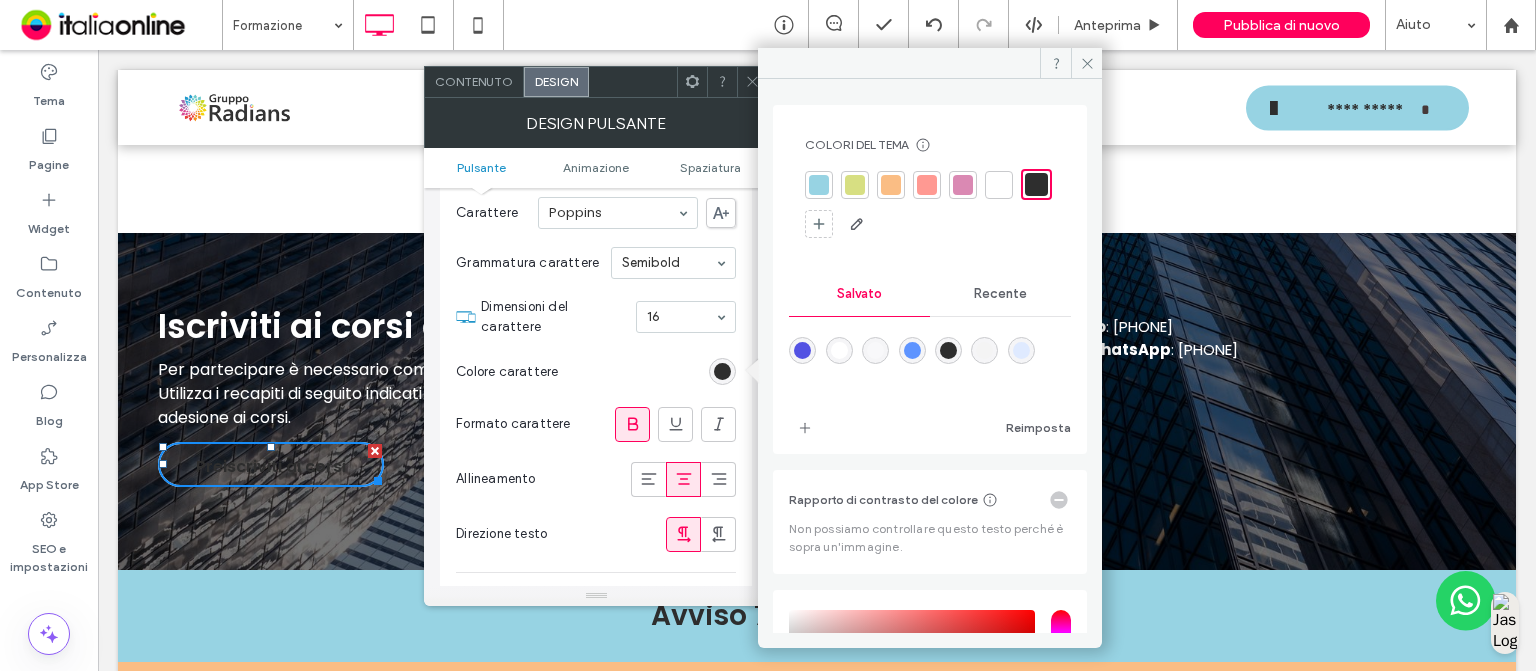 click at bounding box center [999, 185] 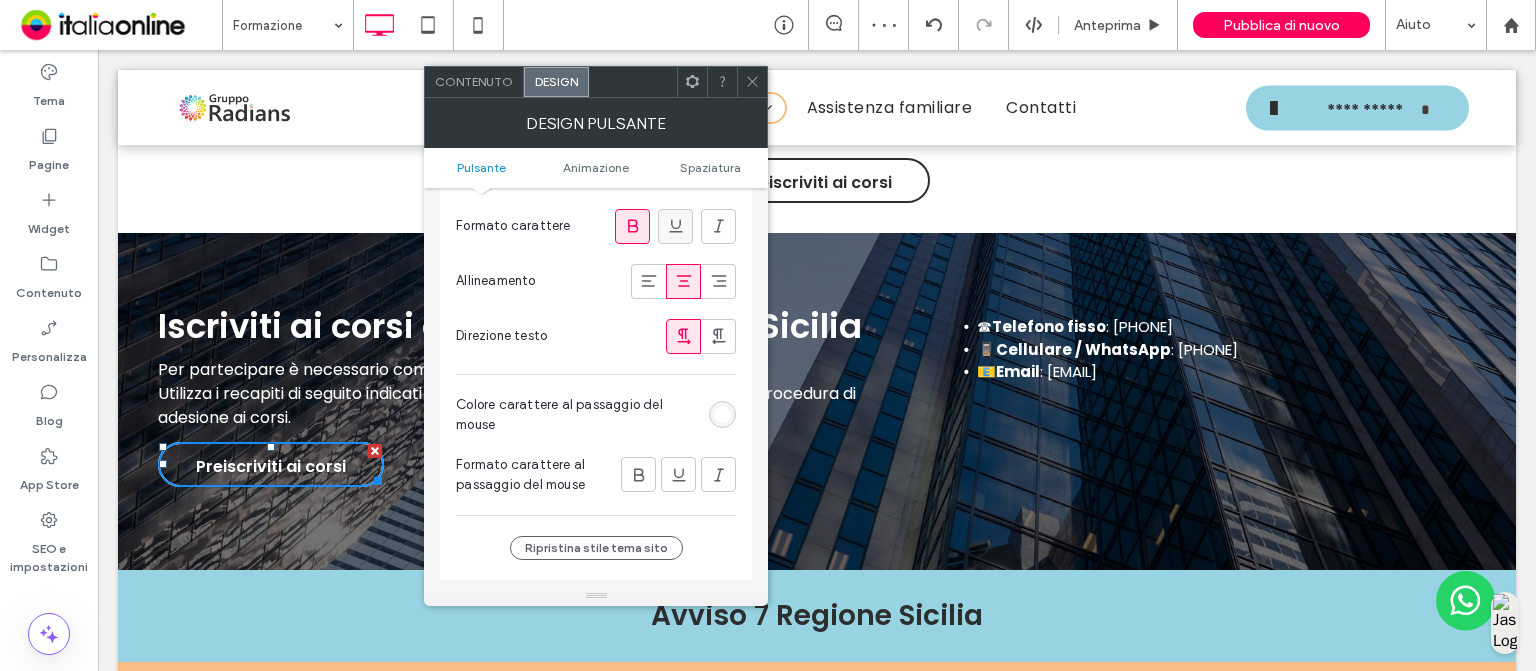 scroll, scrollTop: 460, scrollLeft: 0, axis: vertical 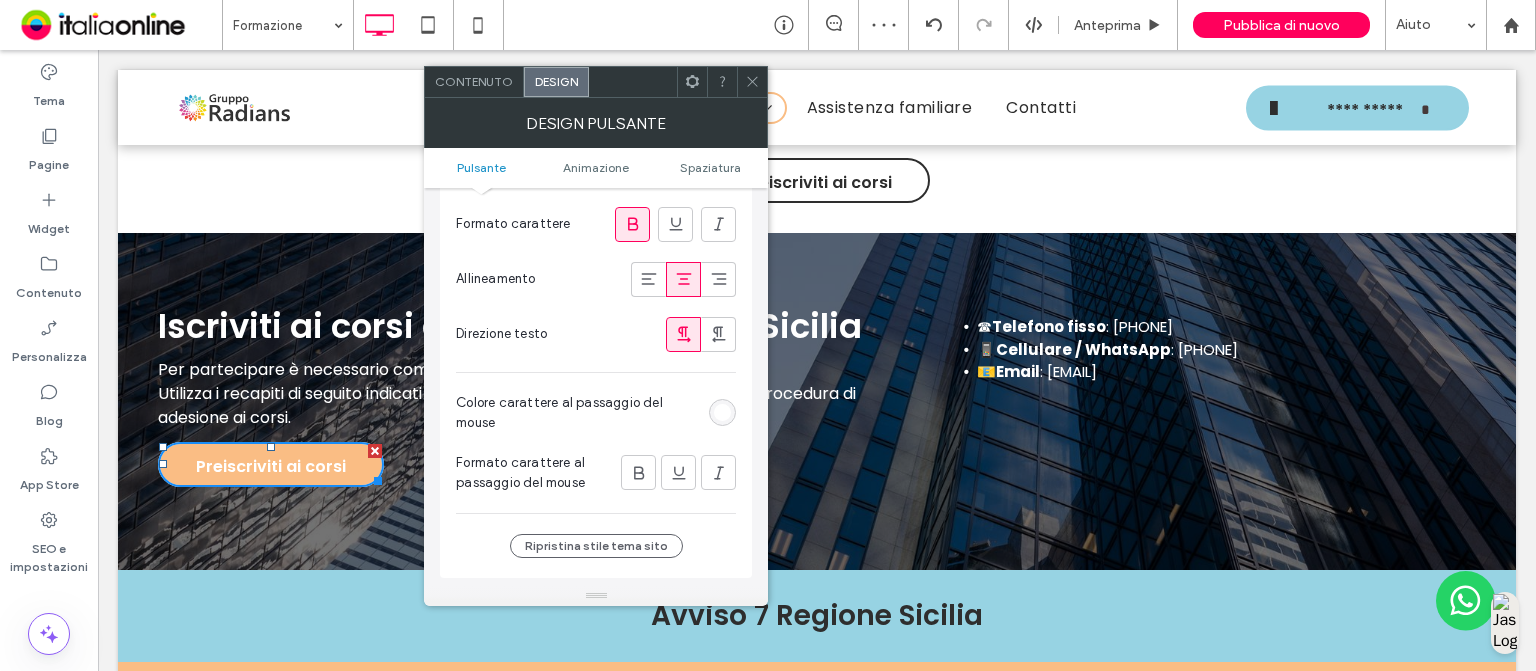 click at bounding box center [722, 412] 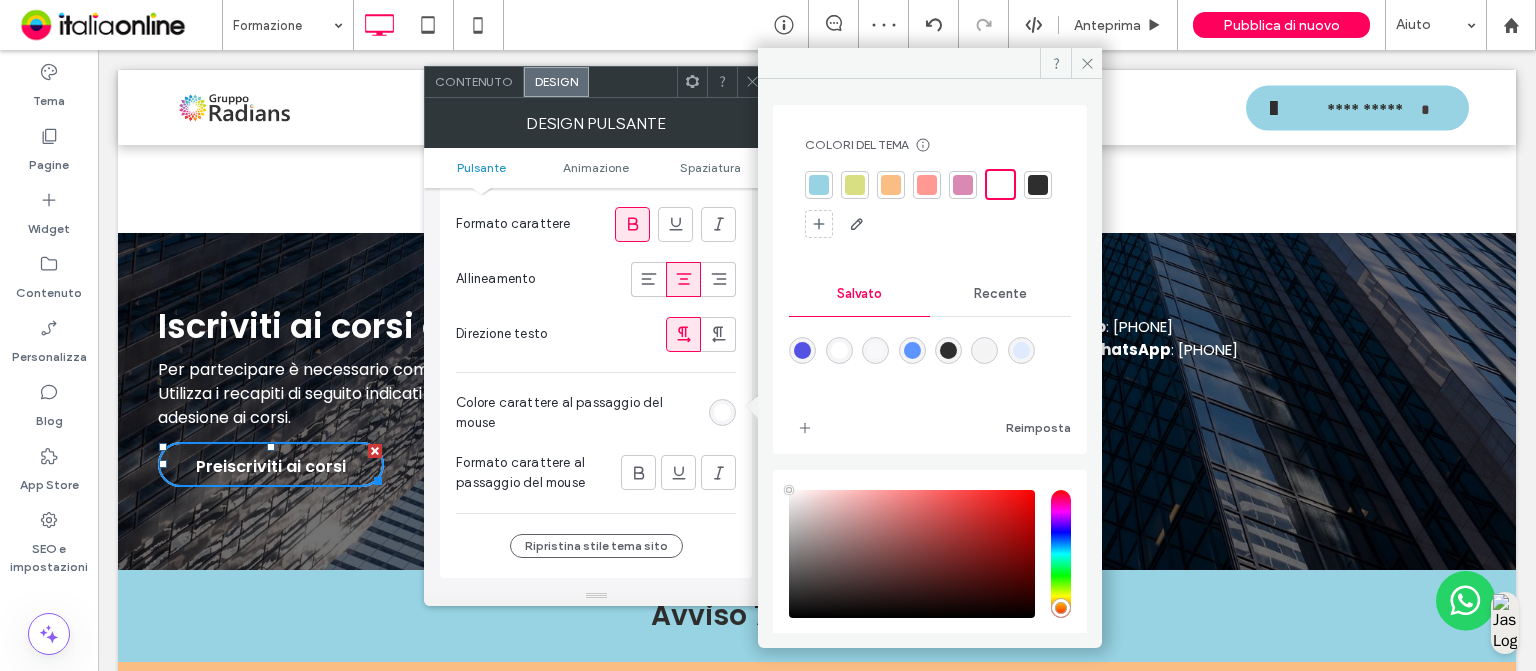 click at bounding box center (1038, 185) 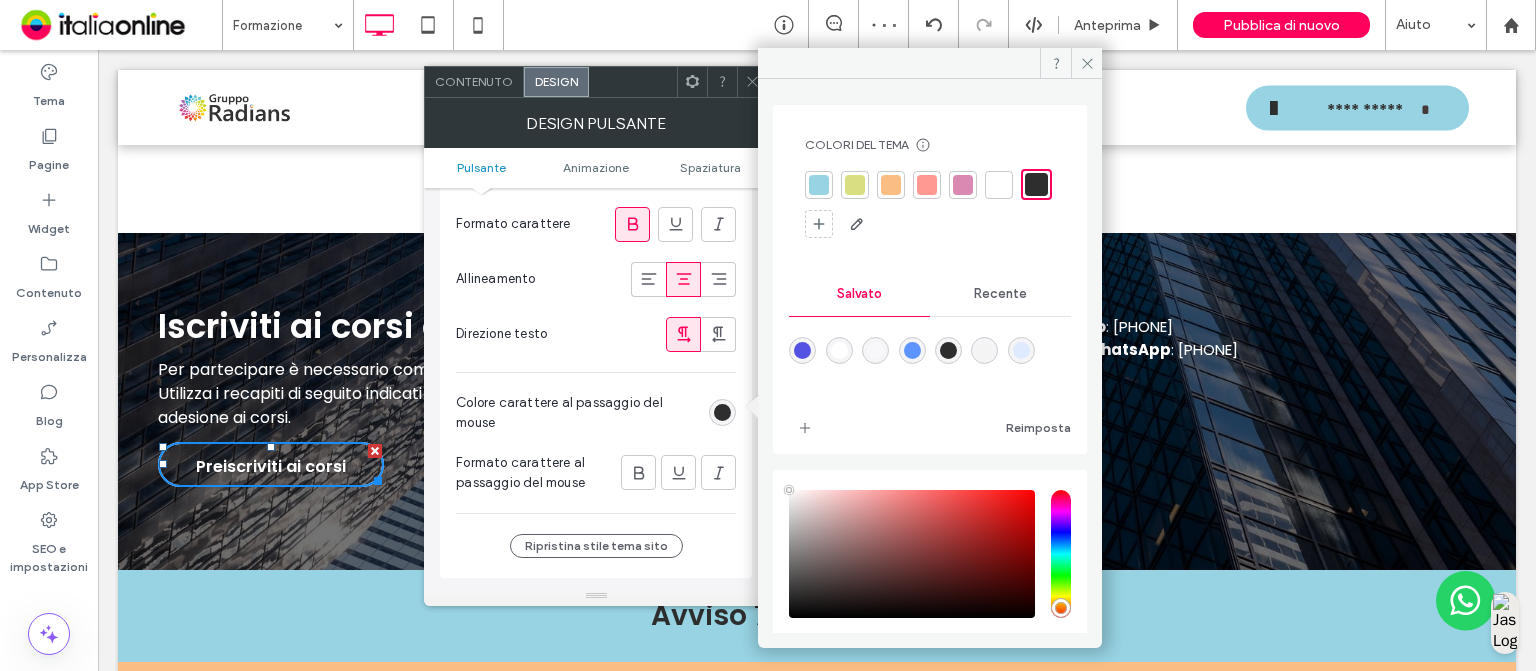 click 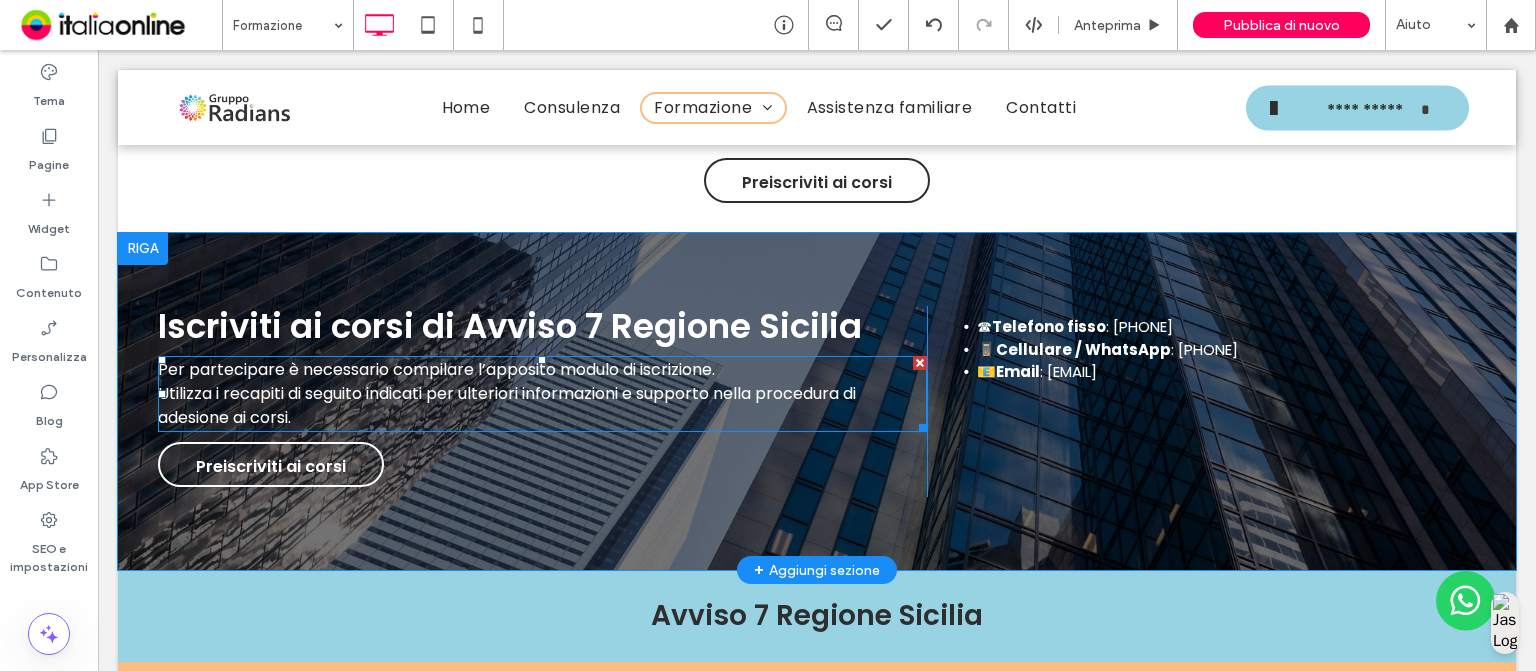 click on "Utilizza i recapiti di seguito indicati per ulteriori informazioni e supporto nella procedura di adesione ai corsi." at bounding box center [507, 405] 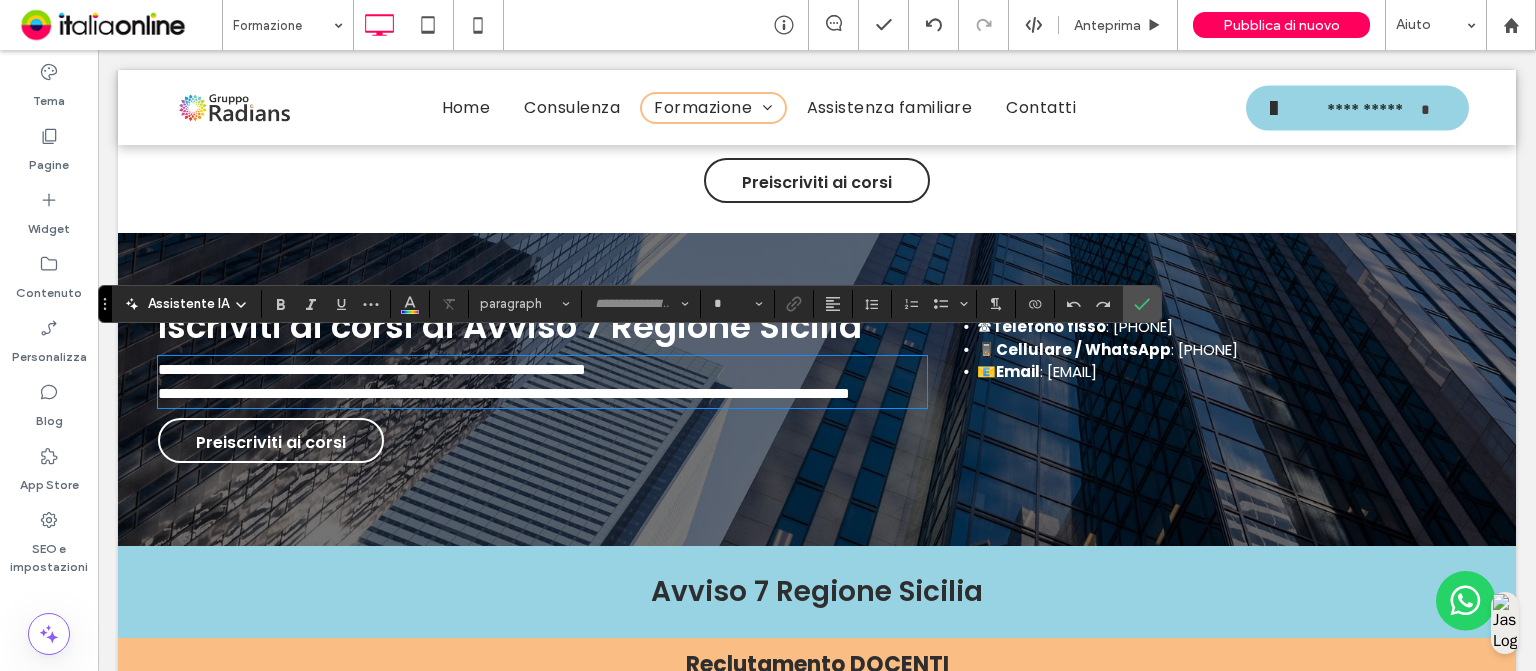 type on "*******" 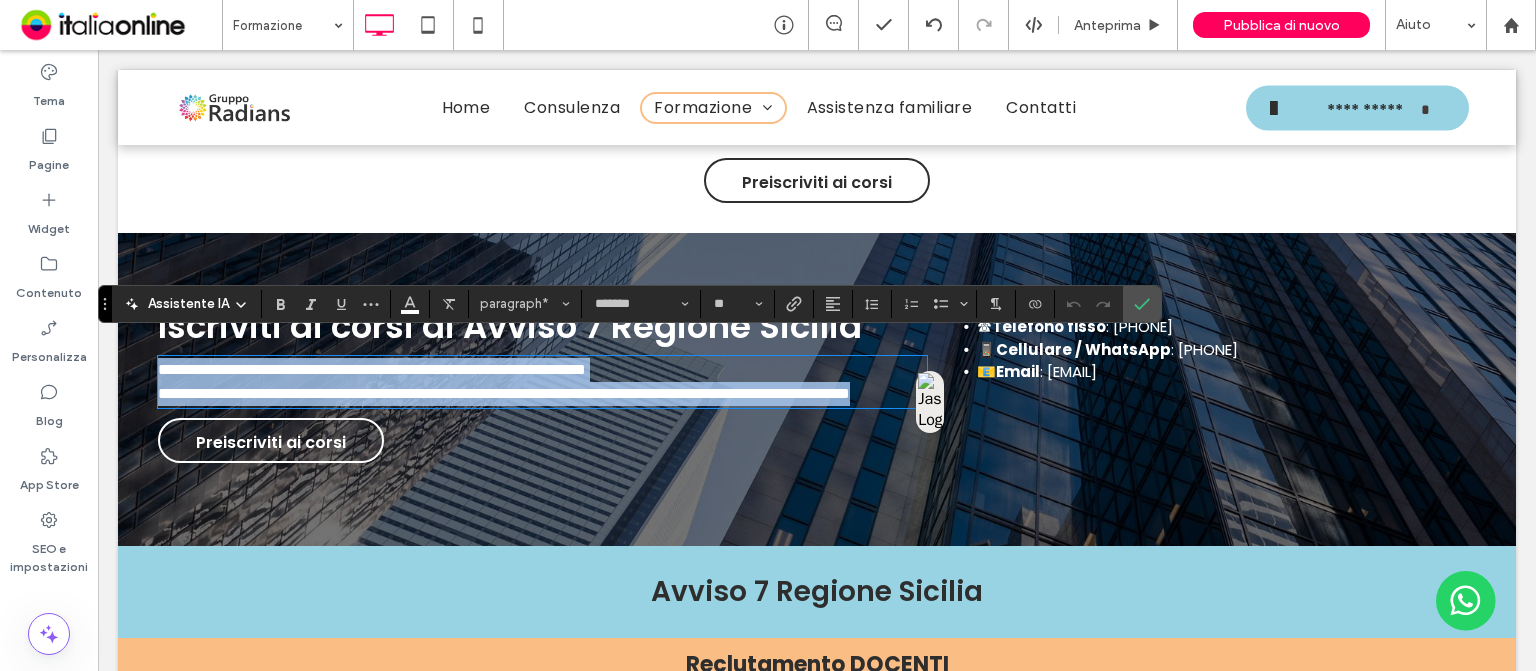 click on "**********" at bounding box center [504, 393] 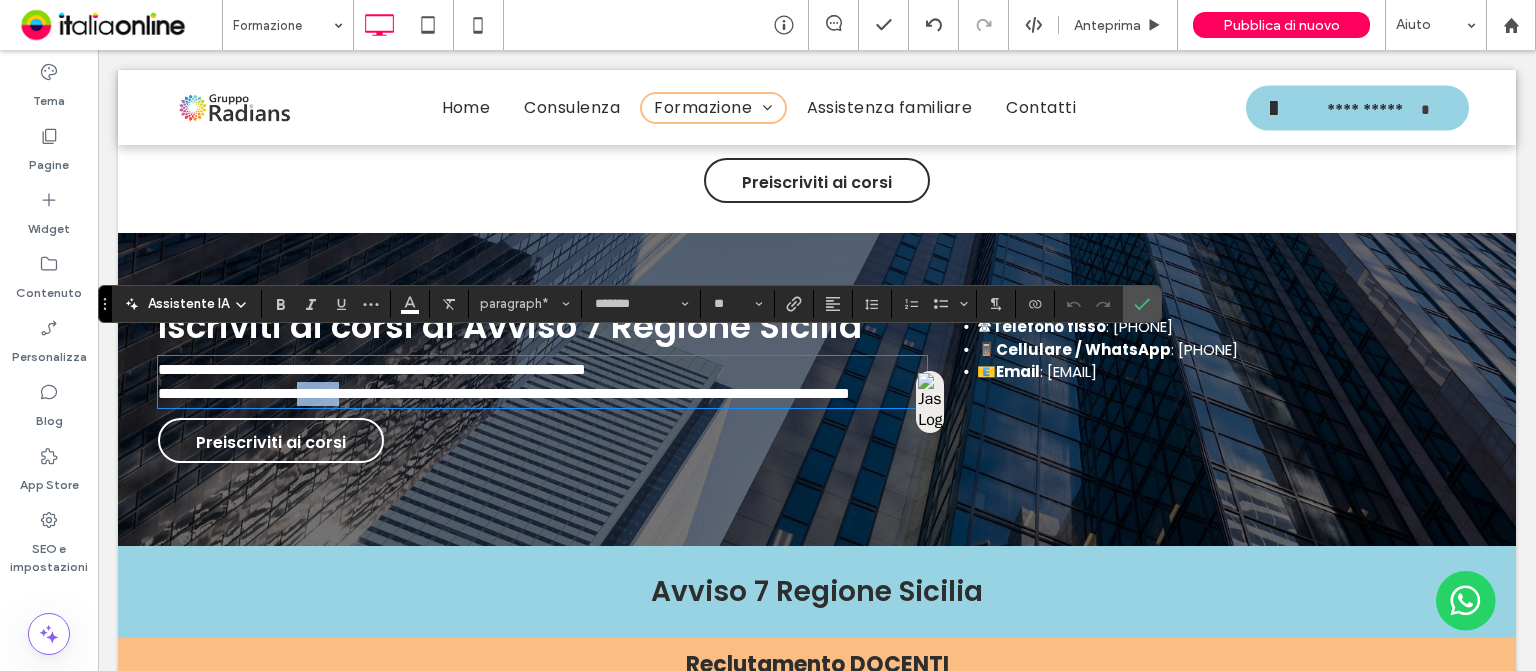 click on "**********" at bounding box center (504, 393) 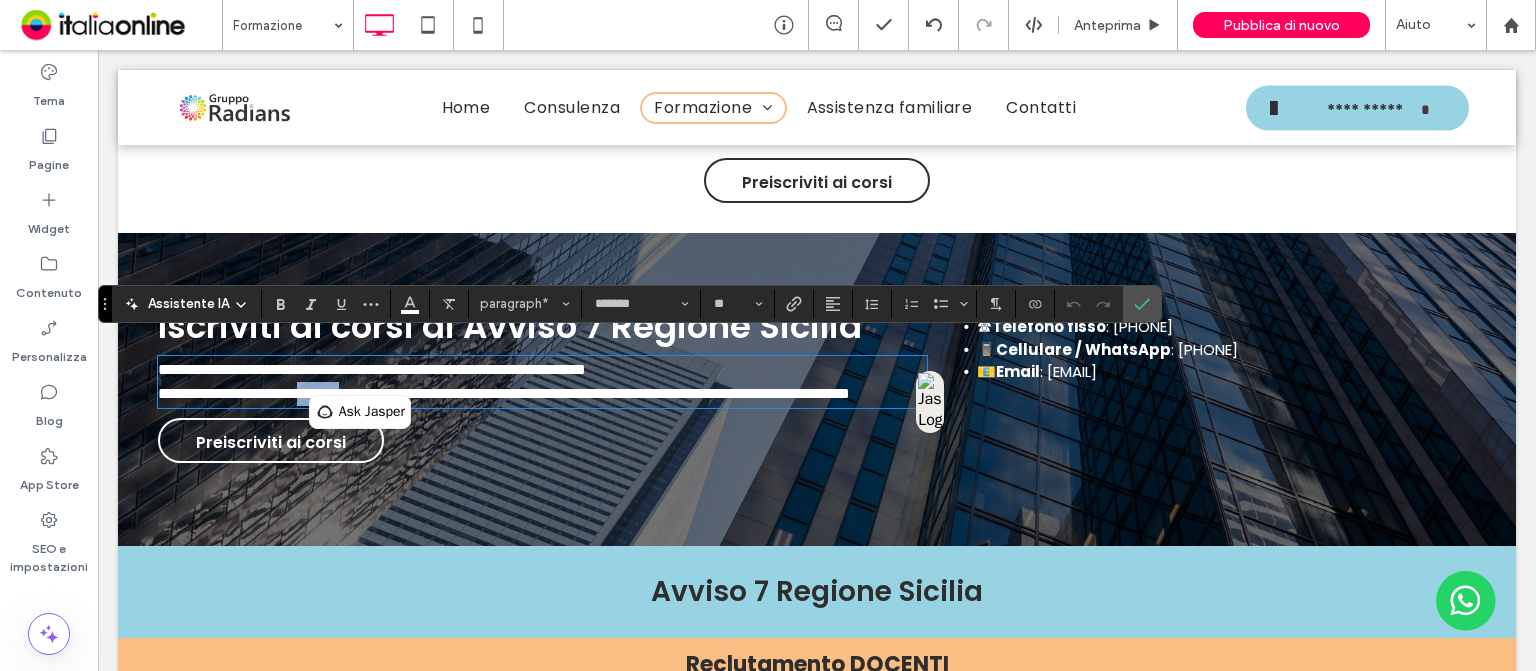 click on "**********" at bounding box center [504, 393] 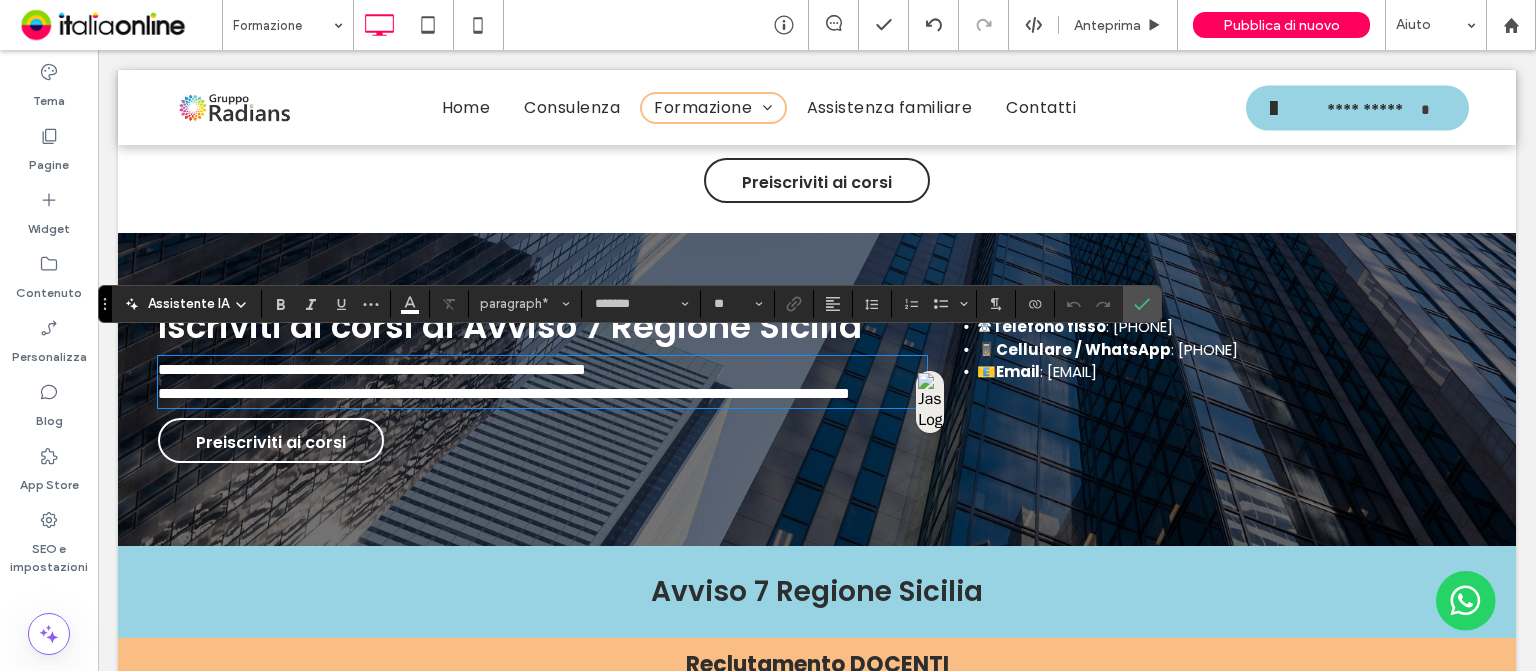 type 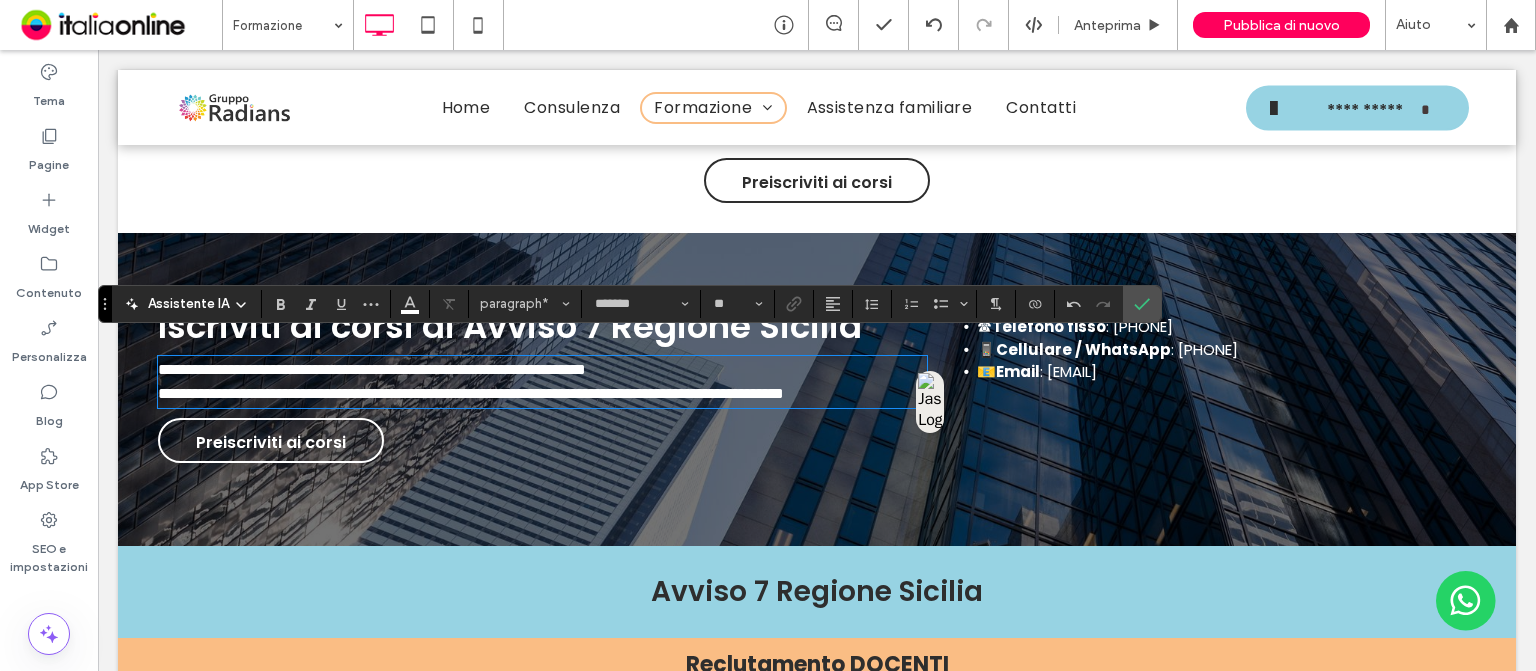 click on "**********" at bounding box center [471, 393] 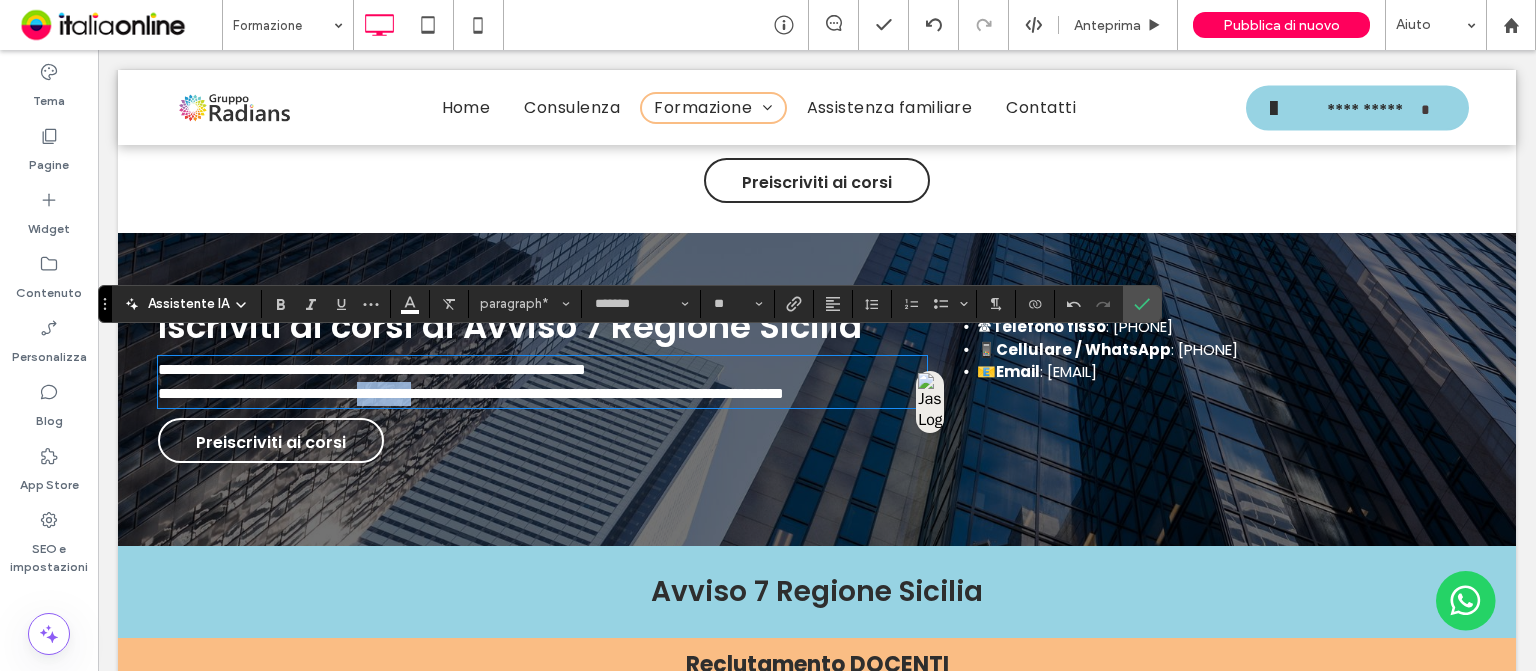 click on "**********" at bounding box center (471, 393) 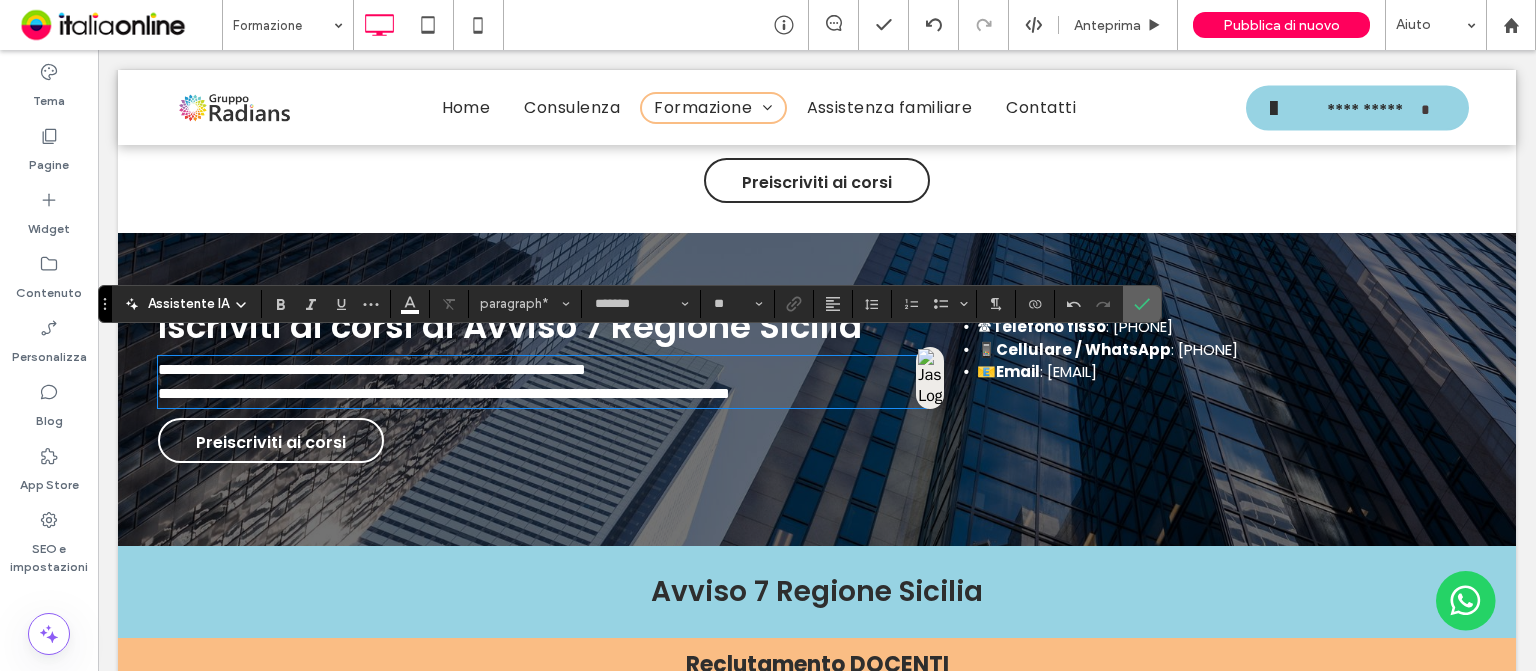click at bounding box center [1142, 304] 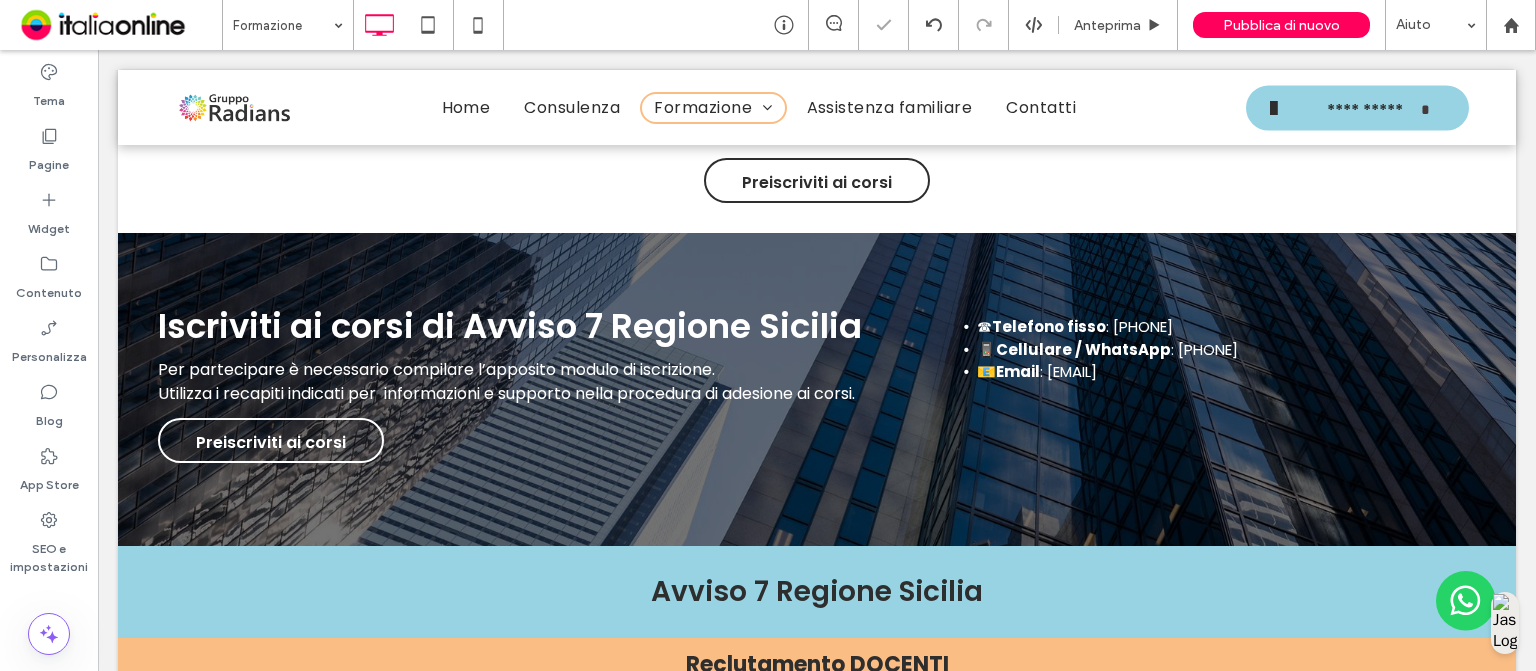 click on "Click To Paste     Click To Paste     ☎  Telefono fisso : 095 0904795 📱  Cellulare / WhatsApp : 351 9584685 📧  Email : grupporadians@gmail.com ﻿" at bounding box center [1201, 389] 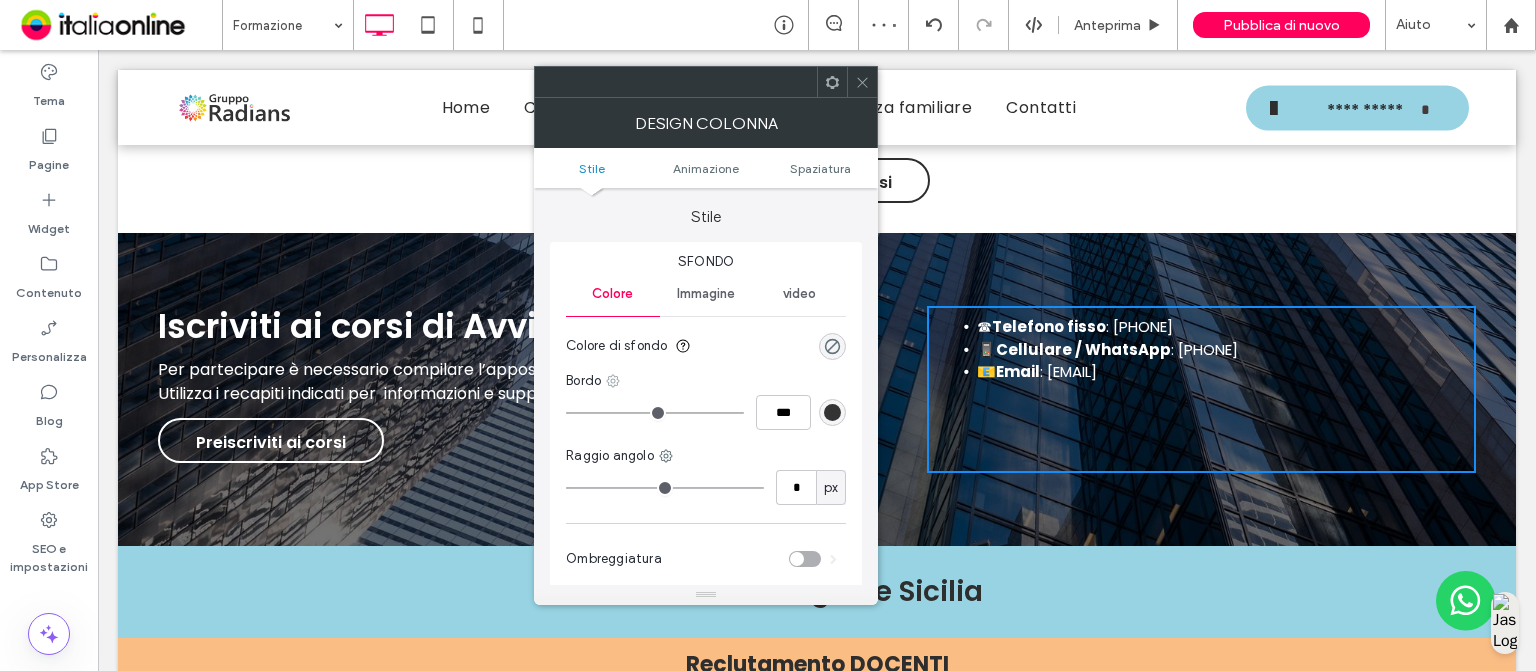 click 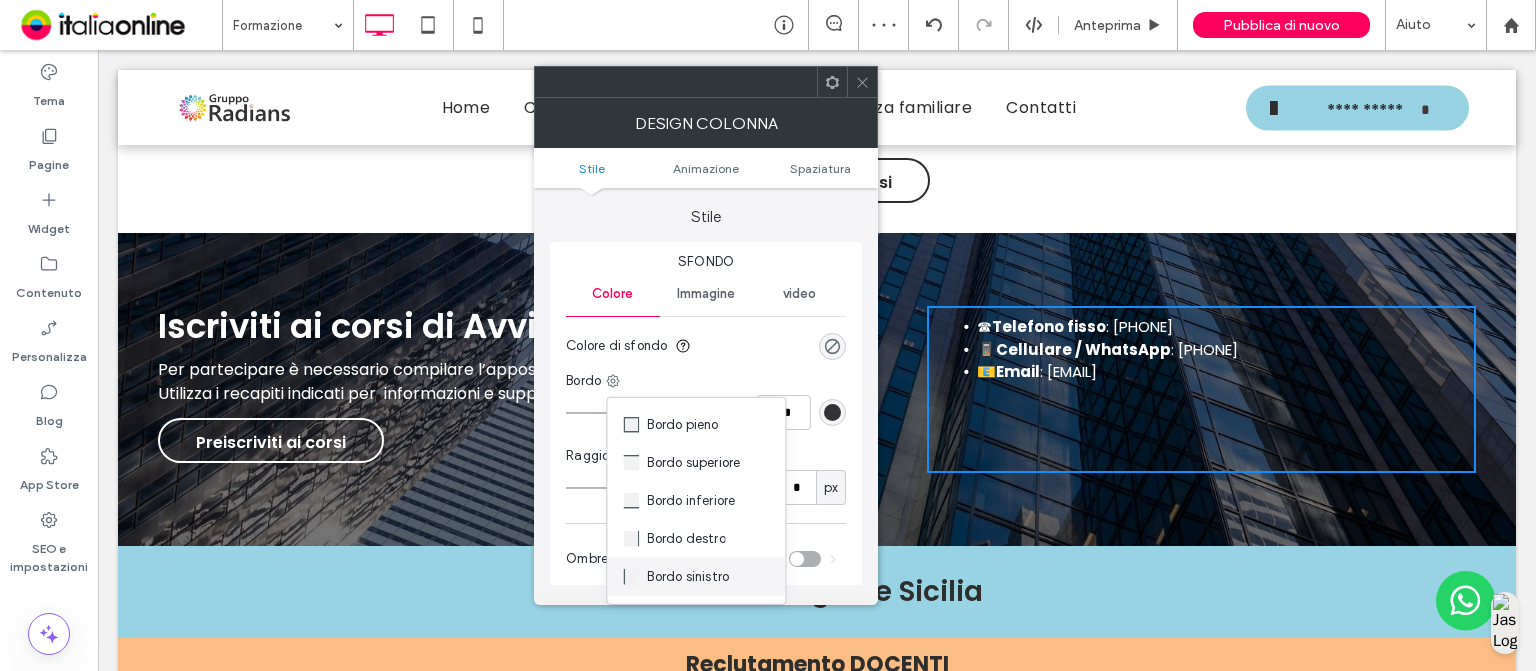 click at bounding box center (635, 577) 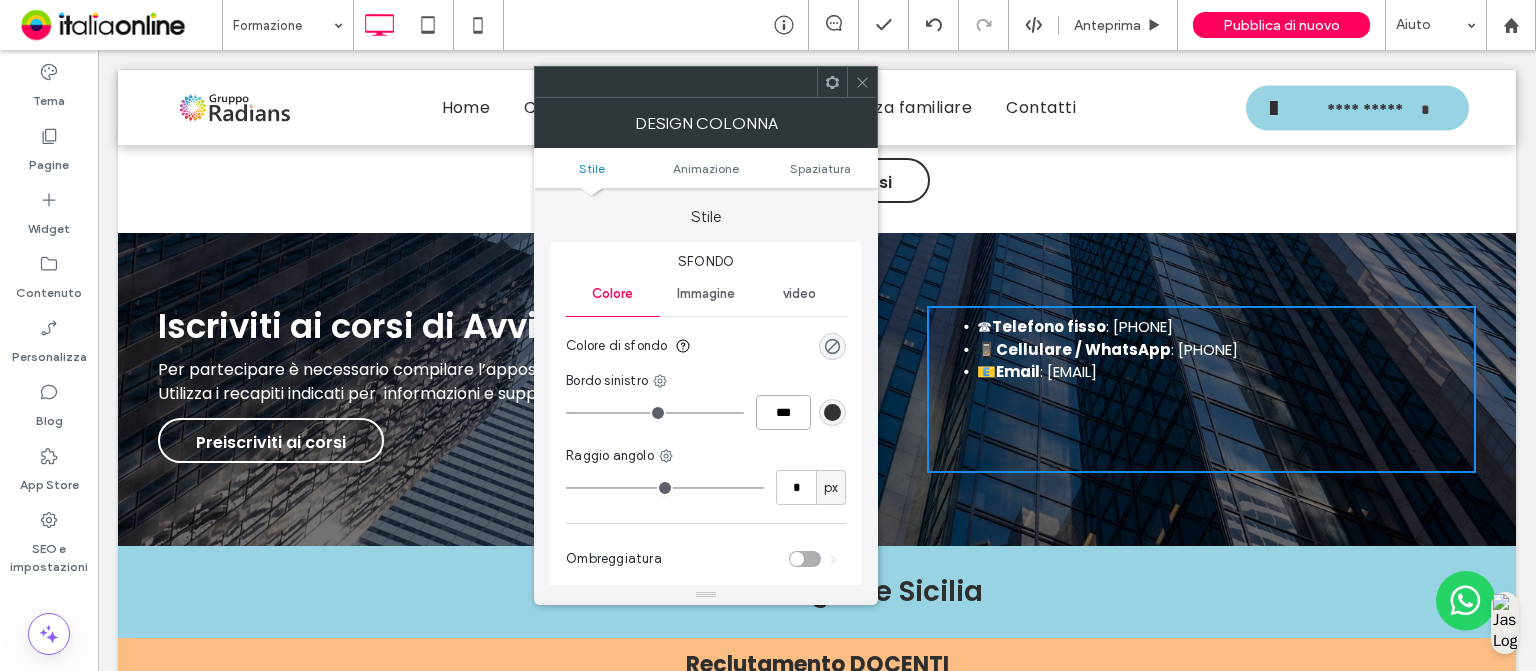 click on "***" at bounding box center [783, 412] 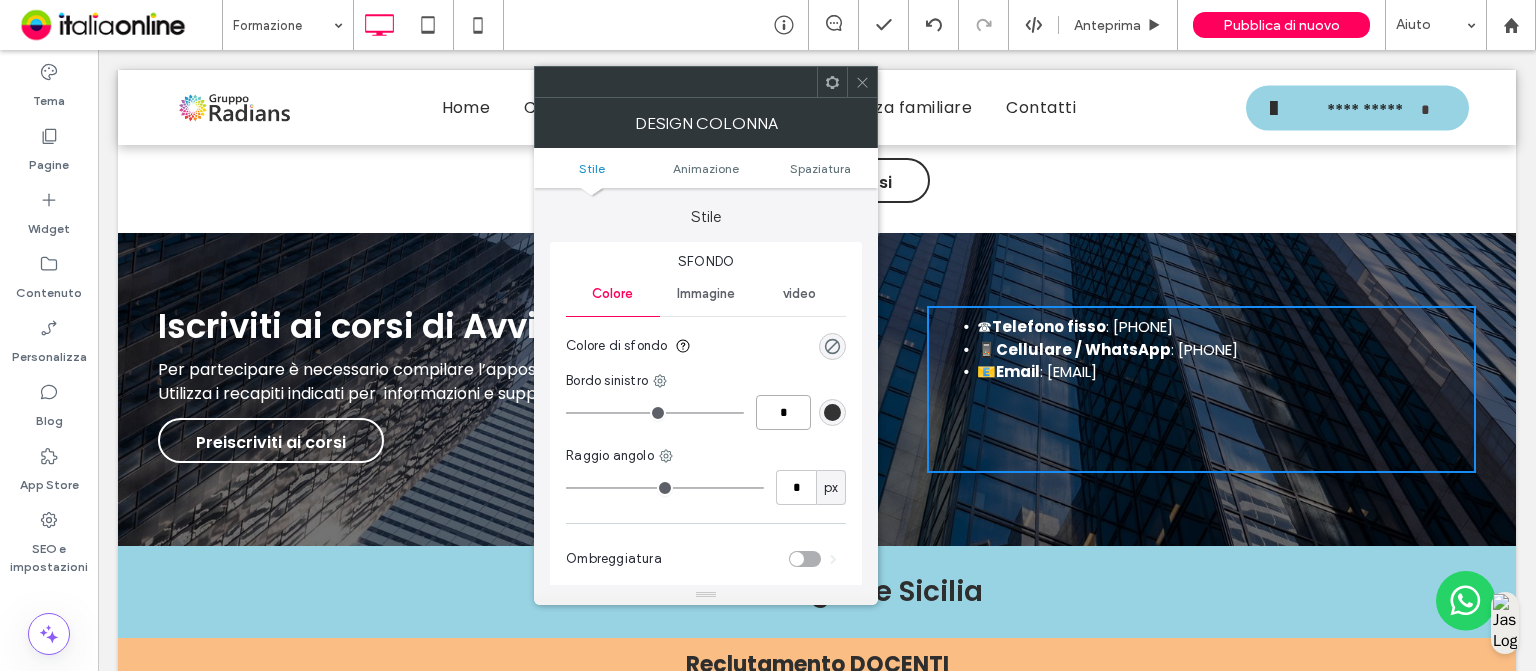 type on "*" 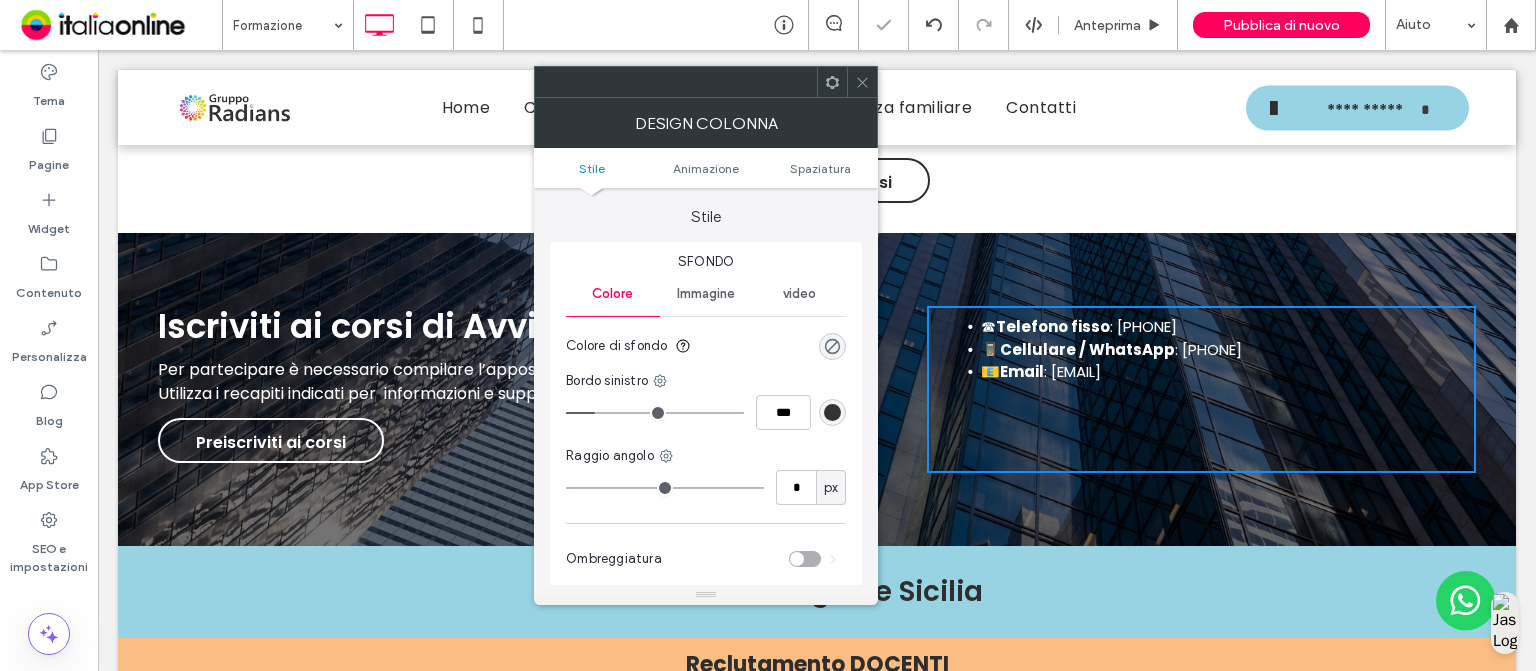click at bounding box center (832, 412) 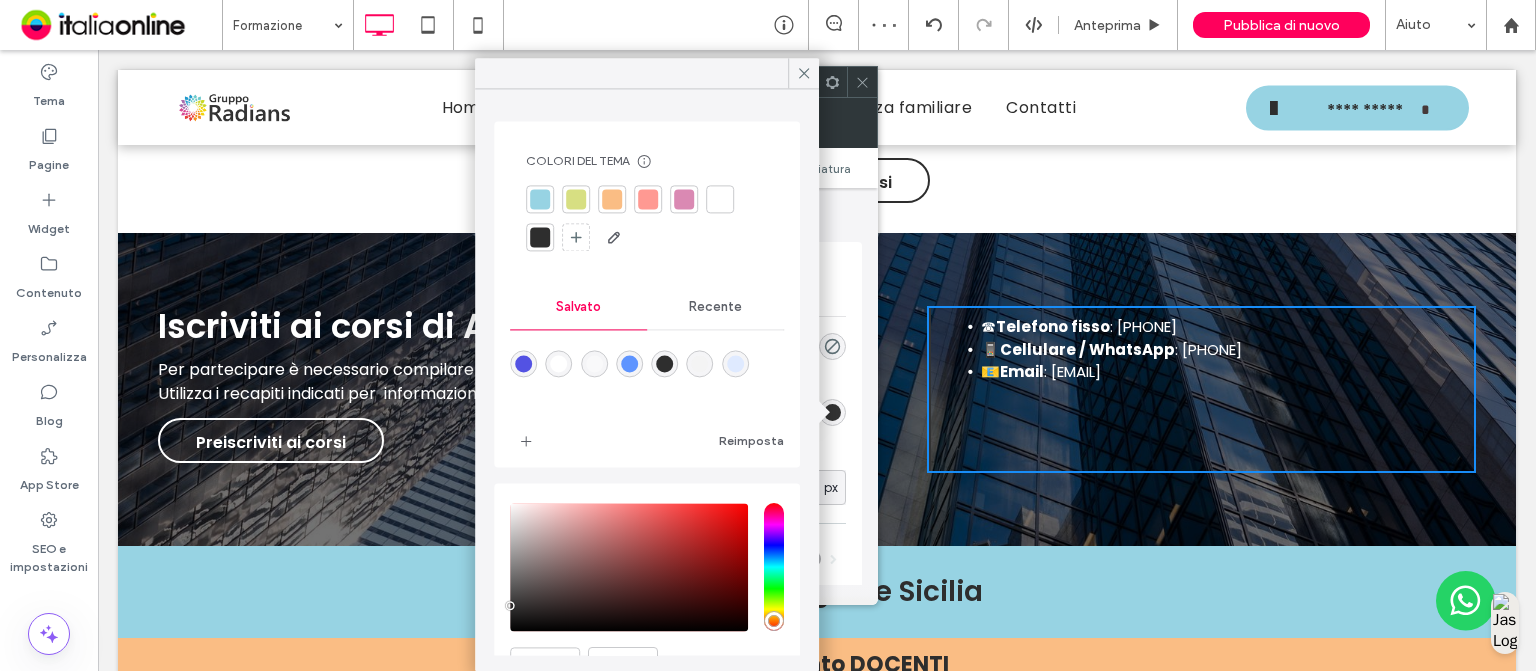 click at bounding box center [540, 199] 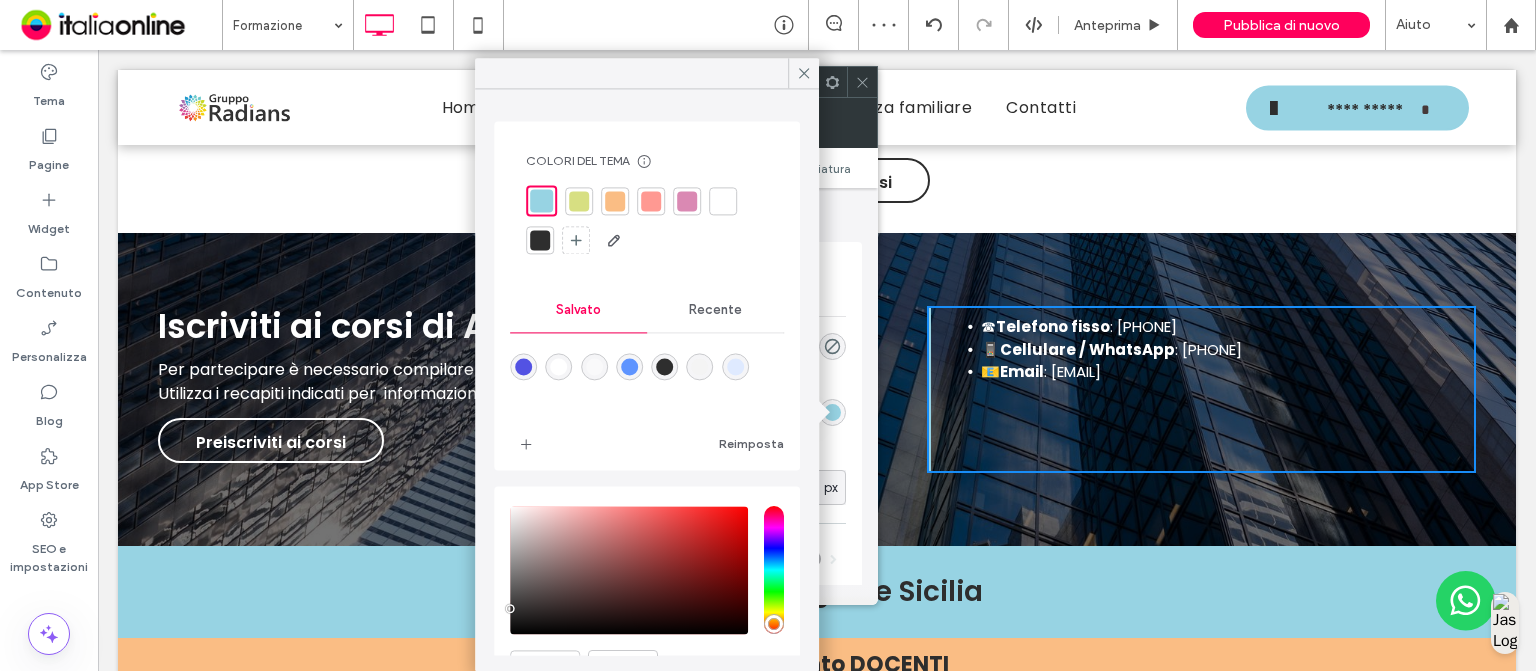click 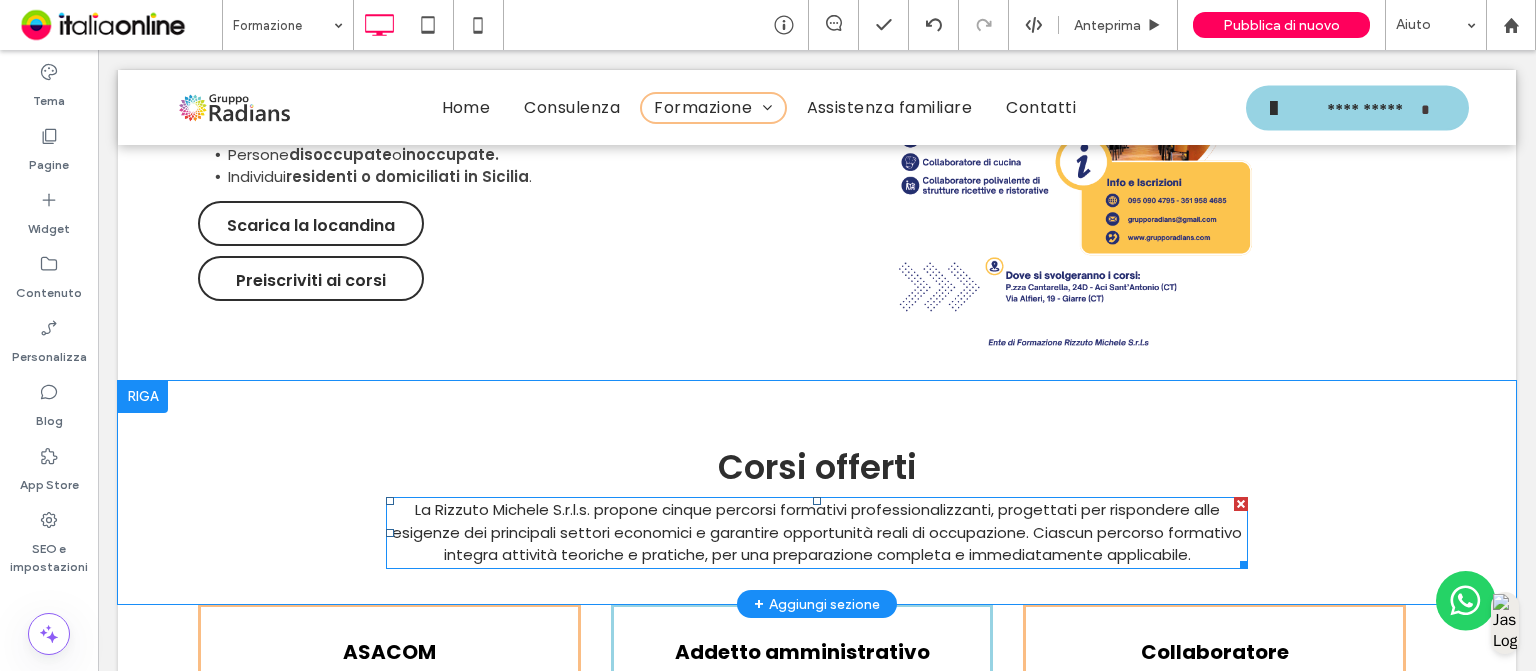 scroll, scrollTop: 2518, scrollLeft: 0, axis: vertical 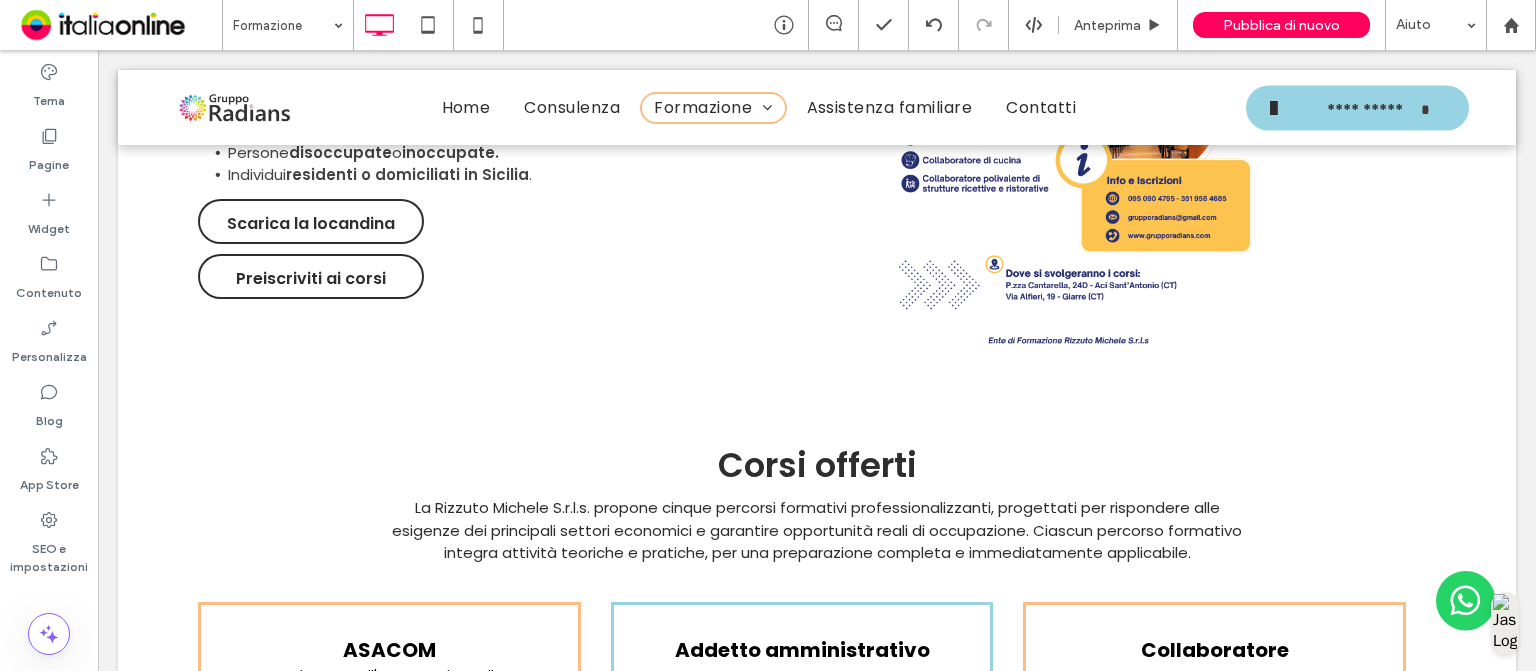 click on "**********" at bounding box center (817, 790) 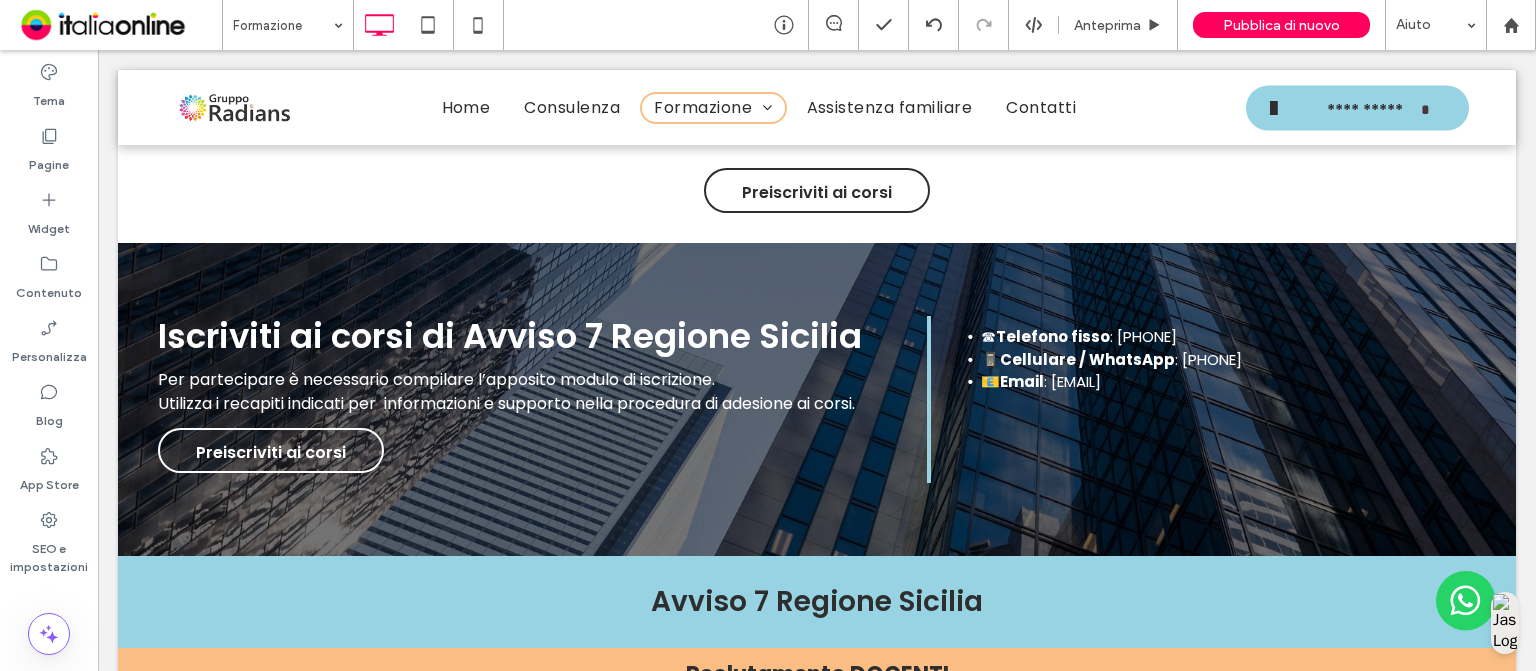 scroll, scrollTop: 4280, scrollLeft: 0, axis: vertical 